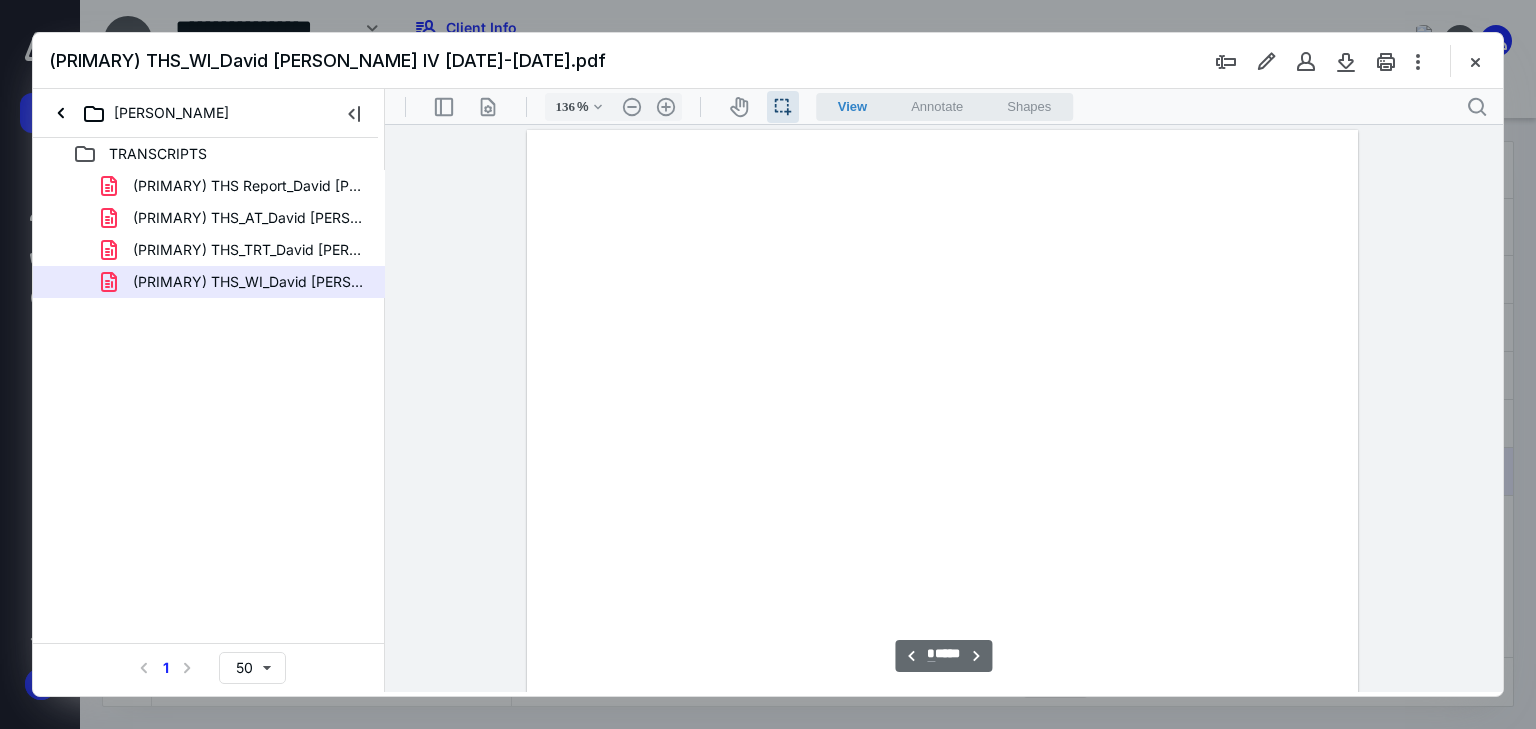 scroll, scrollTop: 0, scrollLeft: 0, axis: both 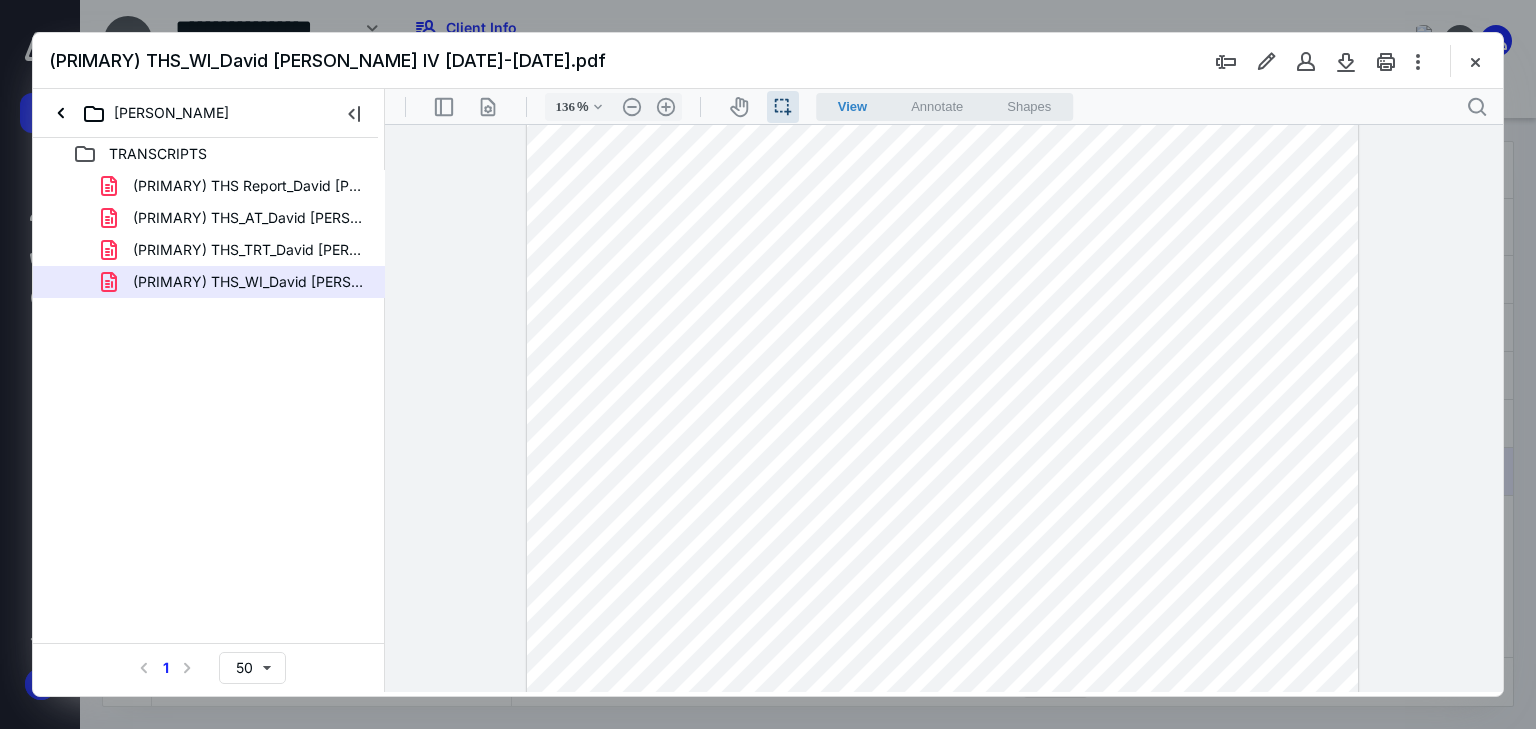 click at bounding box center (943, 566) 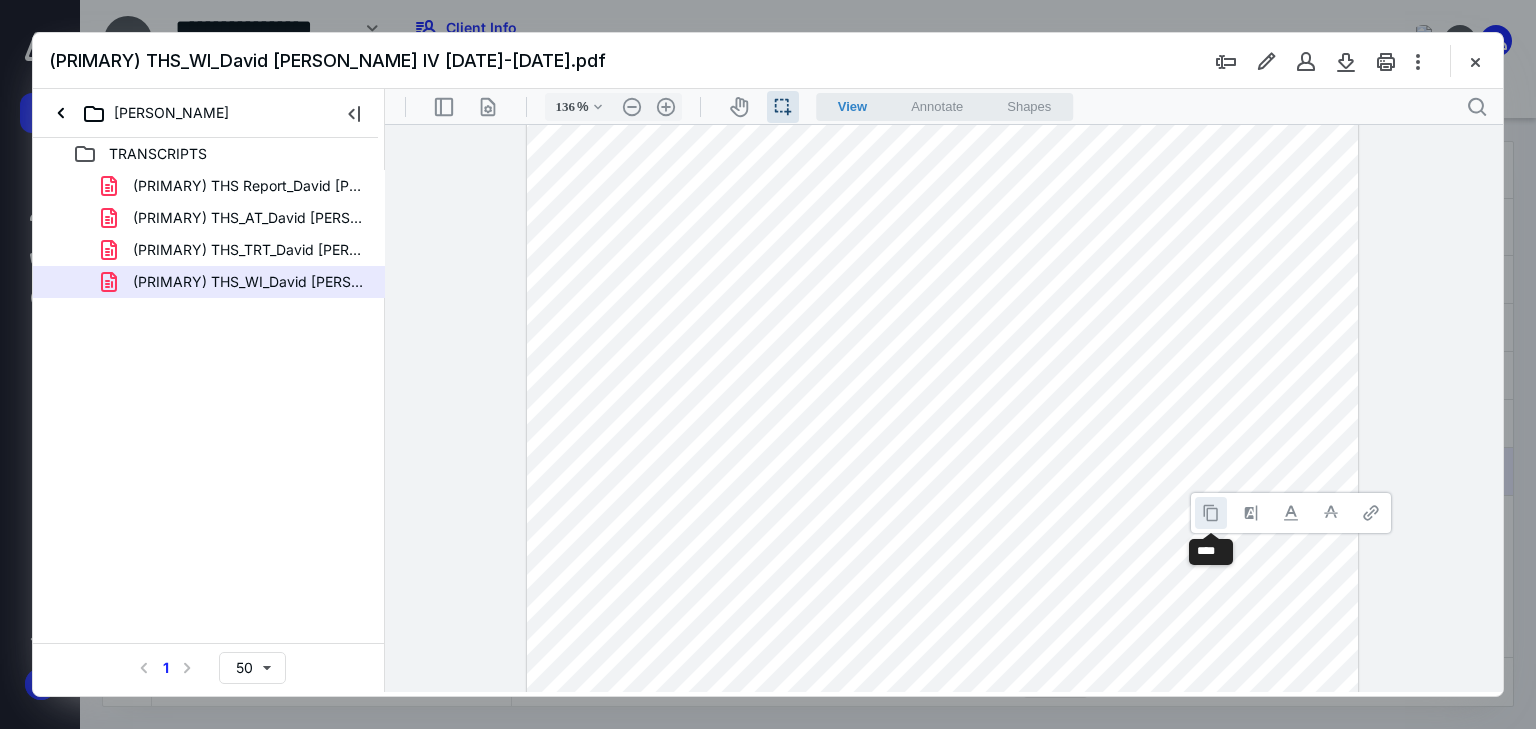 click at bounding box center (1211, 513) 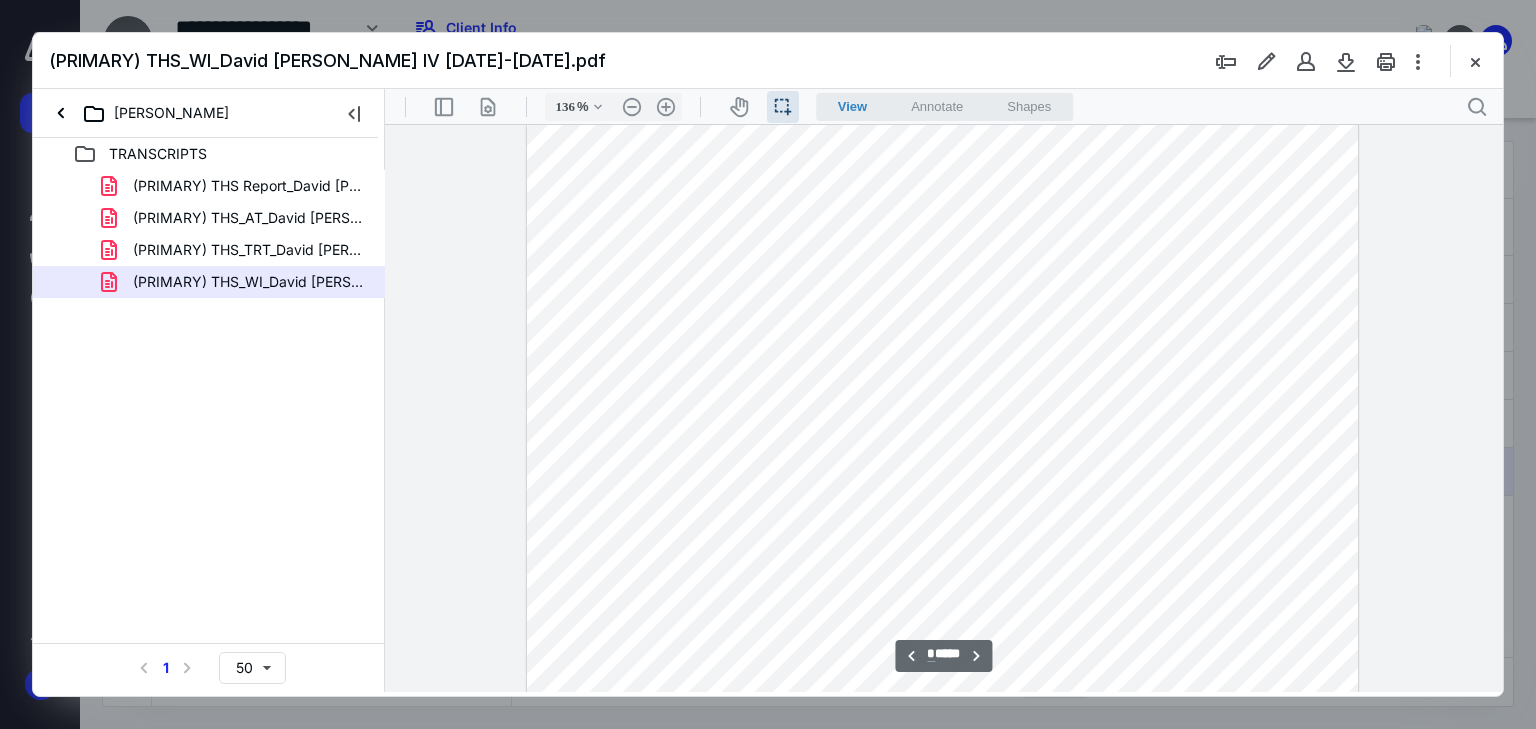 scroll, scrollTop: 3520, scrollLeft: 0, axis: vertical 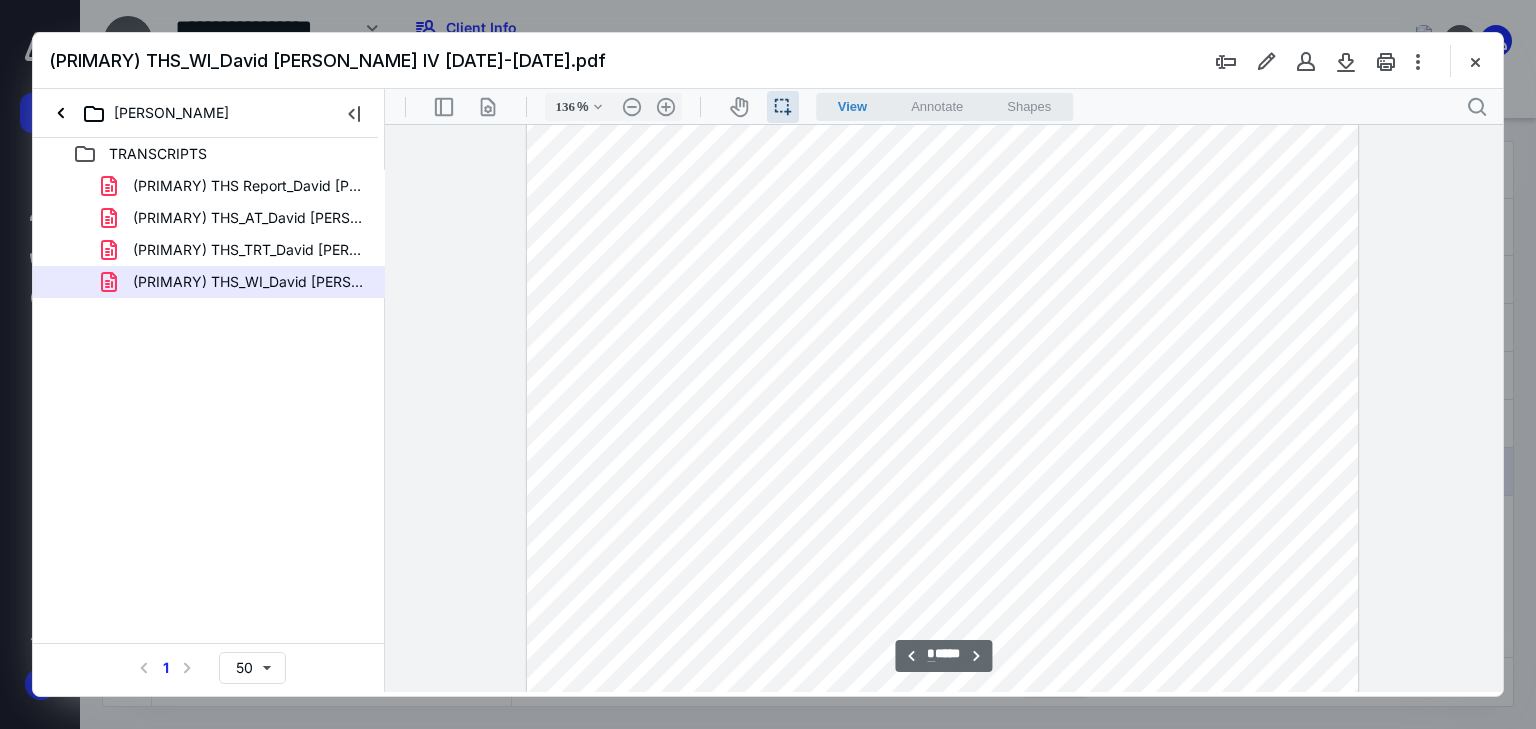 click at bounding box center (943, 406) 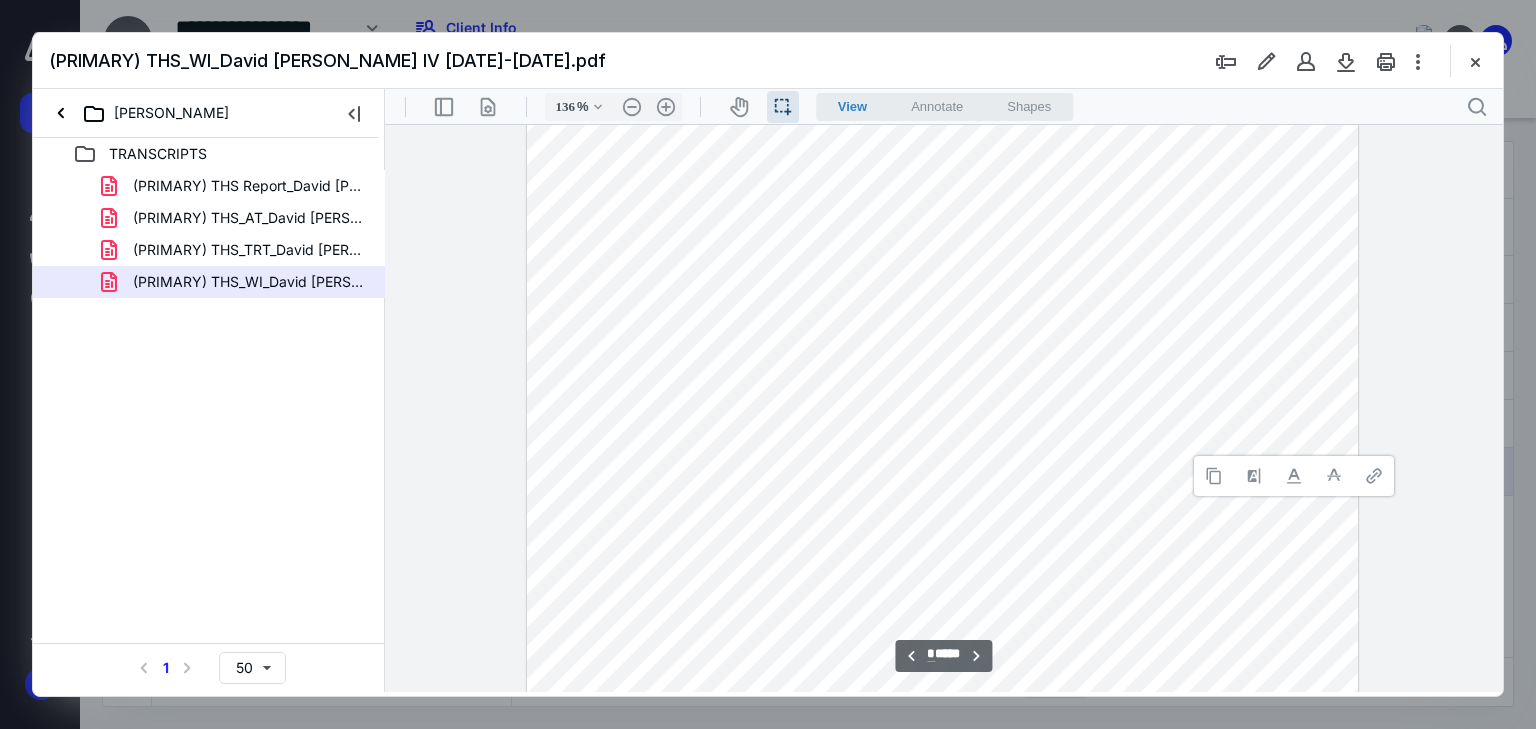 click at bounding box center (1214, 476) 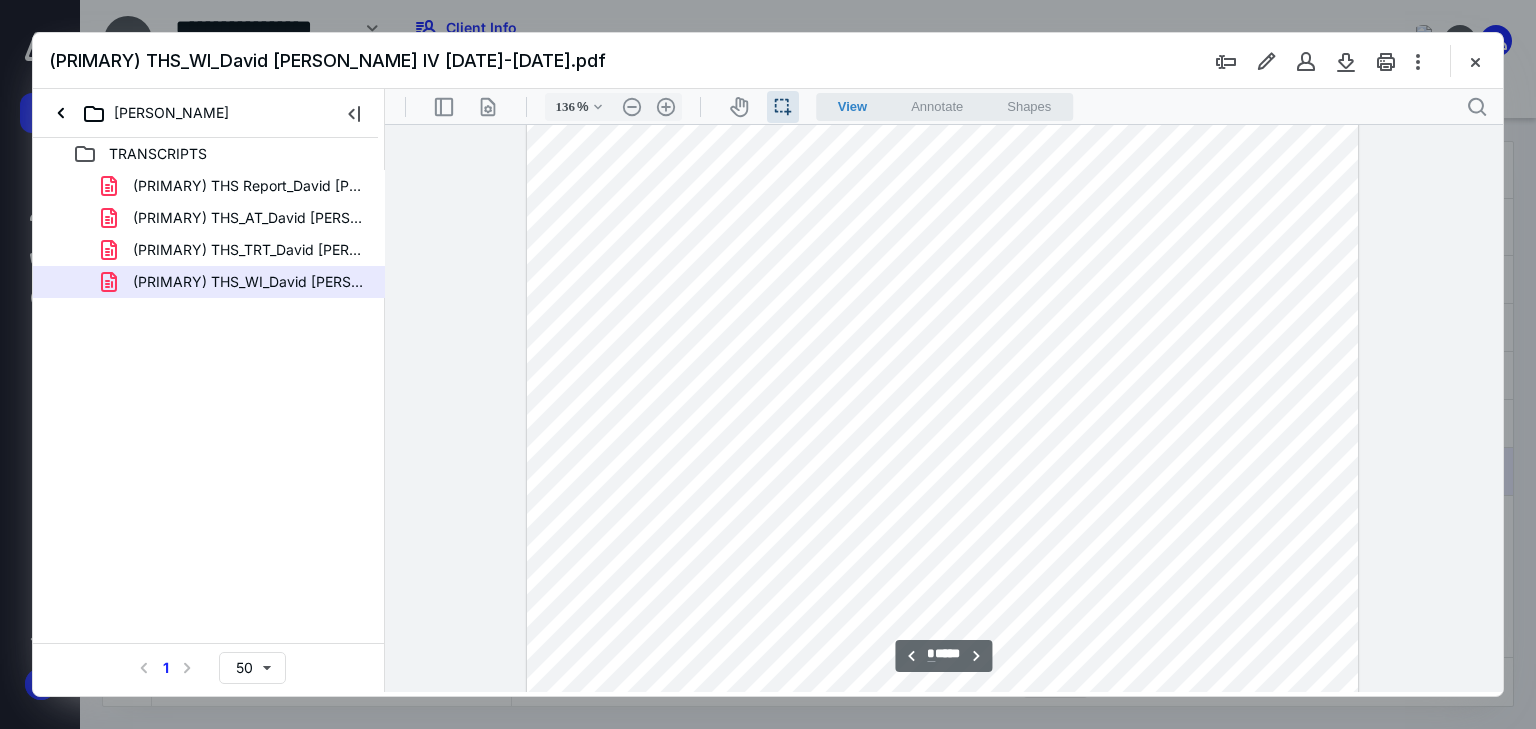 click at bounding box center [943, 406] 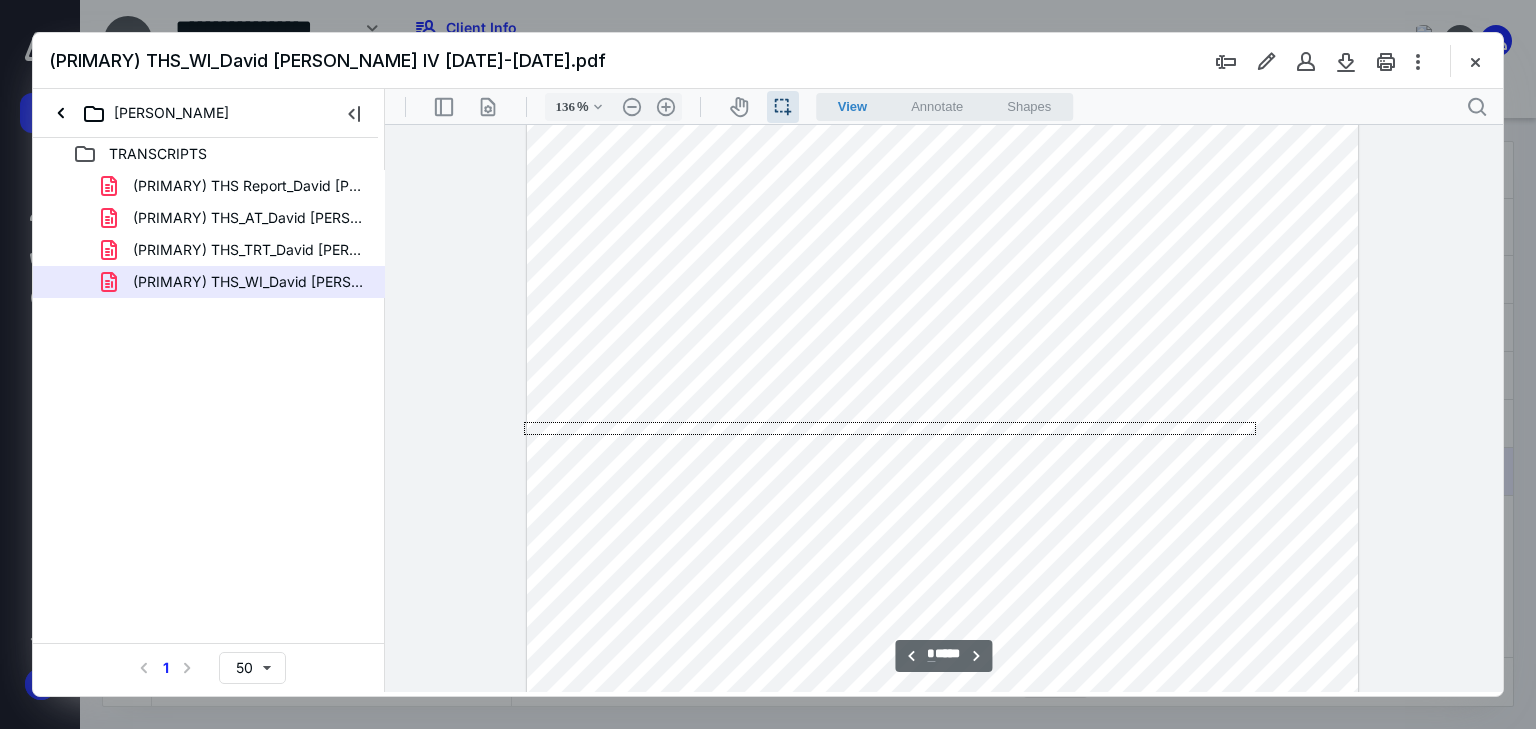 drag, startPoint x: 1256, startPoint y: 422, endPoint x: 417, endPoint y: 581, distance: 853.9332 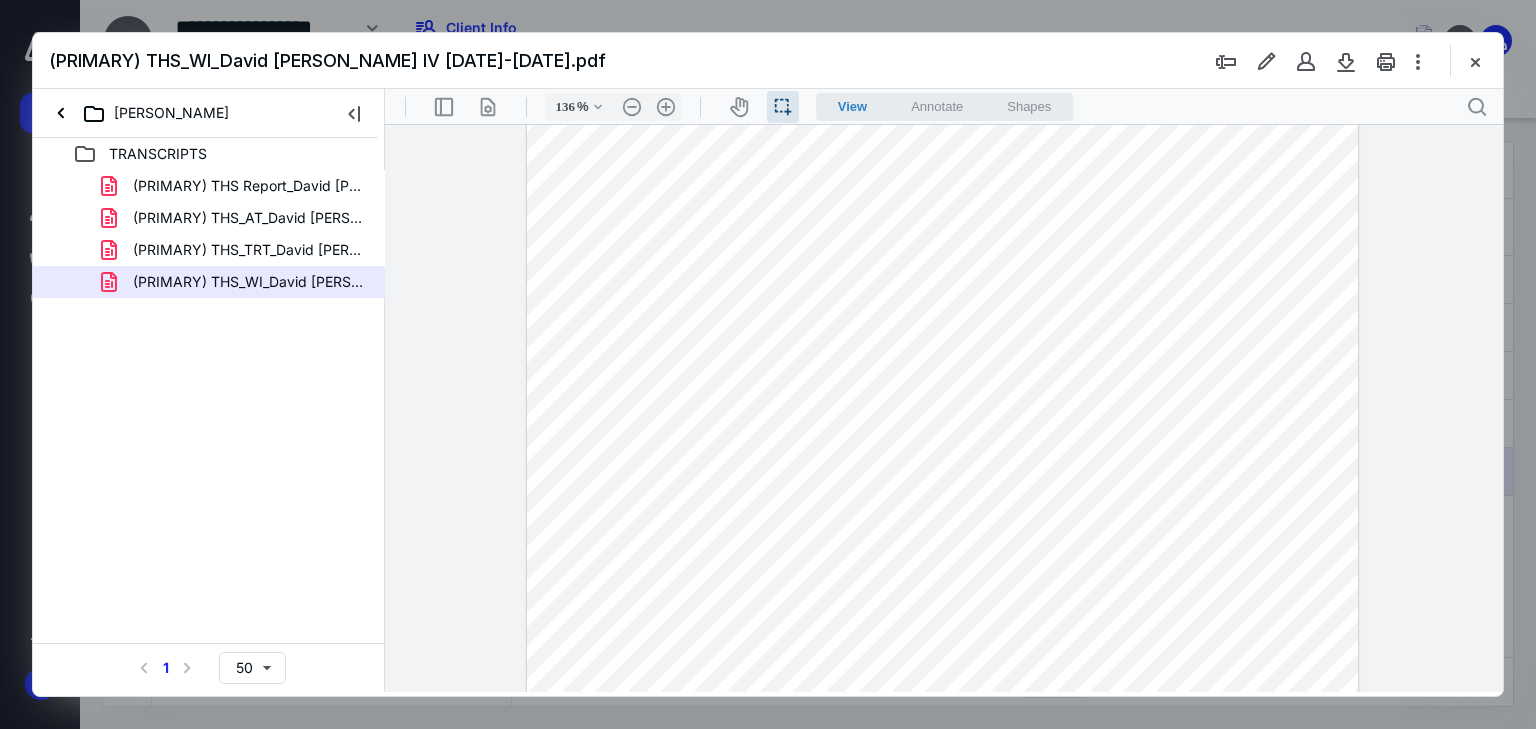click at bounding box center [943, 406] 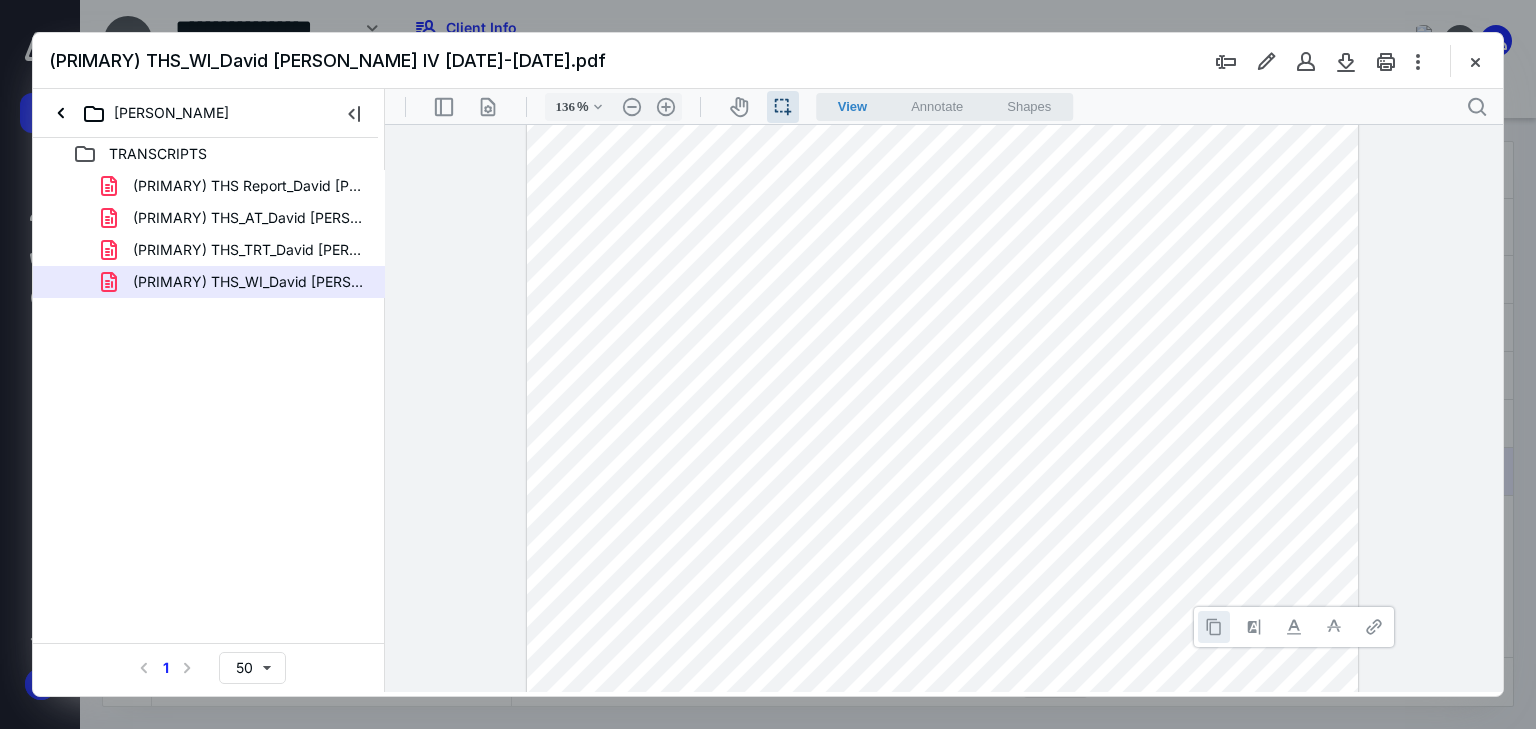 click at bounding box center [1214, 627] 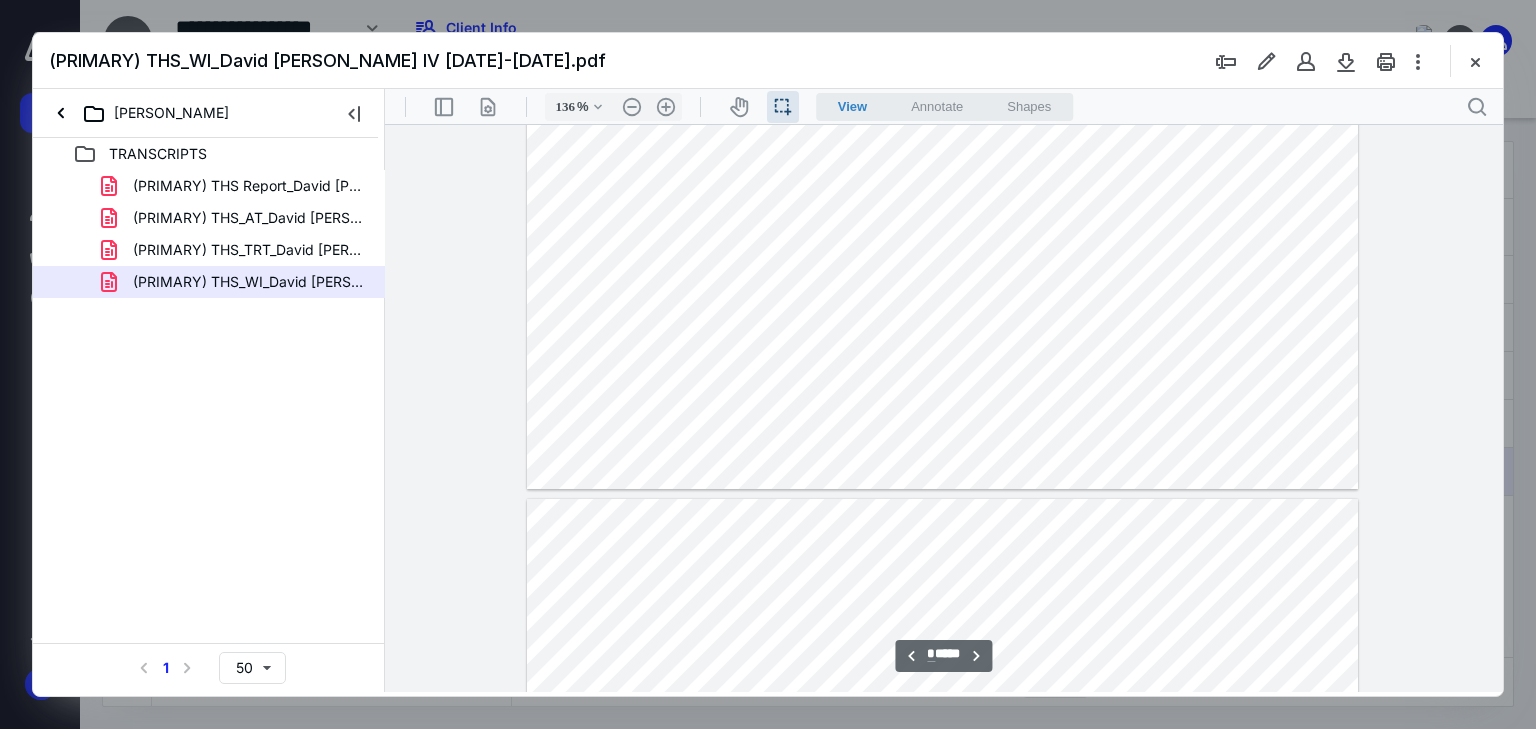 scroll, scrollTop: 8320, scrollLeft: 0, axis: vertical 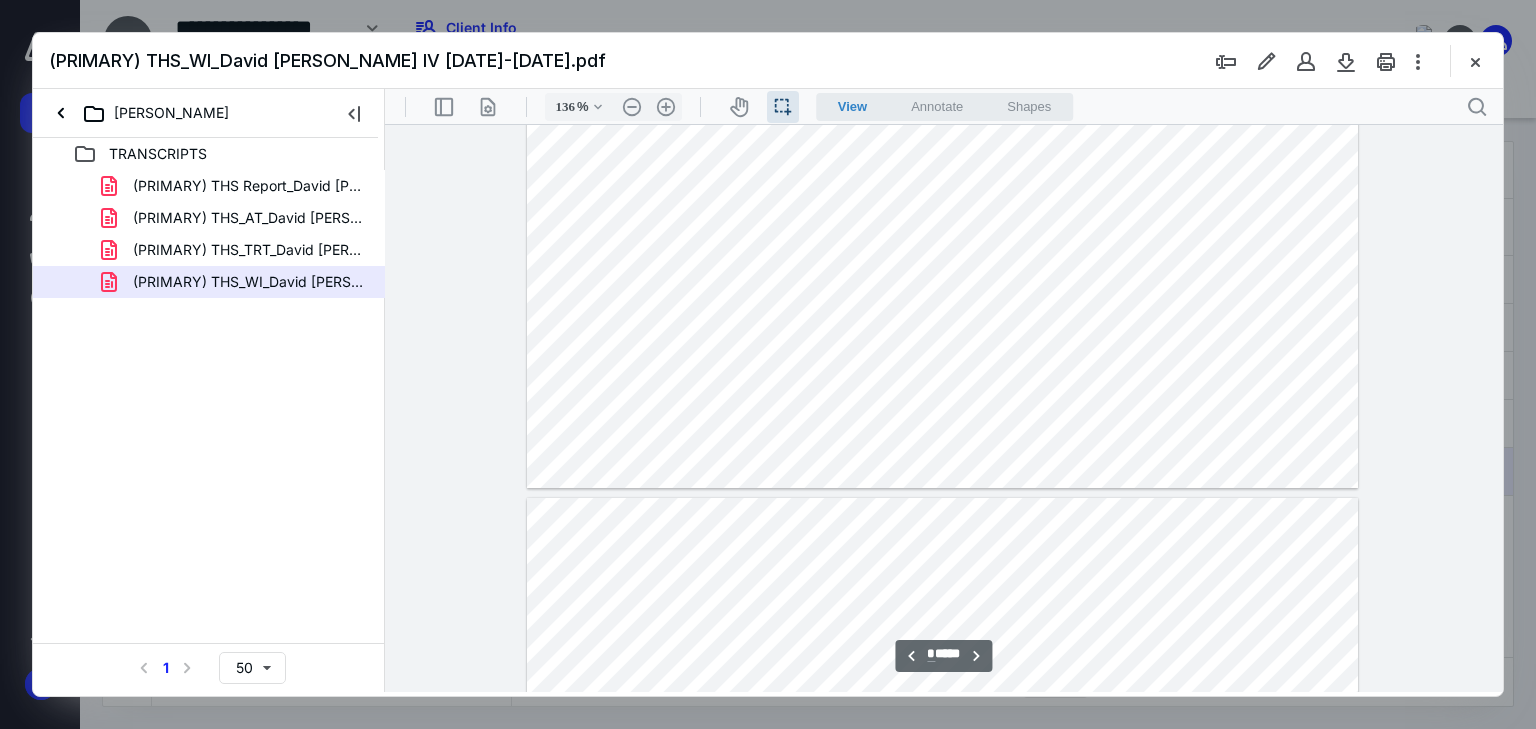 drag, startPoint x: 549, startPoint y: 278, endPoint x: 707, endPoint y: 284, distance: 158.11388 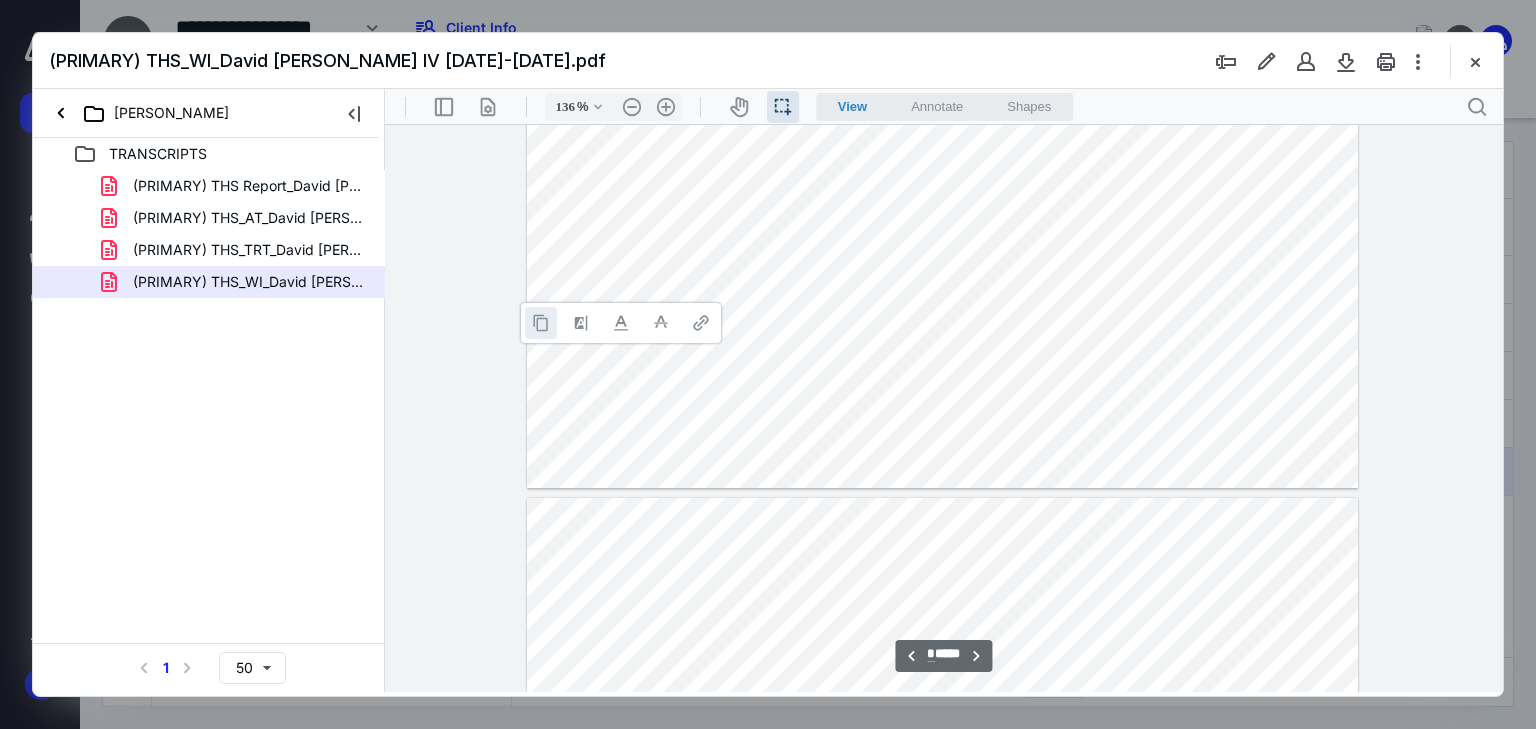 click at bounding box center [541, 323] 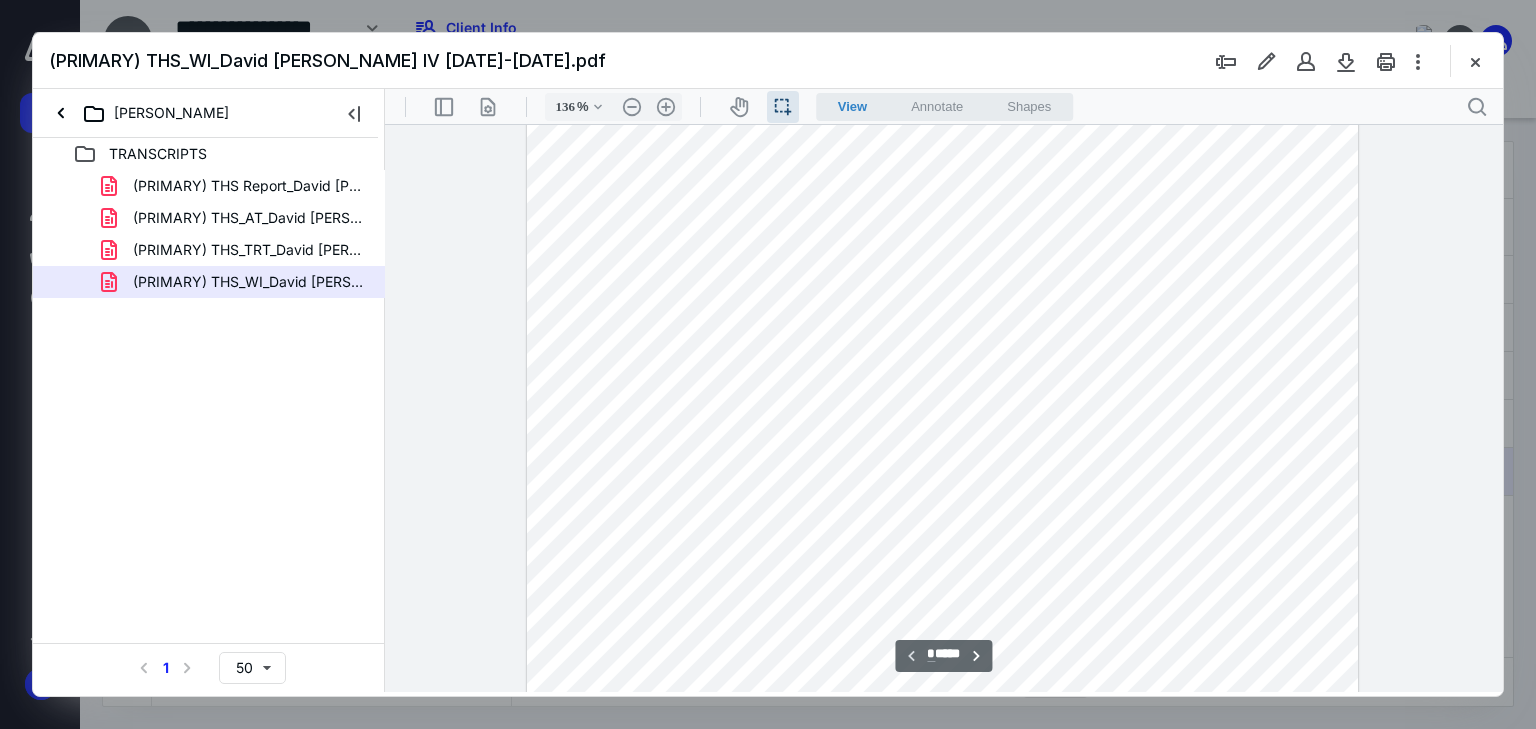 scroll, scrollTop: 0, scrollLeft: 0, axis: both 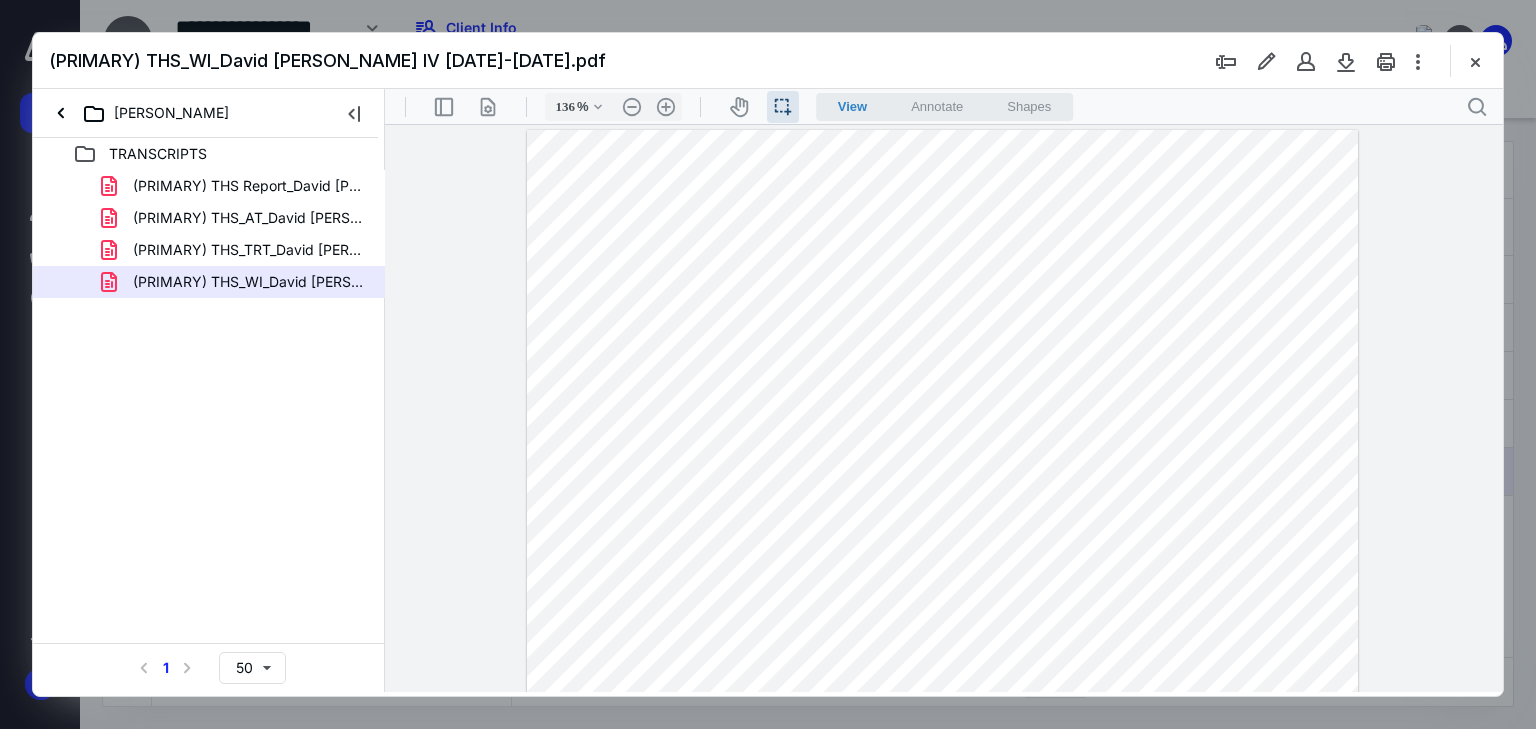drag, startPoint x: 545, startPoint y: 421, endPoint x: 705, endPoint y: 418, distance: 160.02812 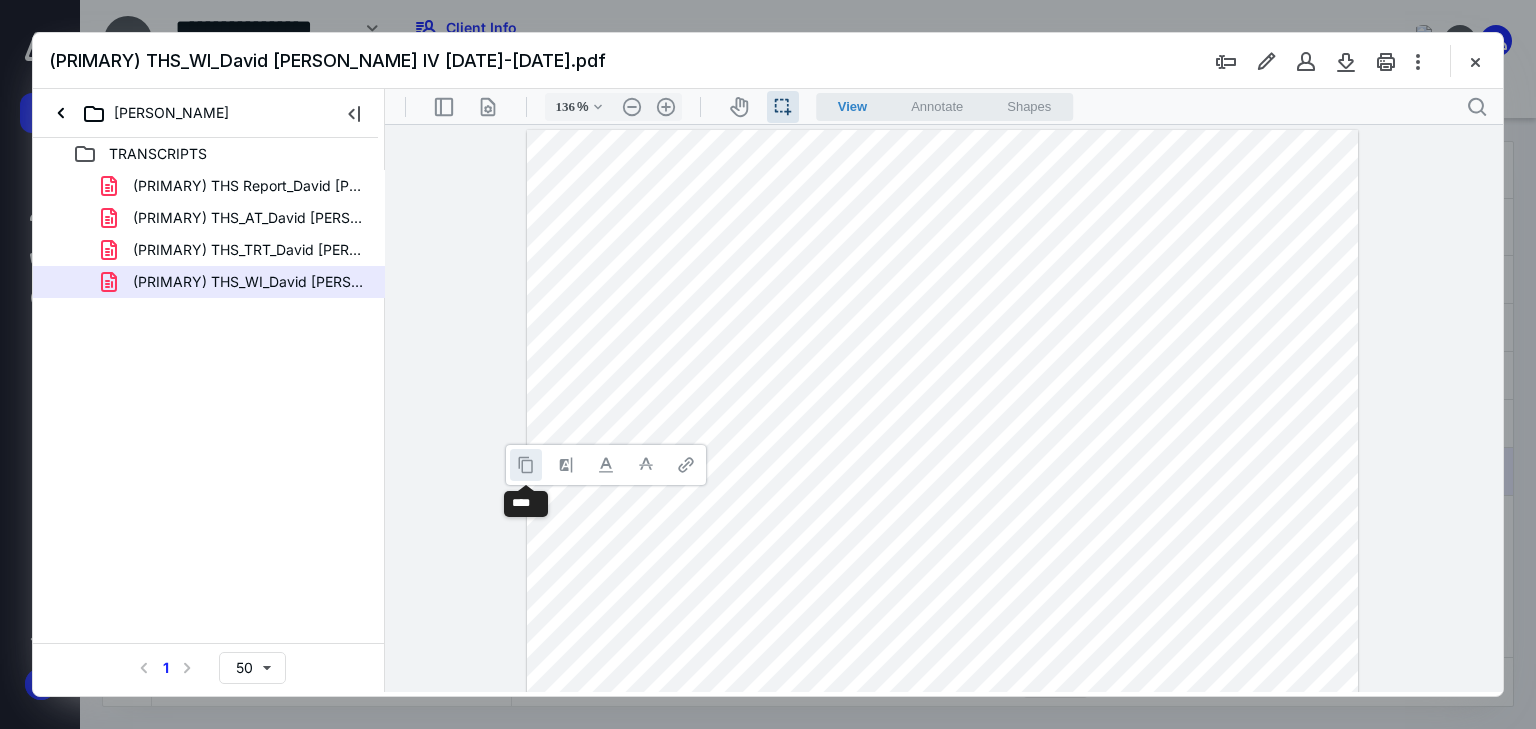 click at bounding box center (526, 465) 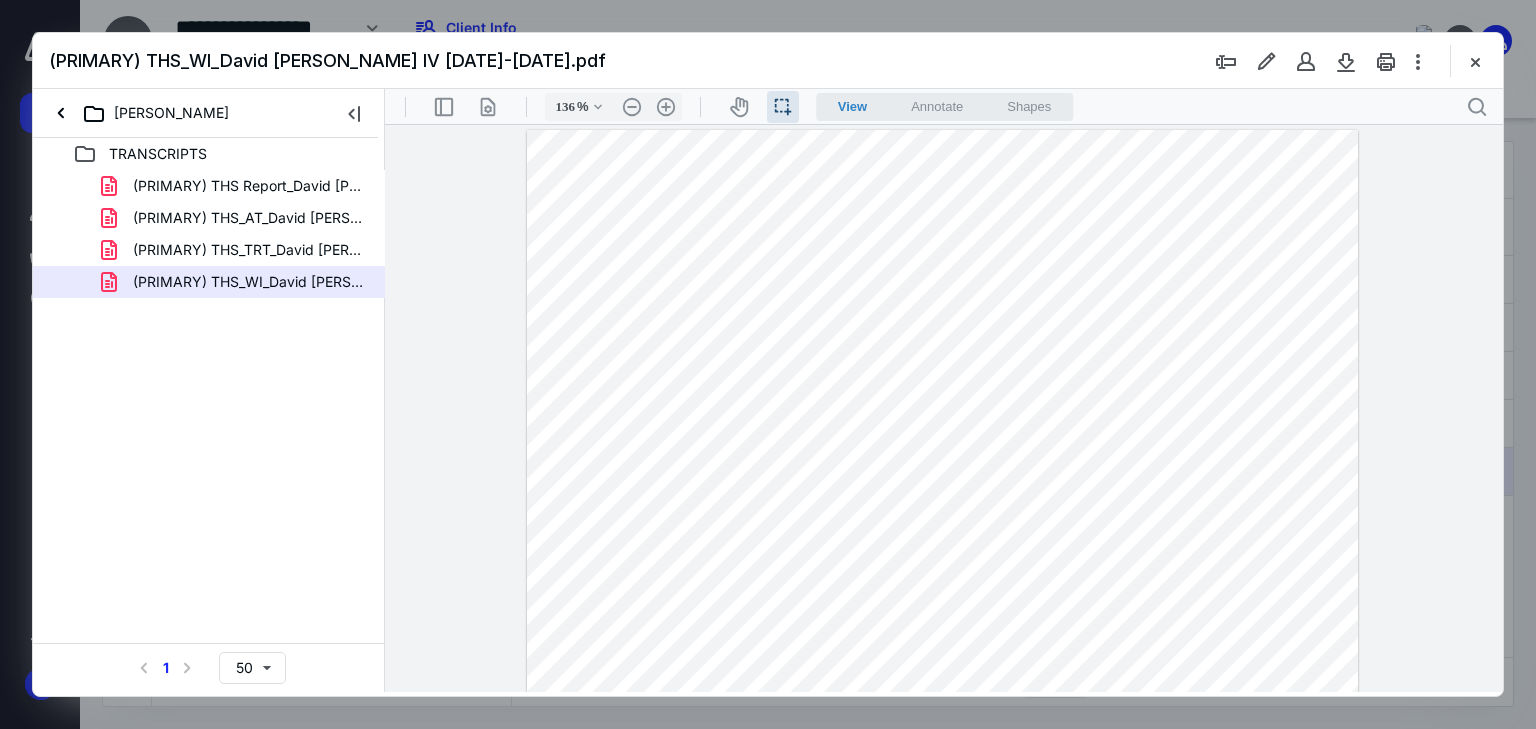 drag, startPoint x: 775, startPoint y: 398, endPoint x: 899, endPoint y: 389, distance: 124.32619 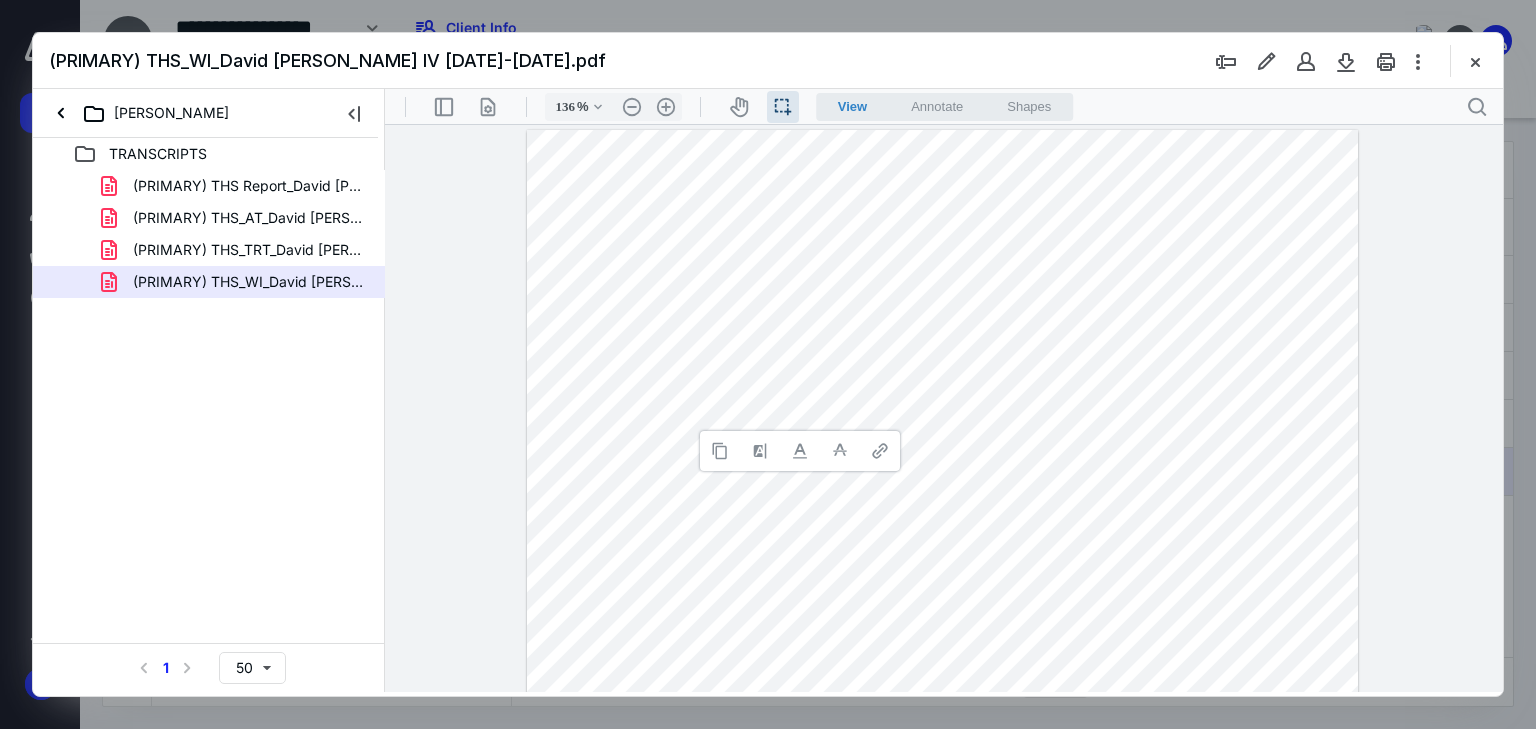 drag, startPoint x: 725, startPoint y: 447, endPoint x: 437, endPoint y: 484, distance: 290.367 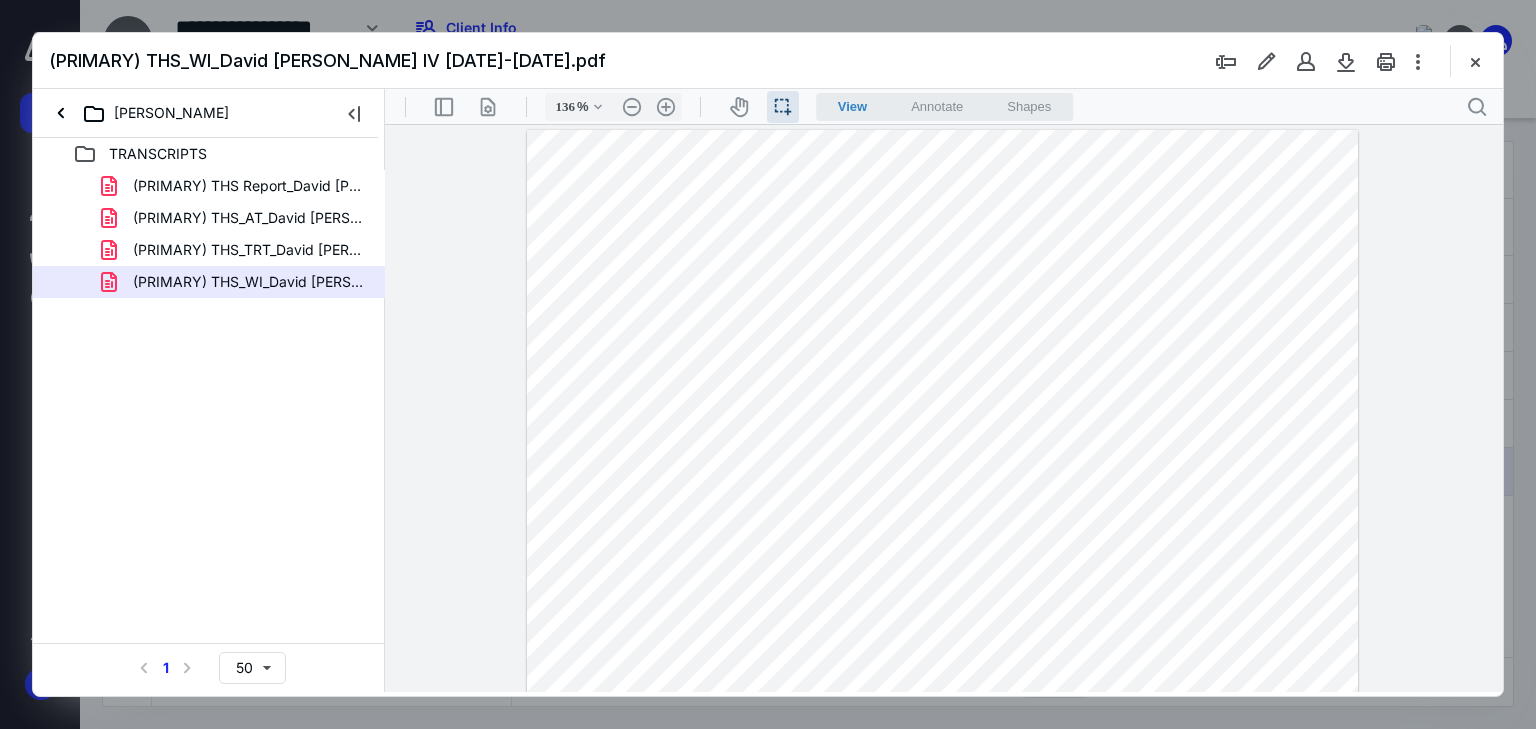 drag, startPoint x: 595, startPoint y: 431, endPoint x: 701, endPoint y: 430, distance: 106.004715 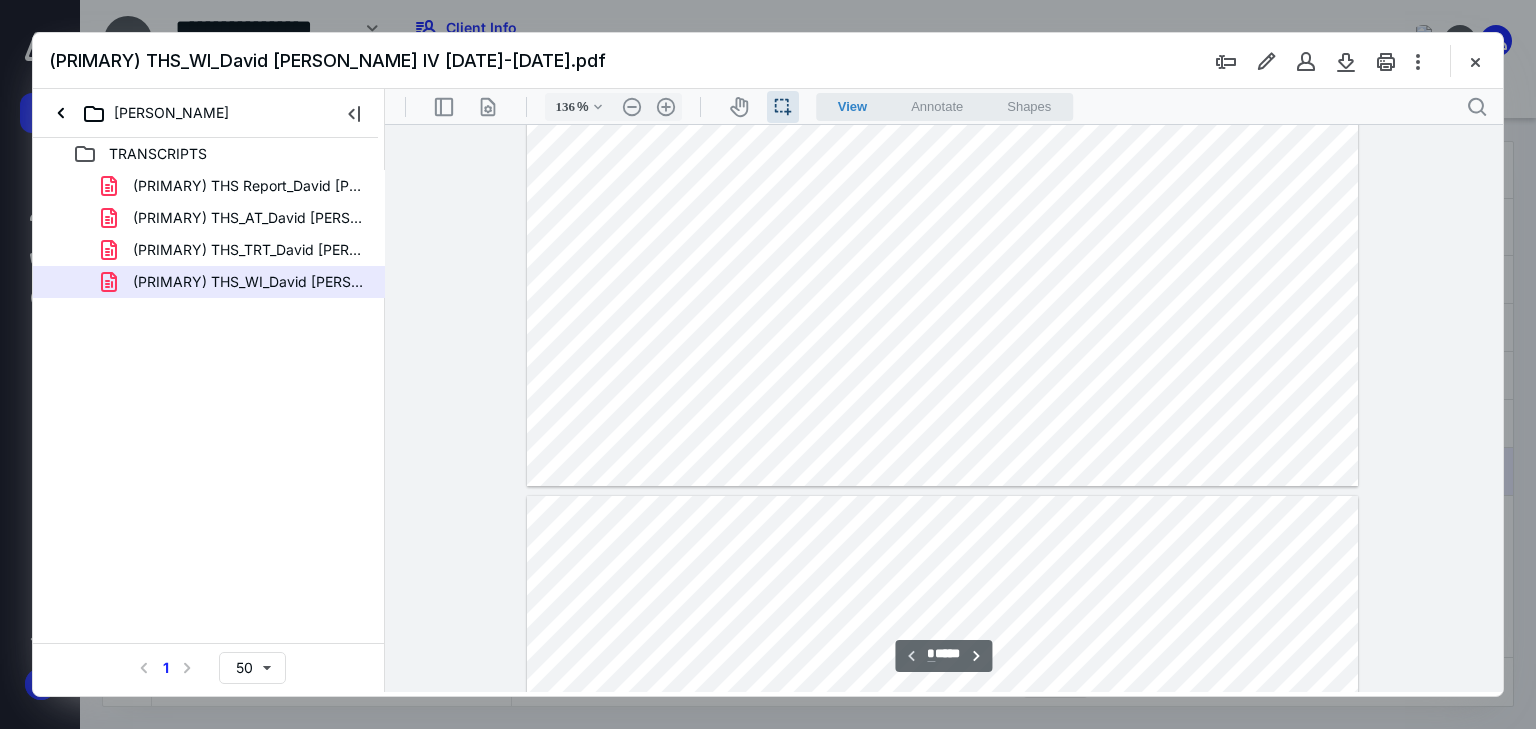 scroll, scrollTop: 800, scrollLeft: 0, axis: vertical 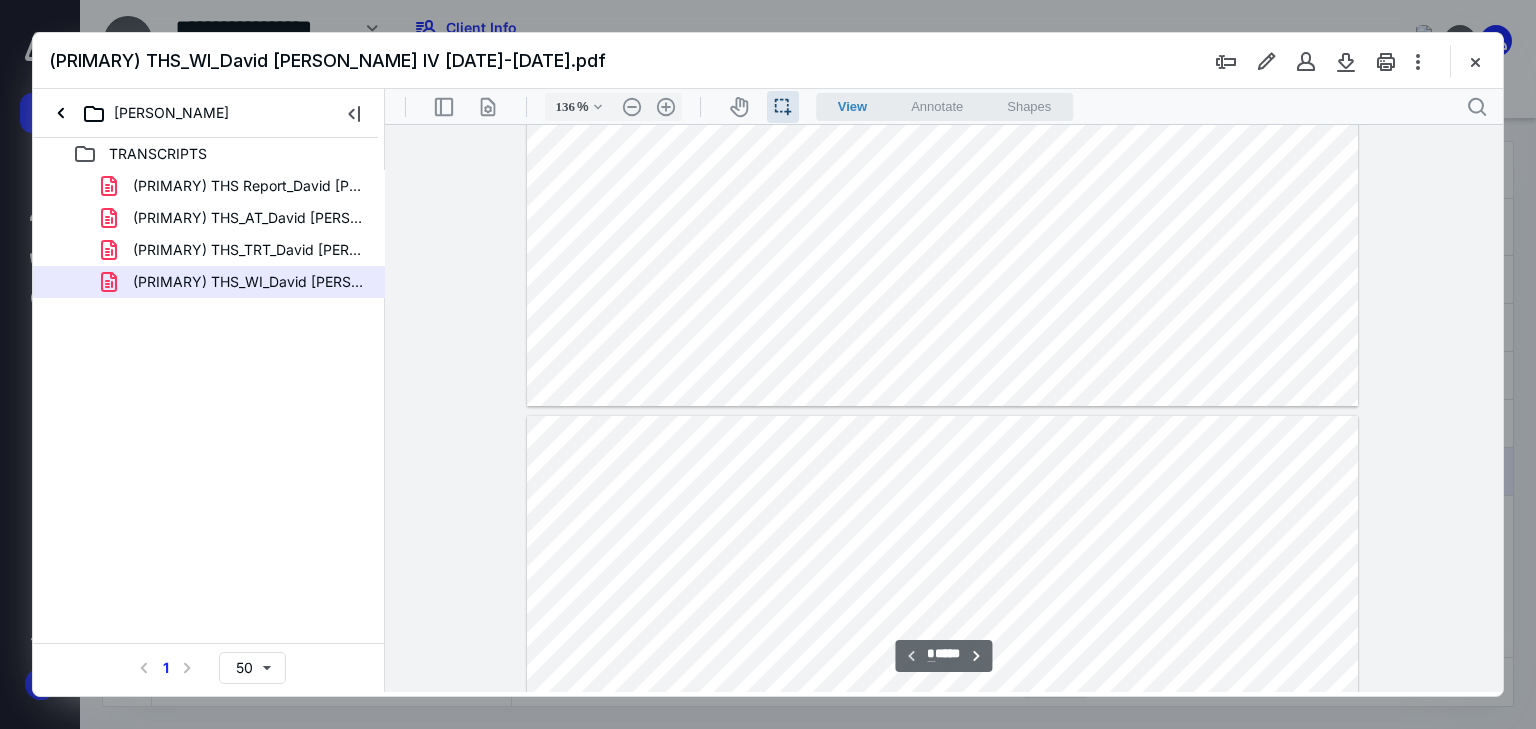 click at bounding box center [943, 954] 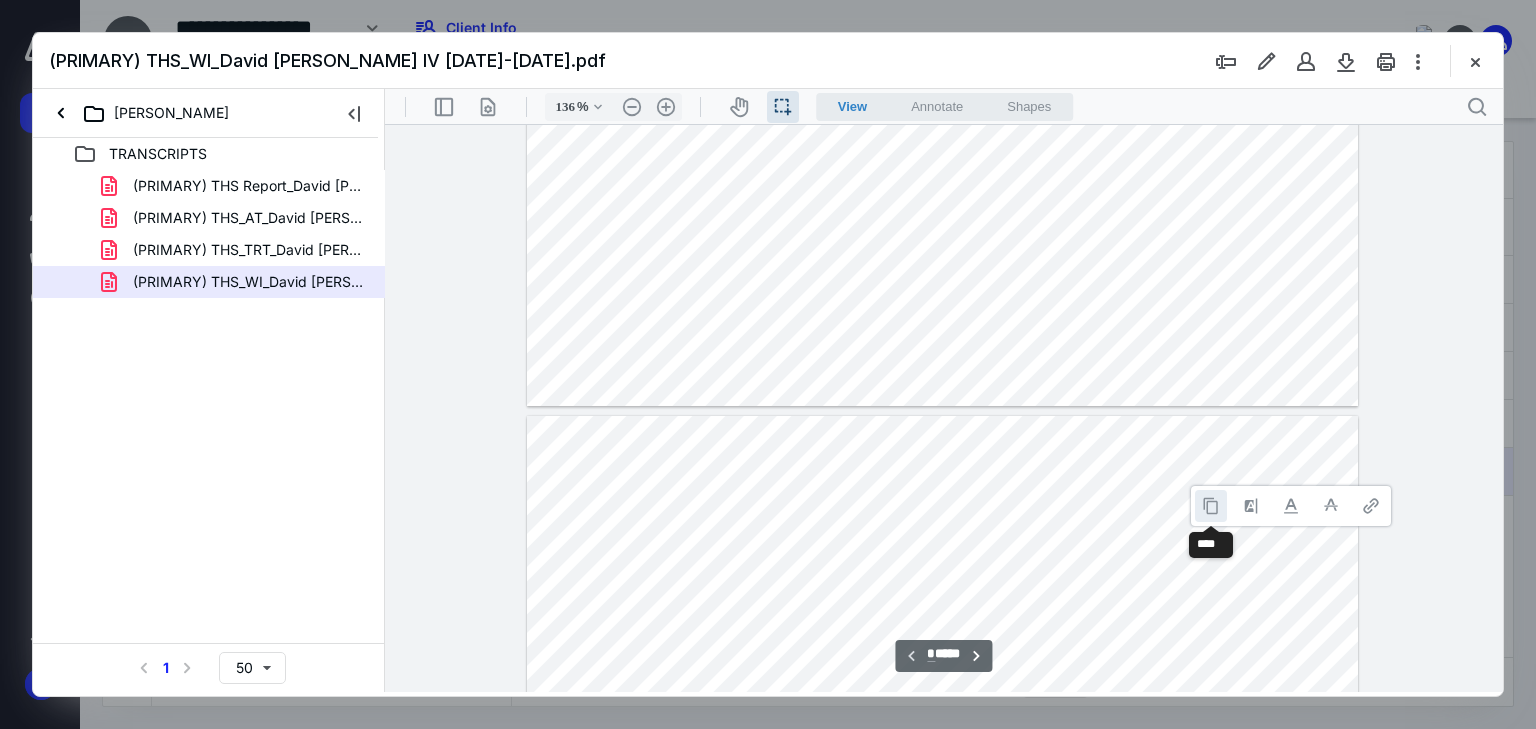 click at bounding box center [1211, 506] 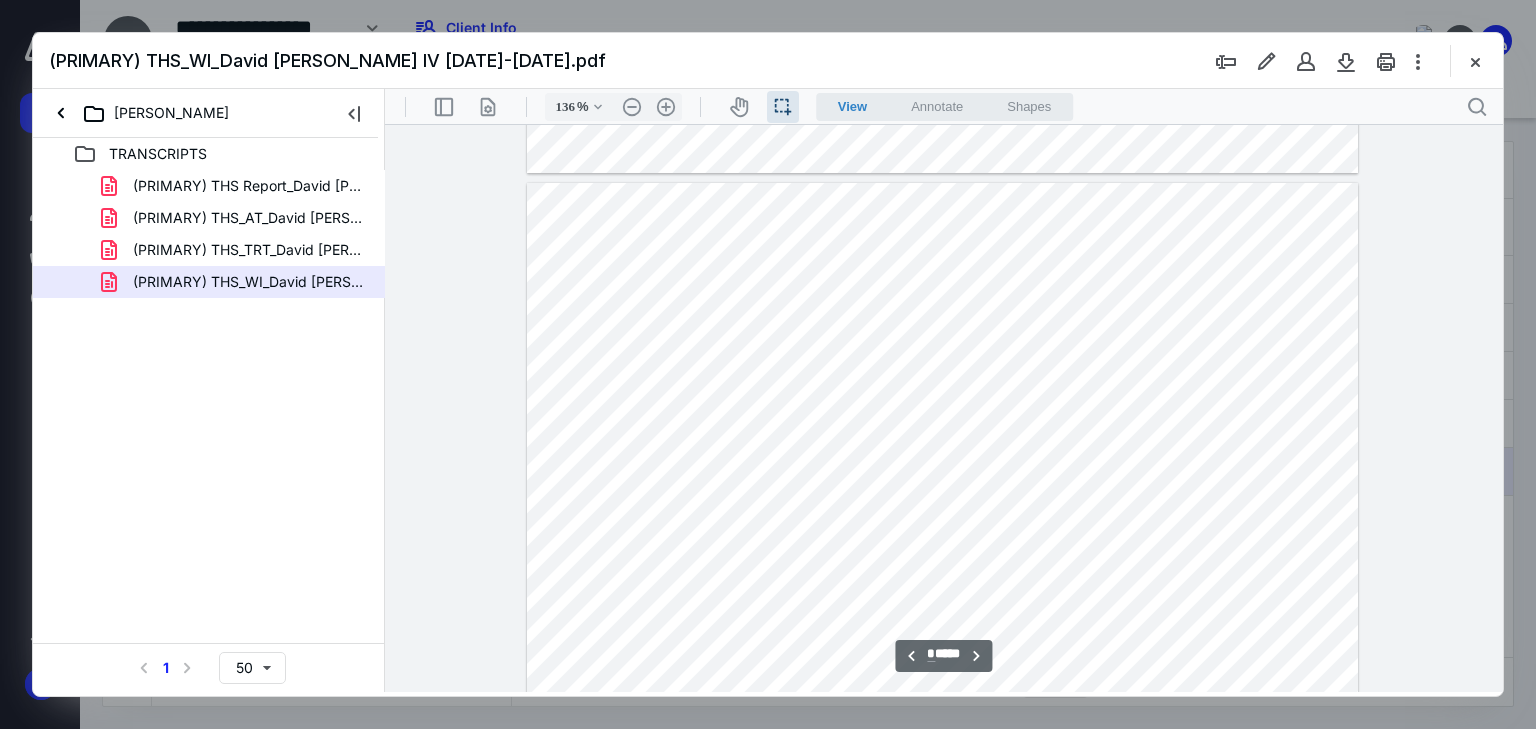 scroll, scrollTop: 1040, scrollLeft: 0, axis: vertical 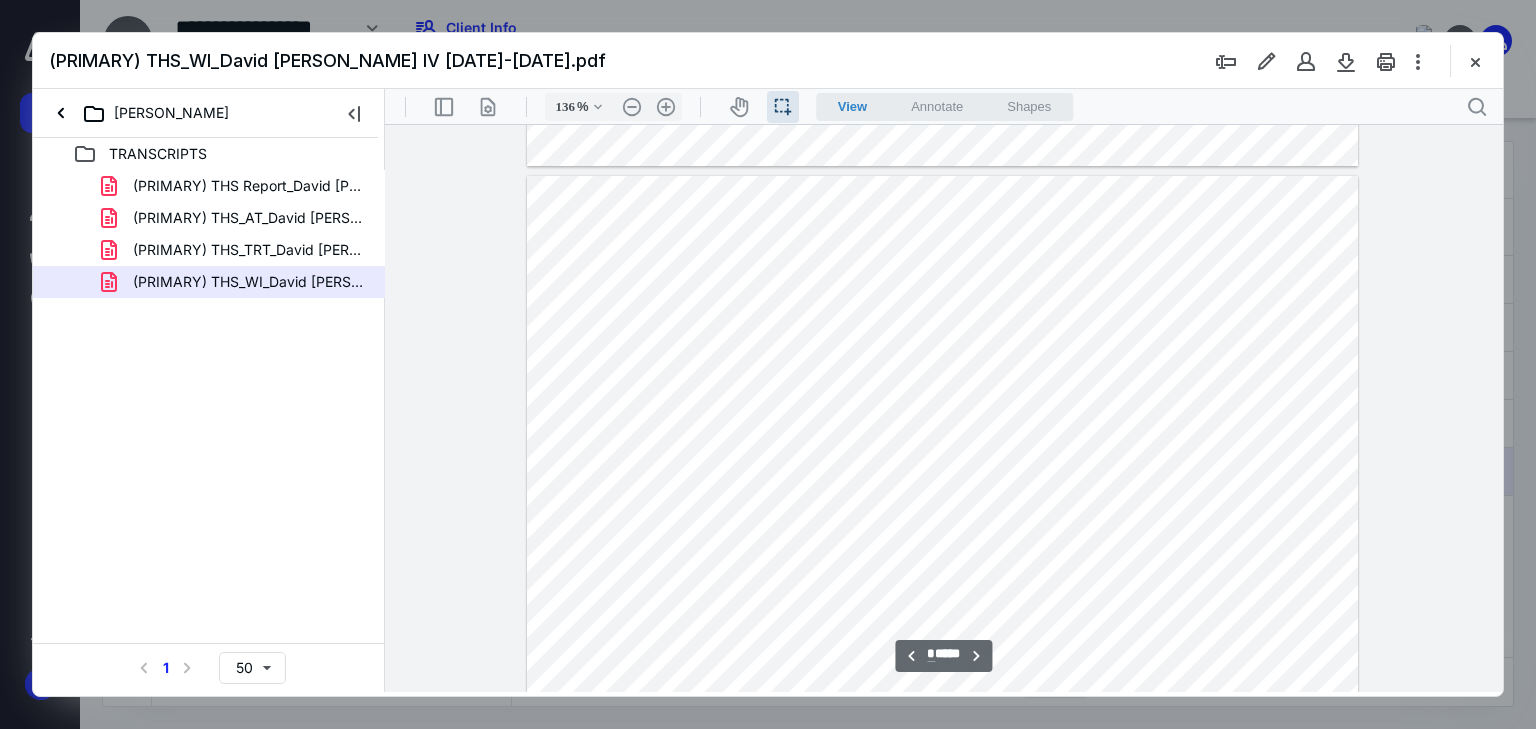 click at bounding box center (943, 714) 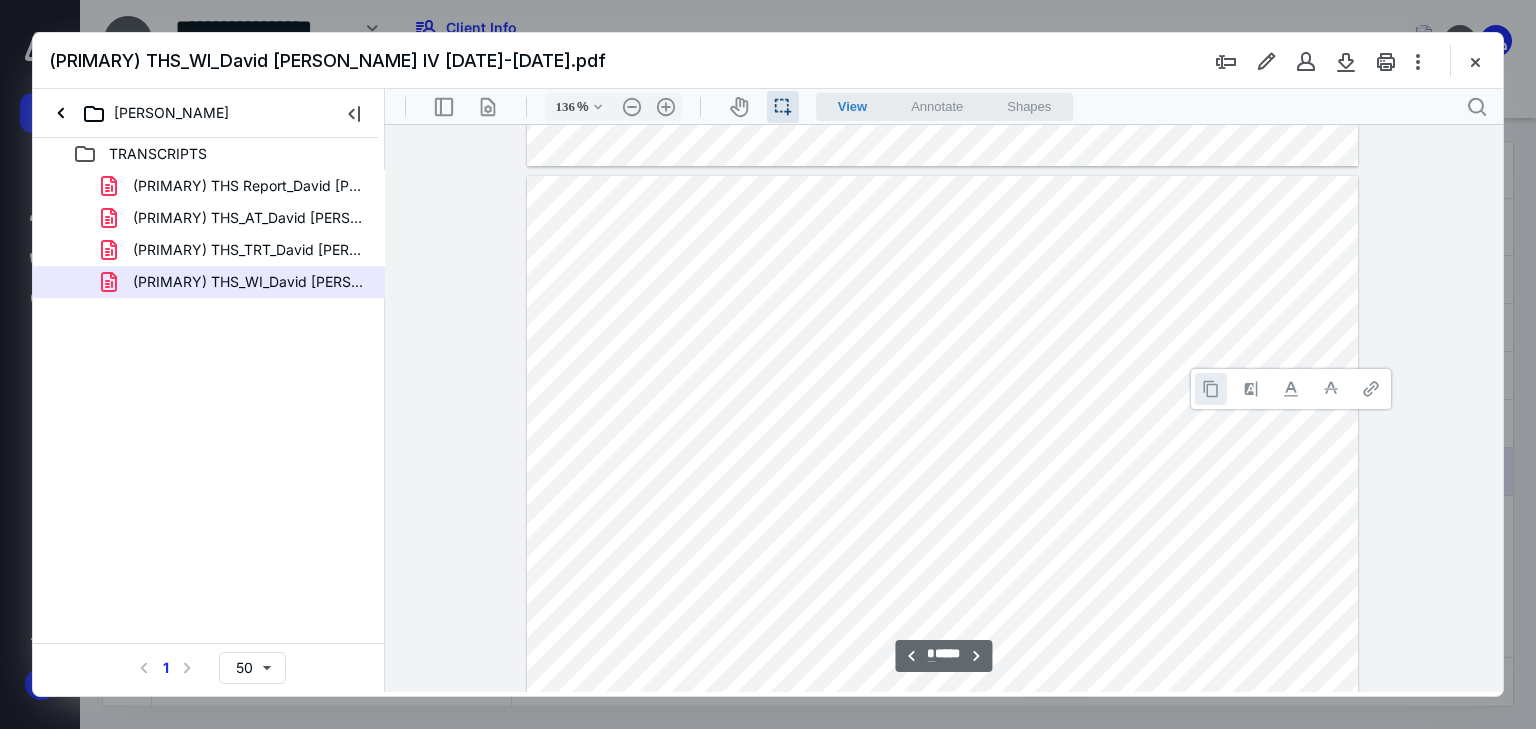 click at bounding box center (1211, 389) 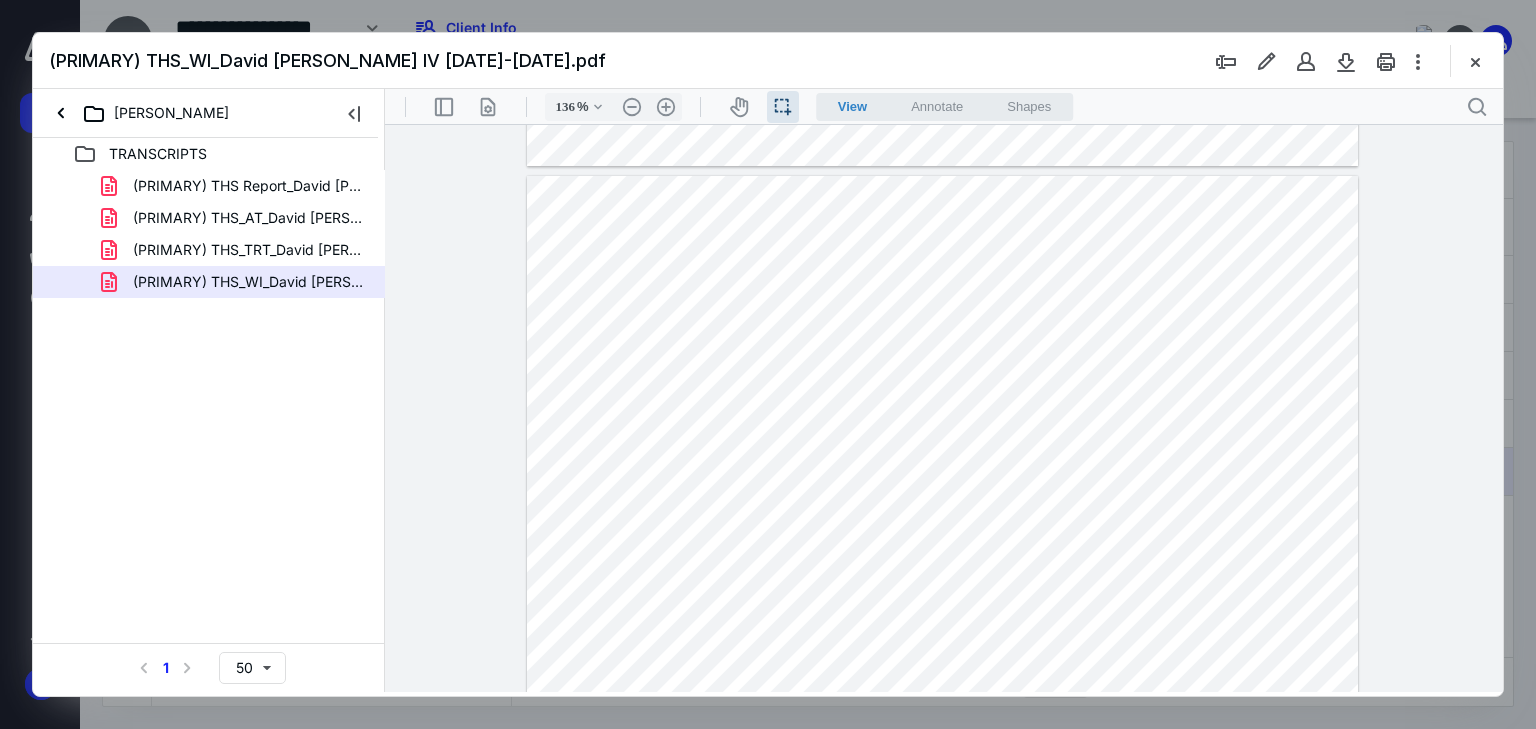 click at bounding box center [943, 714] 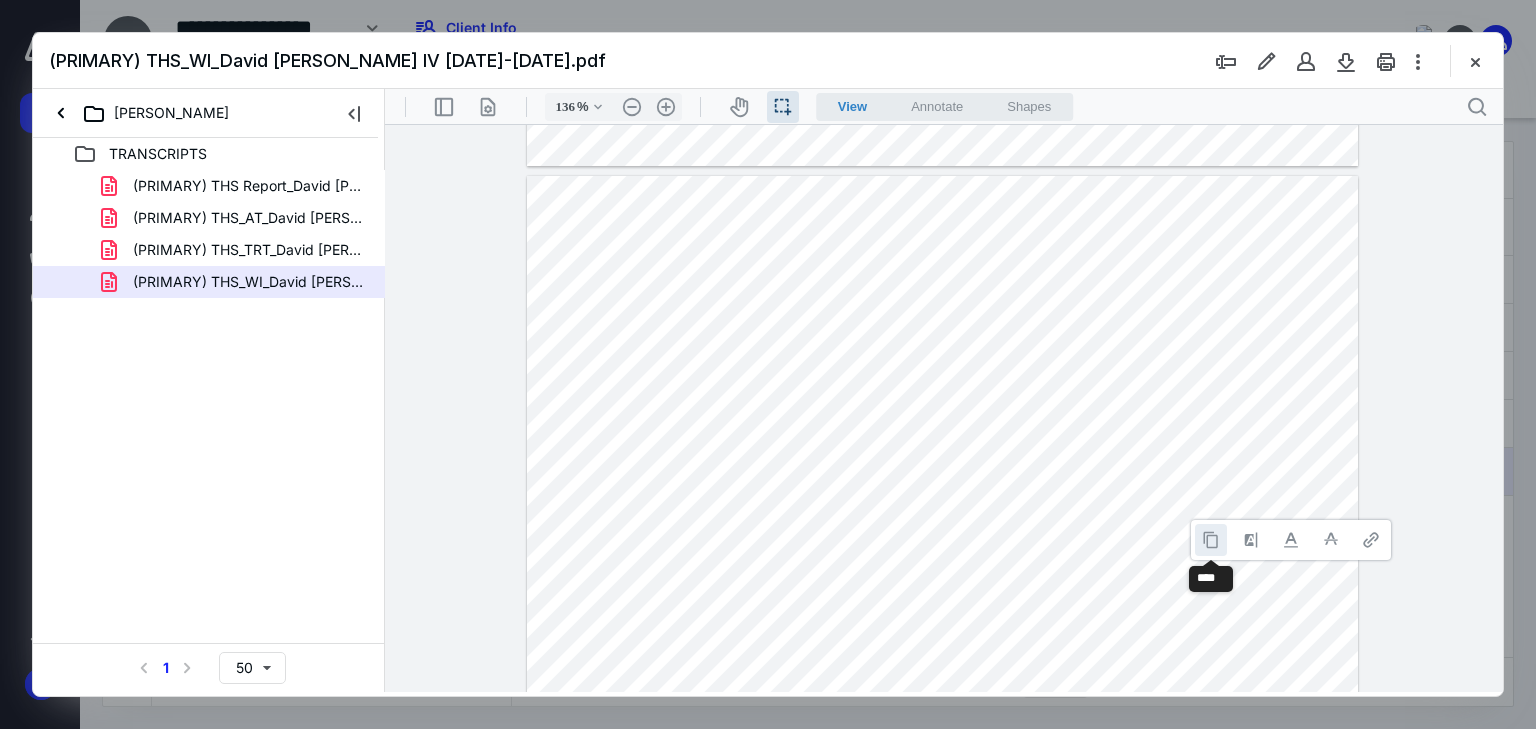 click at bounding box center (1211, 540) 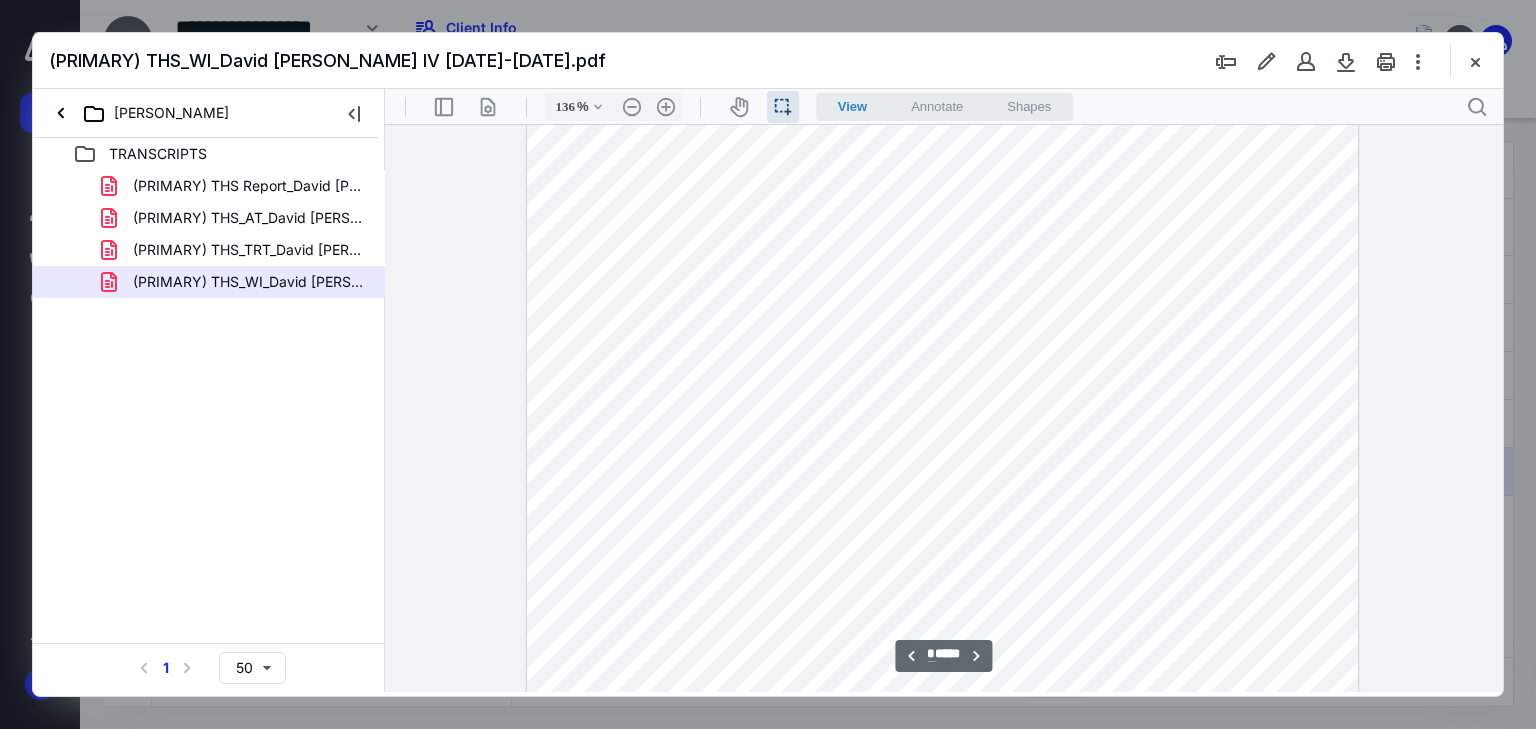 scroll, scrollTop: 1360, scrollLeft: 0, axis: vertical 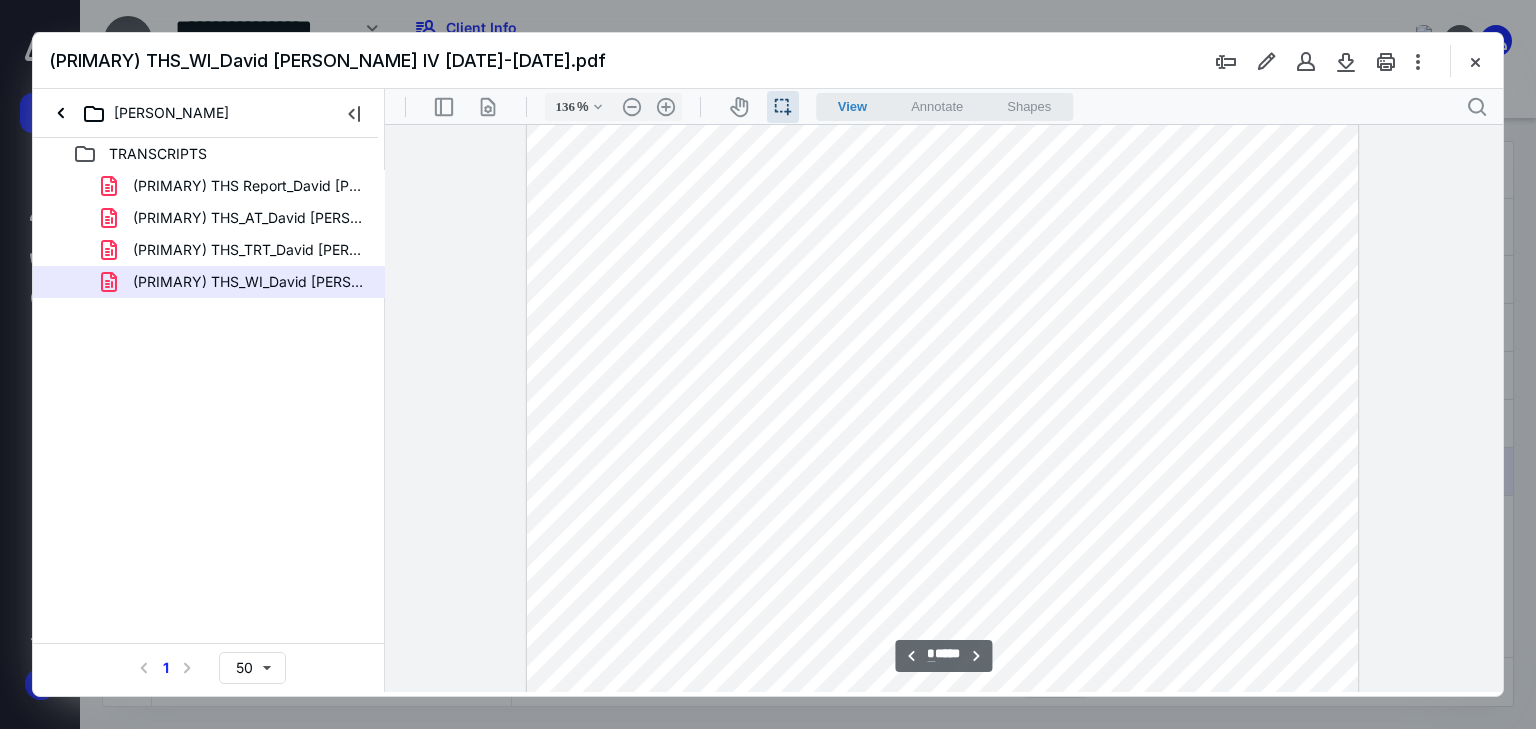 drag, startPoint x: 548, startPoint y: 413, endPoint x: 776, endPoint y: 415, distance: 228.00877 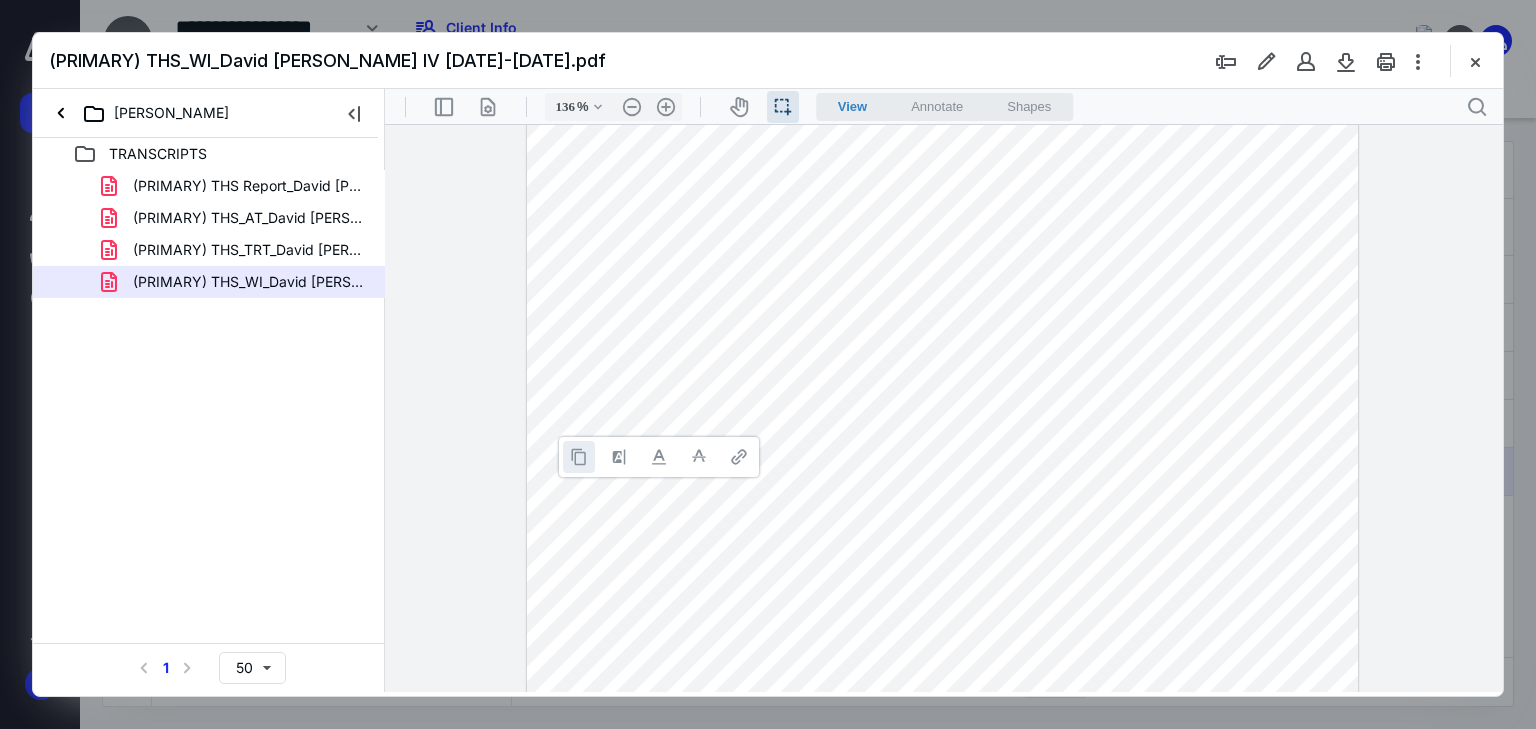 click at bounding box center (579, 457) 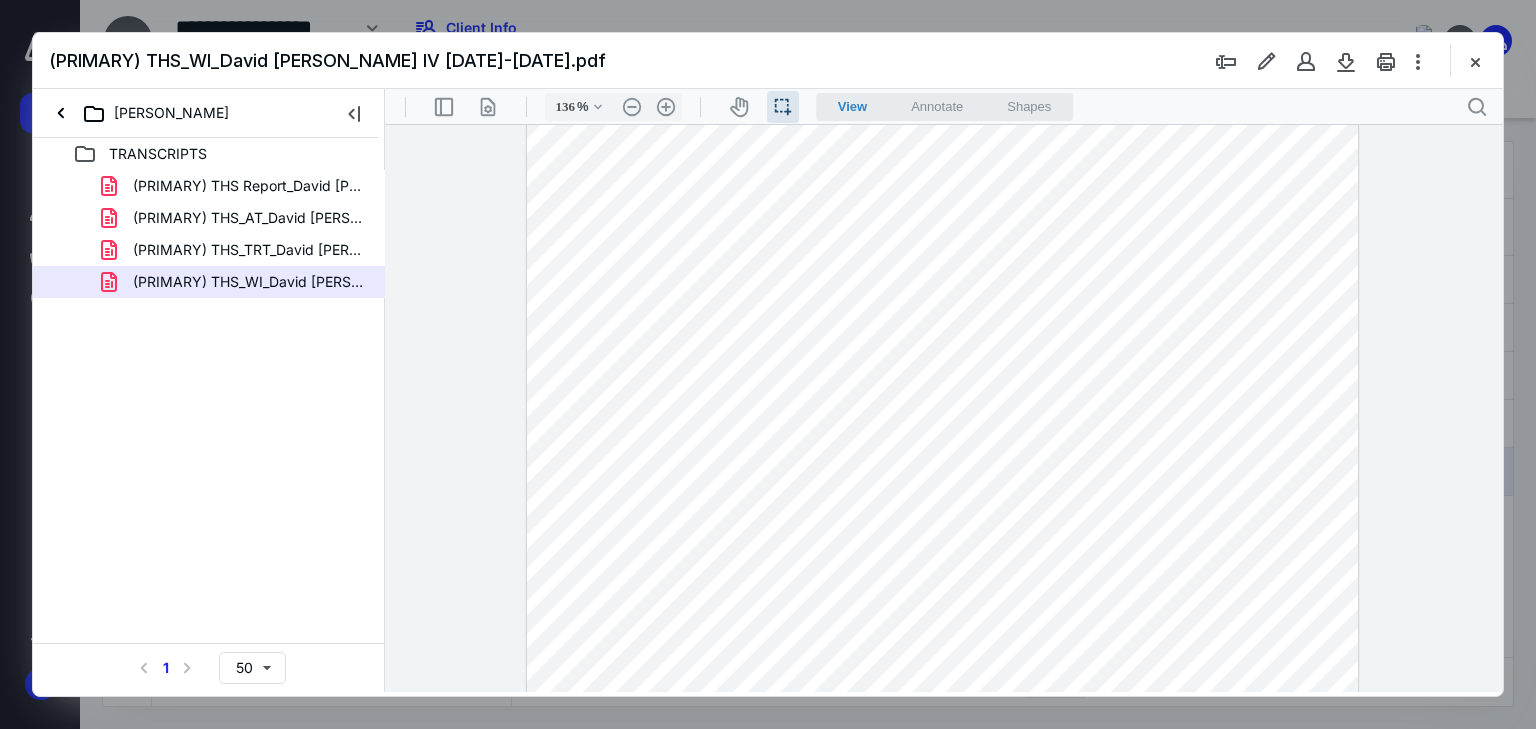 drag, startPoint x: 775, startPoint y: 400, endPoint x: 856, endPoint y: 405, distance: 81.154175 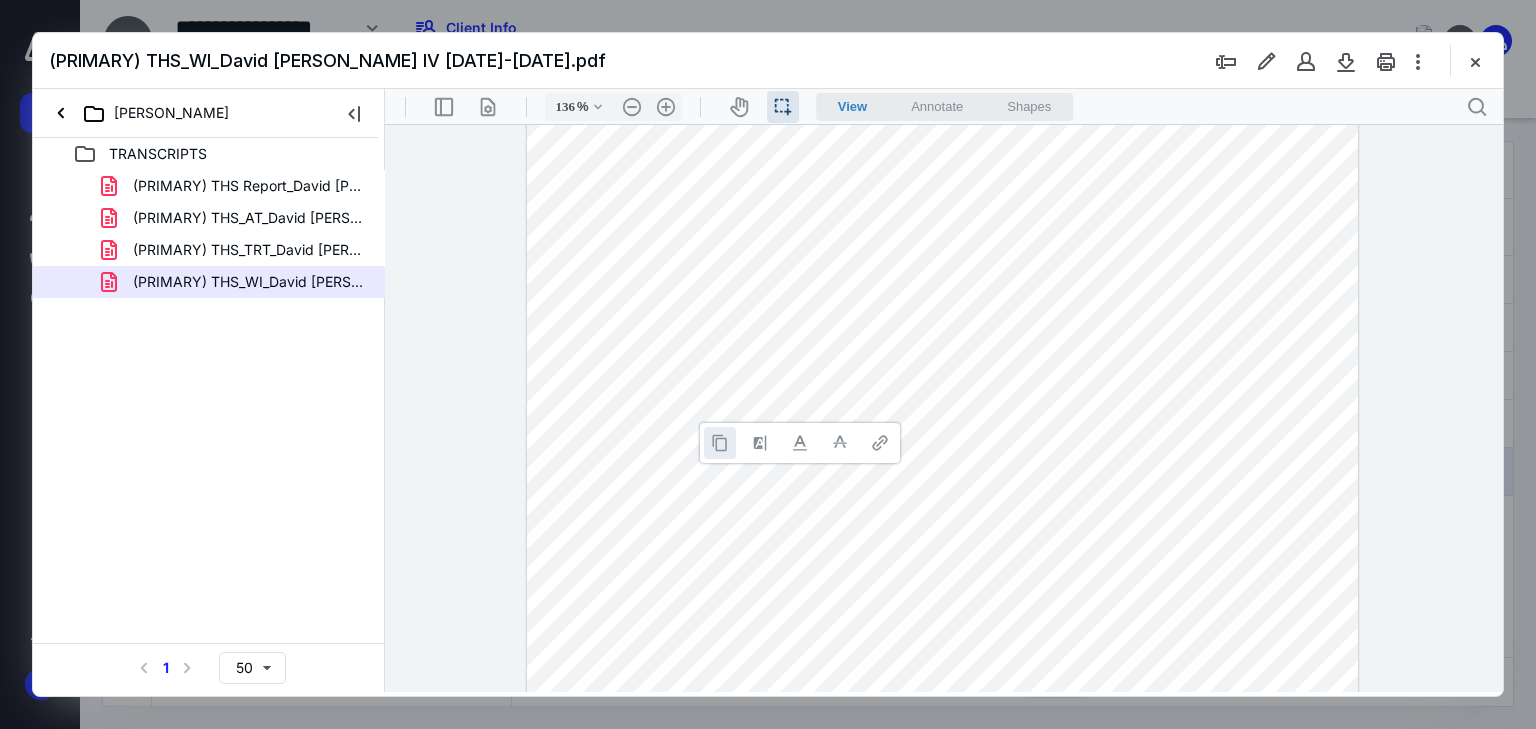 click at bounding box center [720, 443] 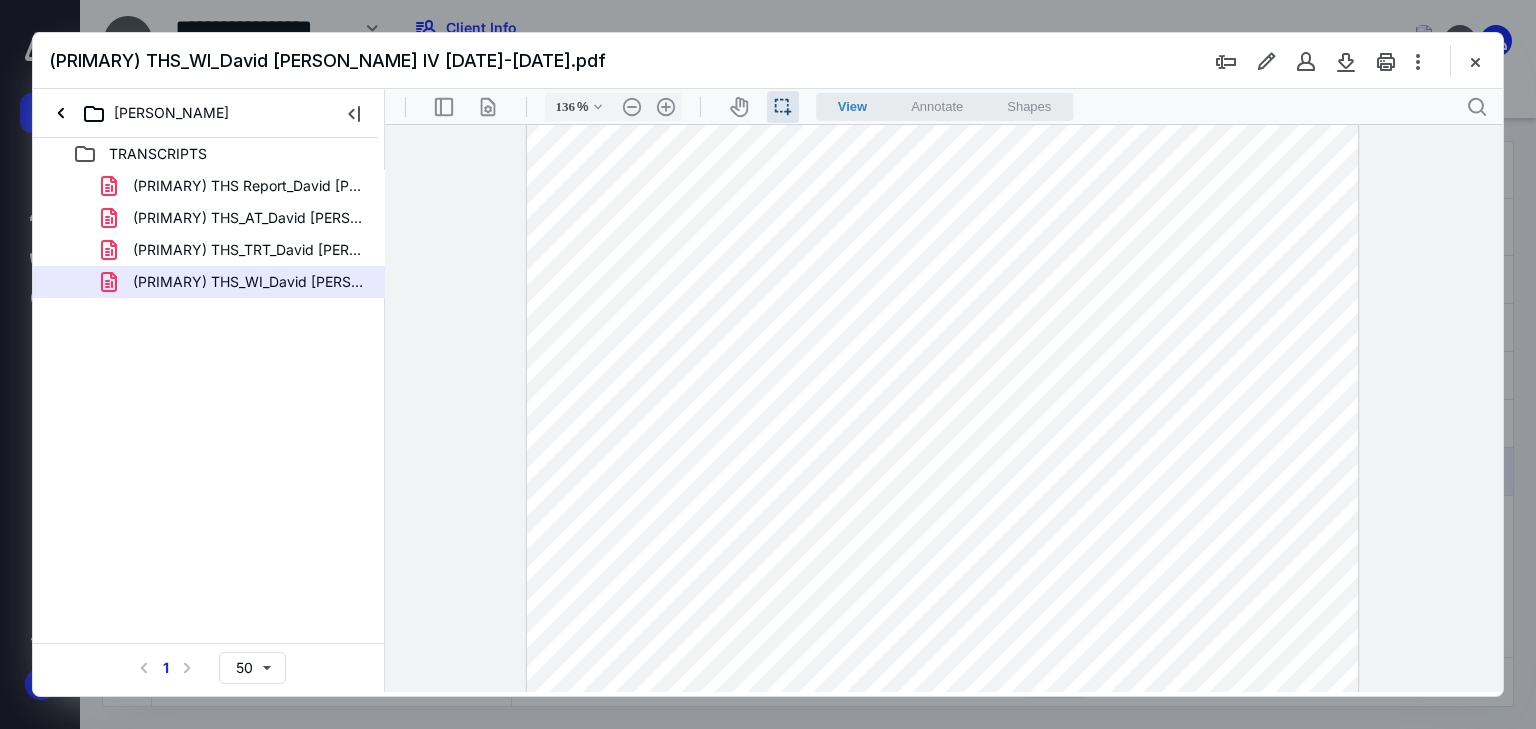 drag, startPoint x: 537, startPoint y: 423, endPoint x: 677, endPoint y: 433, distance: 140.35669 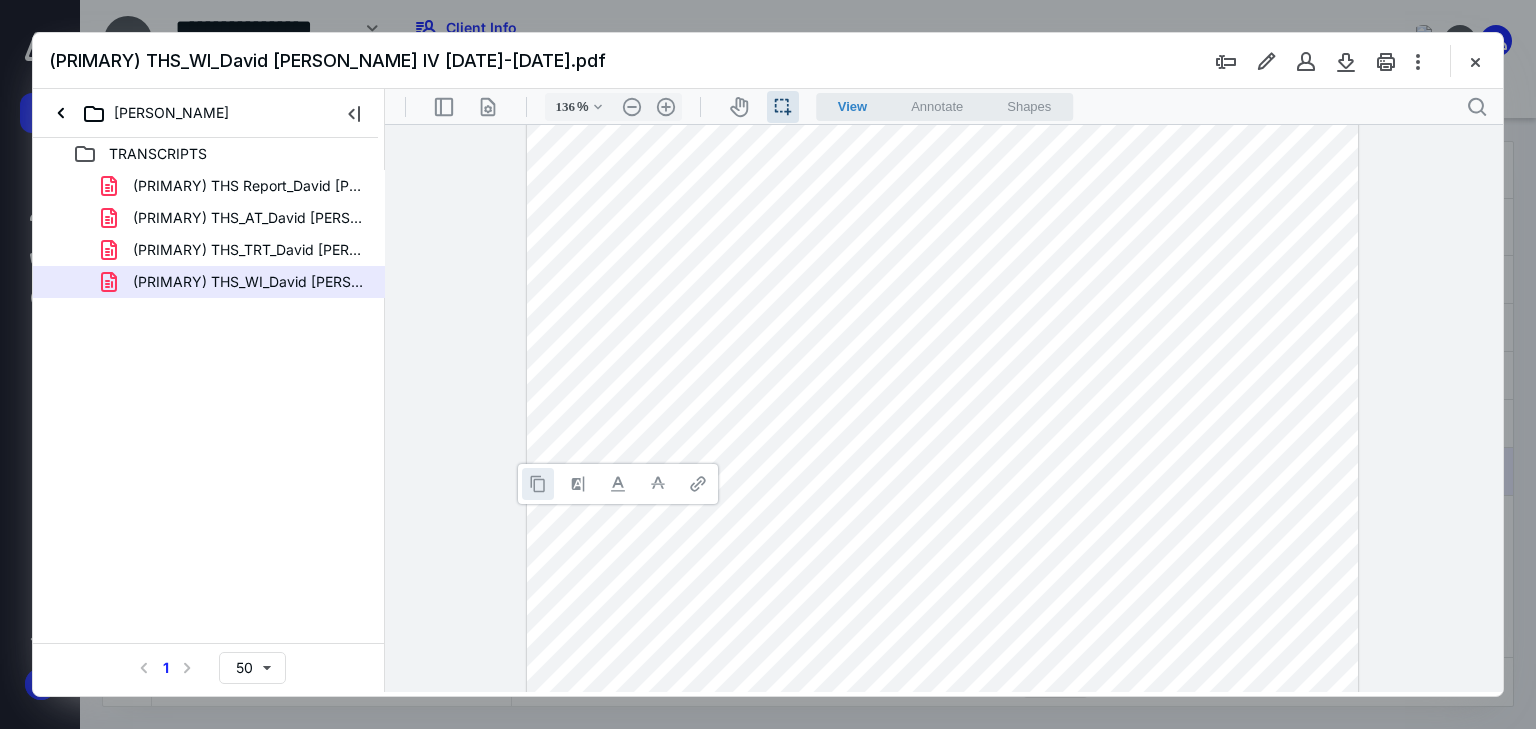 click at bounding box center (538, 484) 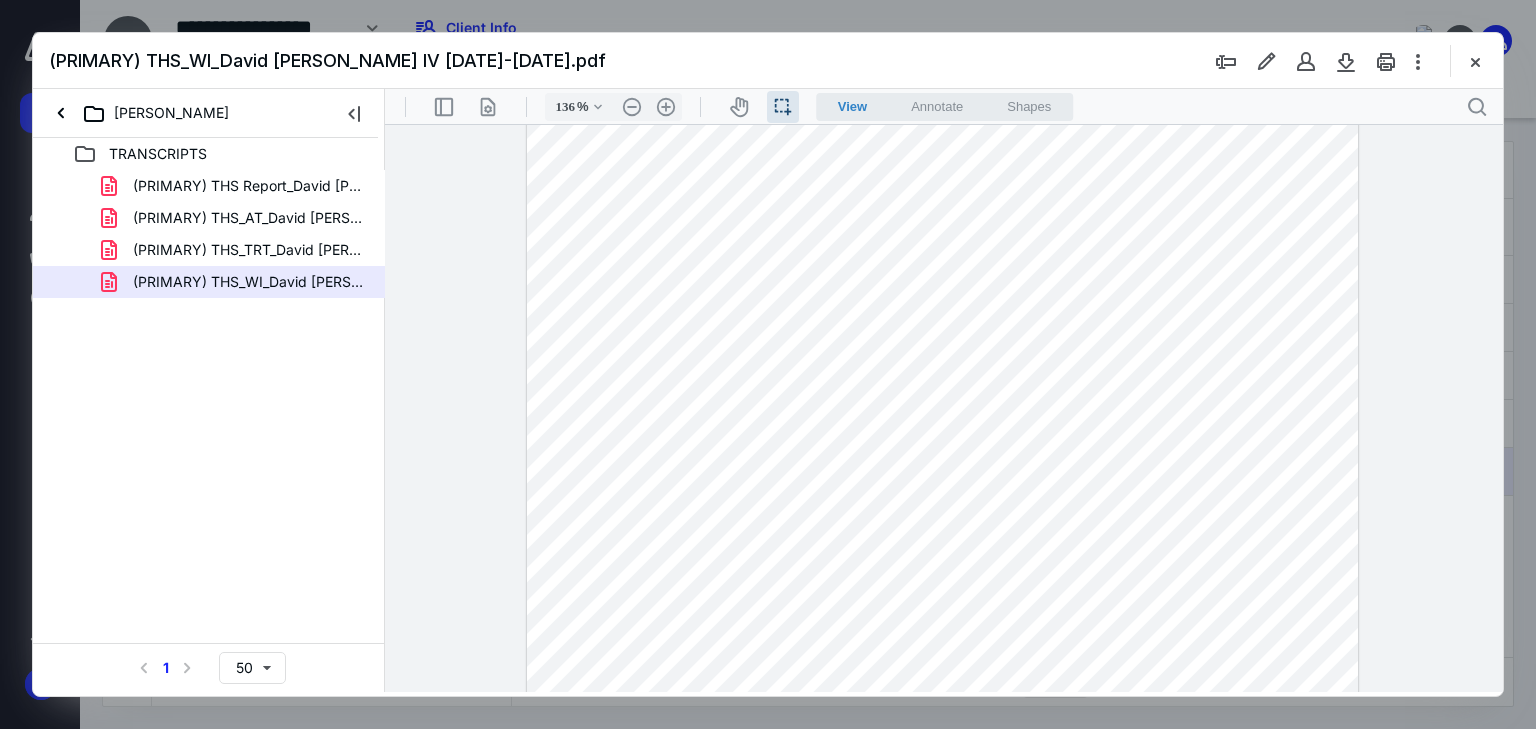 click at bounding box center [943, 394] 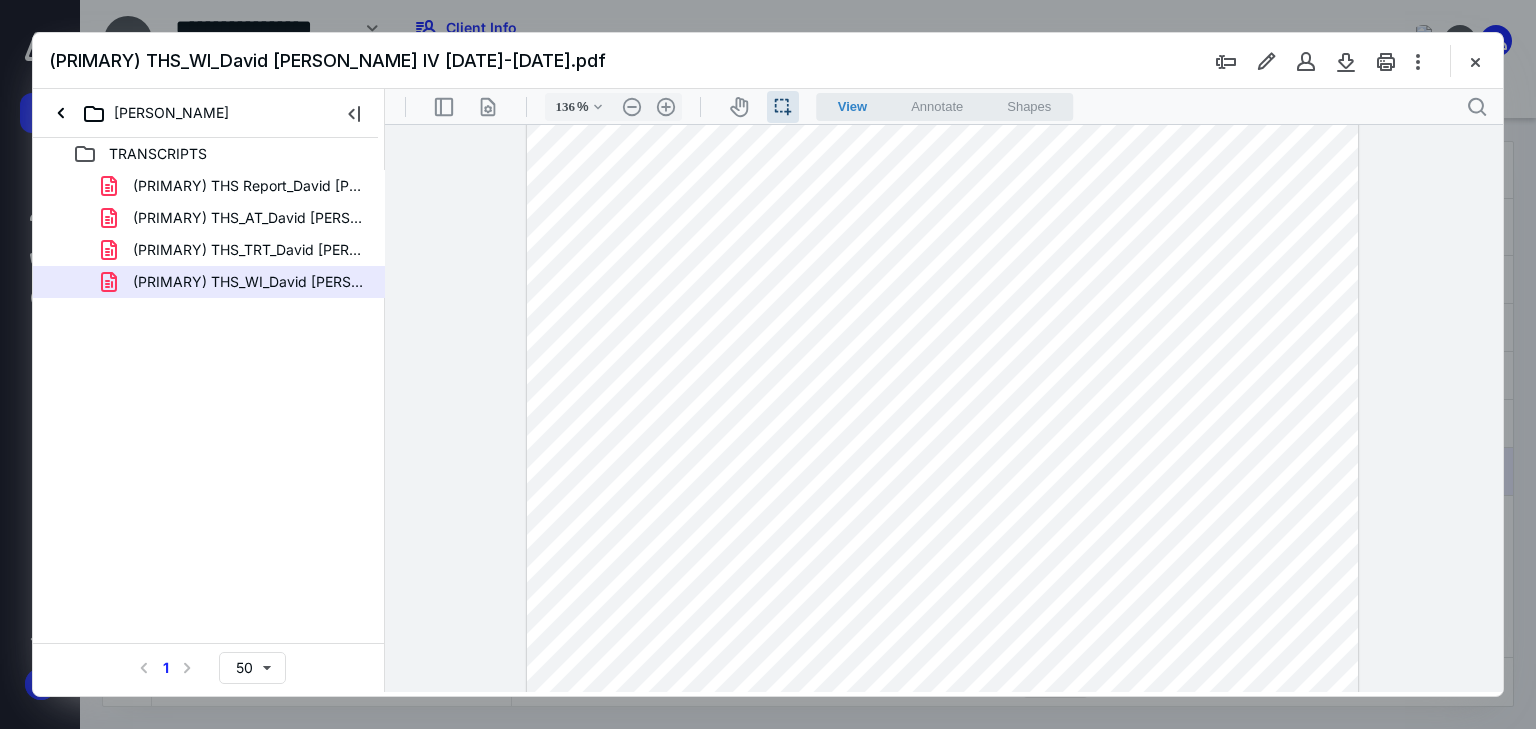 drag, startPoint x: 557, startPoint y: 425, endPoint x: 633, endPoint y: 427, distance: 76.02631 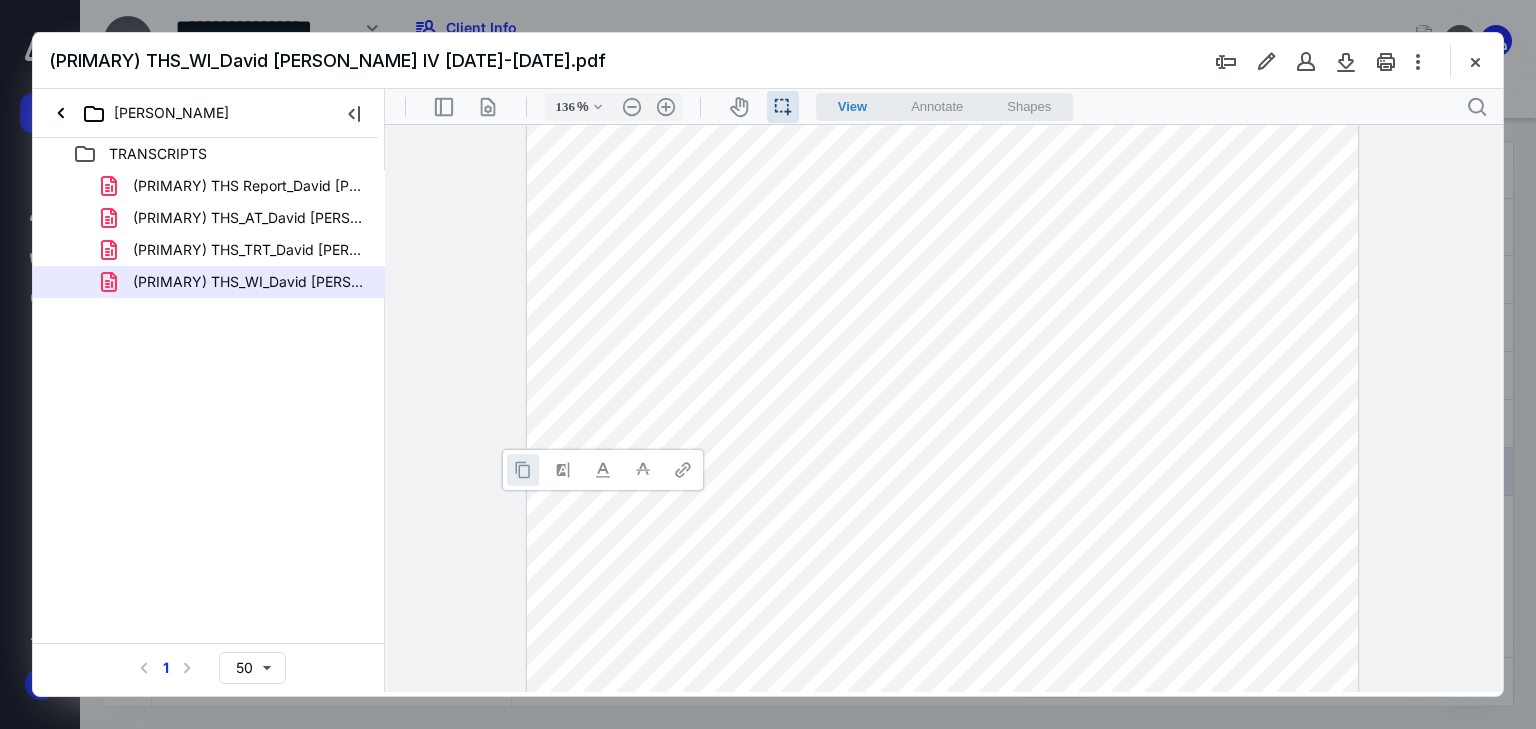 click at bounding box center (523, 470) 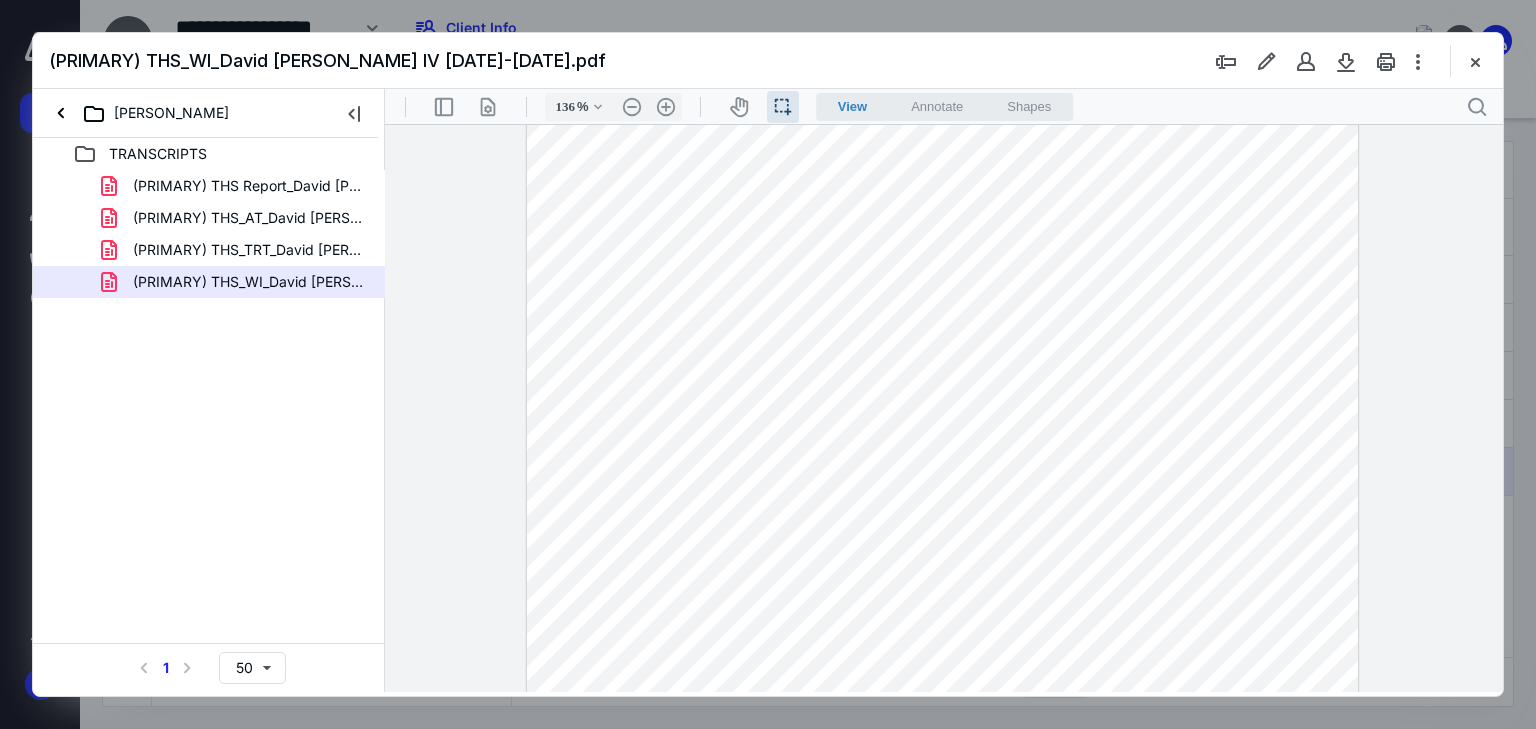 click at bounding box center (943, 394) 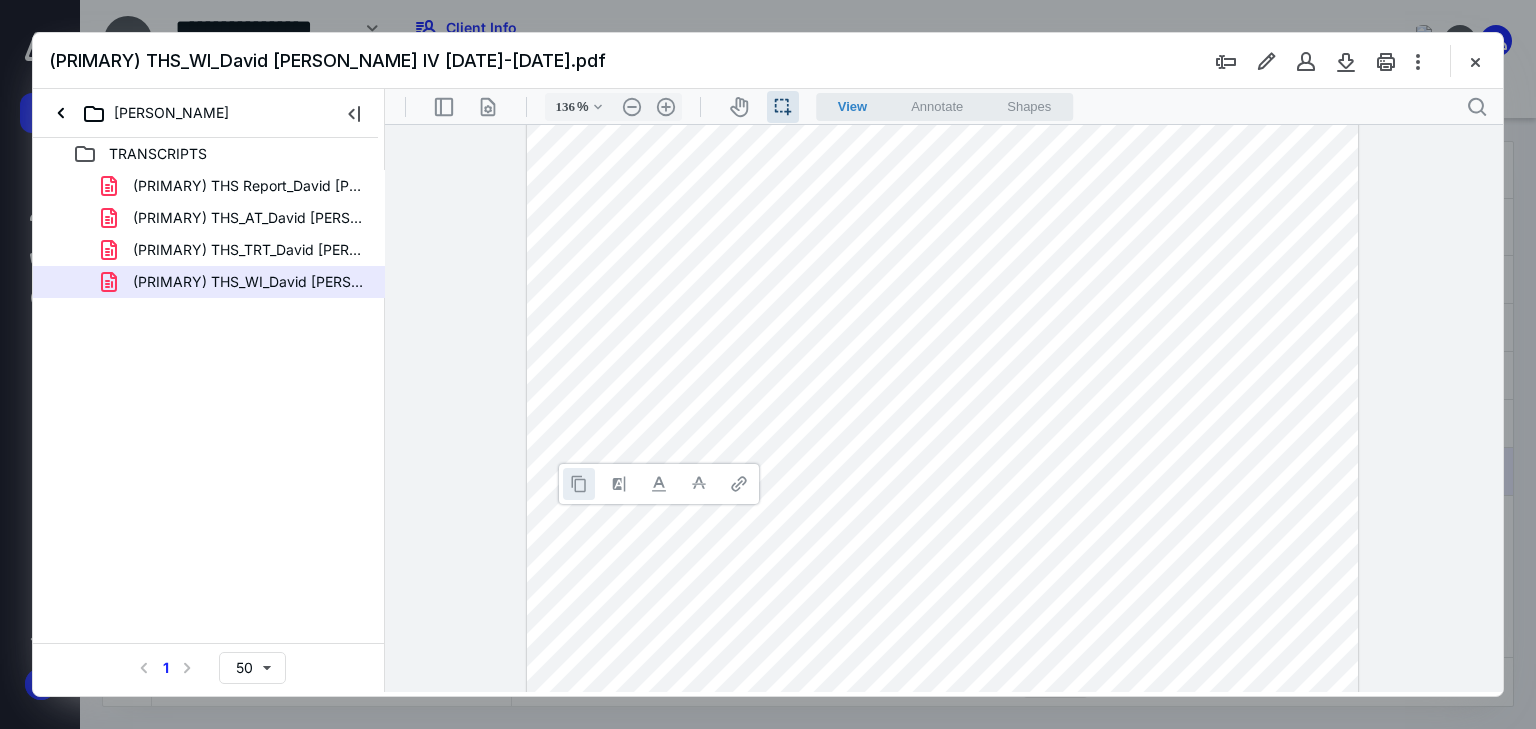 drag, startPoint x: 584, startPoint y: 481, endPoint x: 554, endPoint y: 482, distance: 30.016663 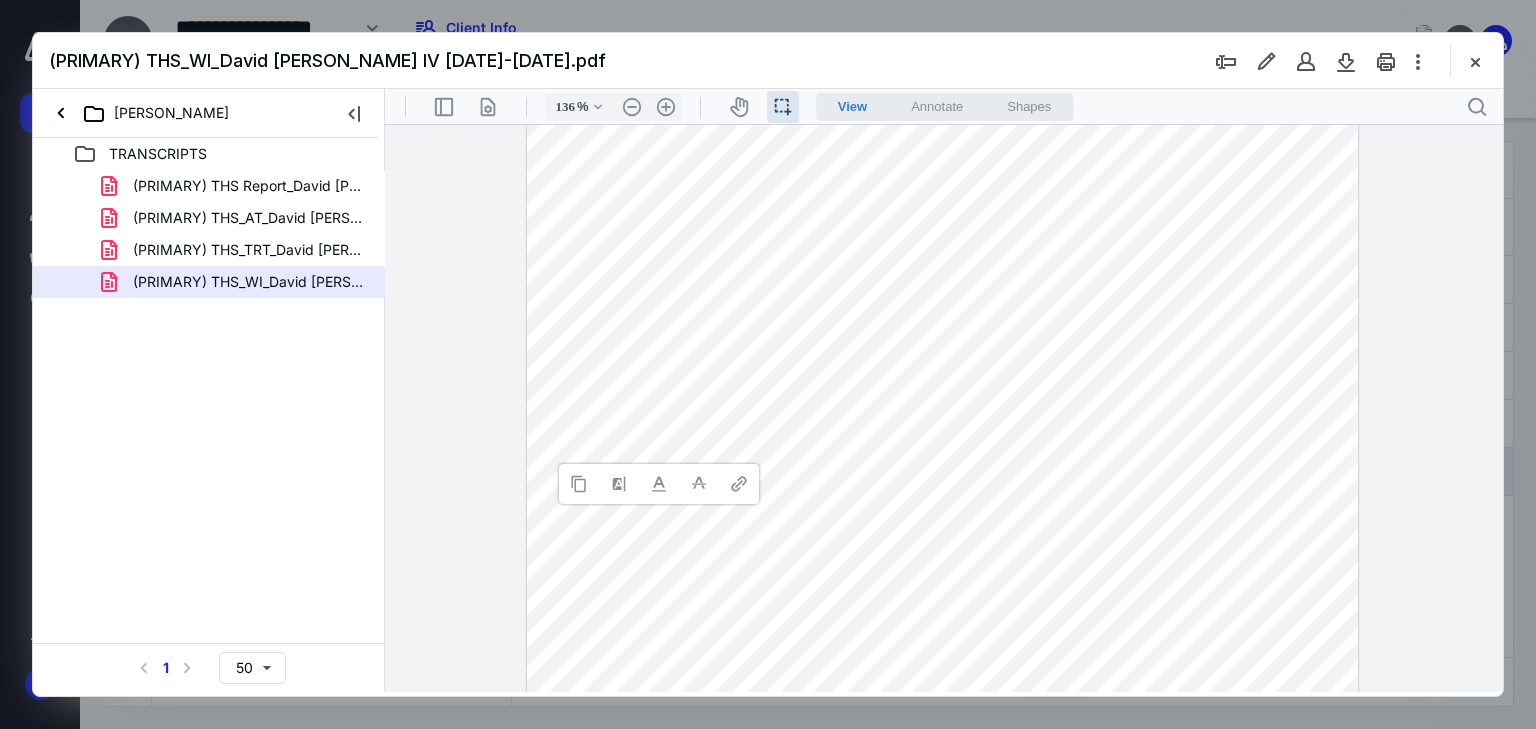 click at bounding box center [579, 484] 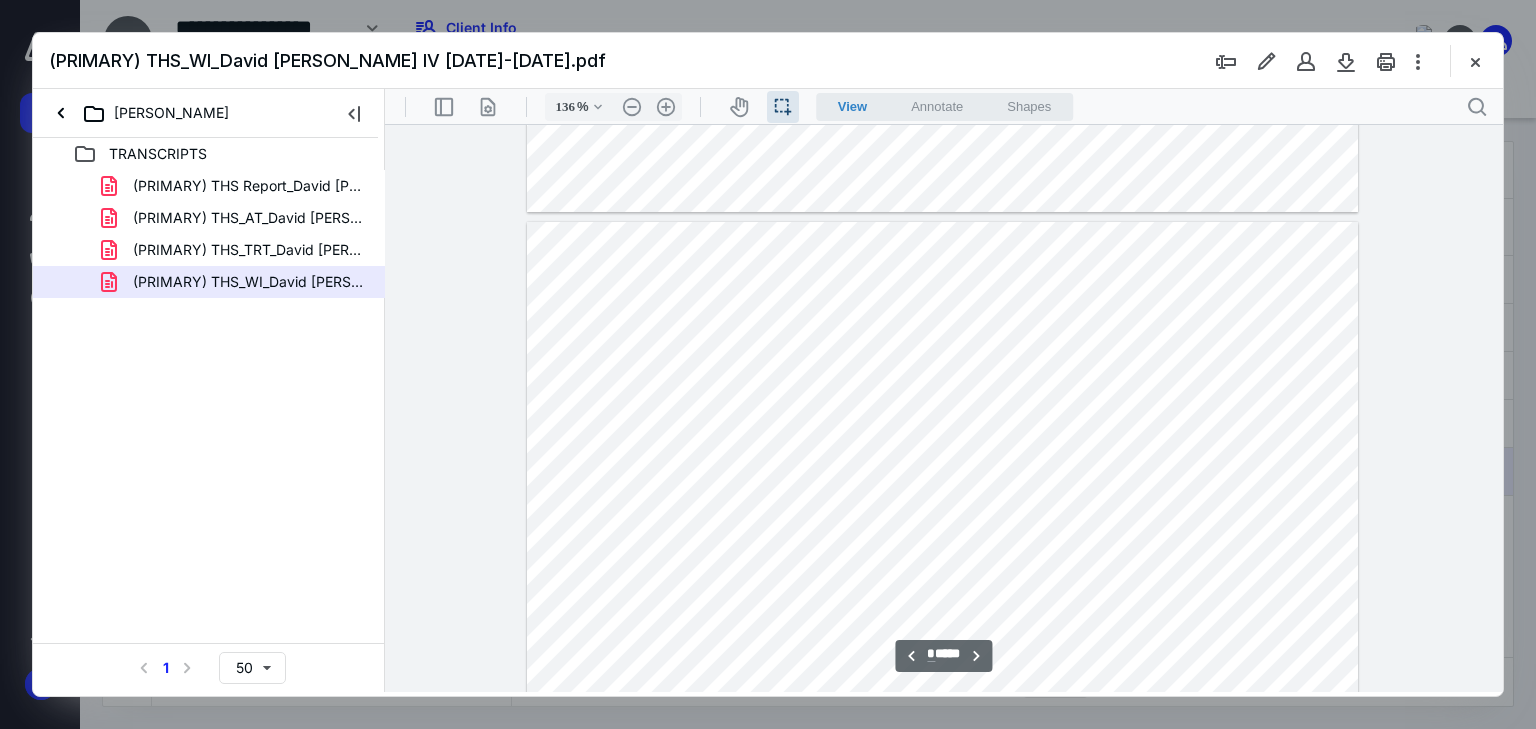 scroll, scrollTop: 2080, scrollLeft: 0, axis: vertical 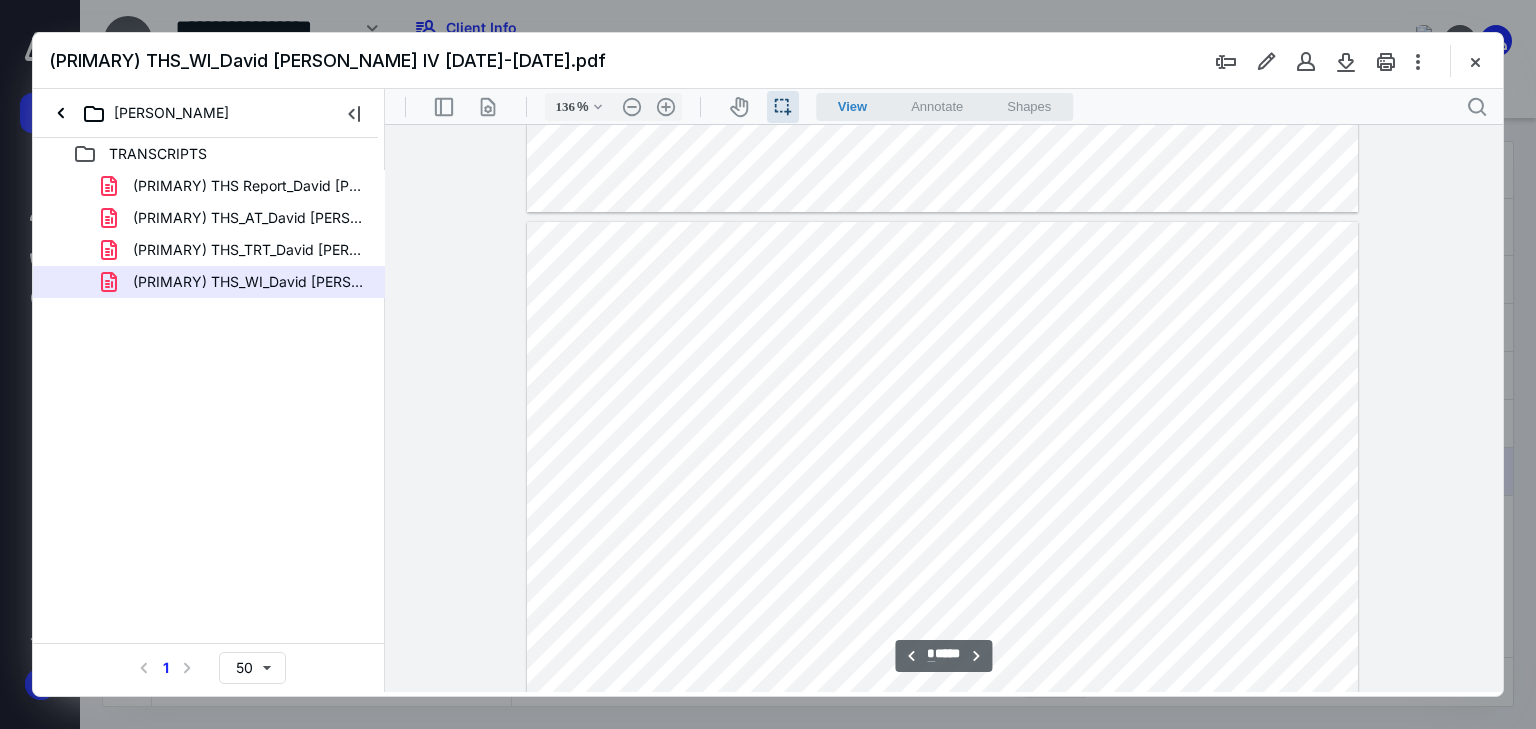 drag, startPoint x: 550, startPoint y: 382, endPoint x: 677, endPoint y: 389, distance: 127.192764 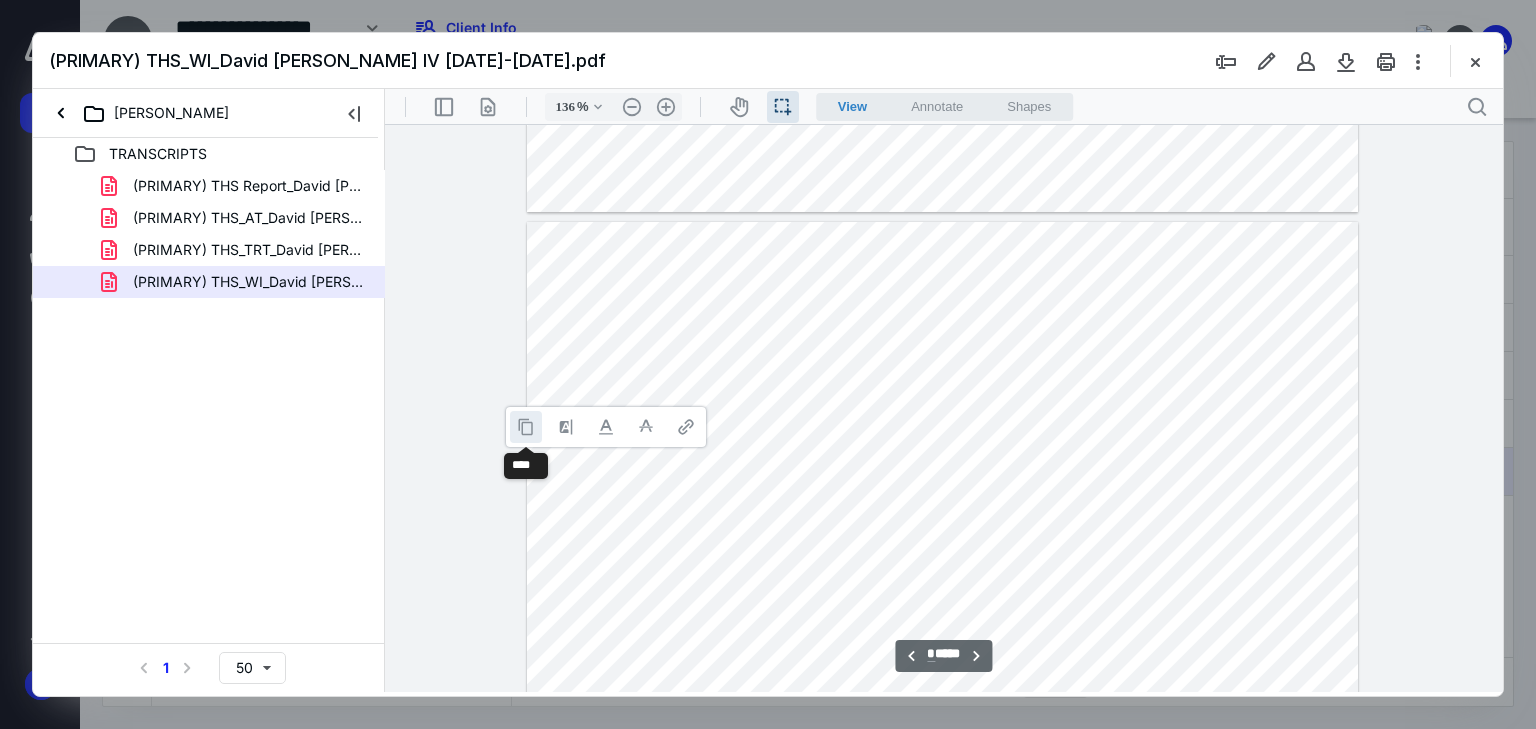 drag, startPoint x: 527, startPoint y: 424, endPoint x: 634, endPoint y: 514, distance: 139.81773 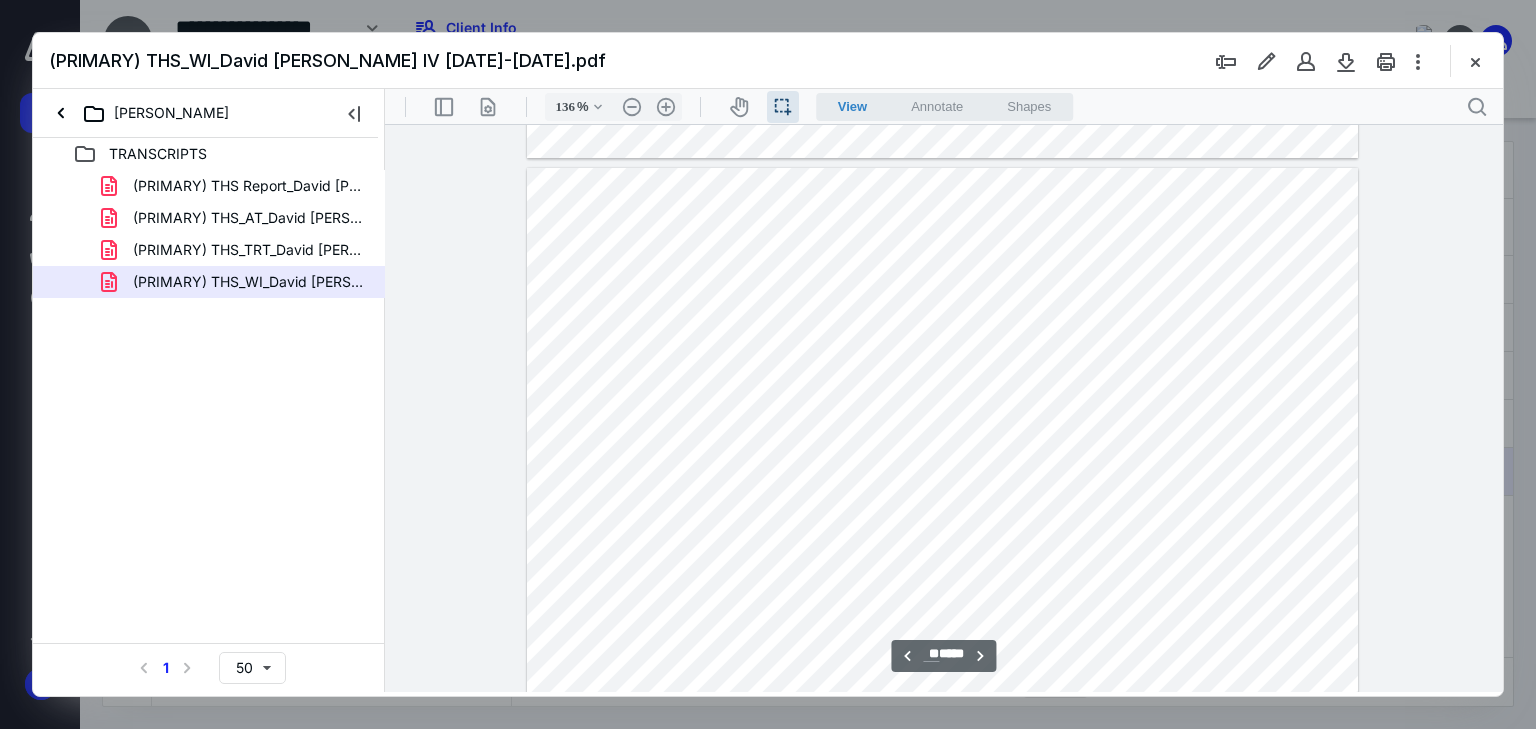 scroll, scrollTop: 57609, scrollLeft: 0, axis: vertical 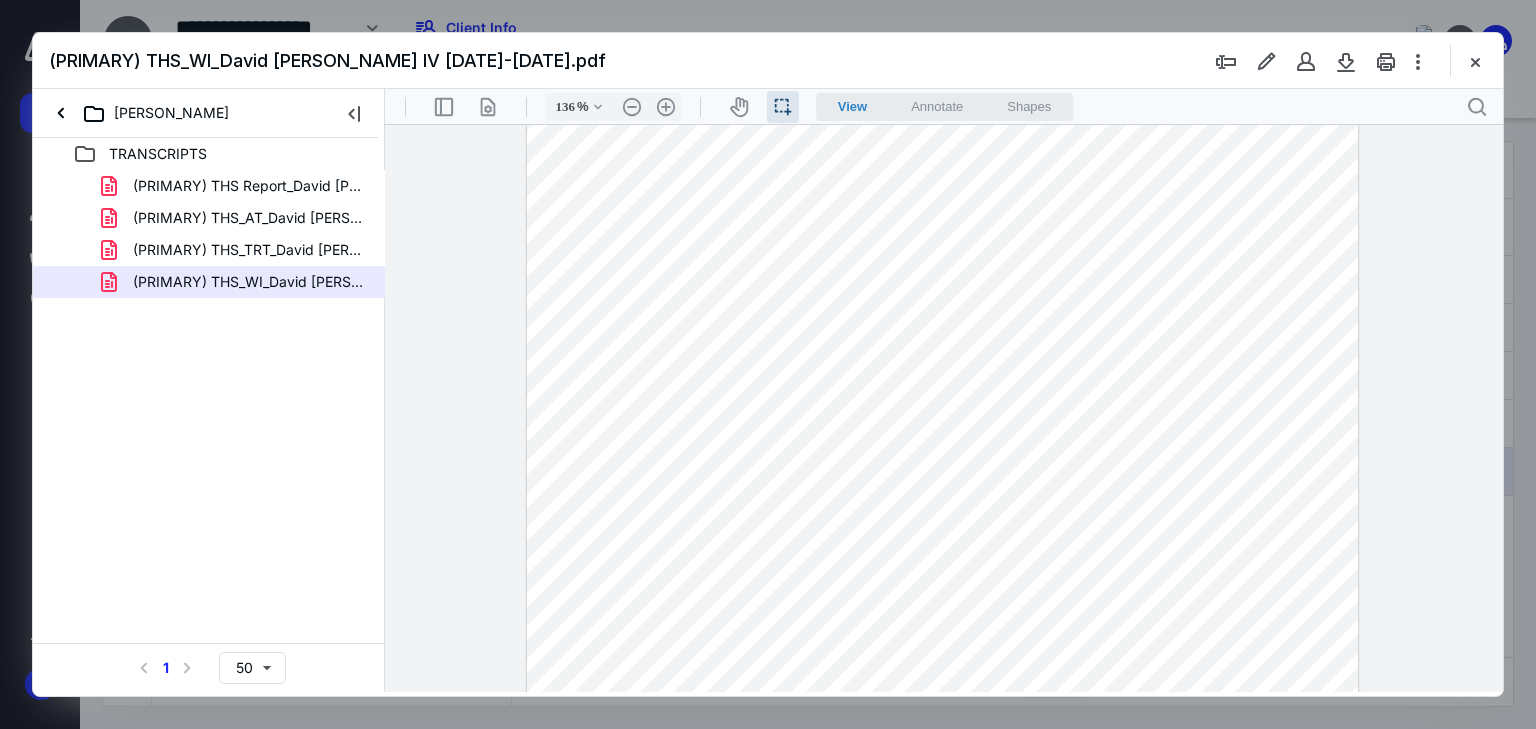 click at bounding box center [943, 617] 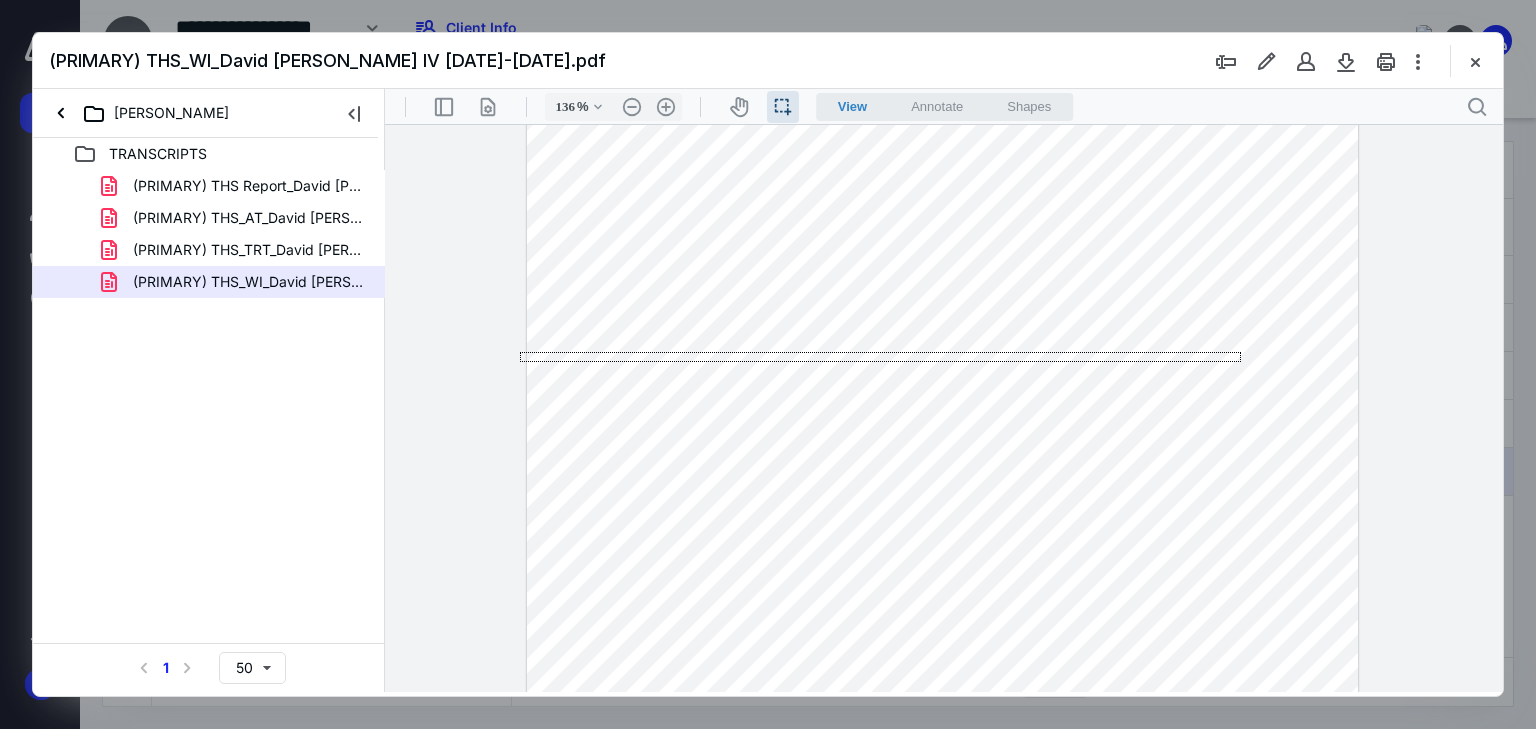 drag, startPoint x: 1241, startPoint y: 352, endPoint x: 595, endPoint y: 457, distance: 654.47766 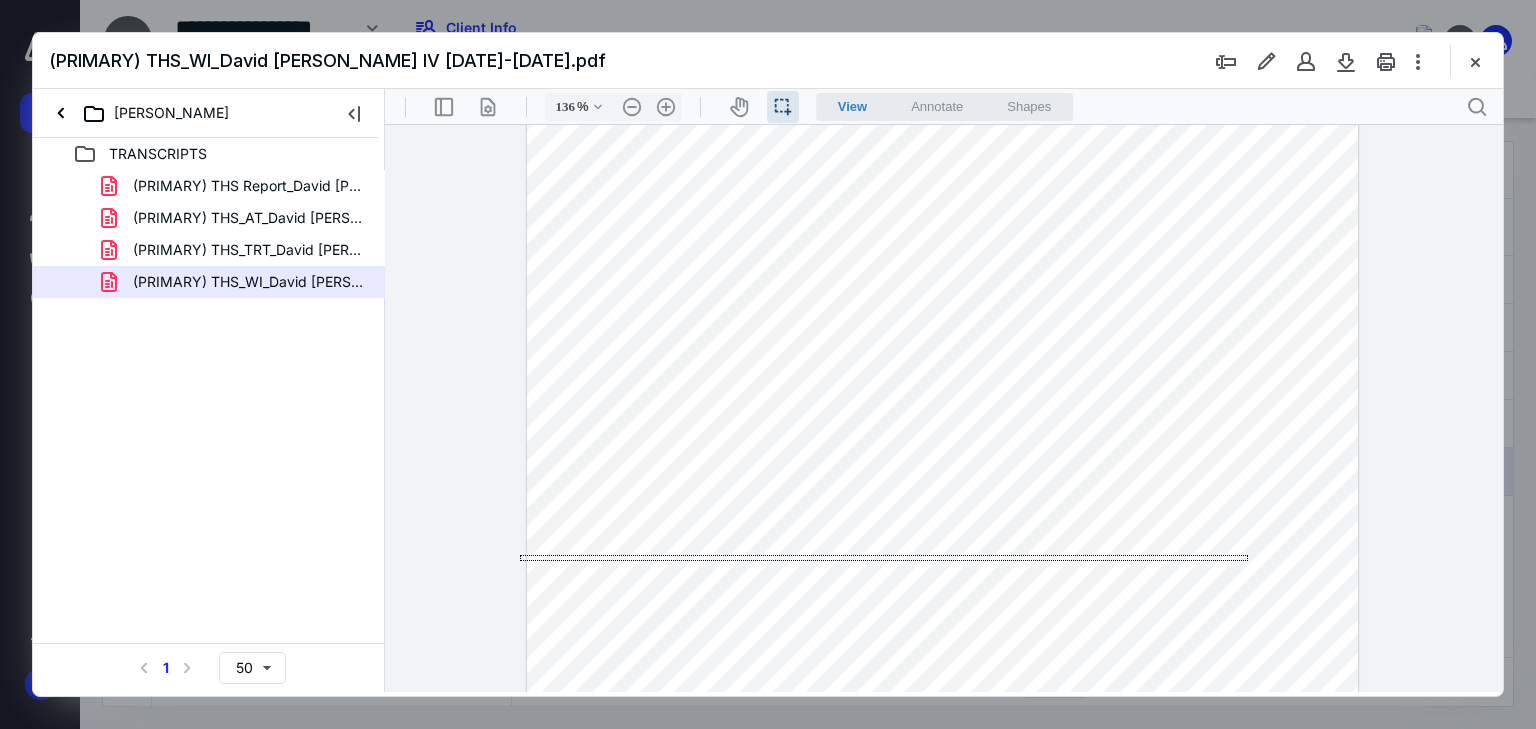 drag, startPoint x: 1248, startPoint y: 555, endPoint x: 339, endPoint y: 561, distance: 909.0198 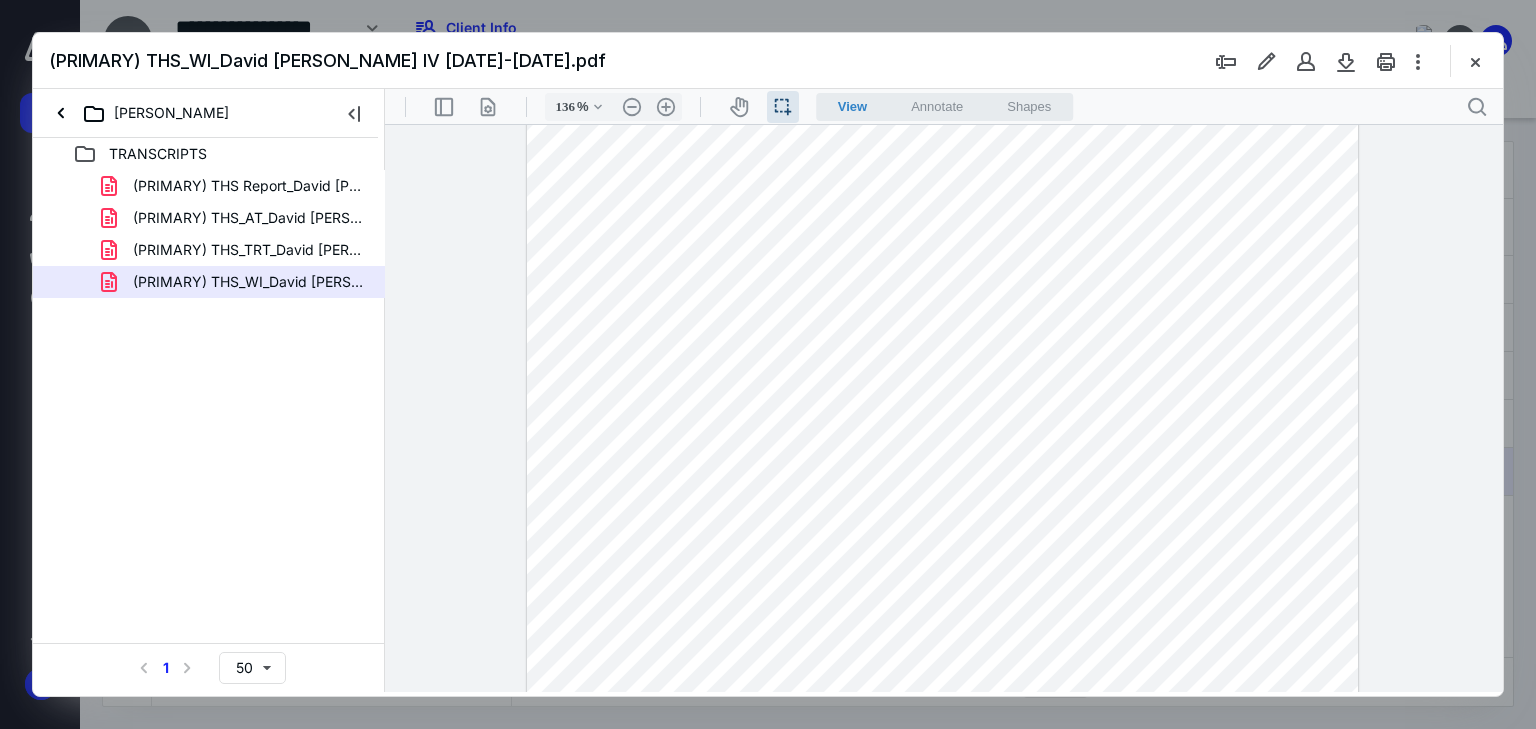 click at bounding box center [943, 617] 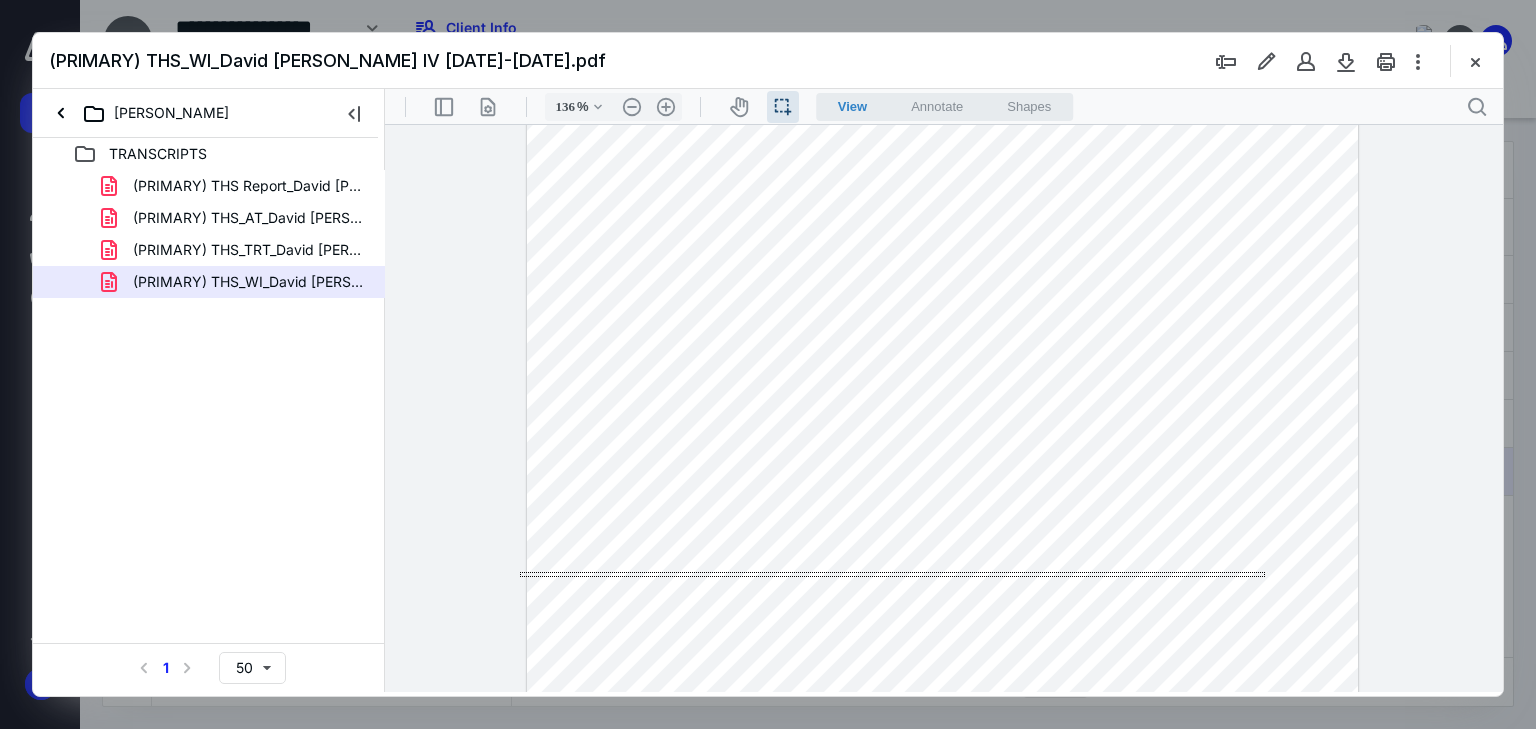drag, startPoint x: 1265, startPoint y: 572, endPoint x: 406, endPoint y: 577, distance: 859.0145 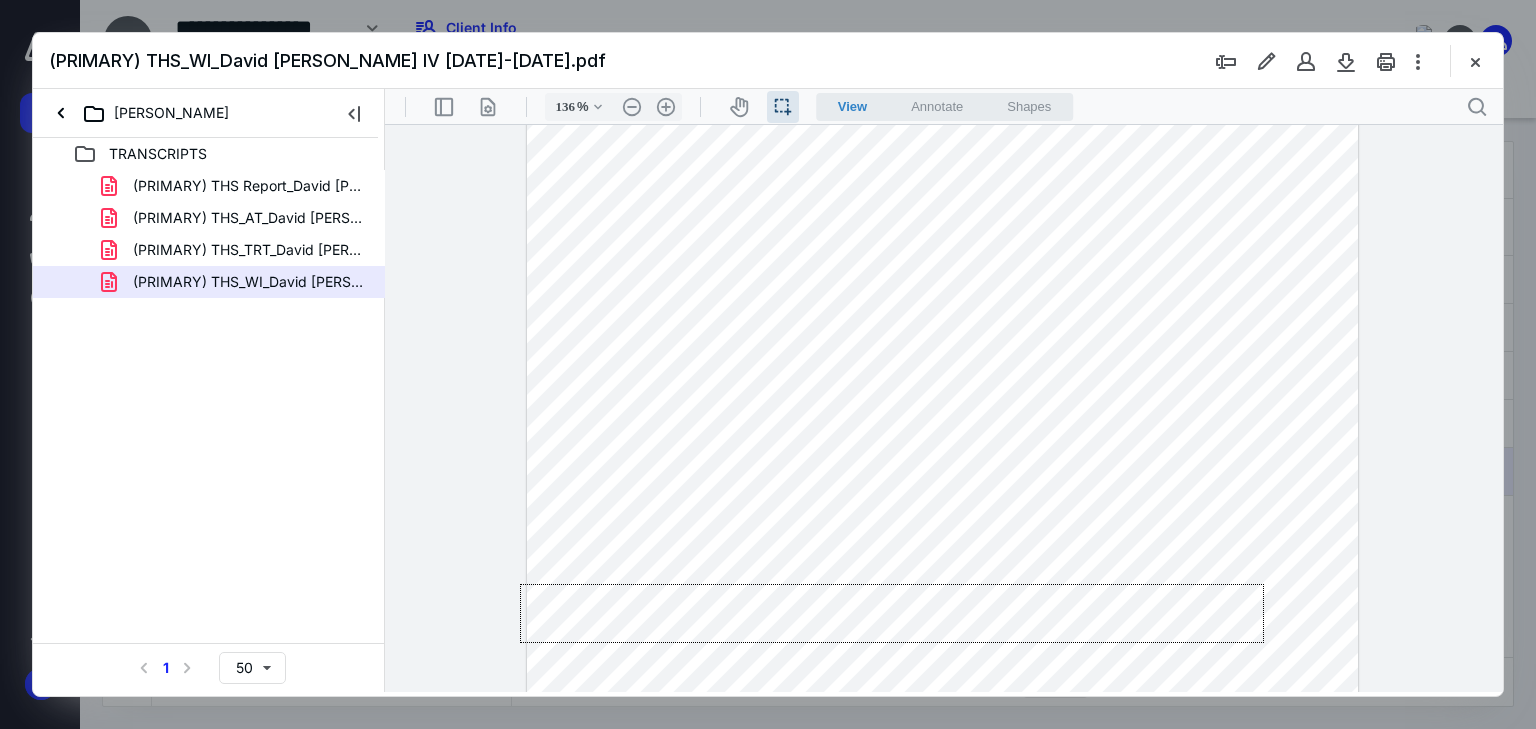 drag, startPoint x: 1264, startPoint y: 584, endPoint x: 613, endPoint y: 731, distance: 667.39044 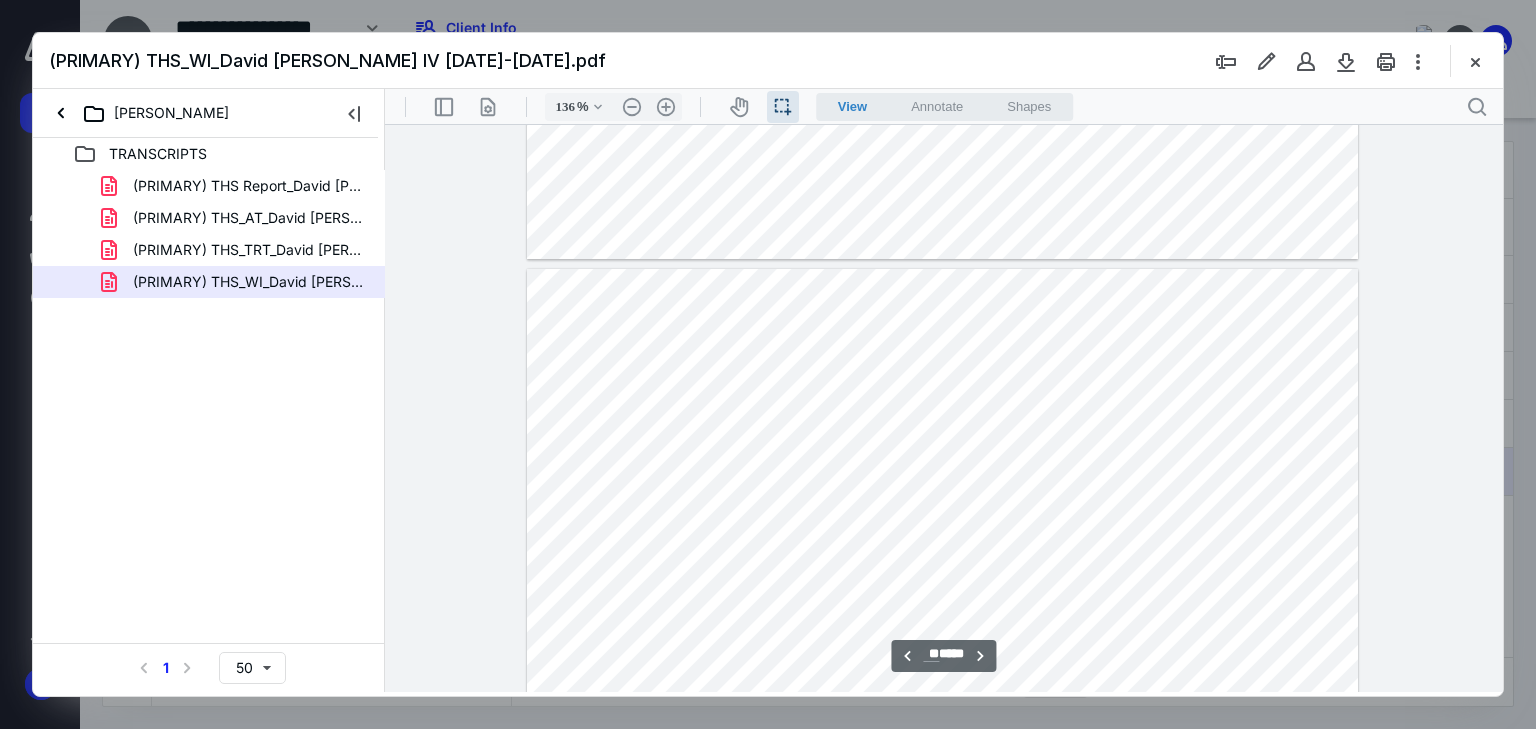 scroll, scrollTop: 56569, scrollLeft: 0, axis: vertical 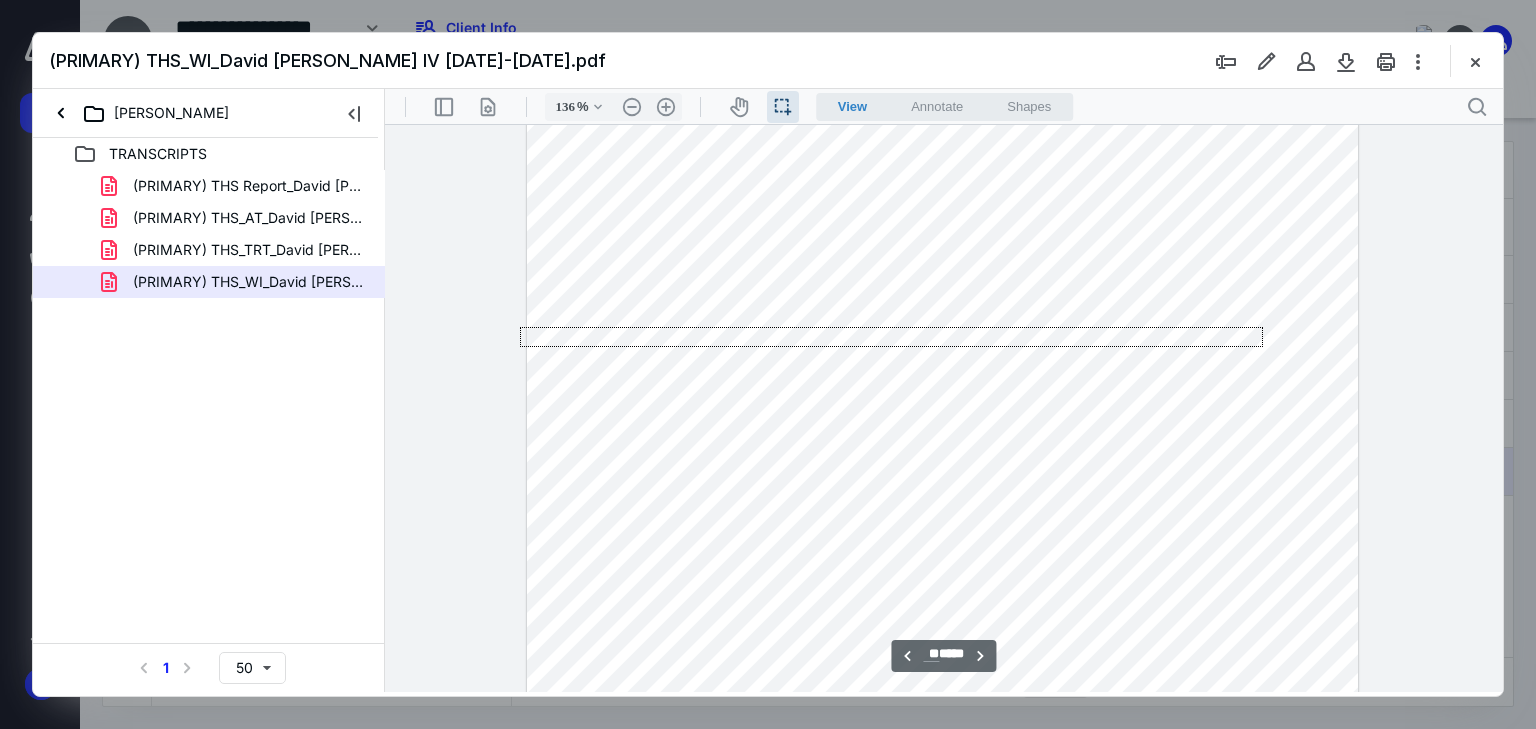 drag, startPoint x: 1263, startPoint y: 327, endPoint x: 403, endPoint y: 447, distance: 868.3317 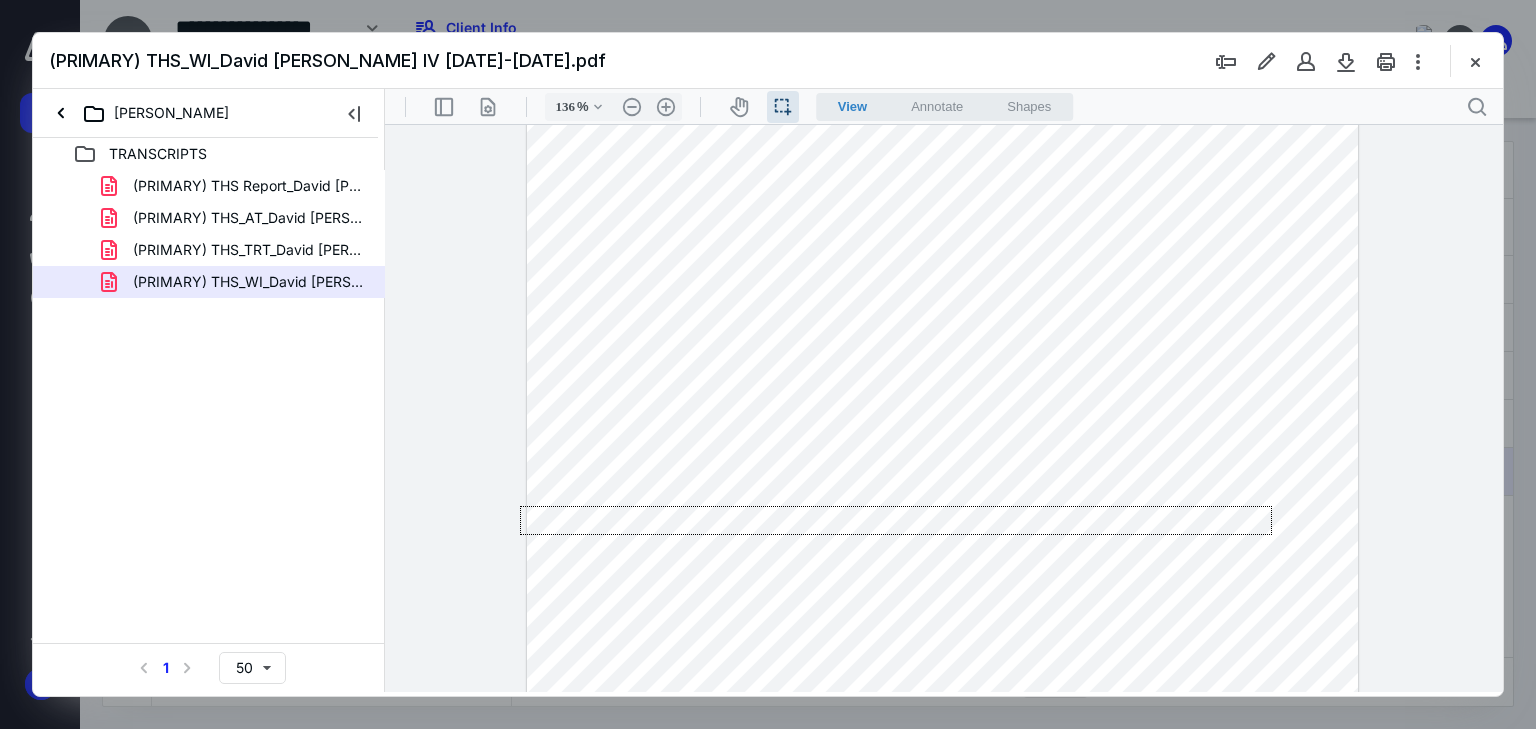 drag, startPoint x: 1272, startPoint y: 506, endPoint x: 237, endPoint y: 530, distance: 1035.2782 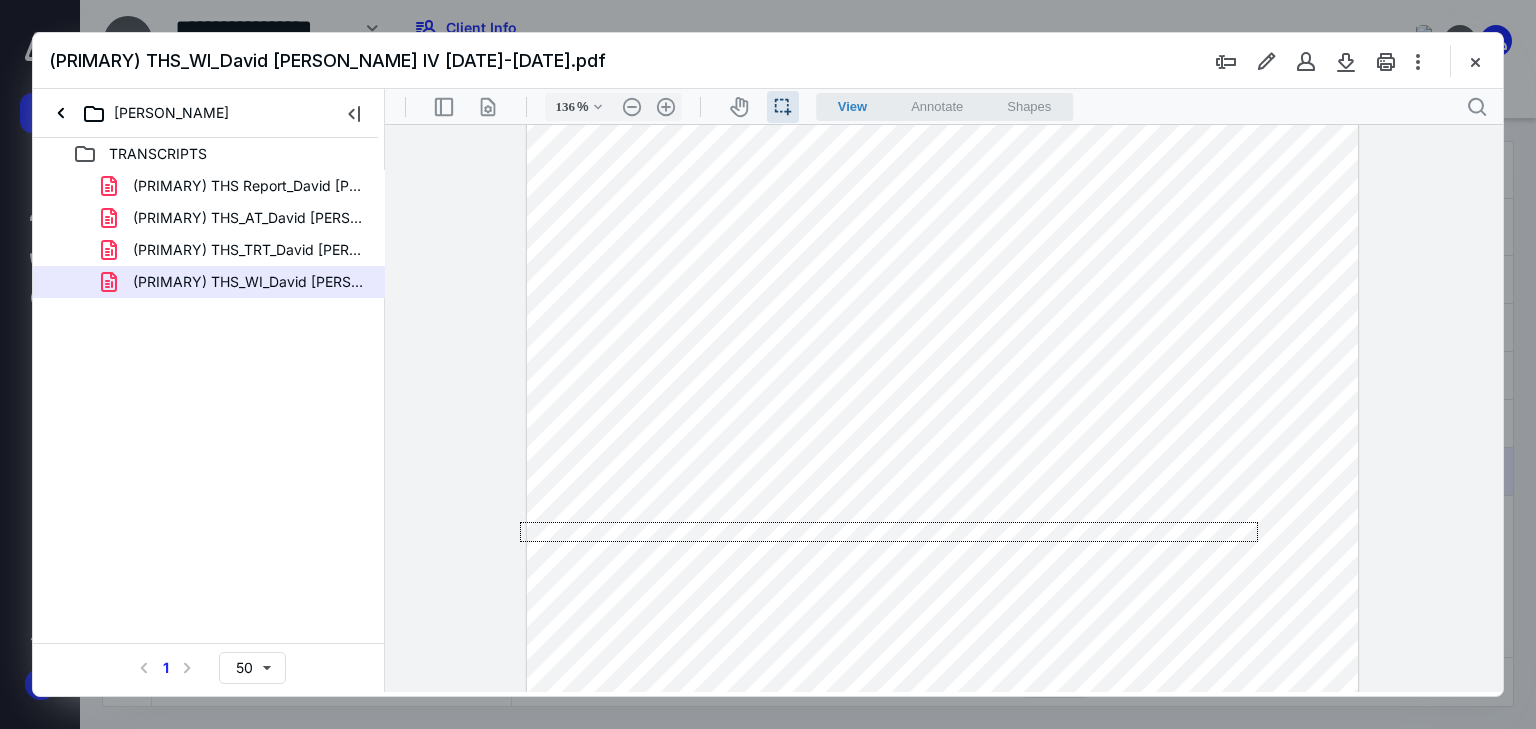 drag, startPoint x: 1258, startPoint y: 522, endPoint x: 427, endPoint y: 542, distance: 831.24066 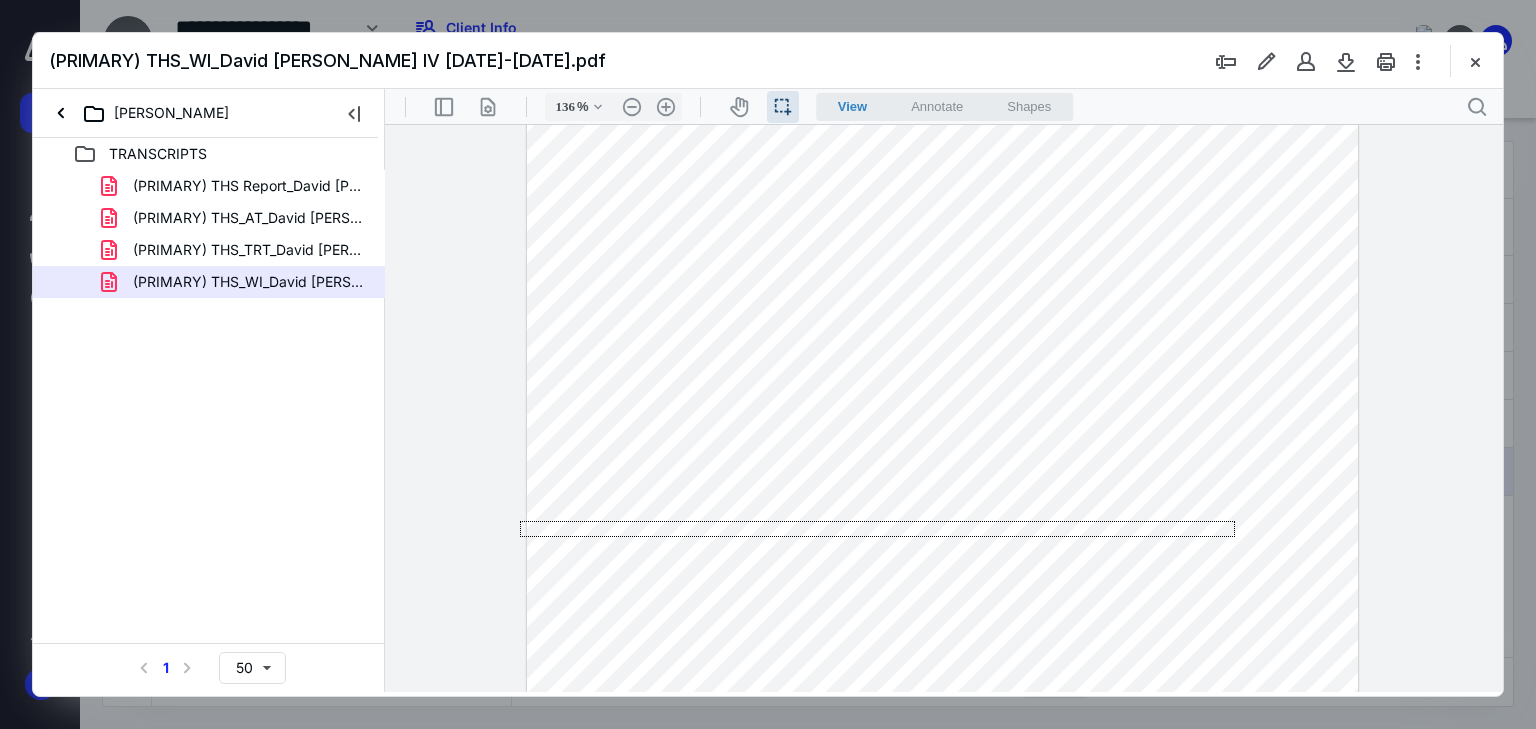 drag, startPoint x: 1235, startPoint y: 521, endPoint x: 201, endPoint y: 537, distance: 1034.1238 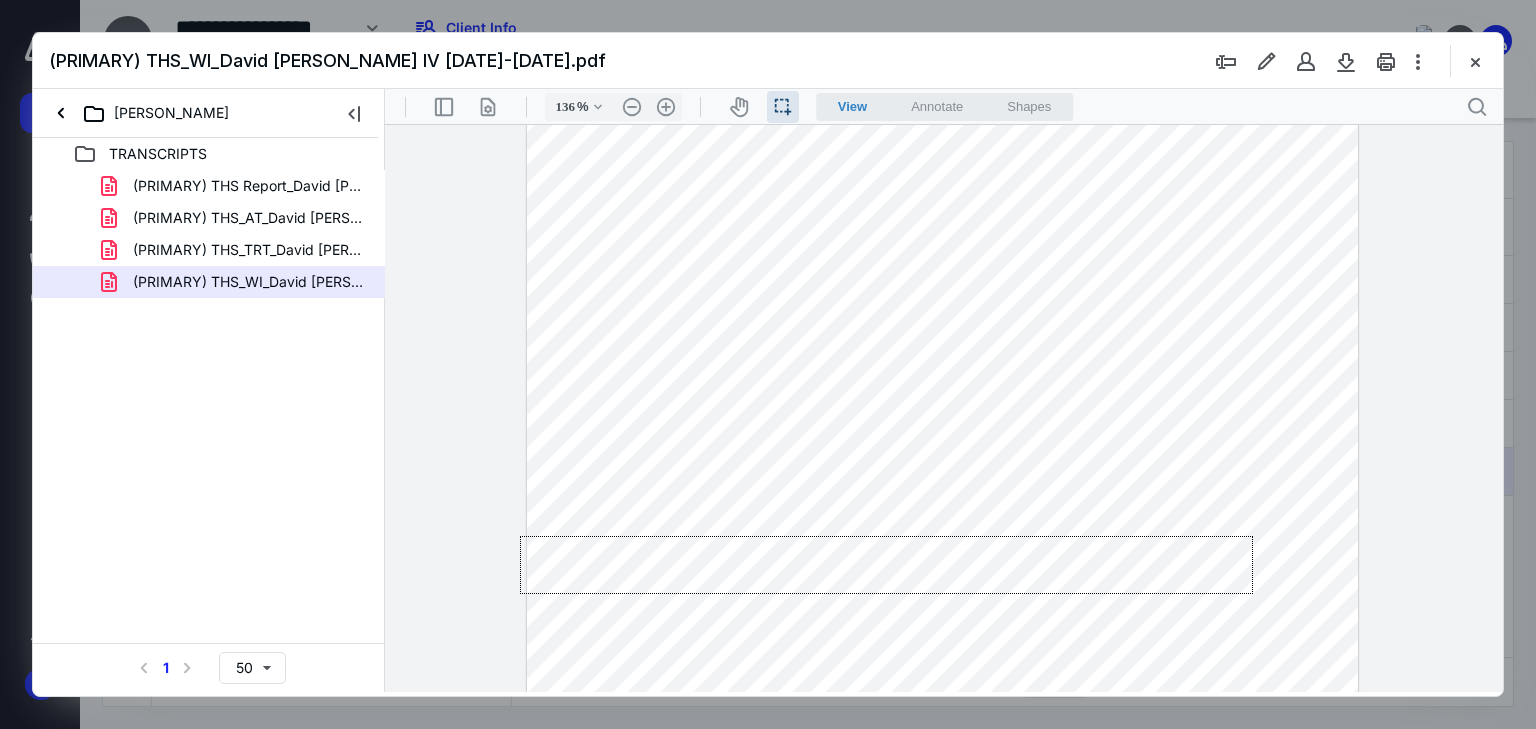 drag, startPoint x: 1253, startPoint y: 536, endPoint x: 59, endPoint y: 593, distance: 1195.3597 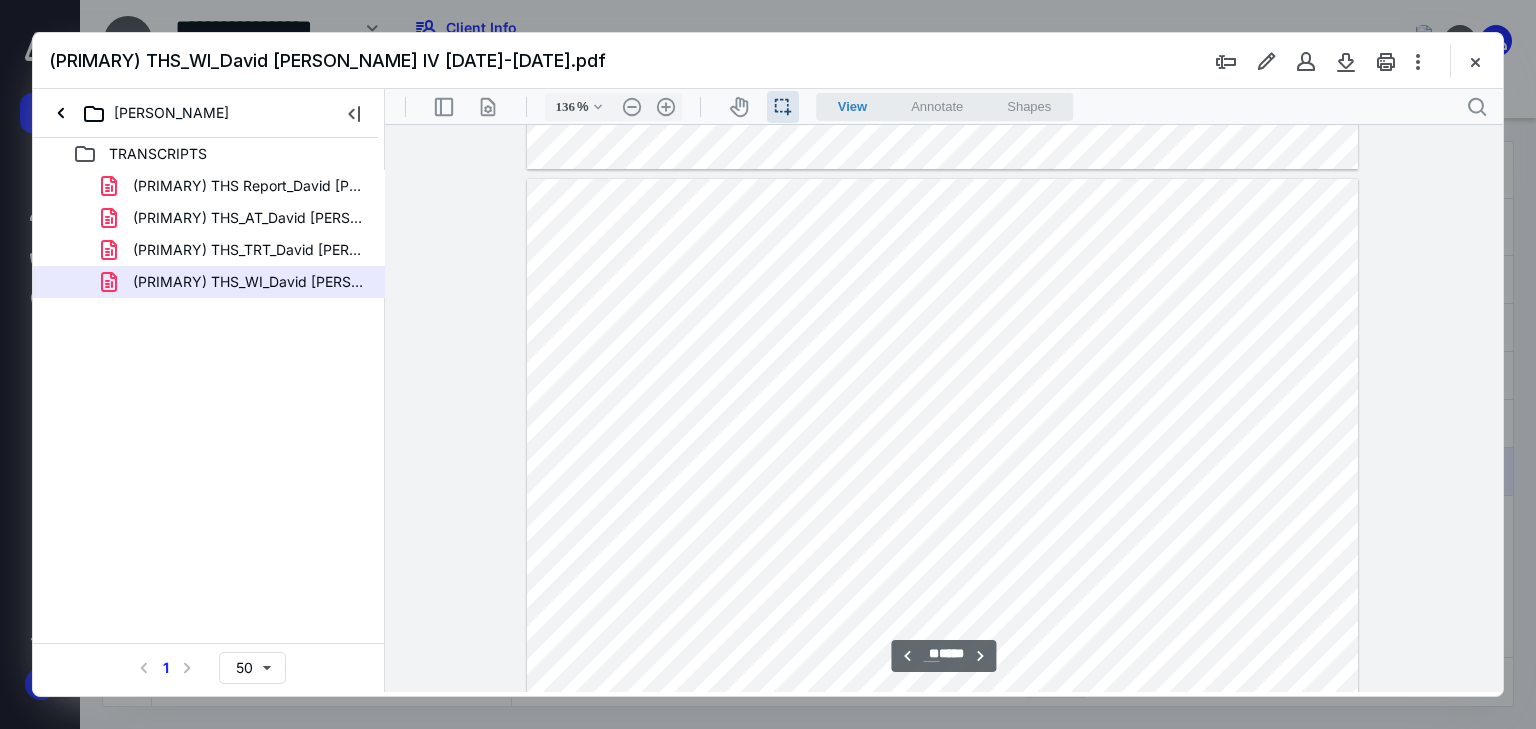 type on "**" 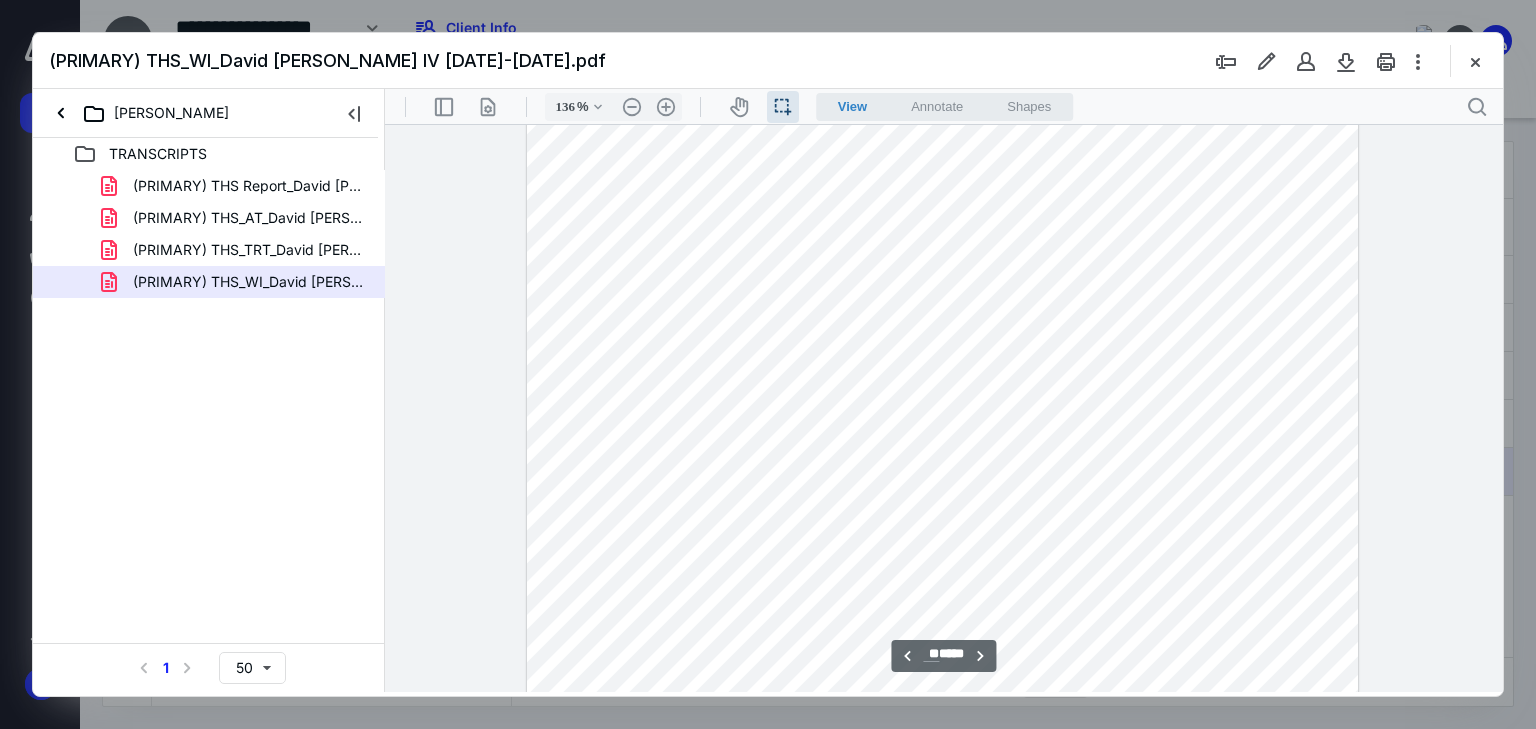 scroll, scrollTop: 55449, scrollLeft: 0, axis: vertical 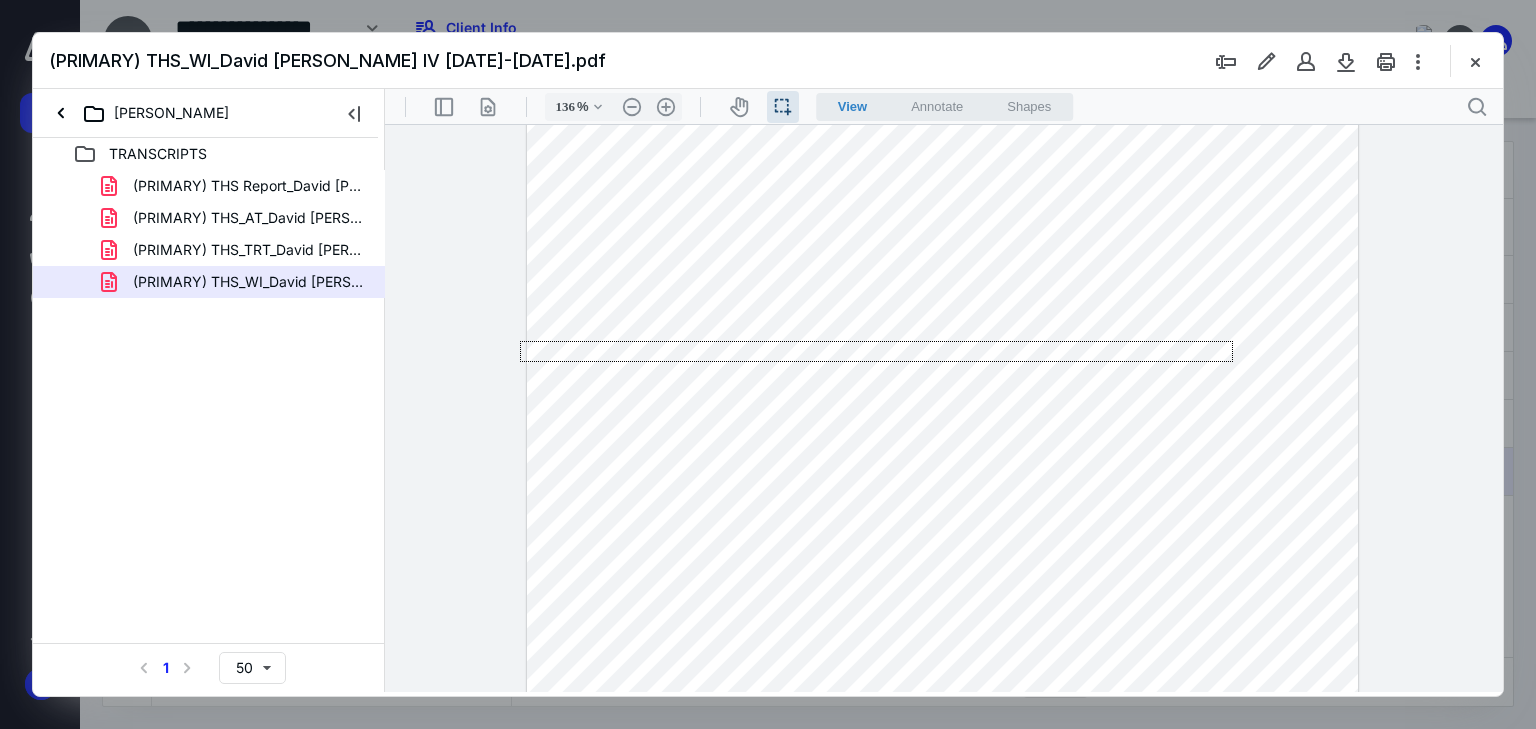 drag, startPoint x: 1233, startPoint y: 341, endPoint x: 452, endPoint y: 362, distance: 781.2823 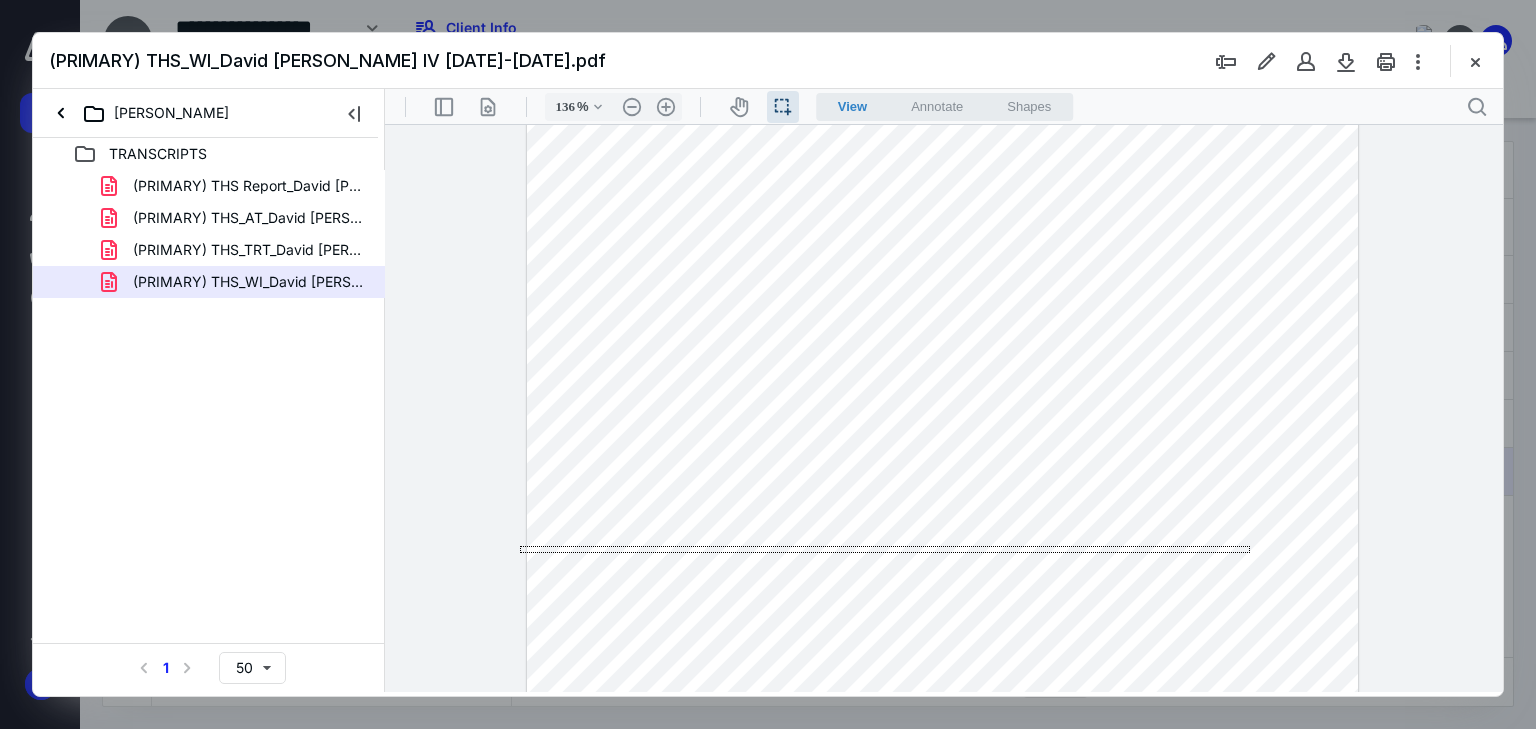 drag, startPoint x: 805, startPoint y: 549, endPoint x: 386, endPoint y: 553, distance: 419.0191 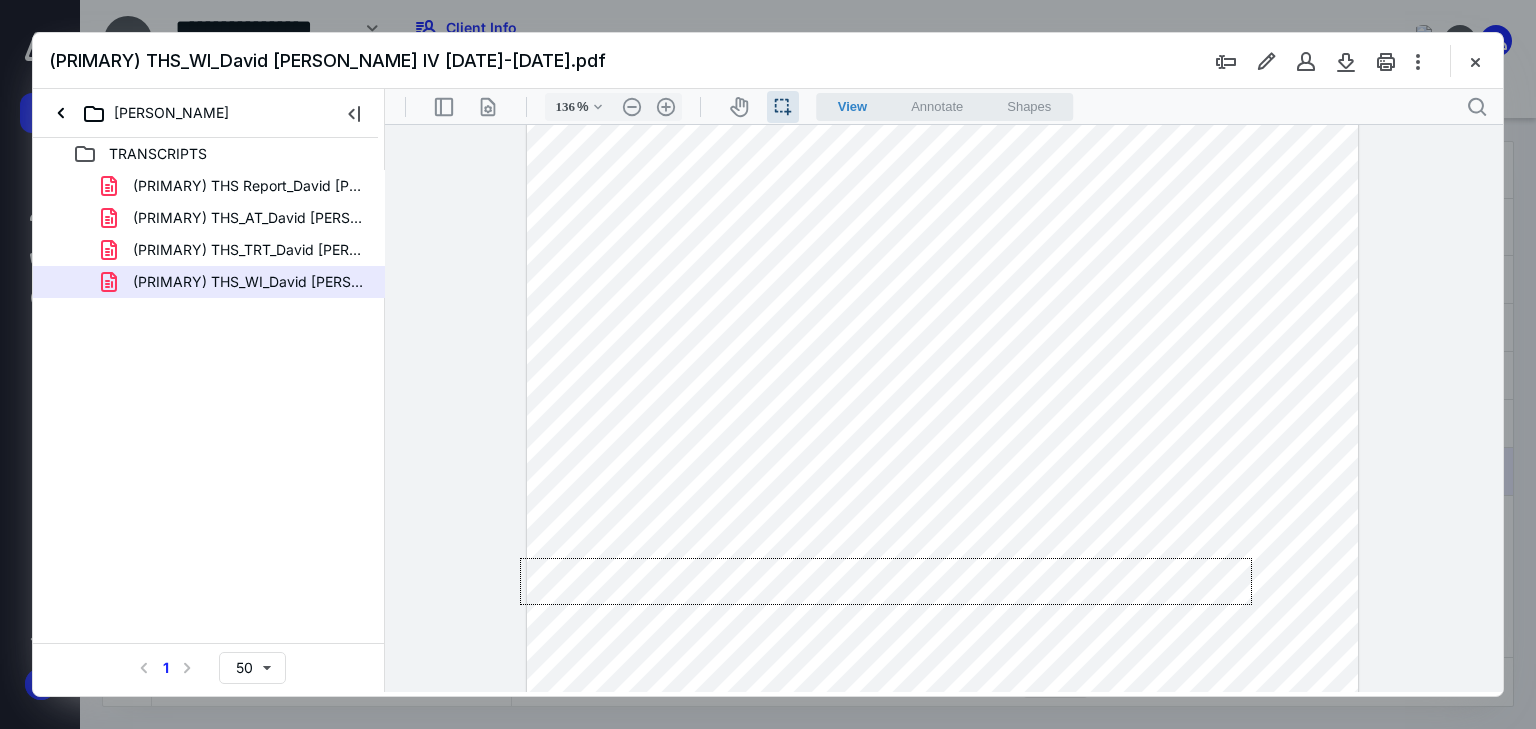 drag, startPoint x: 1252, startPoint y: 558, endPoint x: 355, endPoint y: 605, distance: 898.23047 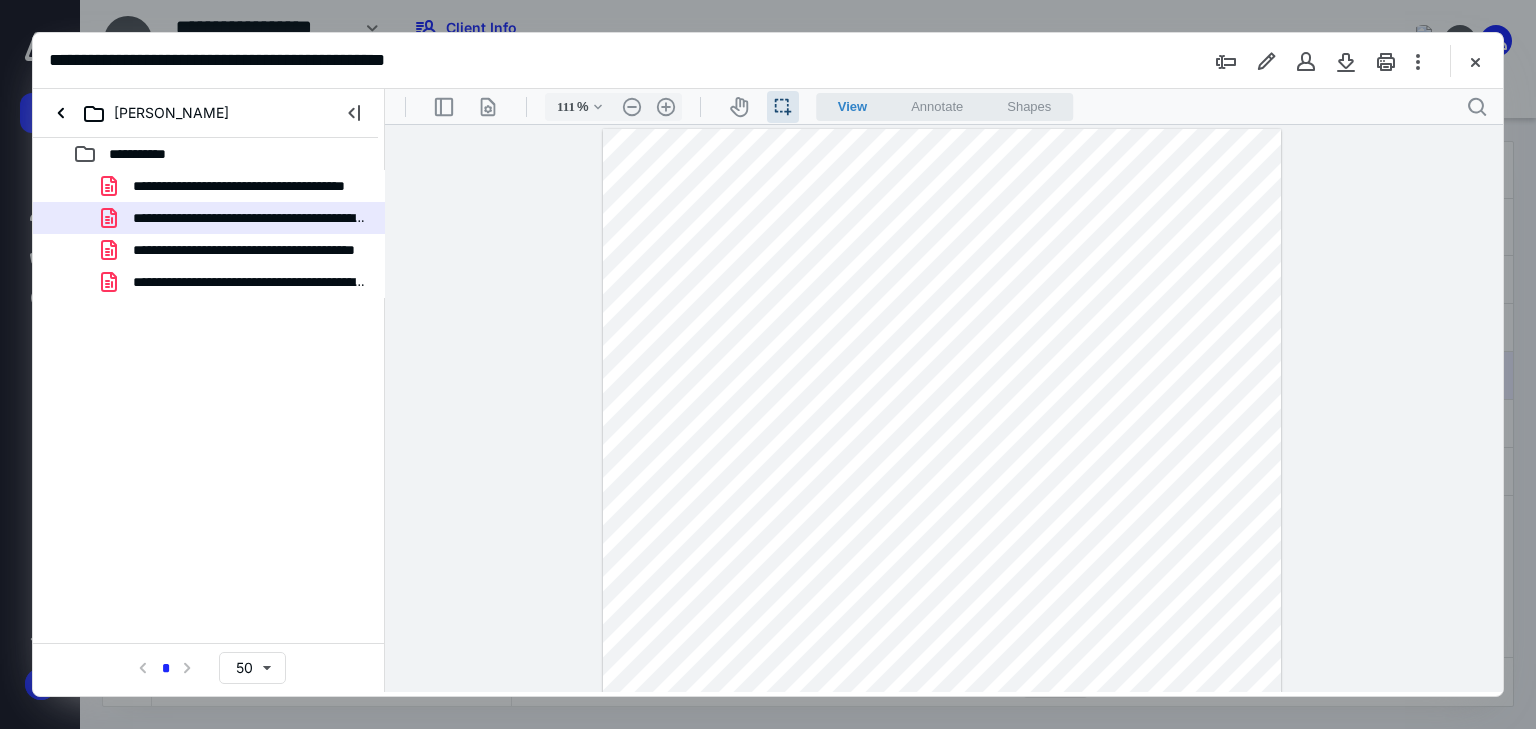 scroll, scrollTop: 0, scrollLeft: 0, axis: both 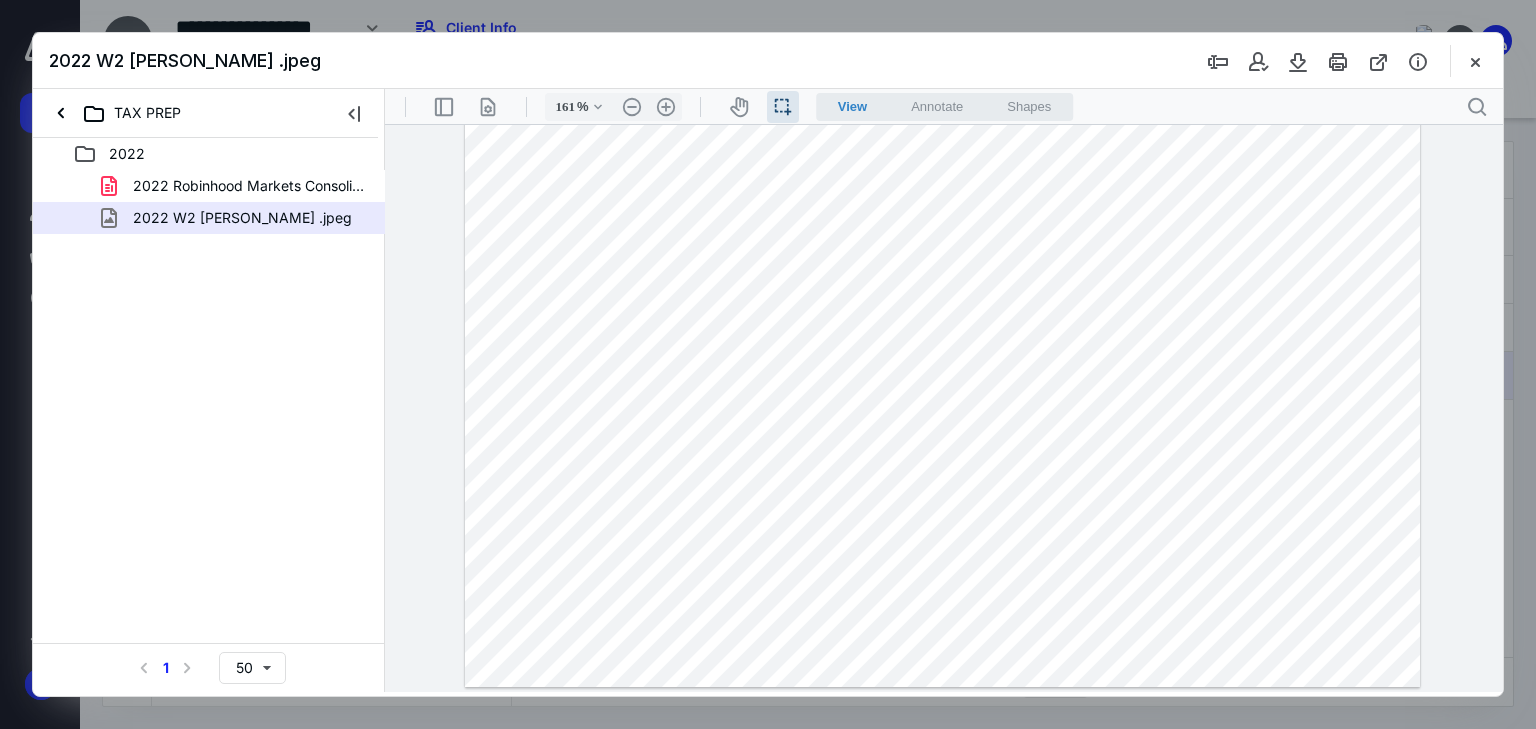 click at bounding box center [1475, 61] 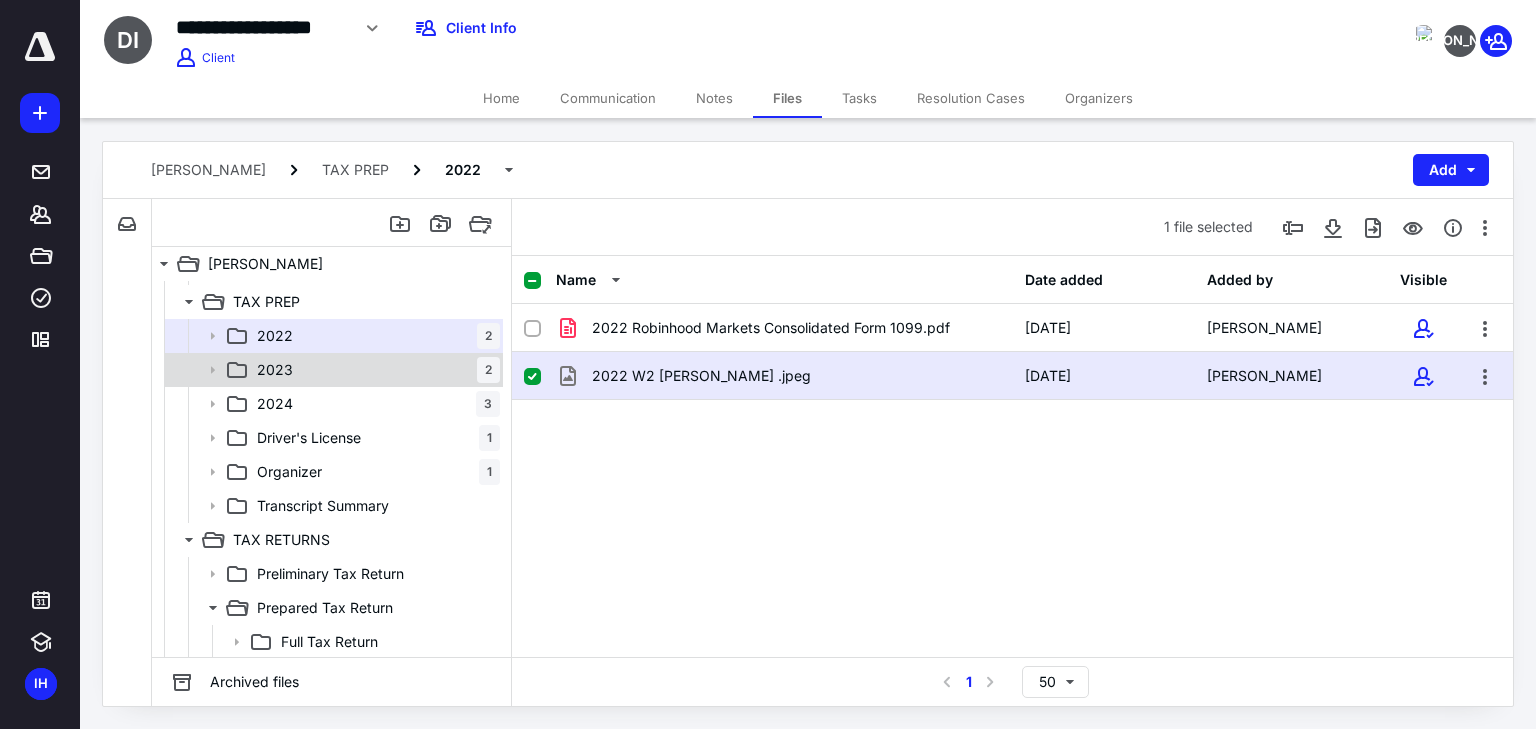 click on "2023 2" at bounding box center [374, 370] 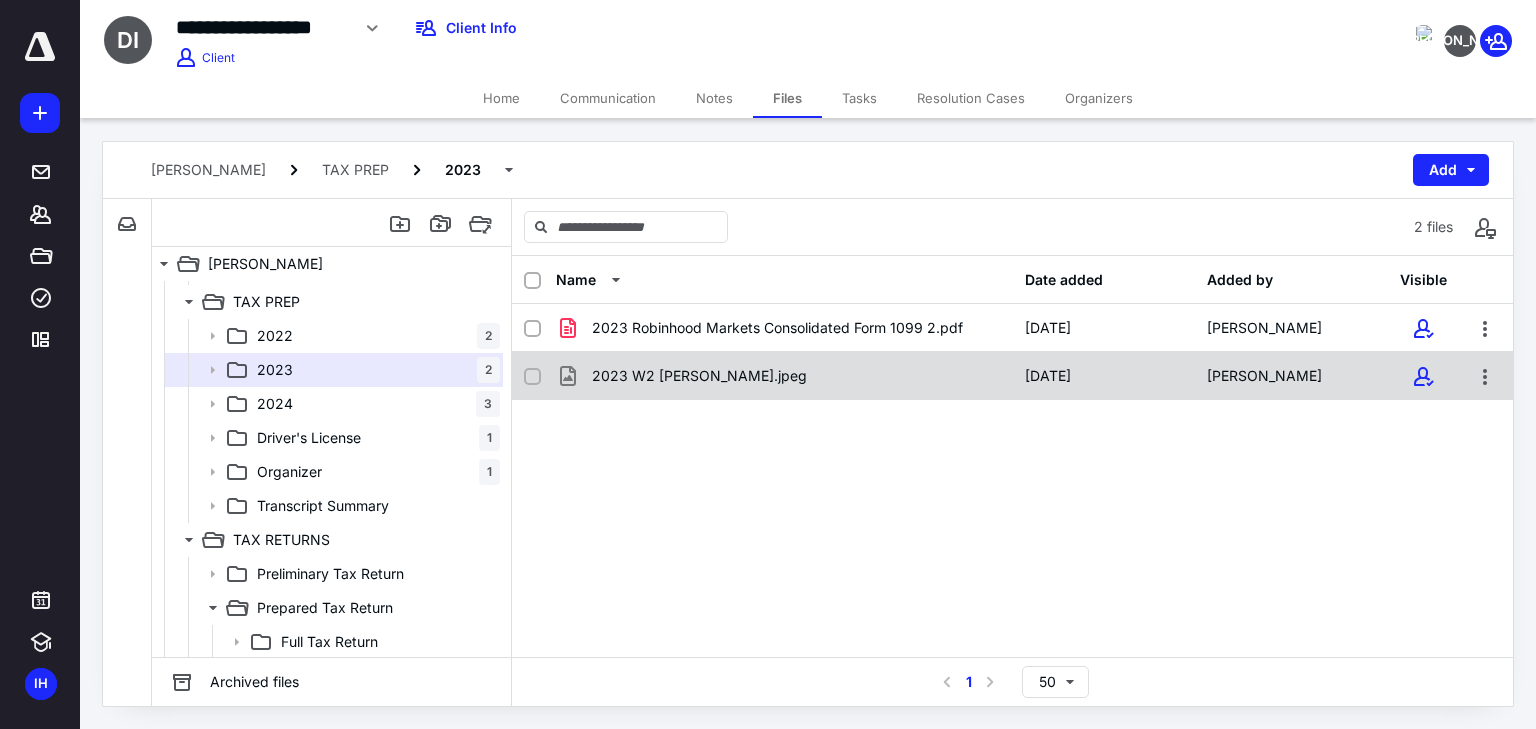 click on "2023 W2 Kaiser.jpeg" at bounding box center (699, 376) 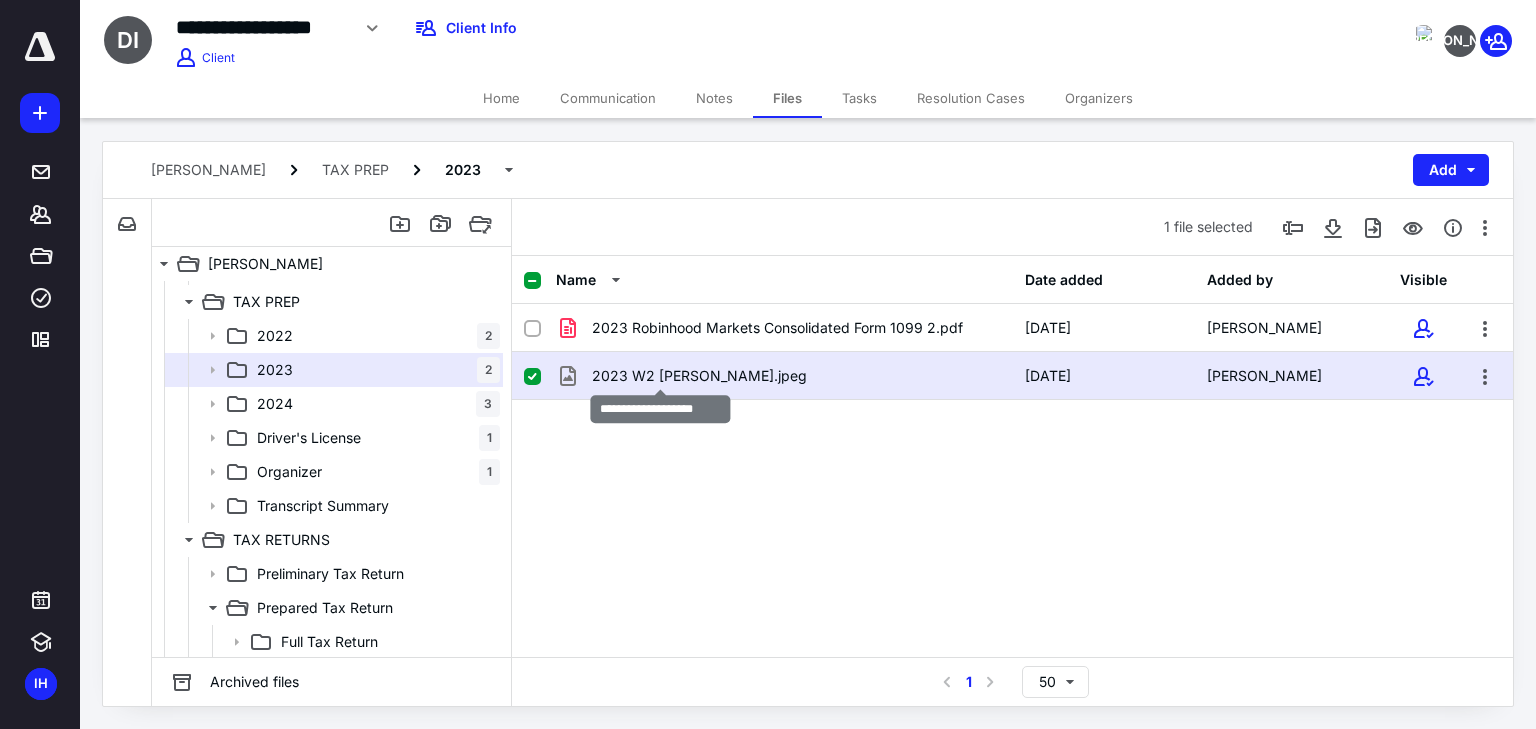 click on "2023 W2 Kaiser.jpeg" at bounding box center (699, 376) 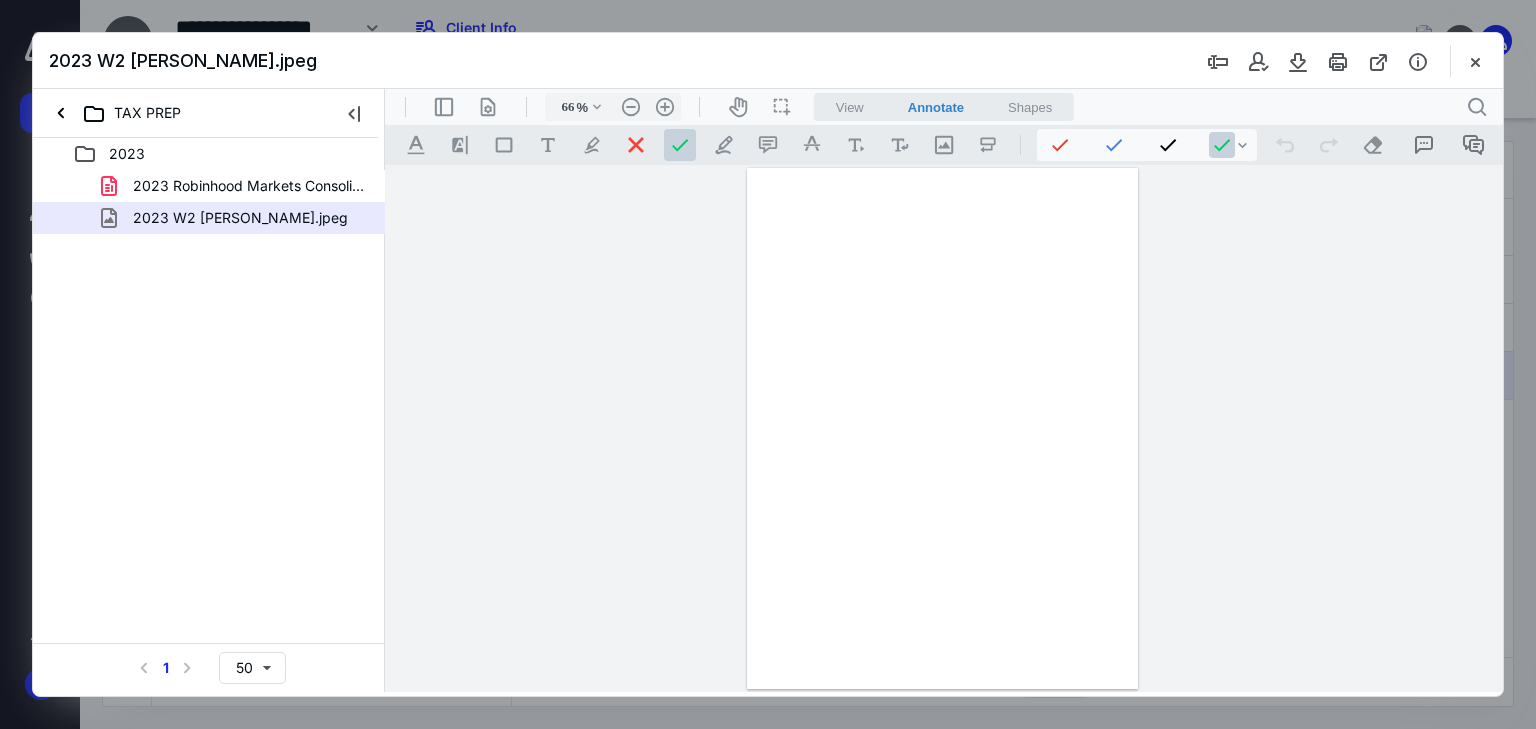 scroll, scrollTop: 0, scrollLeft: 0, axis: both 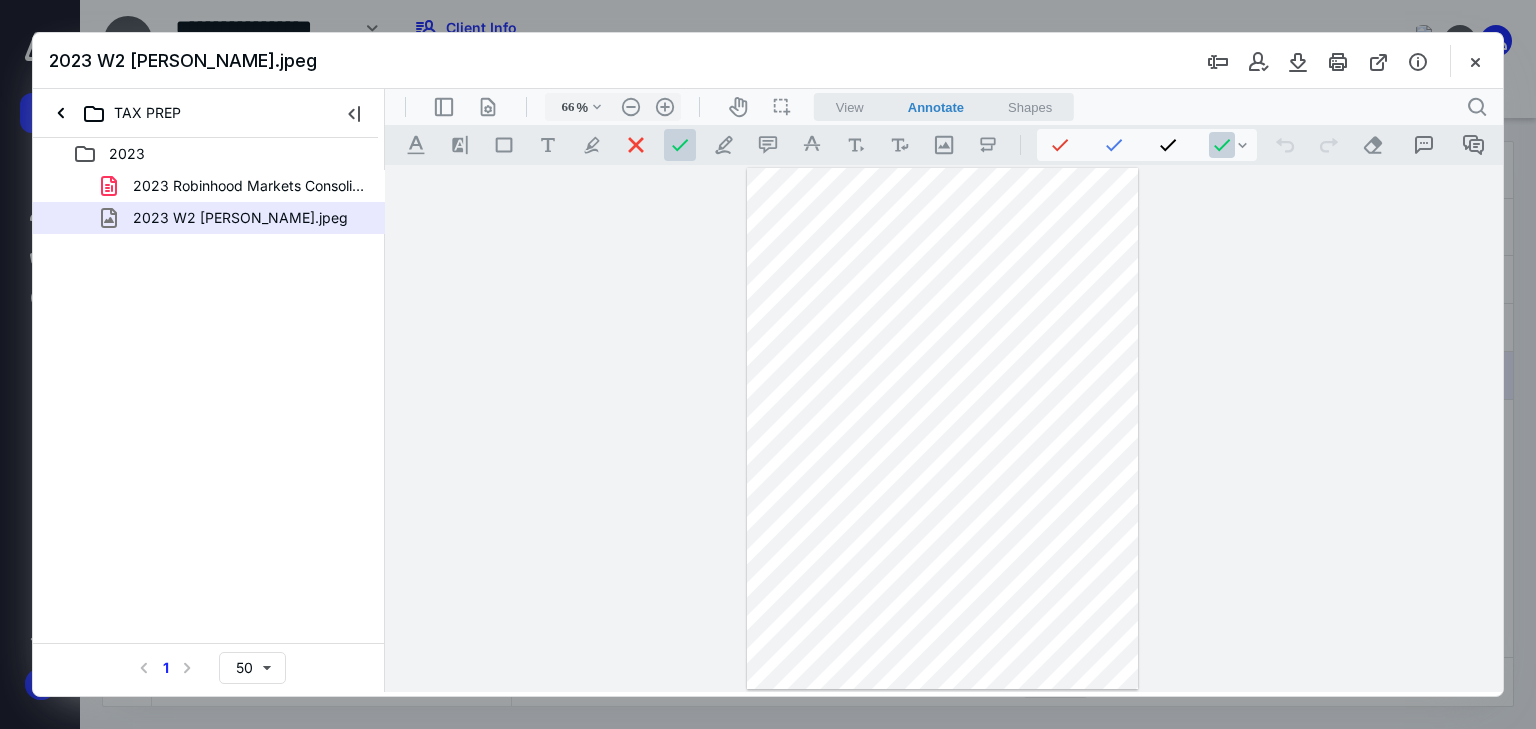 click on "View" at bounding box center (850, 107) 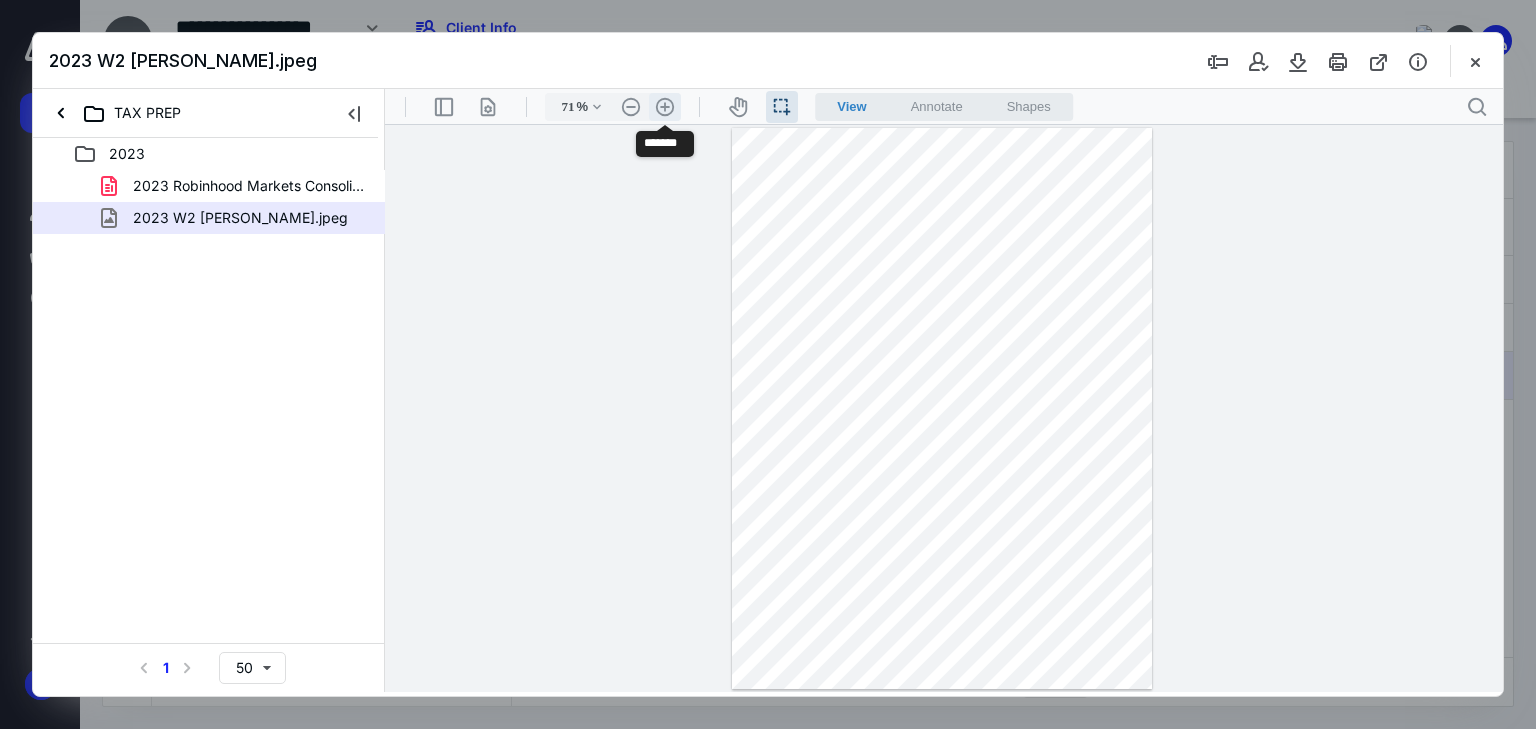 click on ".cls-1{fill:#abb0c4;} icon - header - zoom - in - line" at bounding box center [665, 107] 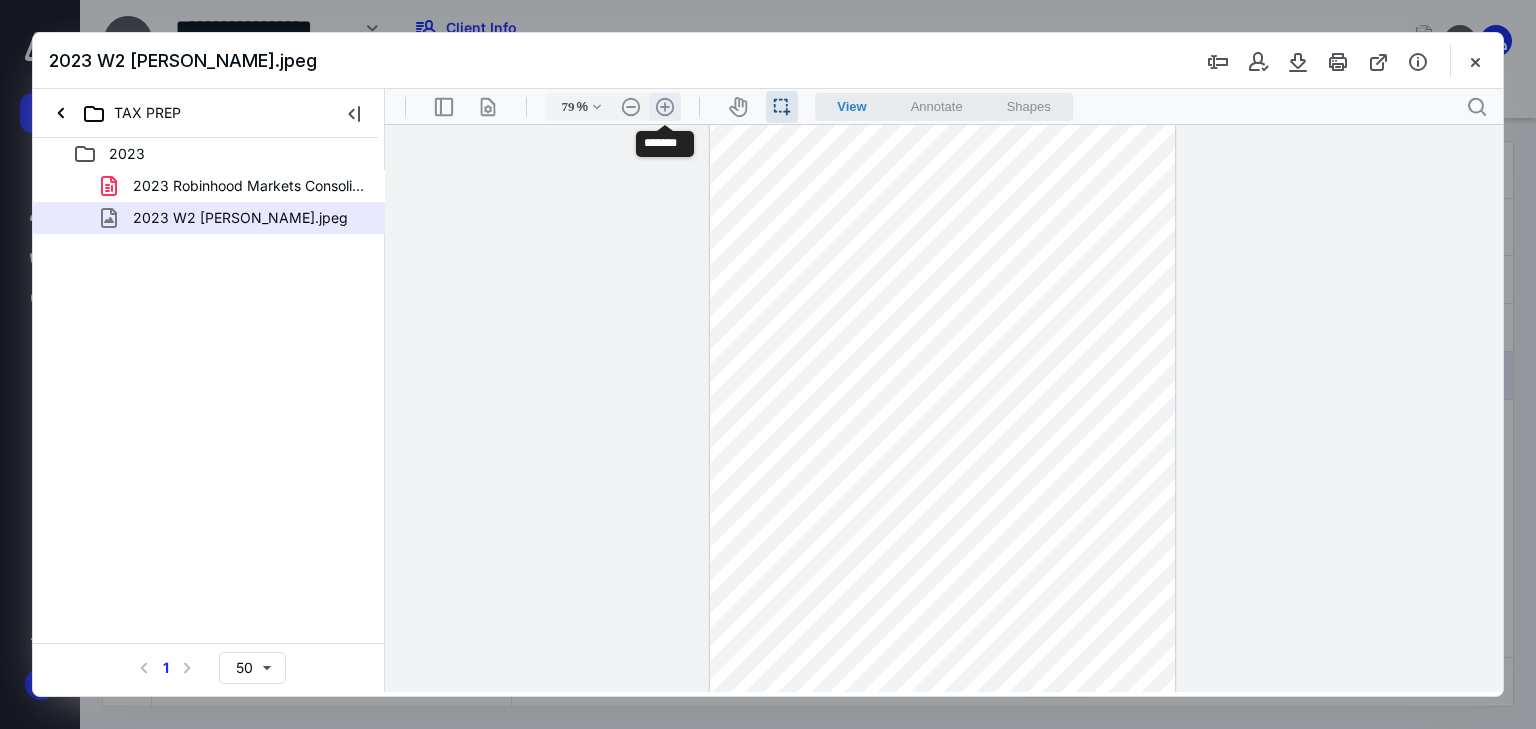 click on ".cls-1{fill:#abb0c4;} icon - header - zoom - in - line" at bounding box center [665, 107] 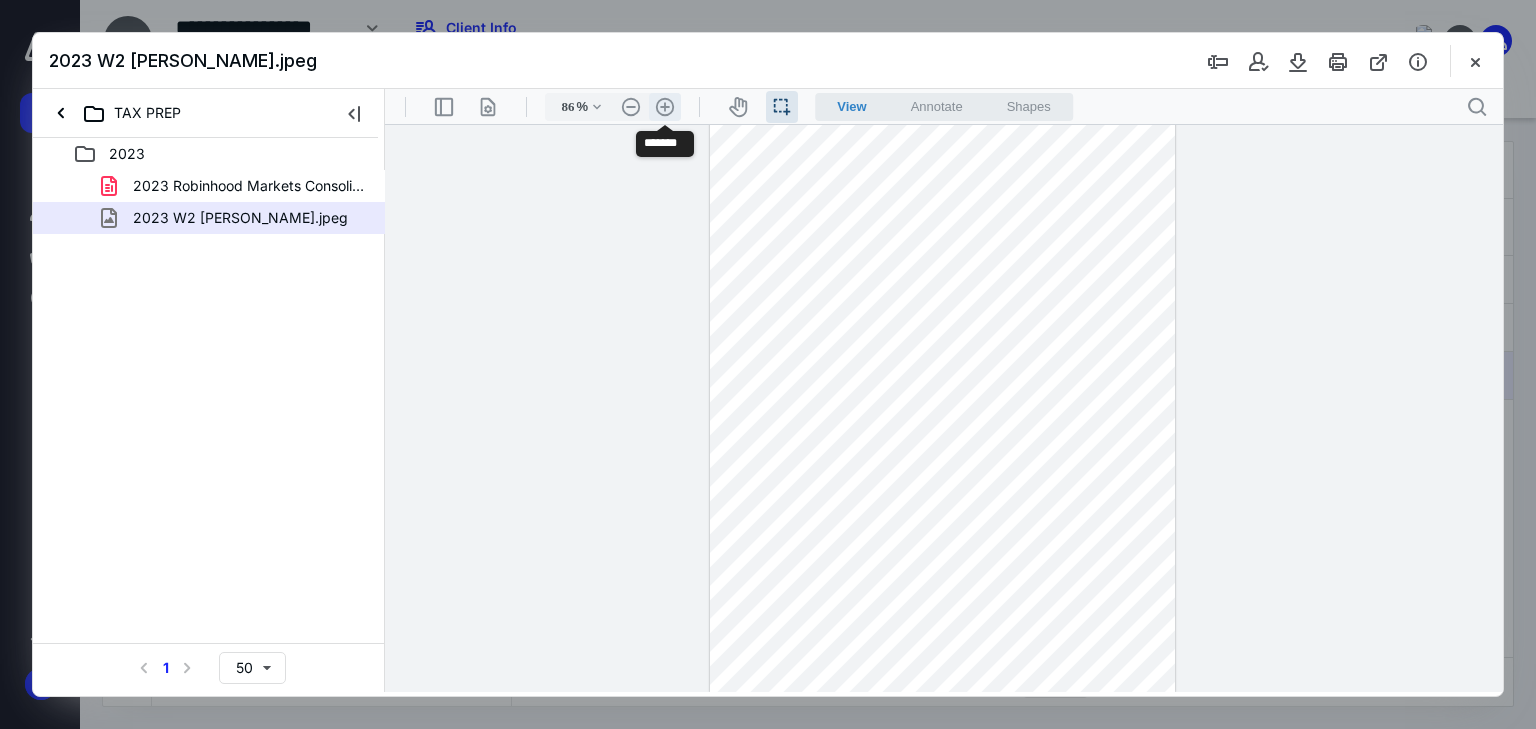 click on ".cls-1{fill:#abb0c4;} icon - header - zoom - in - line" at bounding box center (665, 107) 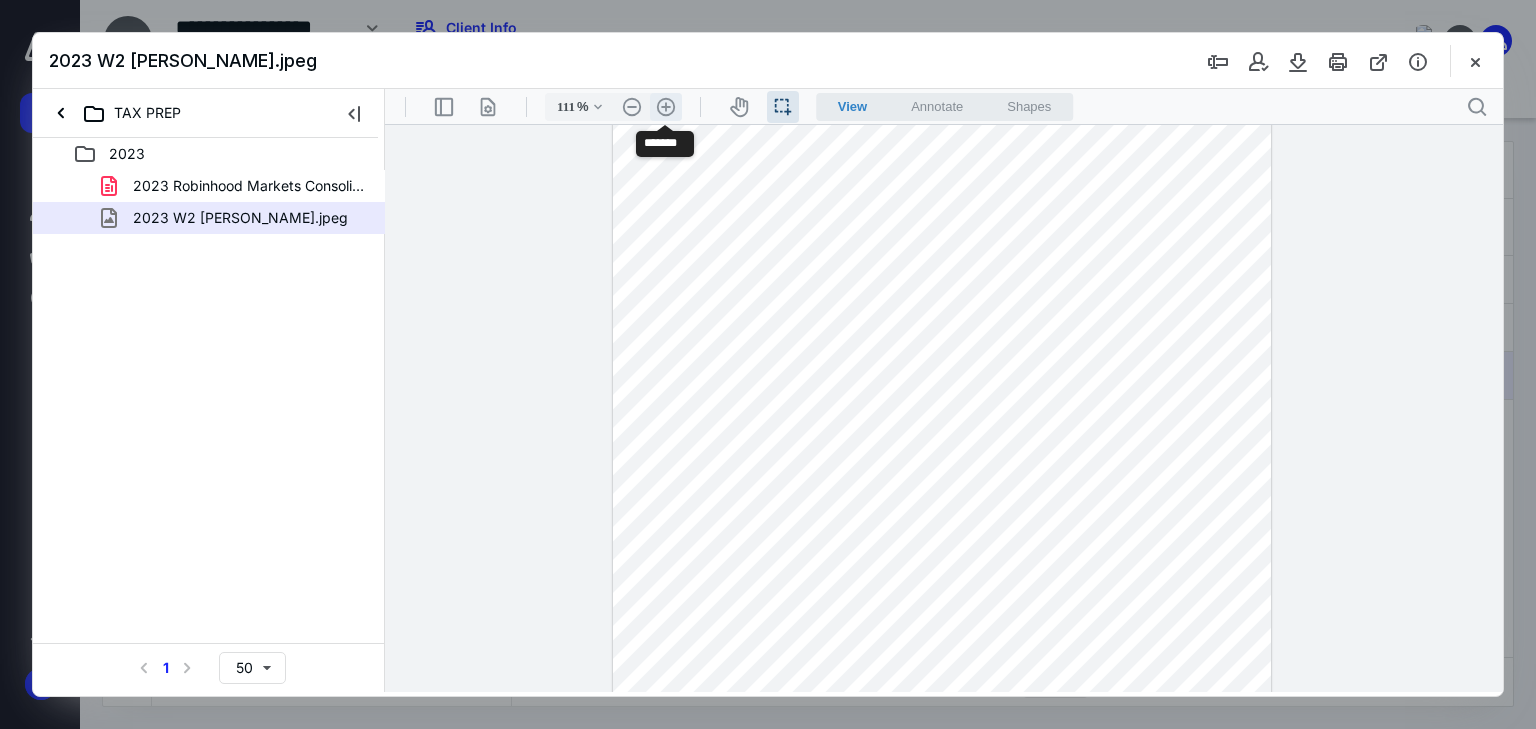 click on ".cls-1{fill:#abb0c4;} icon - header - zoom - in - line" at bounding box center [666, 107] 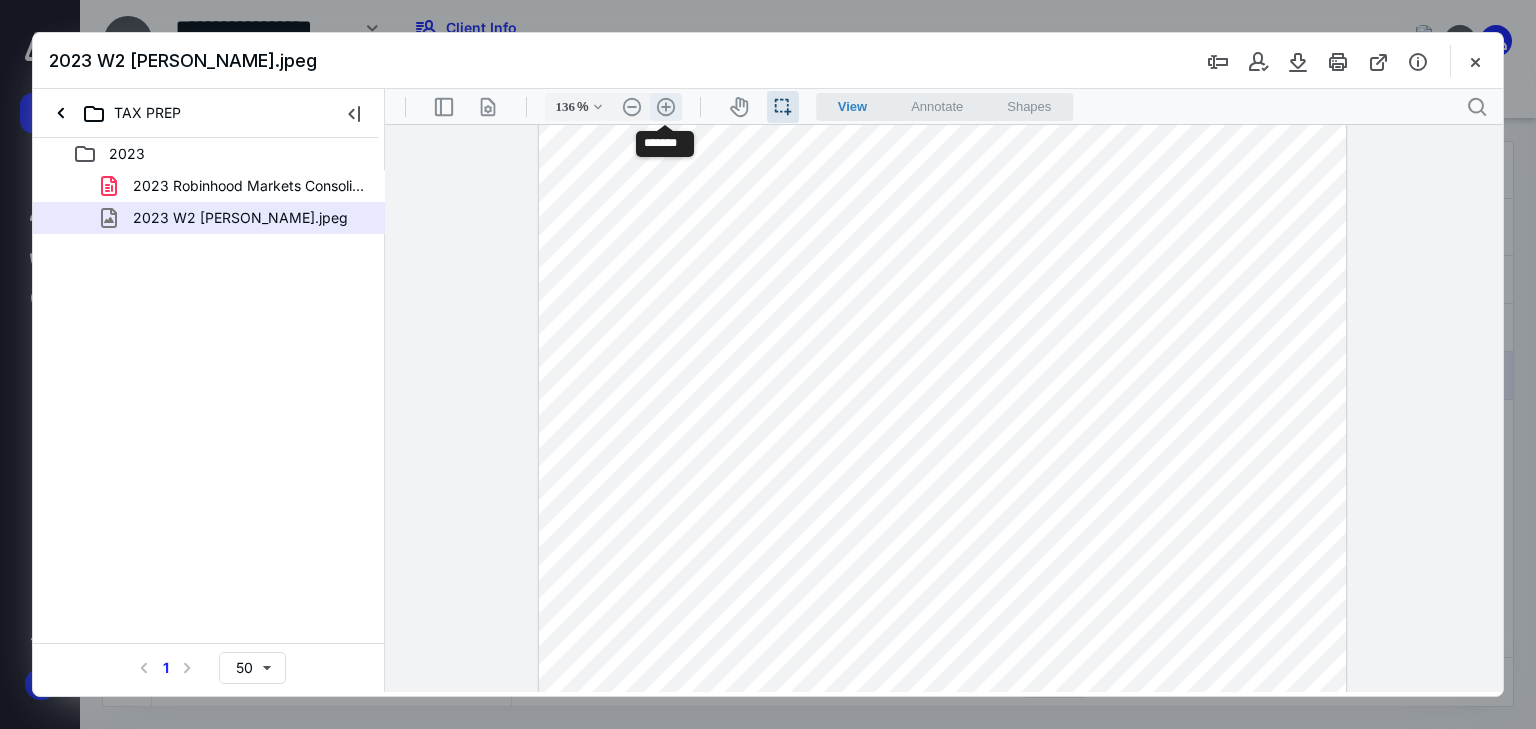 click on ".cls-1{fill:#abb0c4;} icon - header - zoom - in - line" at bounding box center (666, 107) 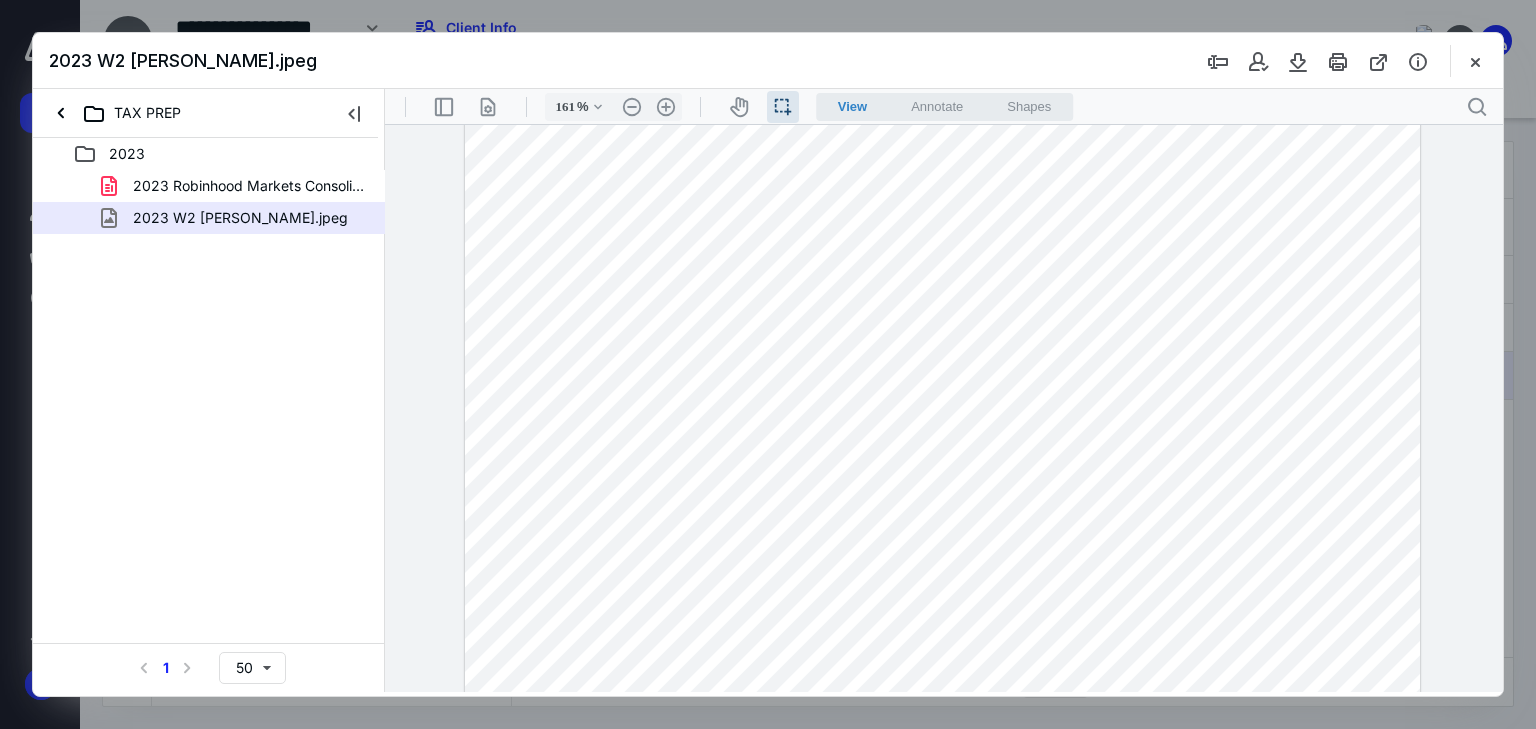scroll, scrollTop: 256, scrollLeft: 0, axis: vertical 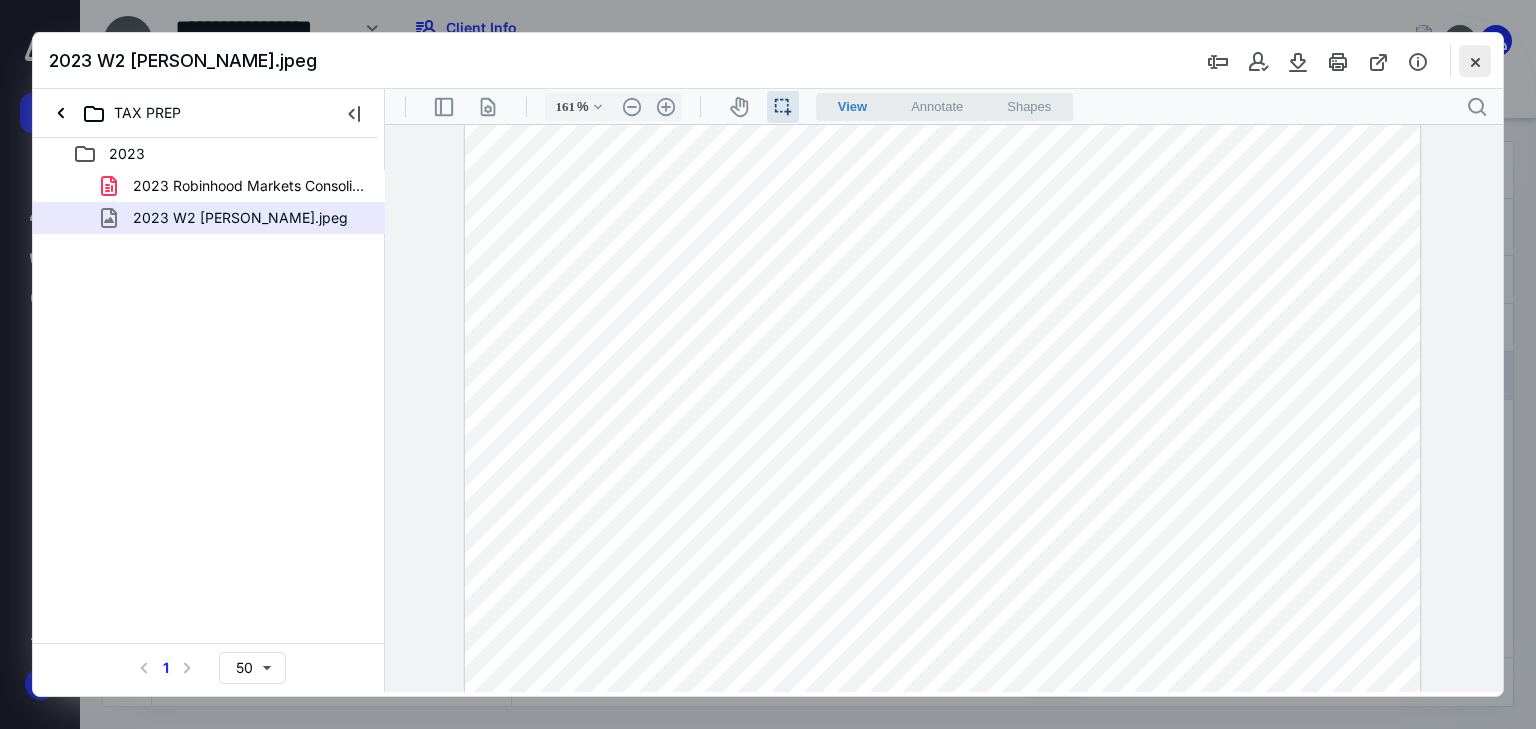click at bounding box center (1475, 61) 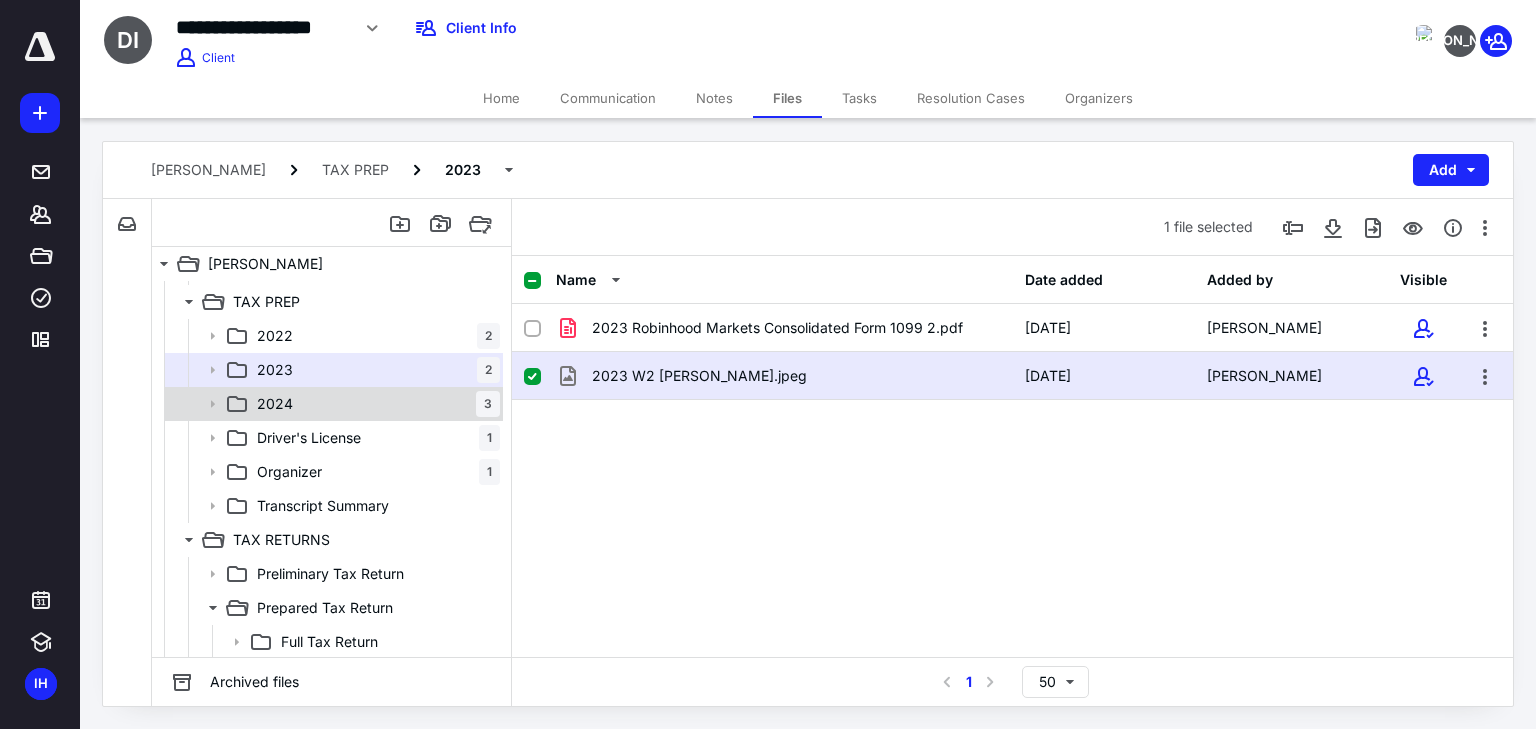 click on "2024 3" at bounding box center [374, 404] 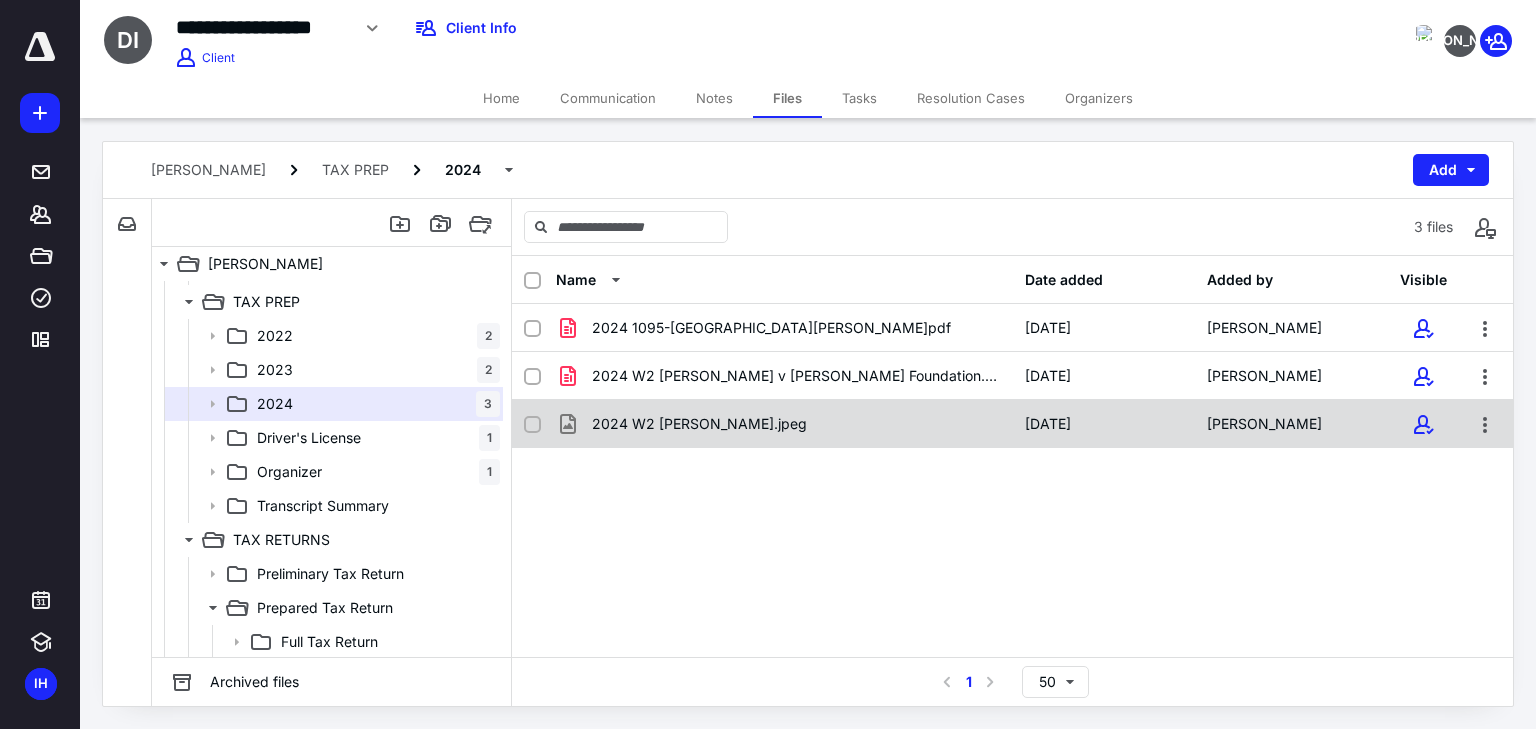 click on "2024 W2 Kaiser.jpeg 6/16/2025 David Espinosa IV" at bounding box center [1012, 424] 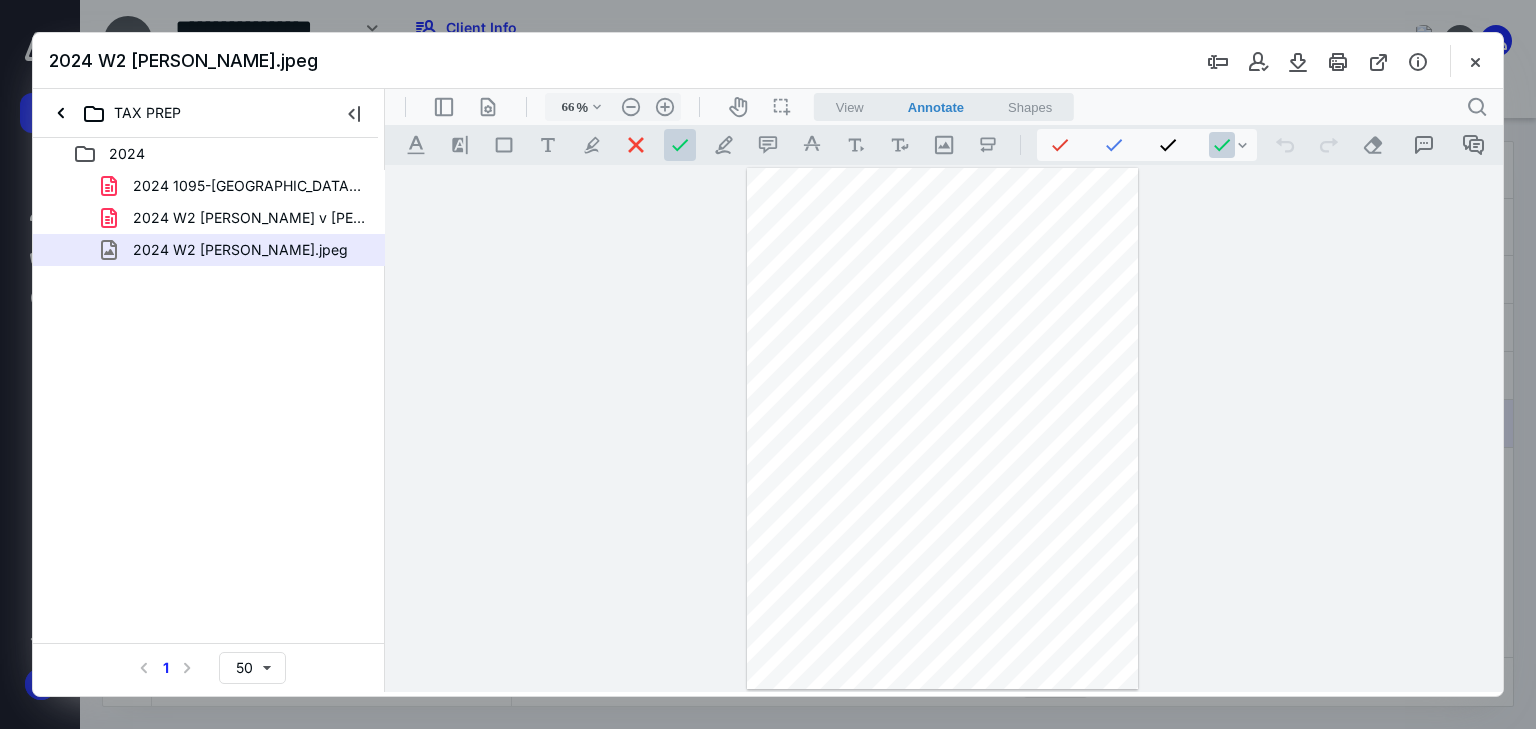 scroll, scrollTop: 0, scrollLeft: 0, axis: both 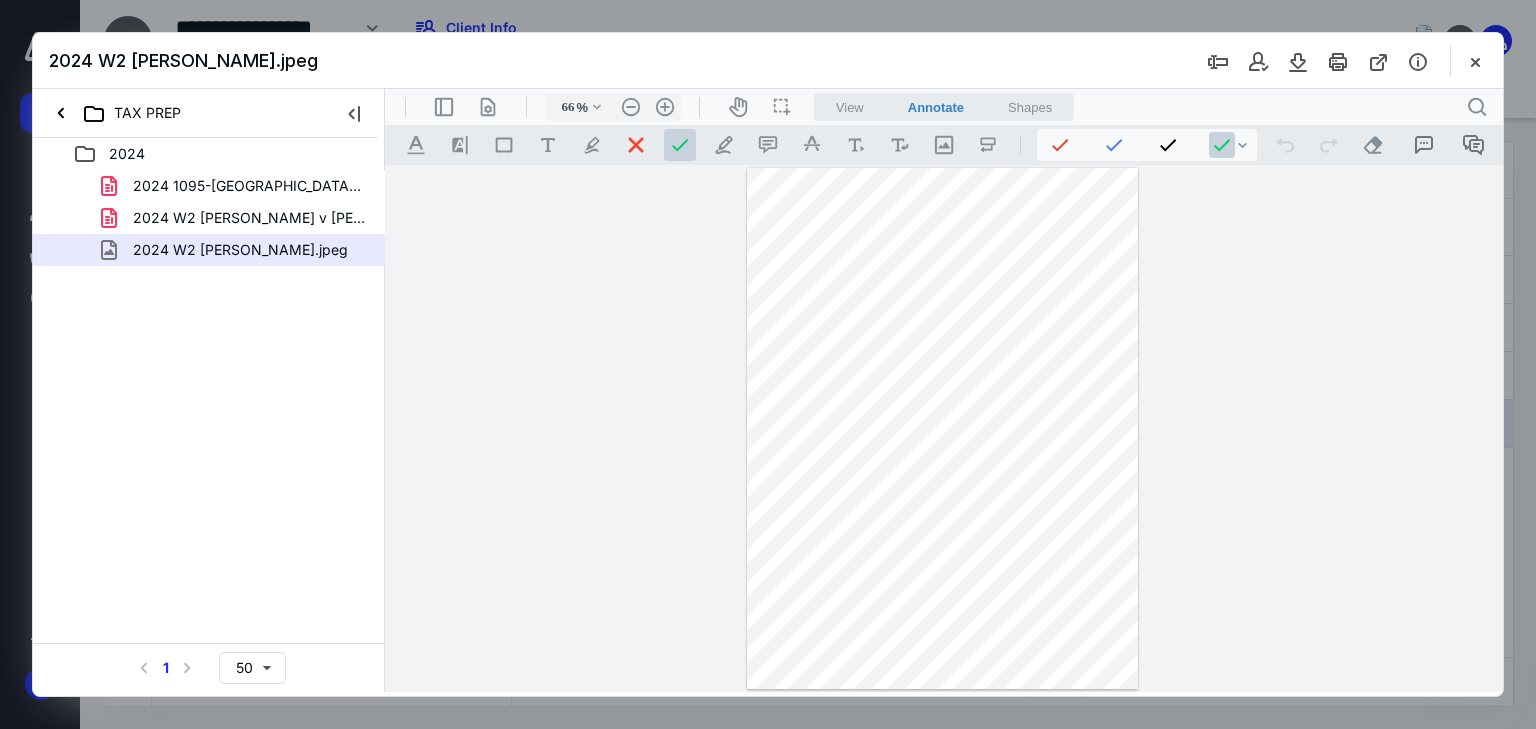 click on "View" at bounding box center [850, 107] 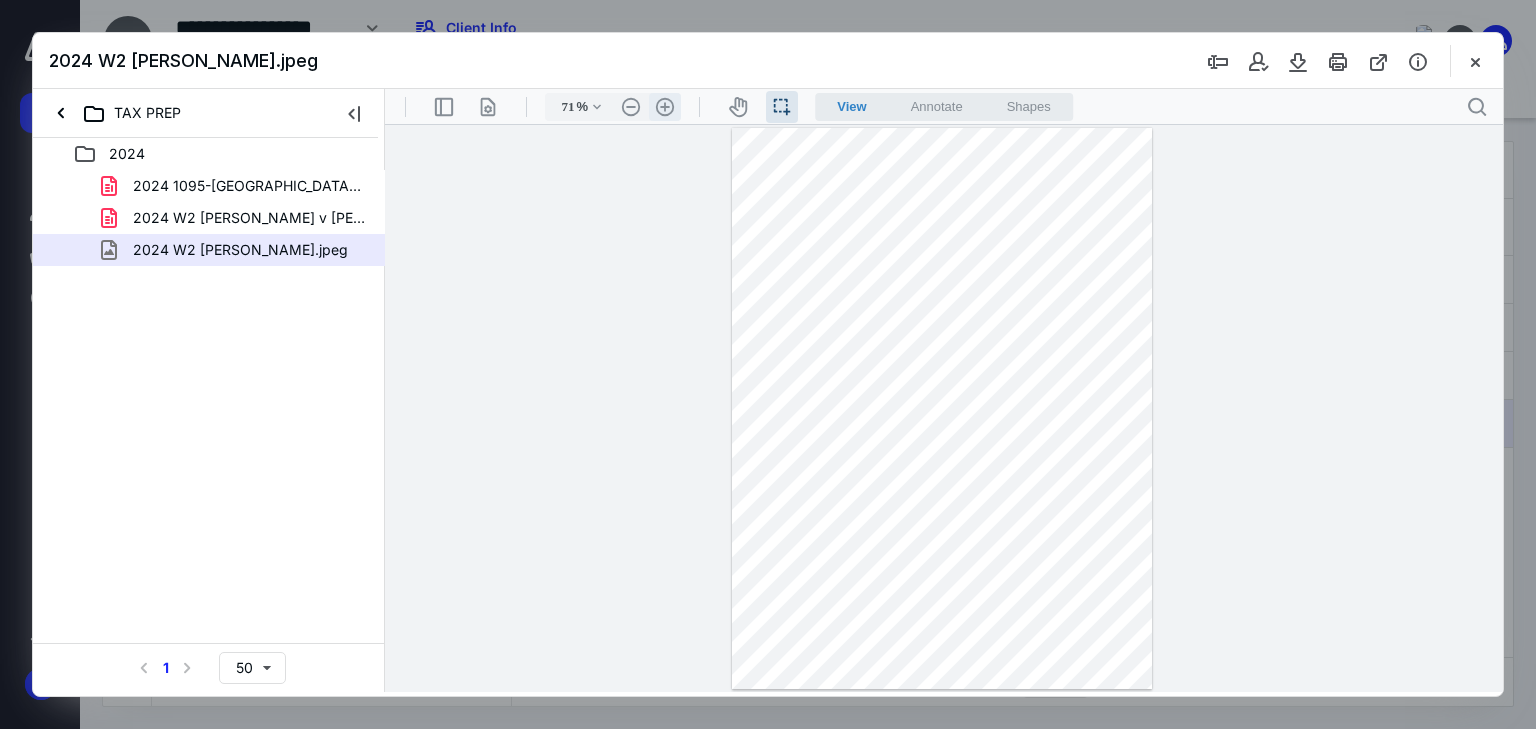 click on ".cls-1{fill:#abb0c4;} icon - header - zoom - in - line" at bounding box center [665, 107] 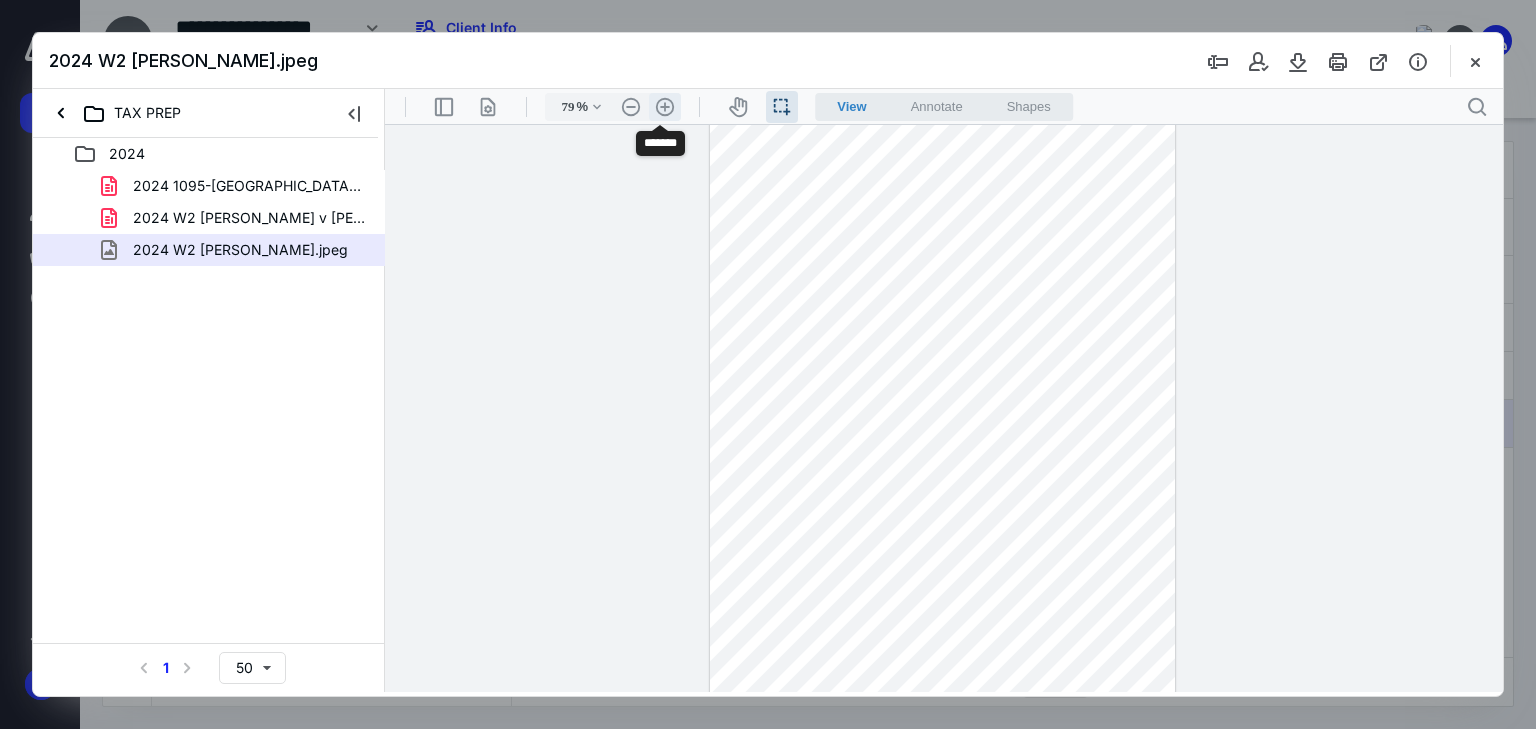 click on ".cls-1{fill:#abb0c4;} icon - header - zoom - in - line" at bounding box center (665, 107) 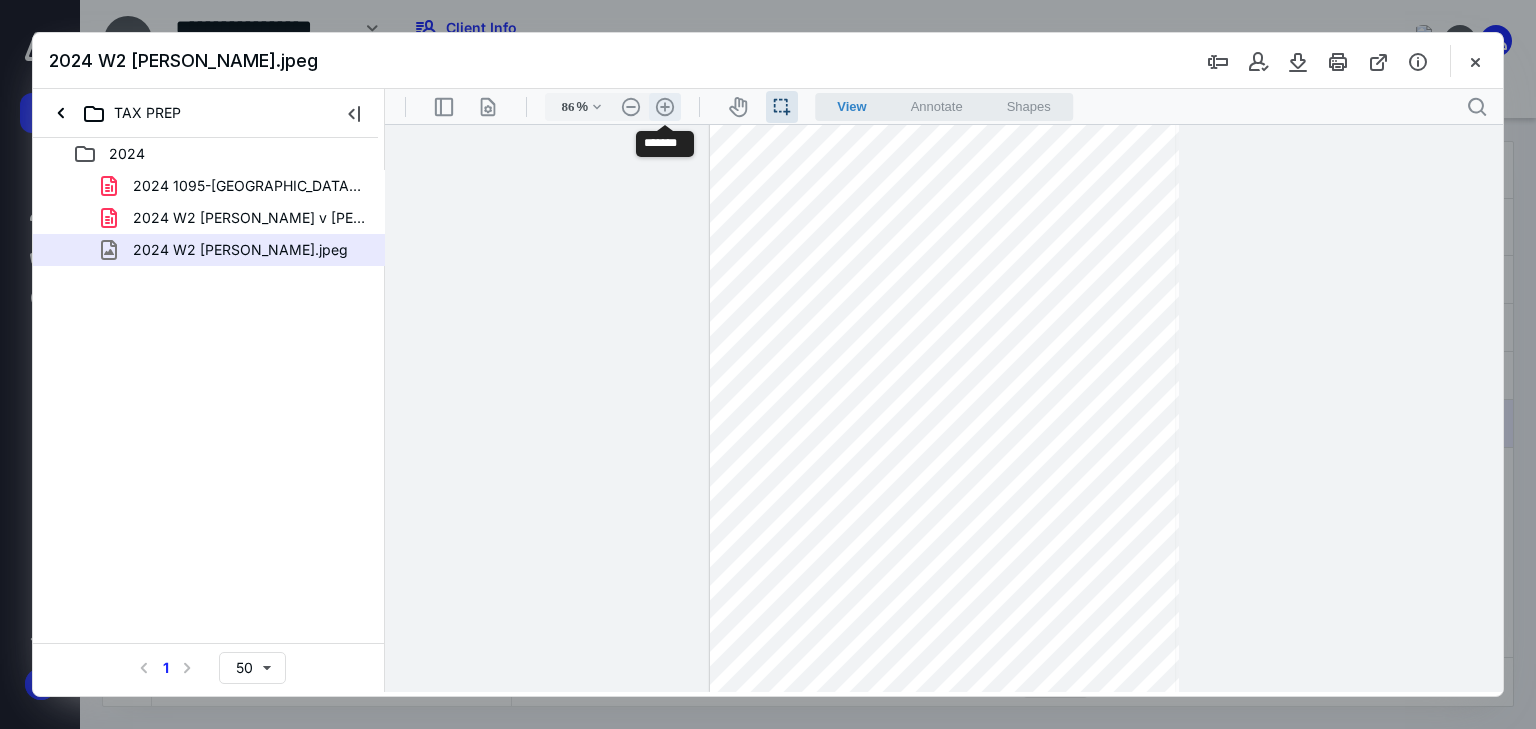 click on ".cls-1{fill:#abb0c4;} icon - header - zoom - in - line" at bounding box center (665, 107) 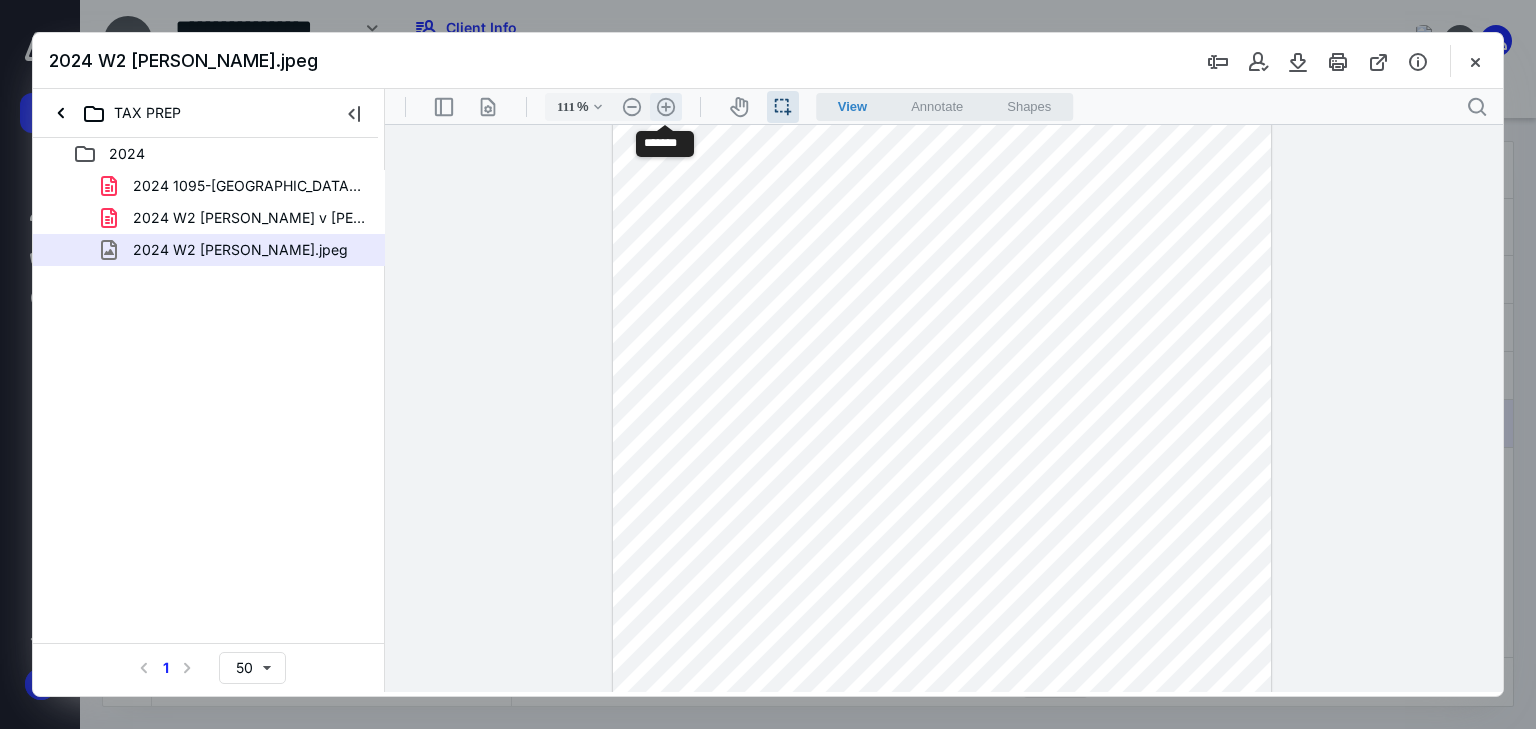 click on ".cls-1{fill:#abb0c4;} icon - header - zoom - in - line" at bounding box center (666, 107) 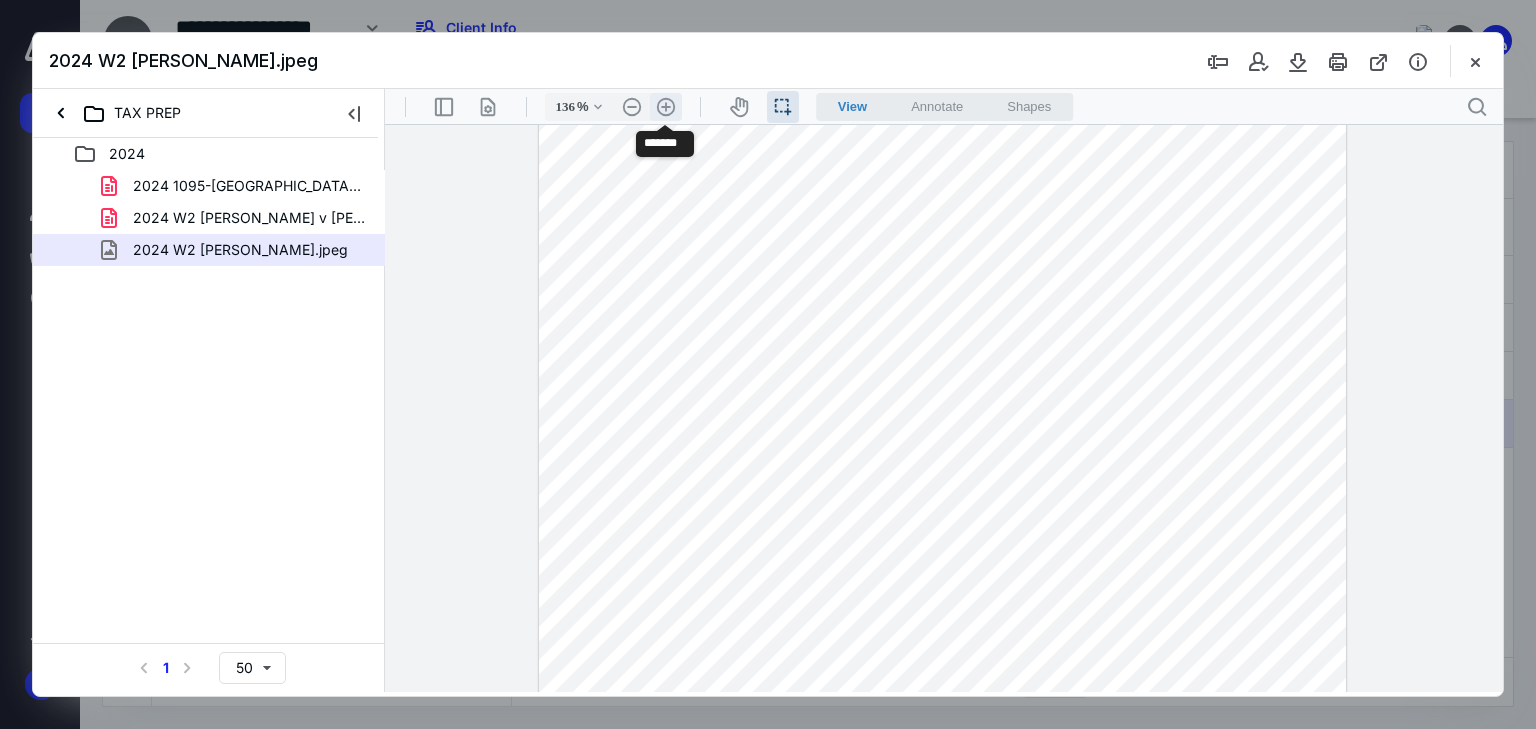 click on ".cls-1{fill:#abb0c4;} icon - header - zoom - in - line" at bounding box center (666, 107) 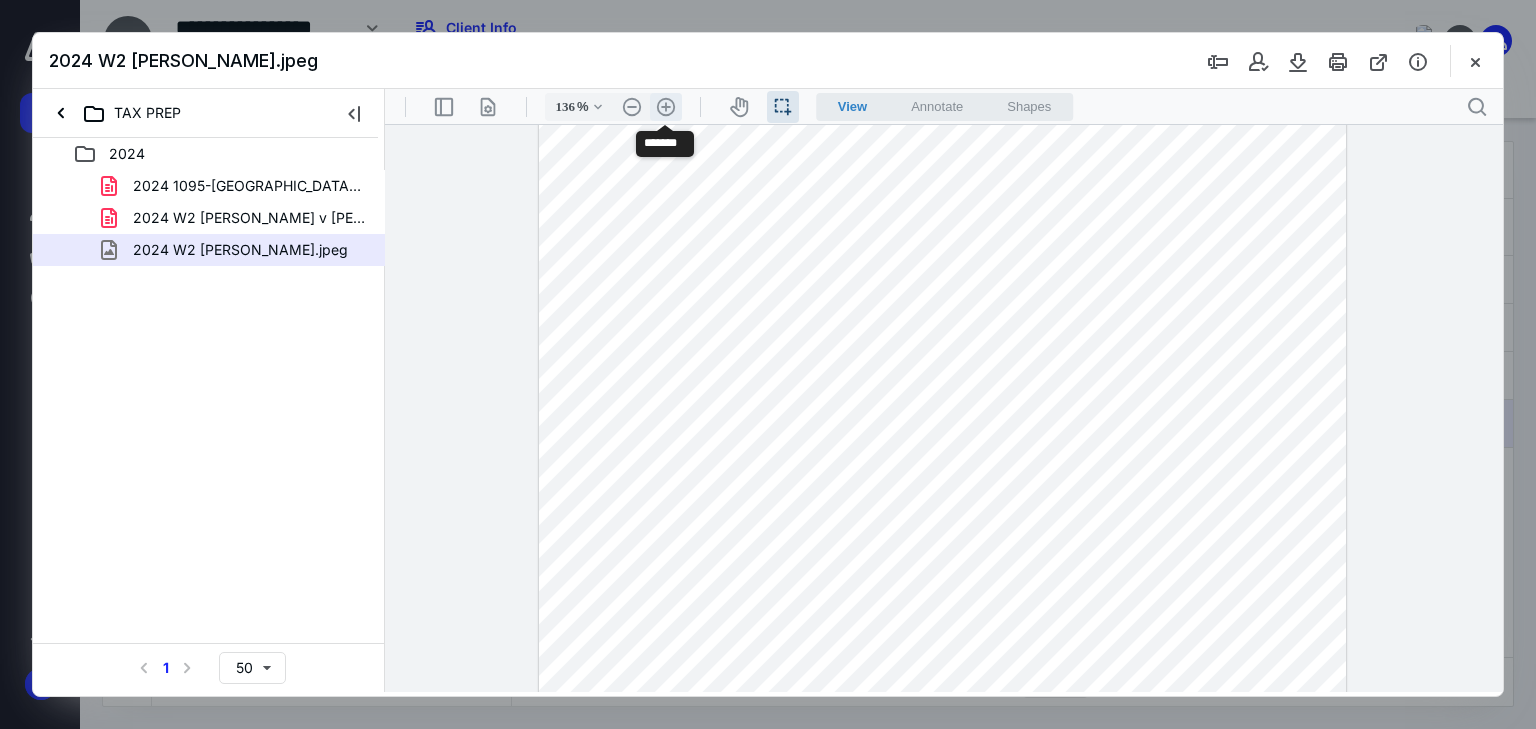 type on "161" 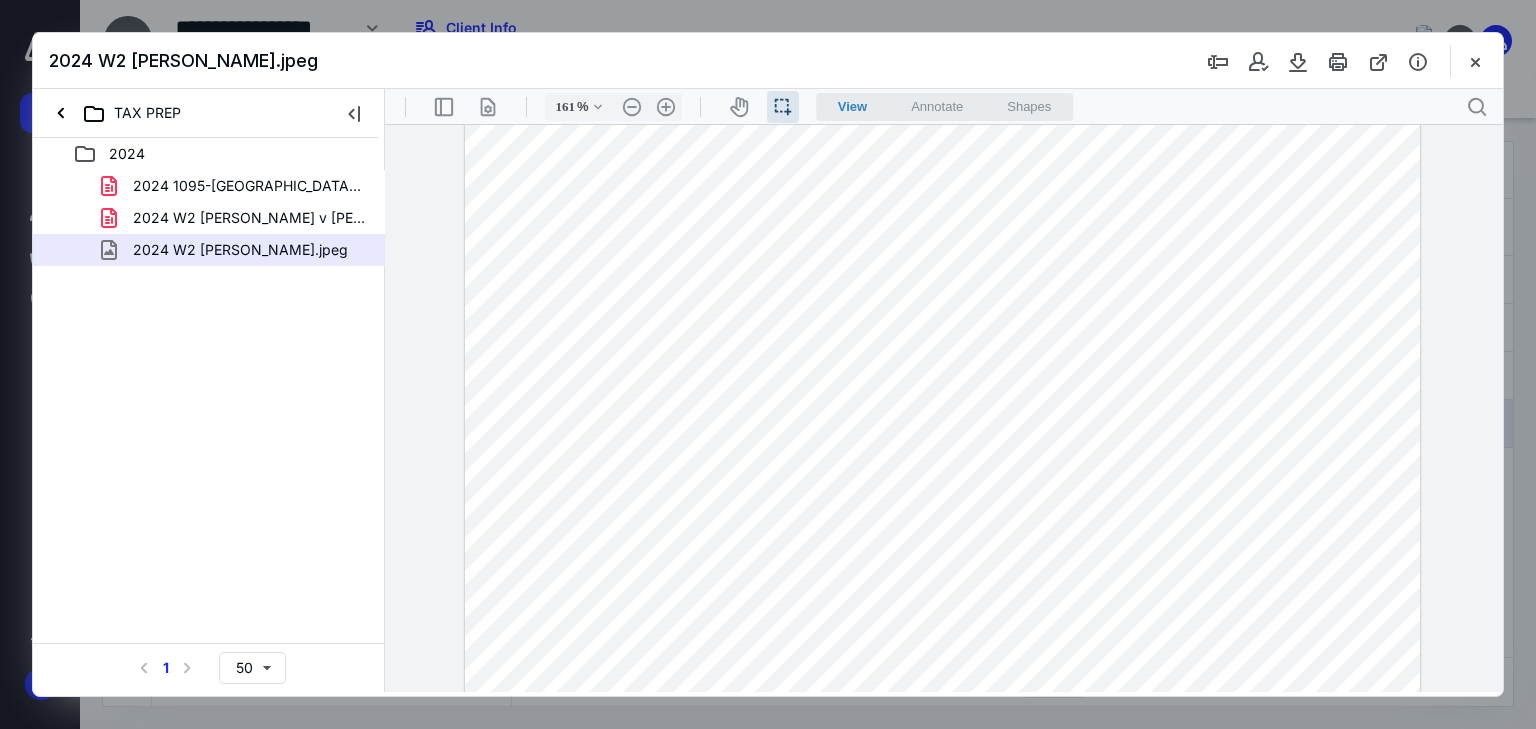 scroll, scrollTop: 176, scrollLeft: 0, axis: vertical 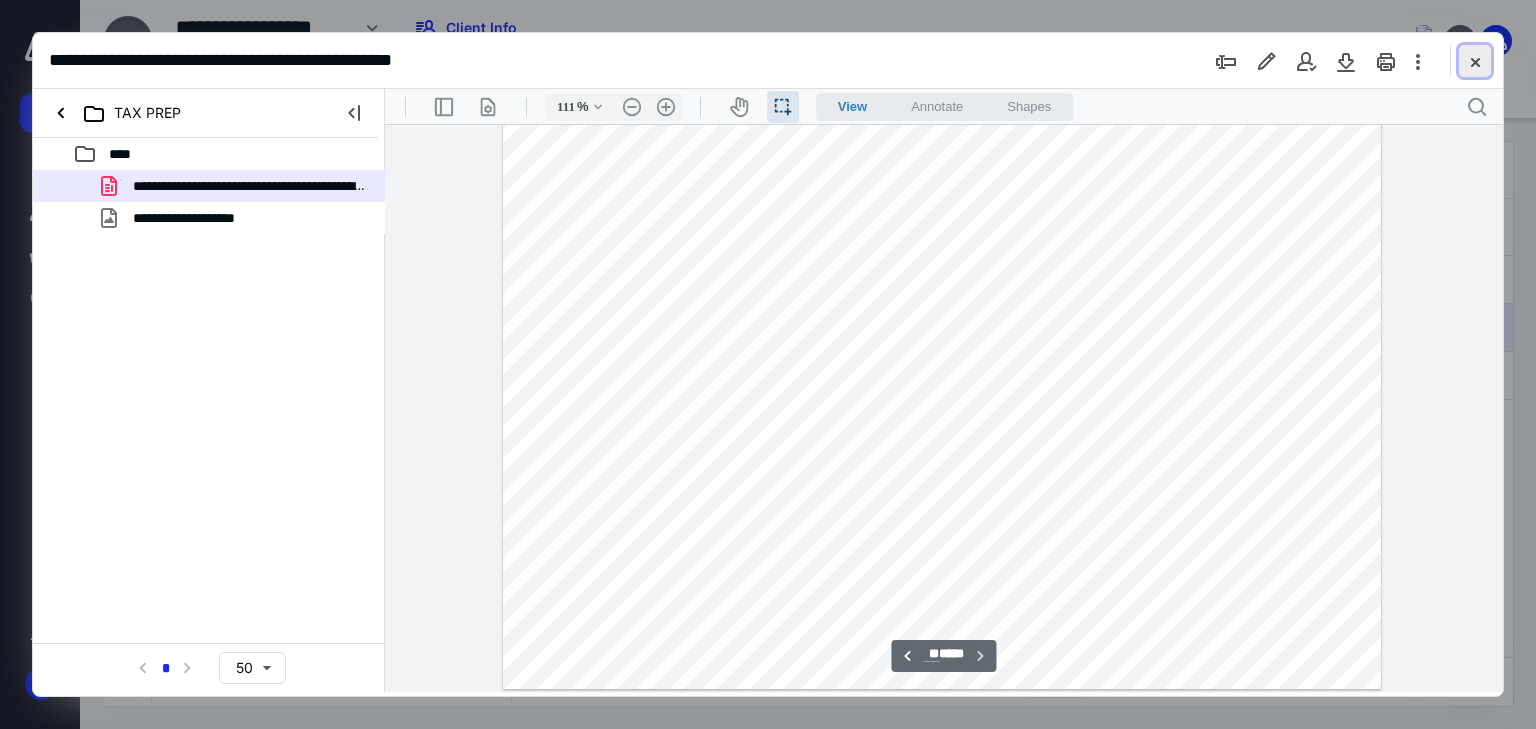 click at bounding box center (1475, 61) 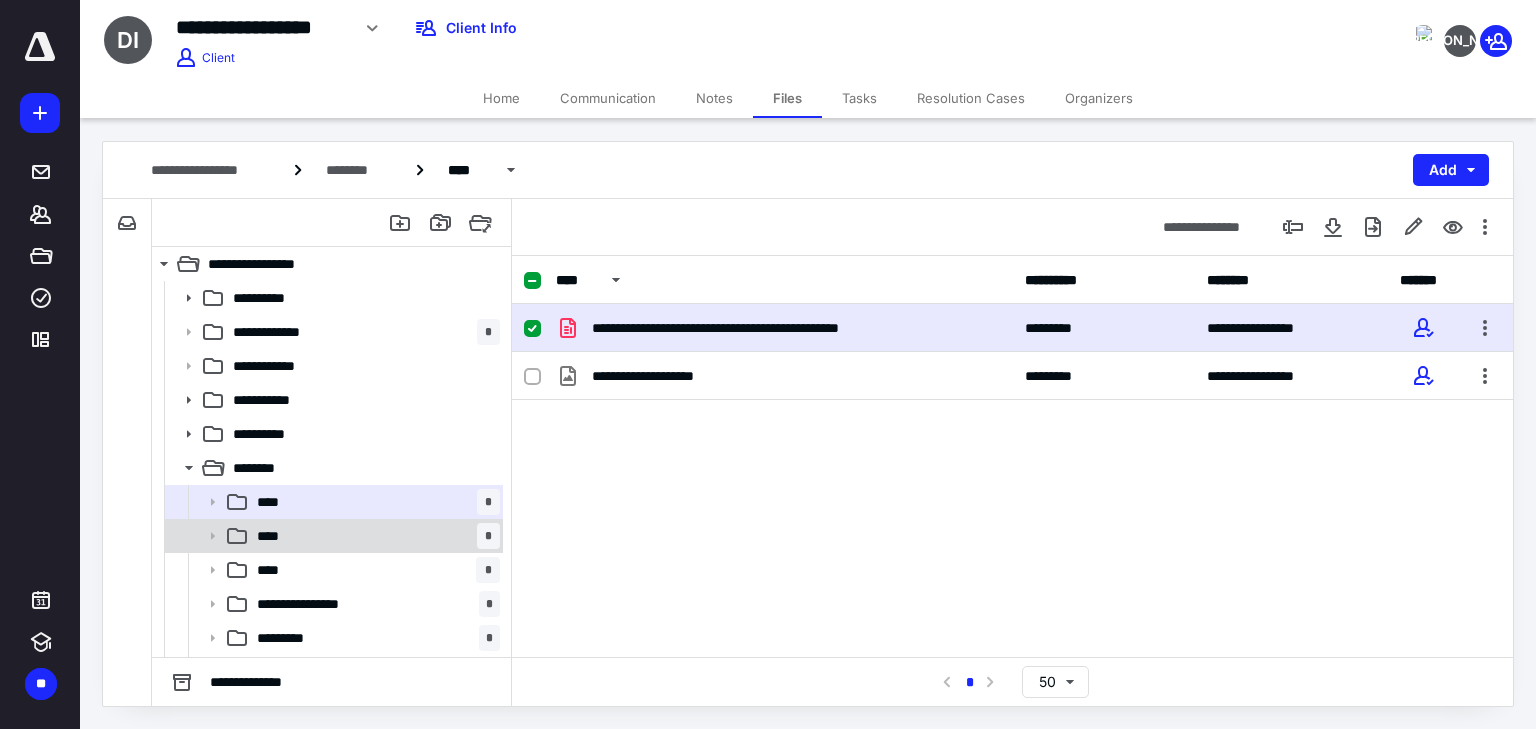 click on "**** *" at bounding box center (374, 536) 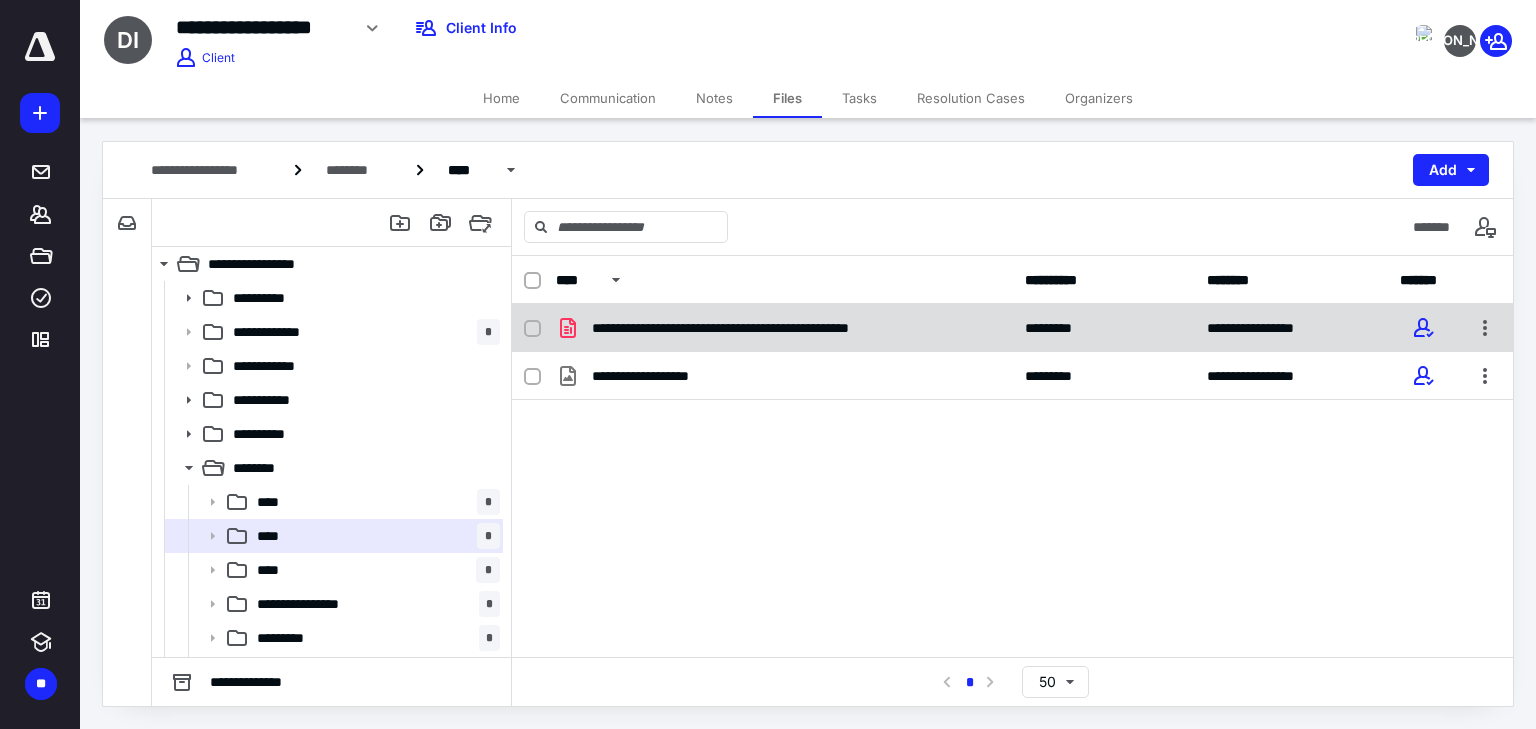 click on "**********" at bounding box center (784, 328) 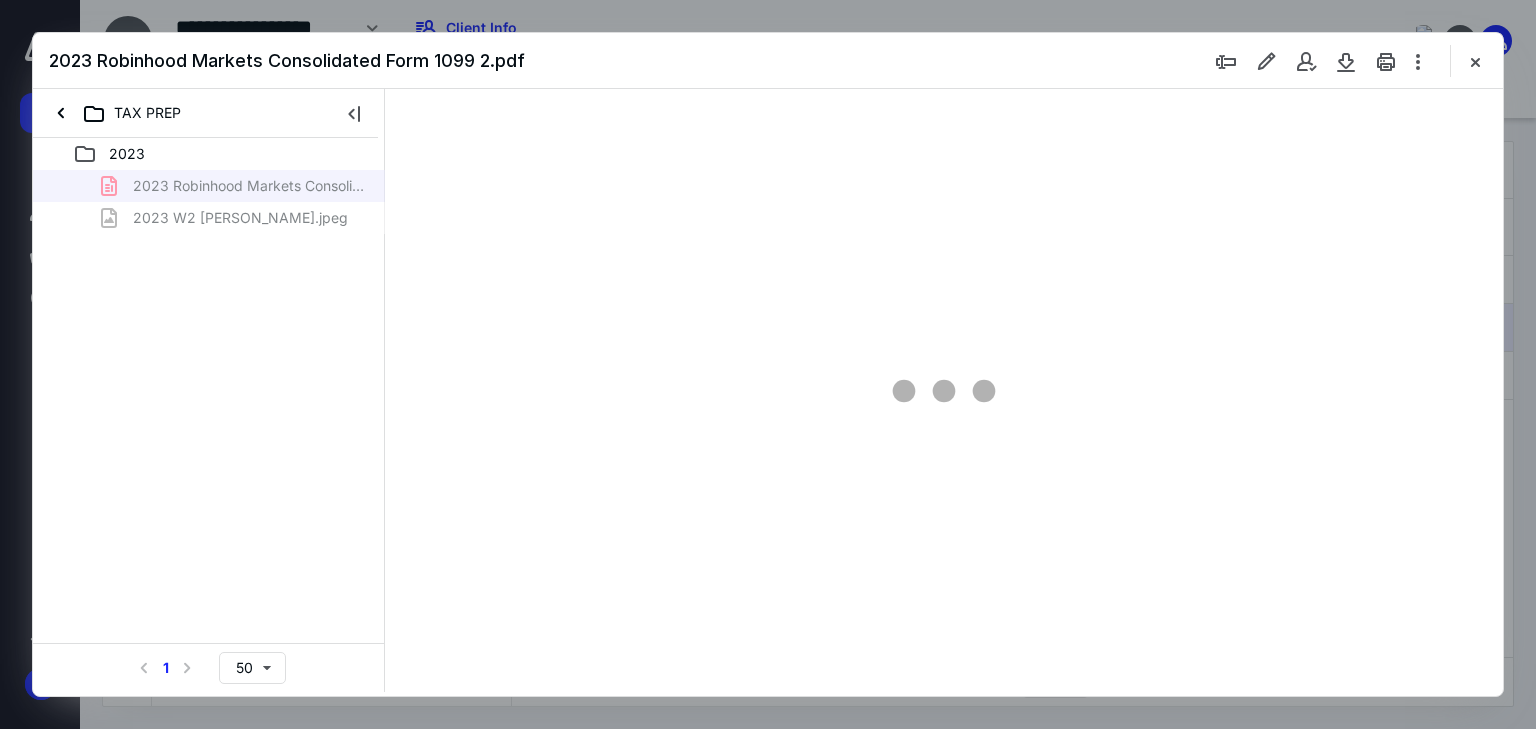 scroll, scrollTop: 0, scrollLeft: 0, axis: both 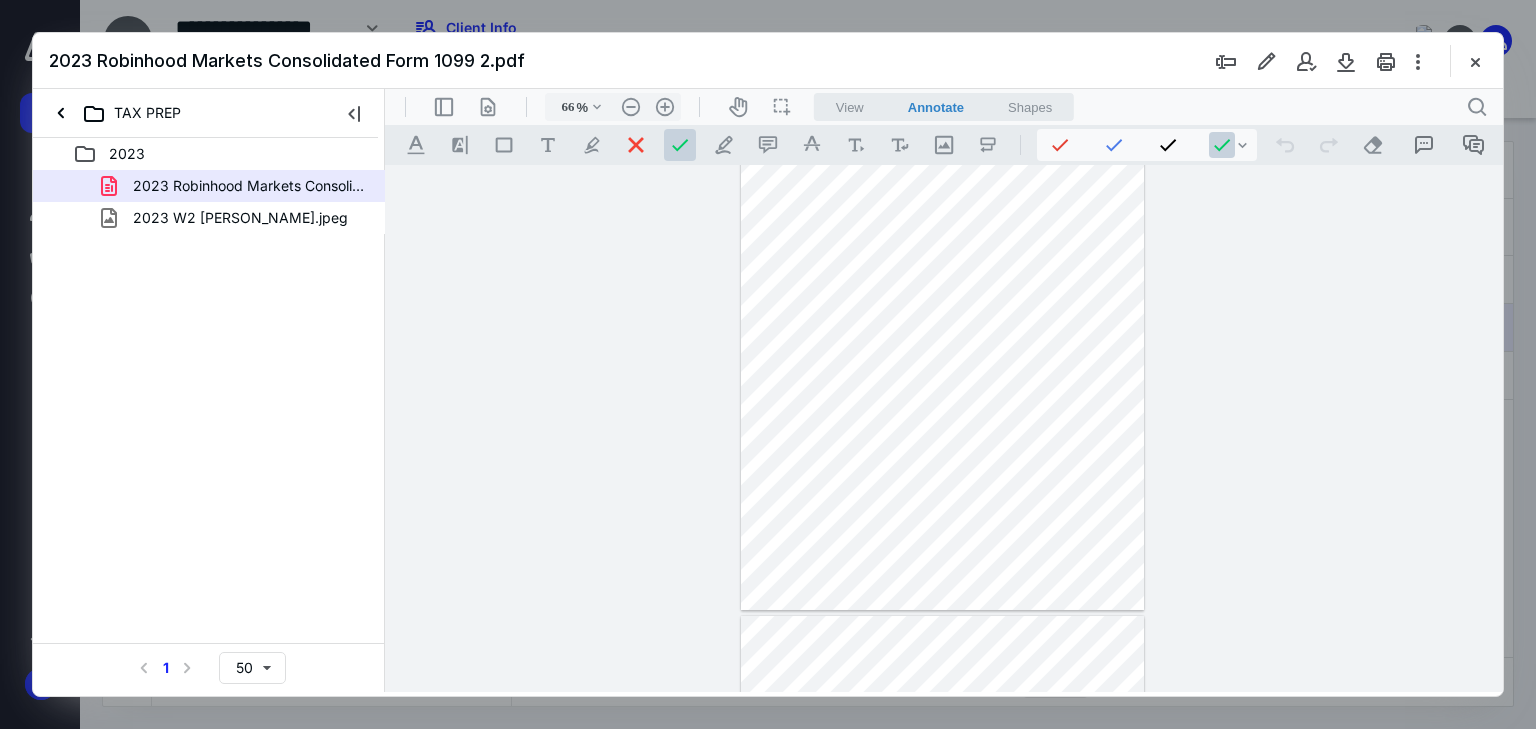 click on "View" at bounding box center (850, 107) 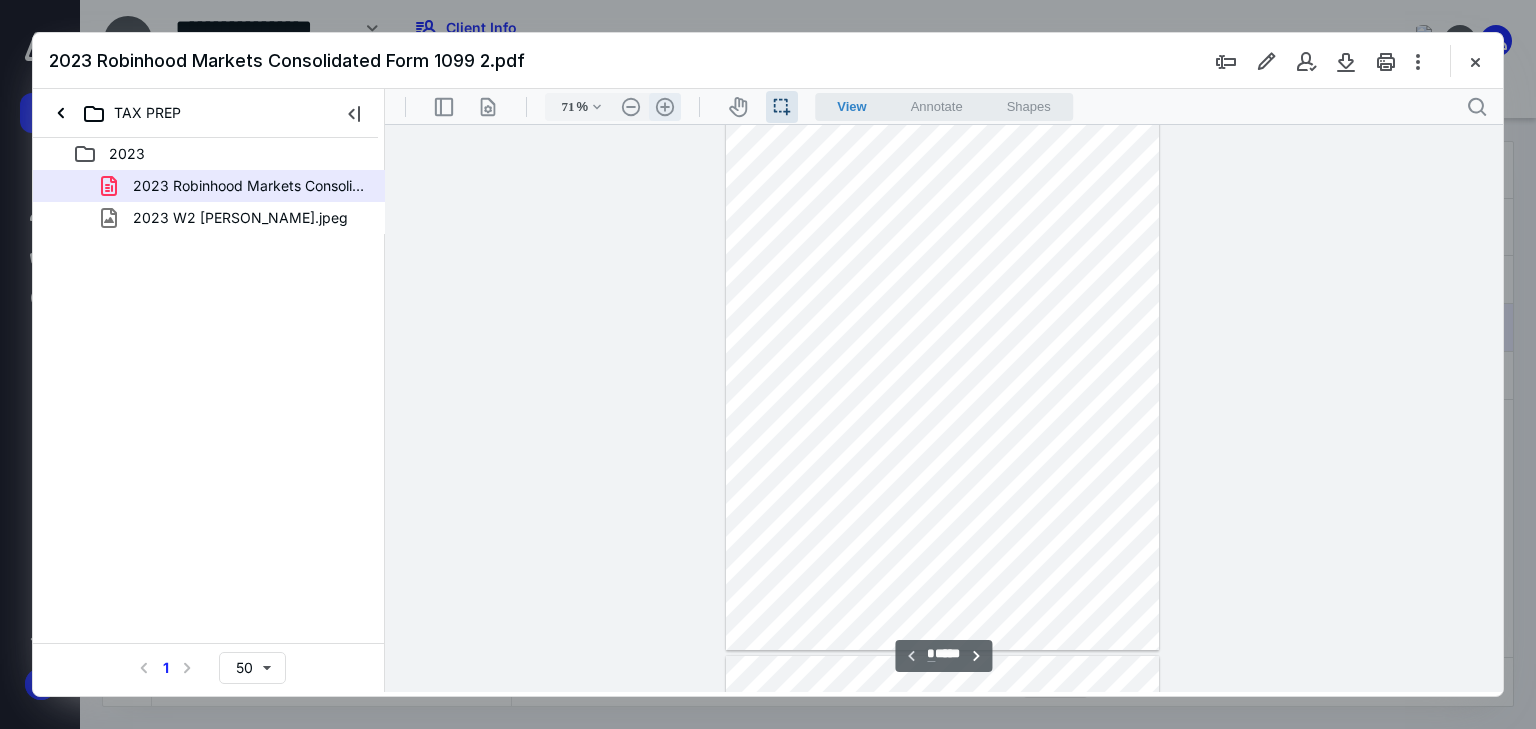 click on ".cls-1{fill:#abb0c4;} icon - header - zoom - in - line" at bounding box center [665, 107] 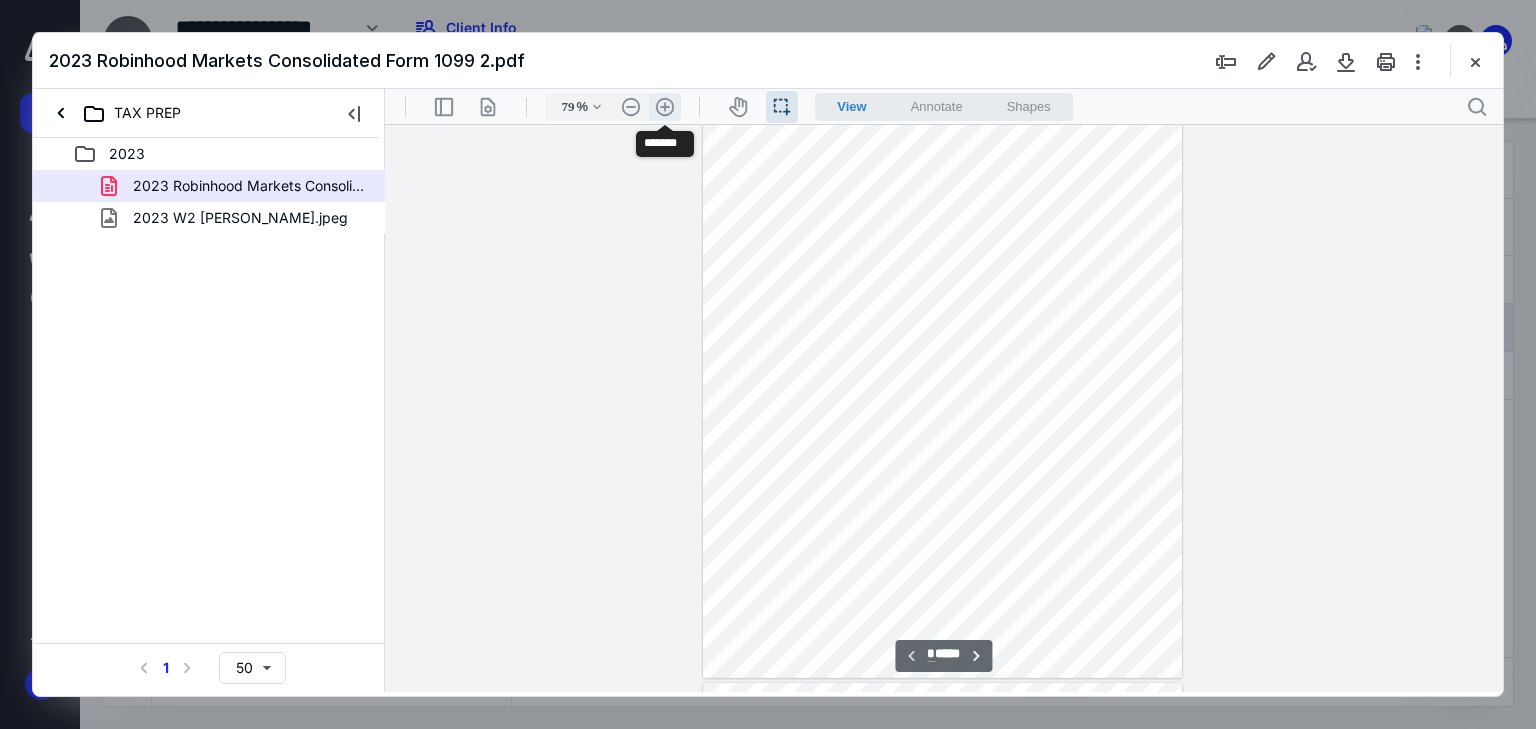 click on ".cls-1{fill:#abb0c4;} icon - header - zoom - in - line" at bounding box center (665, 107) 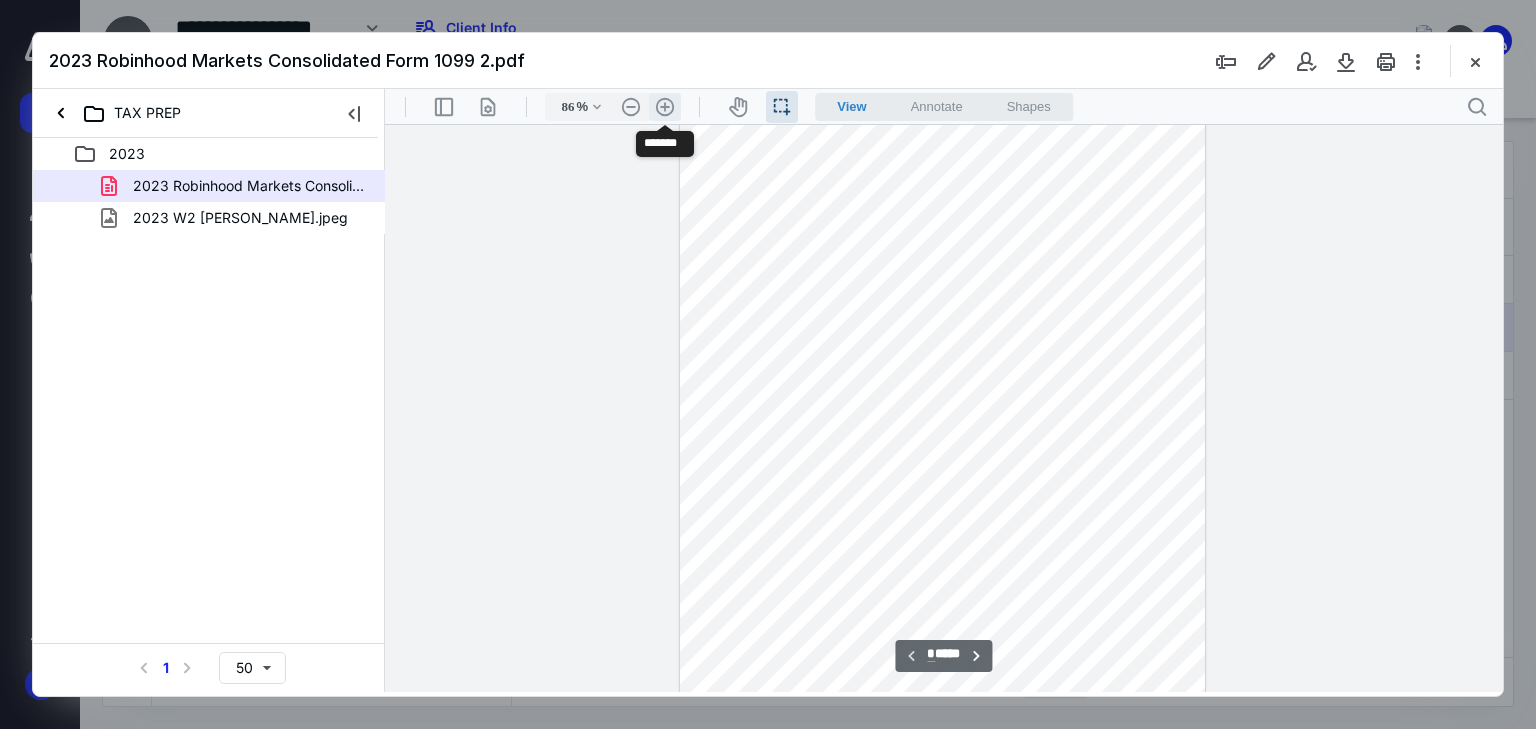 click on ".cls-1{fill:#abb0c4;} icon - header - zoom - in - line" at bounding box center [665, 107] 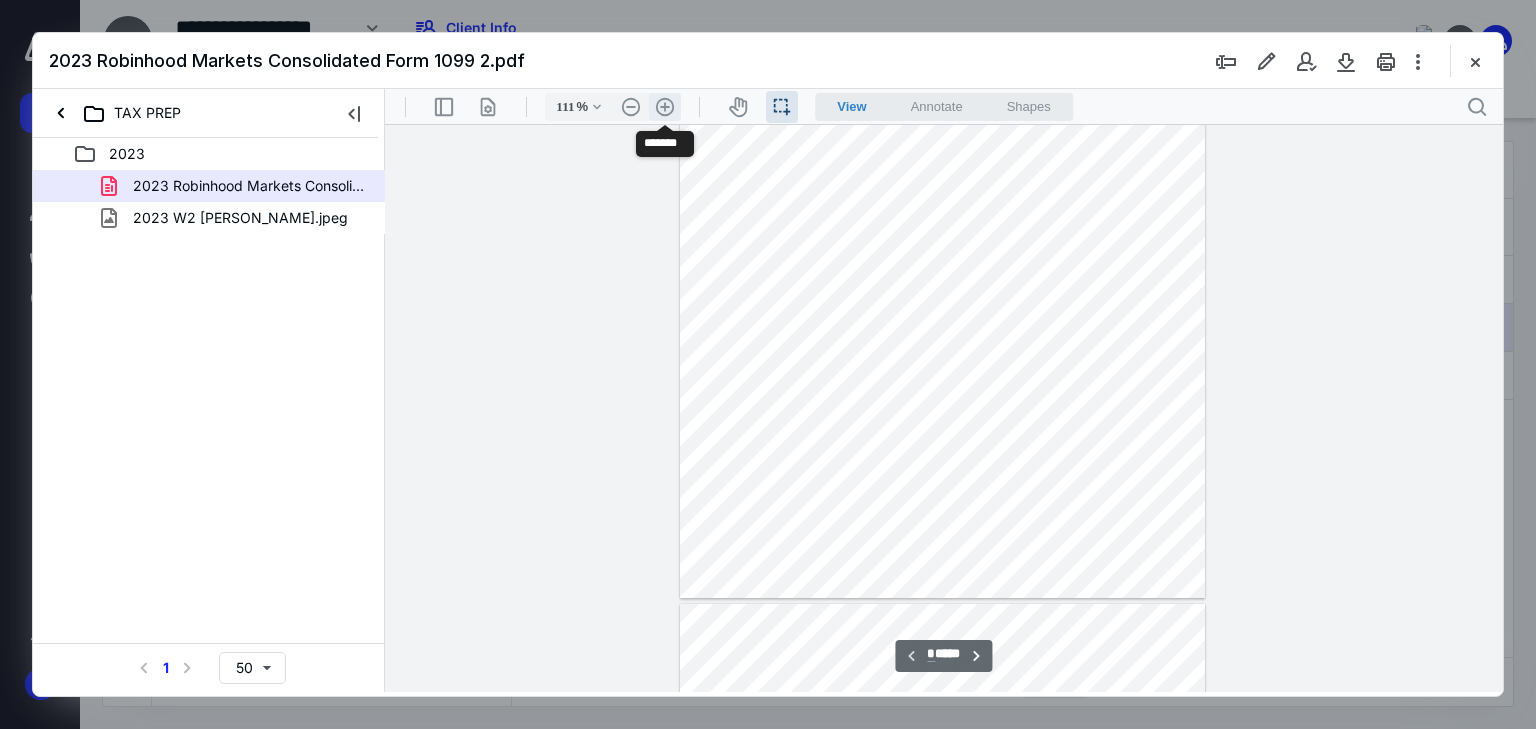click on ".cls-1{fill:#abb0c4;} icon - header - zoom - in - line" at bounding box center [665, 107] 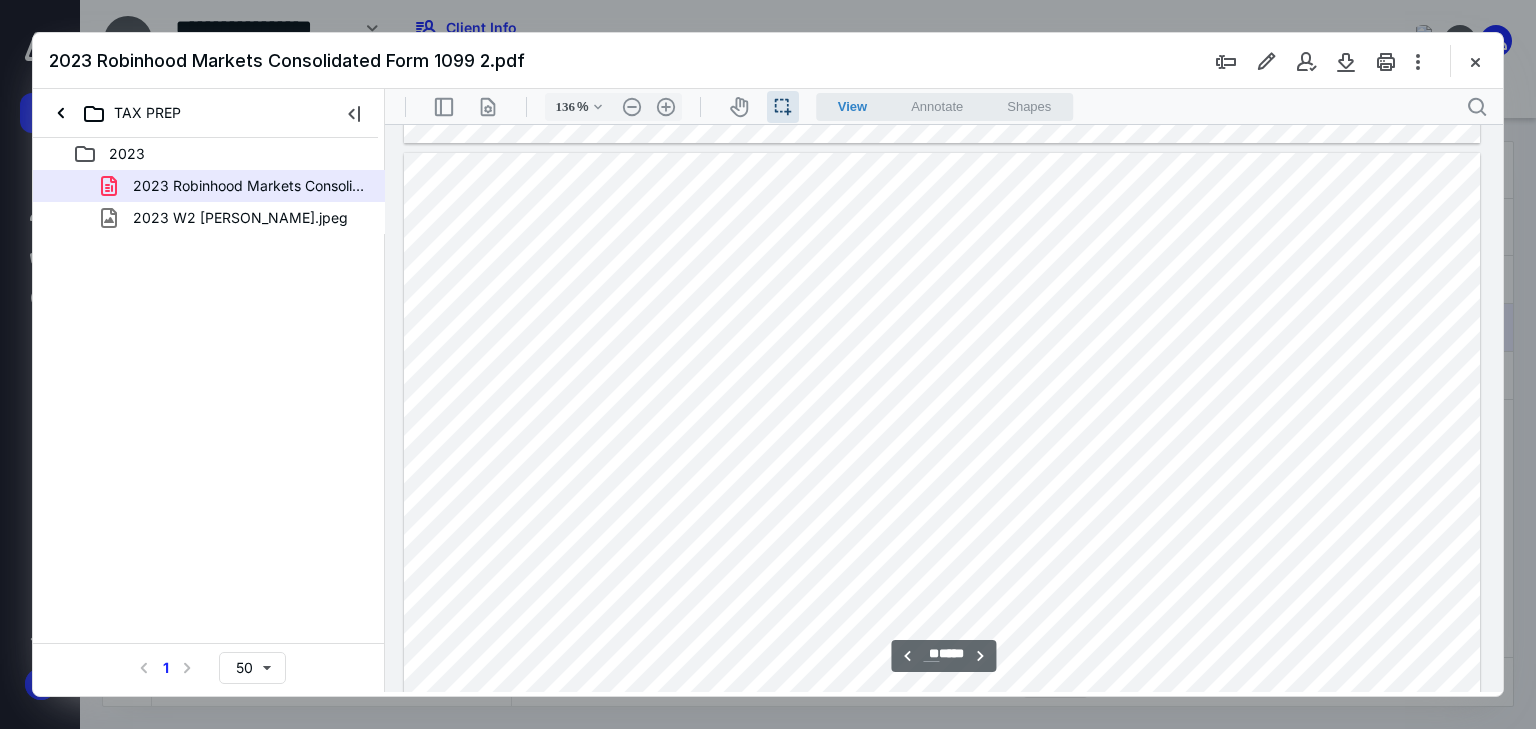scroll, scrollTop: 9117, scrollLeft: 0, axis: vertical 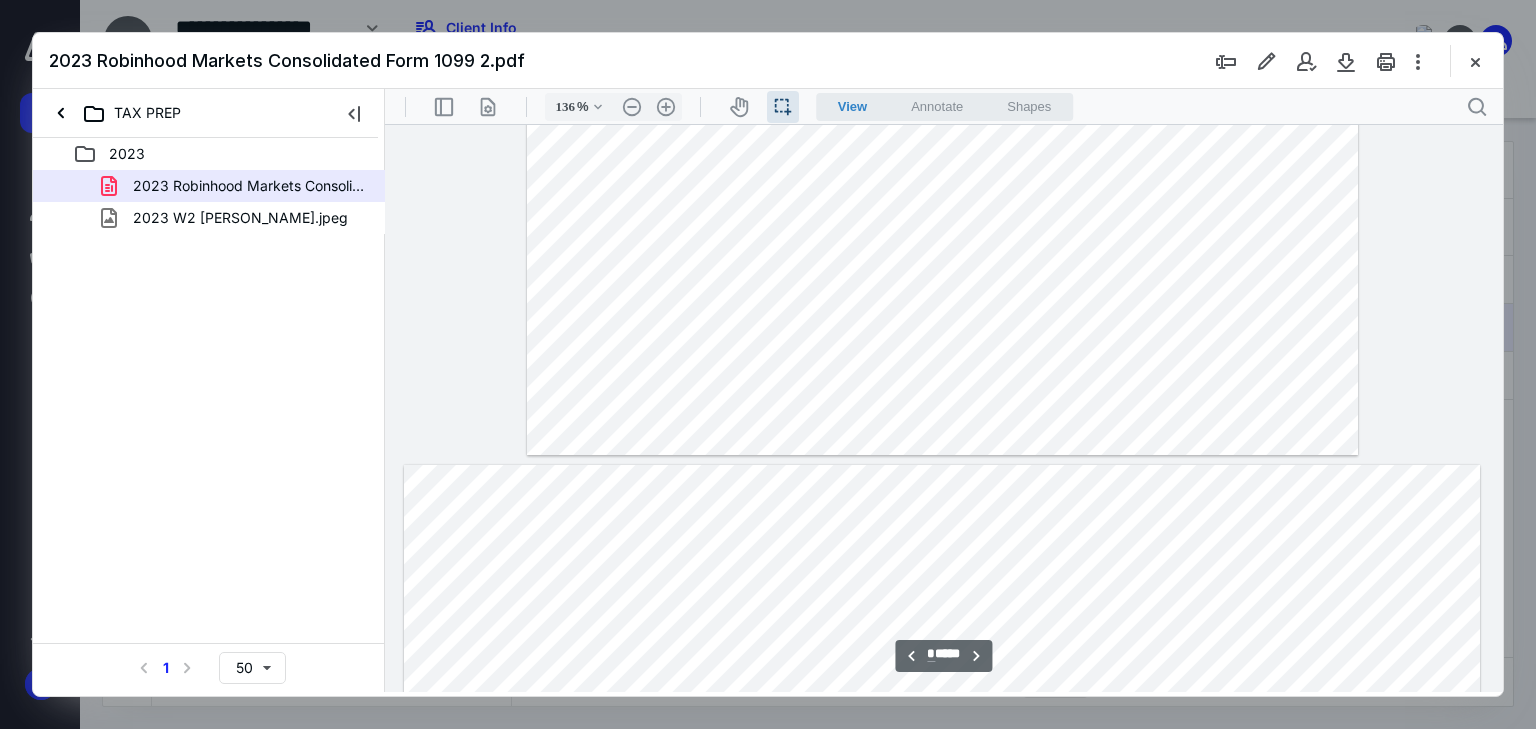 type on "*" 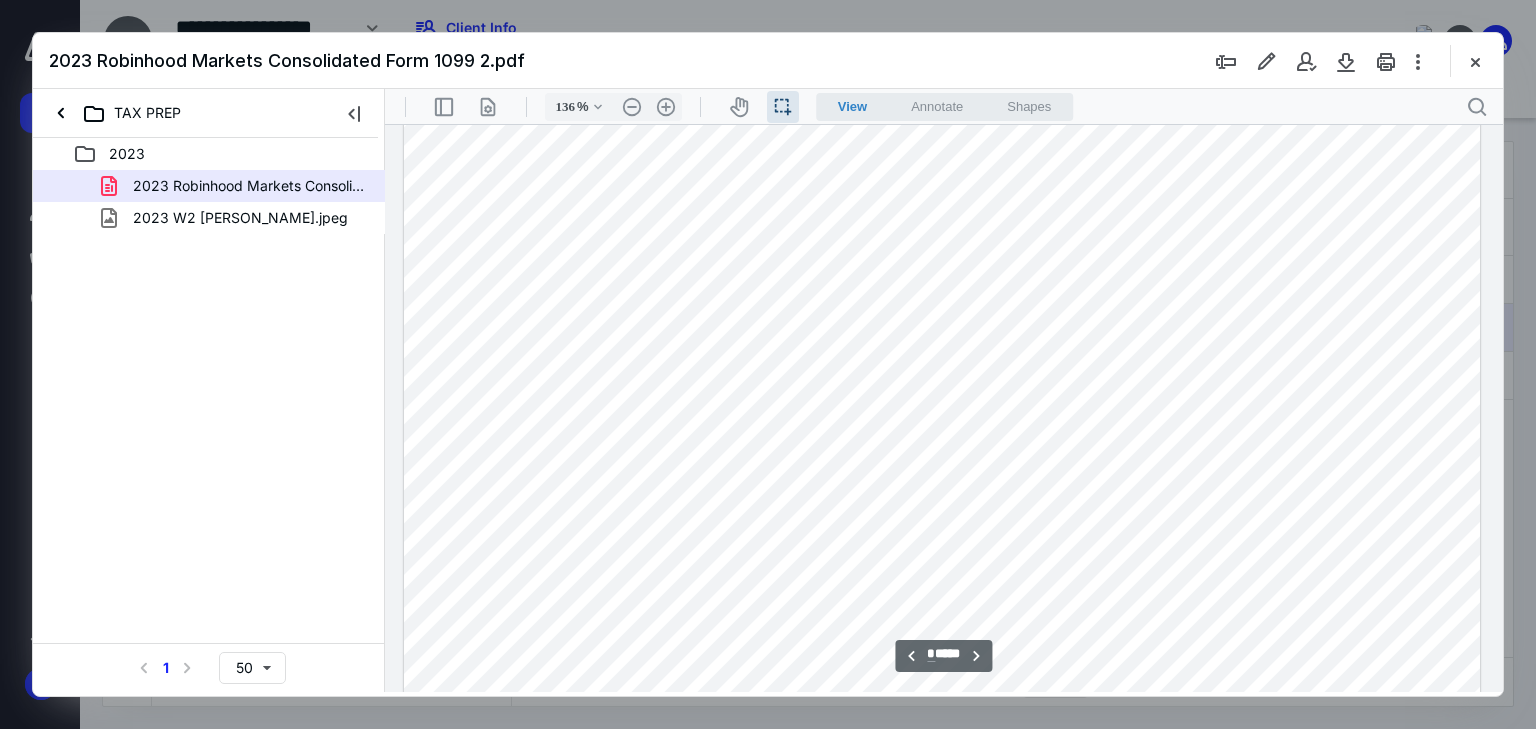 scroll, scrollTop: 2477, scrollLeft: 0, axis: vertical 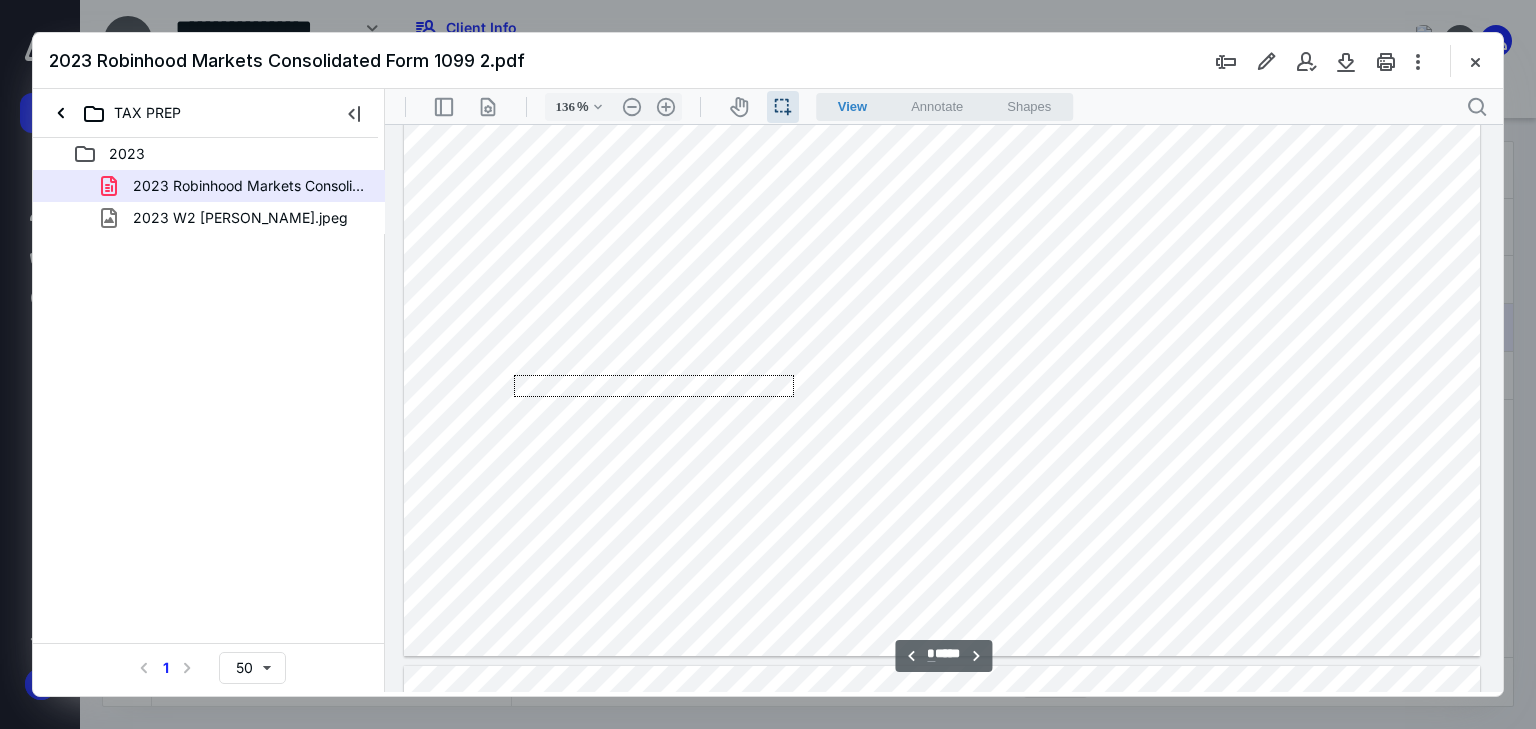 drag, startPoint x: 794, startPoint y: 375, endPoint x: 321, endPoint y: 417, distance: 474.86102 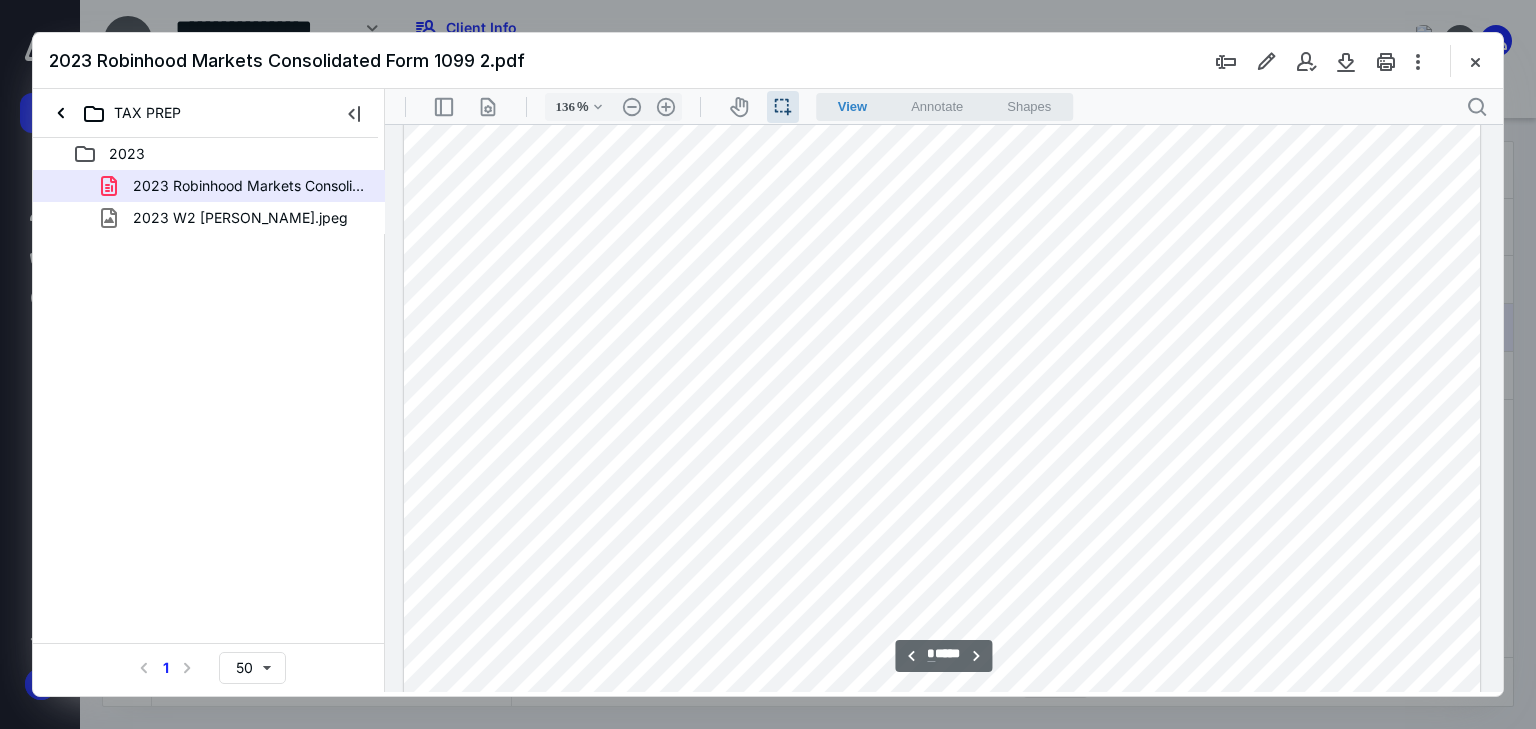scroll, scrollTop: 2237, scrollLeft: 0, axis: vertical 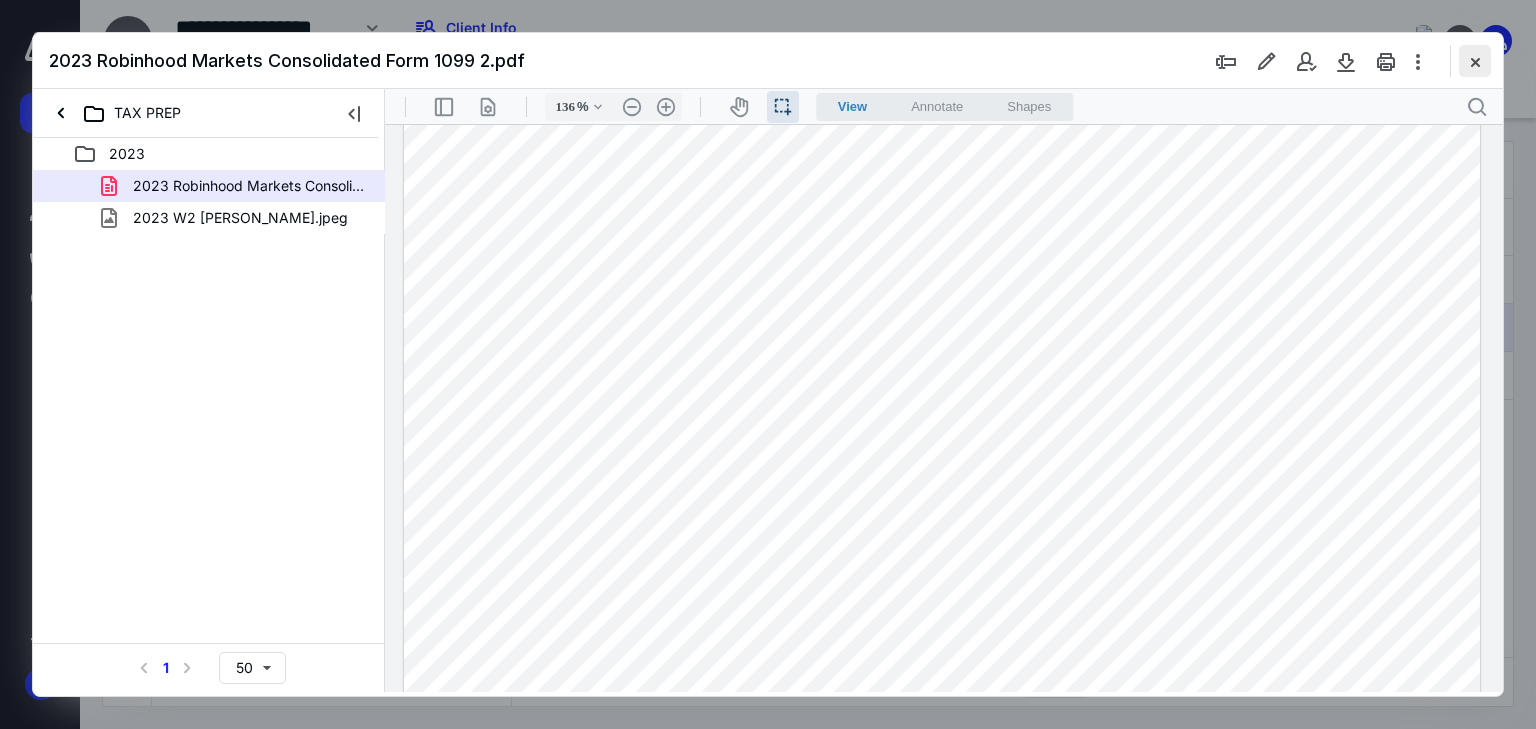click at bounding box center (1475, 61) 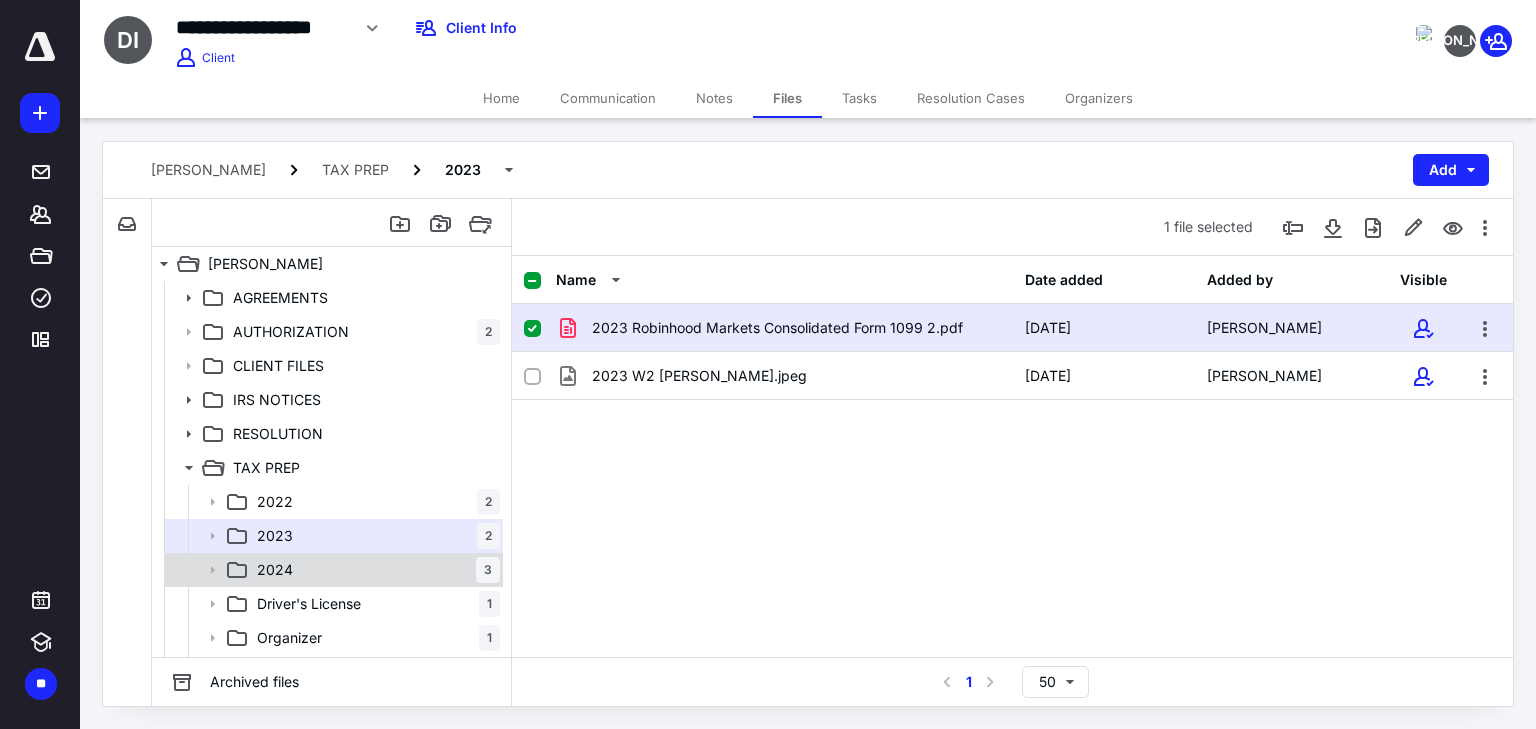 click on "2024" at bounding box center [275, 570] 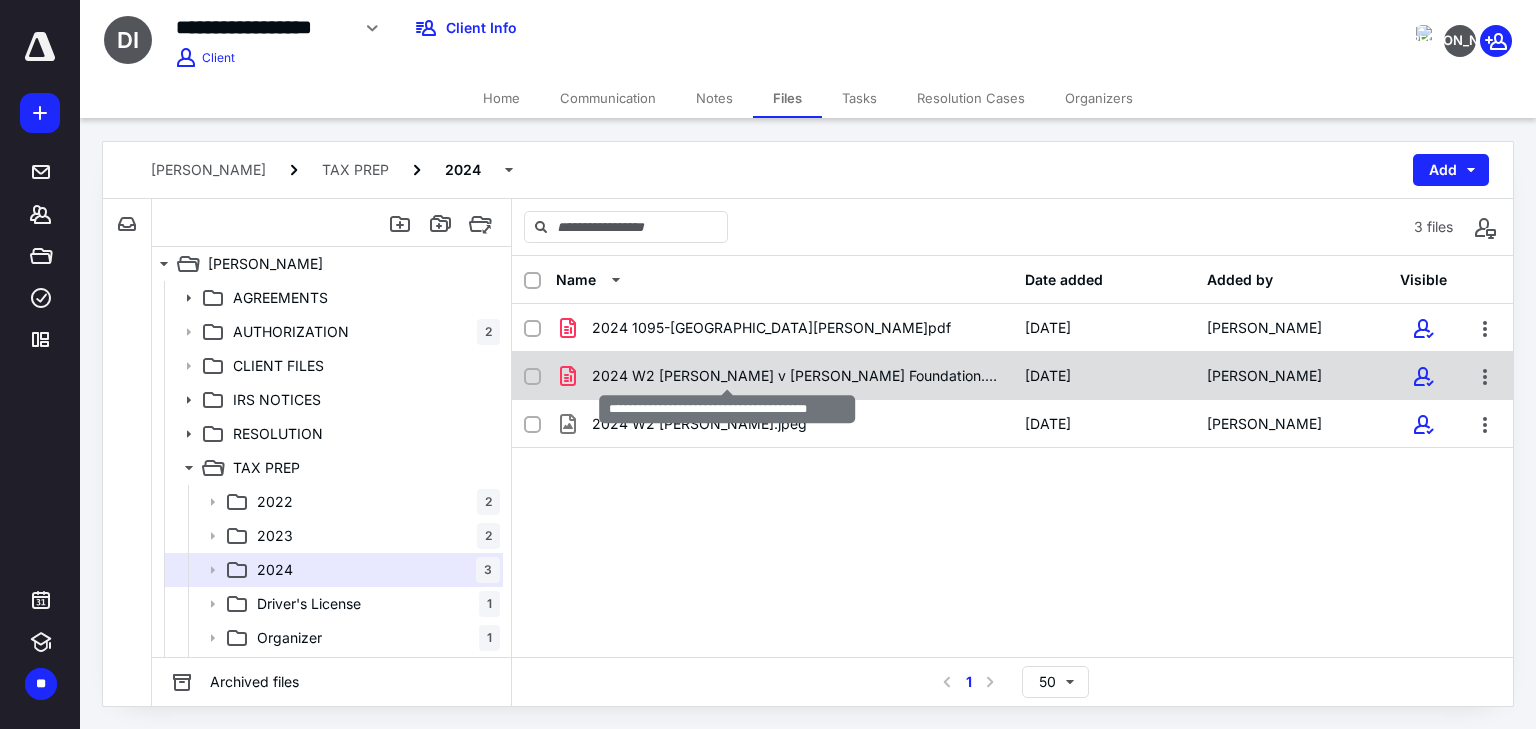 click on "2024 W2 Halfhill v Kaiser Foundation.pdf" at bounding box center (796, 376) 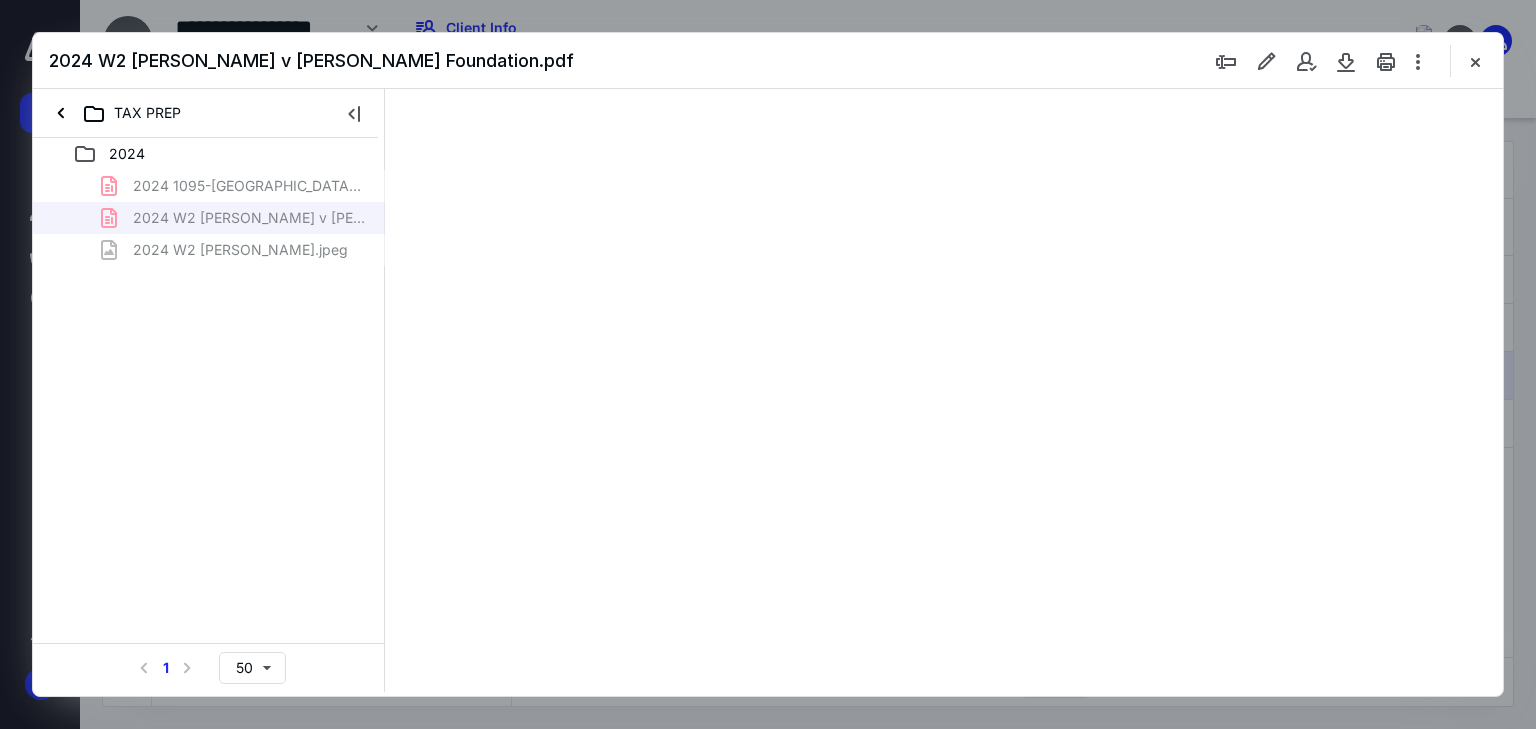 scroll, scrollTop: 0, scrollLeft: 0, axis: both 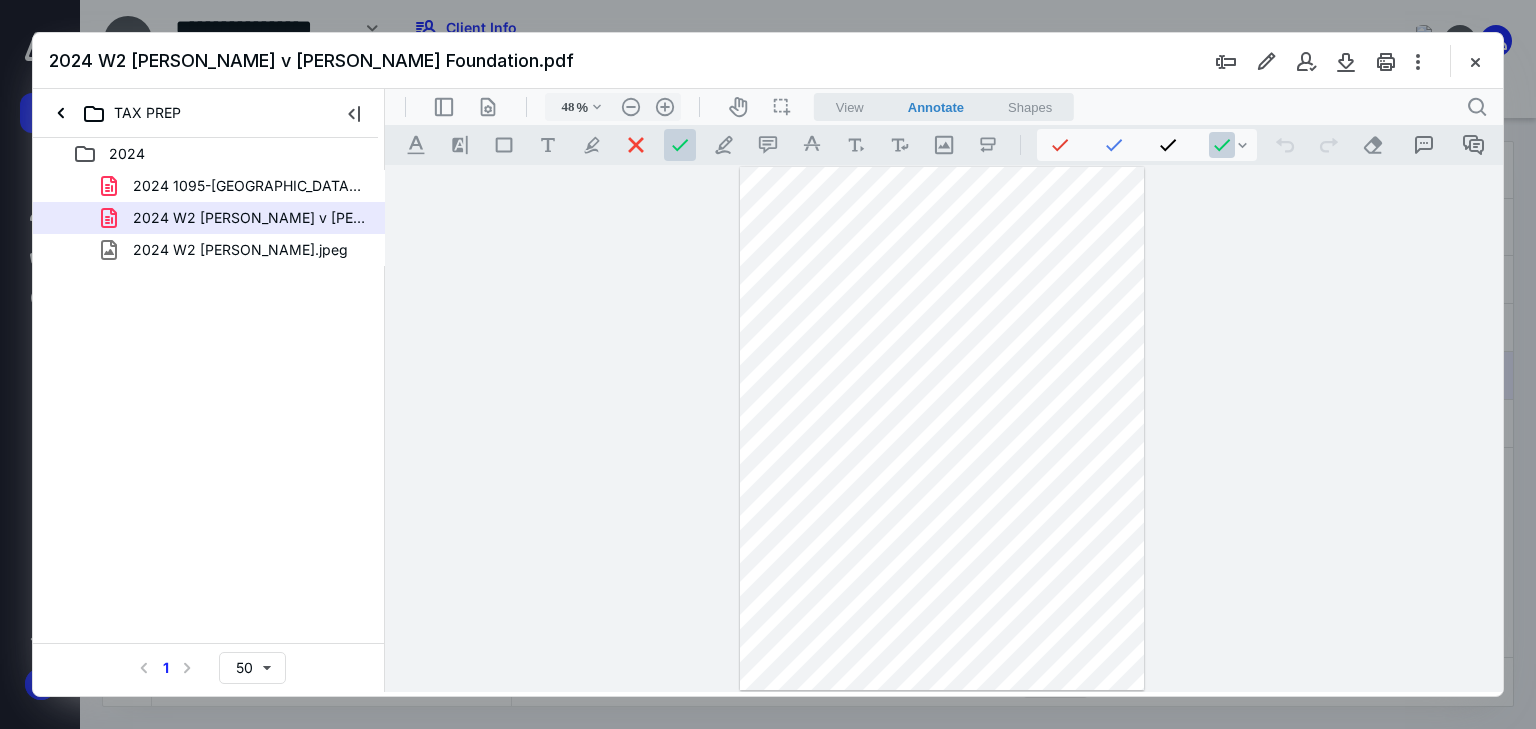 click on "View" at bounding box center (850, 107) 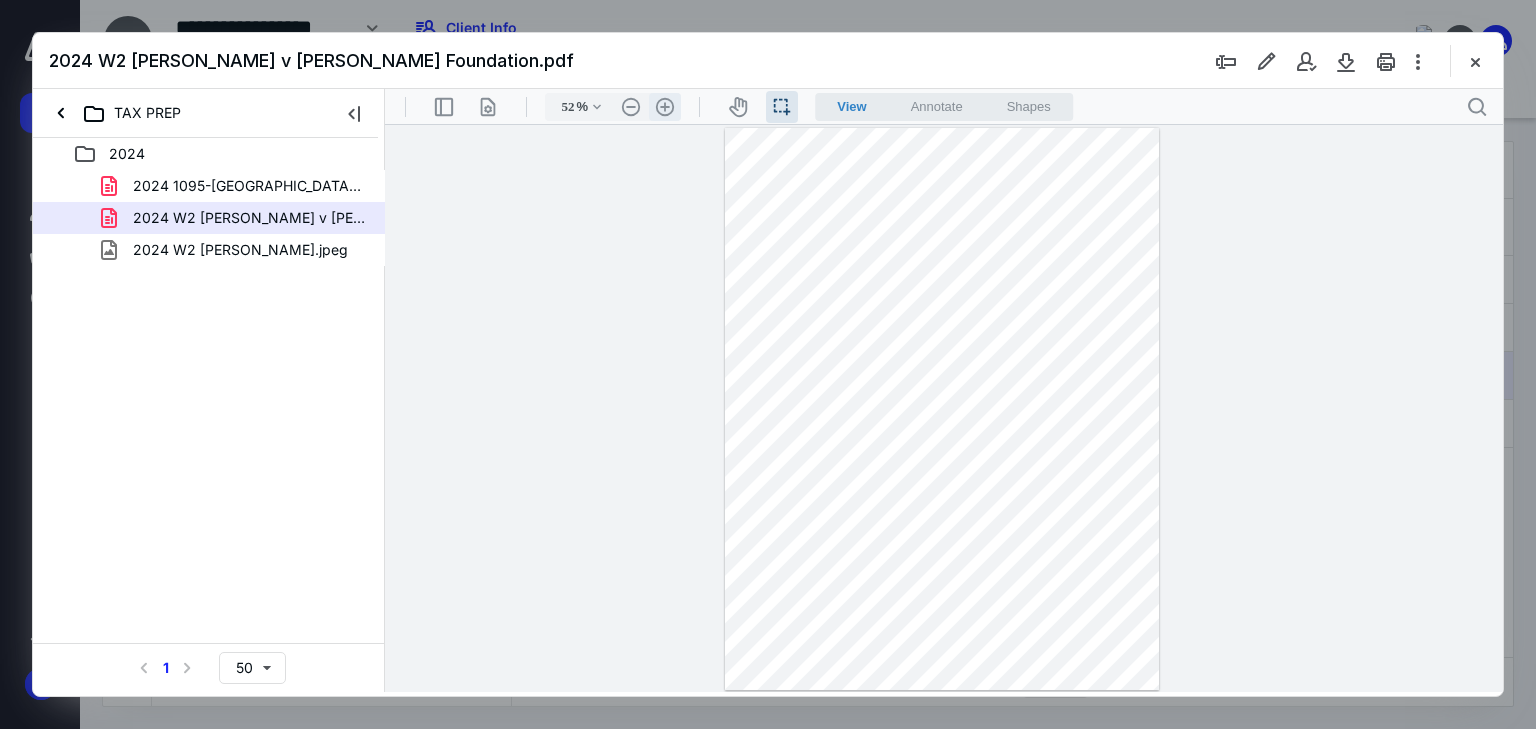 click on ".cls-1{fill:#abb0c4;} icon - header - zoom - in - line" at bounding box center (665, 107) 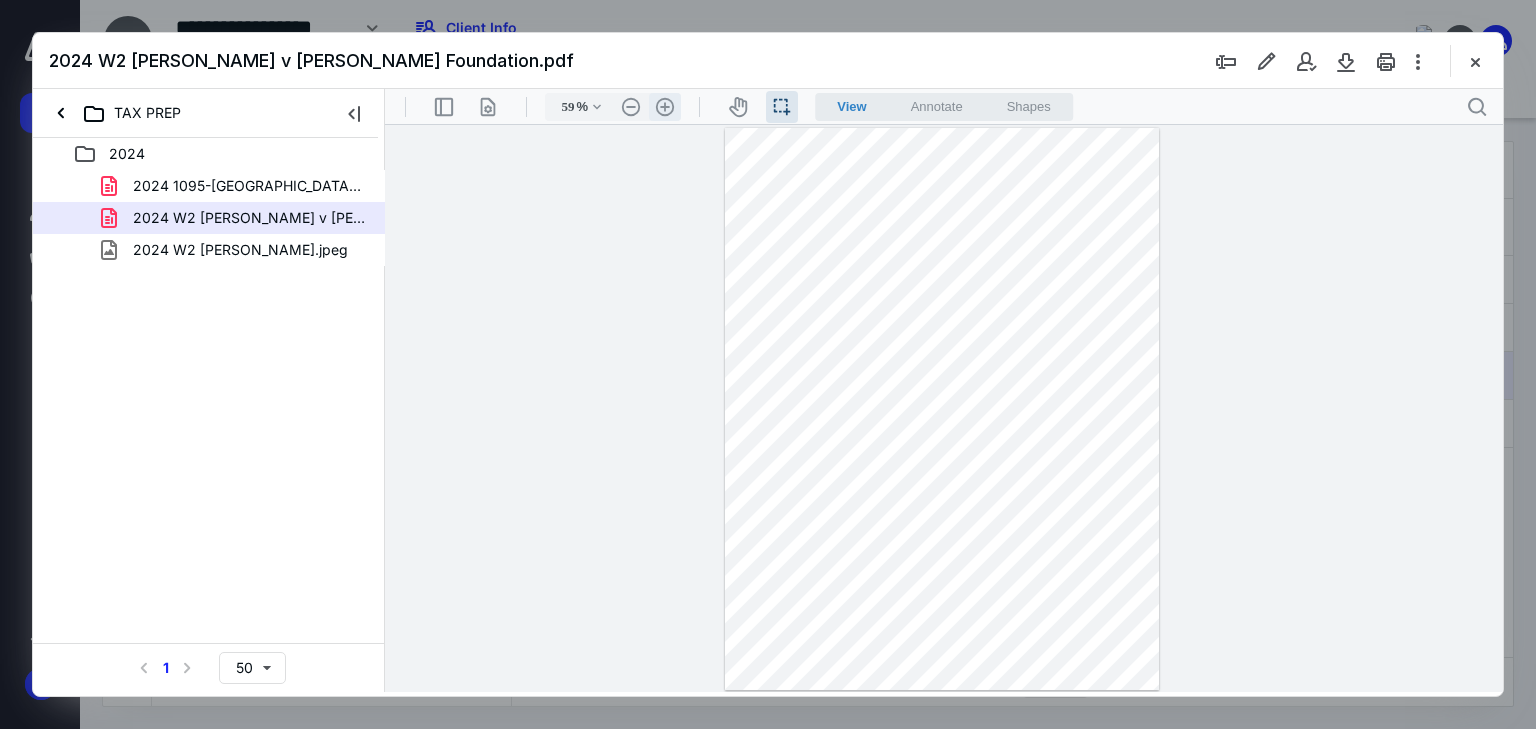 click on ".cls-1{fill:#abb0c4;} icon - header - zoom - in - line" at bounding box center [665, 107] 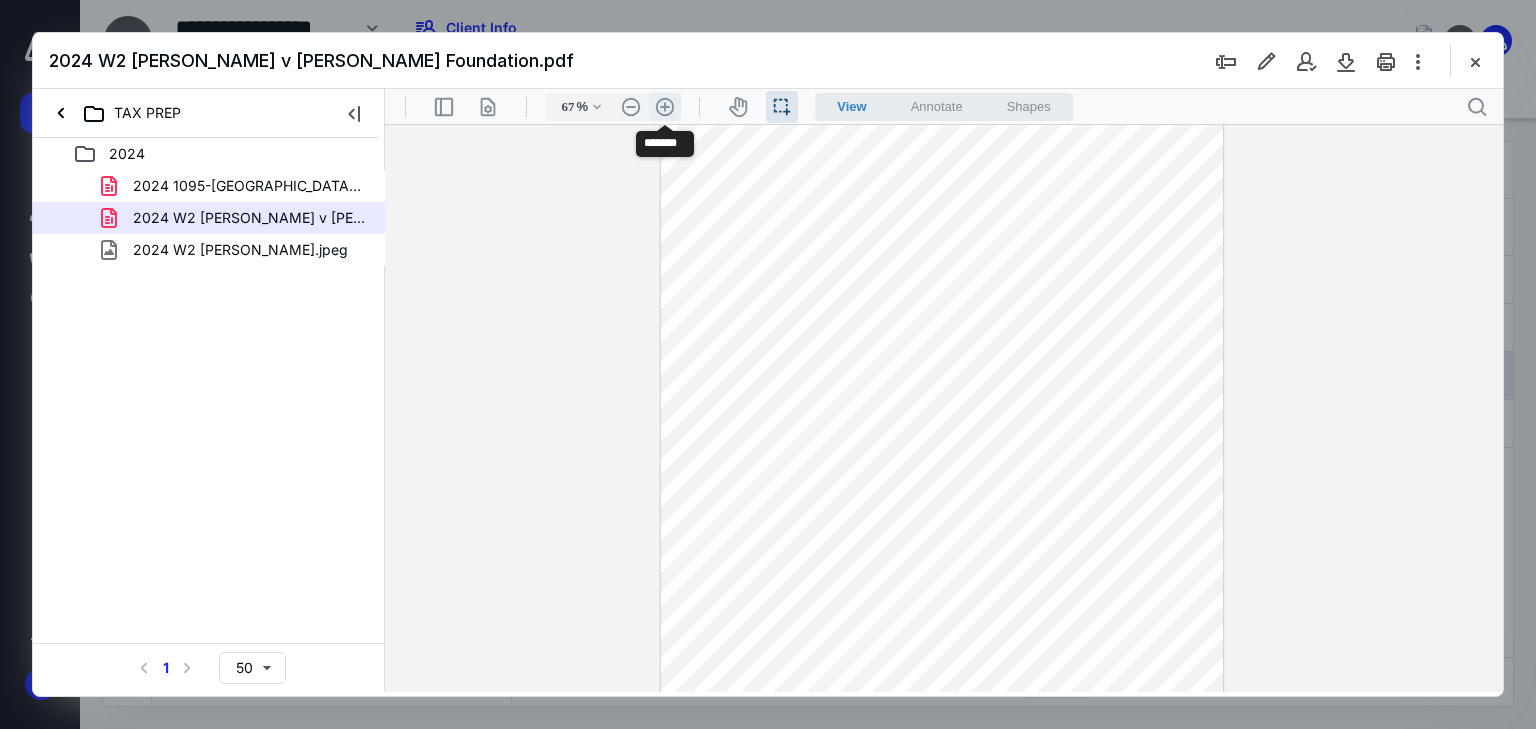 click on ".cls-1{fill:#abb0c4;} icon - header - zoom - in - line" at bounding box center [665, 107] 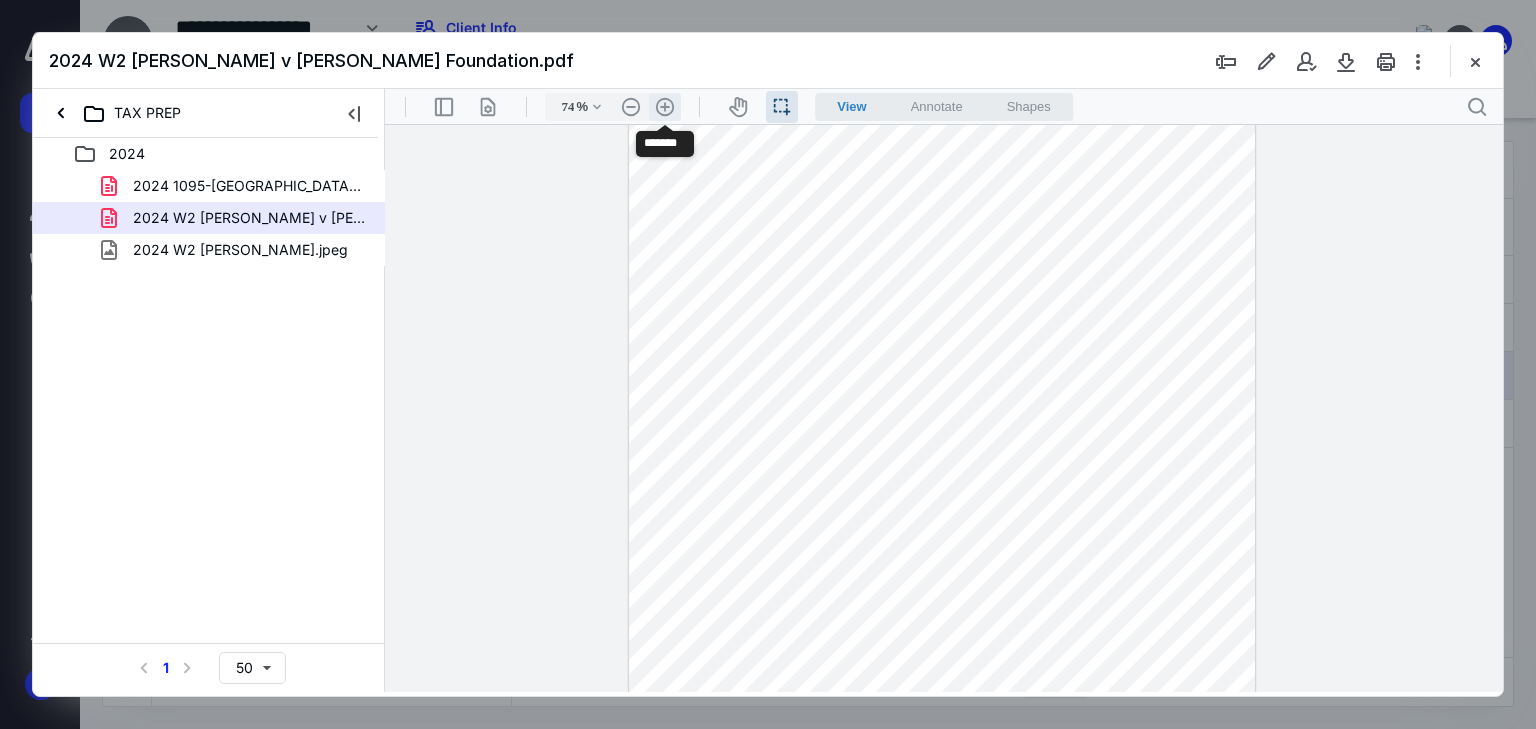 click on ".cls-1{fill:#abb0c4;} icon - header - zoom - in - line" at bounding box center [665, 107] 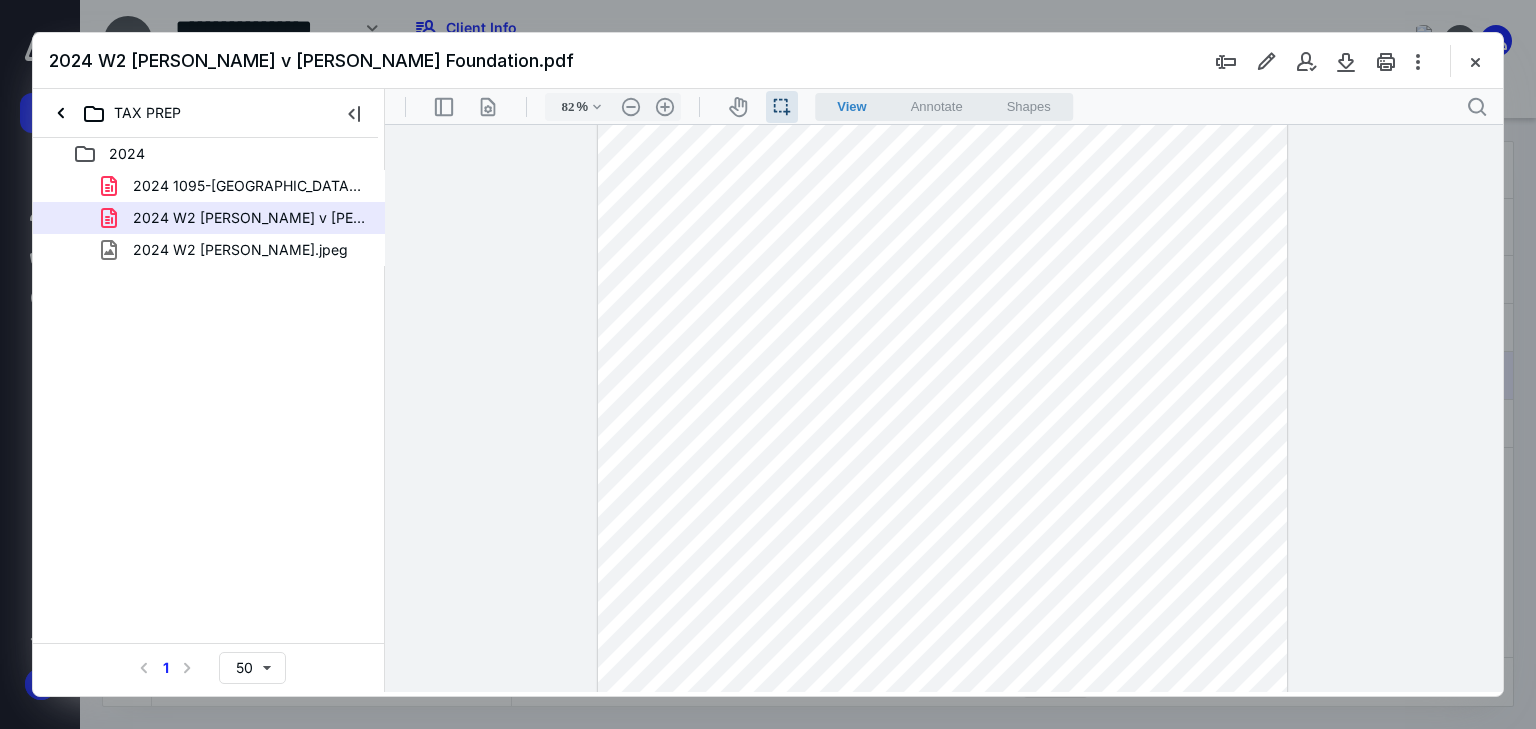 scroll, scrollTop: 331, scrollLeft: 0, axis: vertical 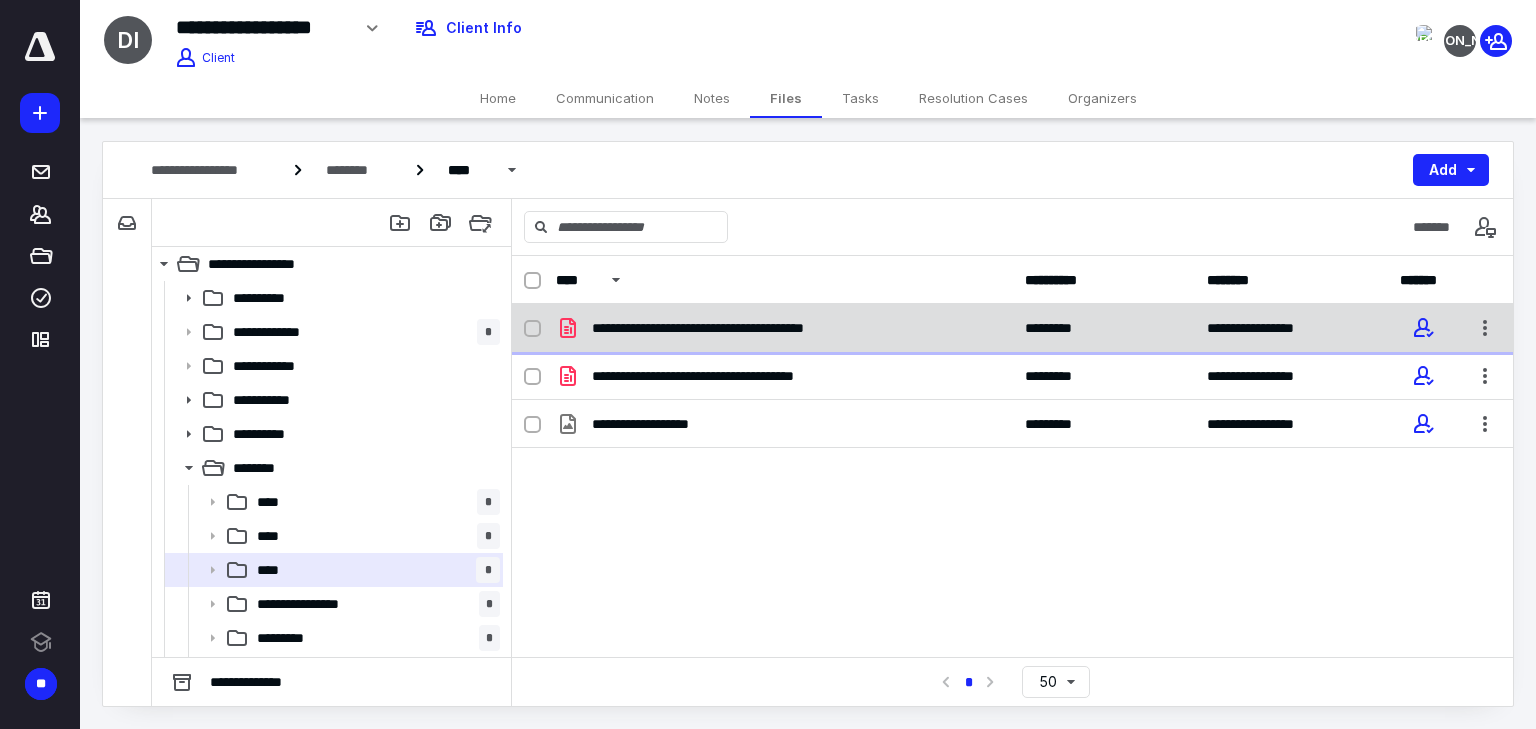 click on "**********" at bounding box center (1012, 328) 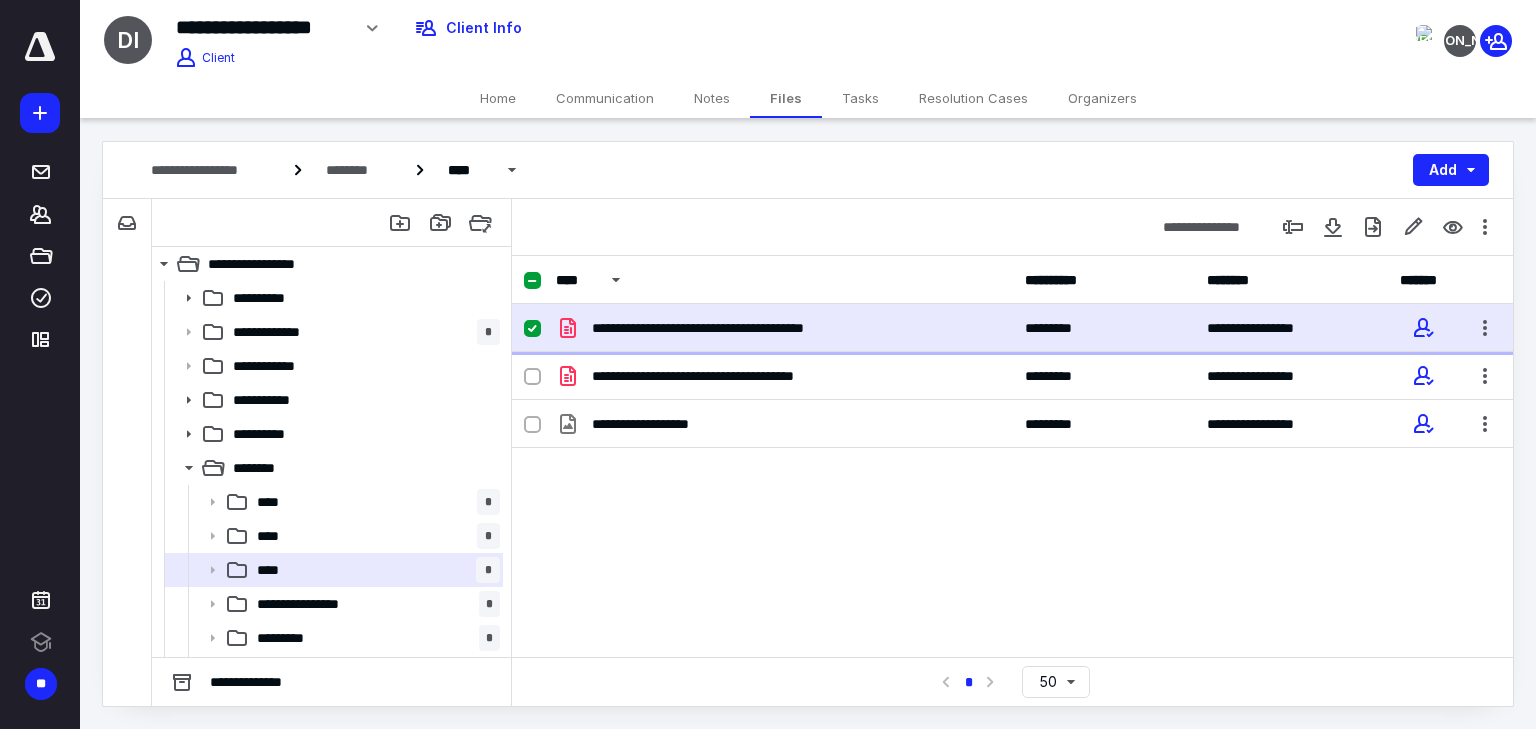 click on "**********" at bounding box center (1012, 328) 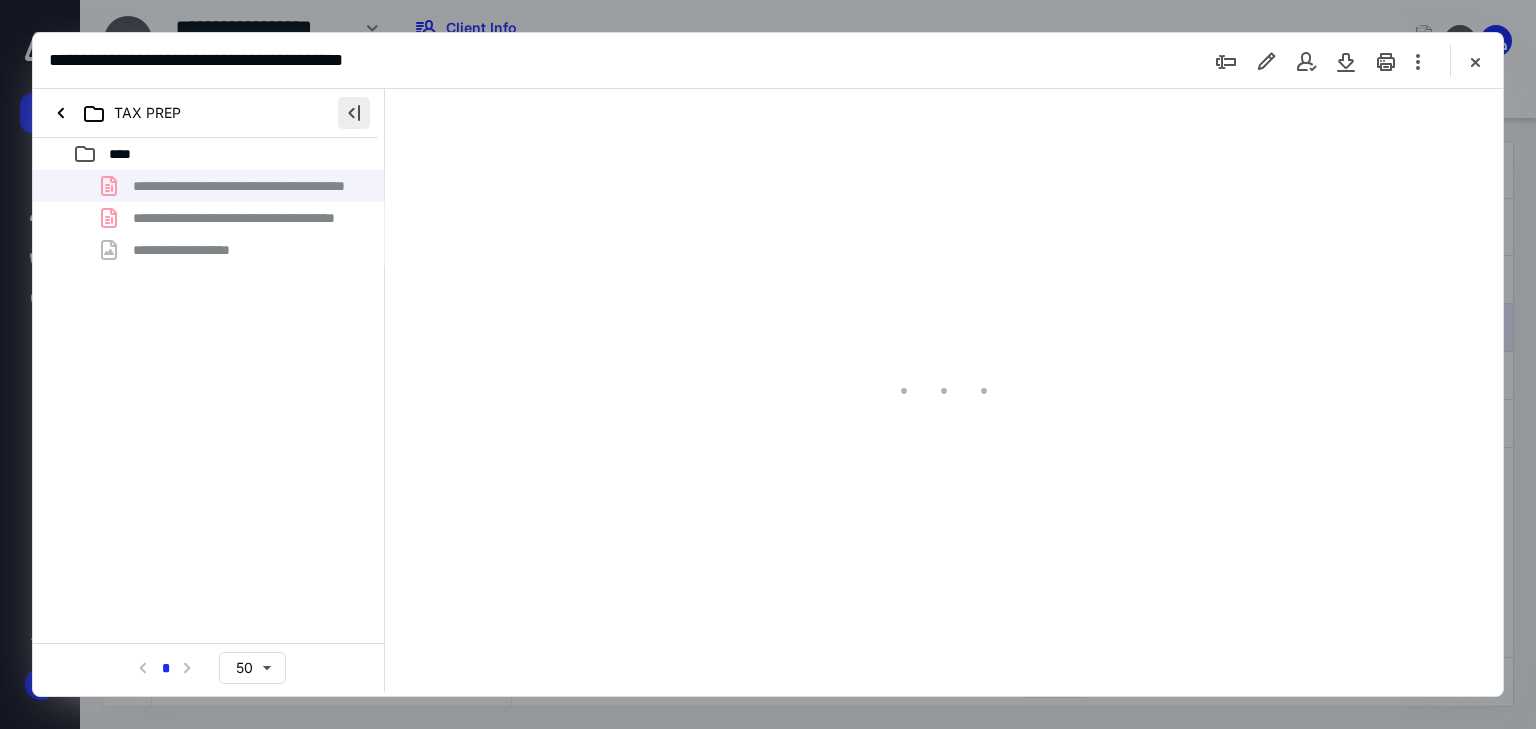 scroll, scrollTop: 0, scrollLeft: 0, axis: both 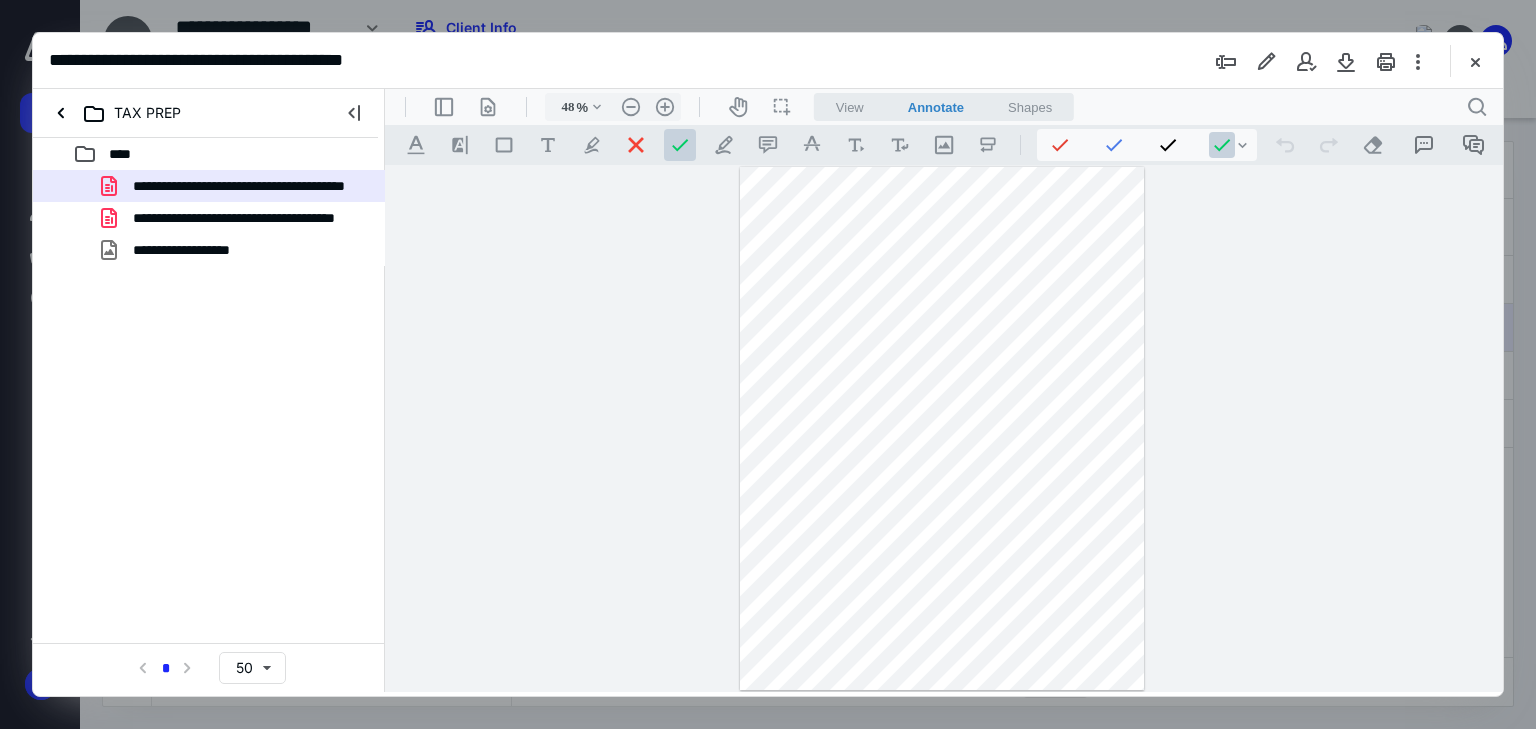 click on "View" at bounding box center [850, 107] 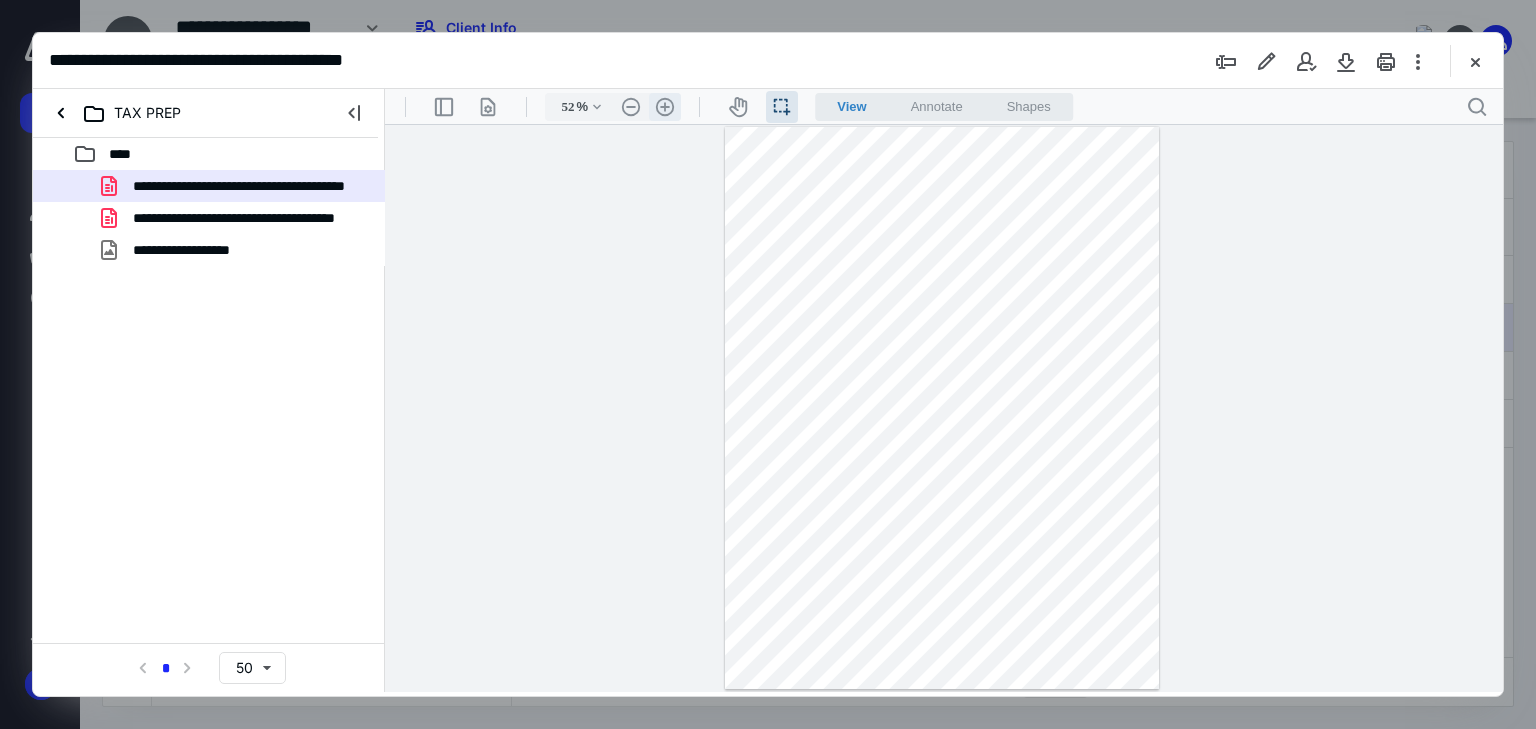 click on ".cls-1{fill:#abb0c4;} icon - header - zoom - in - line" at bounding box center (665, 107) 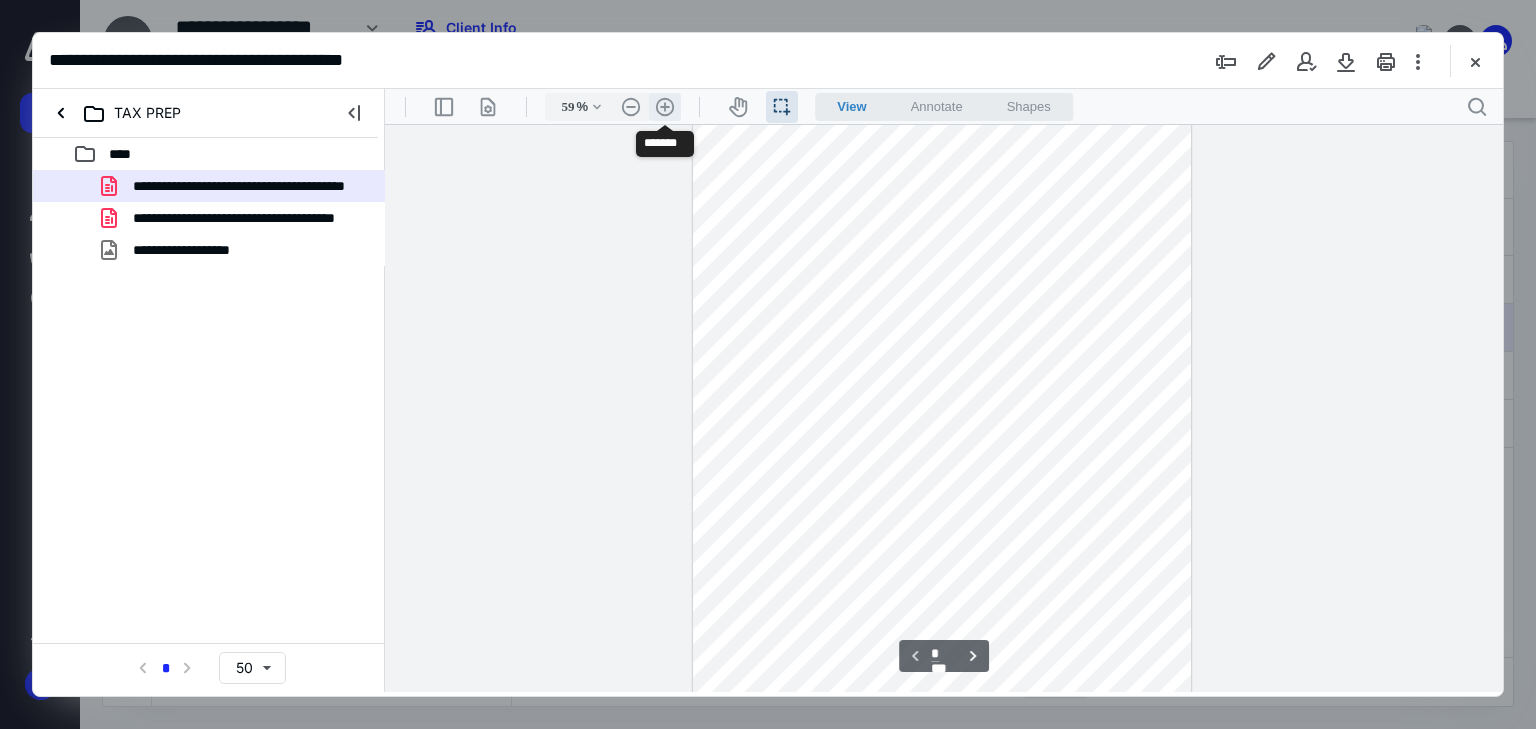 click on ".cls-1{fill:#abb0c4;} icon - header - zoom - in - line" at bounding box center [665, 107] 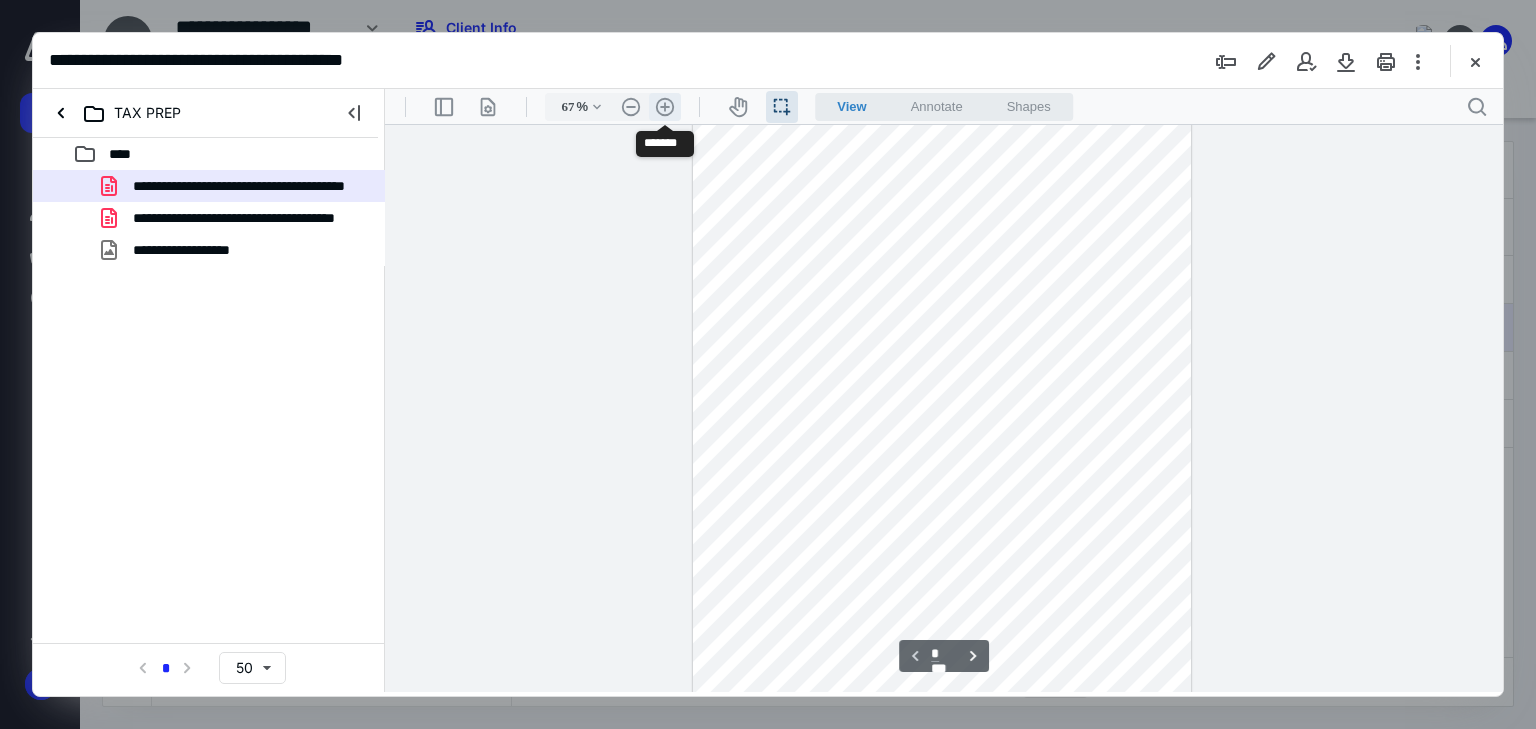 click on ".cls-1{fill:#abb0c4;} icon - header - zoom - in - line" at bounding box center [665, 107] 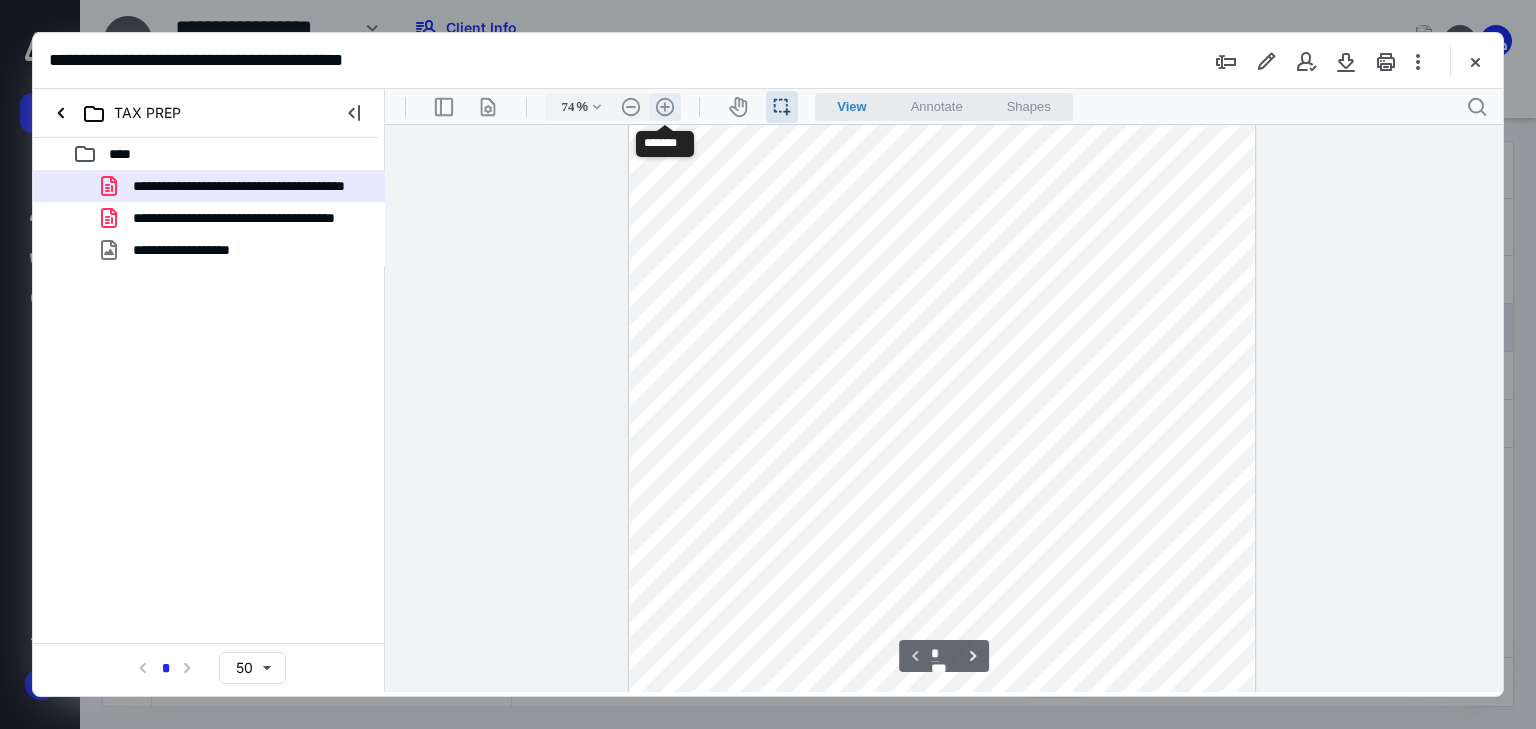 click on ".cls-1{fill:#abb0c4;} icon - header - zoom - in - line" at bounding box center [665, 107] 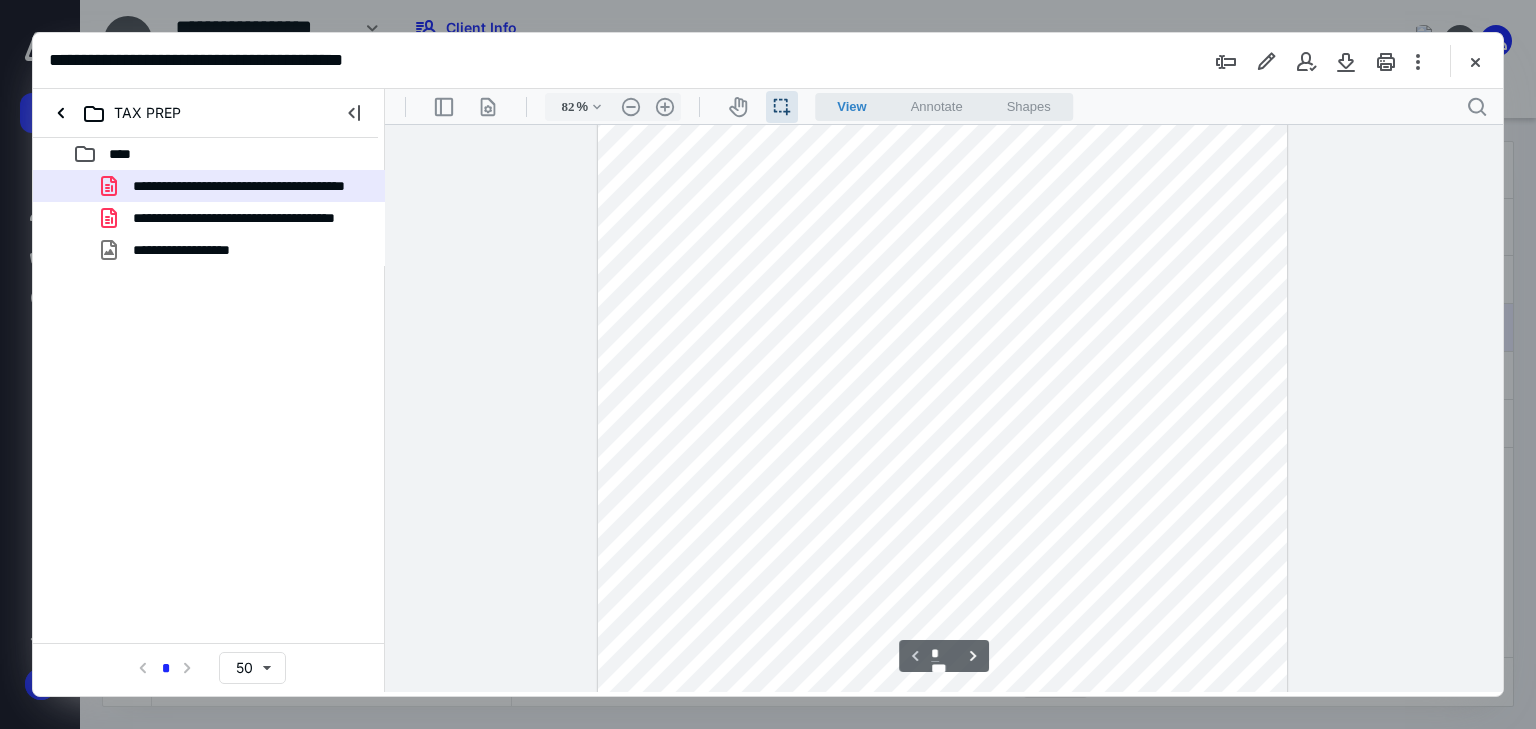 scroll, scrollTop: 0, scrollLeft: 0, axis: both 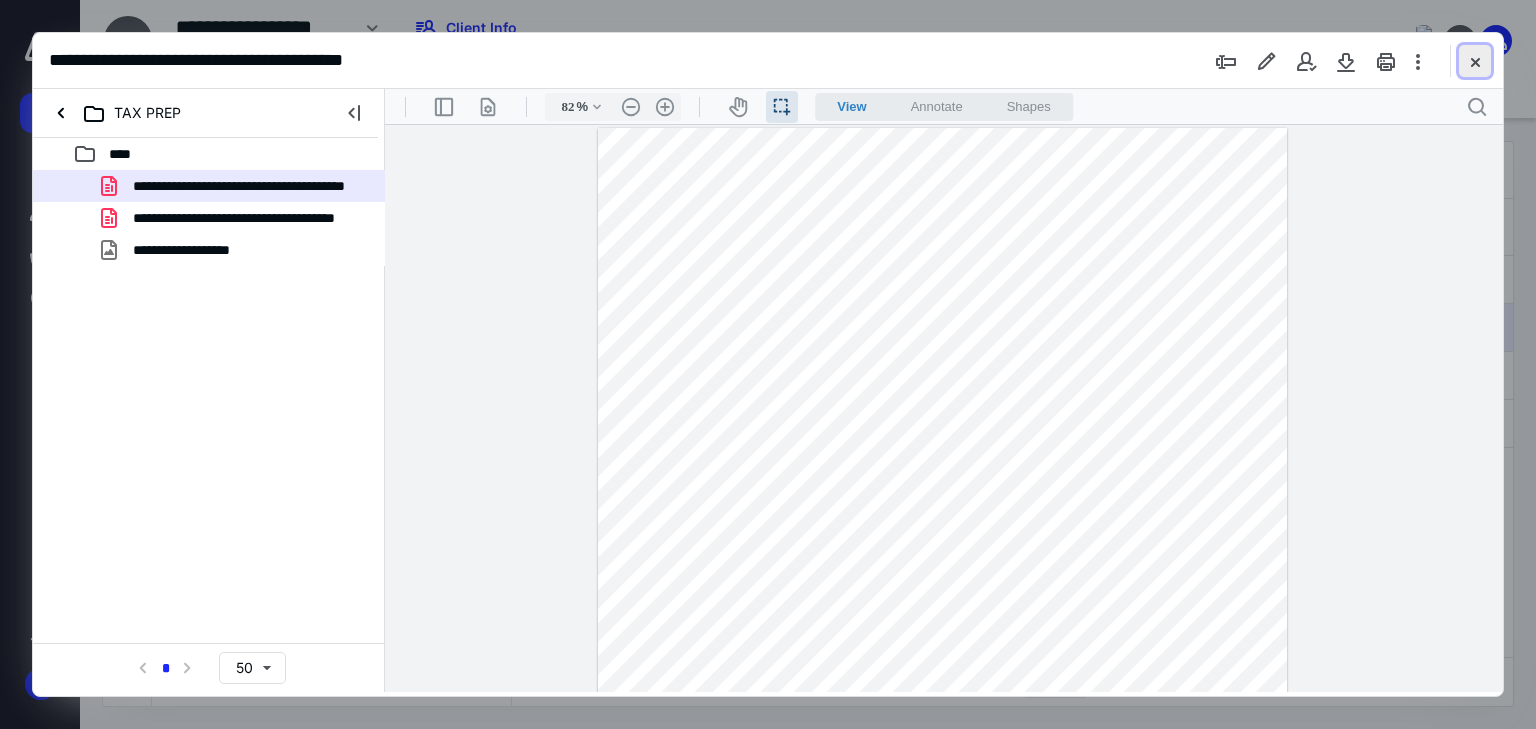 click at bounding box center [1475, 61] 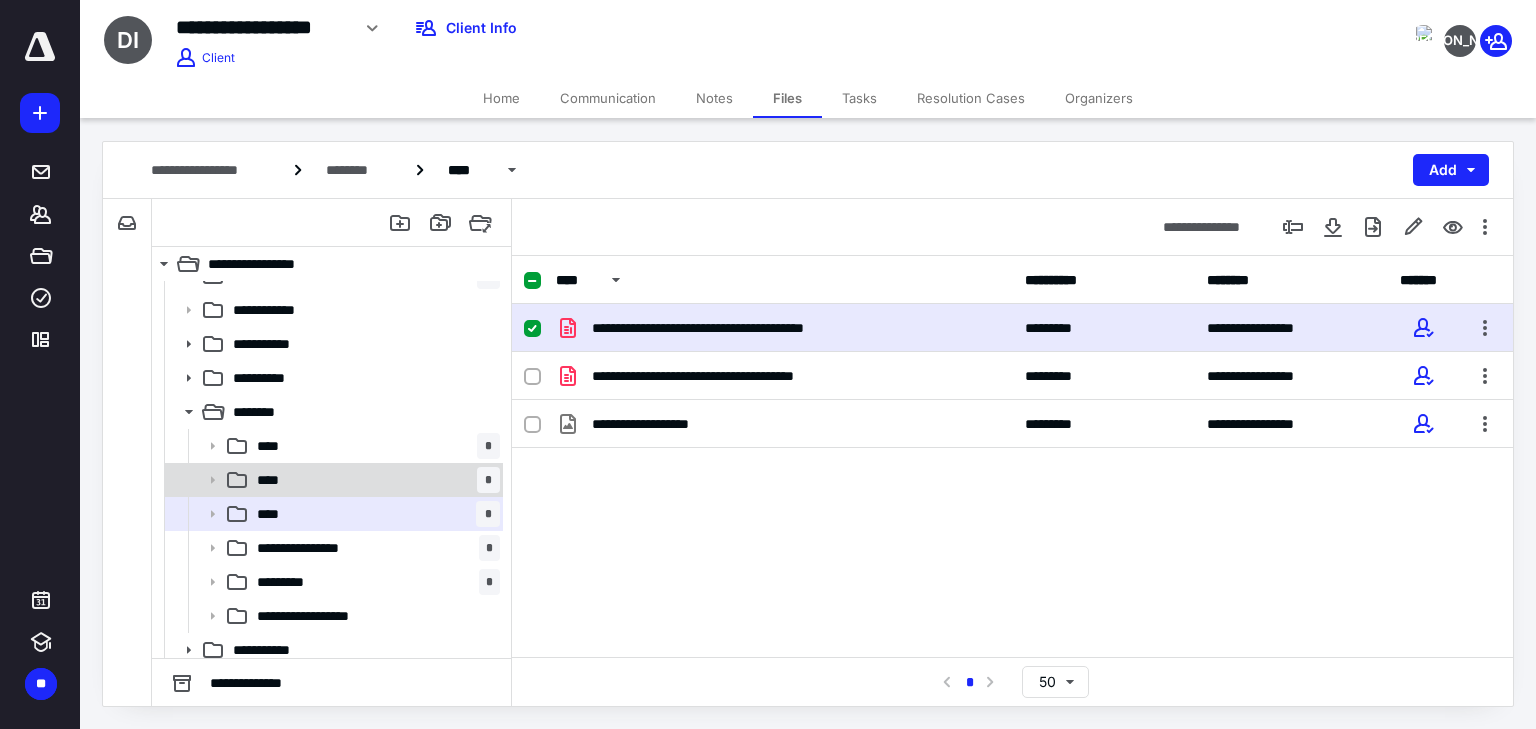 scroll, scrollTop: 99, scrollLeft: 0, axis: vertical 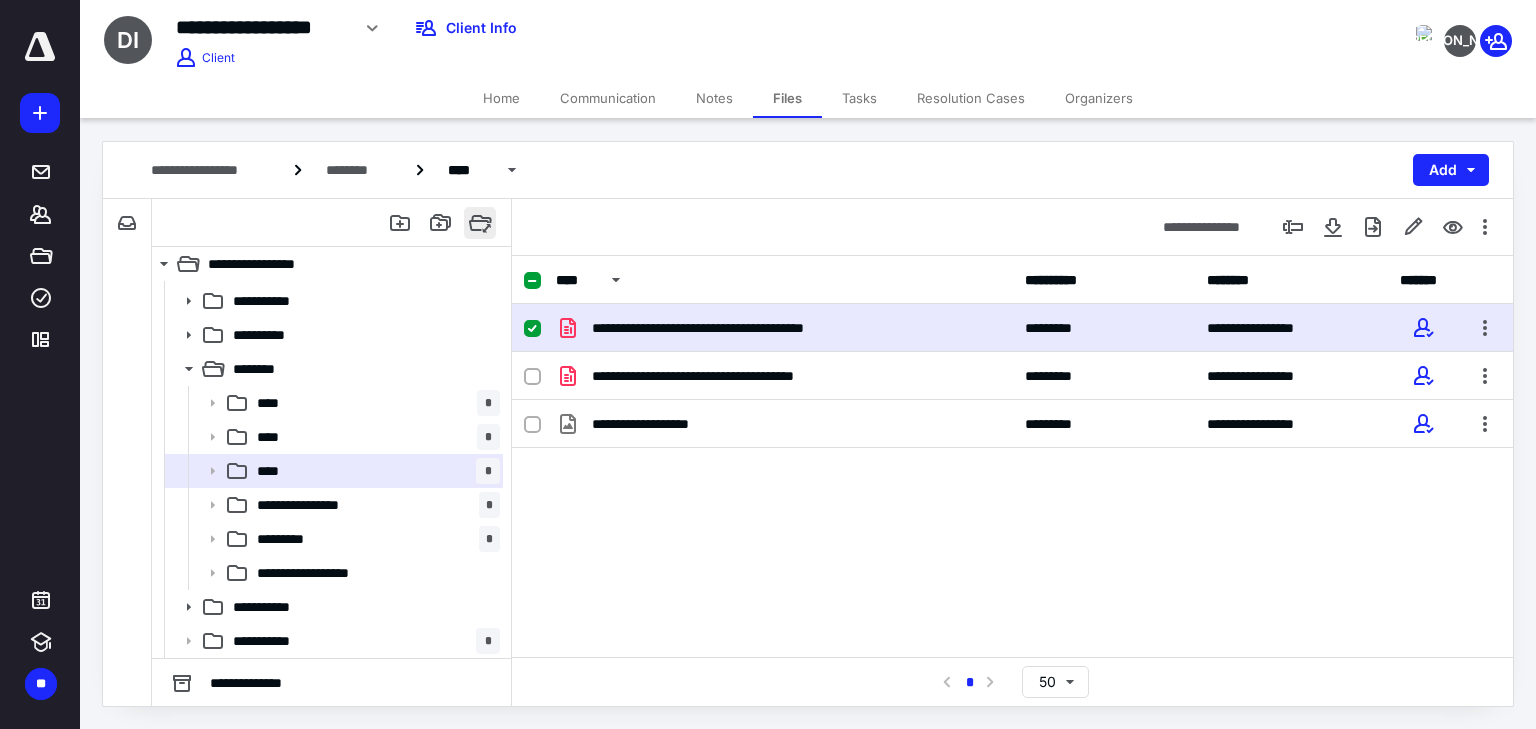 click at bounding box center (480, 223) 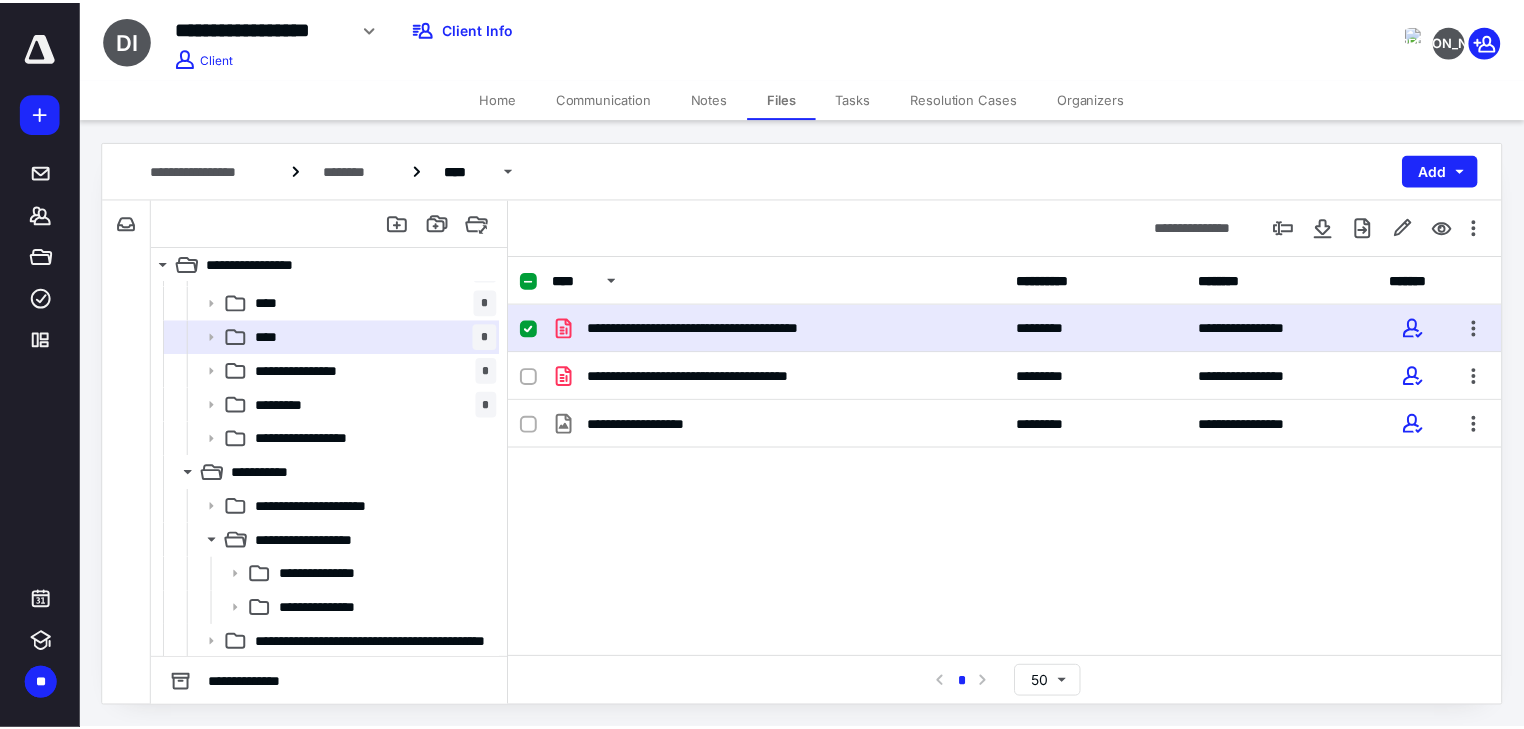 scroll, scrollTop: 1081, scrollLeft: 0, axis: vertical 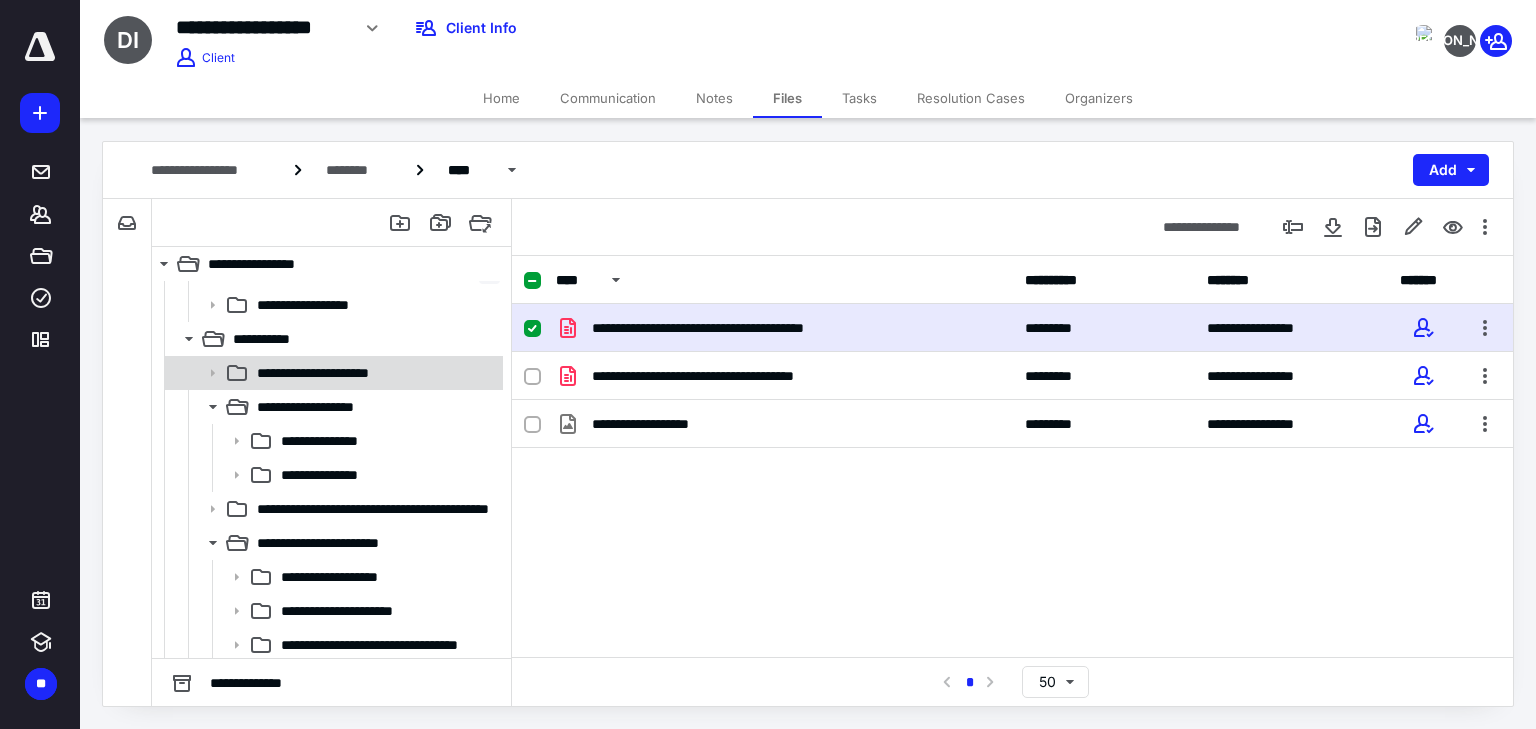 click on "**********" at bounding box center (331, 373) 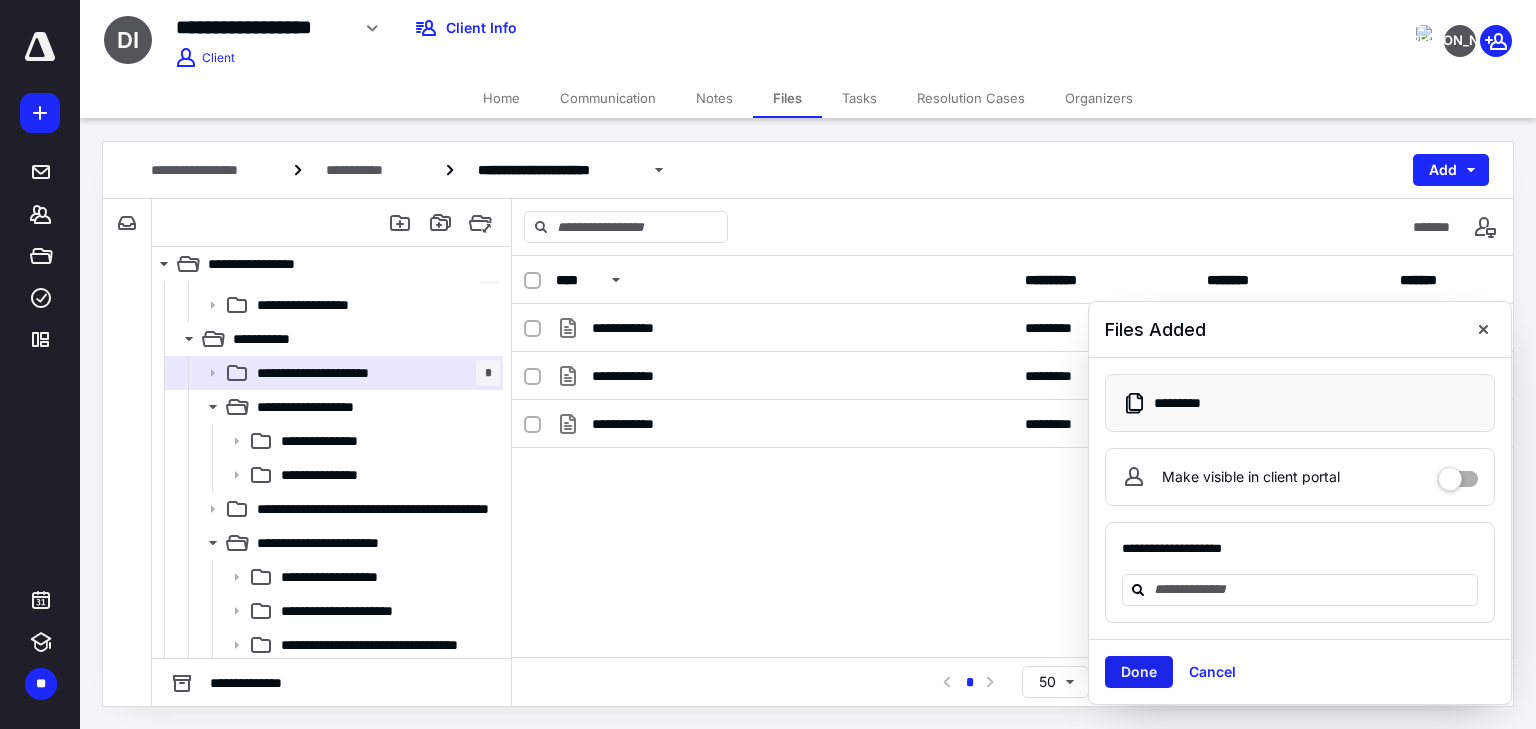click on "Done" at bounding box center (1139, 672) 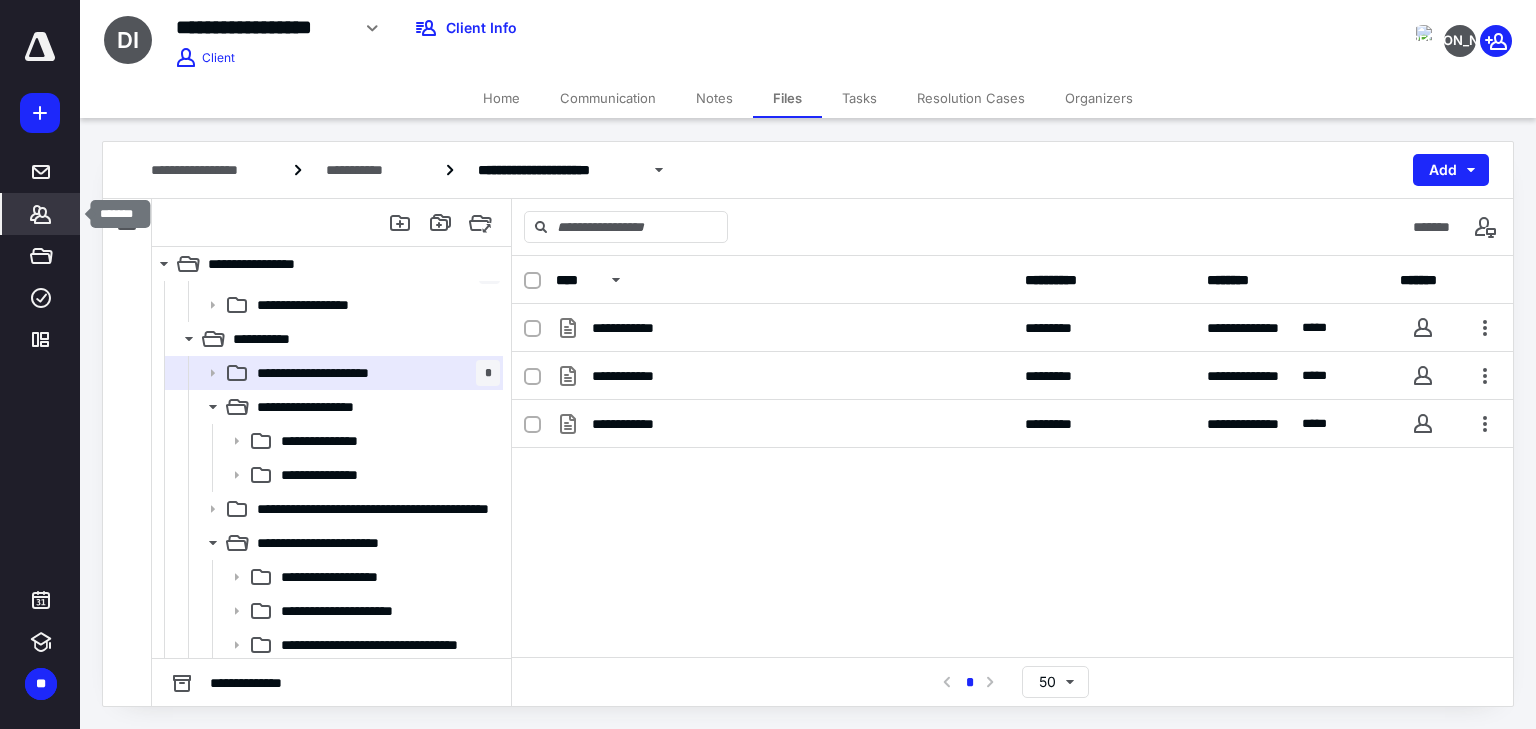 click 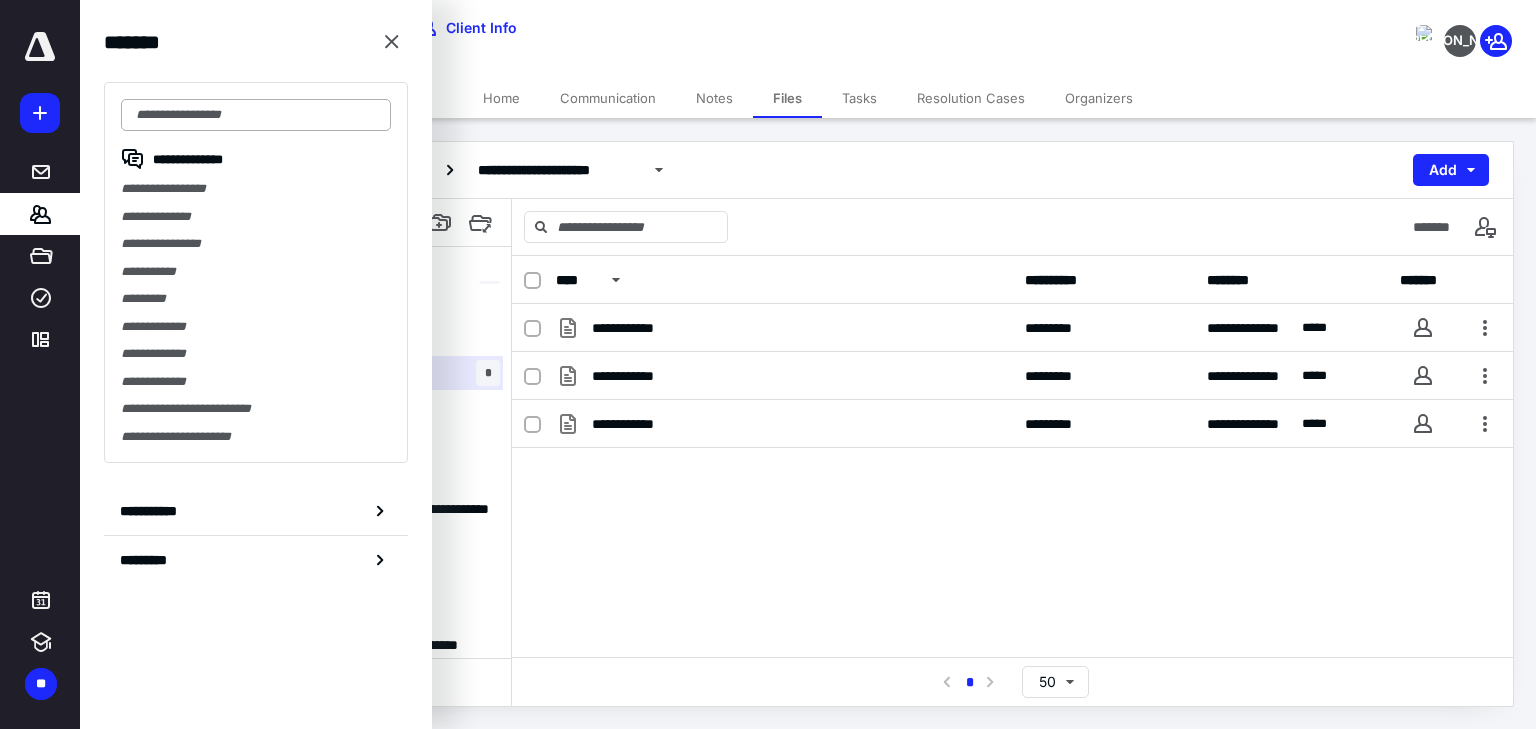 click at bounding box center (256, 115) 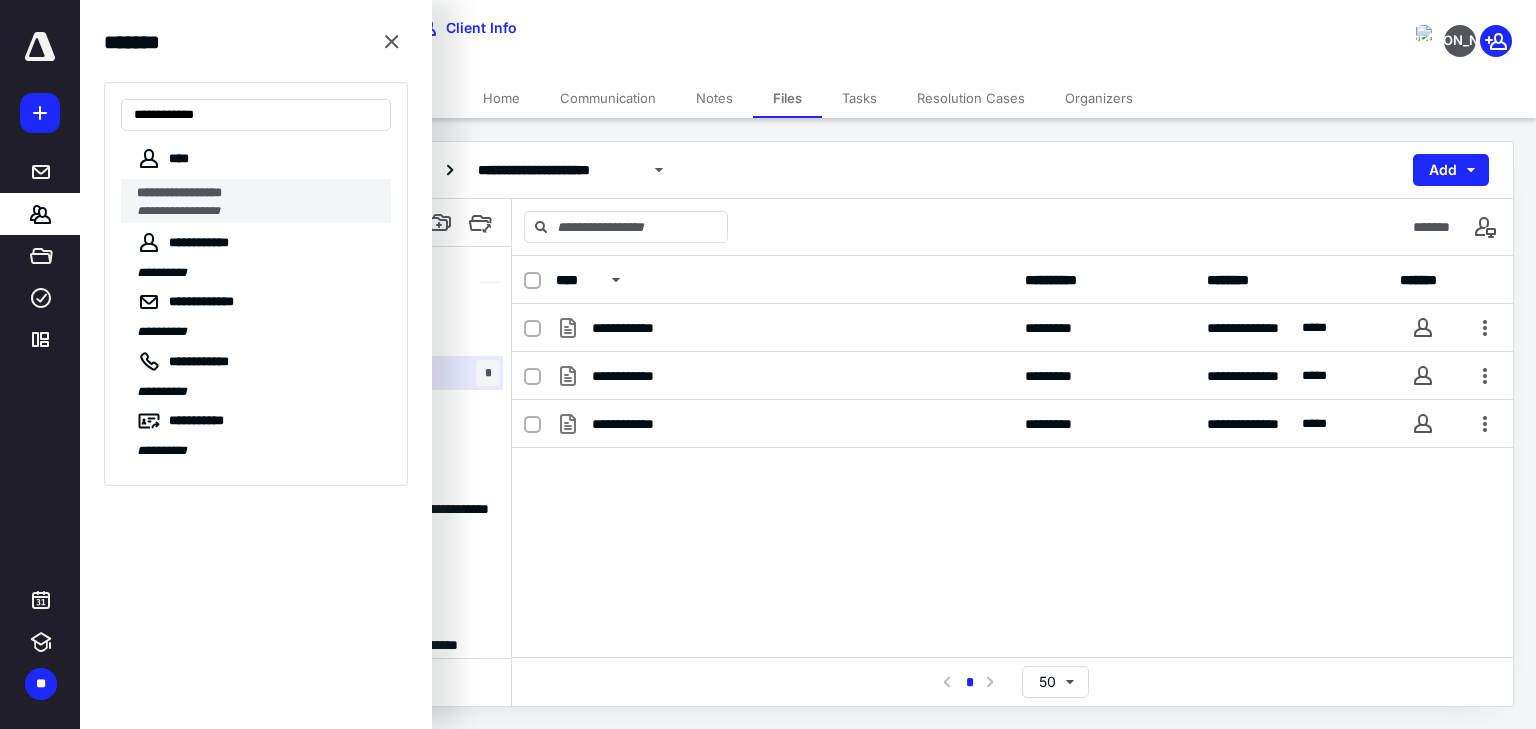 type on "**********" 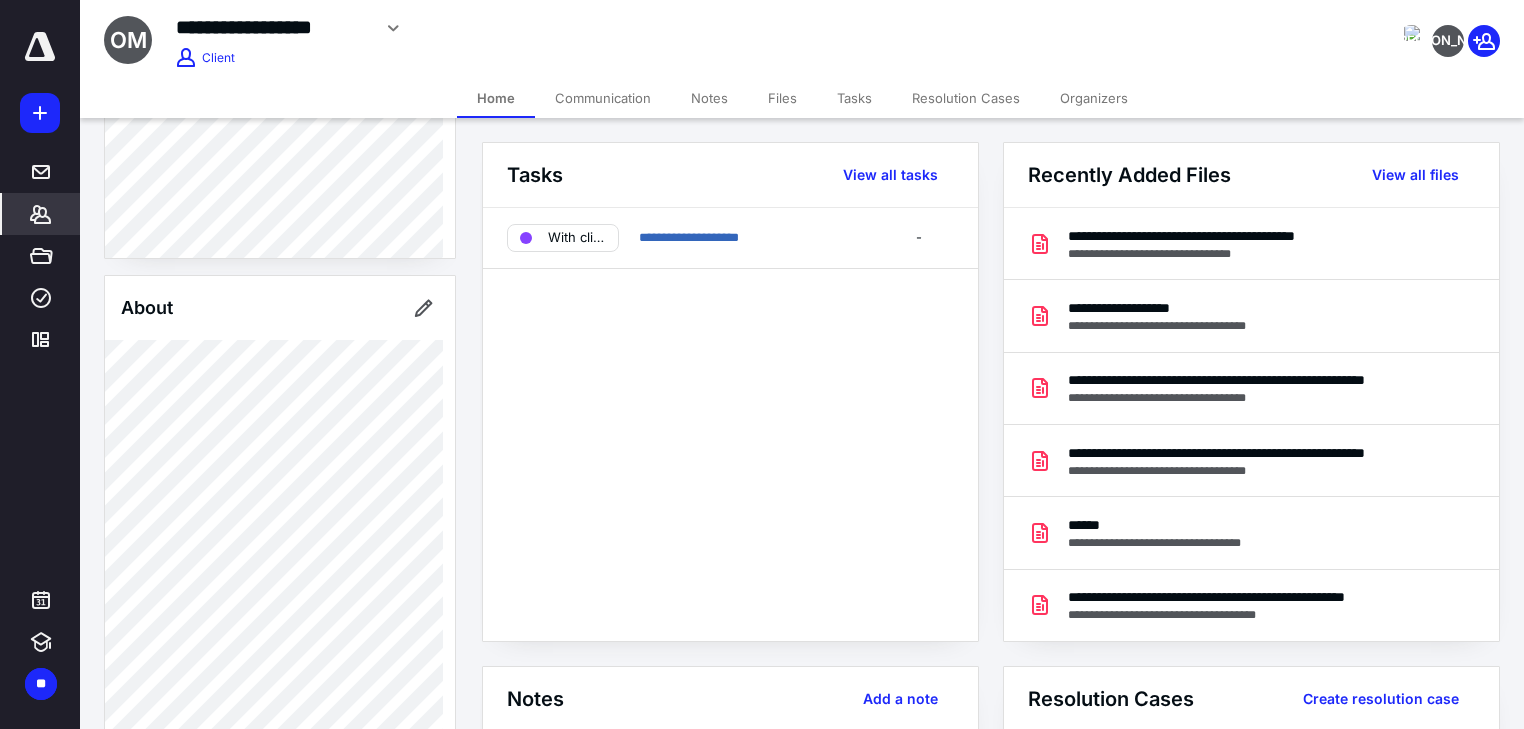 scroll, scrollTop: 888, scrollLeft: 0, axis: vertical 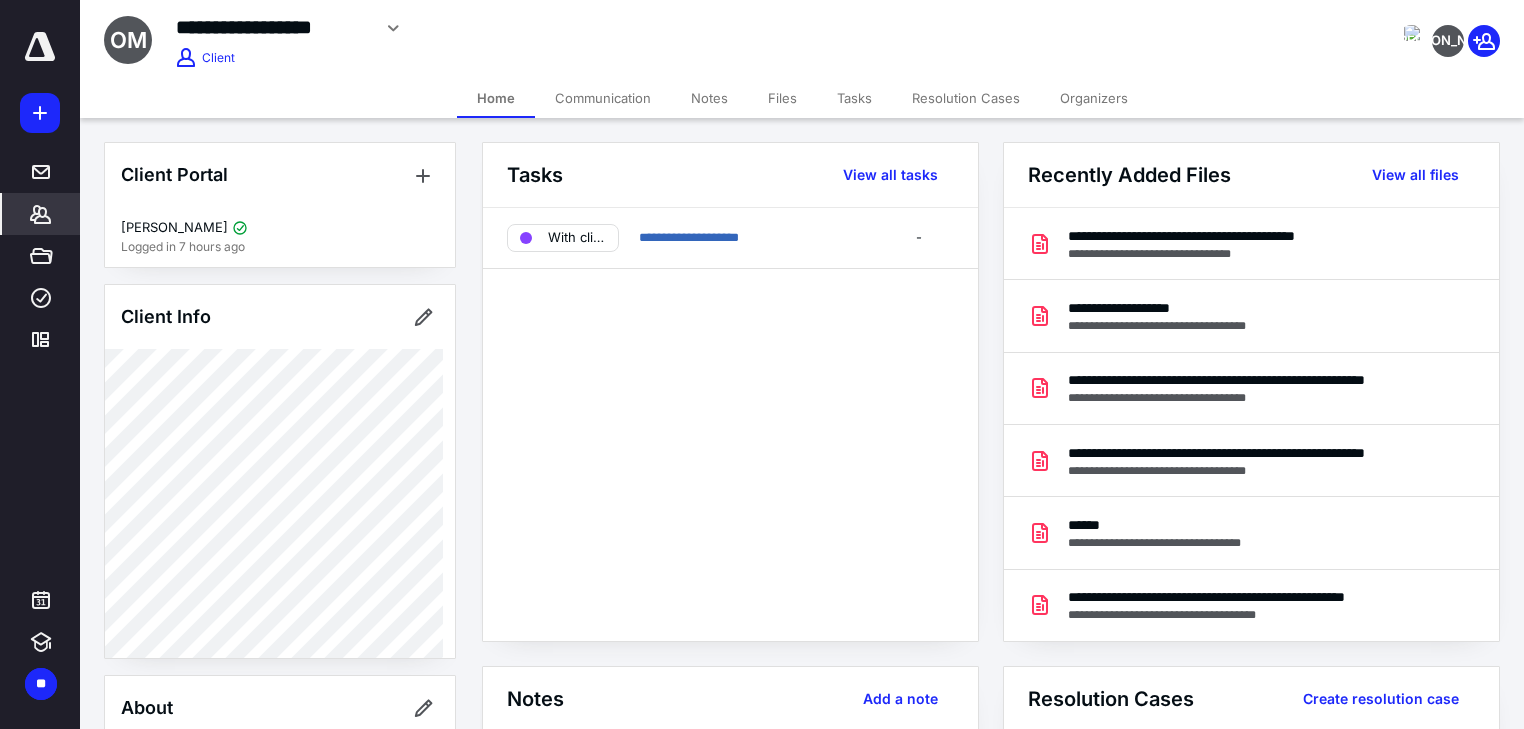 click on "Files" at bounding box center (782, 98) 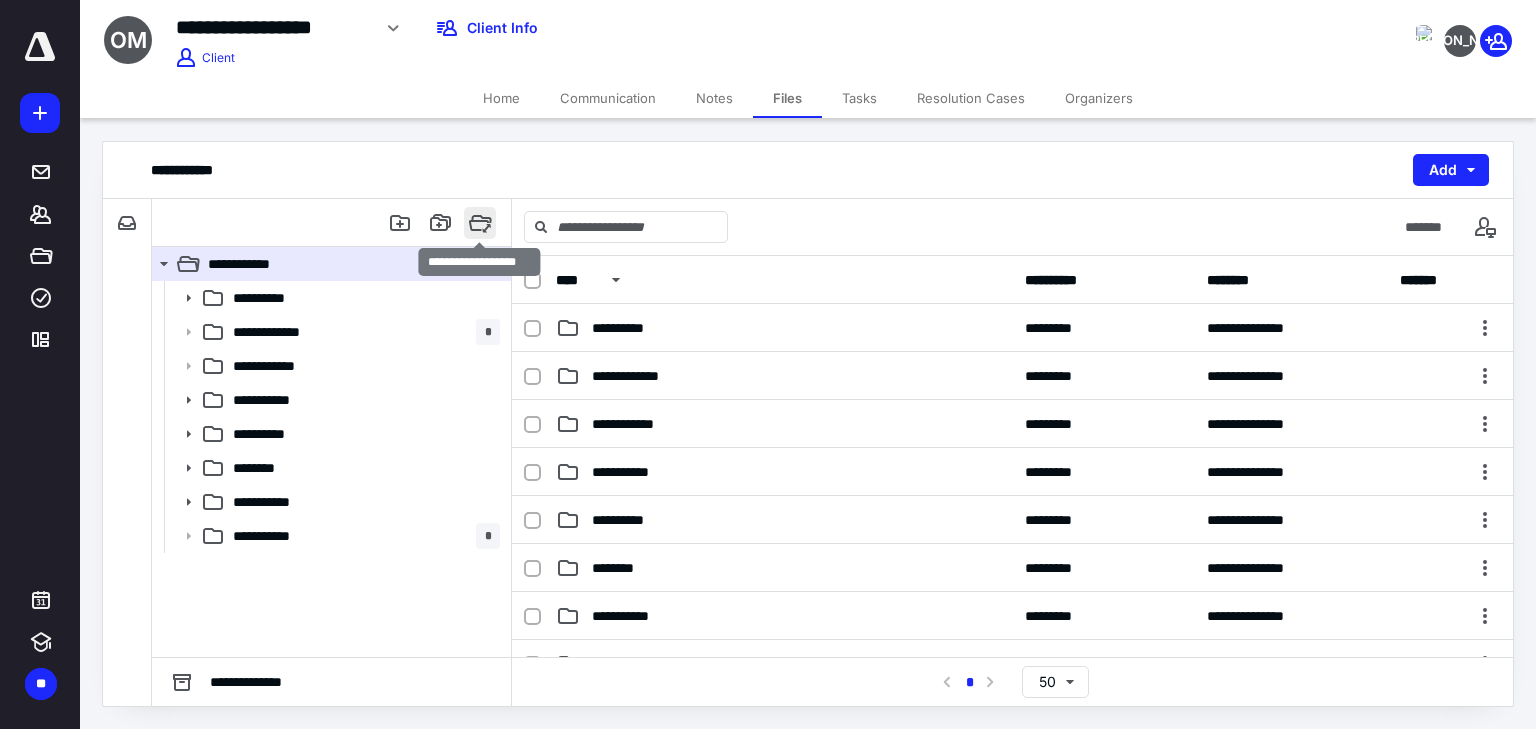 click at bounding box center [480, 223] 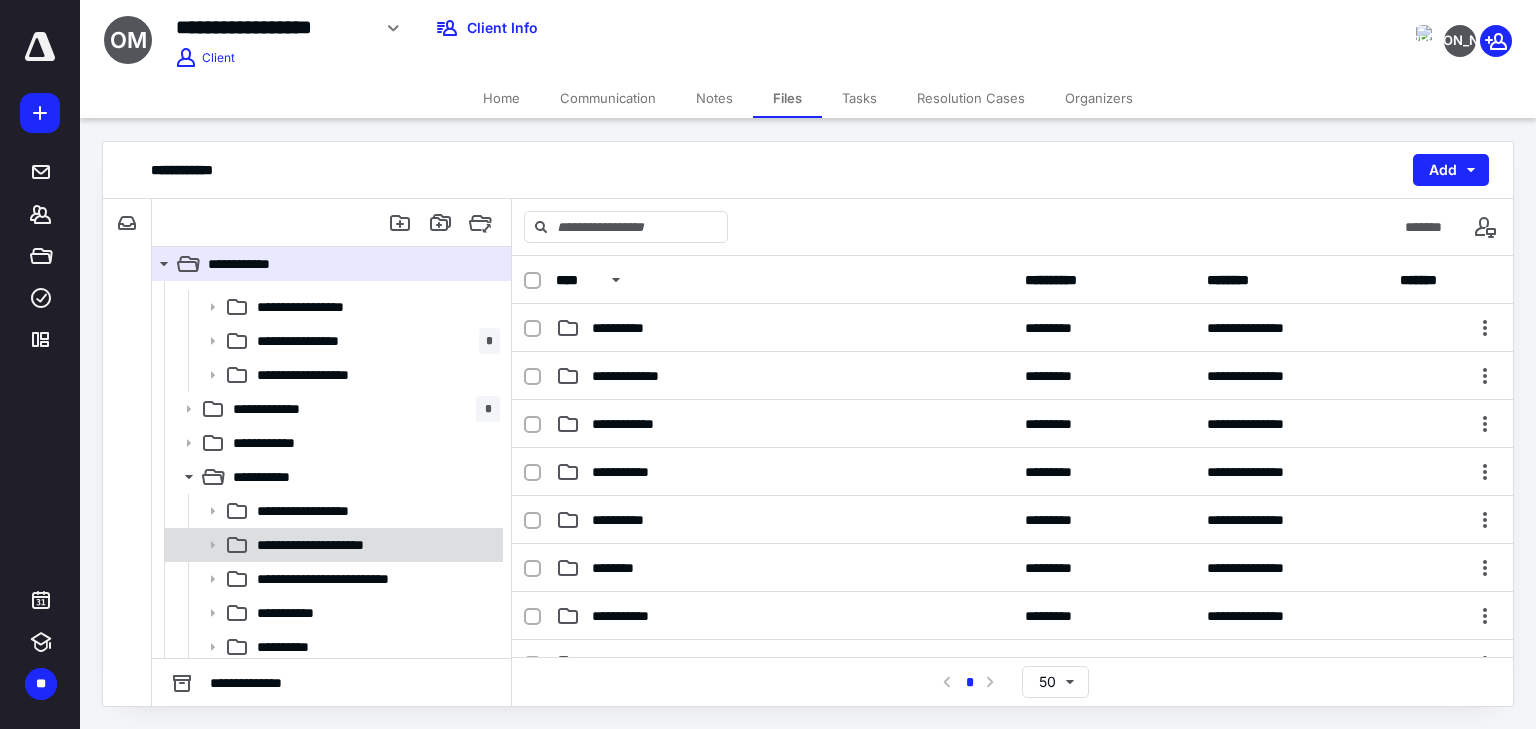 scroll, scrollTop: 0, scrollLeft: 0, axis: both 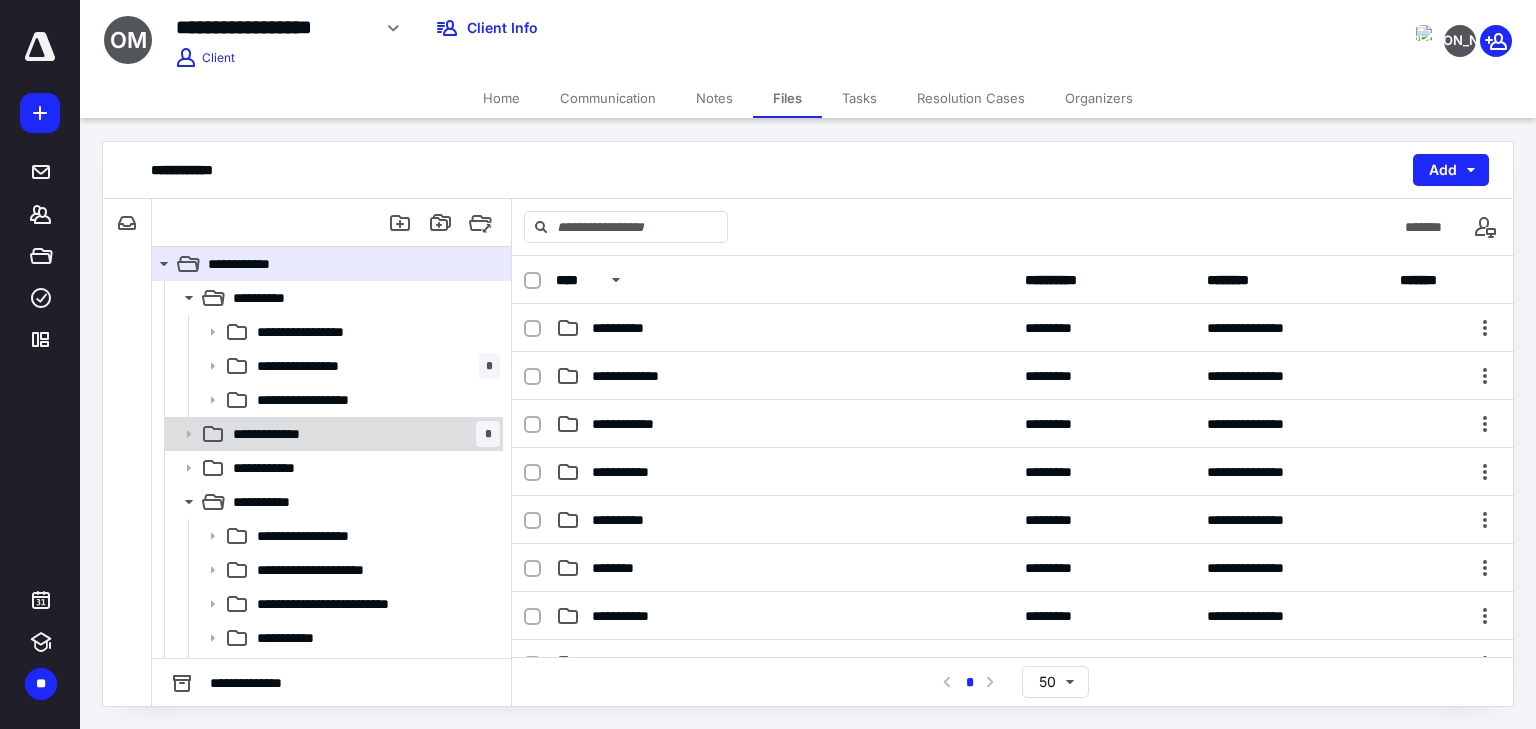 click on "**********" at bounding box center [290, 434] 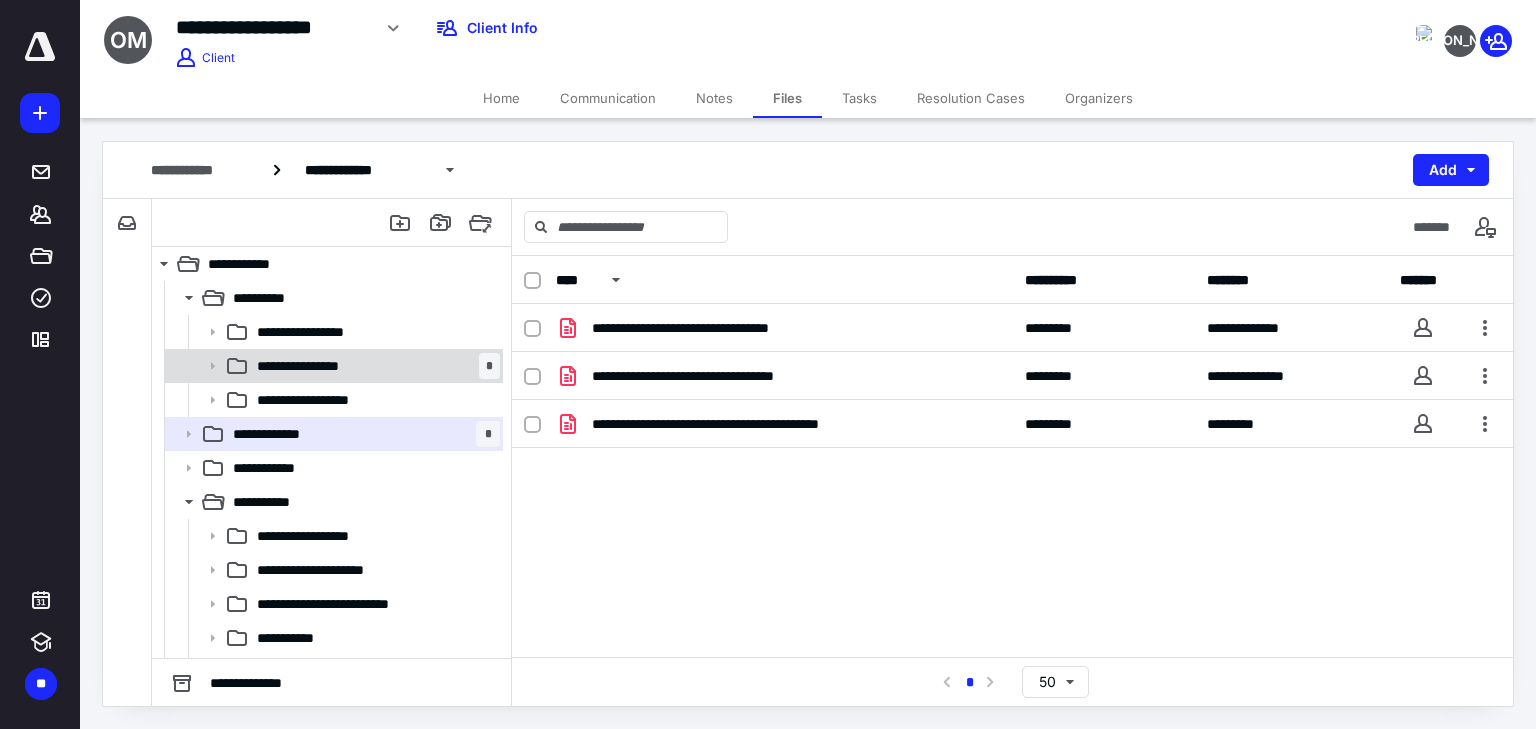 click on "**********" at bounding box center [332, 366] 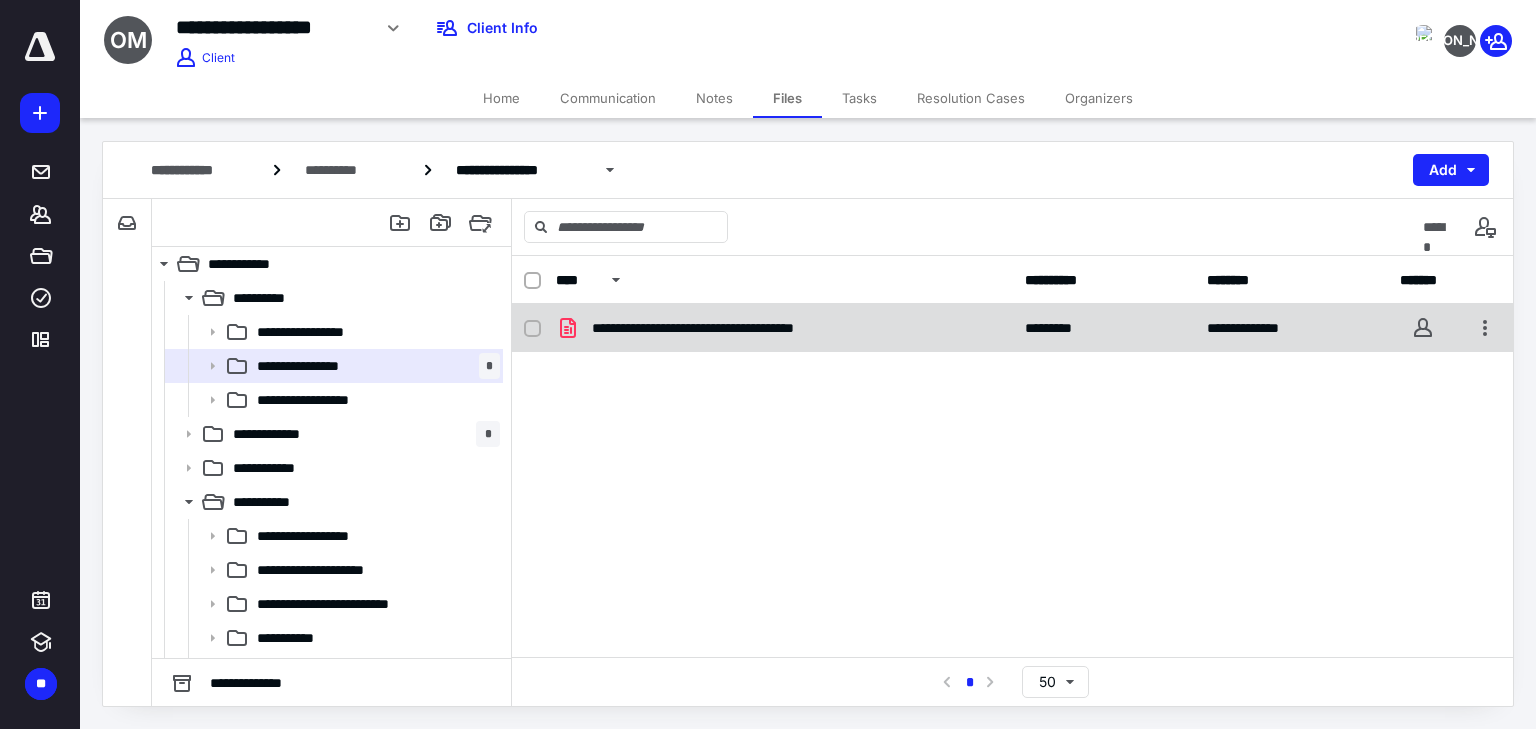 click on "**********" at bounding box center (743, 328) 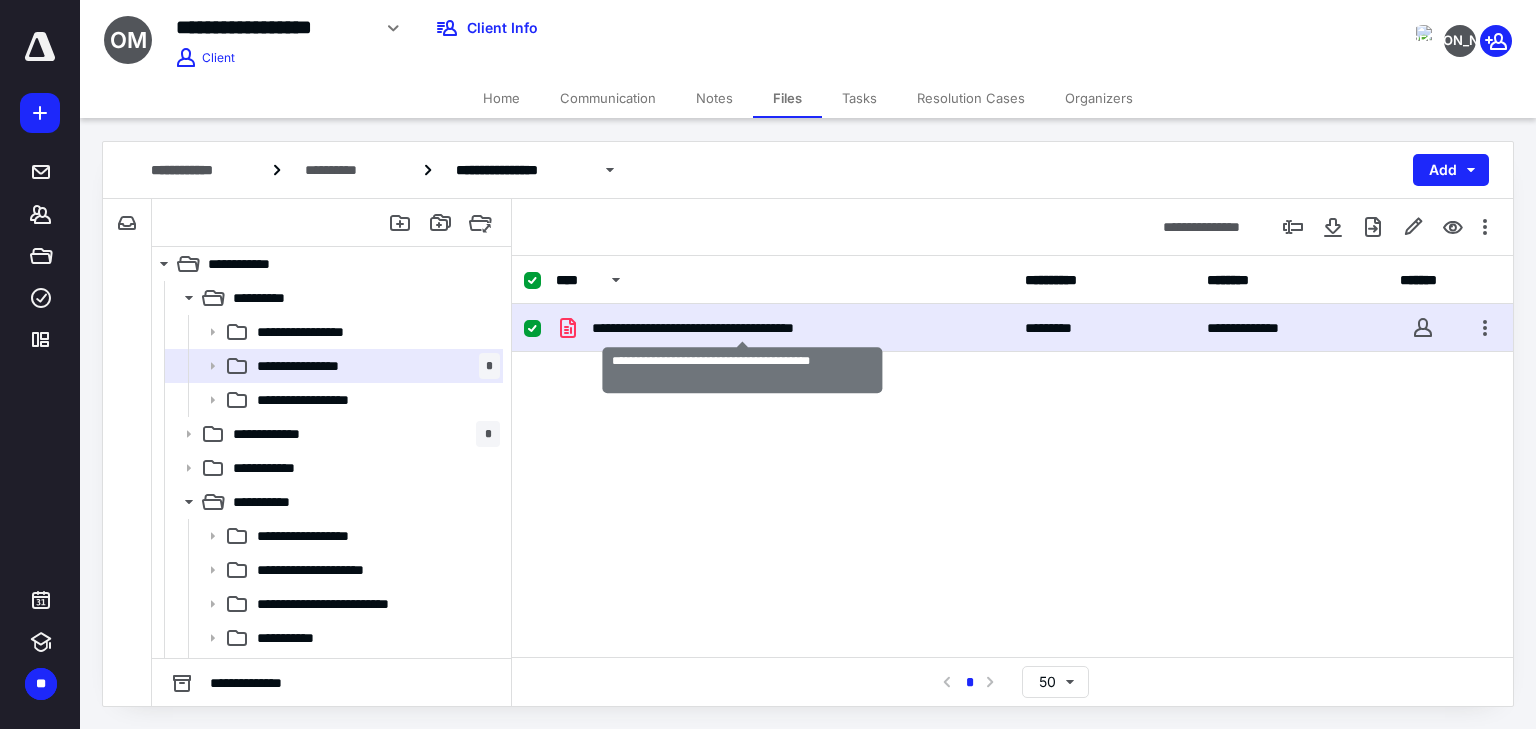click on "**********" at bounding box center [743, 328] 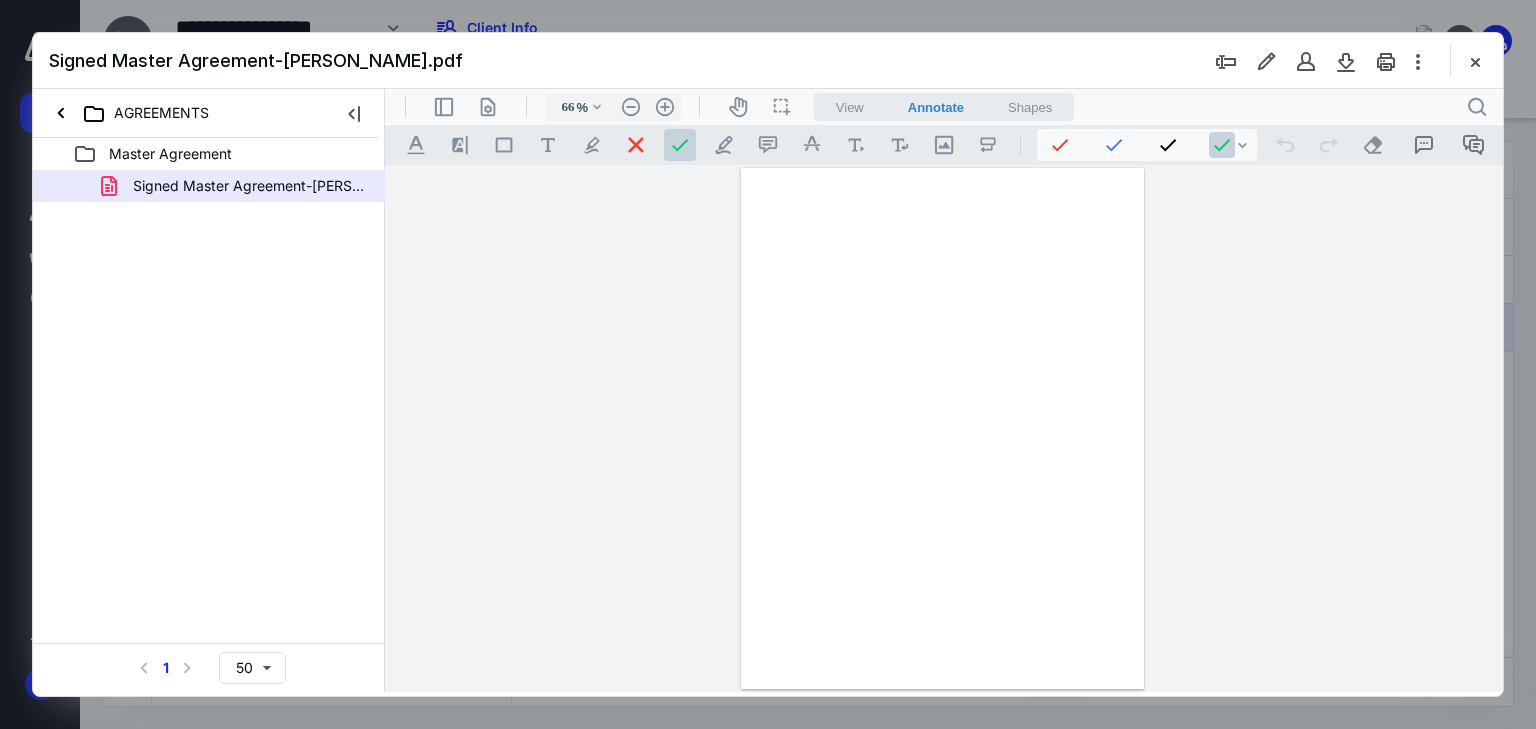 scroll, scrollTop: 0, scrollLeft: 0, axis: both 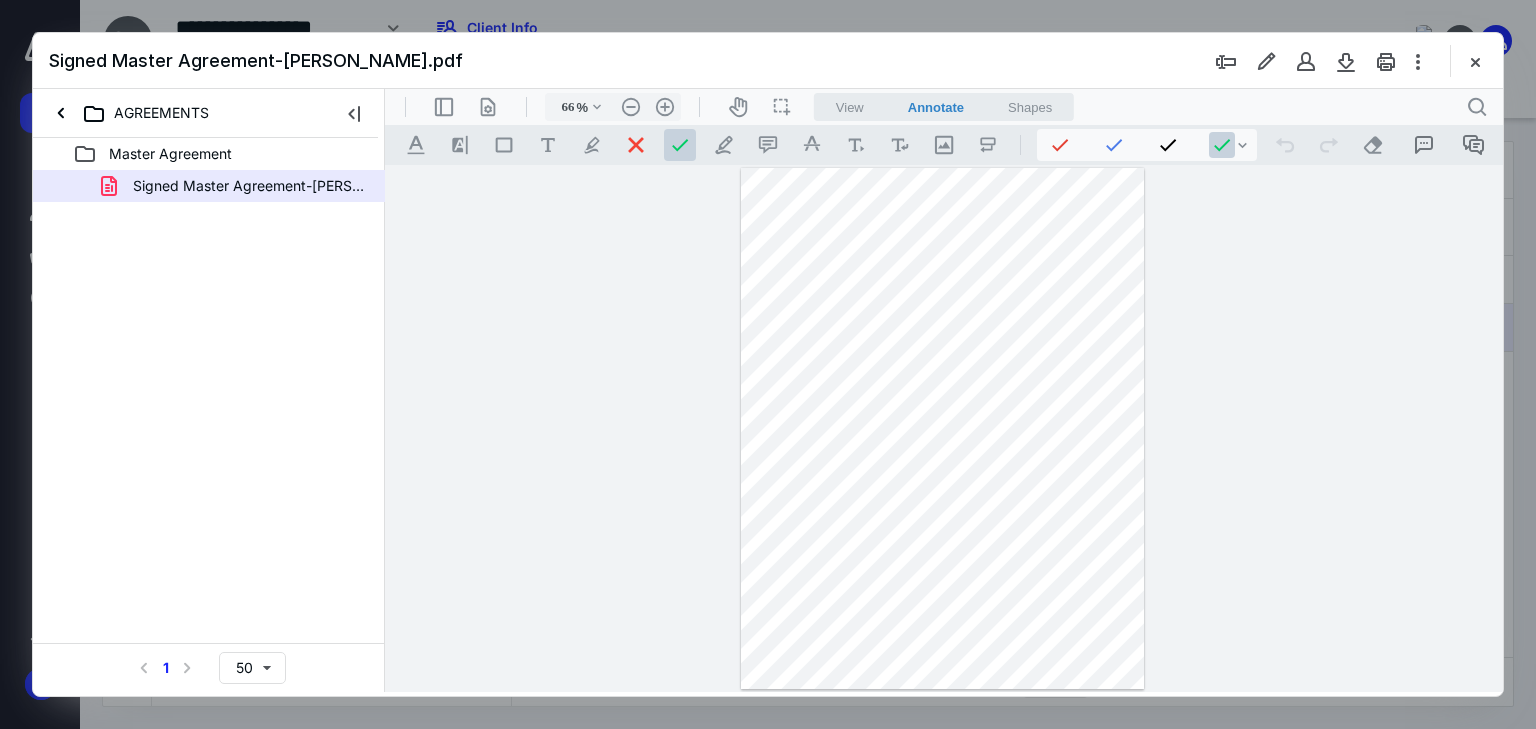 drag, startPoint x: 853, startPoint y: 101, endPoint x: 757, endPoint y: 105, distance: 96.0833 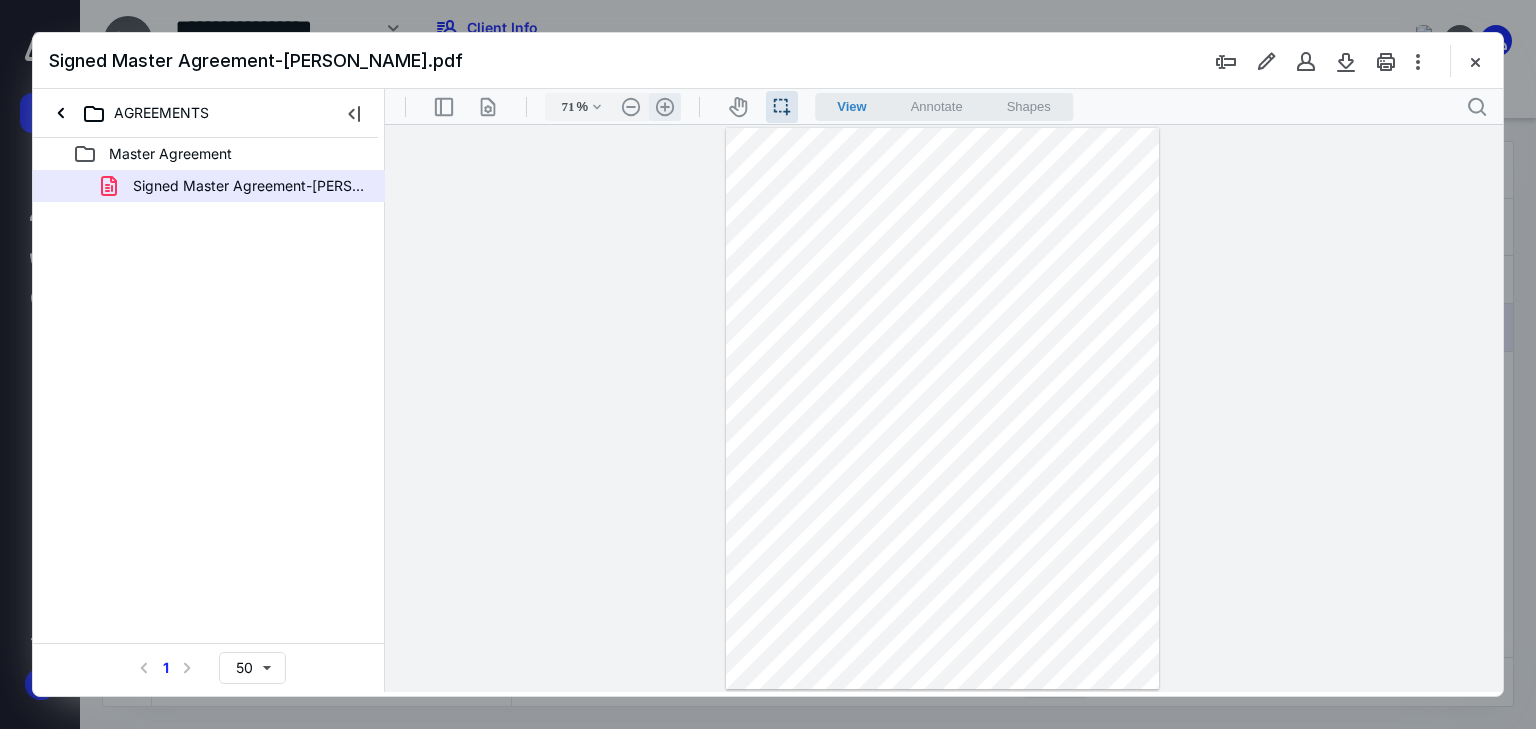 click on ".cls-1{fill:#abb0c4;} icon - header - zoom - in - line" at bounding box center [665, 107] 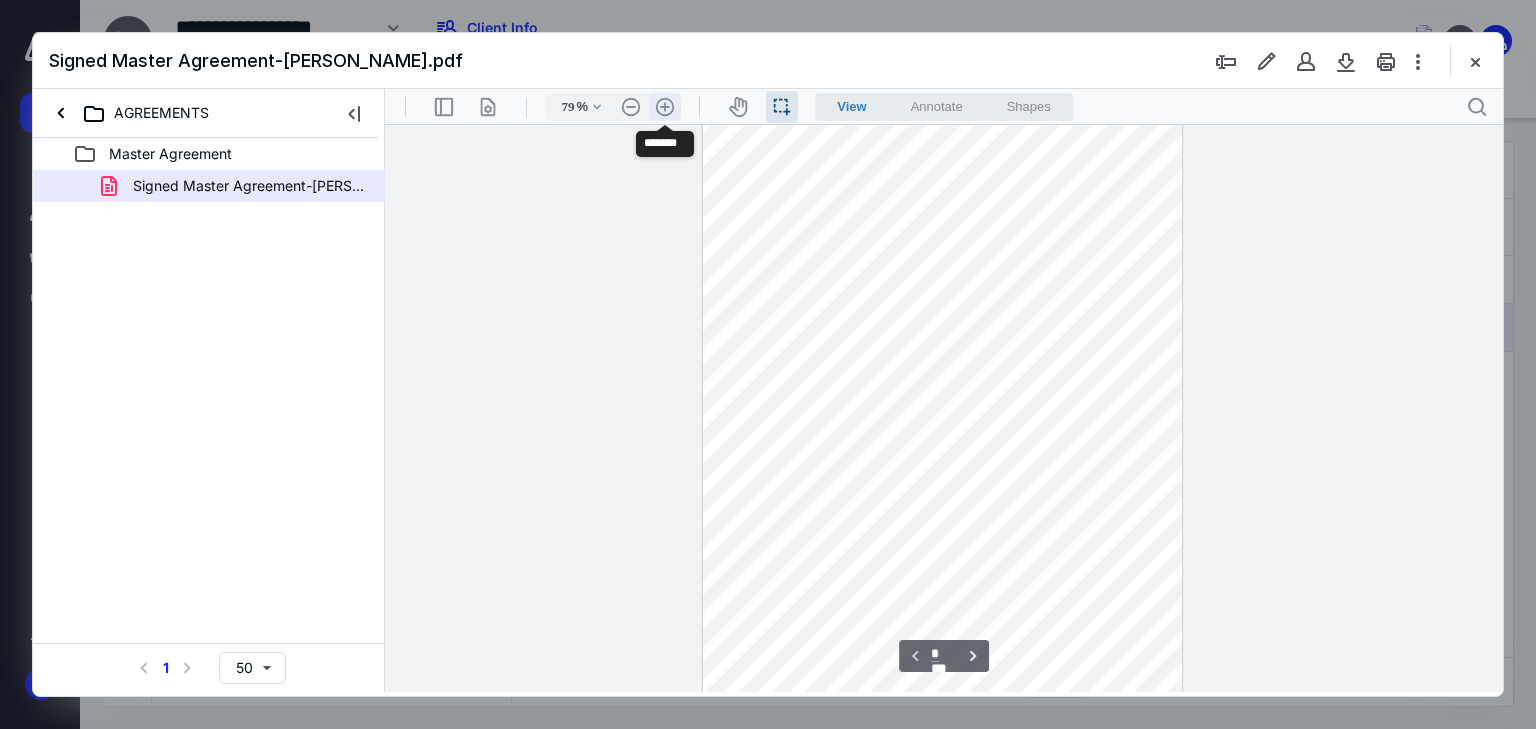 click on ".cls-1{fill:#abb0c4;} icon - header - zoom - in - line" at bounding box center (665, 107) 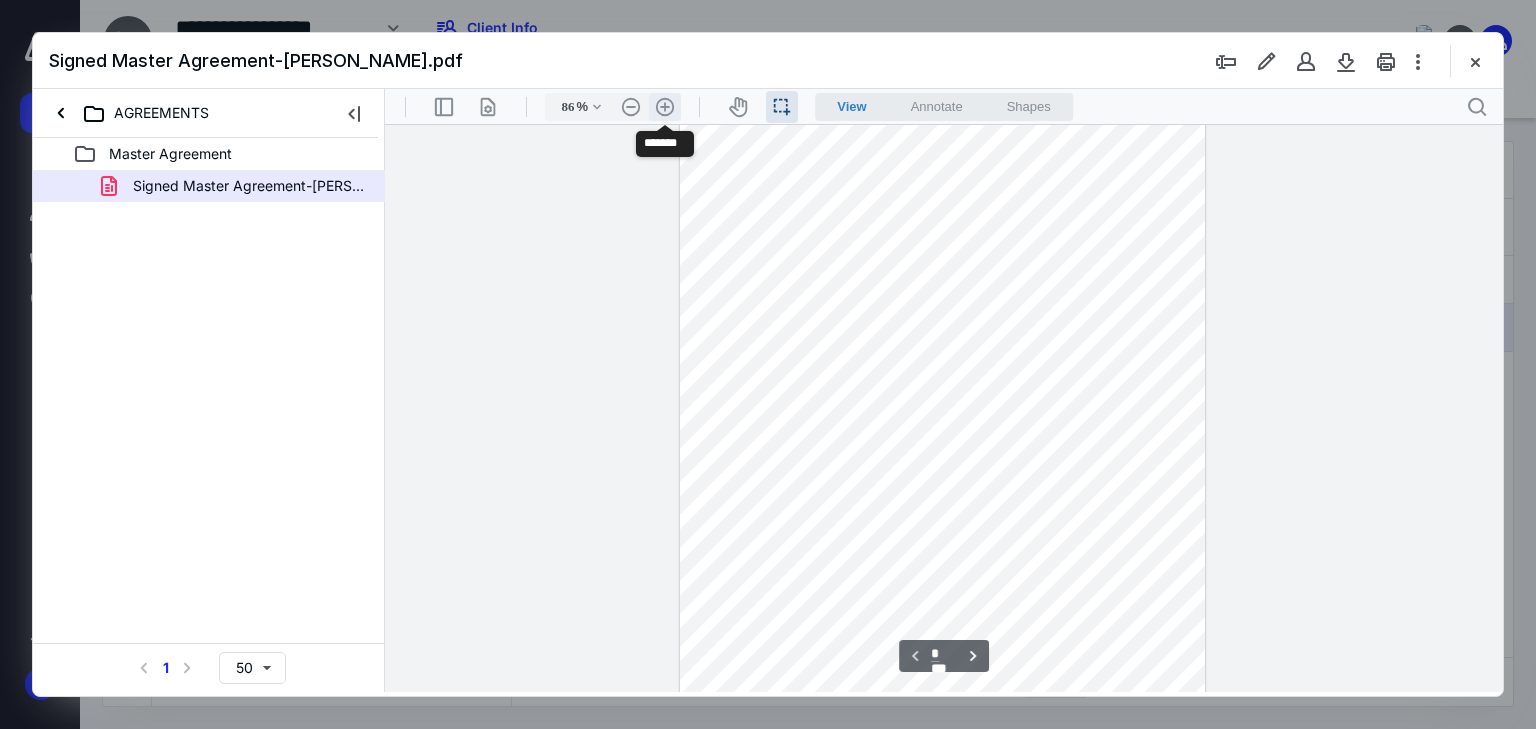 click on ".cls-1{fill:#abb0c4;} icon - header - zoom - in - line" at bounding box center [665, 107] 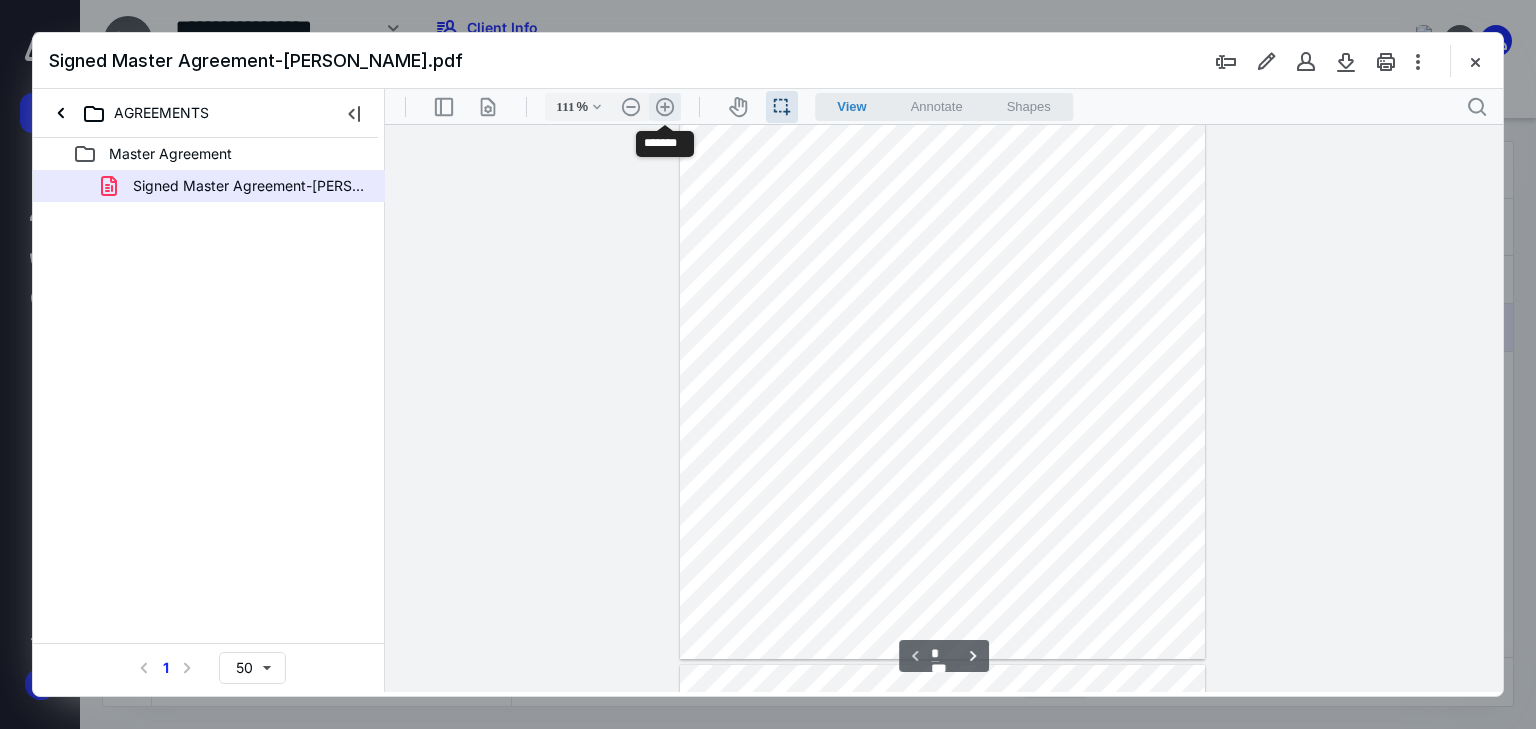 click on ".cls-1{fill:#abb0c4;} icon - header - zoom - in - line" at bounding box center [665, 107] 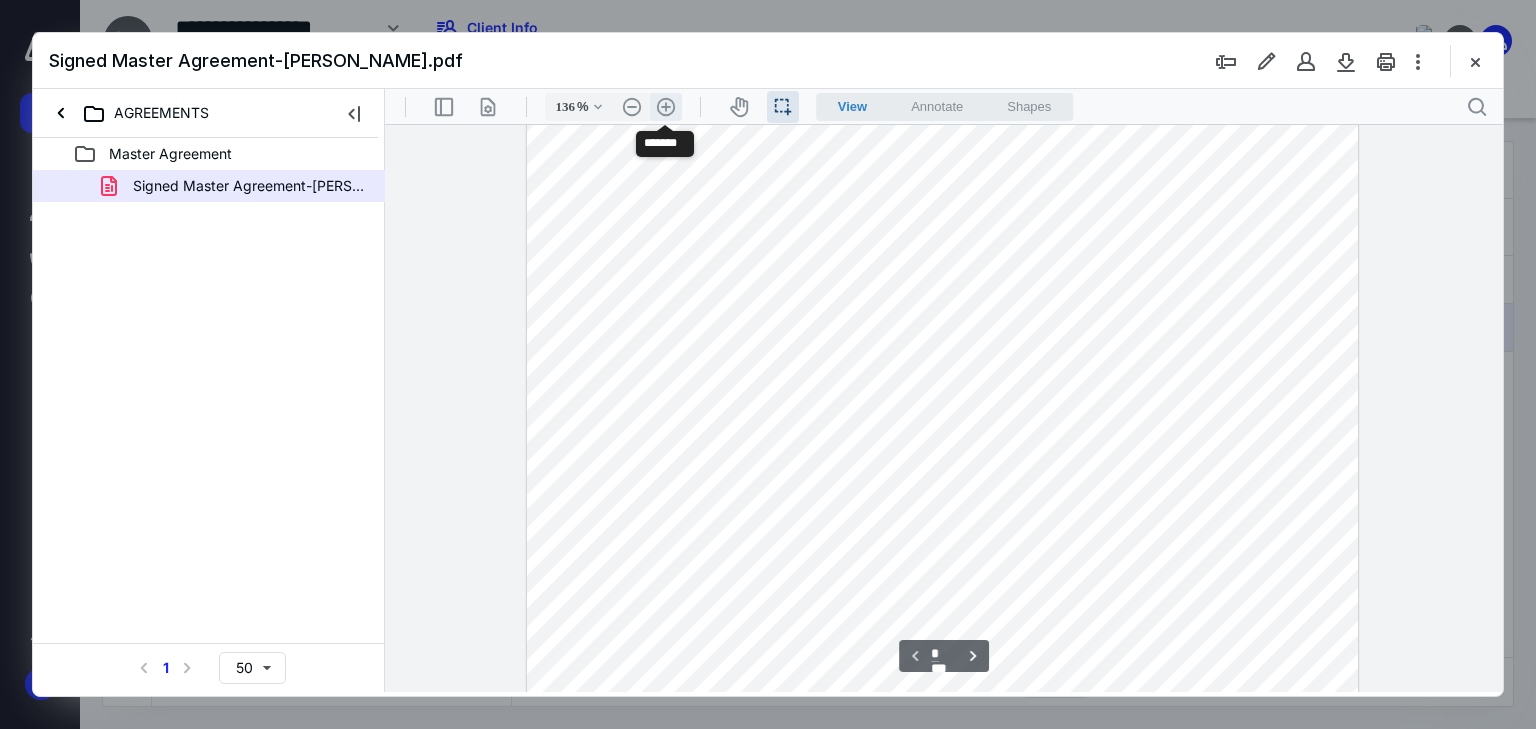 scroll, scrollTop: 243, scrollLeft: 0, axis: vertical 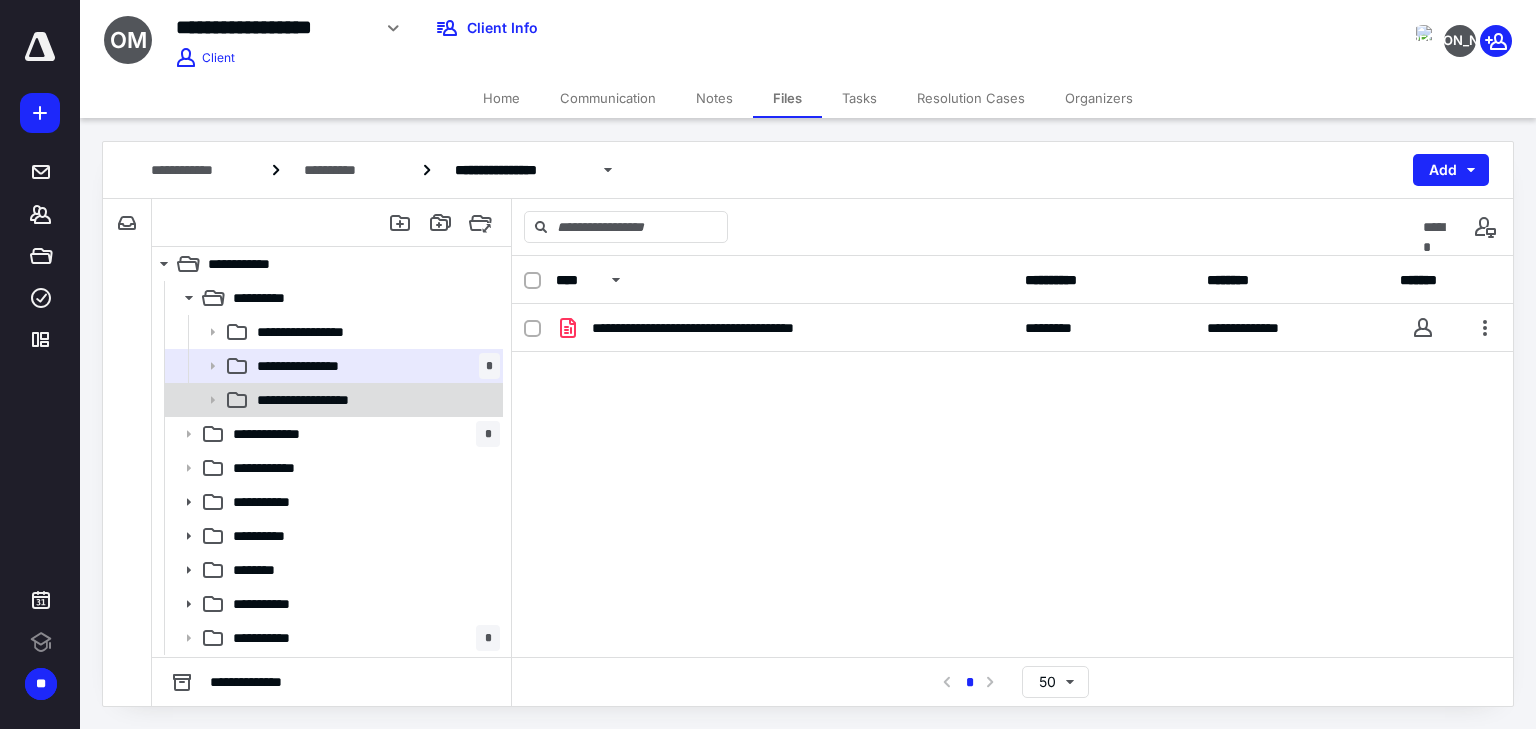 click on "**********" at bounding box center (324, 400) 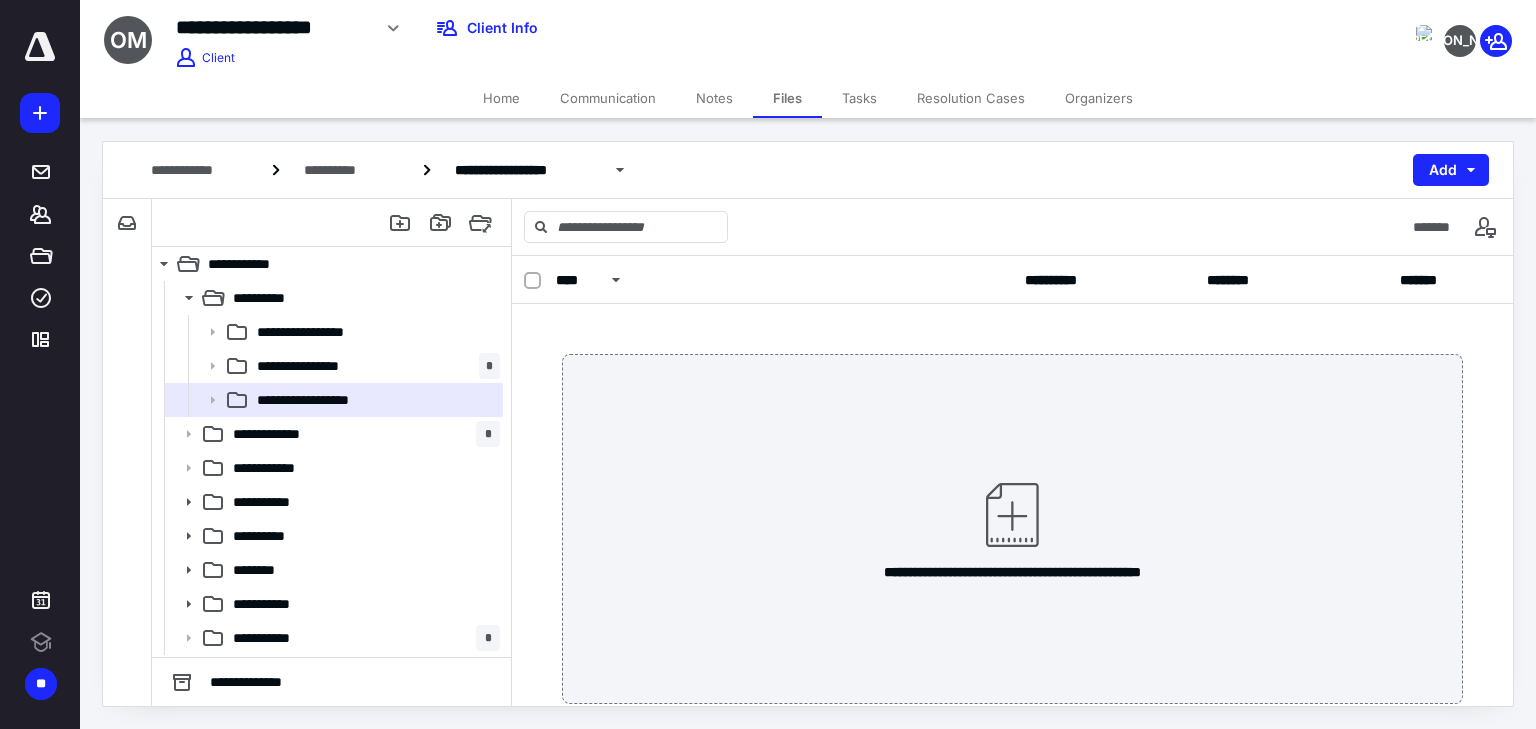 scroll, scrollTop: 0, scrollLeft: 0, axis: both 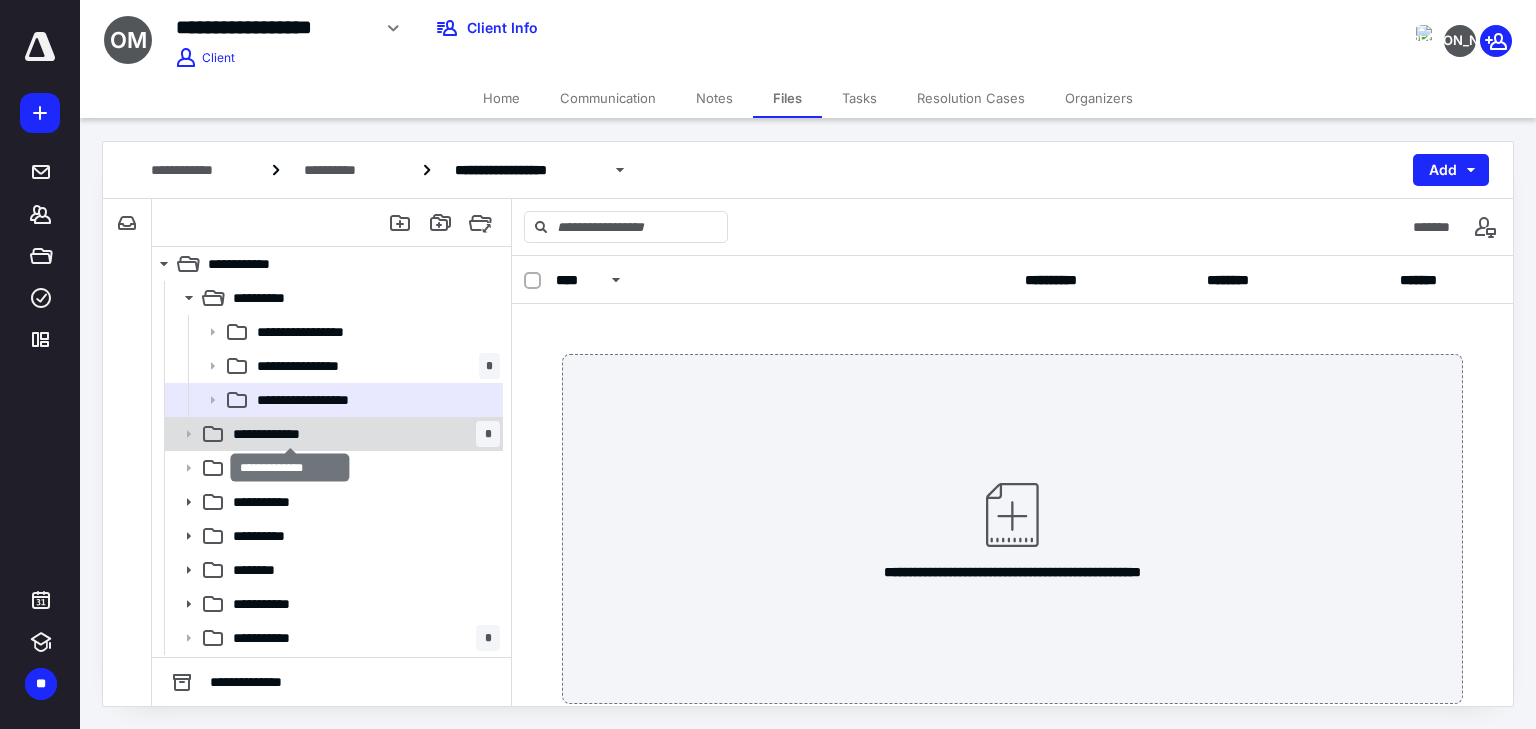 drag, startPoint x: 306, startPoint y: 428, endPoint x: 479, endPoint y: 429, distance: 173.00288 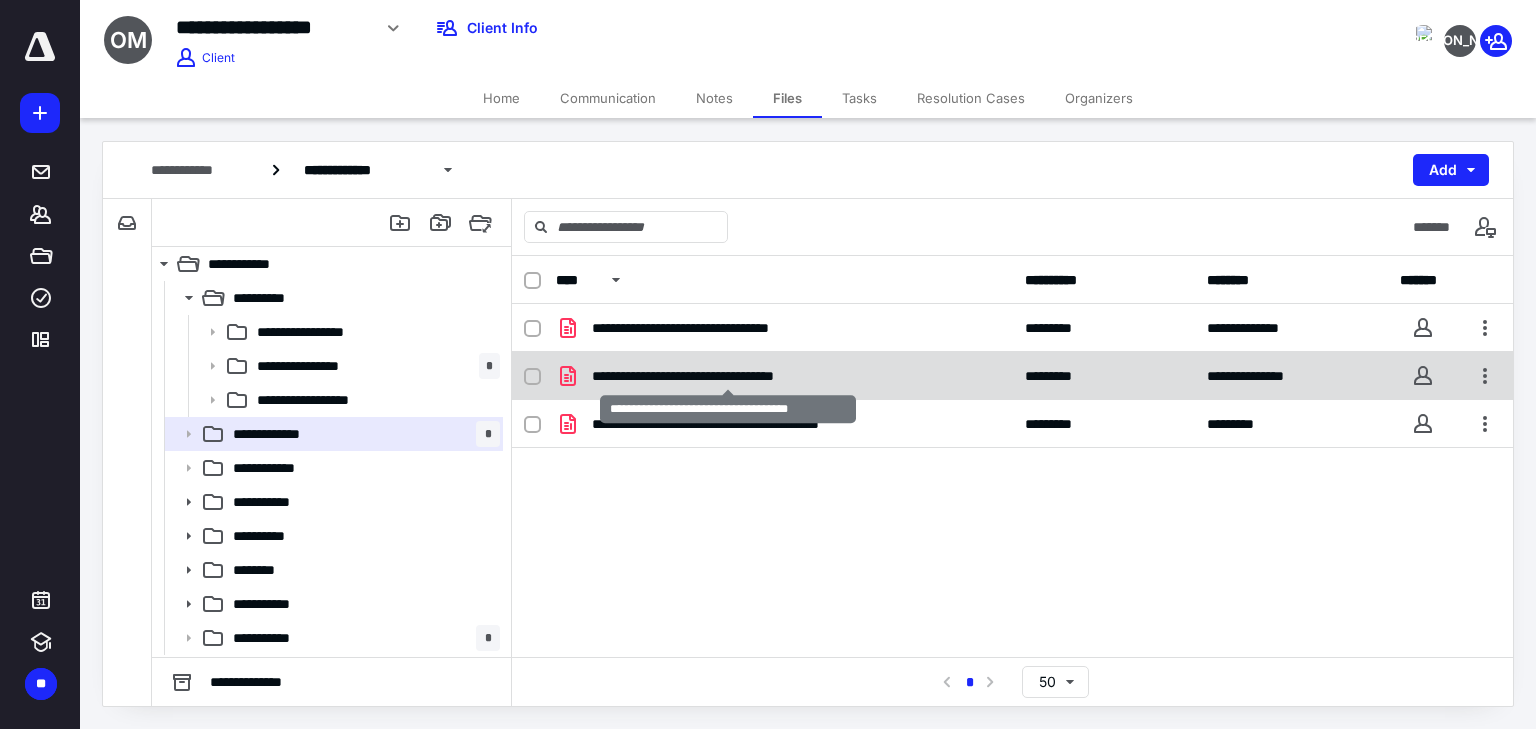 click on "**********" at bounding box center [728, 376] 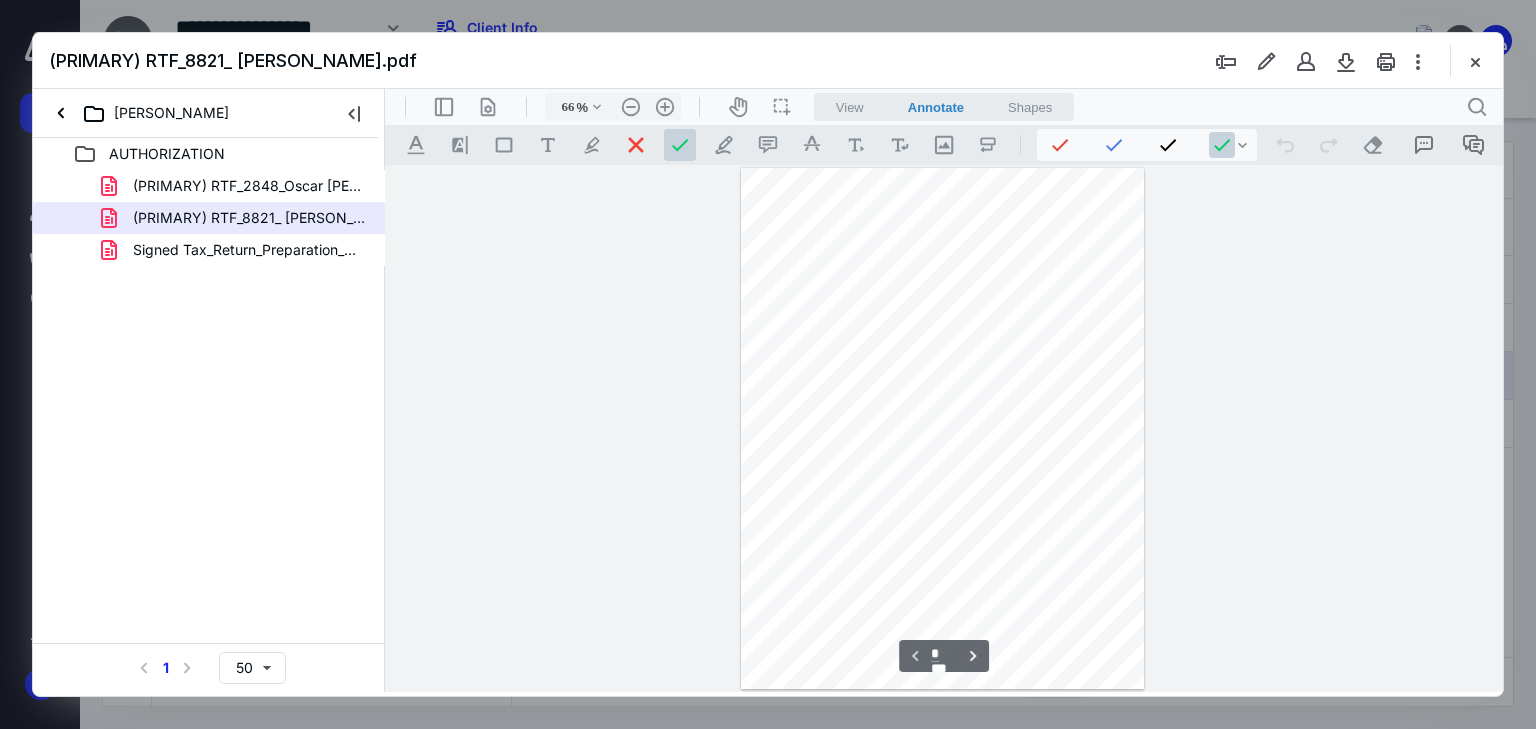 scroll, scrollTop: 0, scrollLeft: 0, axis: both 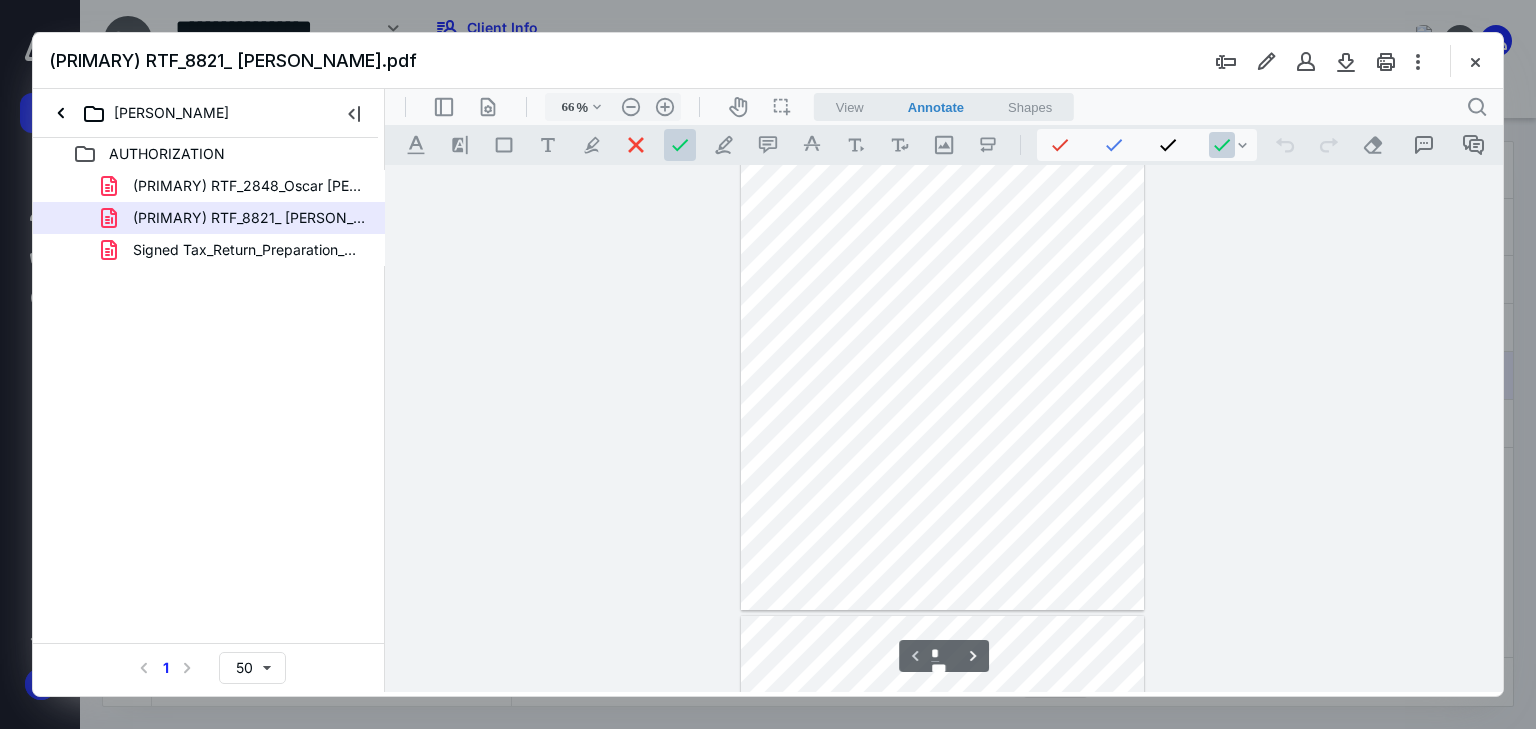 click on "View" at bounding box center [850, 107] 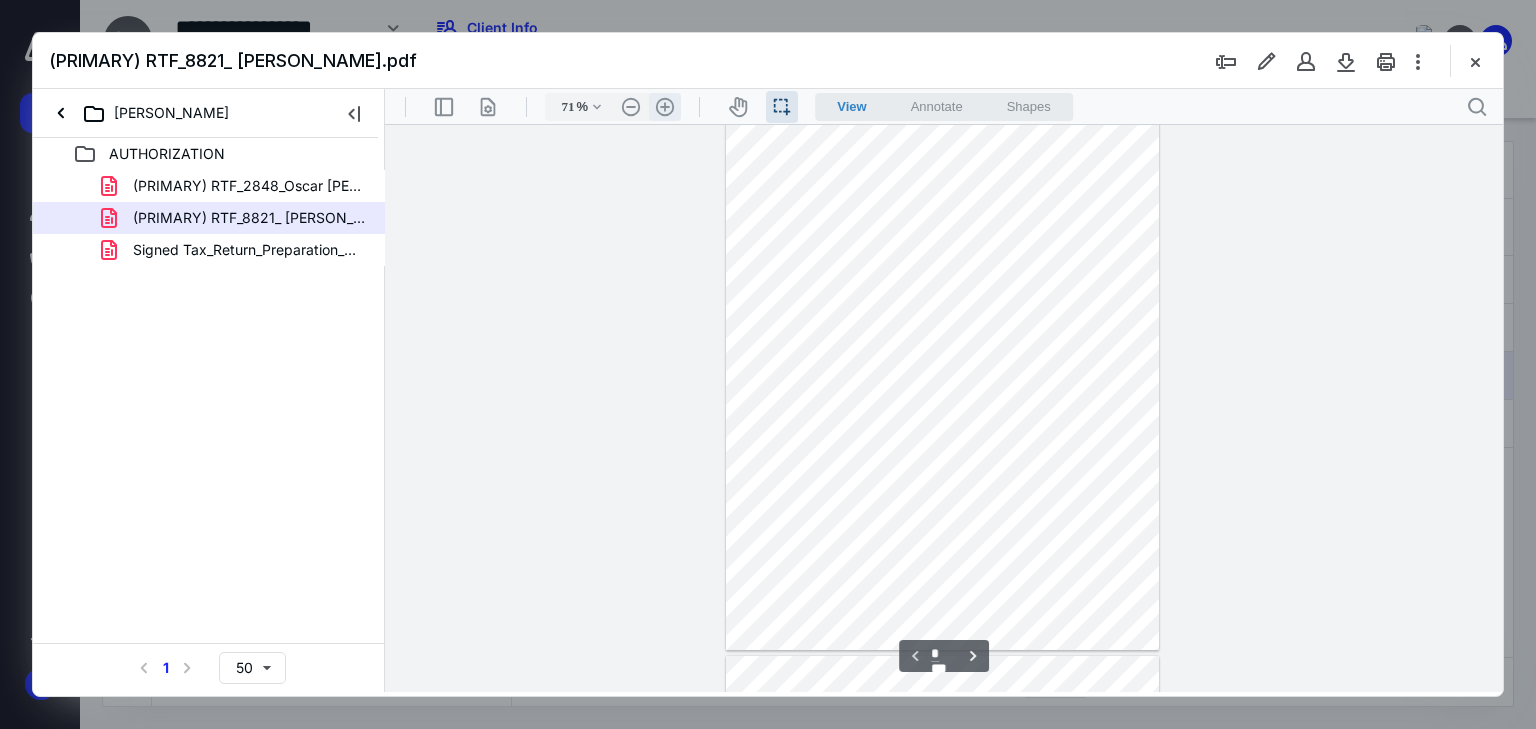 click on ".cls-1{fill:#abb0c4;} icon - header - zoom - in - line" at bounding box center (665, 107) 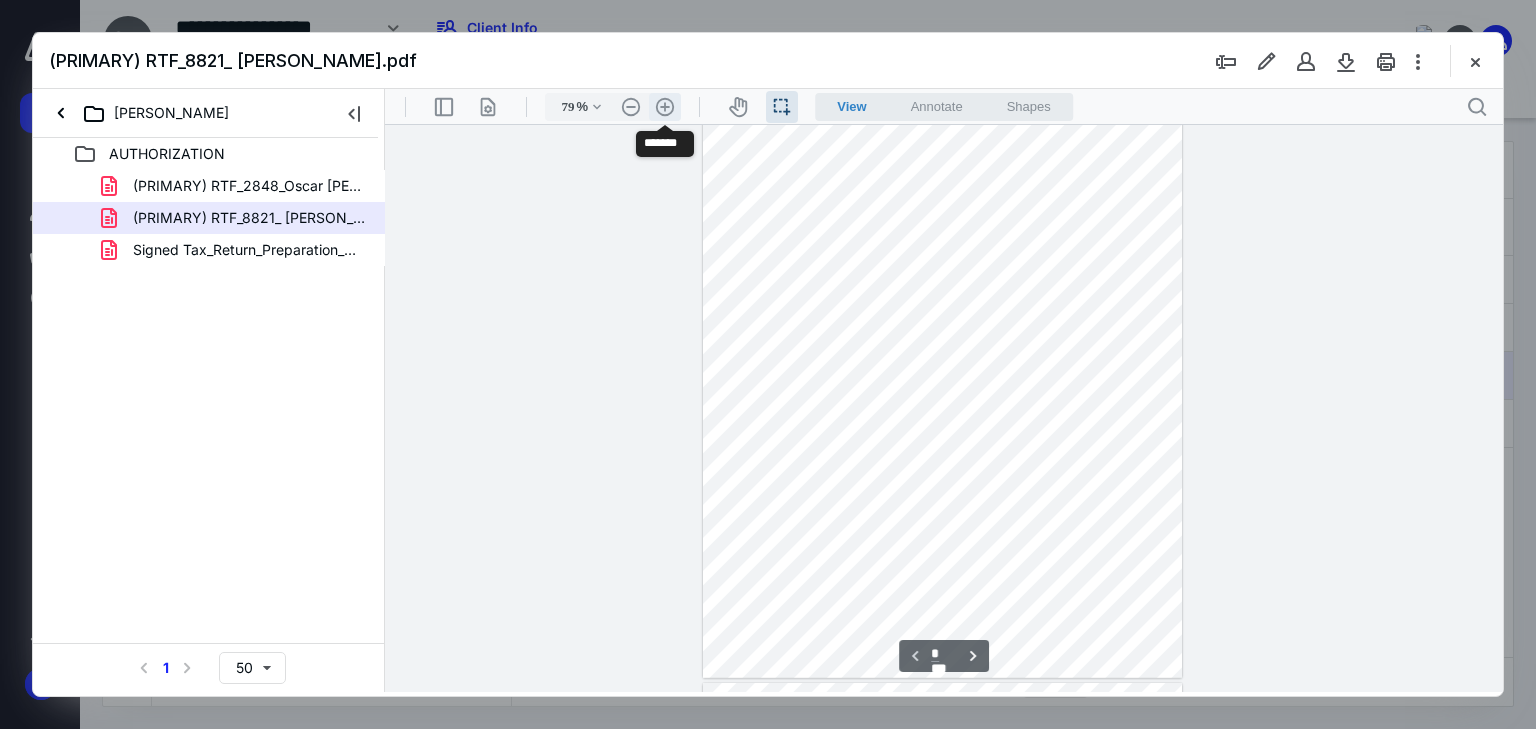 click on ".cls-1{fill:#abb0c4;} icon - header - zoom - in - line" at bounding box center (665, 107) 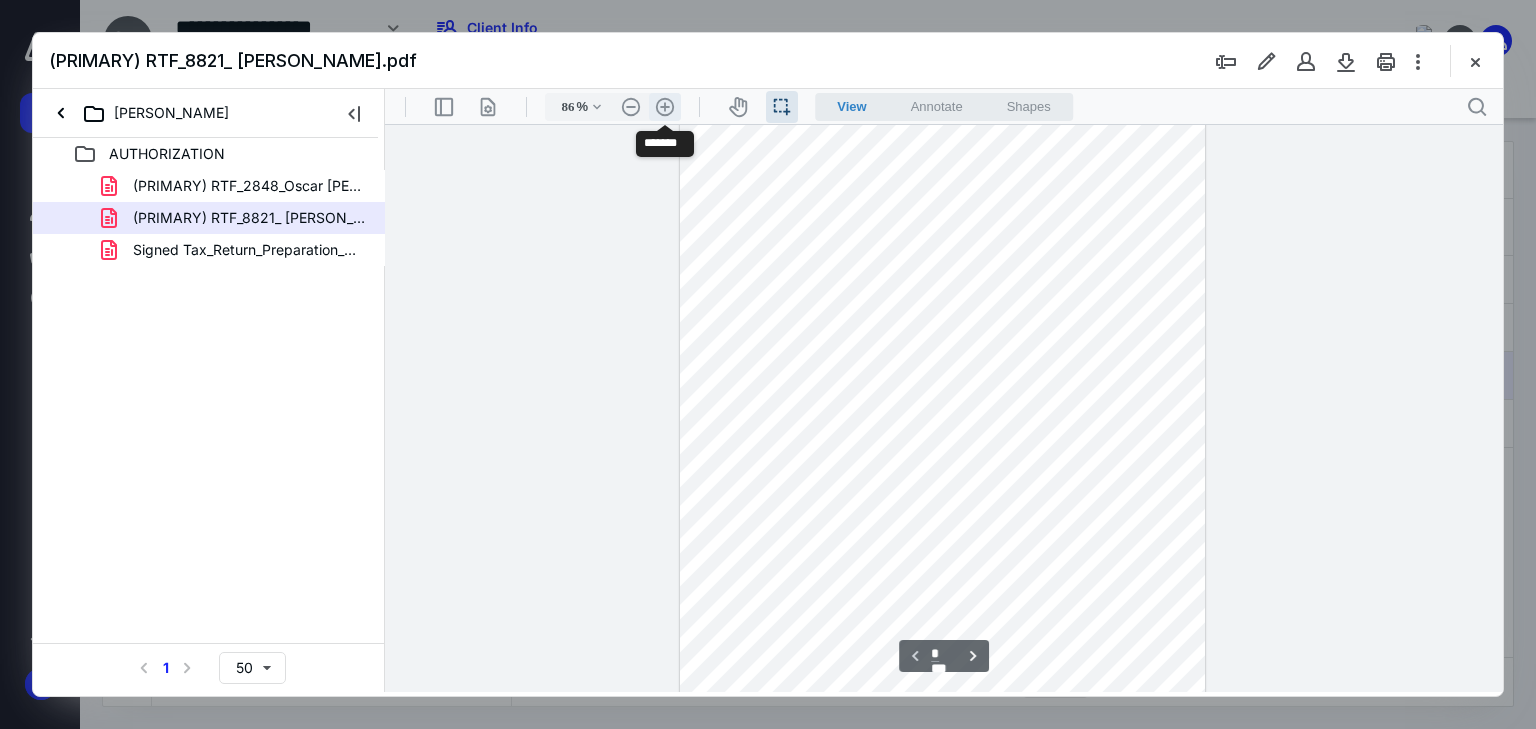click on ".cls-1{fill:#abb0c4;} icon - header - zoom - in - line" at bounding box center [665, 107] 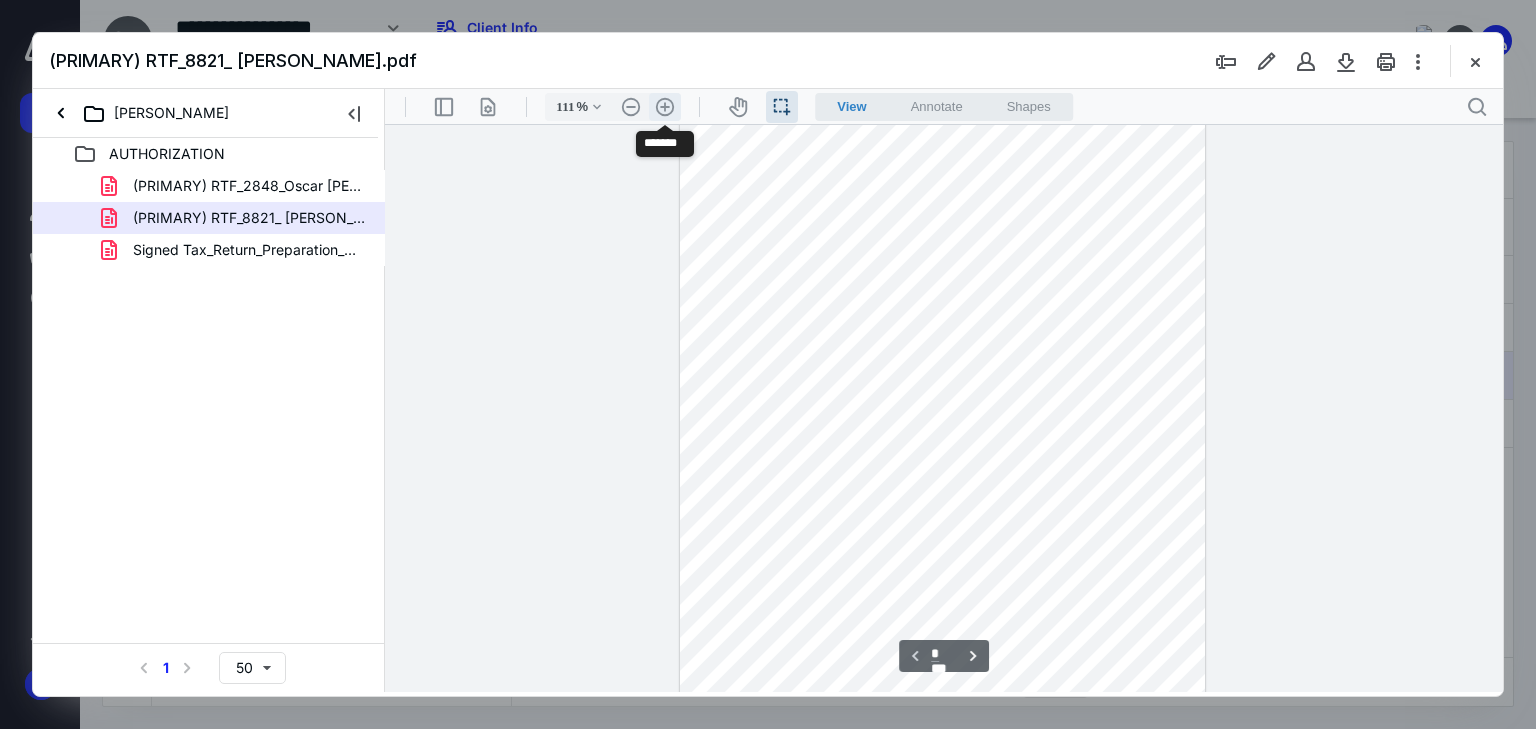 click on ".cls-1{fill:#abb0c4;} icon - header - zoom - in - line" at bounding box center (665, 107) 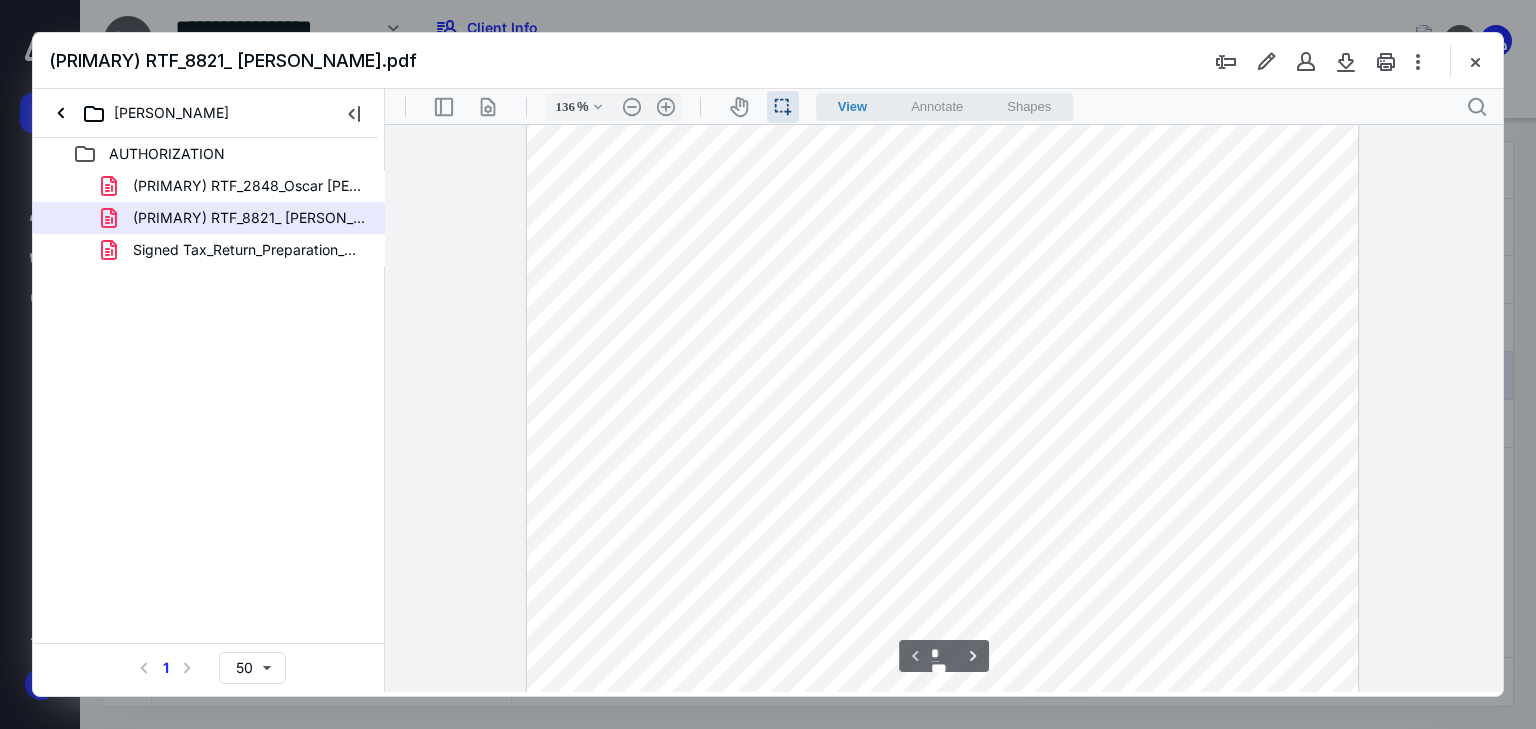 scroll, scrollTop: 0, scrollLeft: 0, axis: both 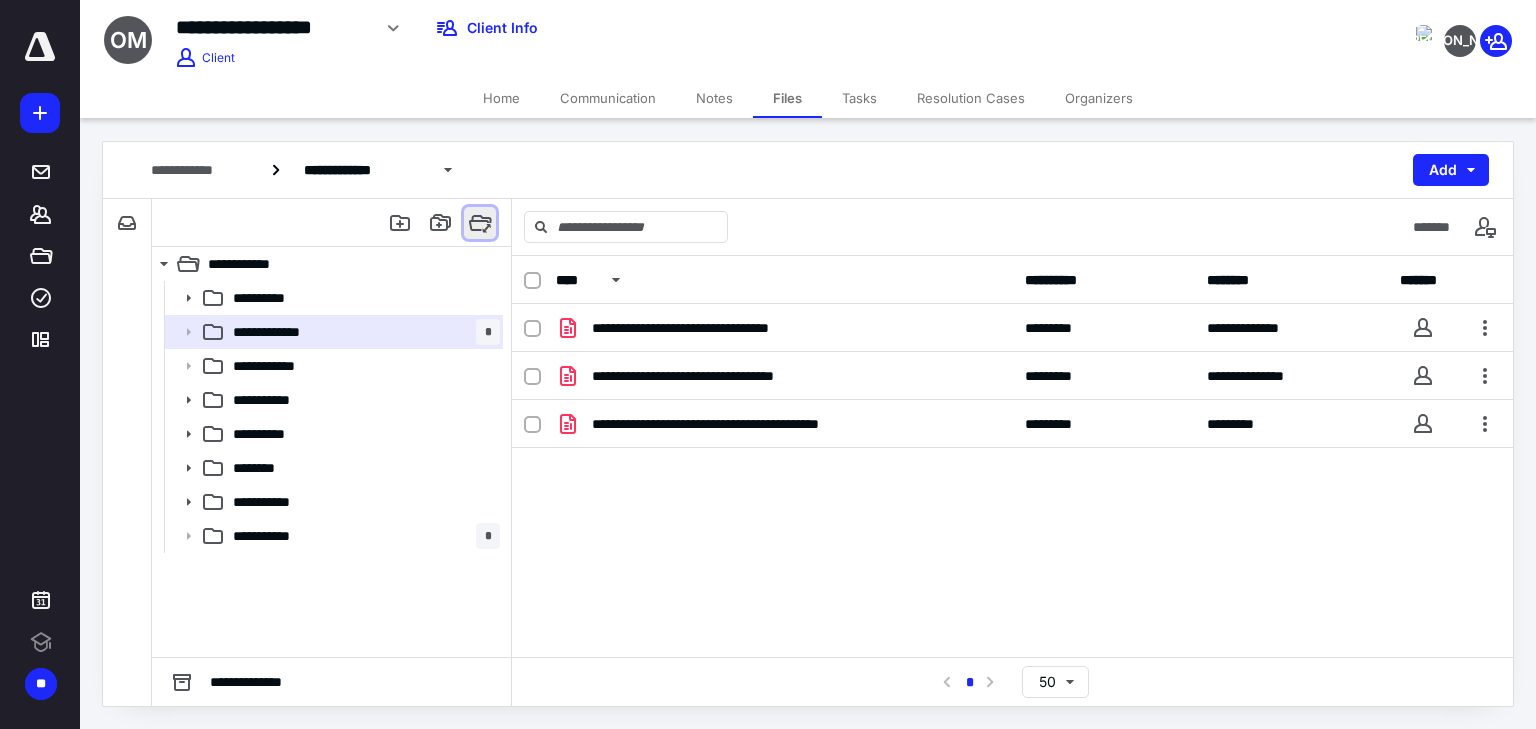 click at bounding box center (480, 223) 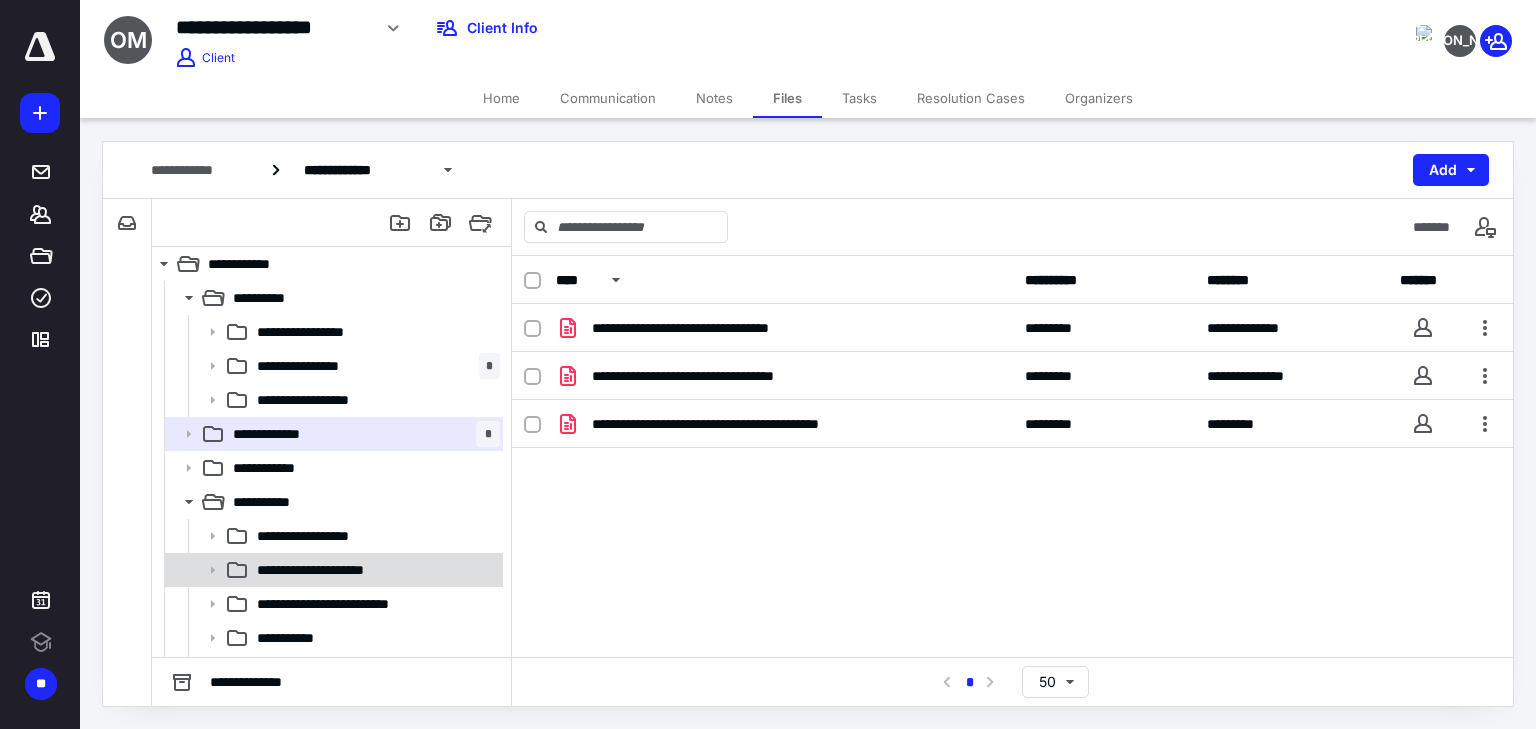 scroll, scrollTop: 320, scrollLeft: 0, axis: vertical 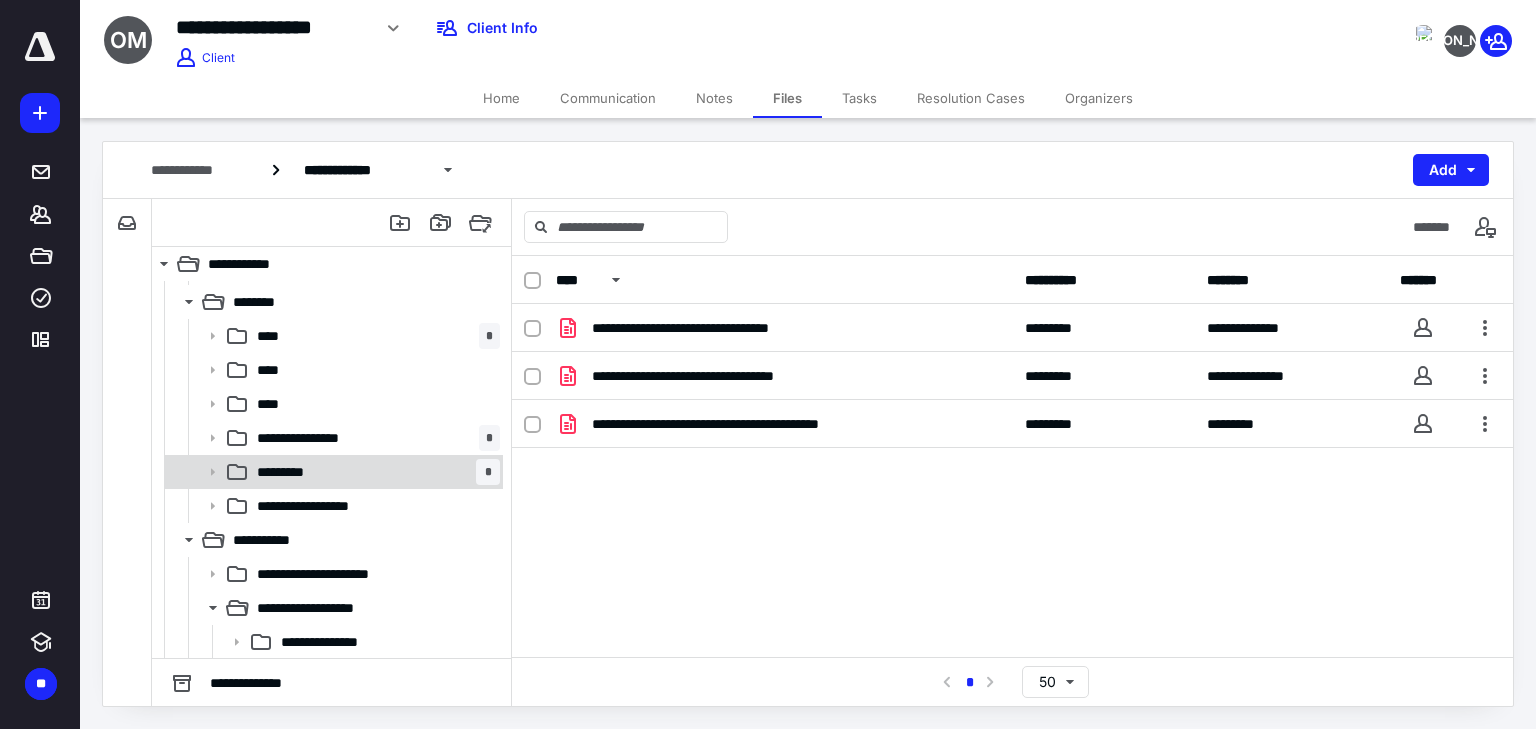 click on "********* *" at bounding box center (374, 472) 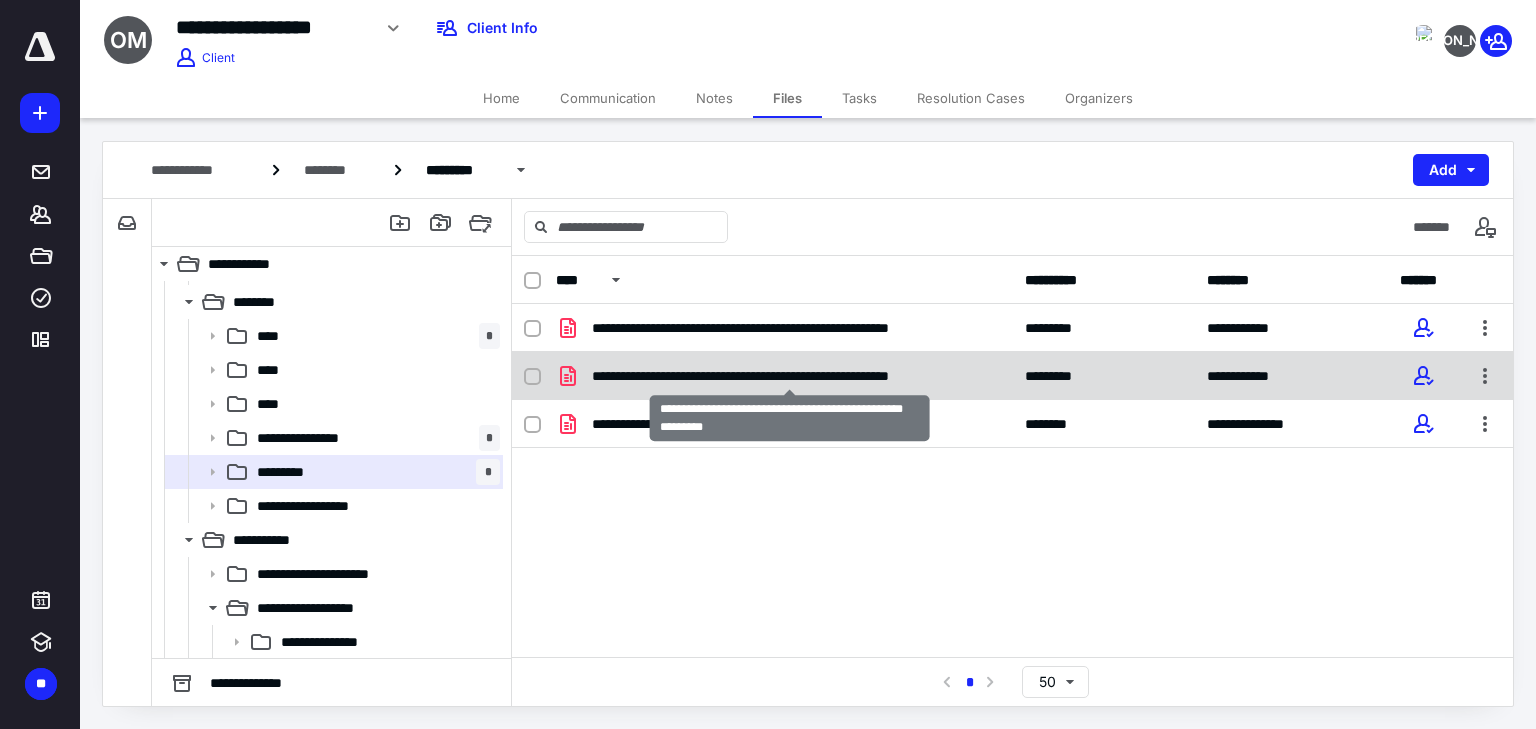 click on "**********" at bounding box center (790, 376) 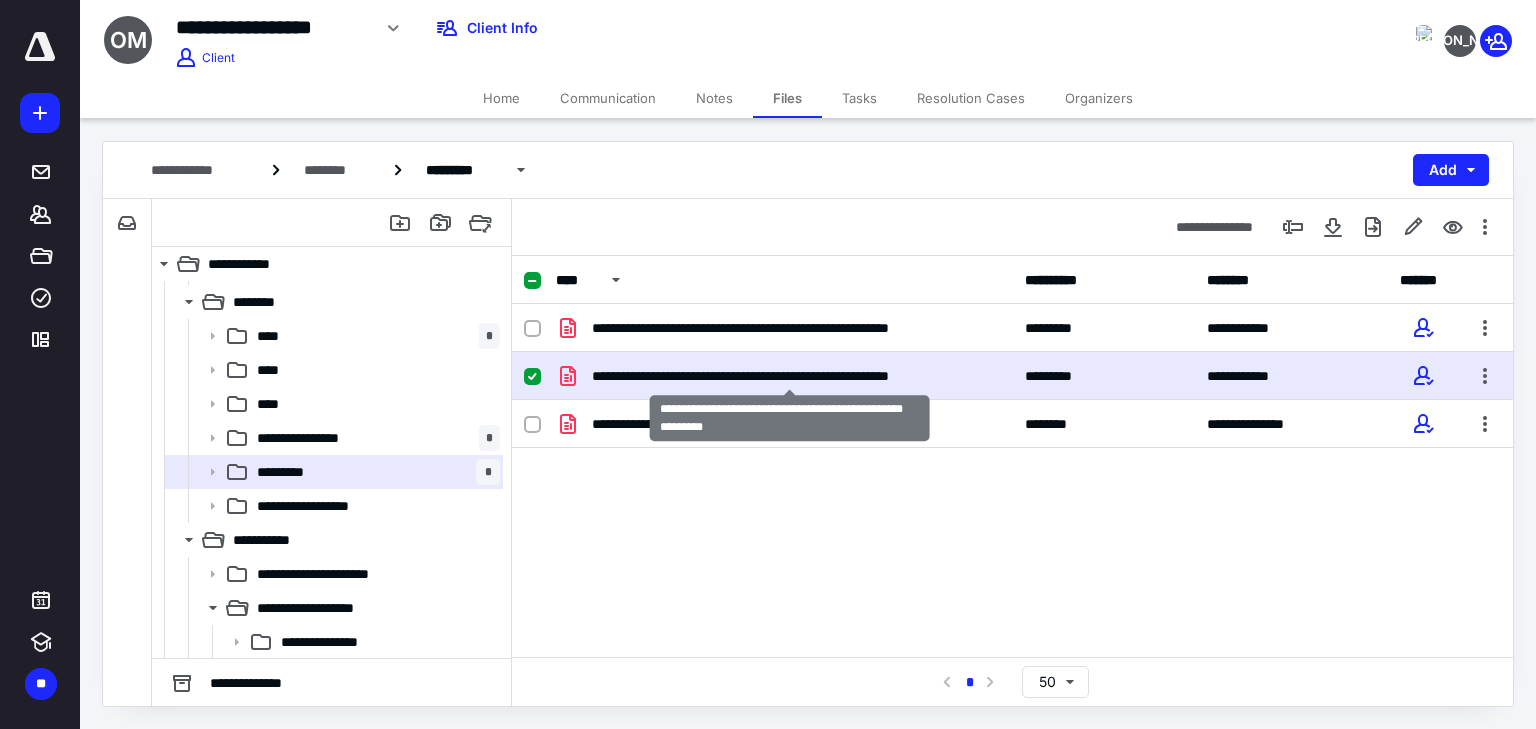 click on "**********" at bounding box center (790, 376) 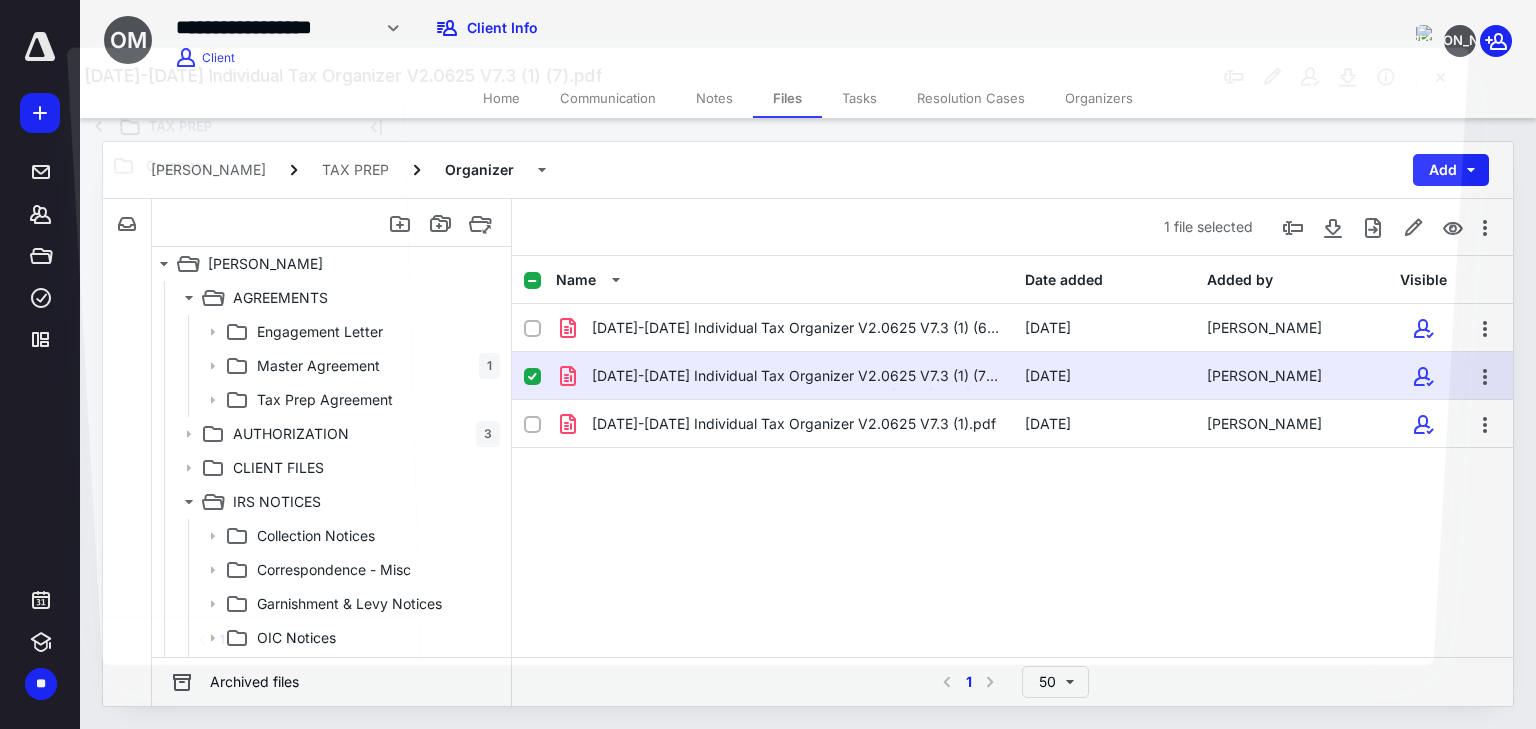 scroll, scrollTop: 880, scrollLeft: 0, axis: vertical 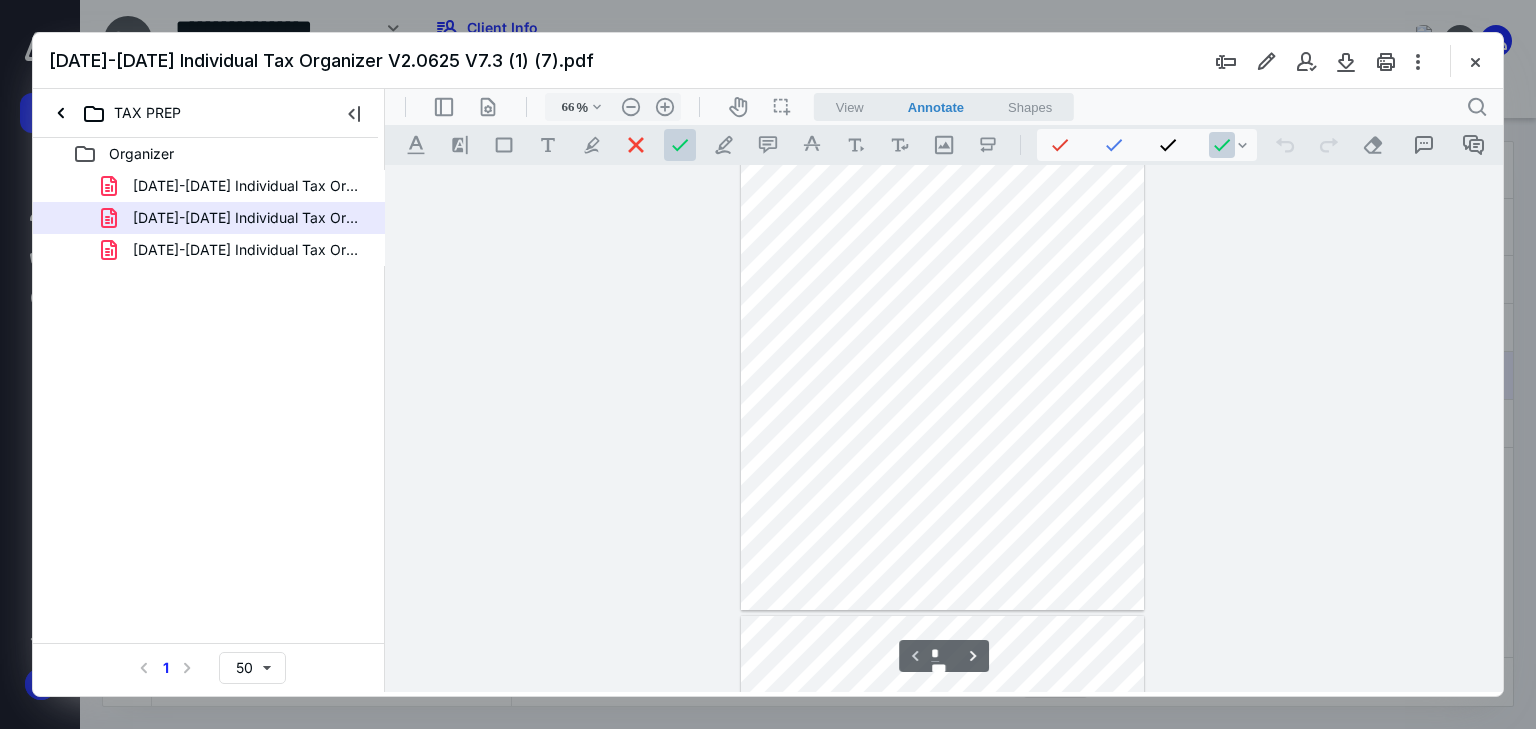 select on "*" 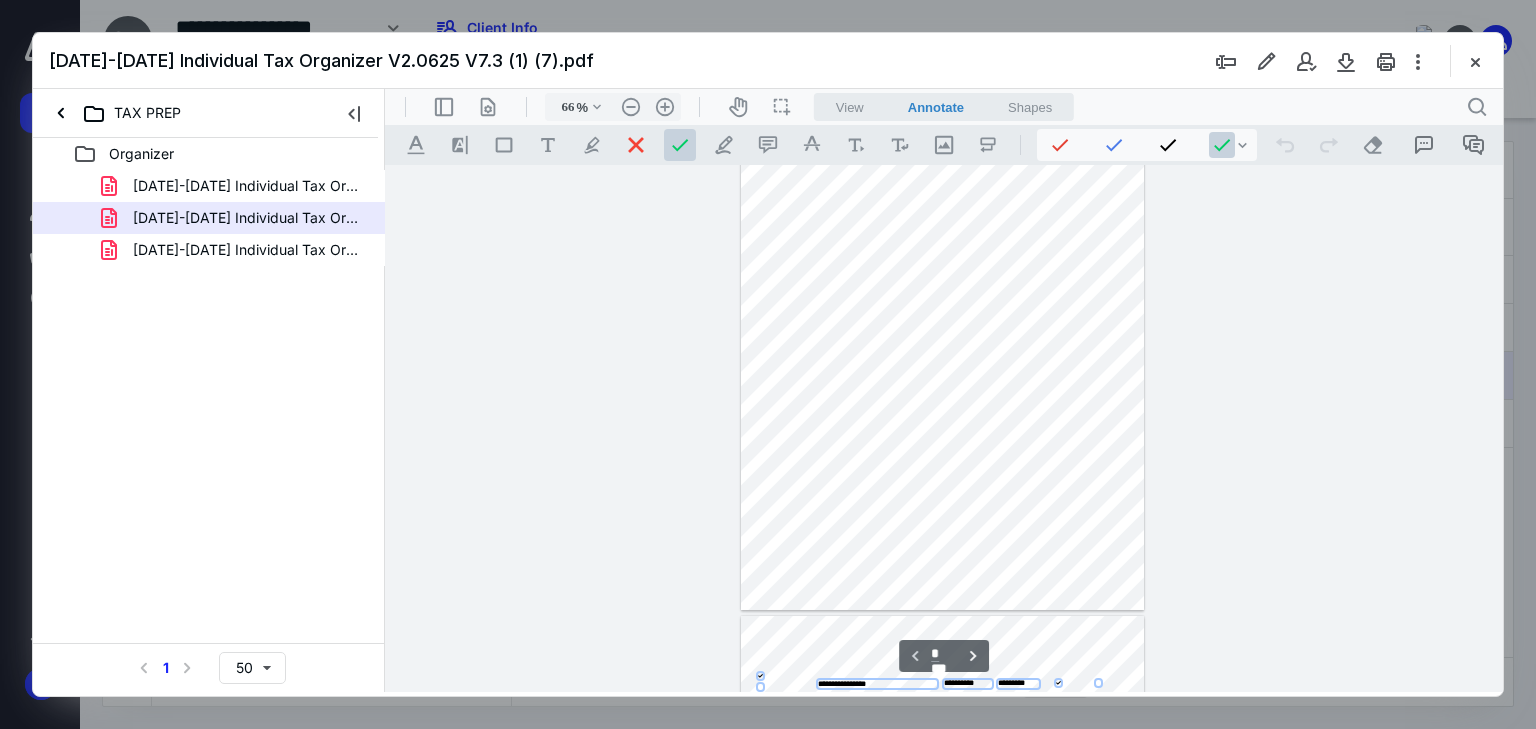 click on "View" at bounding box center (850, 107) 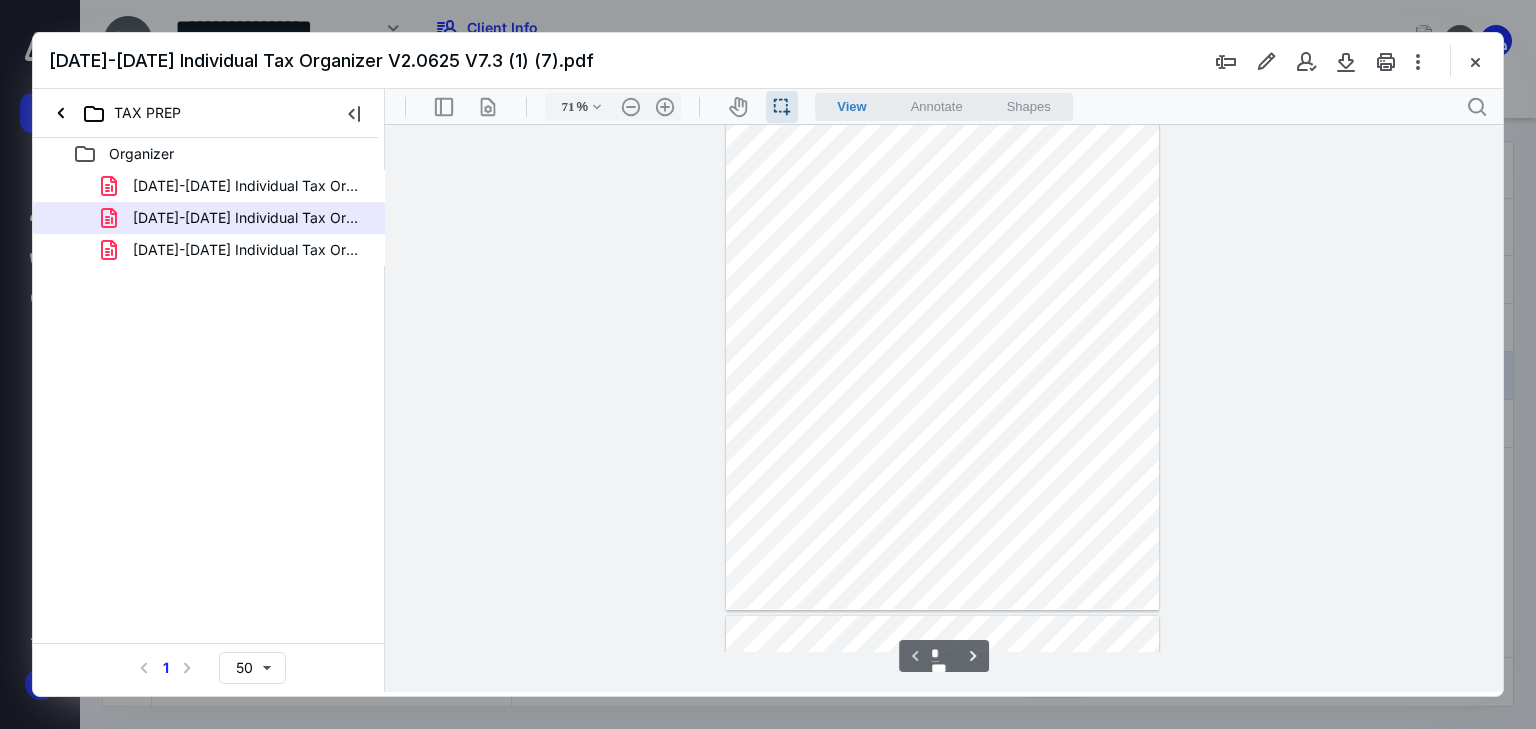 type on "71" 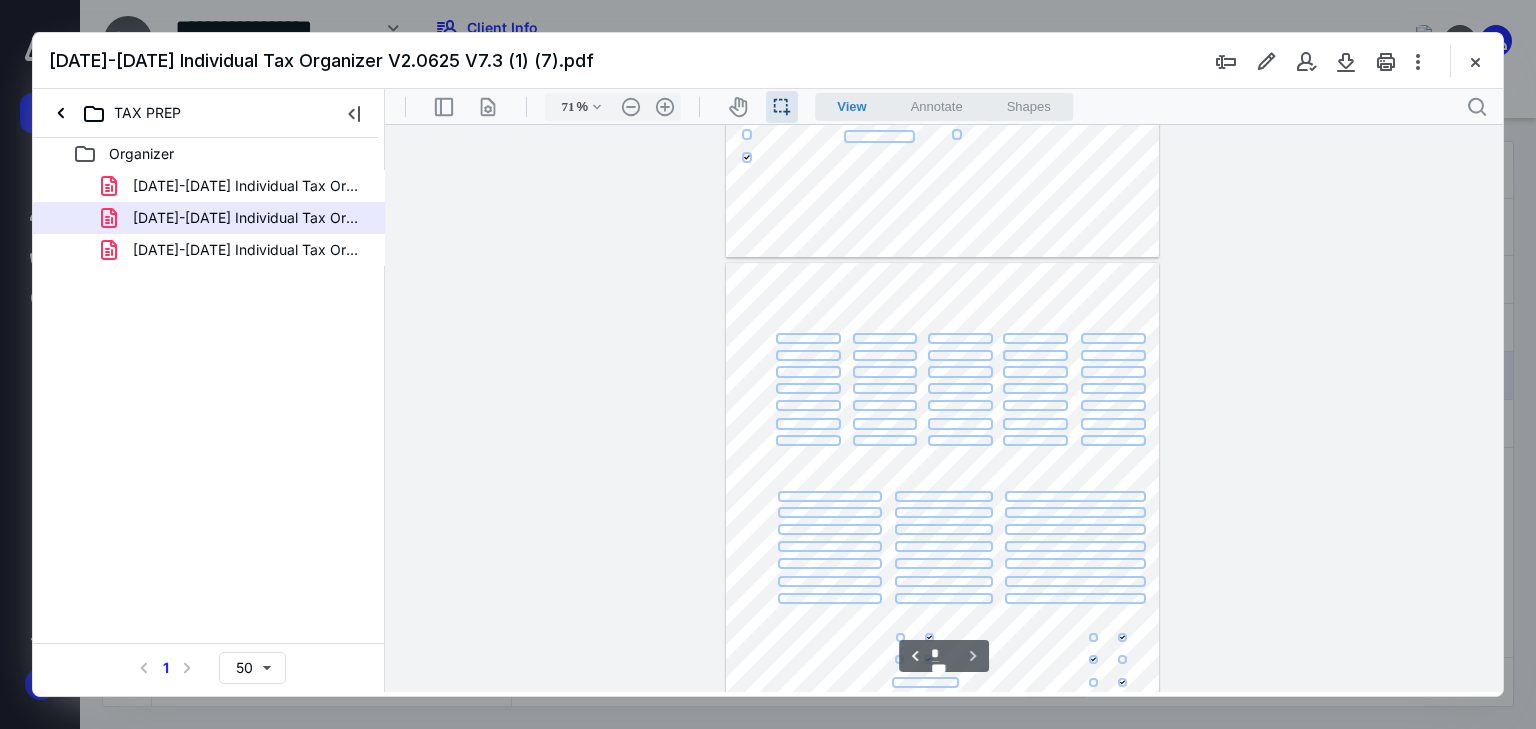 scroll, scrollTop: 1133, scrollLeft: 0, axis: vertical 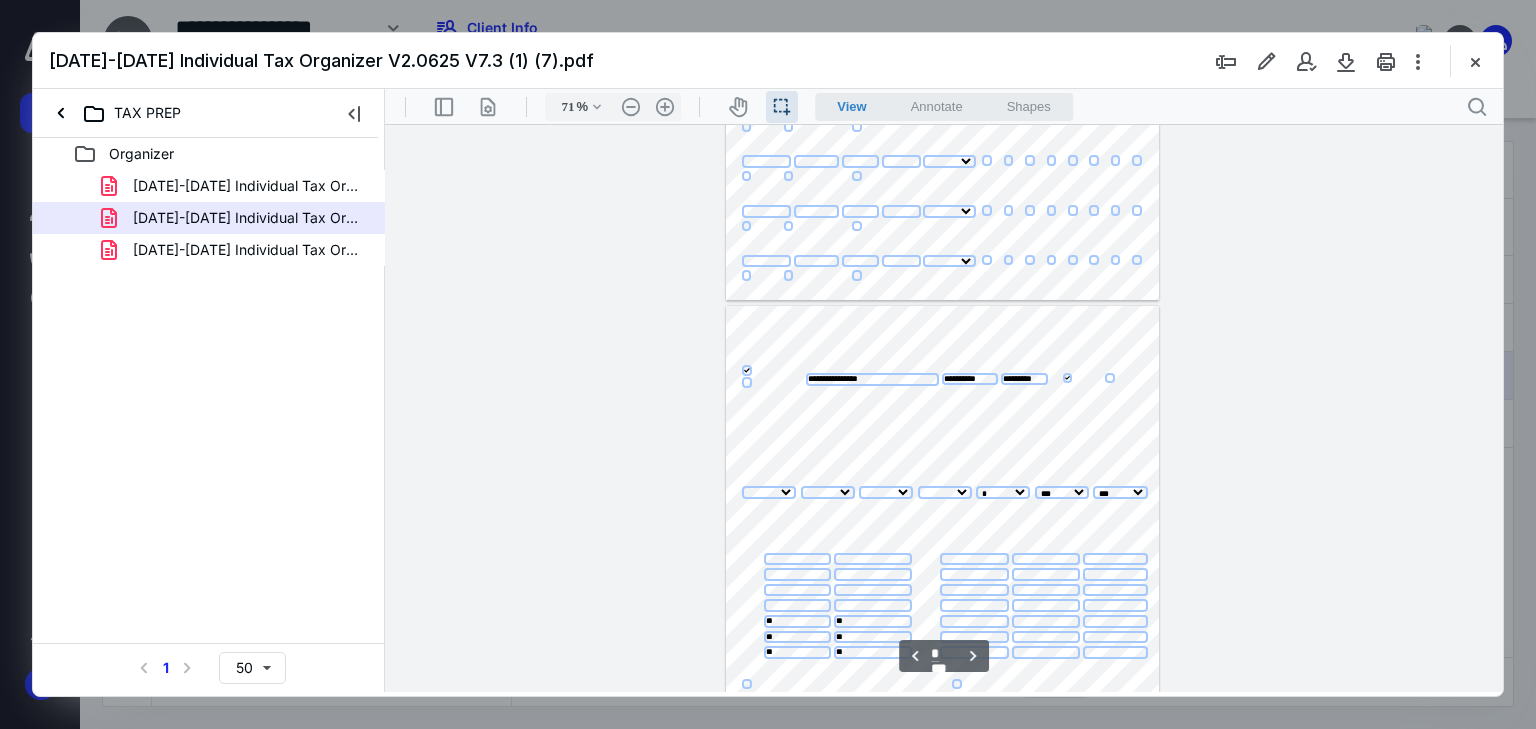 type on "*" 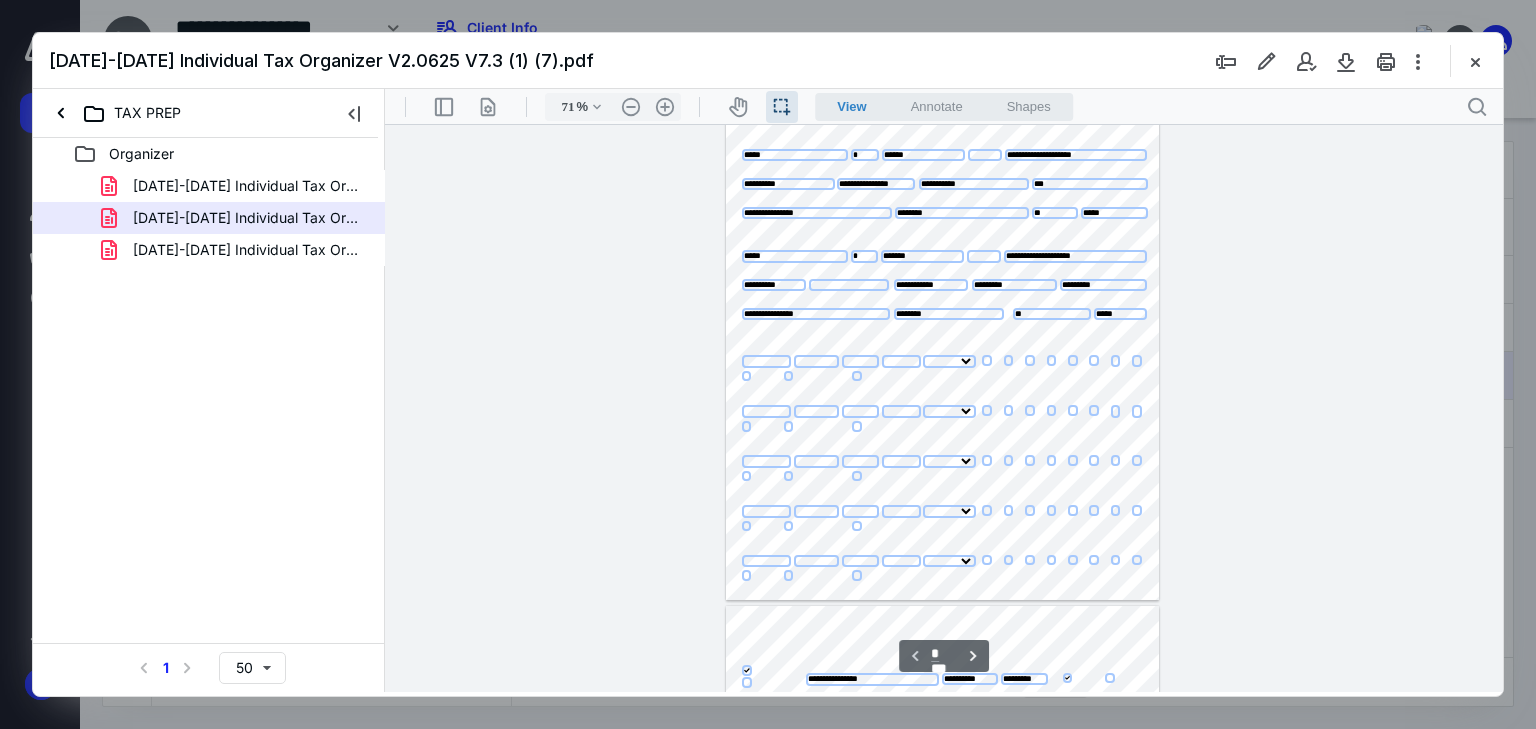 scroll, scrollTop: 0, scrollLeft: 0, axis: both 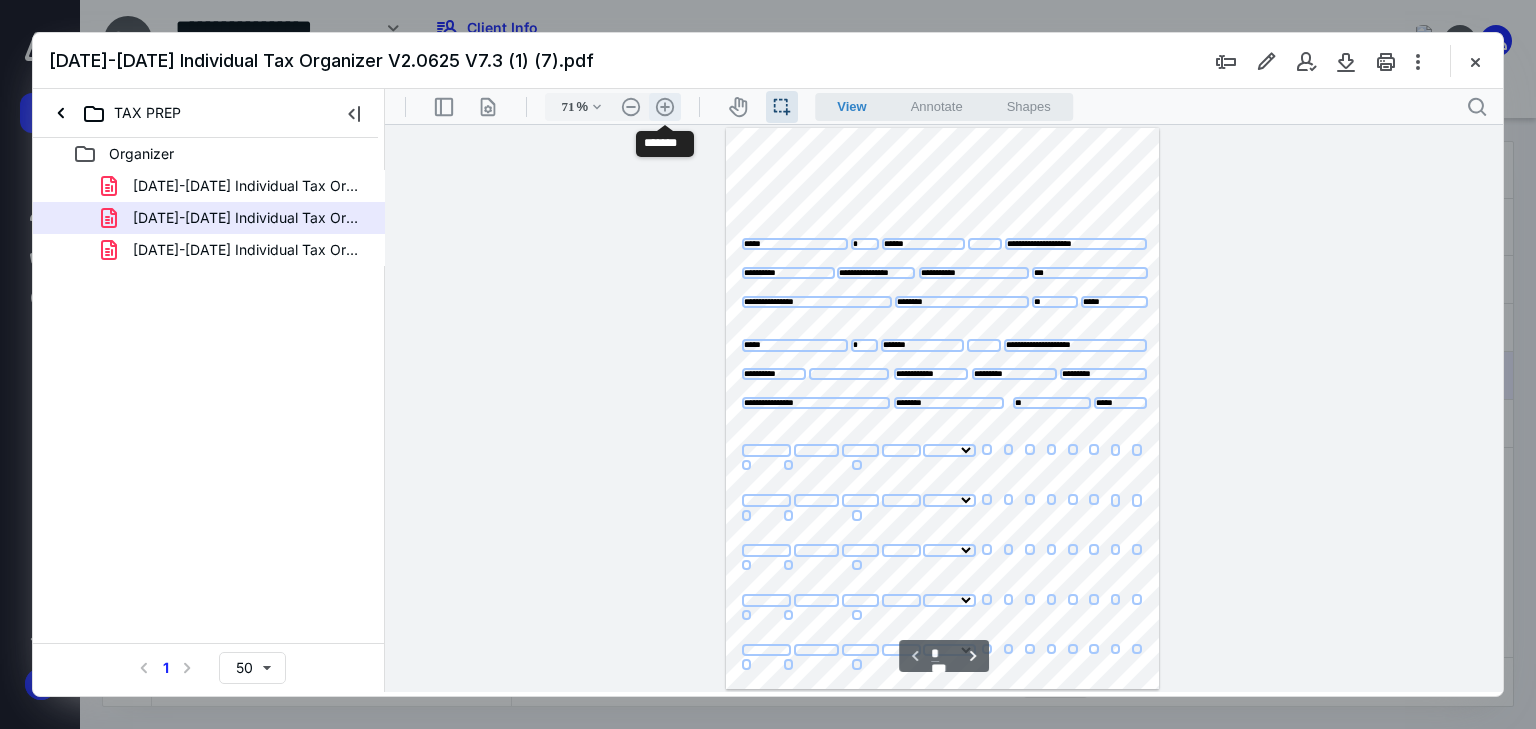 click on ".cls-1{fill:#abb0c4;} icon - header - zoom - in - line" at bounding box center [665, 107] 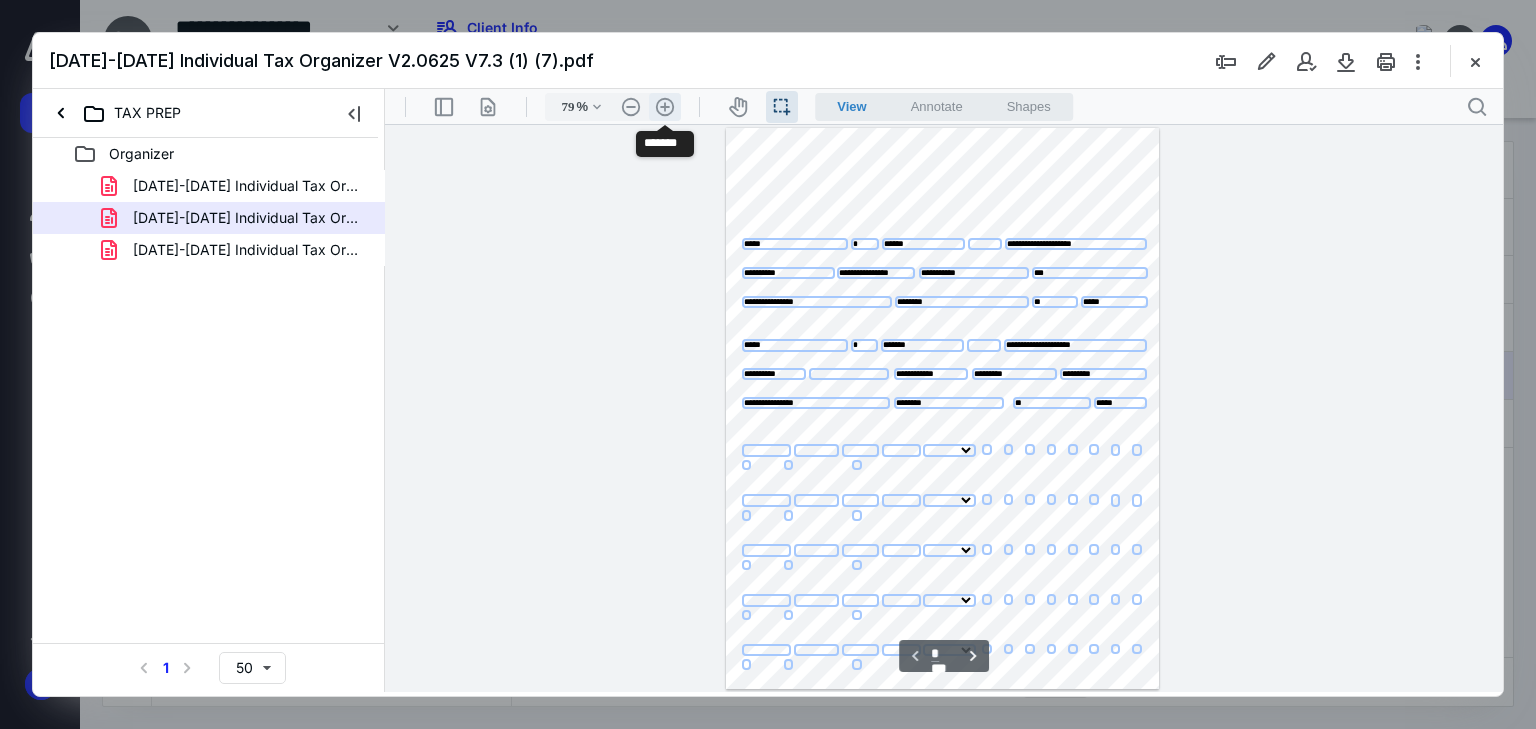 select on "*" 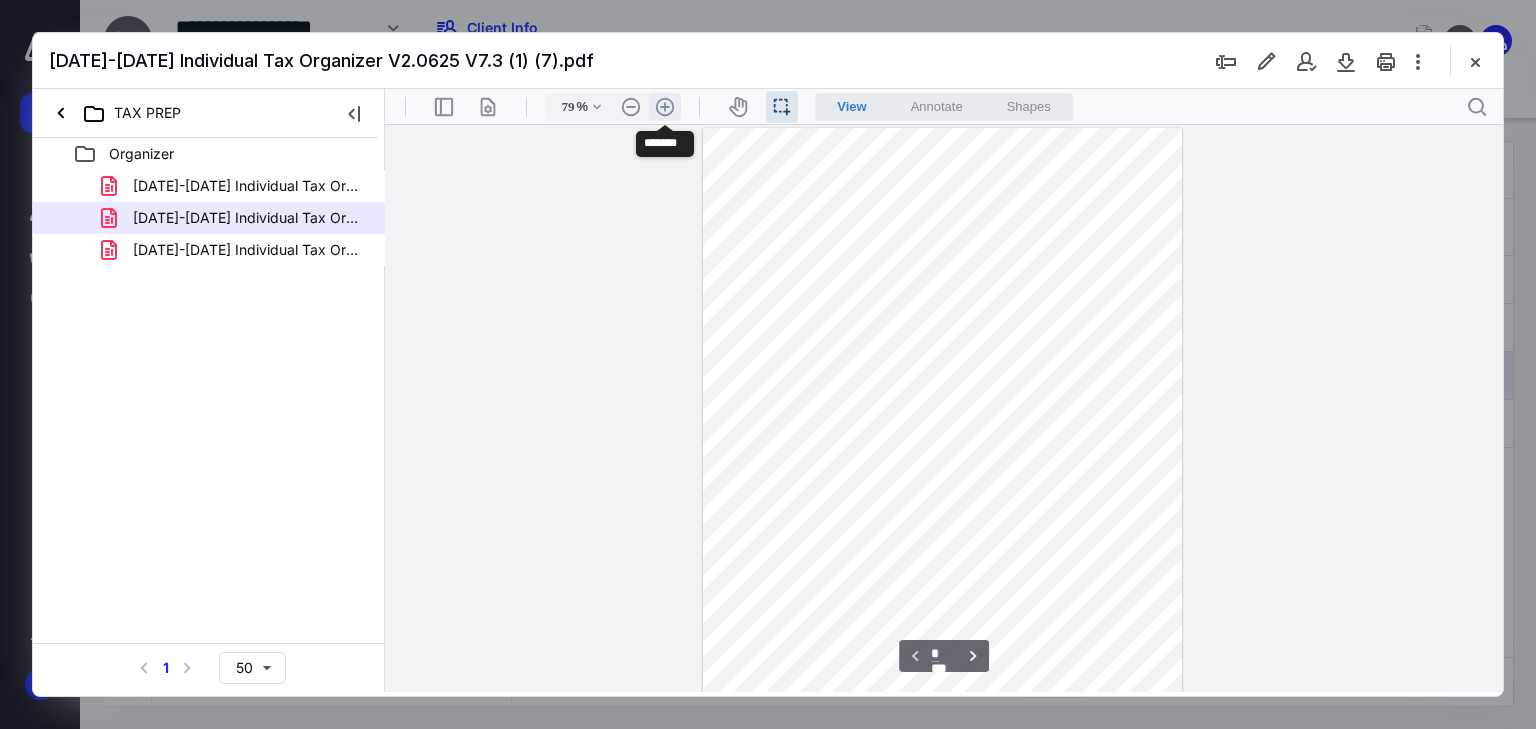 scroll, scrollTop: 28, scrollLeft: 0, axis: vertical 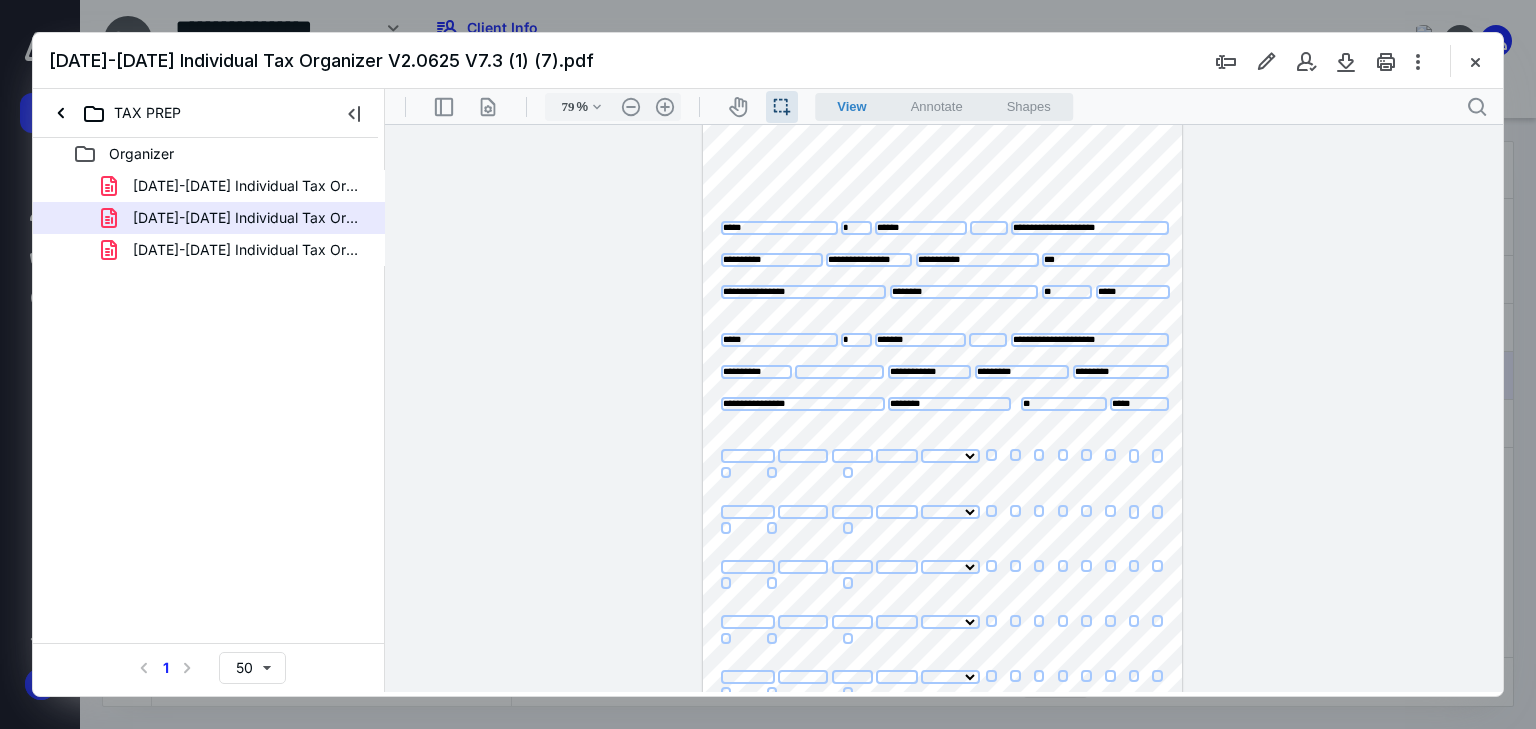 click on "***" at bounding box center [1105, 260] 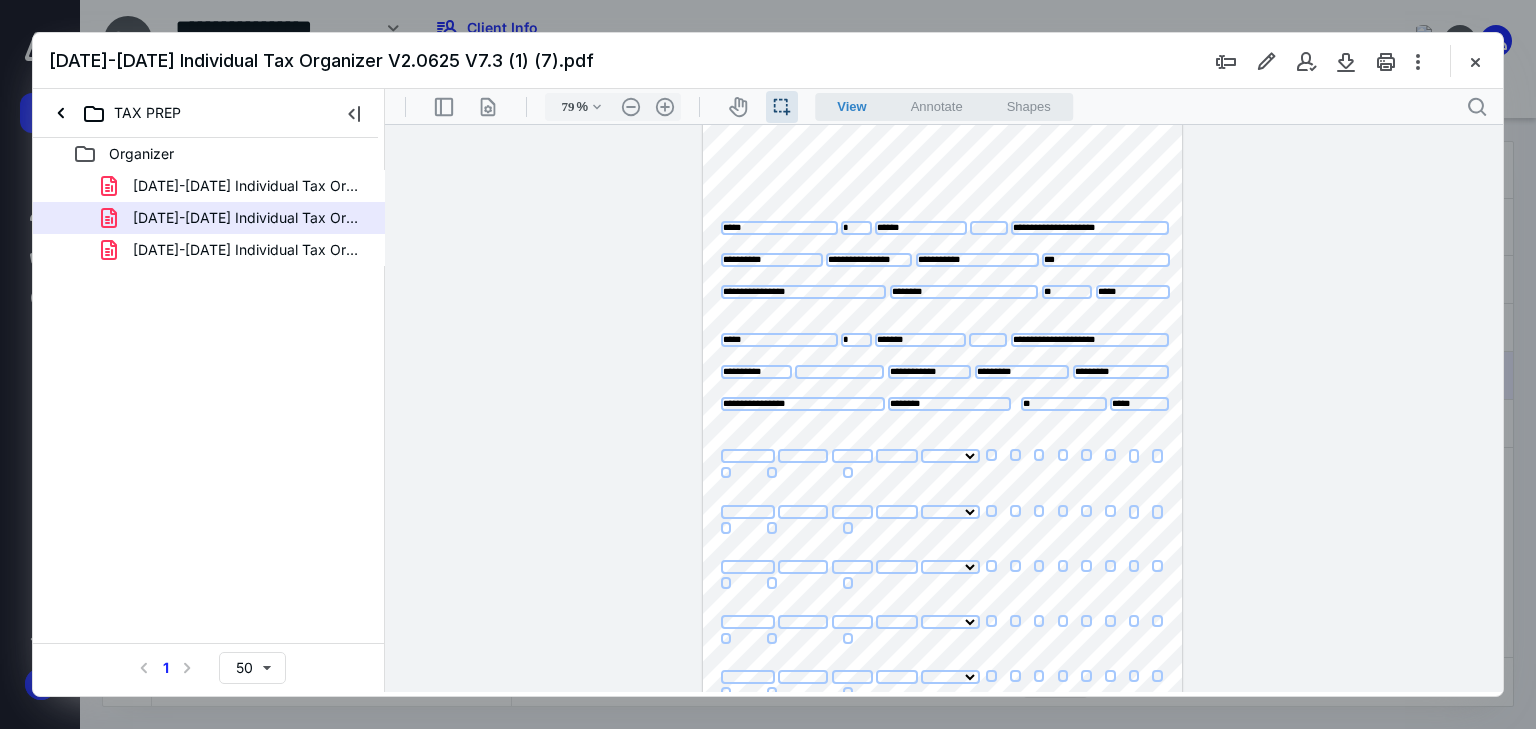 click on "***" at bounding box center (1105, 260) 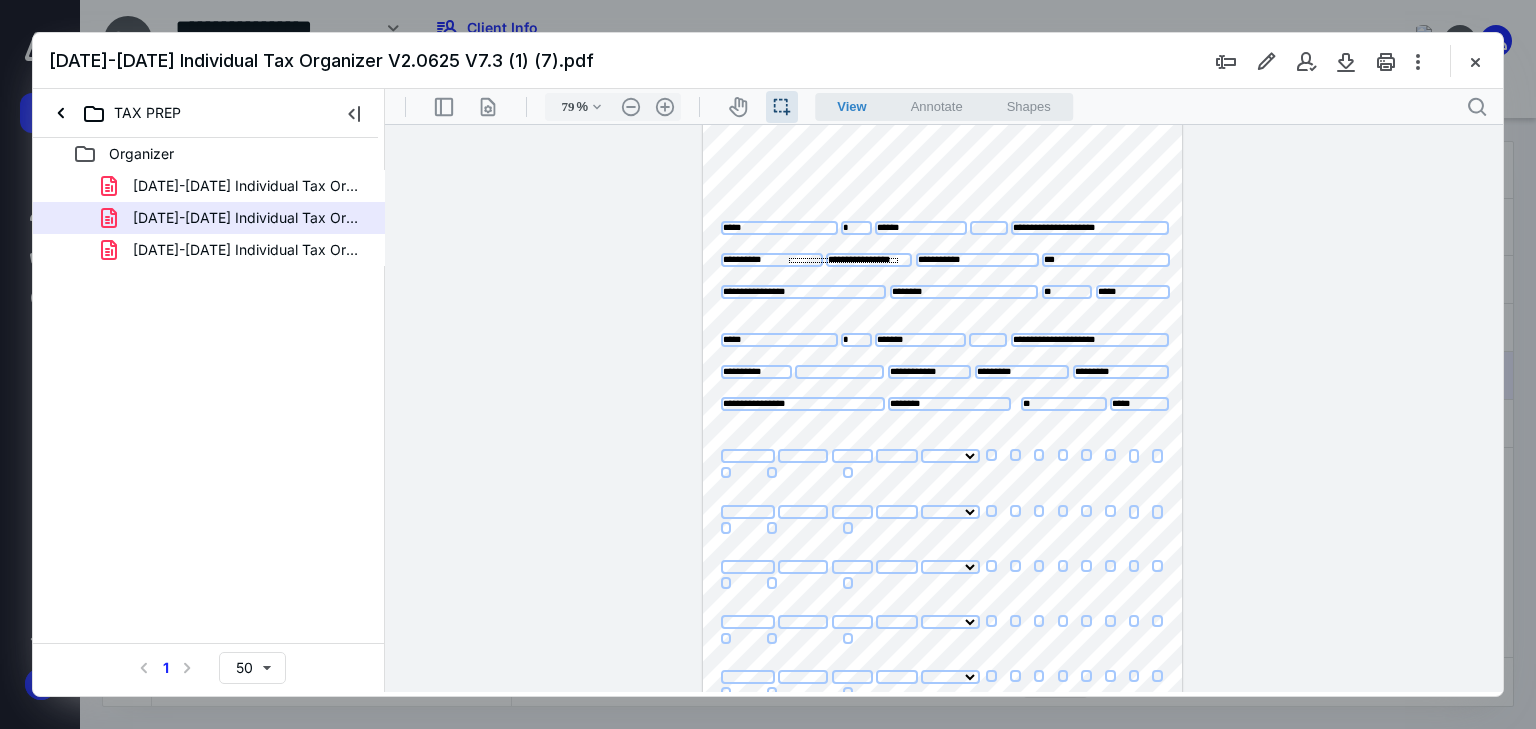 drag, startPoint x: 898, startPoint y: 258, endPoint x: 786, endPoint y: 263, distance: 112.11155 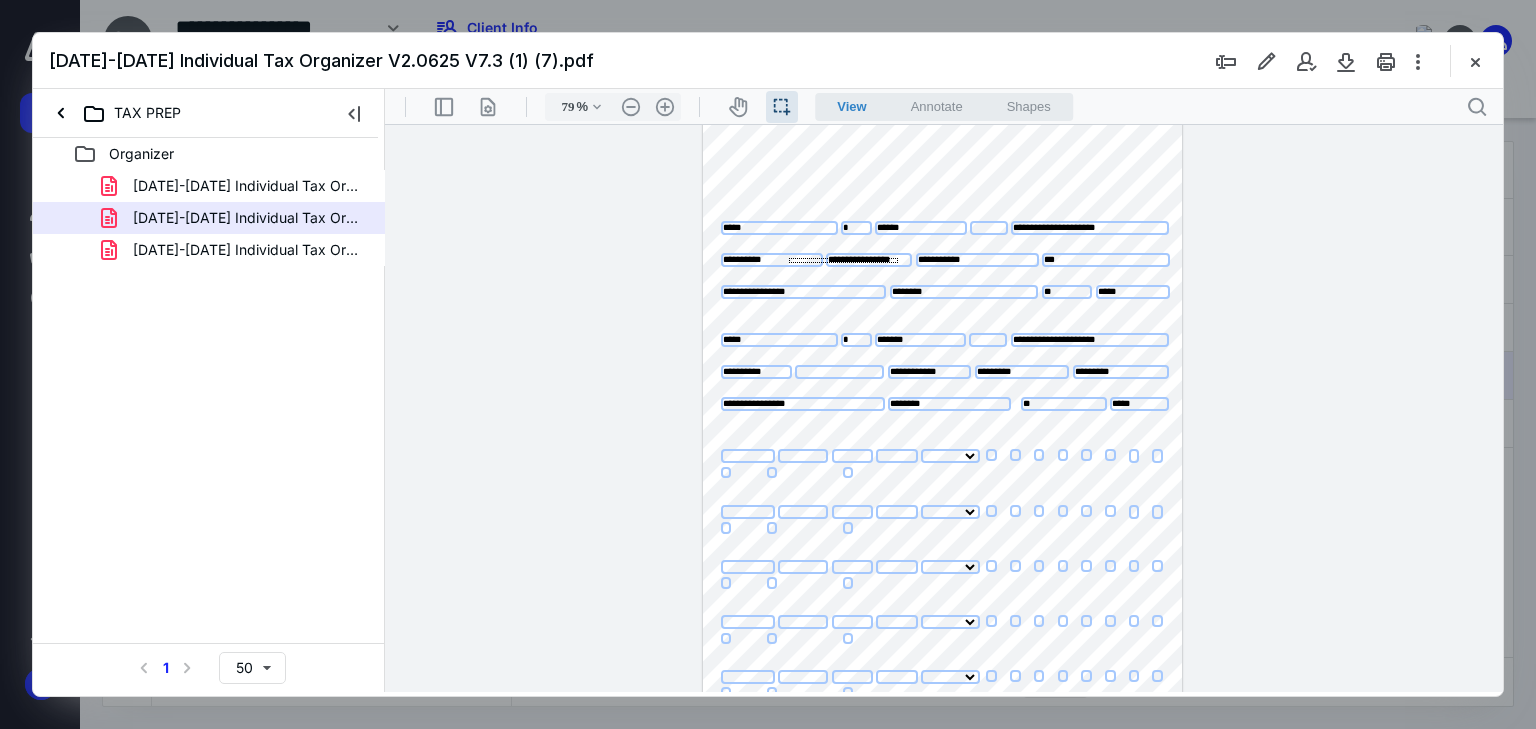 click on "**********" at bounding box center [943, 410] 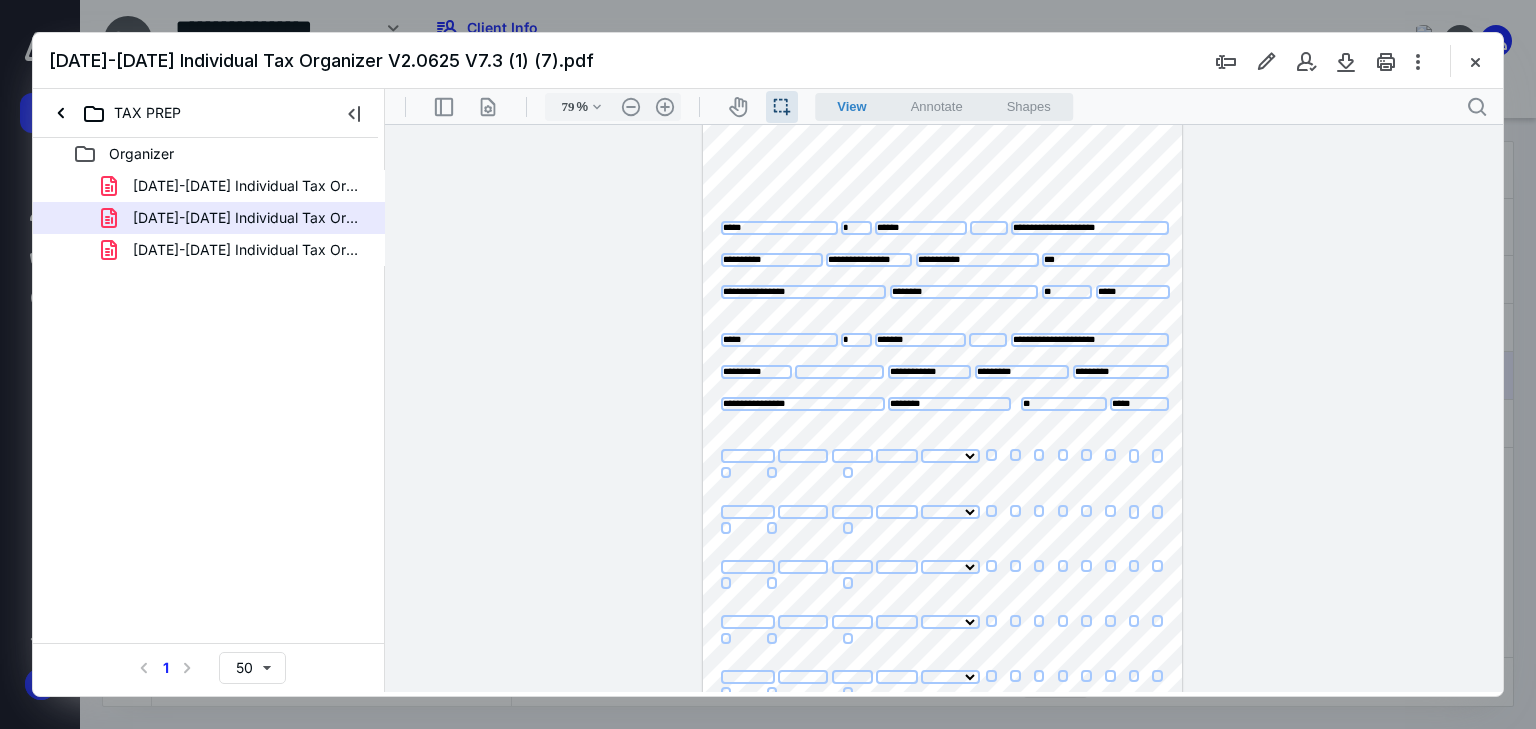 drag, startPoint x: 793, startPoint y: 287, endPoint x: 613, endPoint y: 298, distance: 180.3358 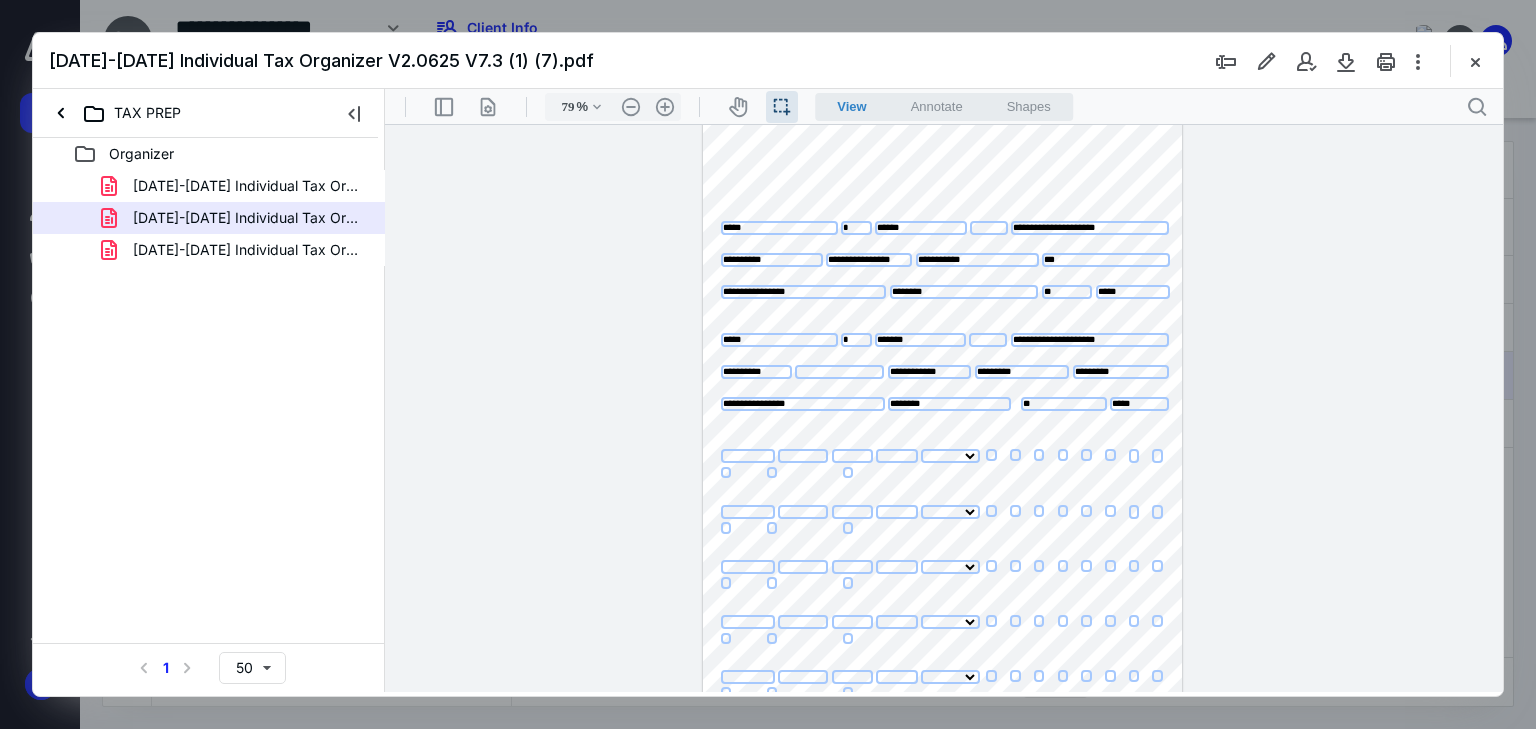 click on "*****" at bounding box center [1132, 292] 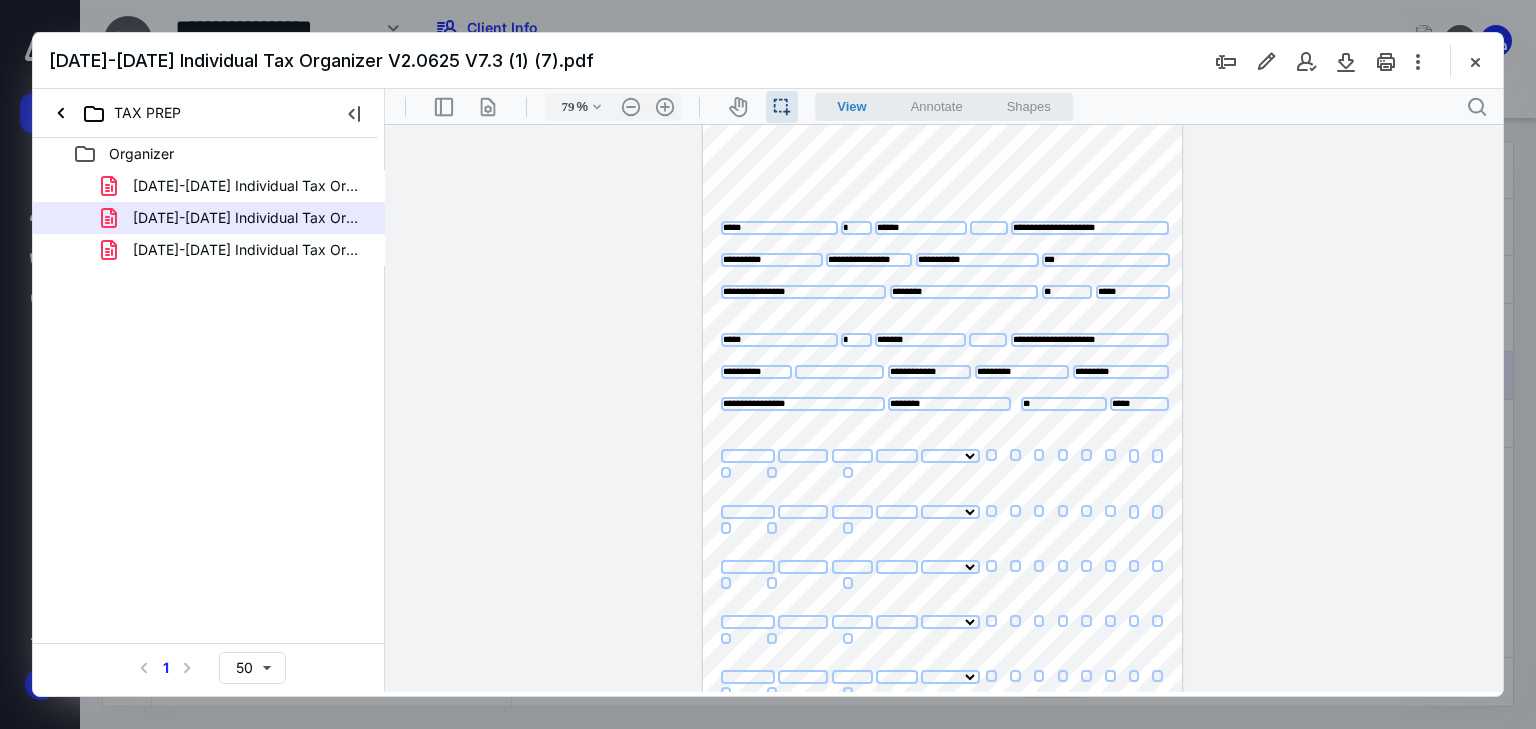 click on "*****" at bounding box center (1132, 292) 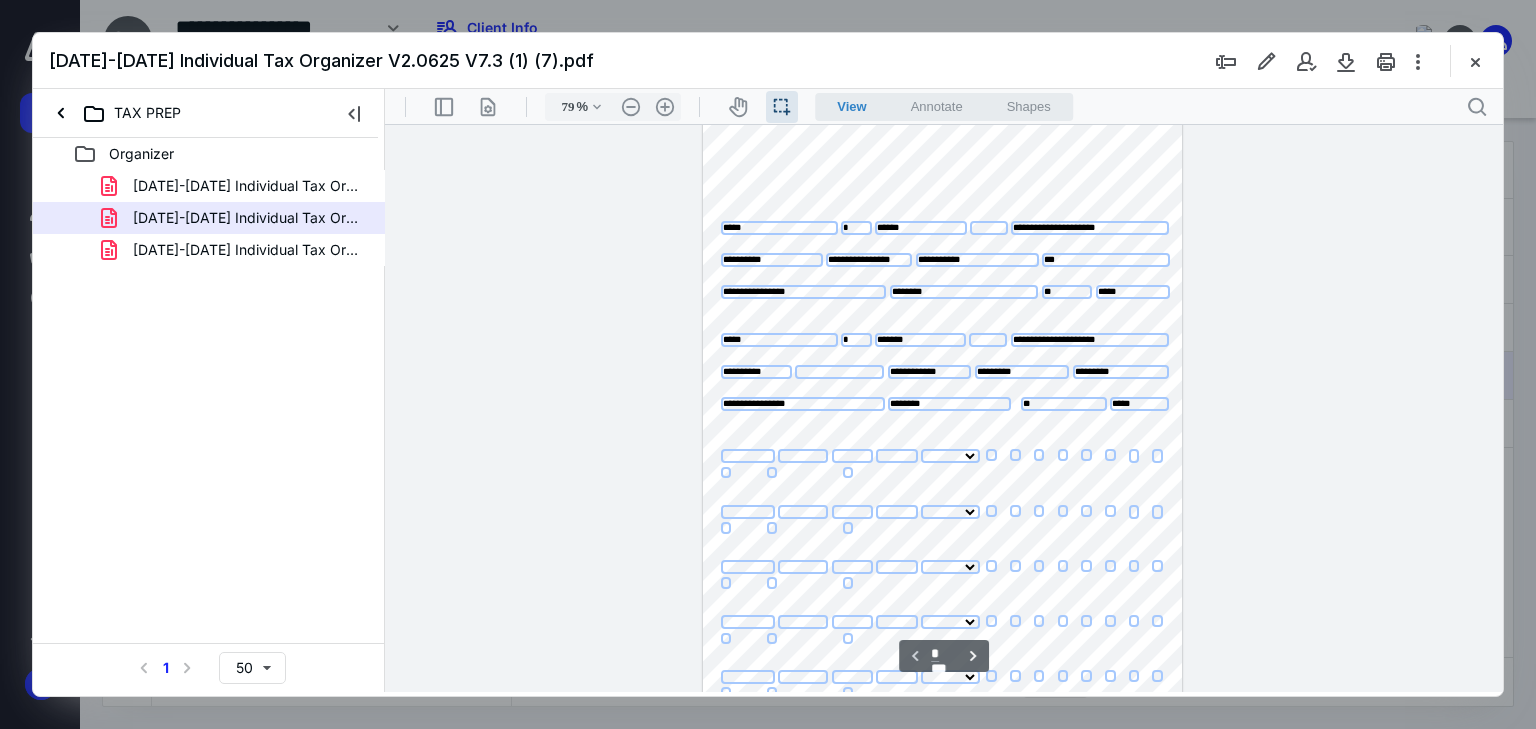 scroll, scrollTop: 348, scrollLeft: 0, axis: vertical 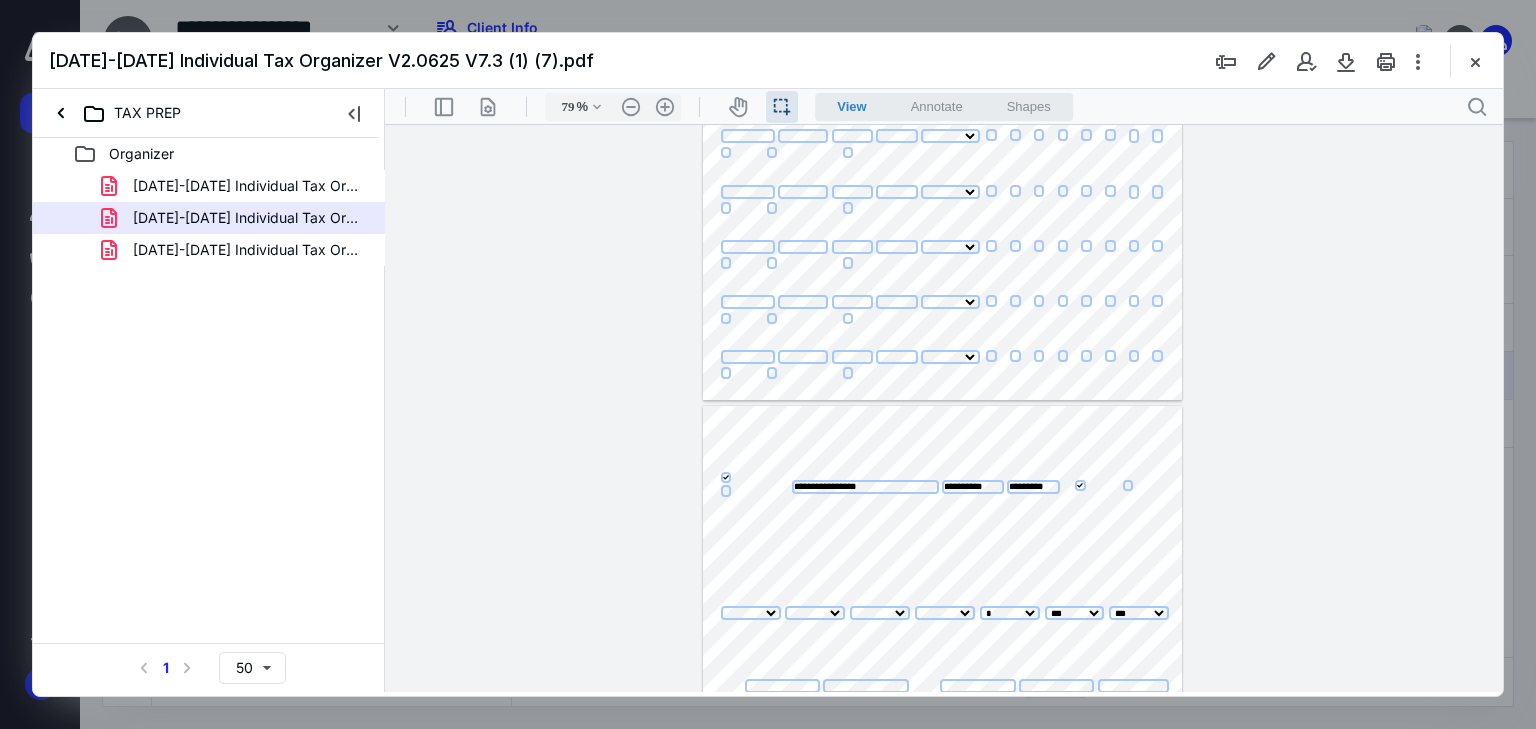type on "*" 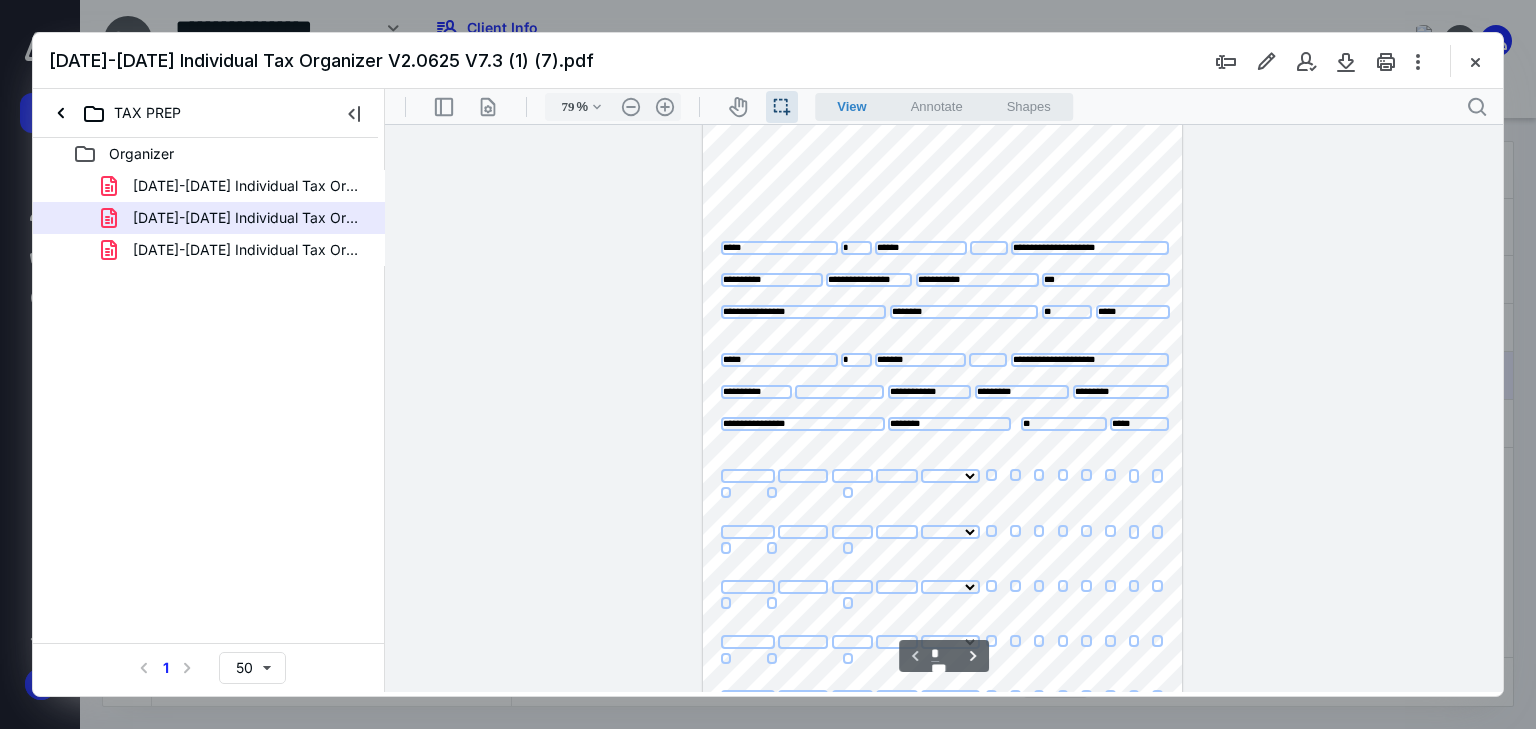 scroll, scrollTop: 0, scrollLeft: 0, axis: both 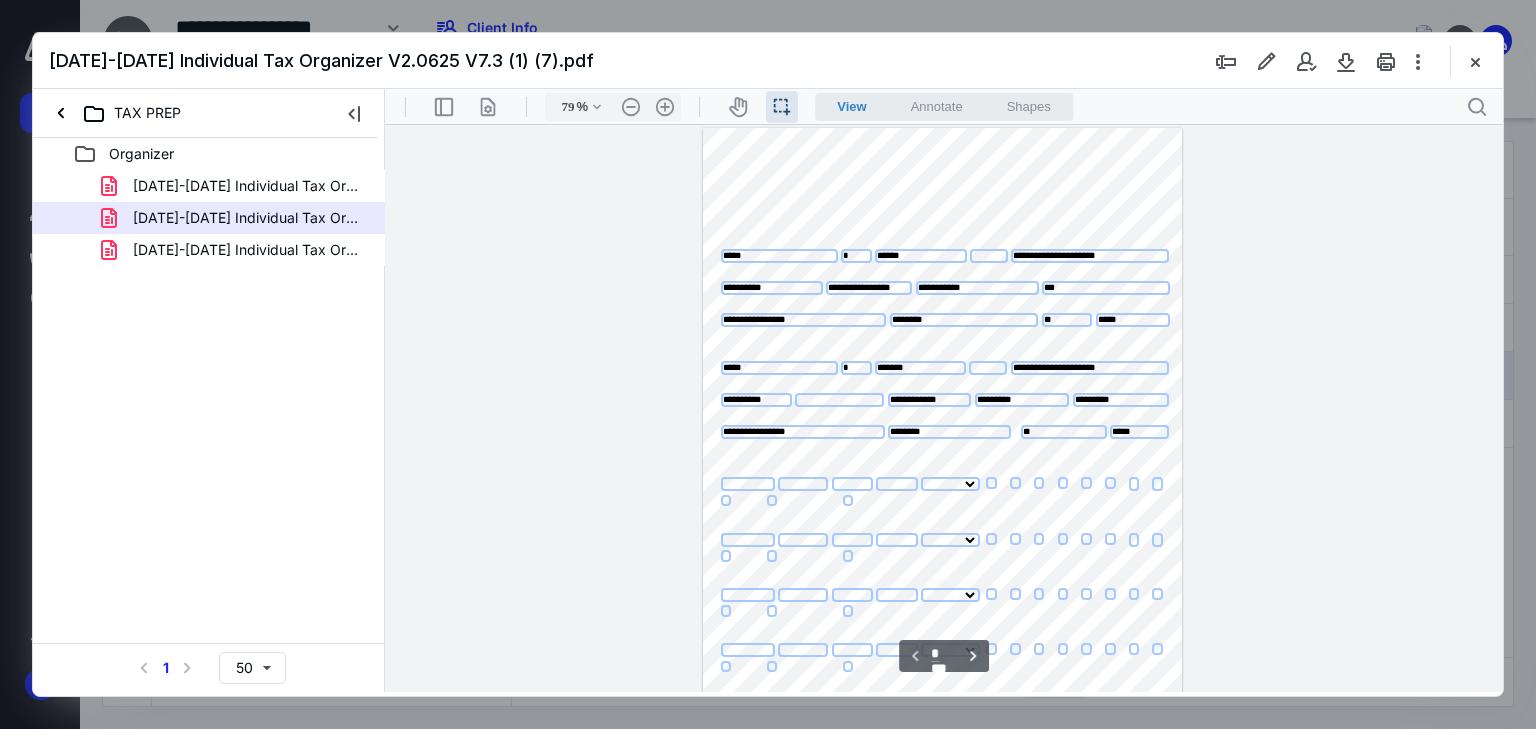 click on "*******" at bounding box center [920, 368] 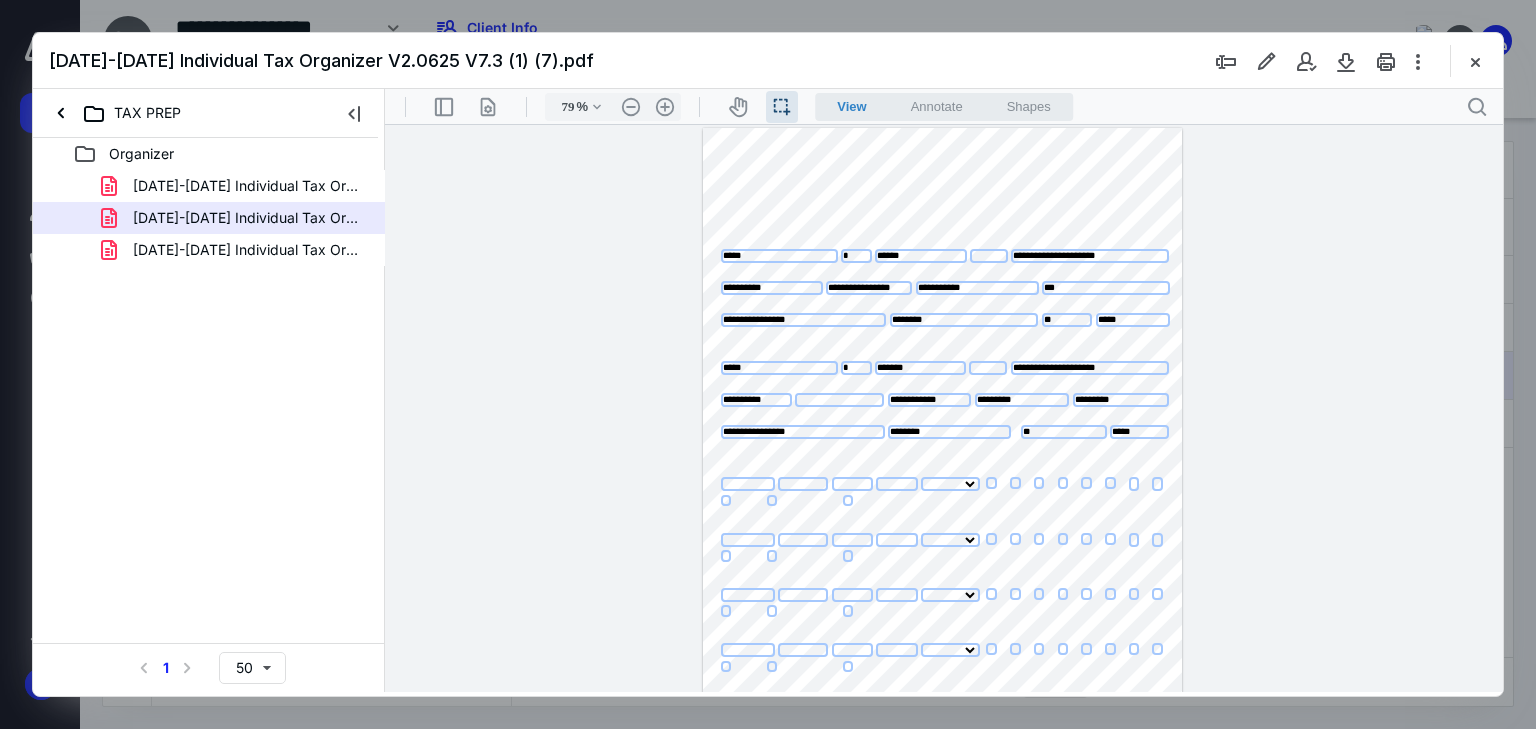 click on "*******" at bounding box center [920, 368] 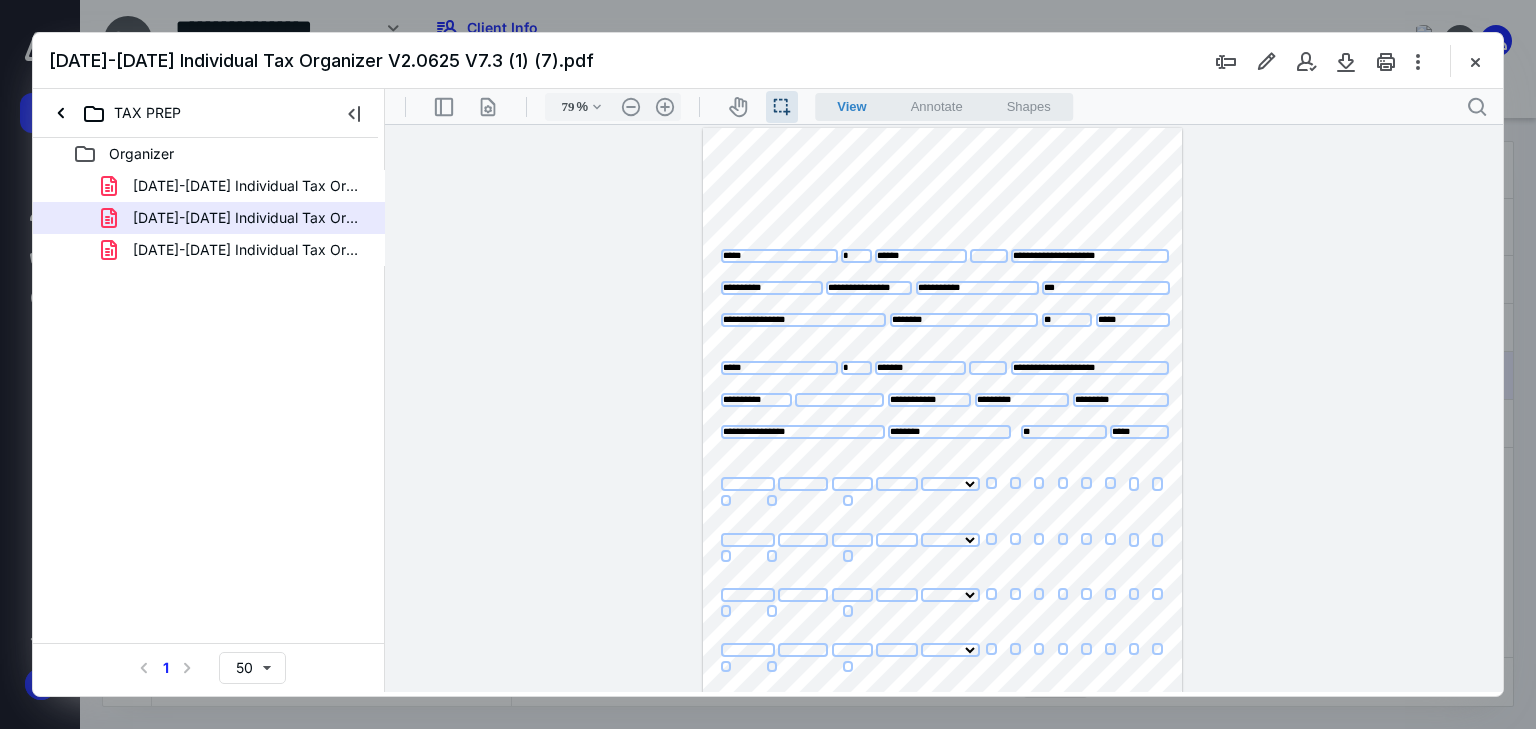 click on "*********" at bounding box center (1021, 400) 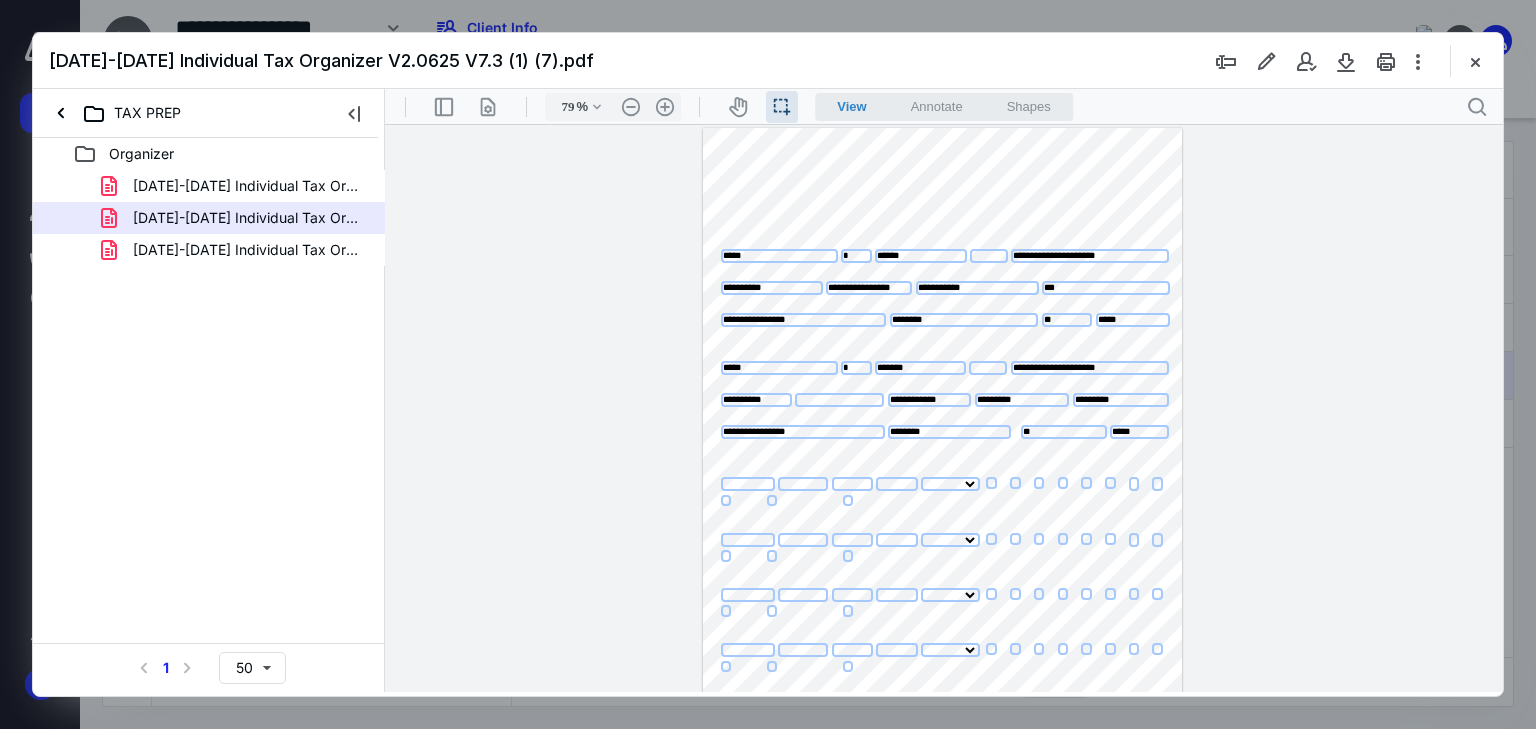 click on "*********" at bounding box center [1021, 400] 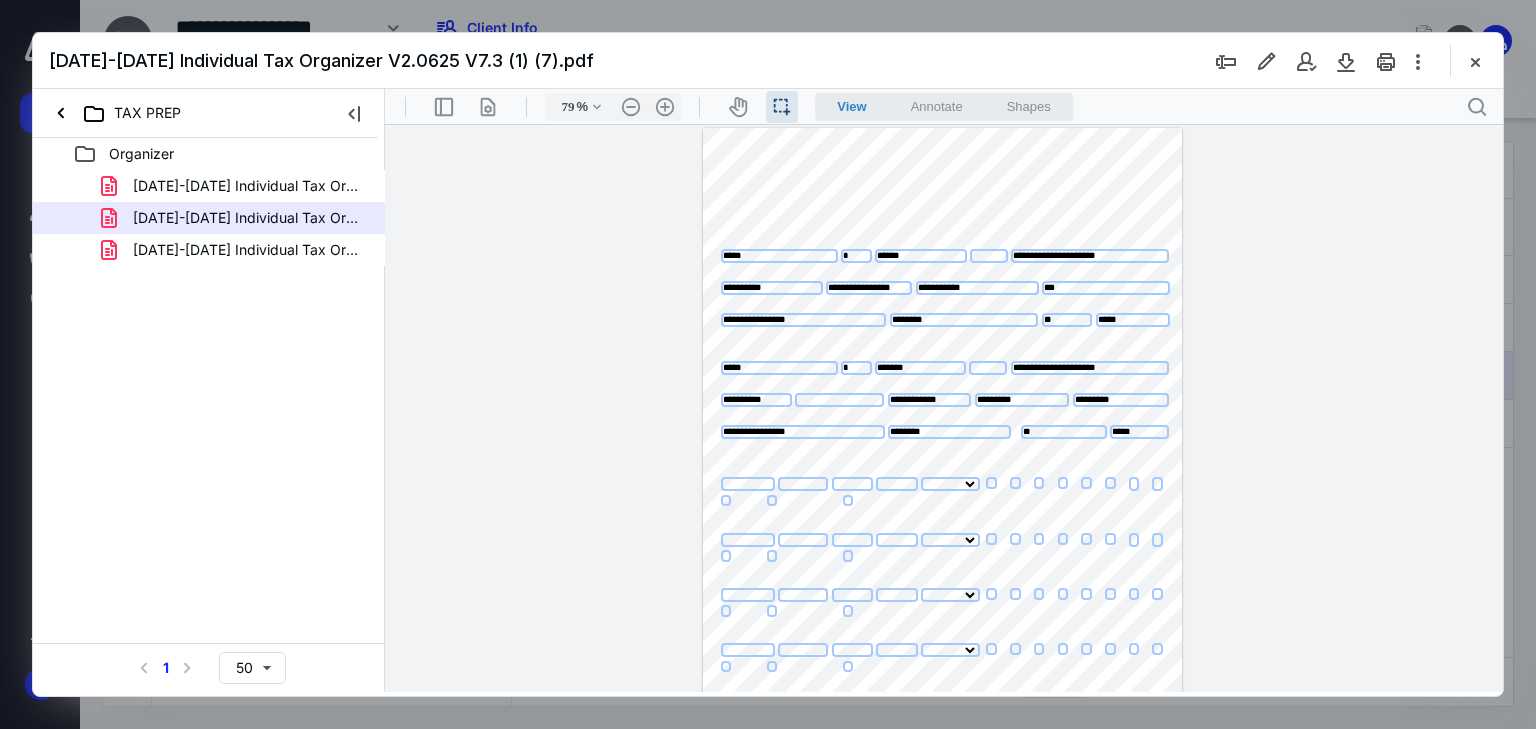 click on "**********" at bounding box center (756, 400) 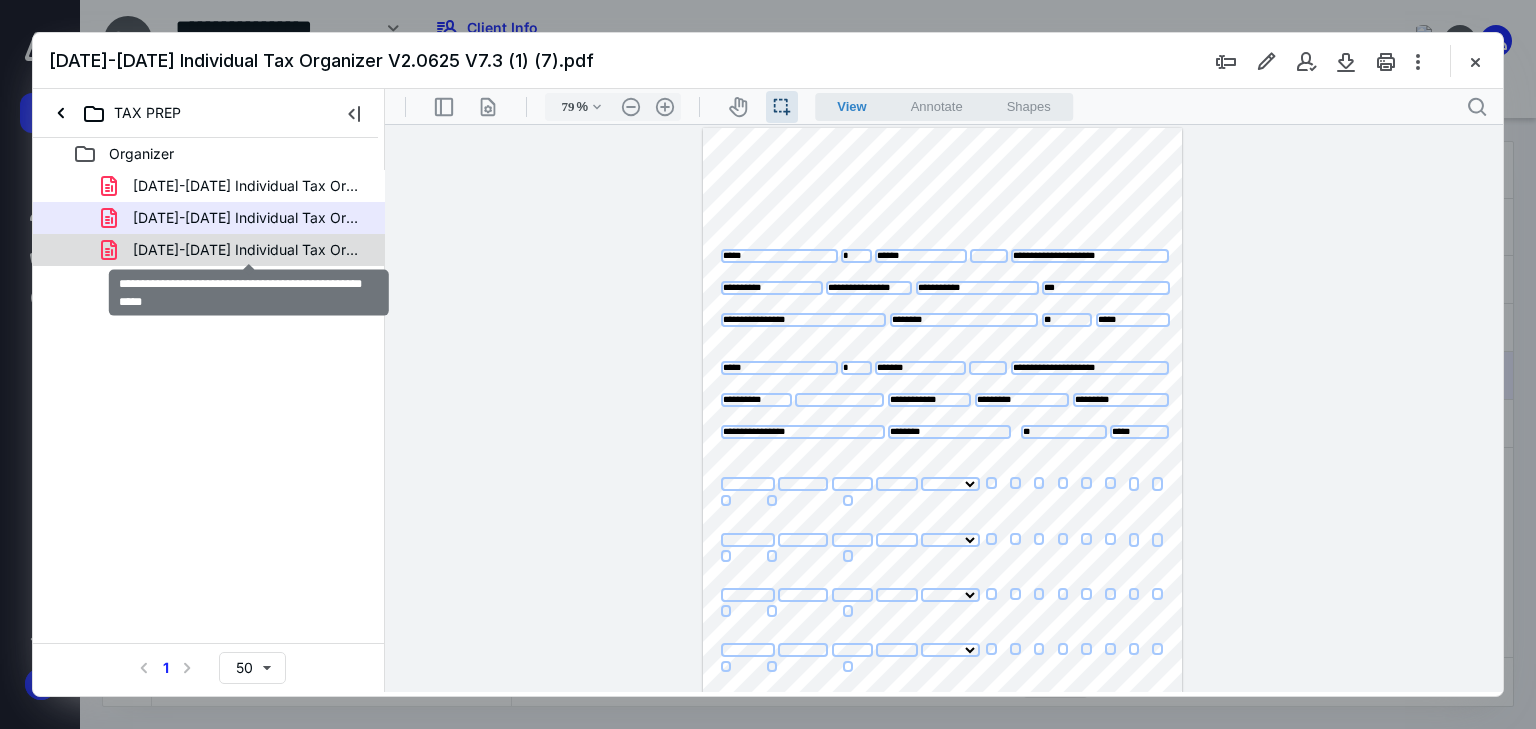 click on "2017-2024 Individual Tax Organizer V2.0625 V7.3 (1).pdf" at bounding box center (249, 250) 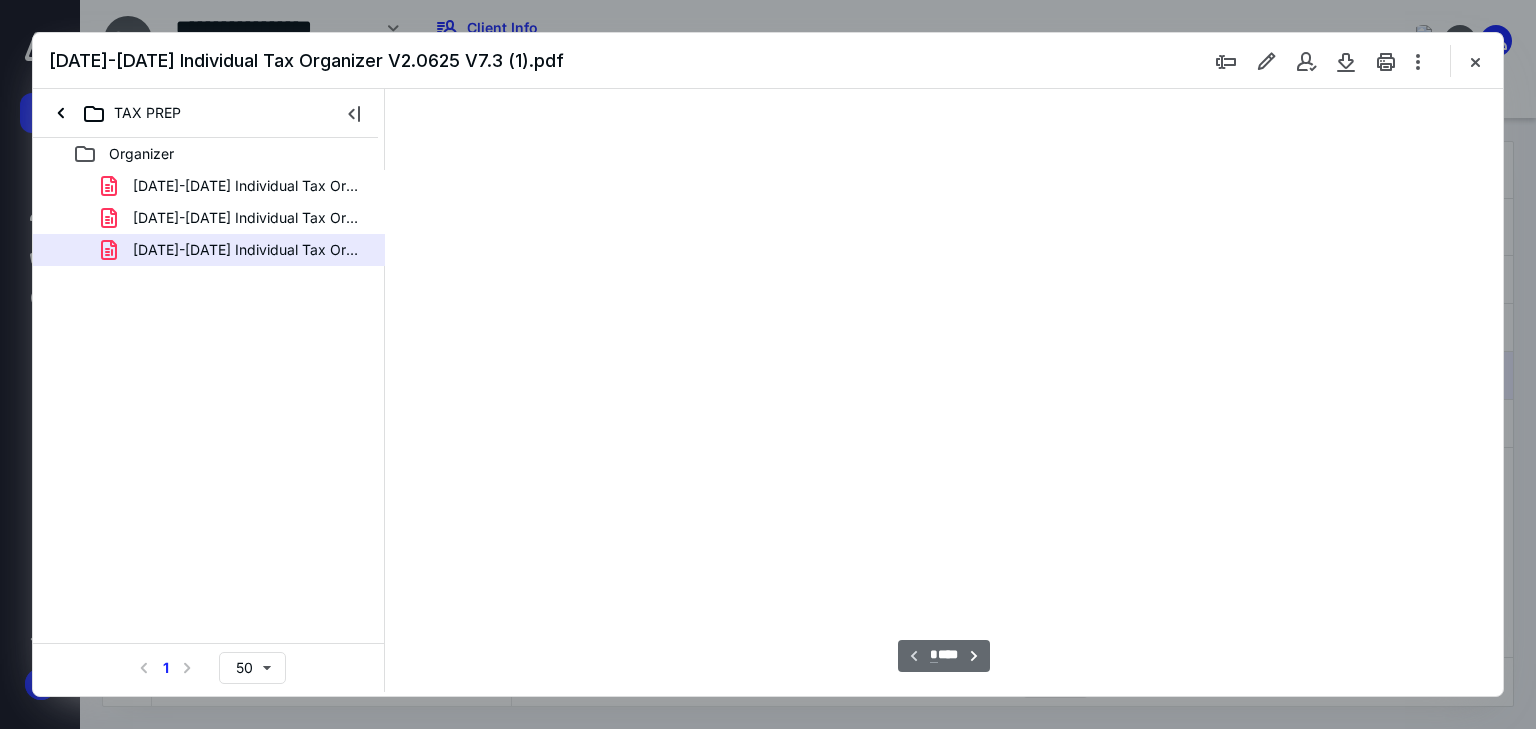 scroll, scrollTop: 39, scrollLeft: 0, axis: vertical 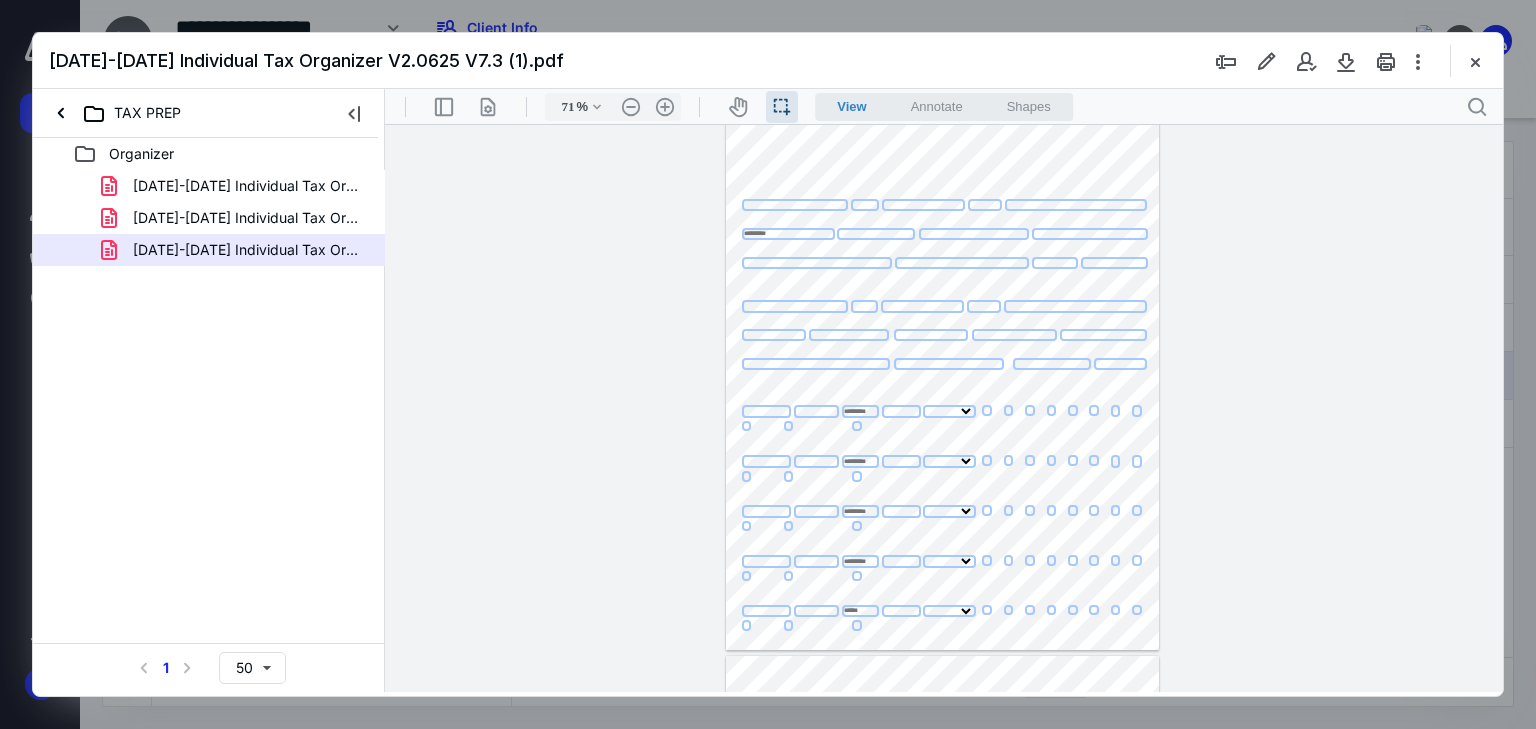 click on "2017-2024 Individual Tax Organizer V2.0625 V7.3 (1) (6).pdf" at bounding box center (249, 186) 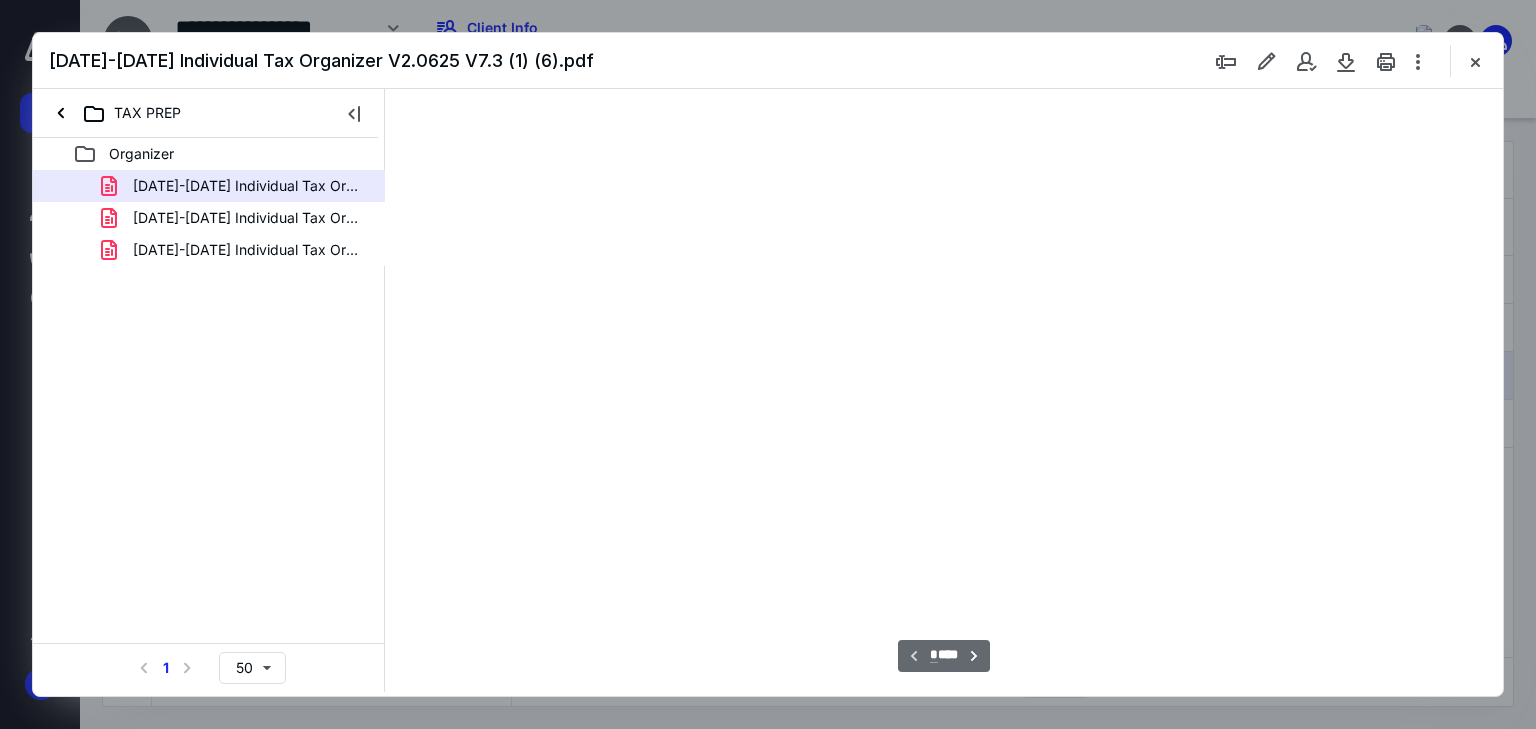 type on "71" 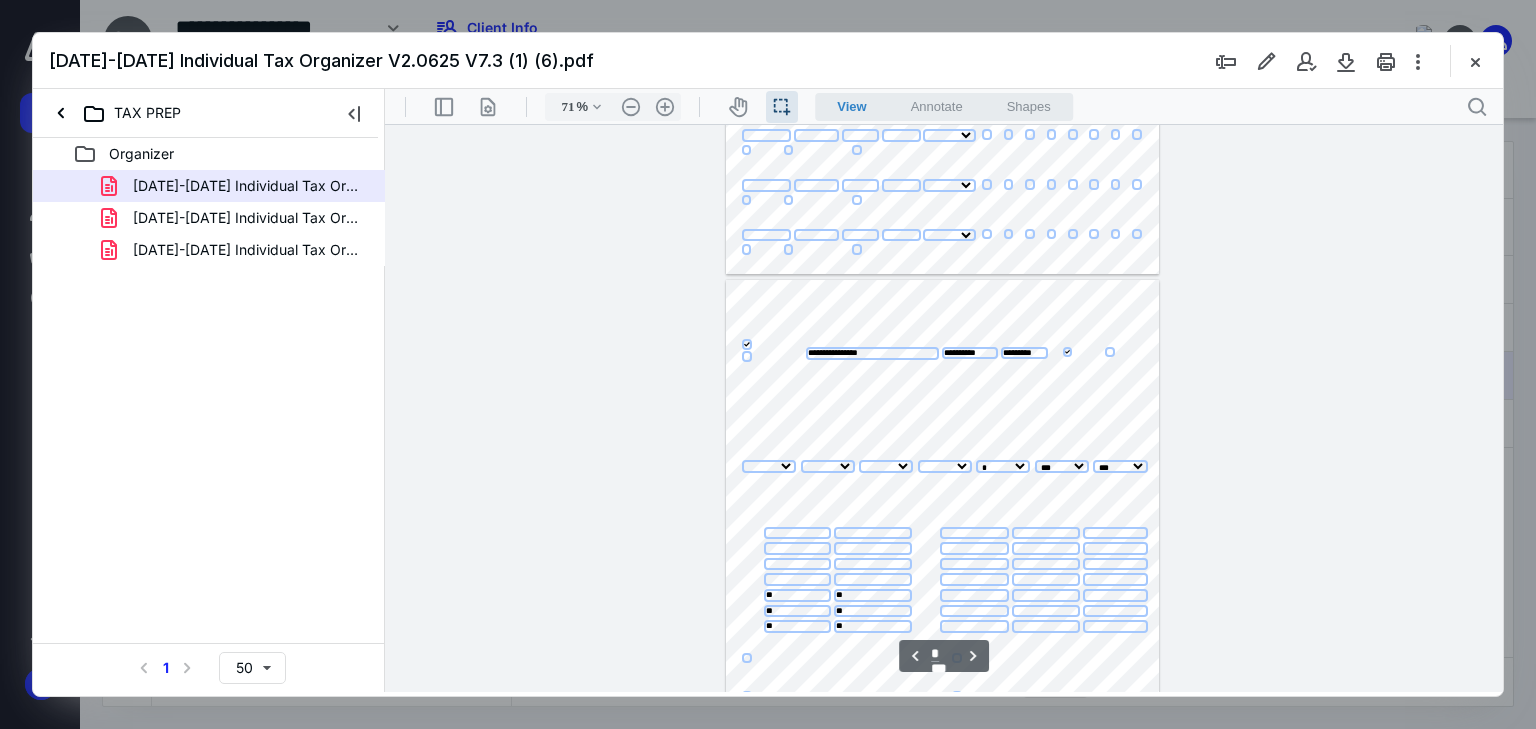 scroll, scrollTop: 439, scrollLeft: 0, axis: vertical 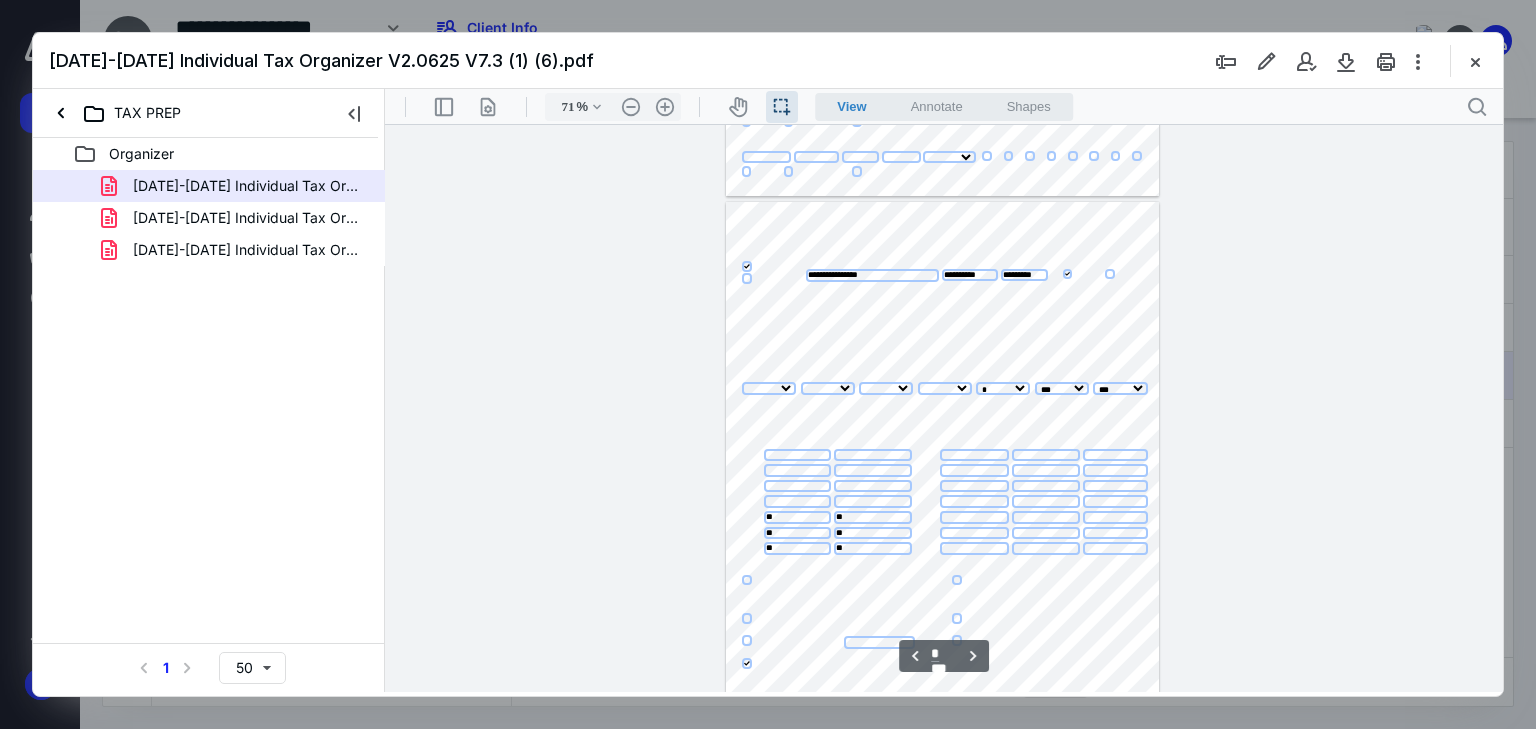 type on "*" 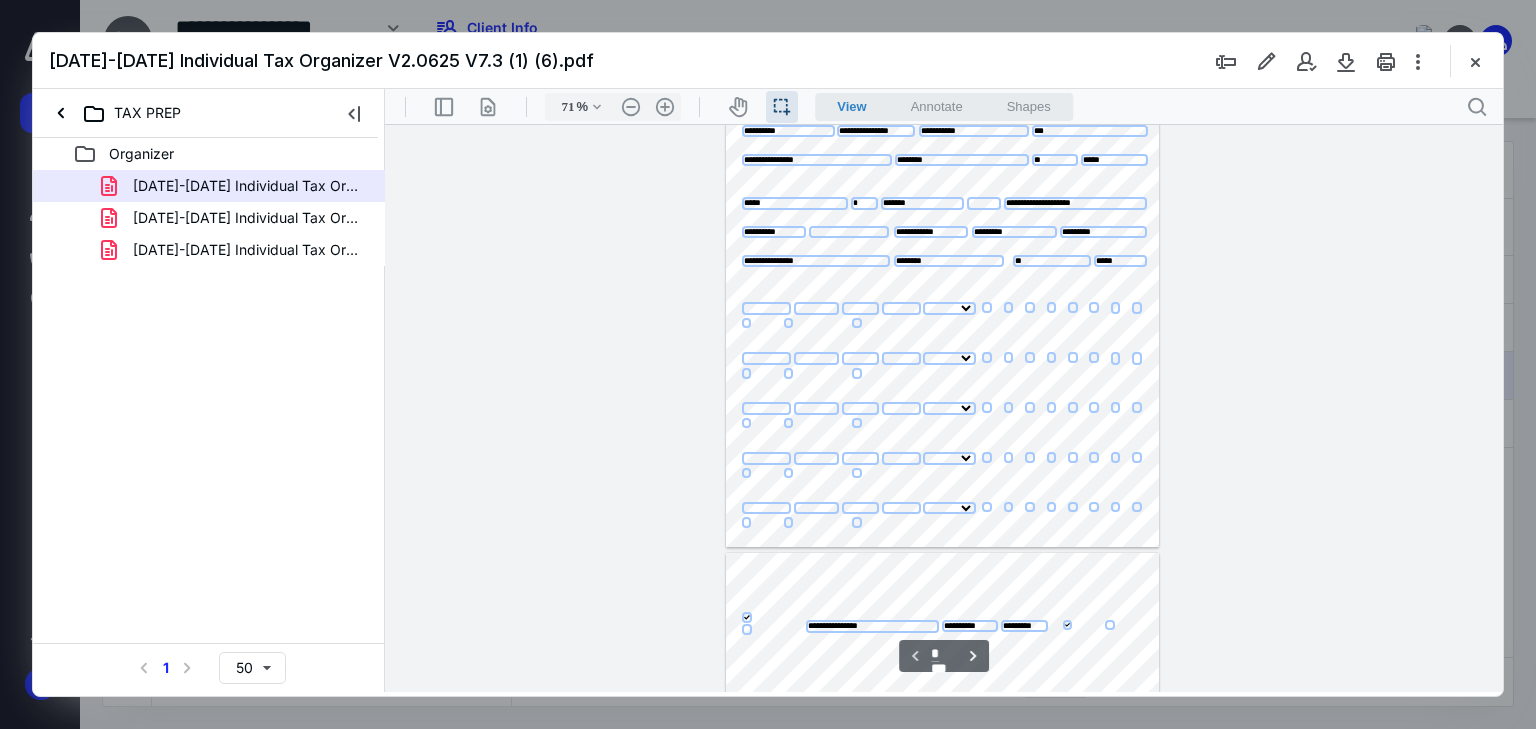 scroll, scrollTop: 0, scrollLeft: 0, axis: both 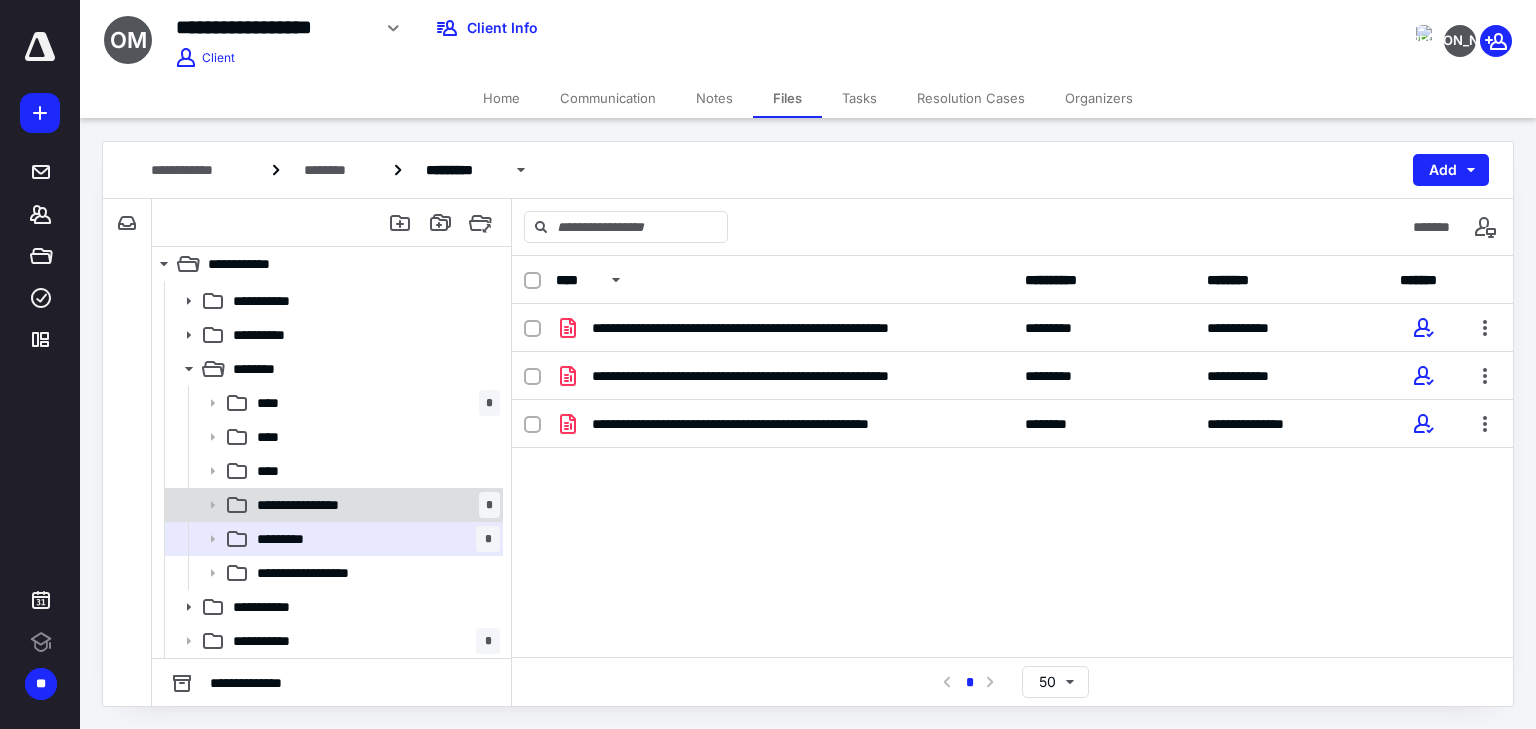 click on "**********" at bounding box center (374, 505) 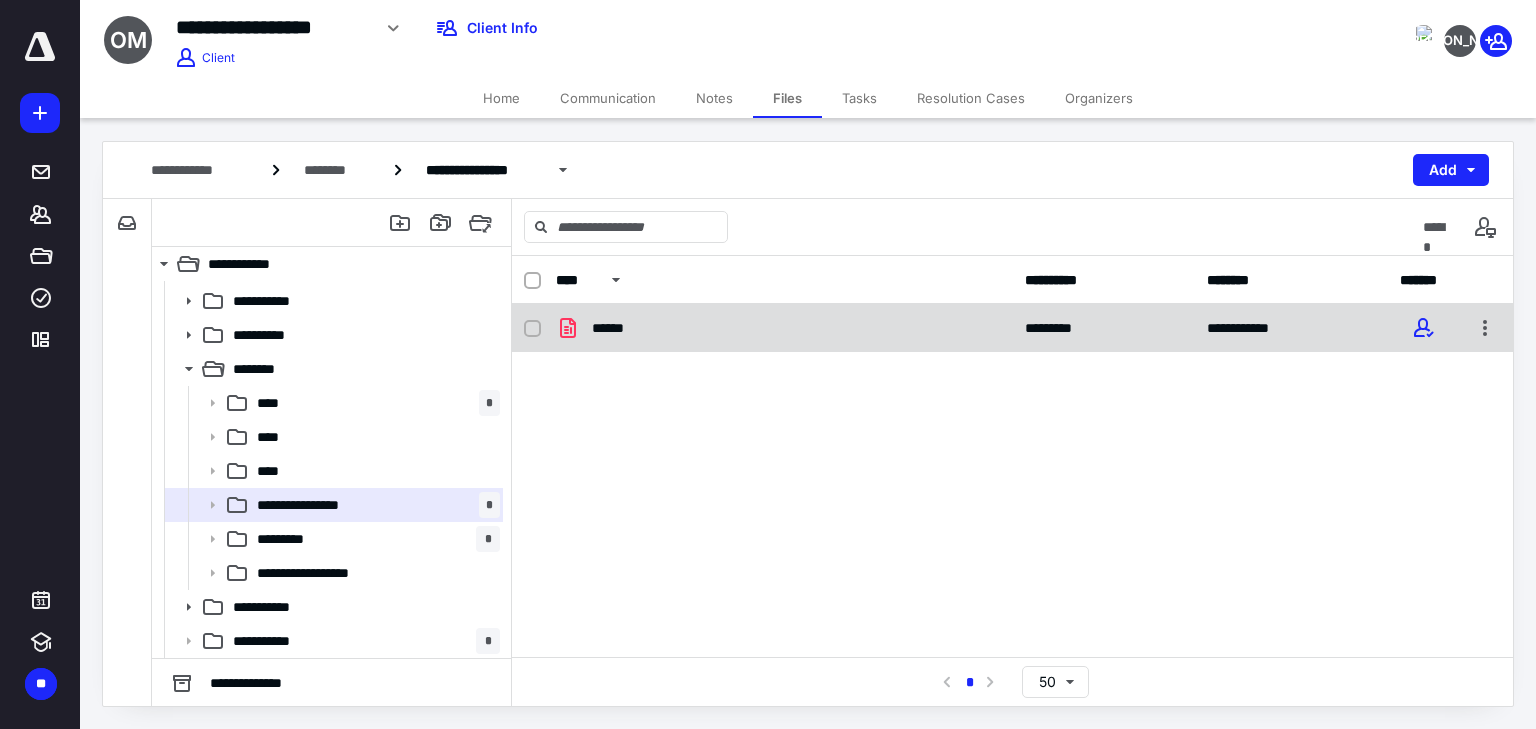 click on "******" at bounding box center (784, 328) 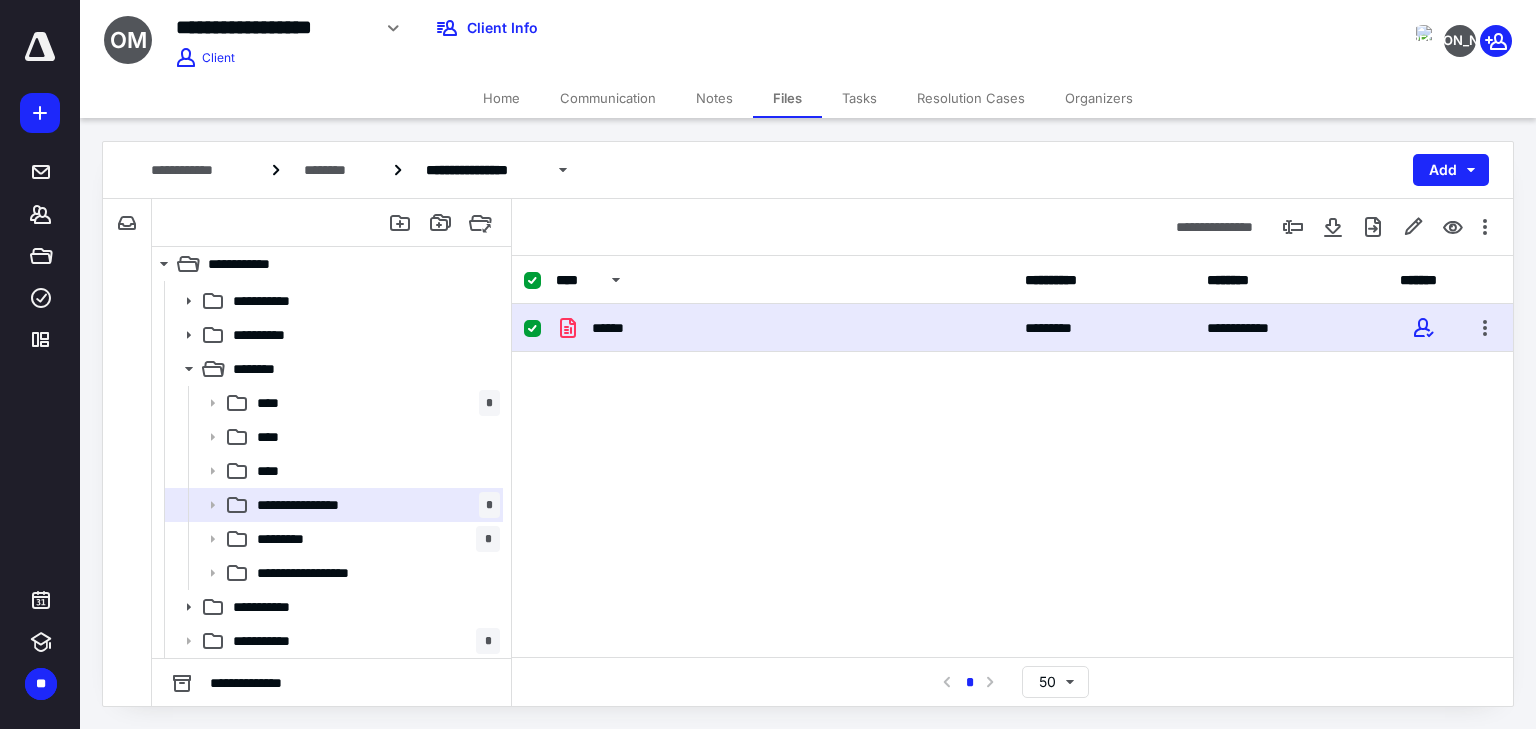 checkbox on "true" 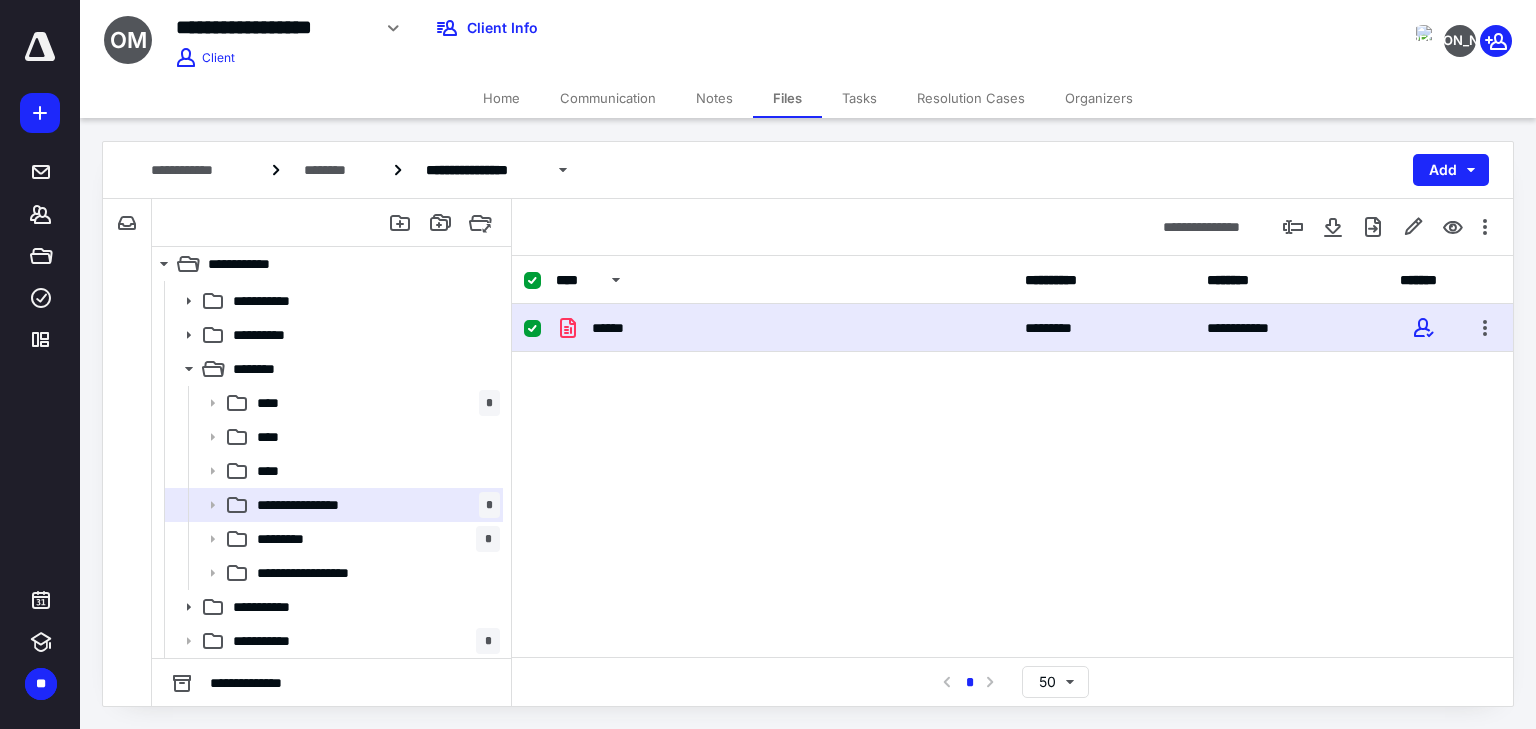 click on "******" at bounding box center [784, 328] 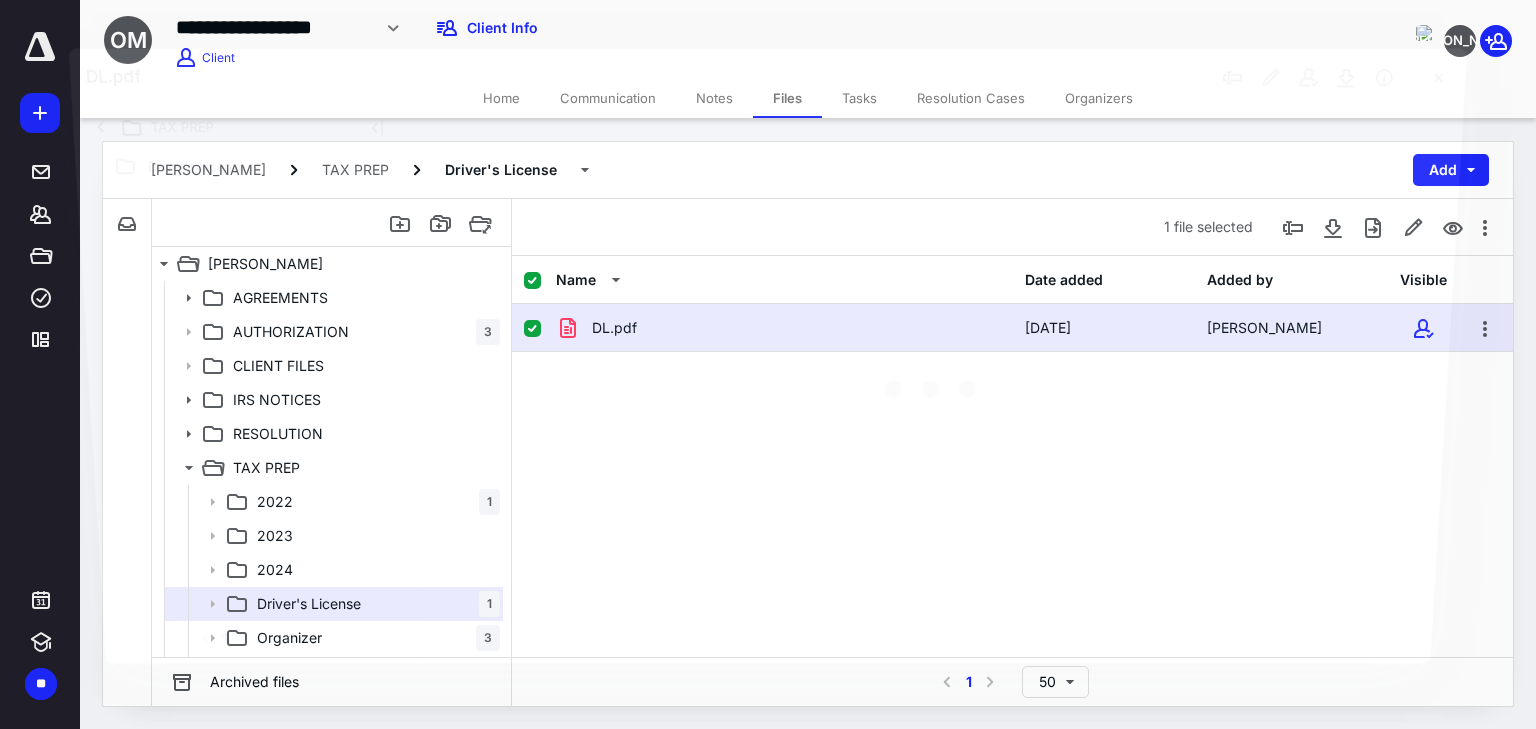 scroll, scrollTop: 99, scrollLeft: 0, axis: vertical 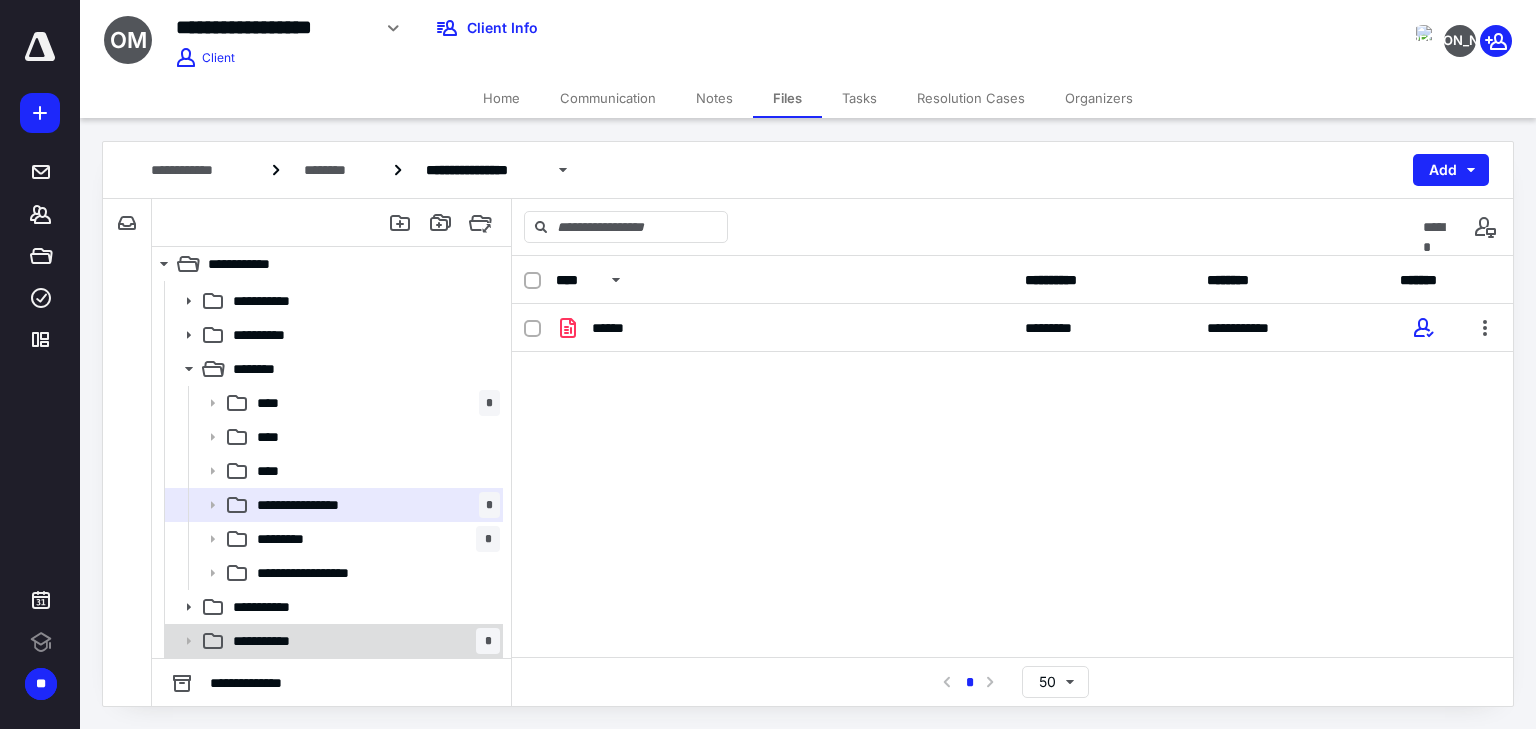 click on "**********" at bounding box center [332, 641] 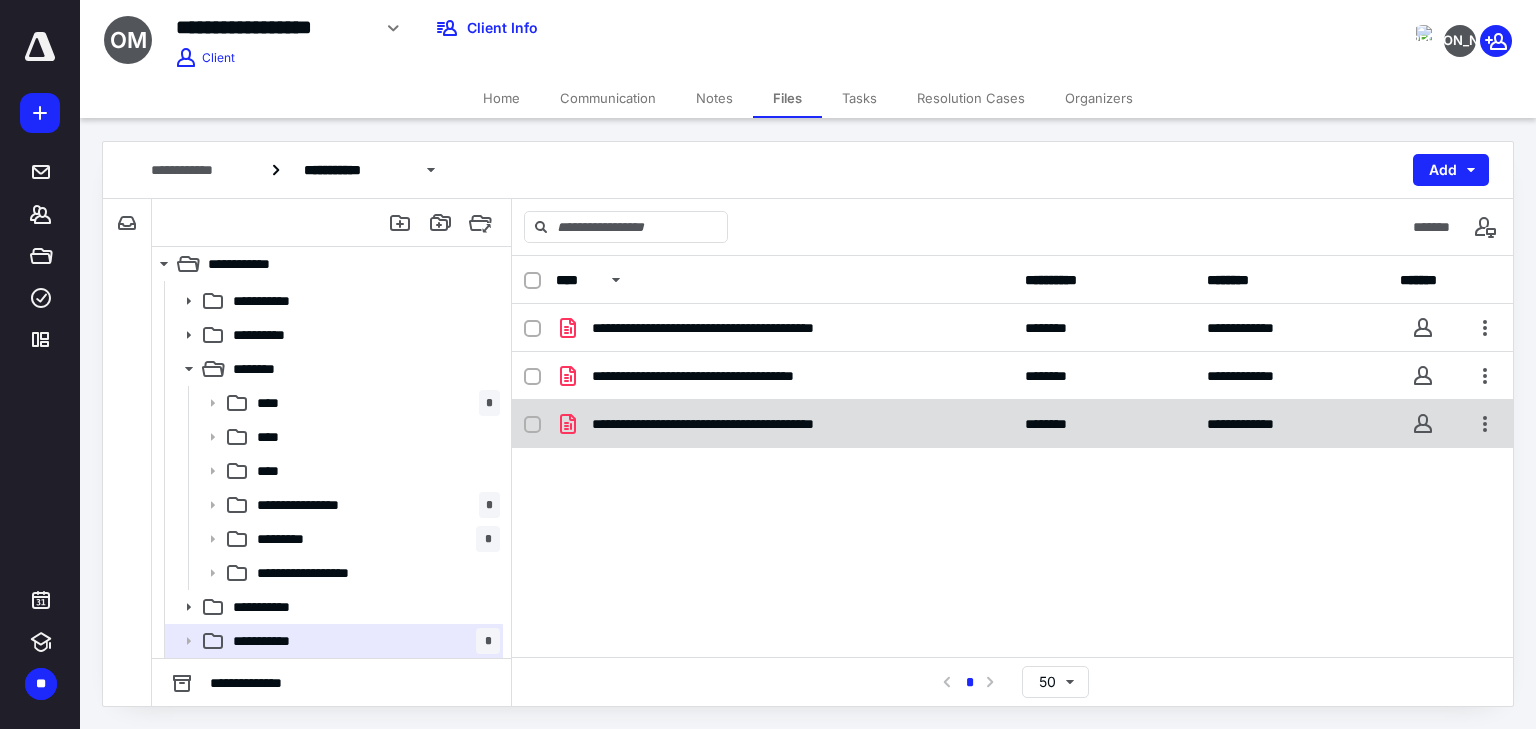 click on "**********" at bounding box center (758, 424) 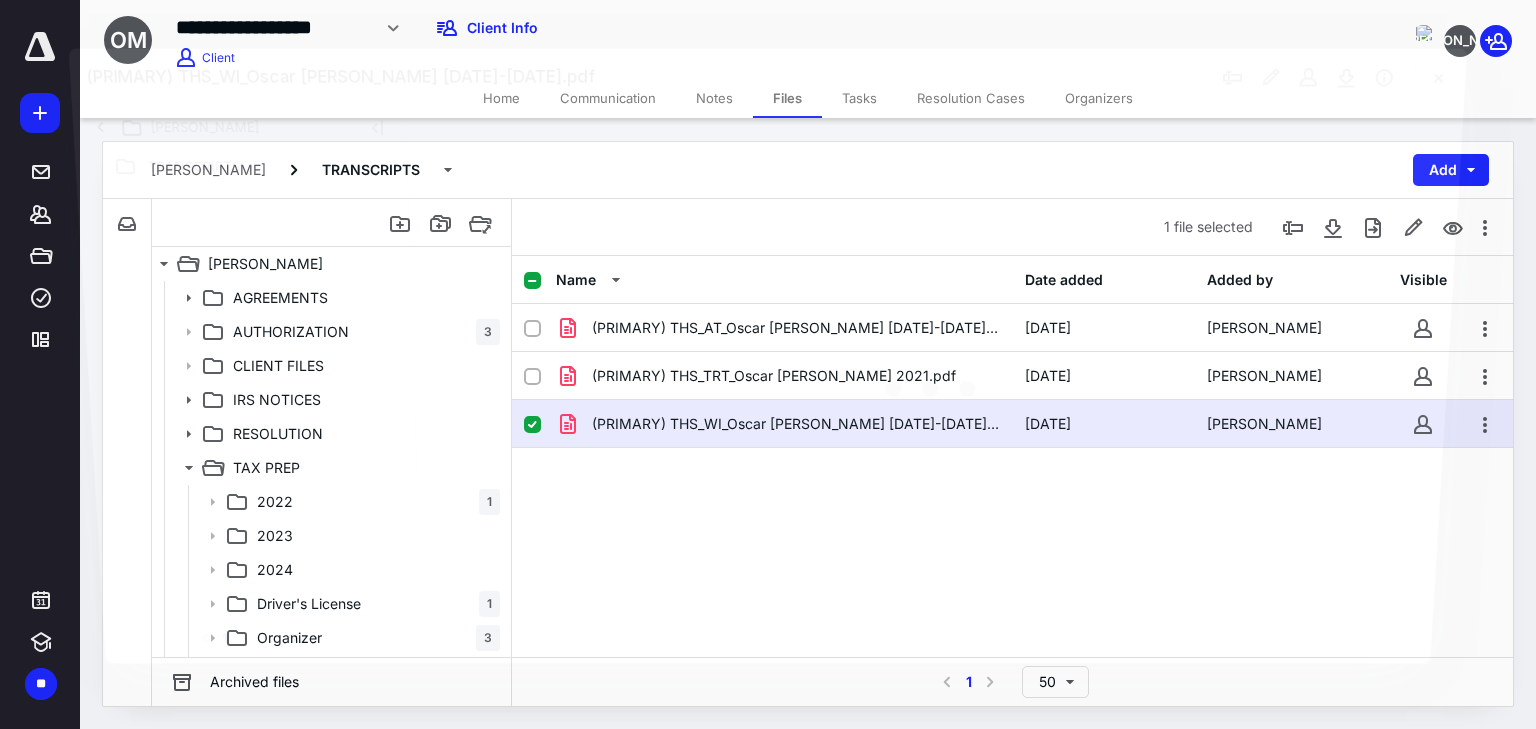 scroll, scrollTop: 99, scrollLeft: 0, axis: vertical 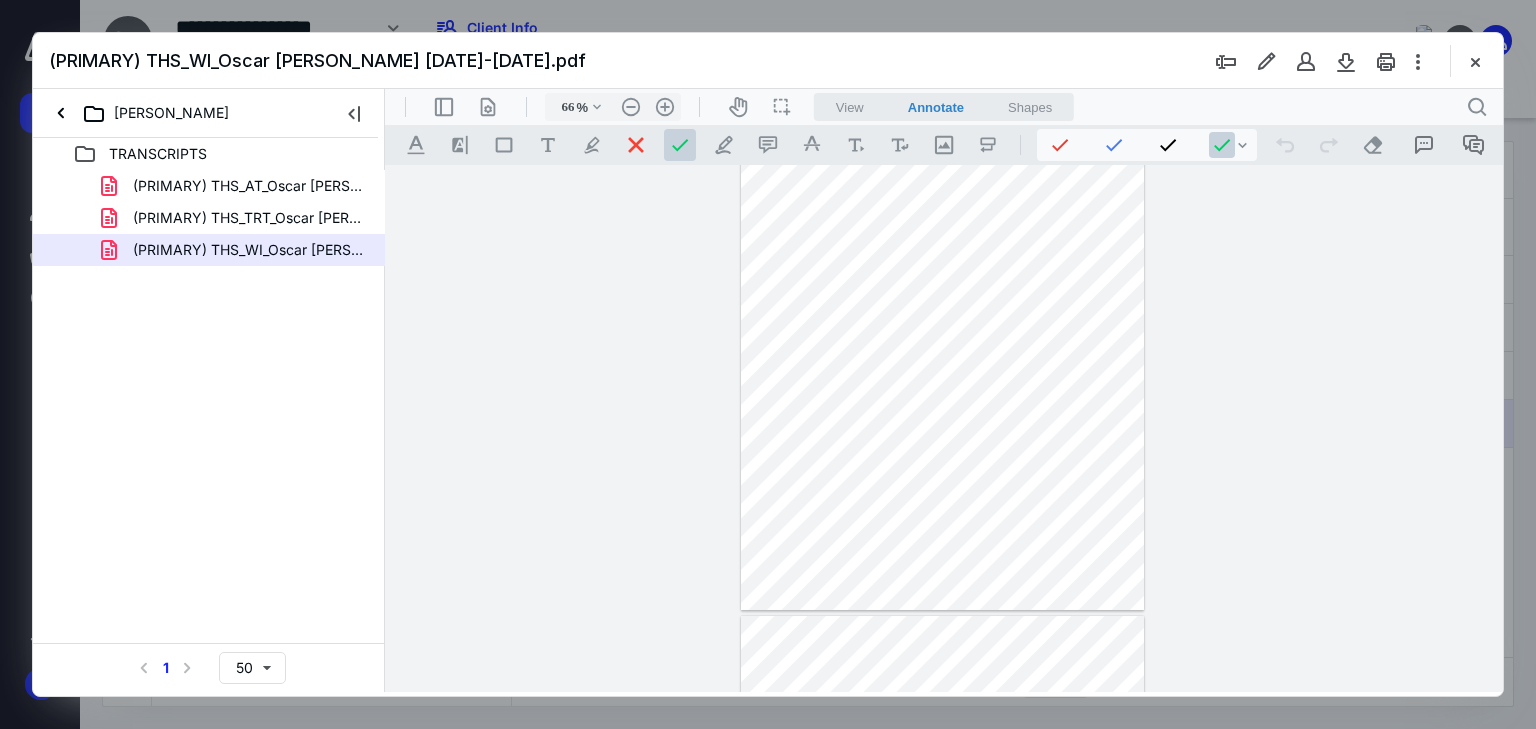 click on "View Annotate Shapes" at bounding box center [944, 107] 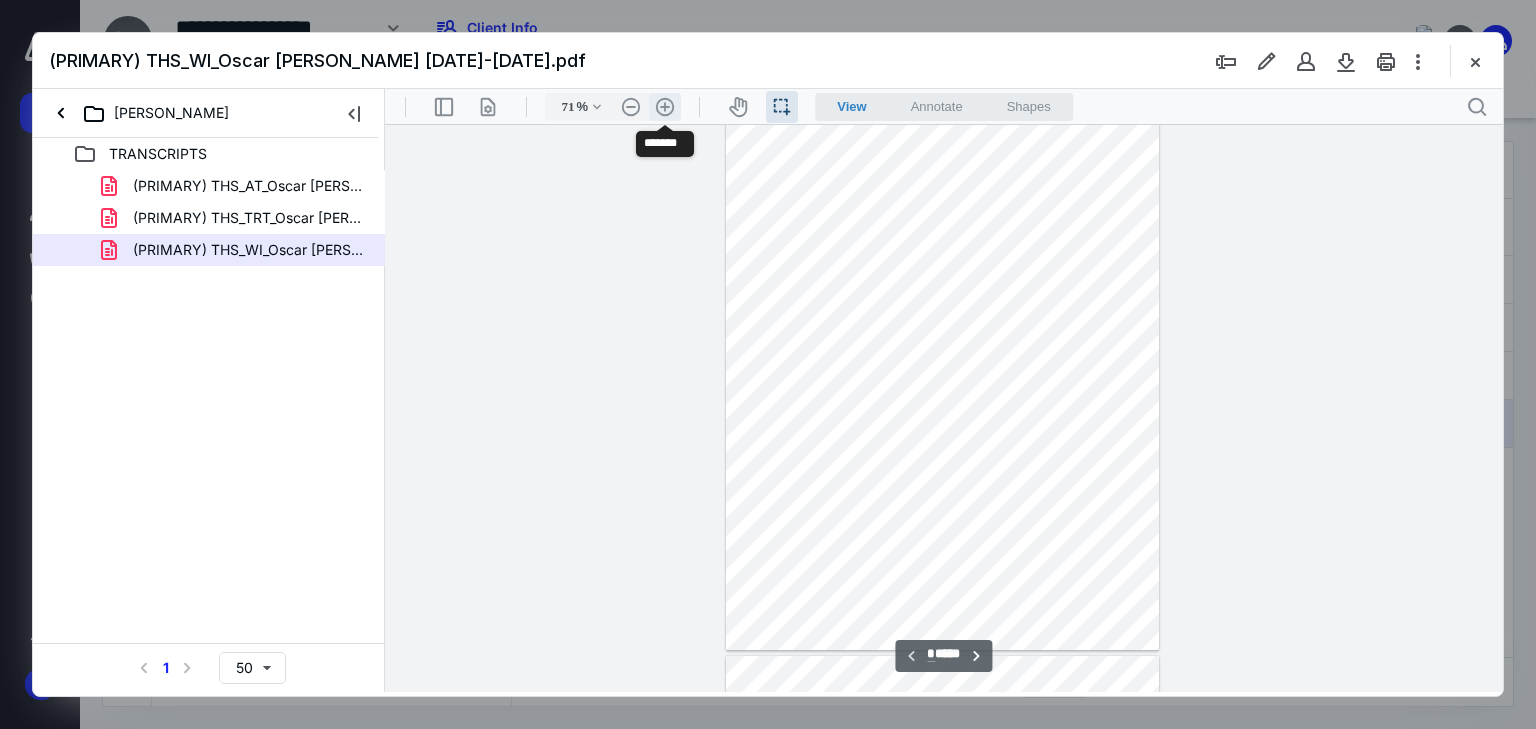 click on ".cls-1{fill:#abb0c4;} icon - header - zoom - in - line" at bounding box center (665, 107) 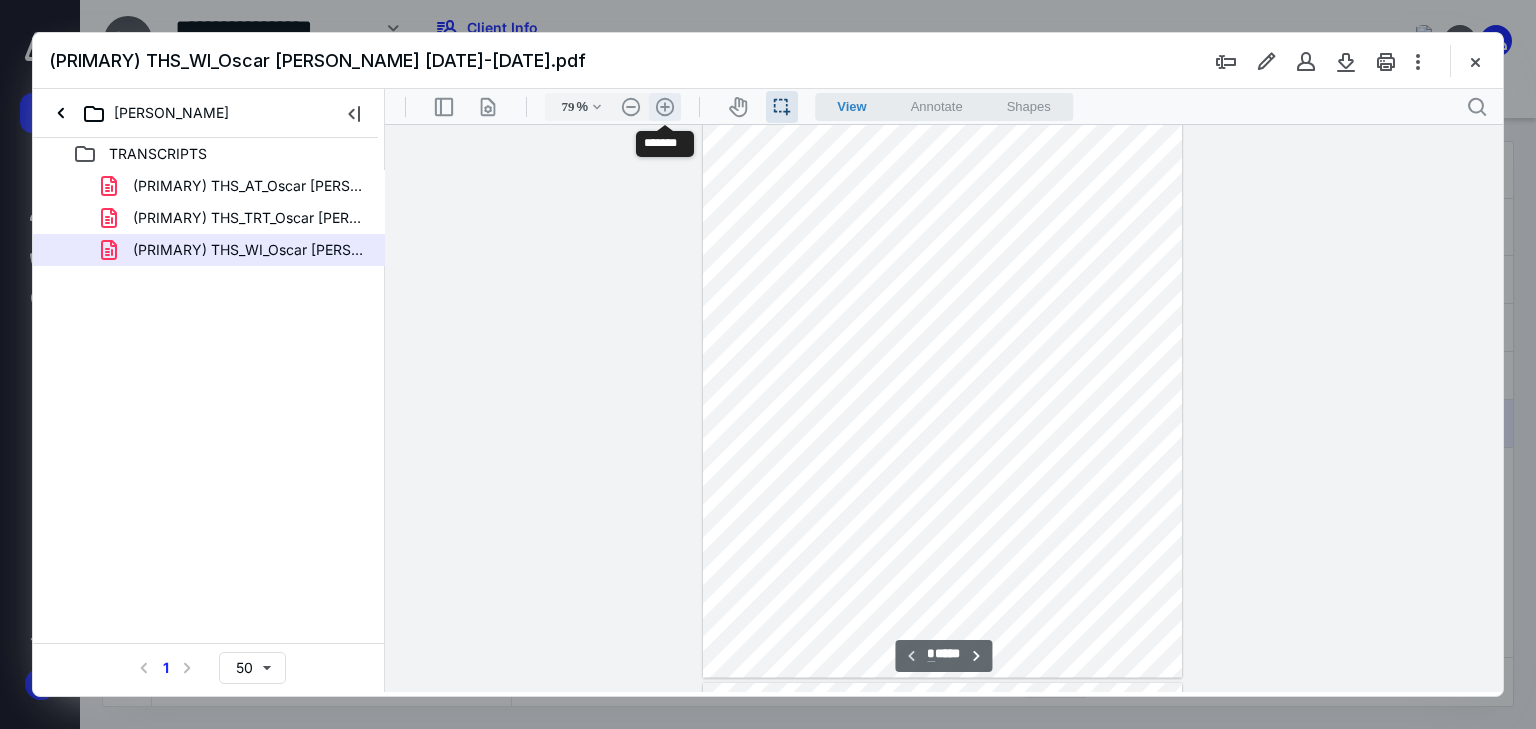 click on ".cls-1{fill:#abb0c4;} icon - header - zoom - in - line" at bounding box center (665, 107) 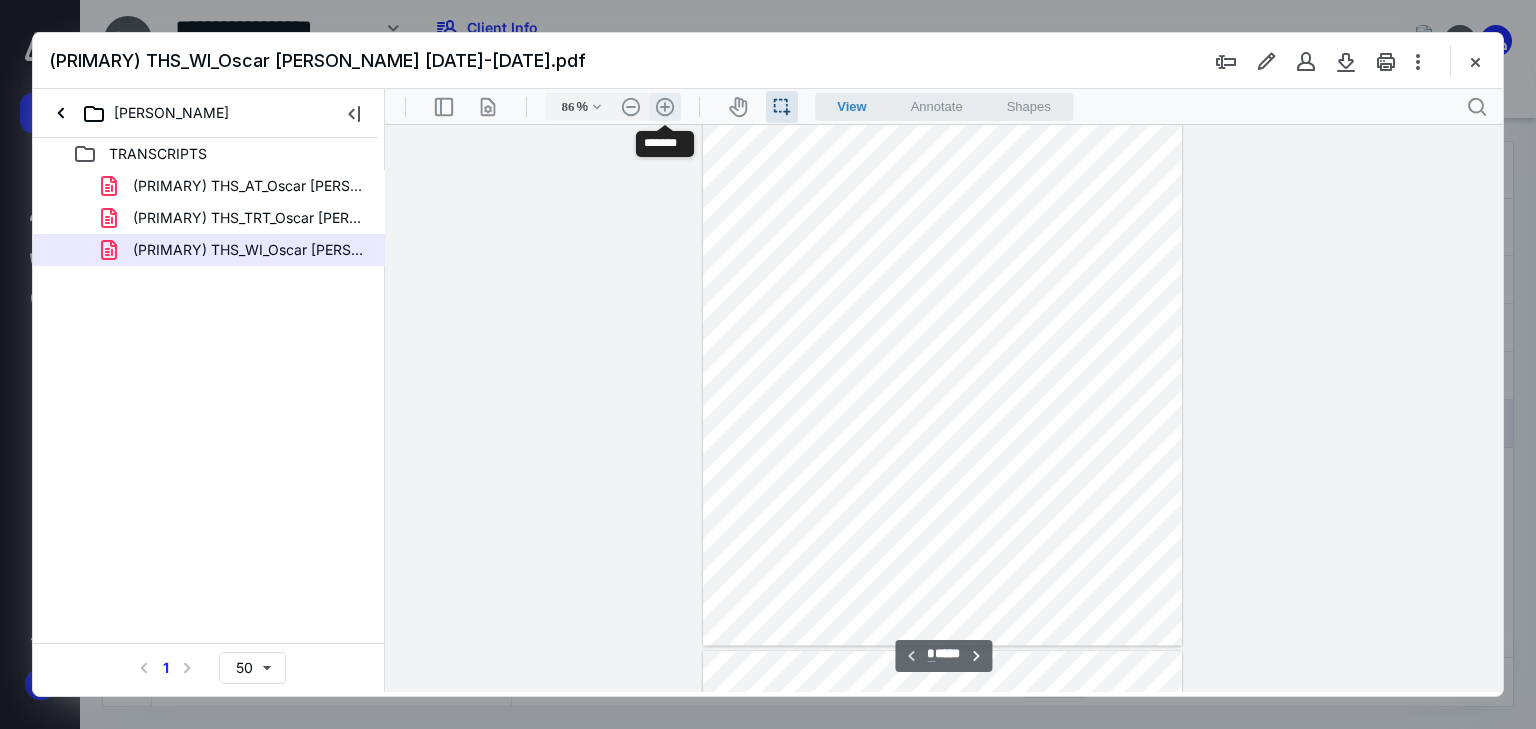 click on ".cls-1{fill:#abb0c4;} icon - header - zoom - in - line" at bounding box center [665, 107] 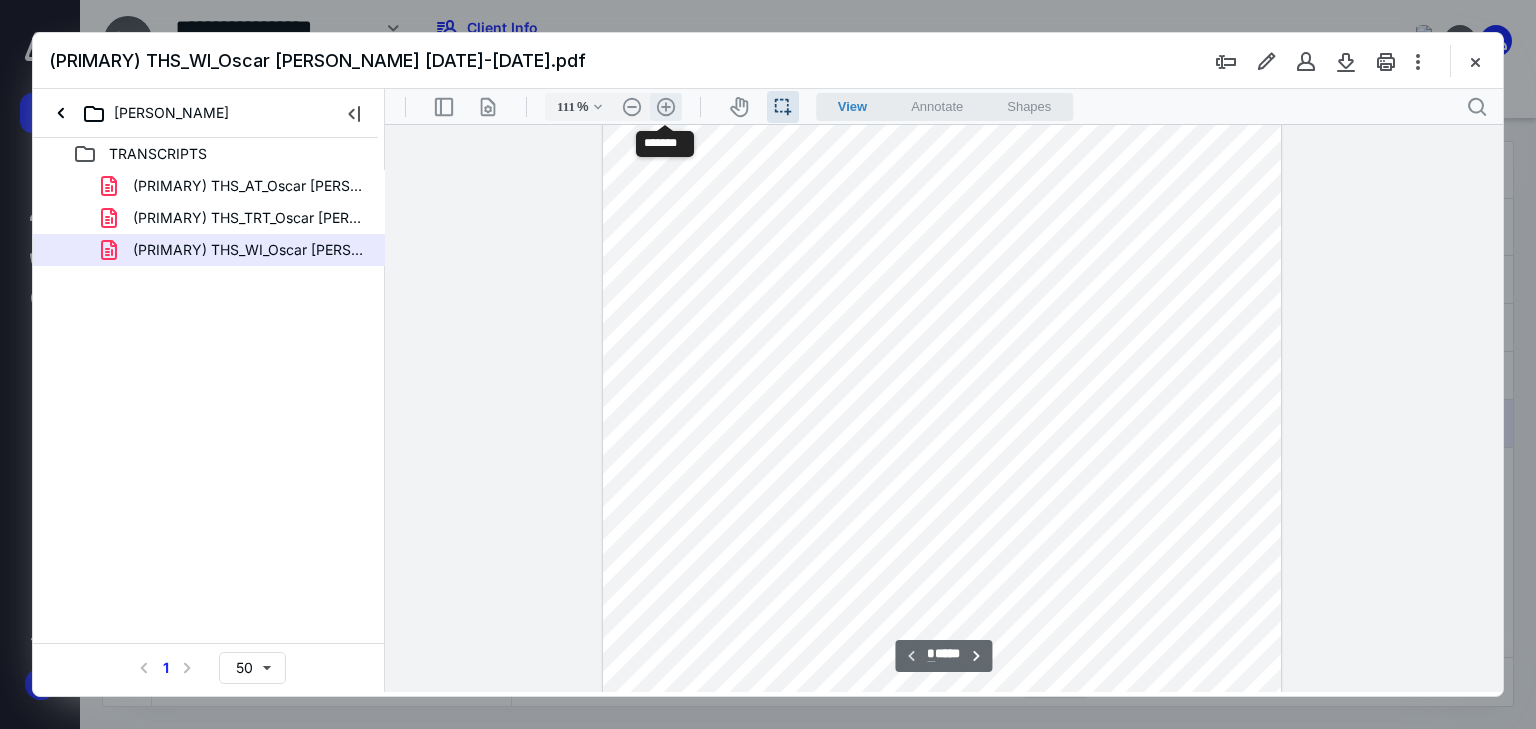 scroll, scrollTop: 210, scrollLeft: 0, axis: vertical 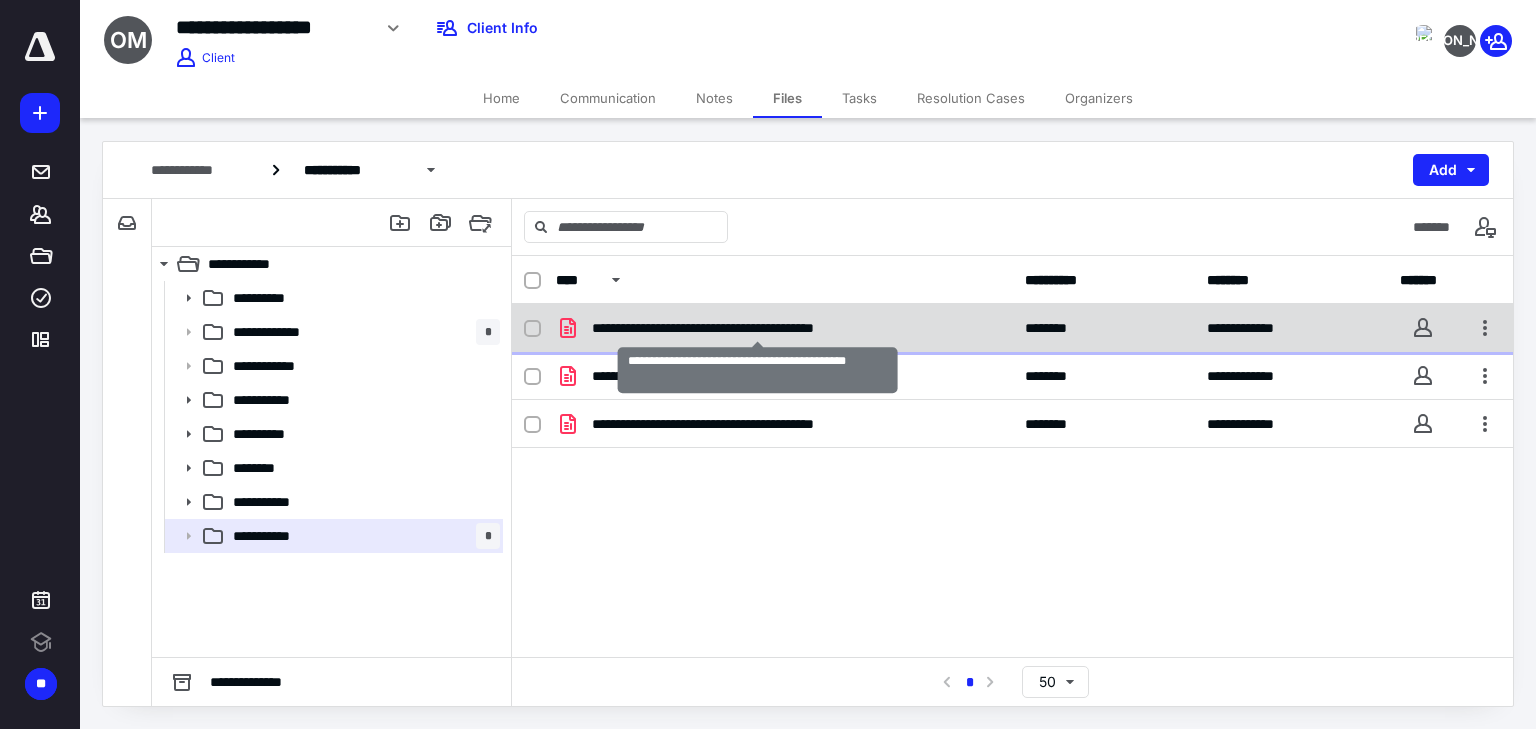 click on "**********" at bounding box center [758, 328] 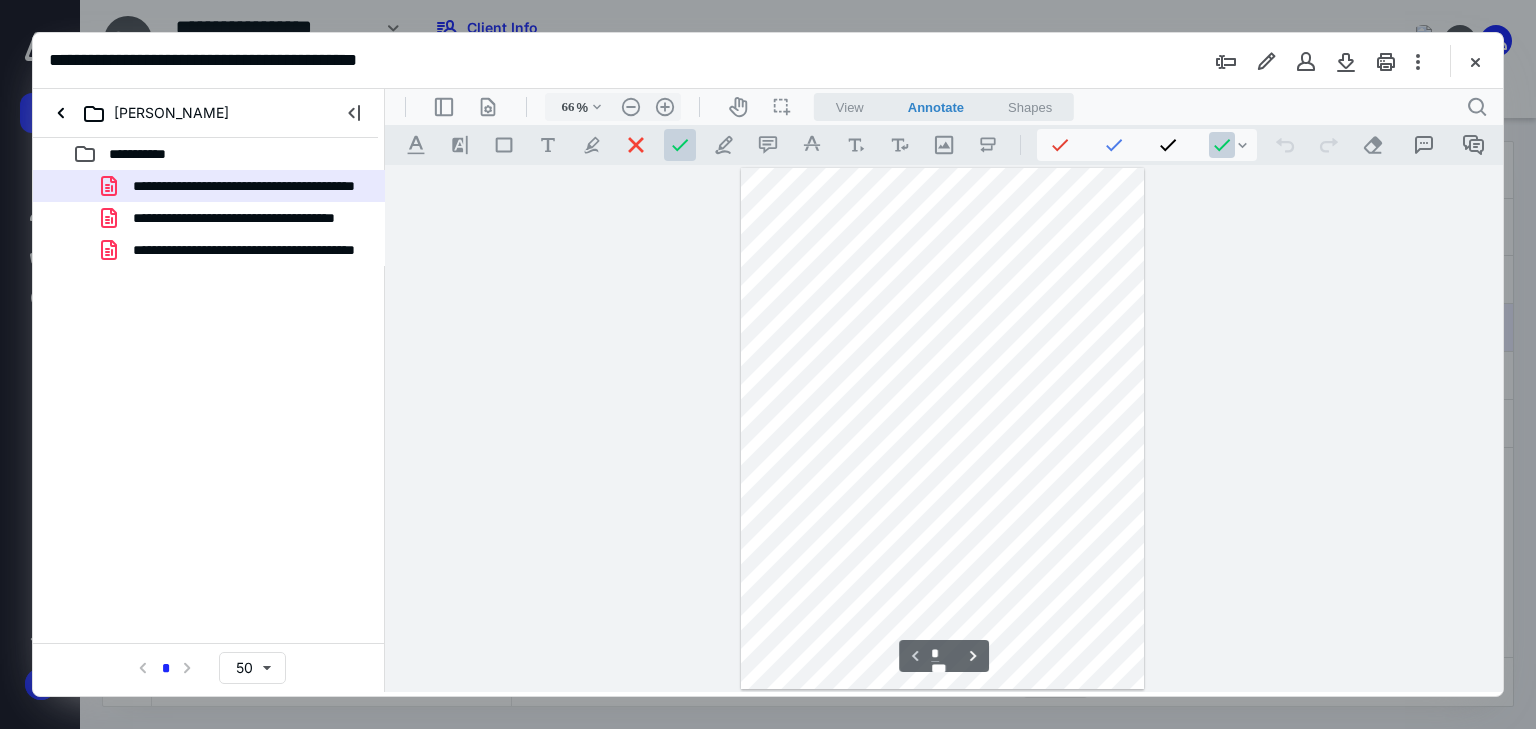 scroll, scrollTop: 0, scrollLeft: 0, axis: both 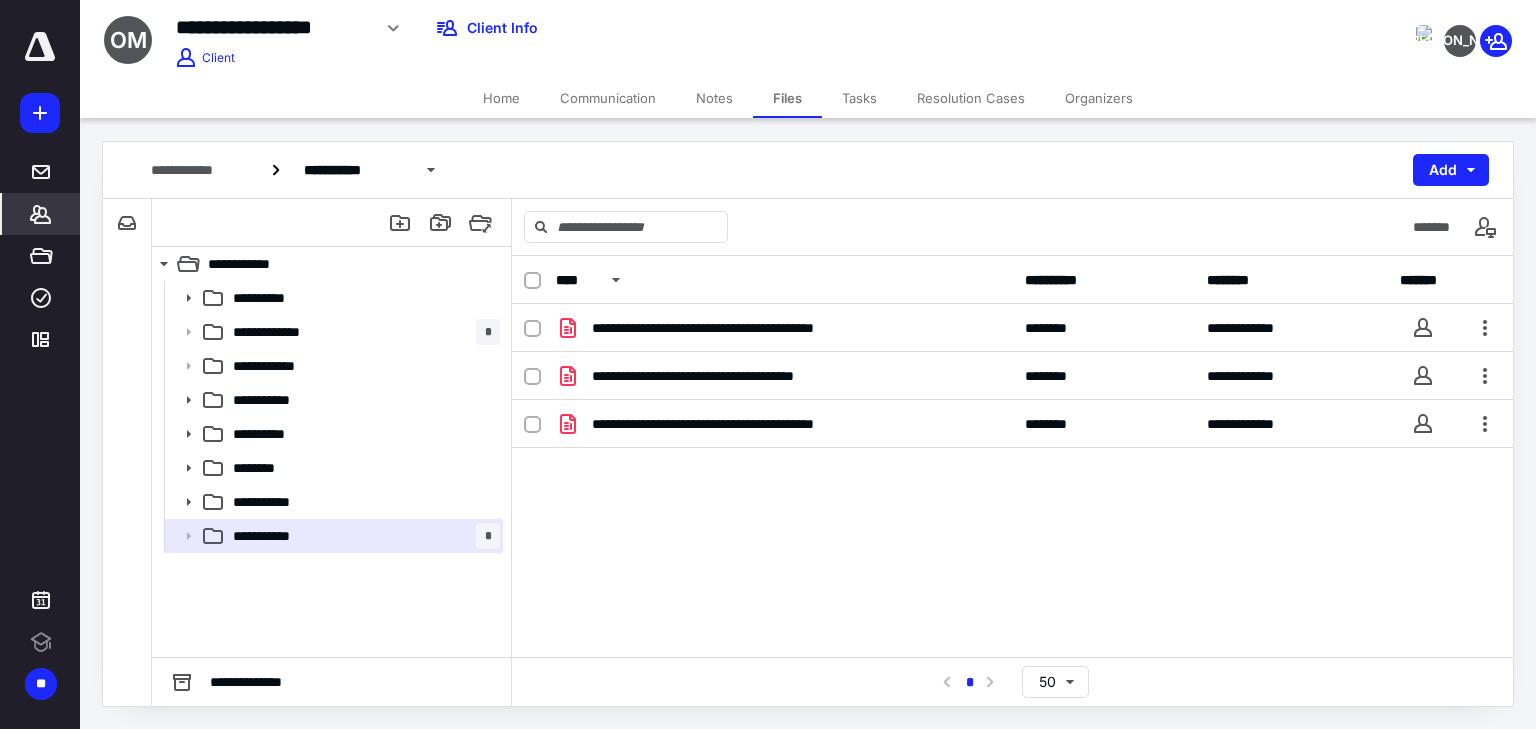 click 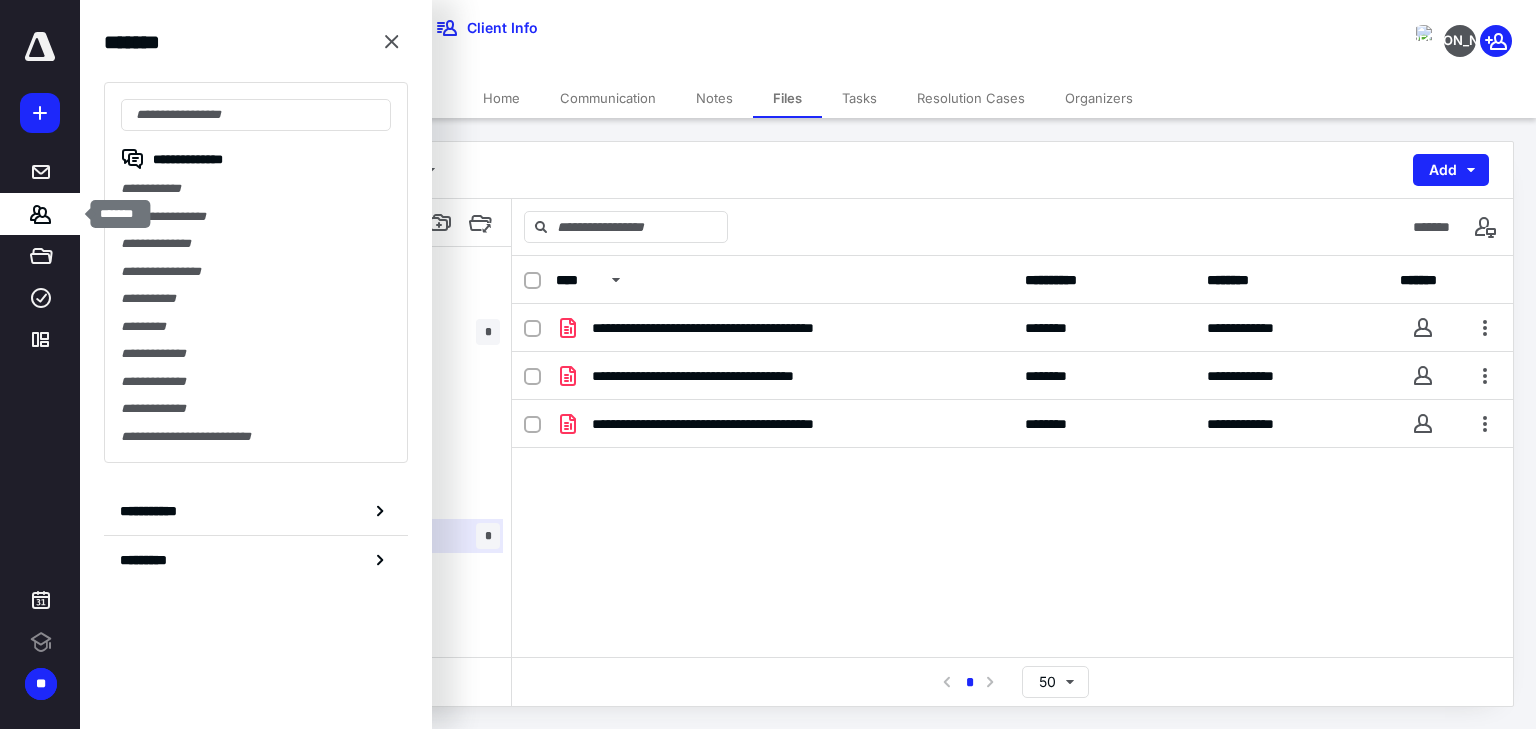 scroll, scrollTop: 0, scrollLeft: 0, axis: both 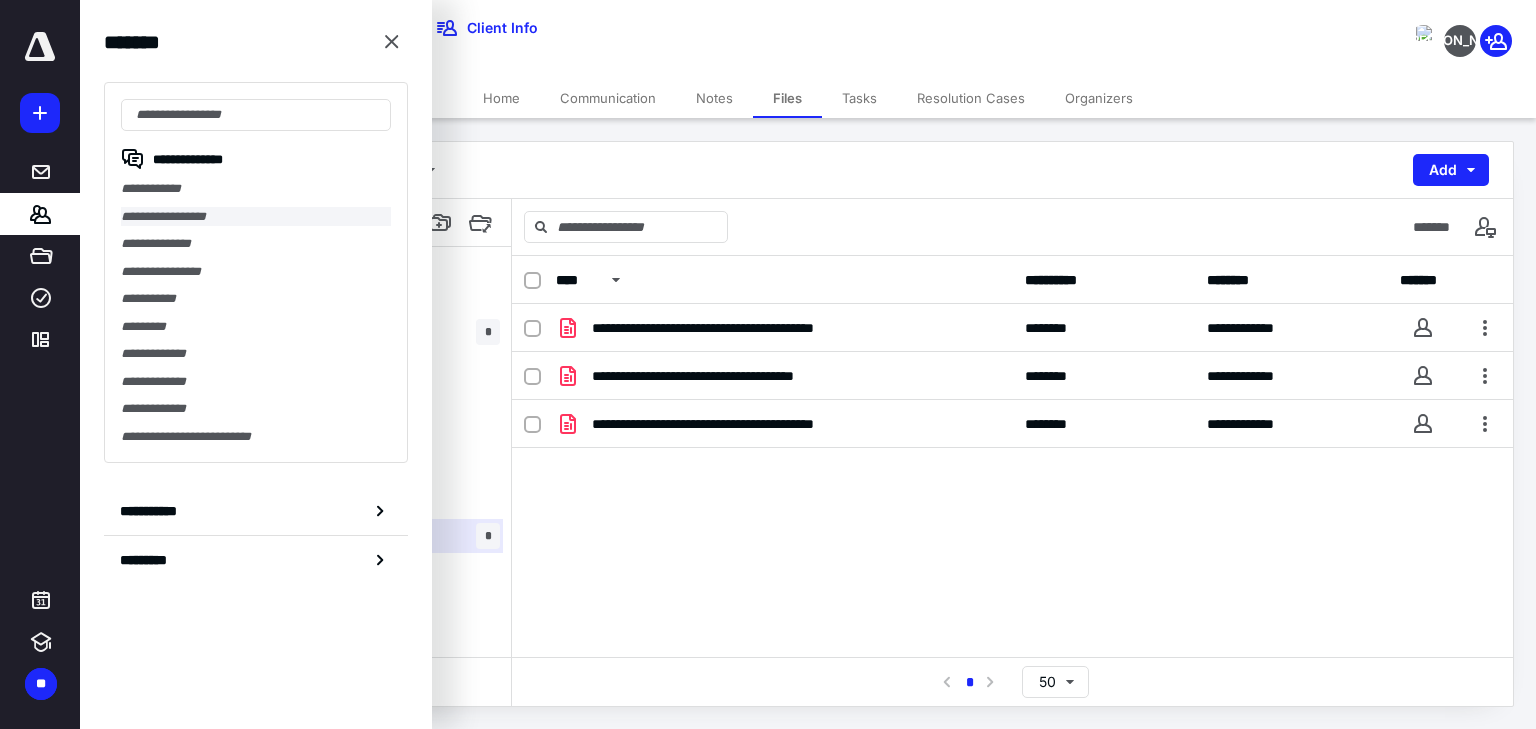 click on "**********" at bounding box center [256, 217] 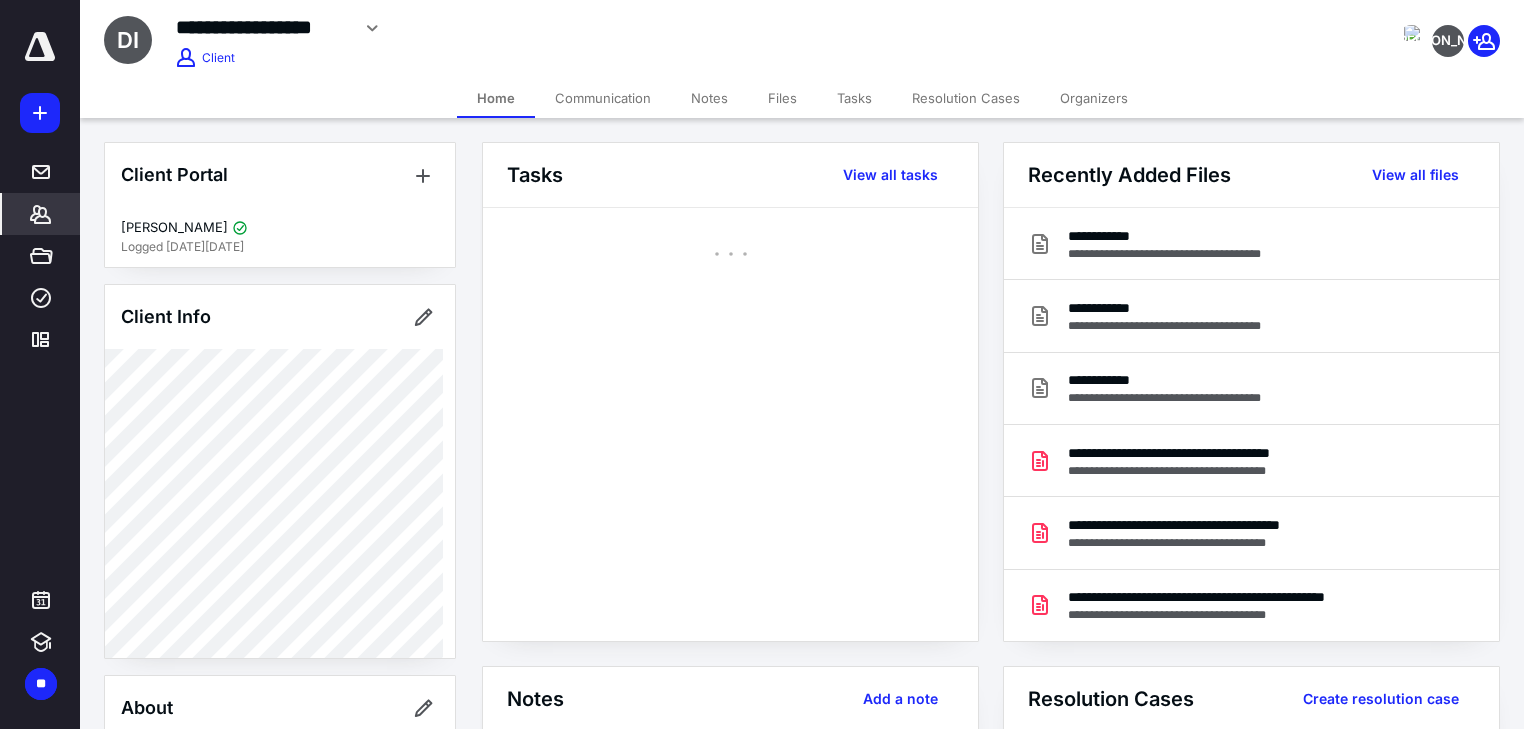click on "Files" at bounding box center [782, 98] 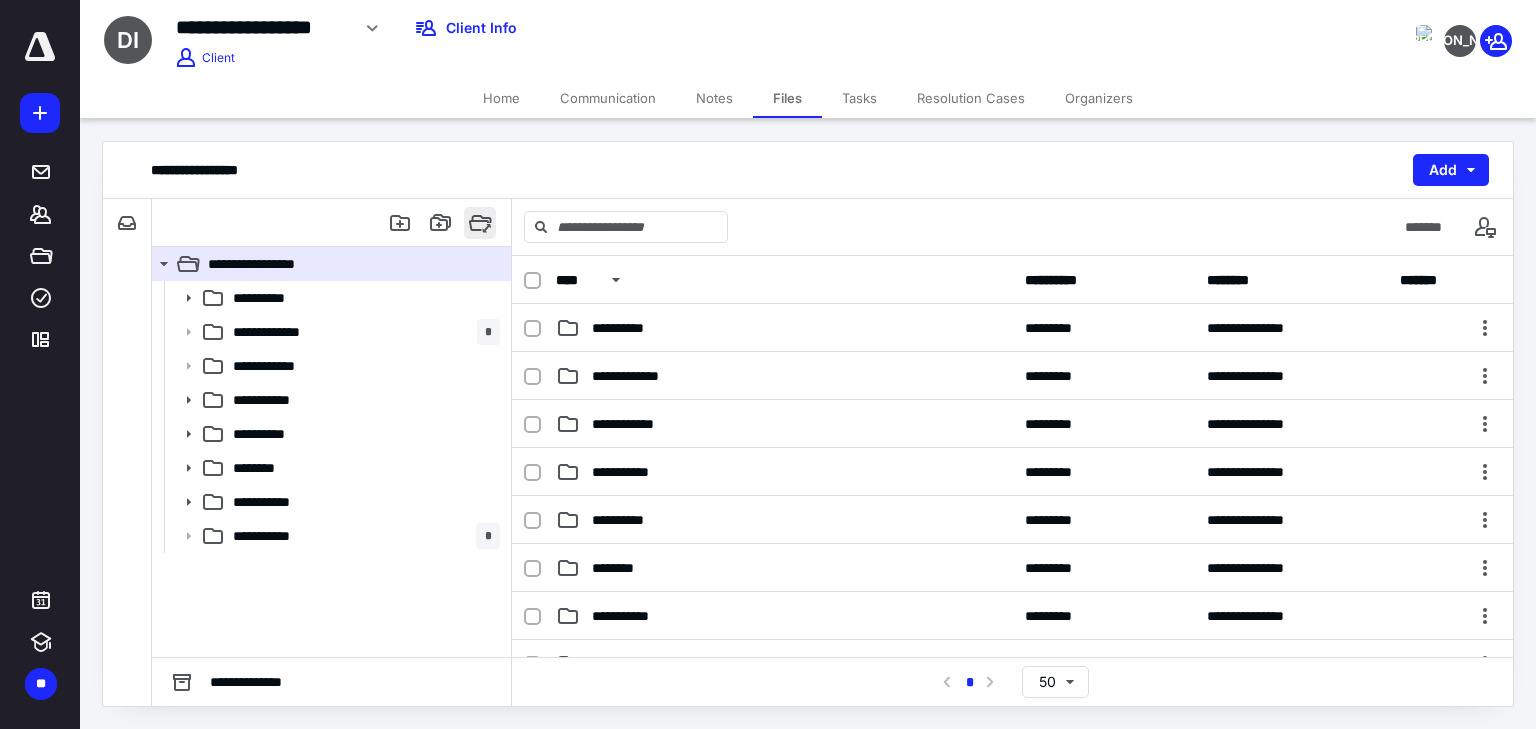 click at bounding box center [480, 223] 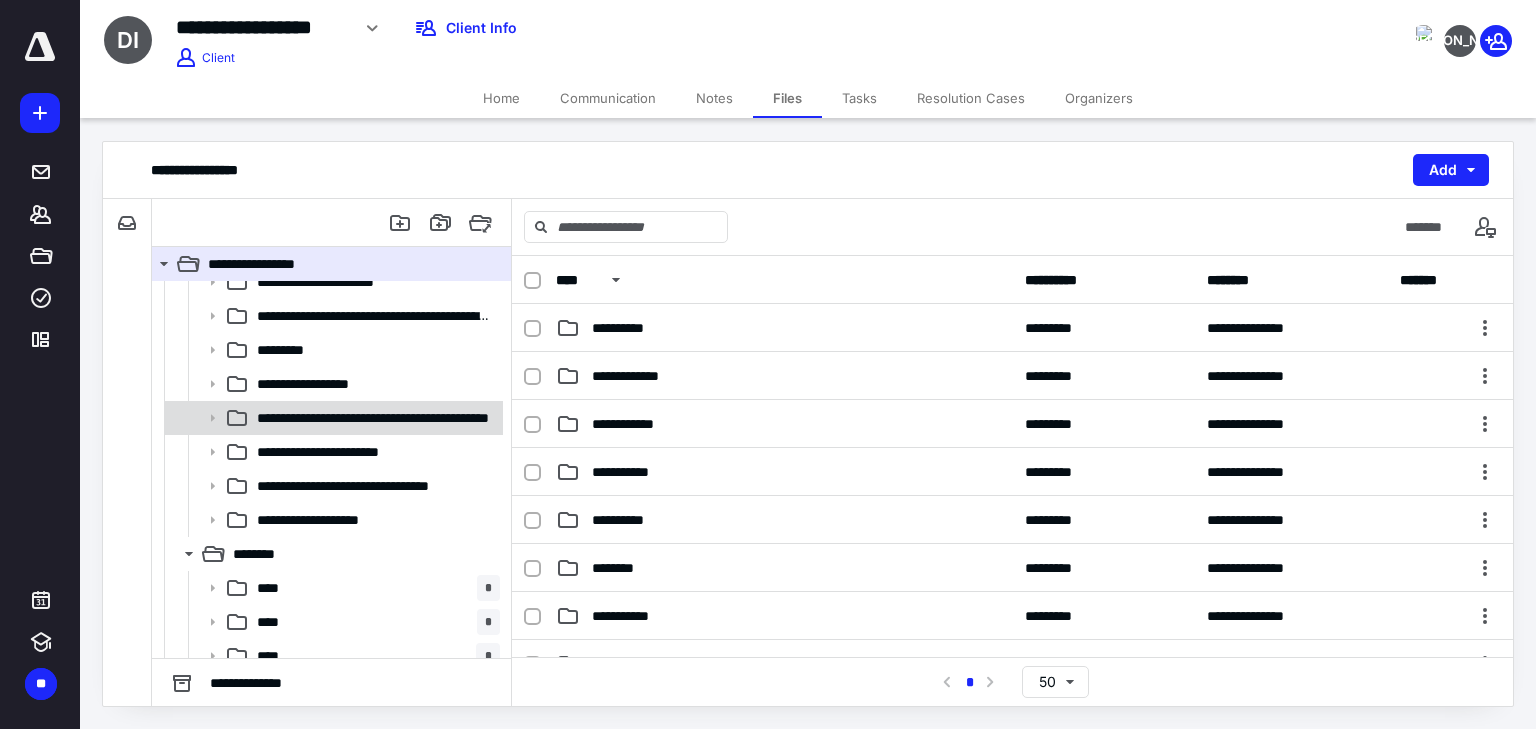 scroll, scrollTop: 800, scrollLeft: 0, axis: vertical 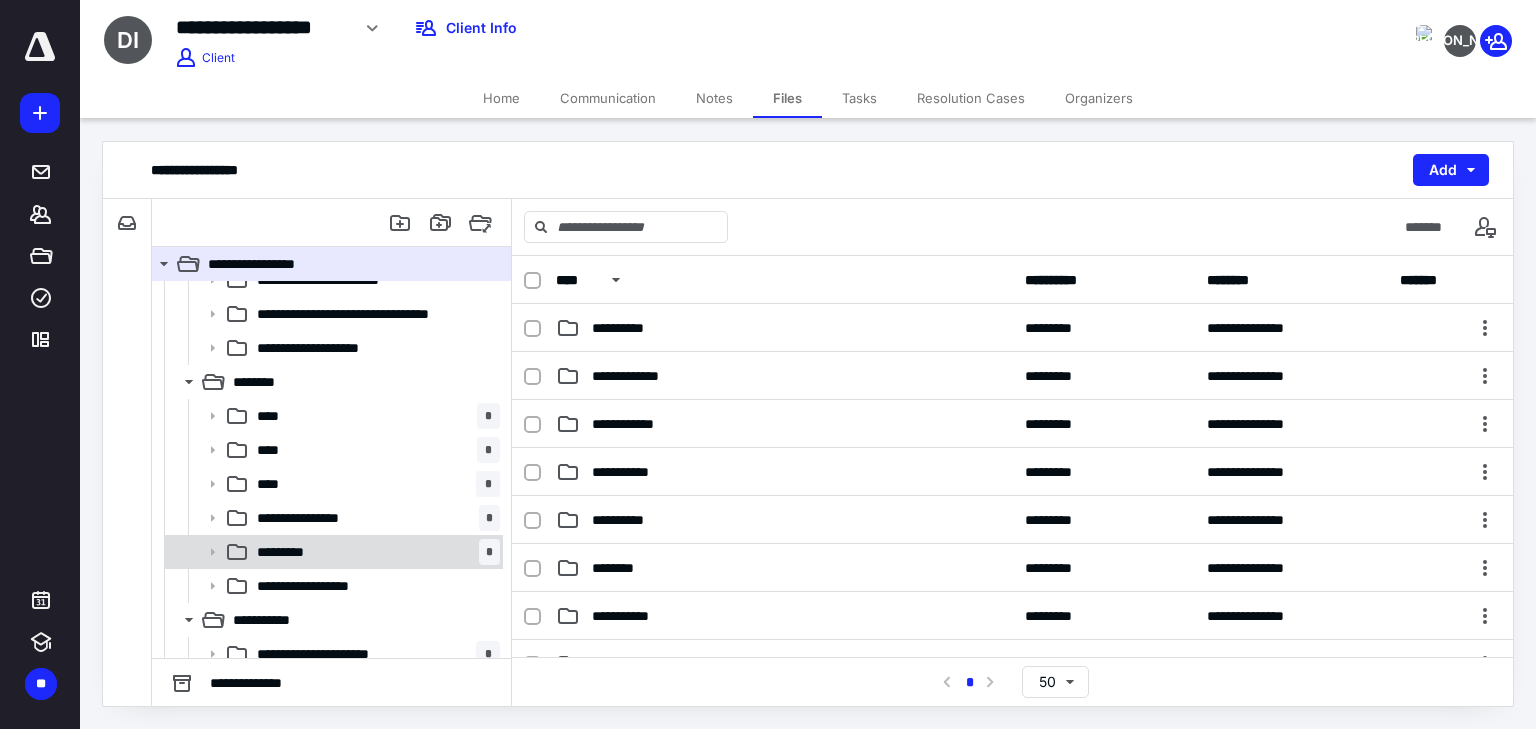 click on "********* *" at bounding box center [374, 552] 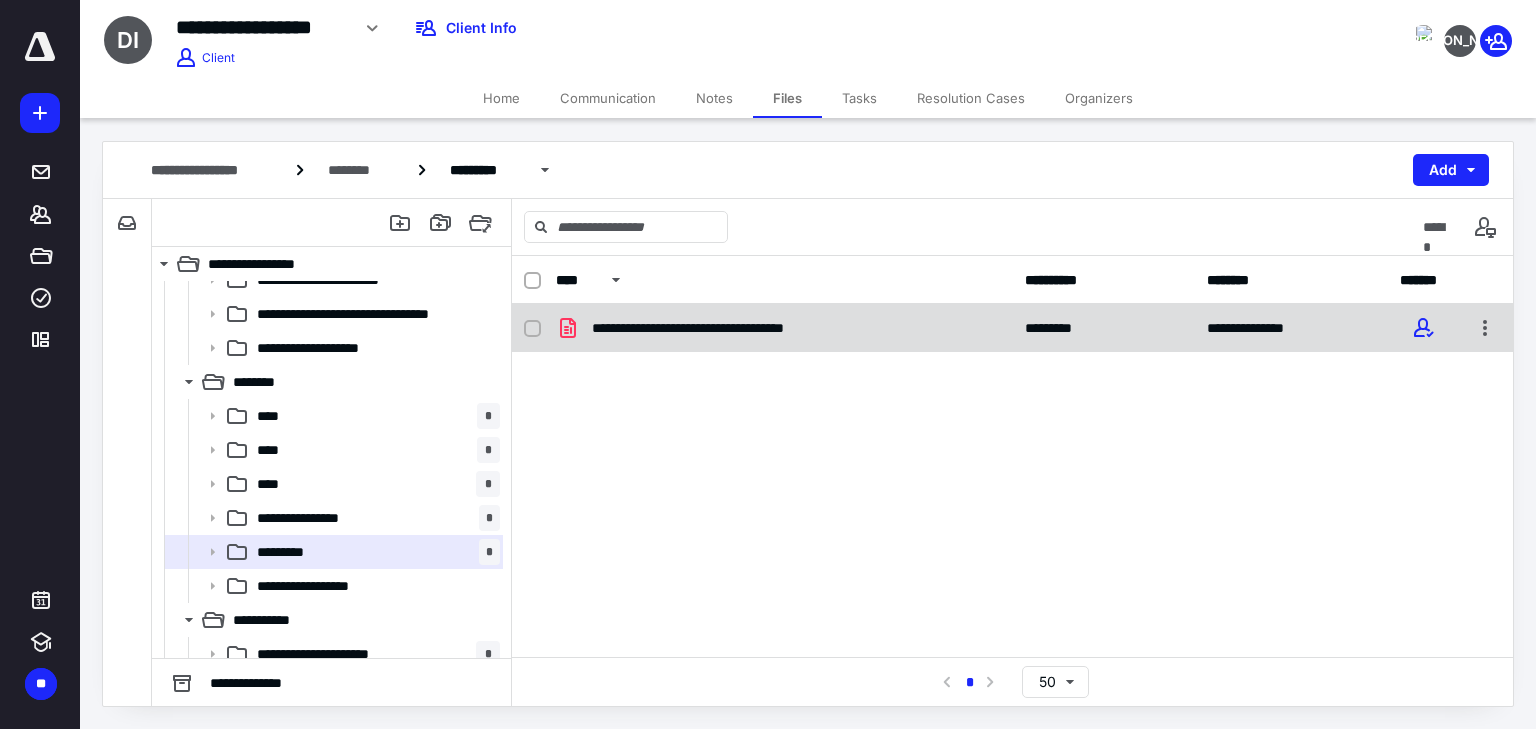 click on "**********" at bounding box center [722, 328] 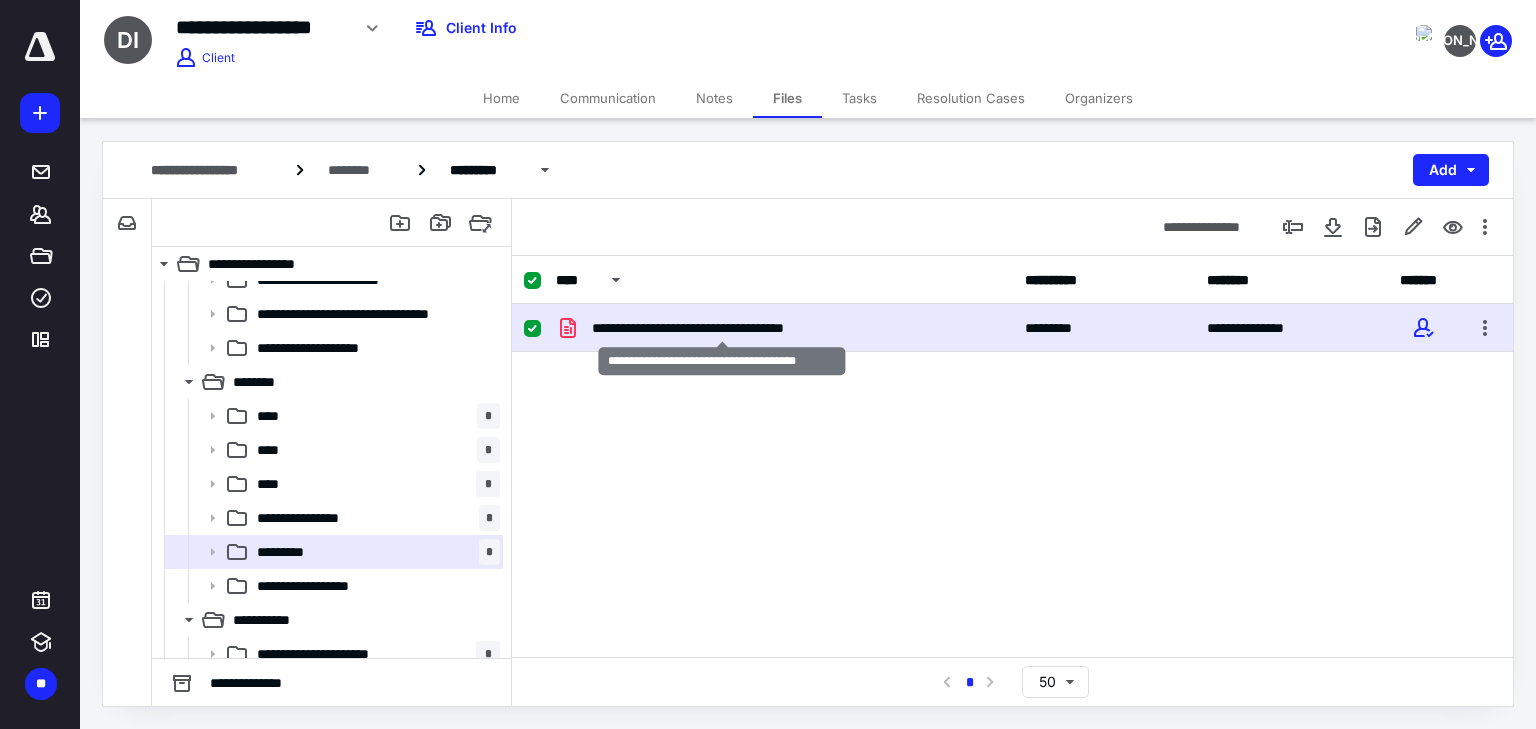 click on "**********" at bounding box center (722, 328) 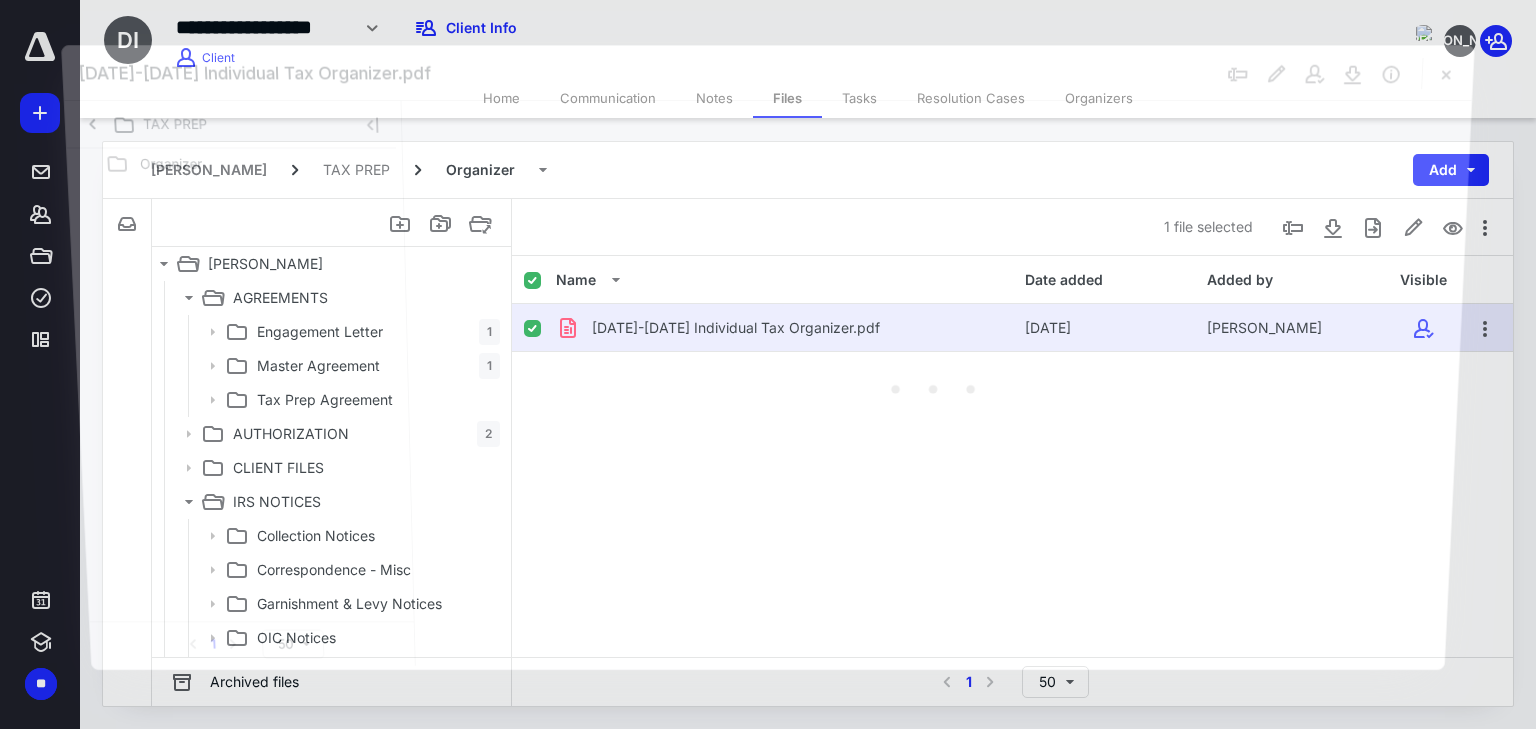 scroll, scrollTop: 800, scrollLeft: 0, axis: vertical 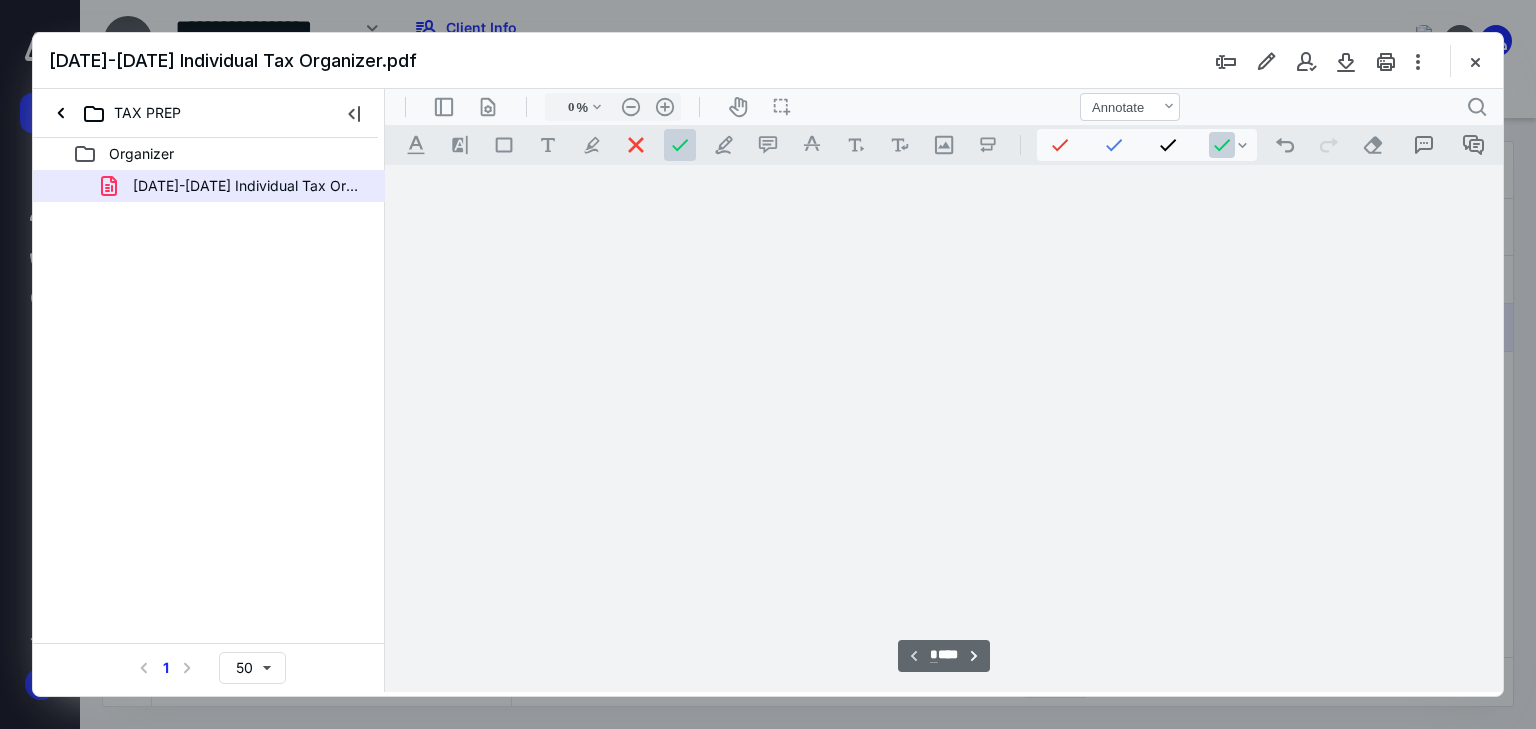 type on "66" 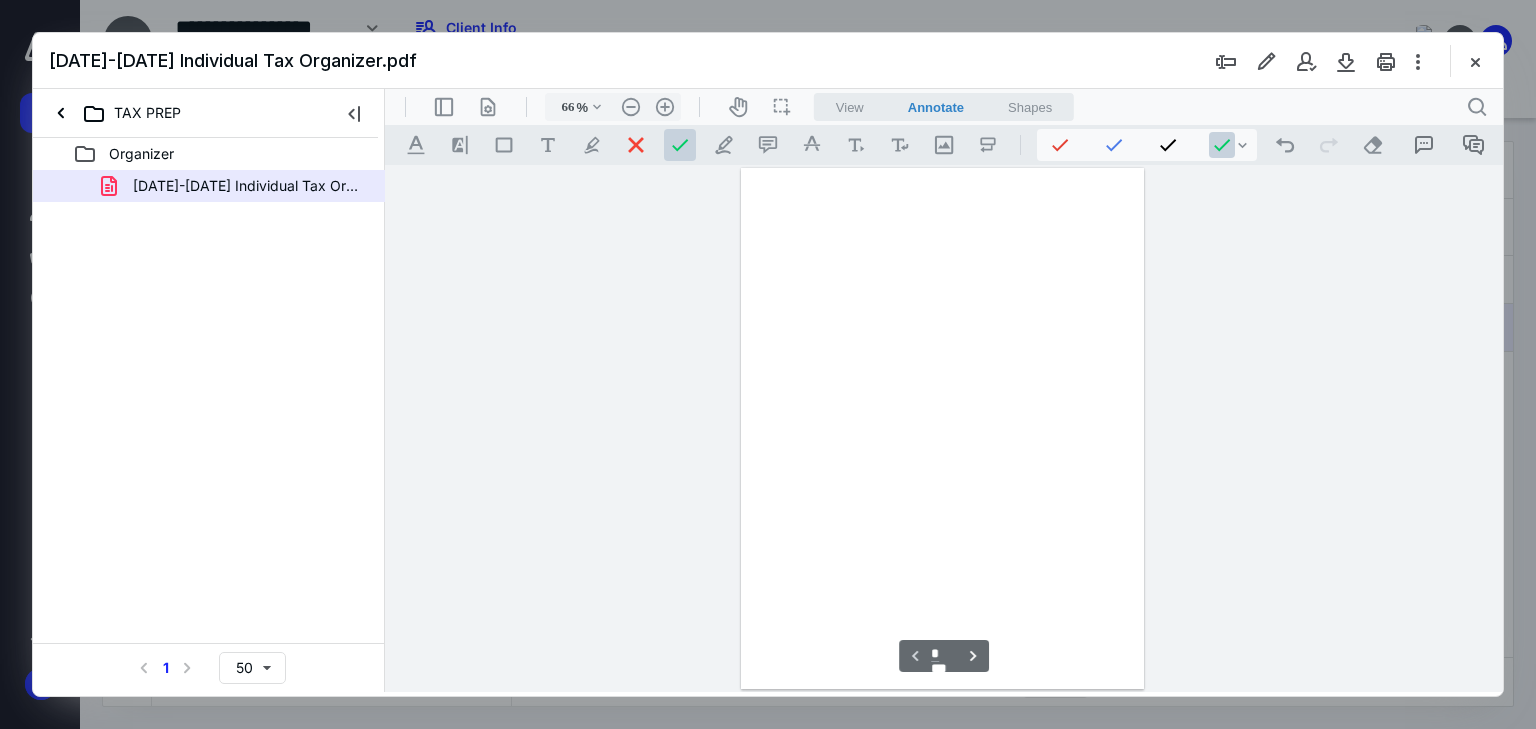 scroll, scrollTop: 79, scrollLeft: 0, axis: vertical 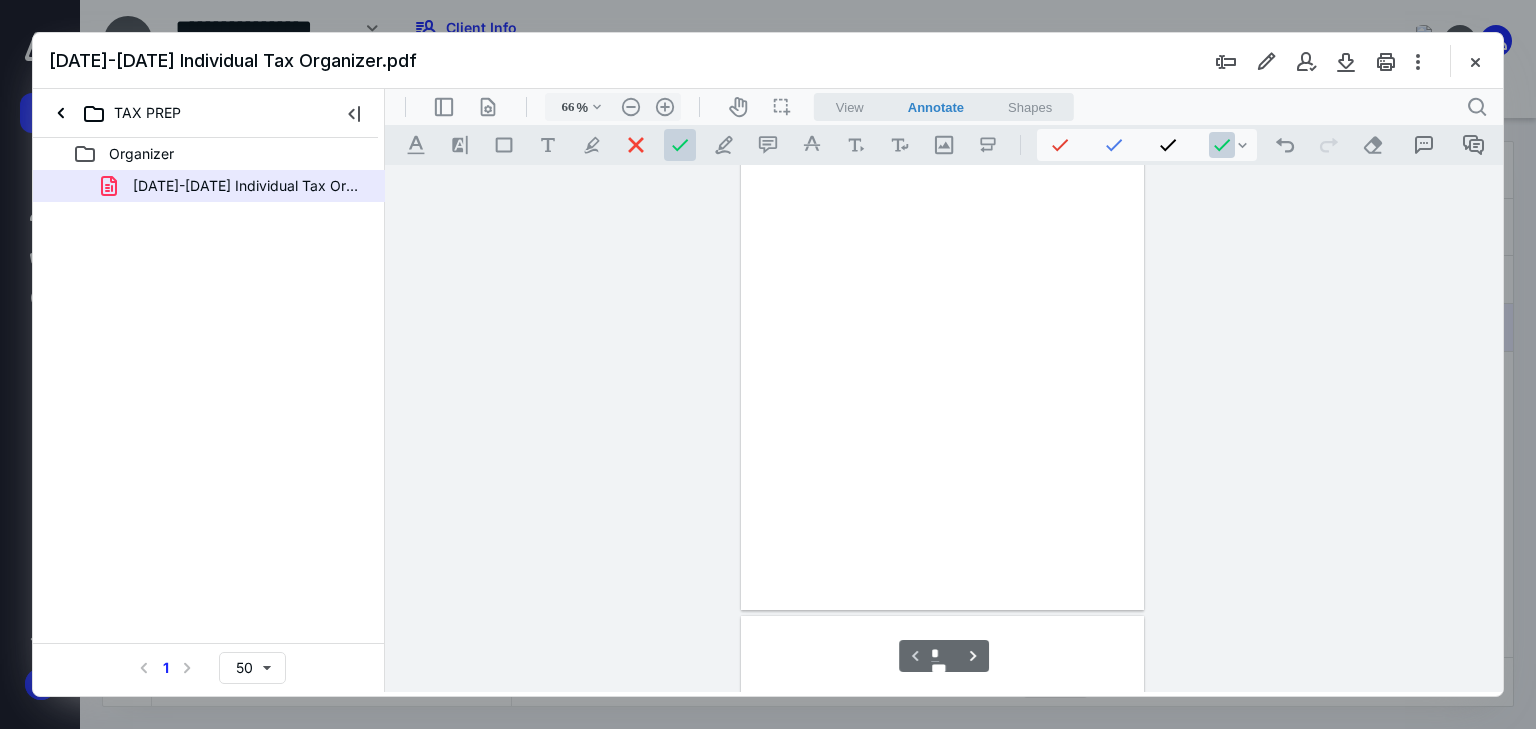 select on "*" 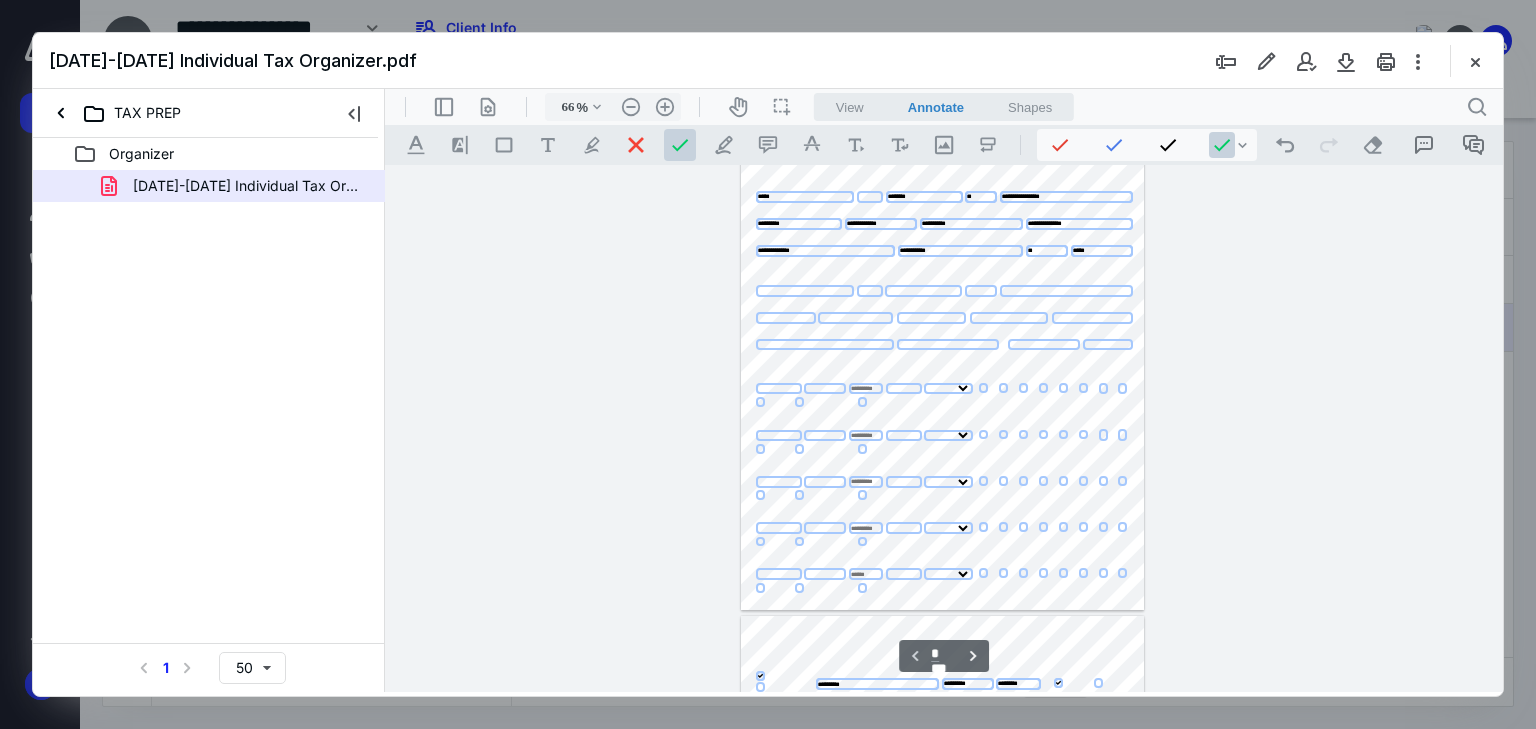 click on "View" at bounding box center (850, 107) 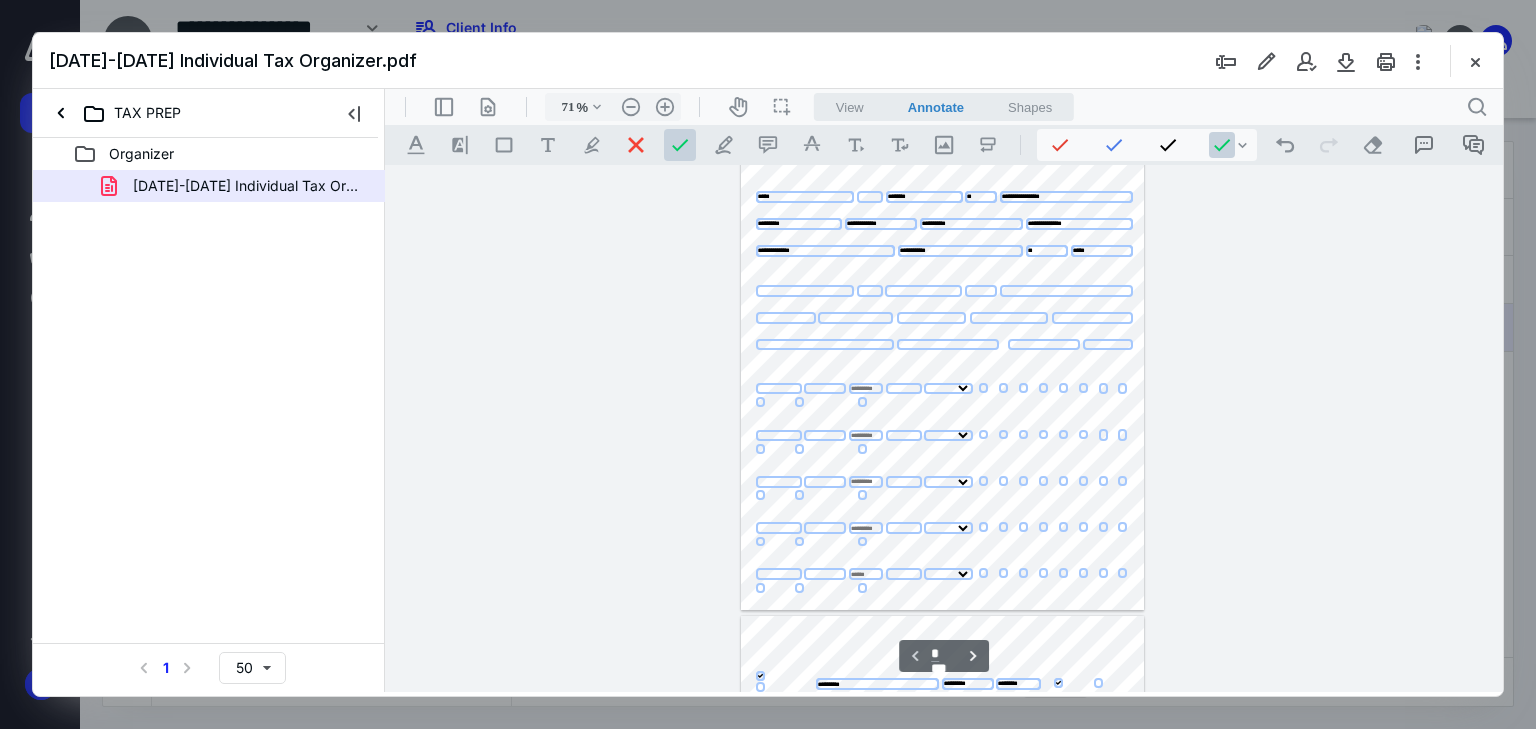 select on "*" 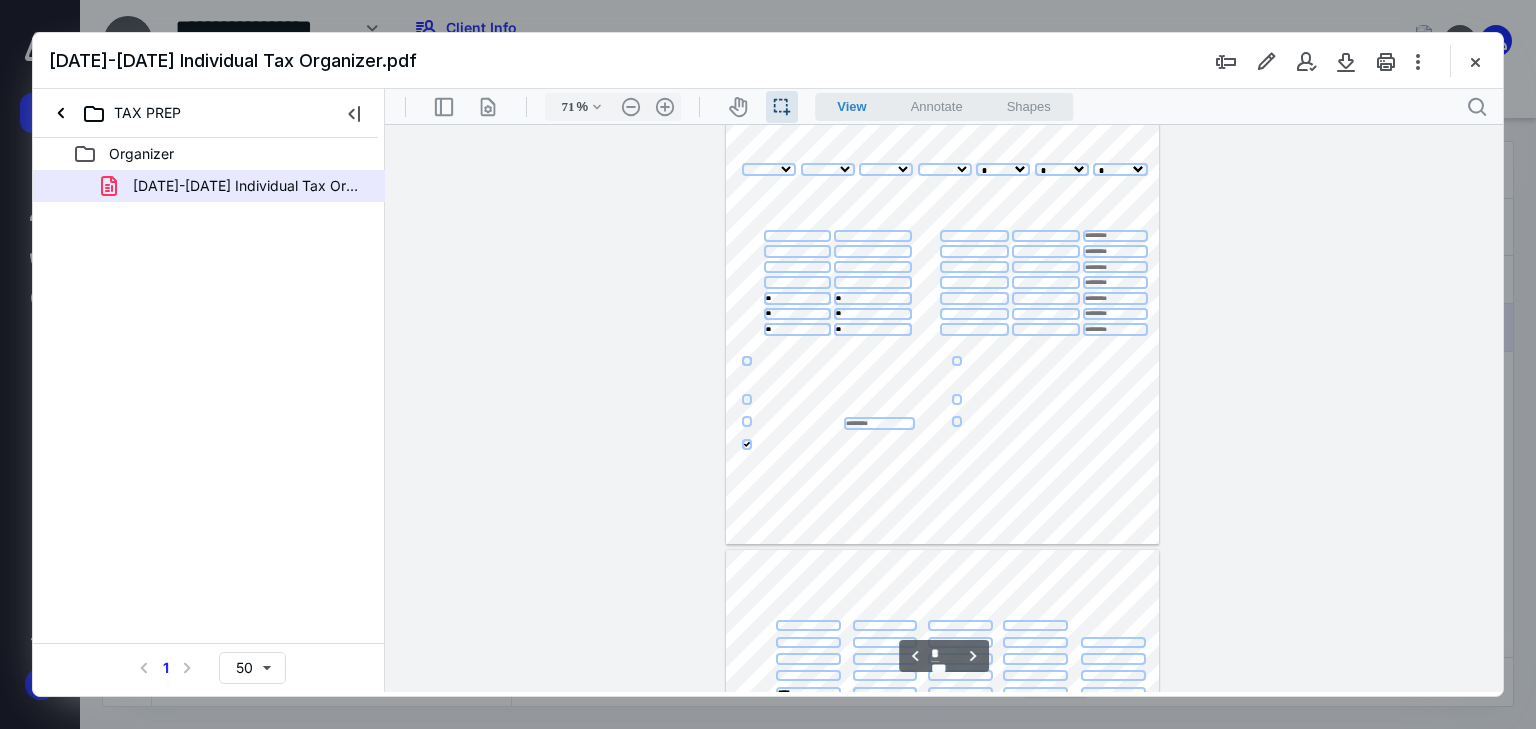 type on "*" 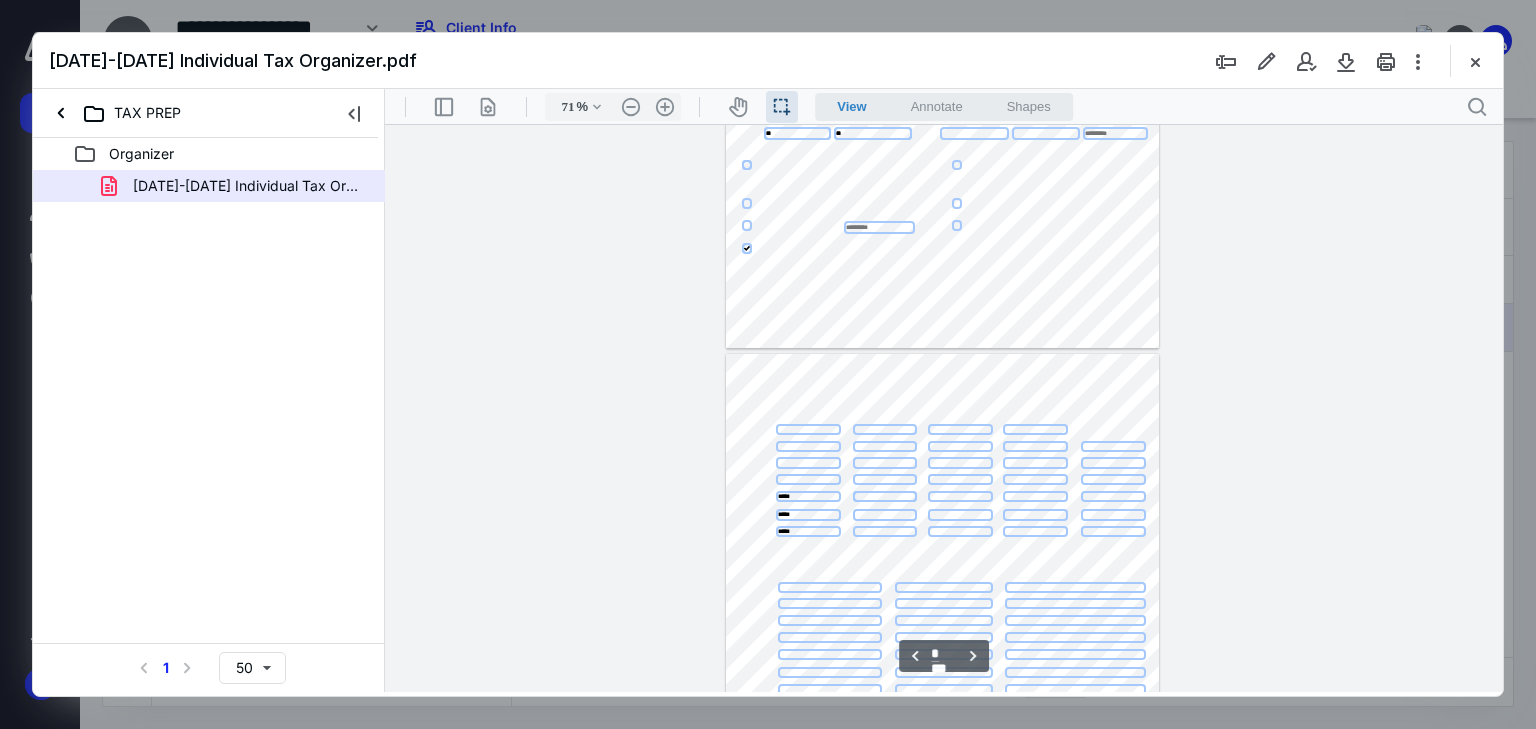 scroll, scrollTop: 919, scrollLeft: 0, axis: vertical 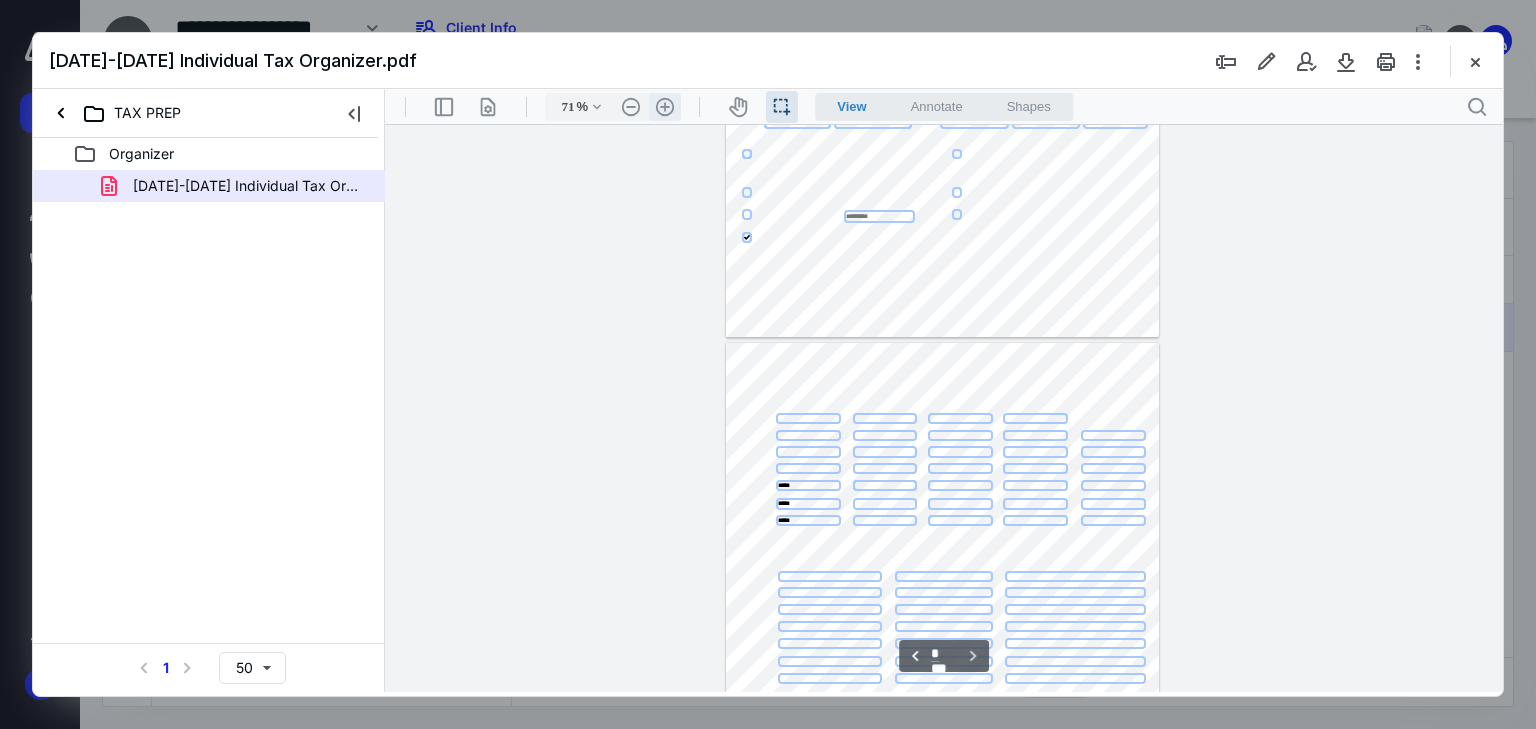 click on ".cls-1{fill:#abb0c4;} icon - header - zoom - in - line" at bounding box center [665, 107] 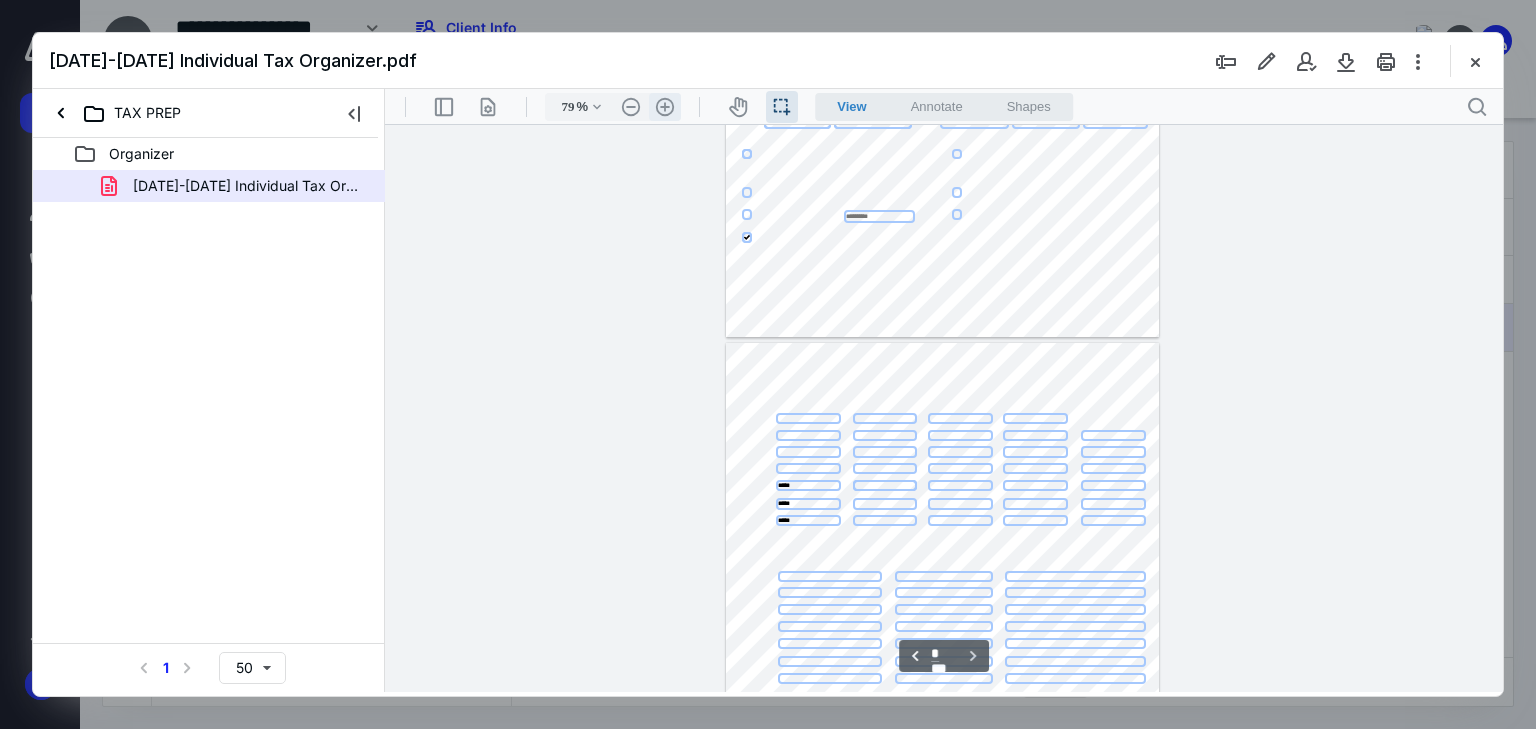 select on "*" 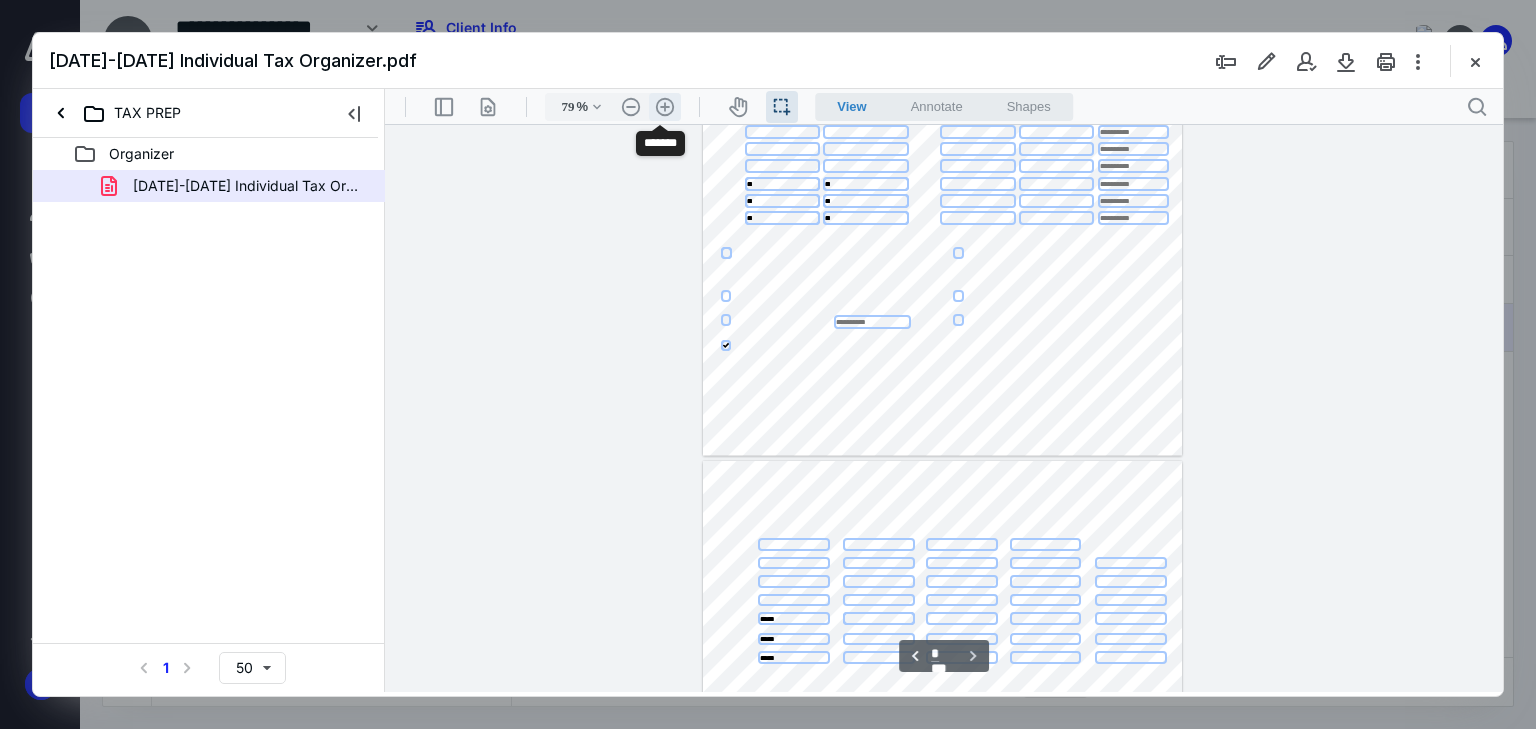 click on ".cls-1{fill:#abb0c4;} icon - header - zoom - in - line" at bounding box center [665, 107] 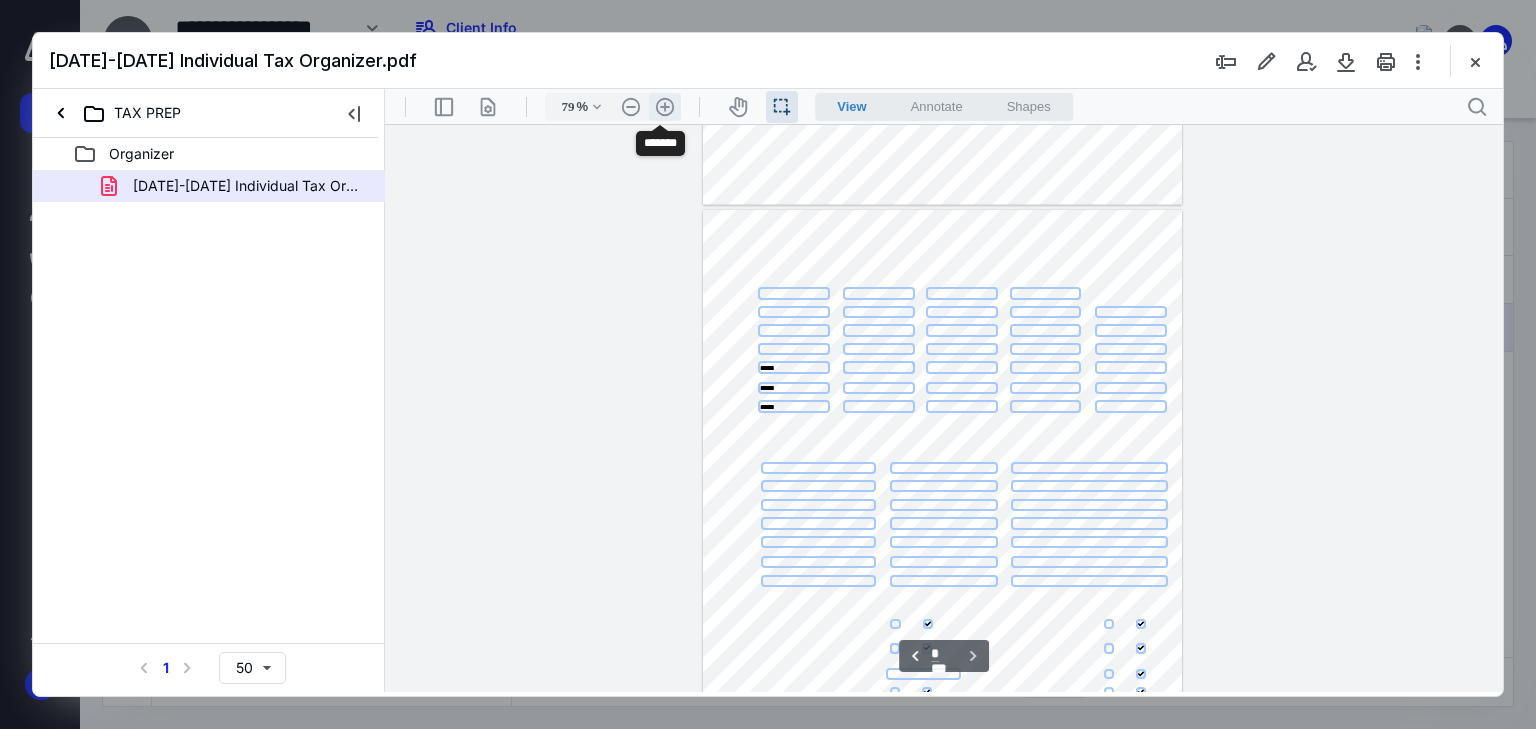 type on "86" 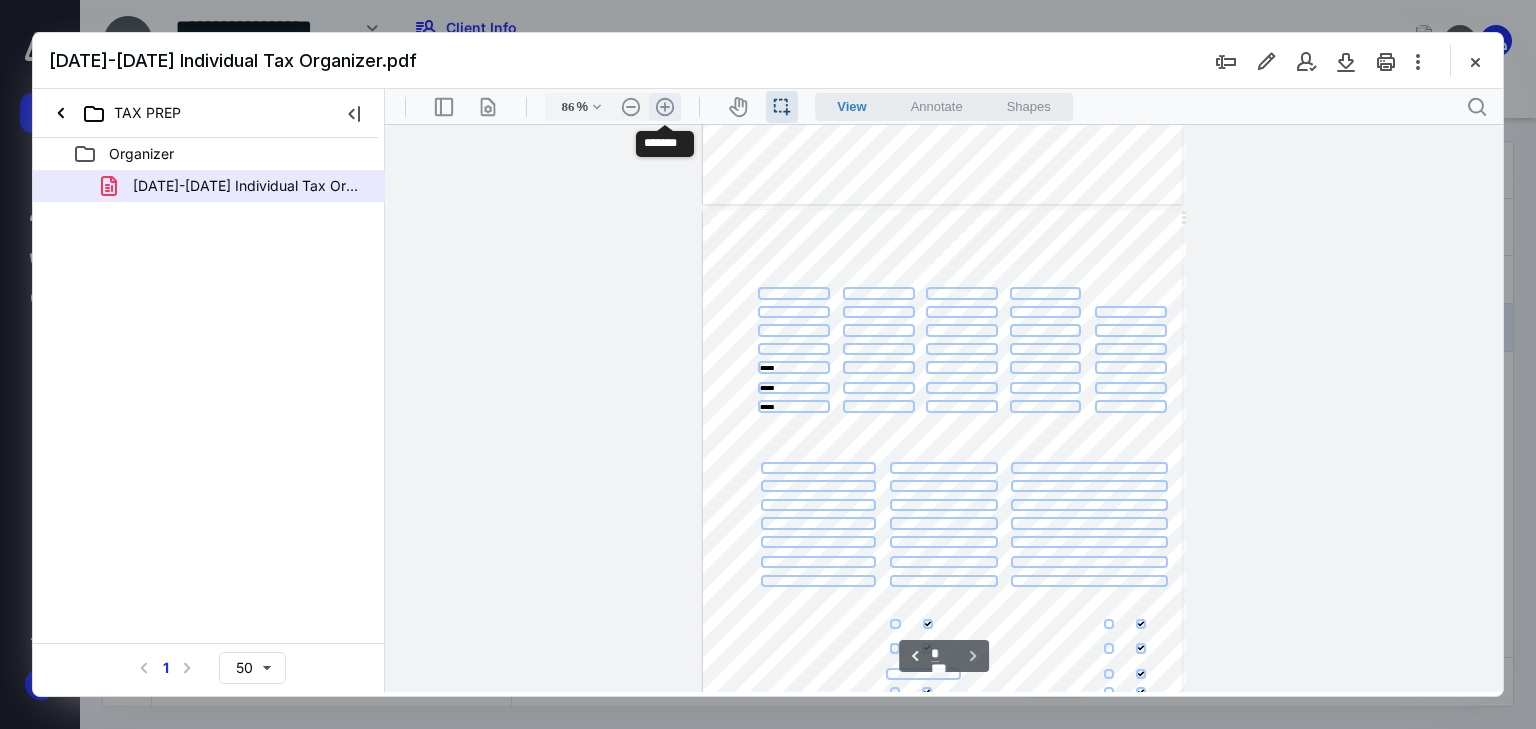 select on "*" 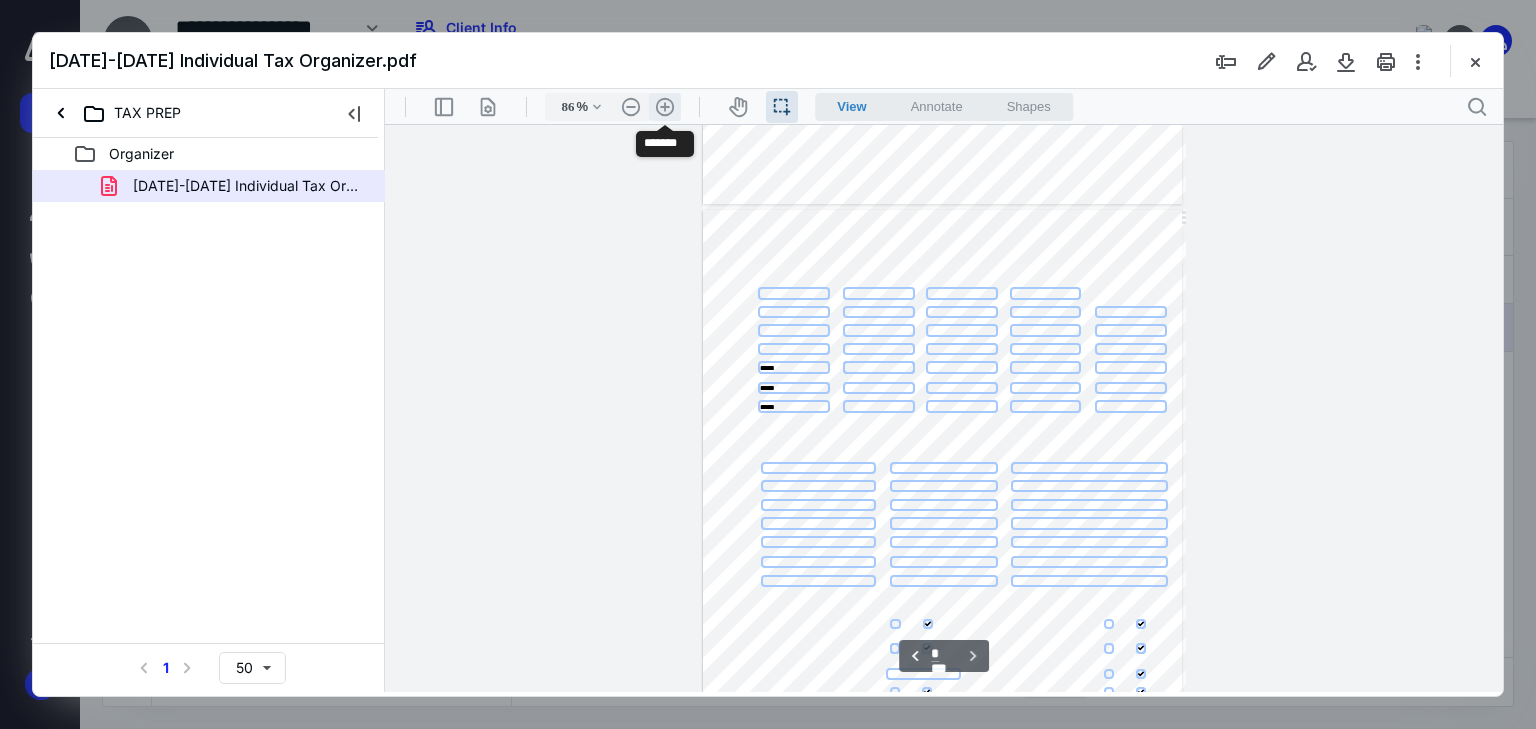 select on "*" 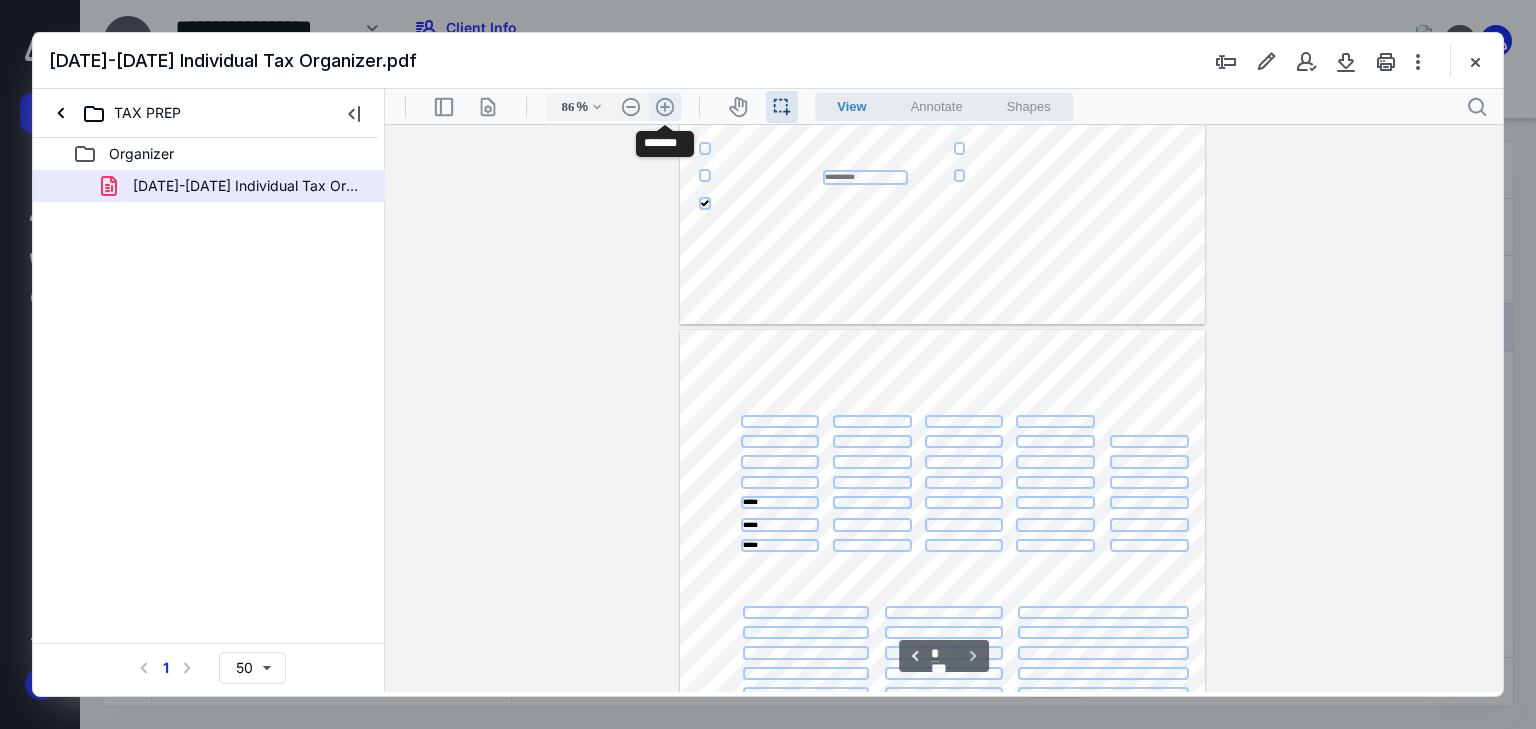 click on ".cls-1{fill:#abb0c4;} icon - header - zoom - in - line" at bounding box center (665, 107) 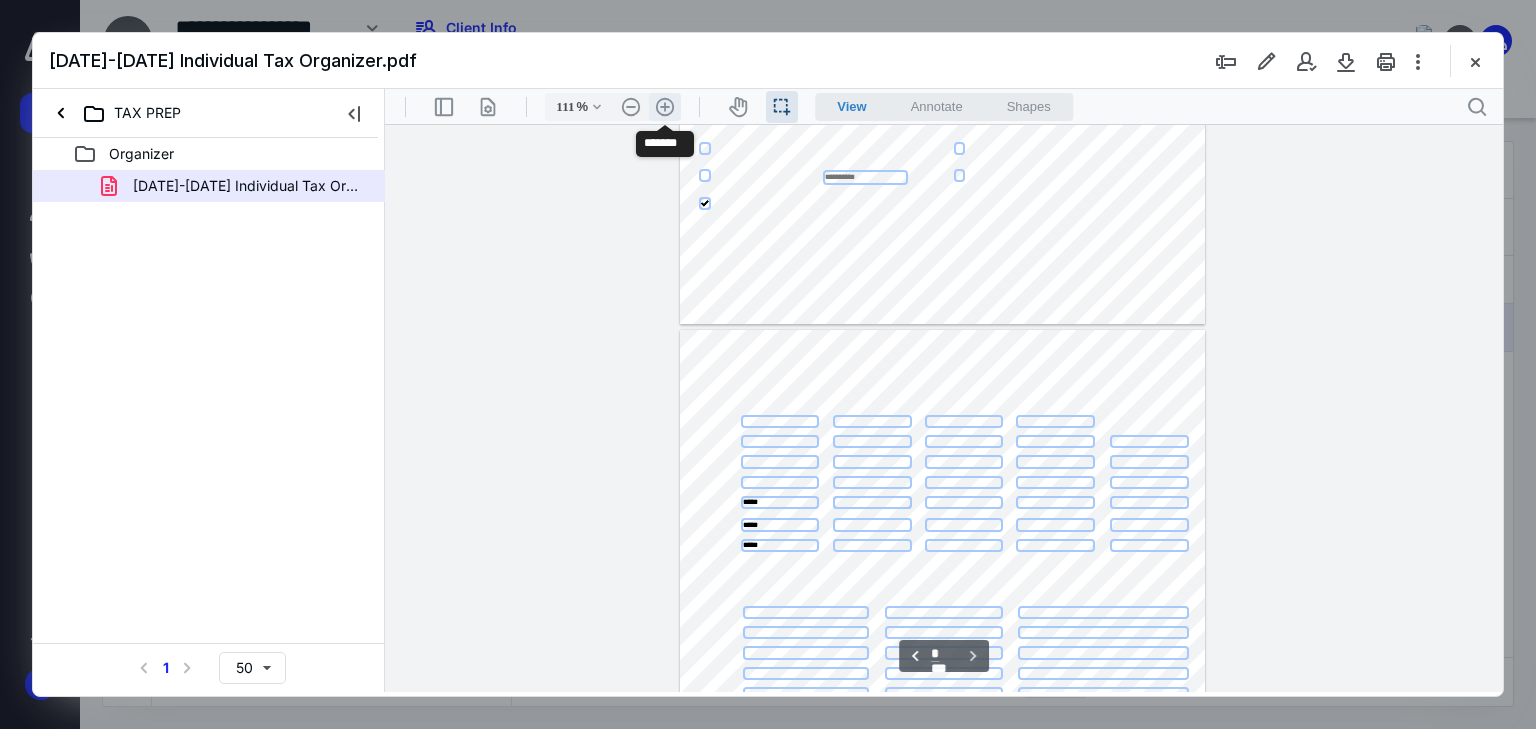 select on "*" 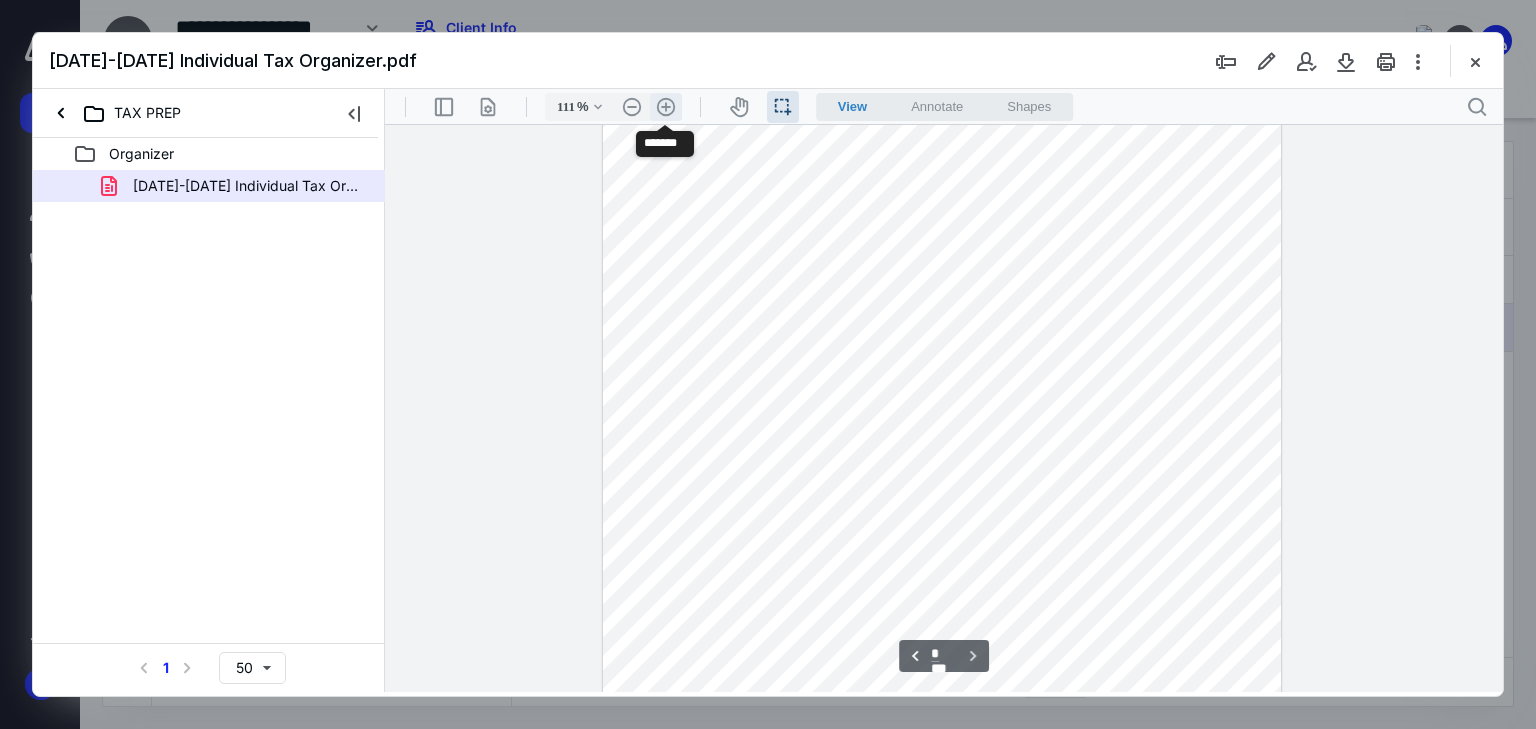 scroll, scrollTop: 1588, scrollLeft: 0, axis: vertical 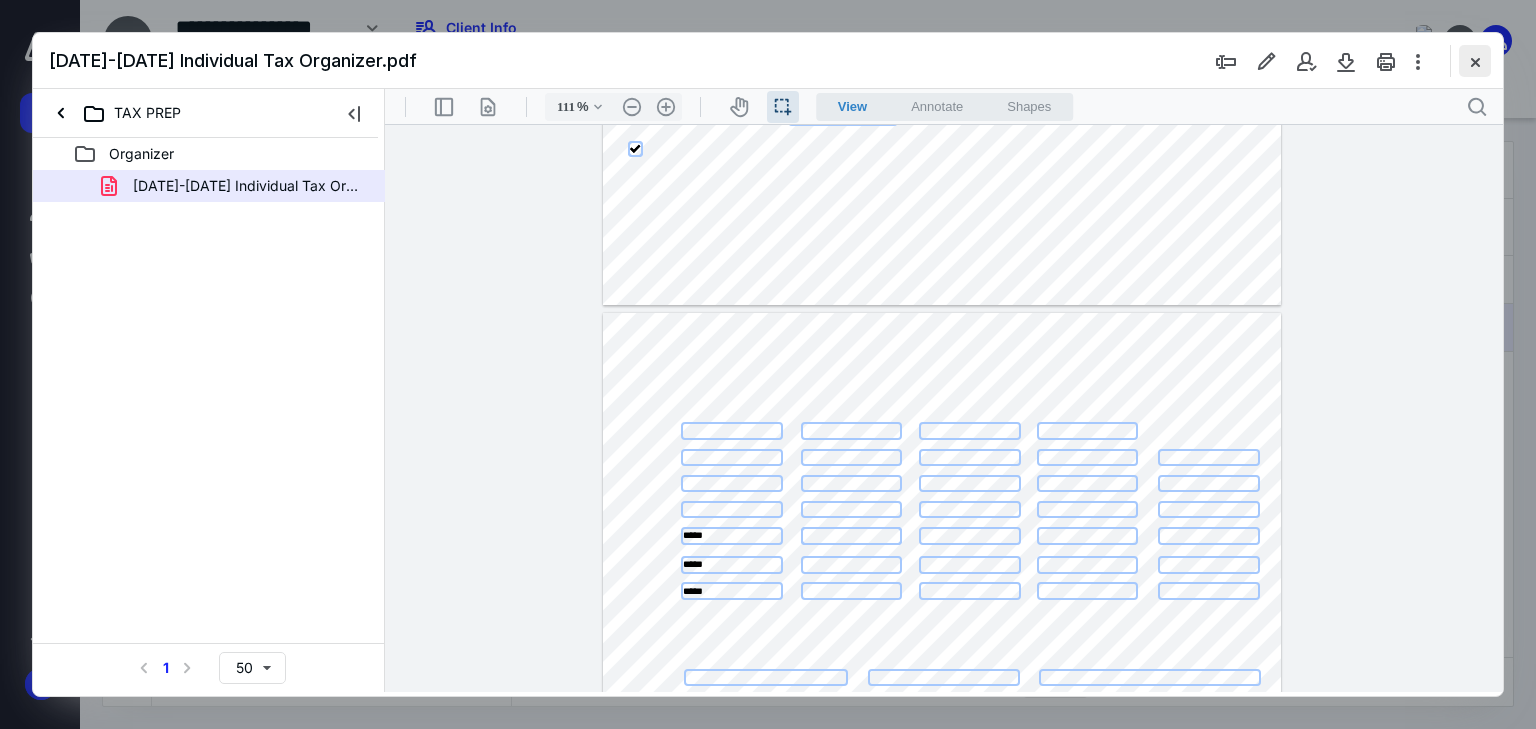 click at bounding box center (1475, 61) 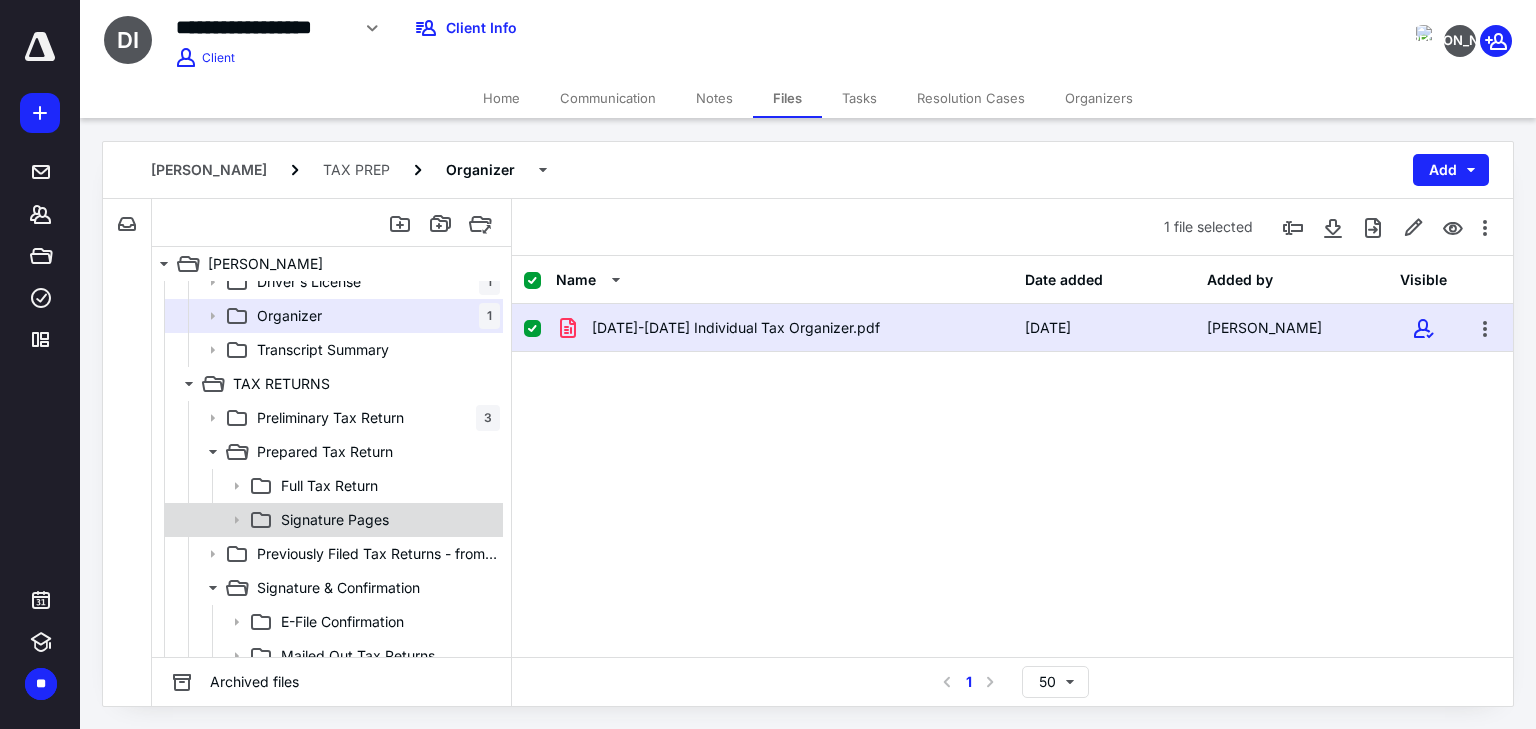 scroll, scrollTop: 1040, scrollLeft: 0, axis: vertical 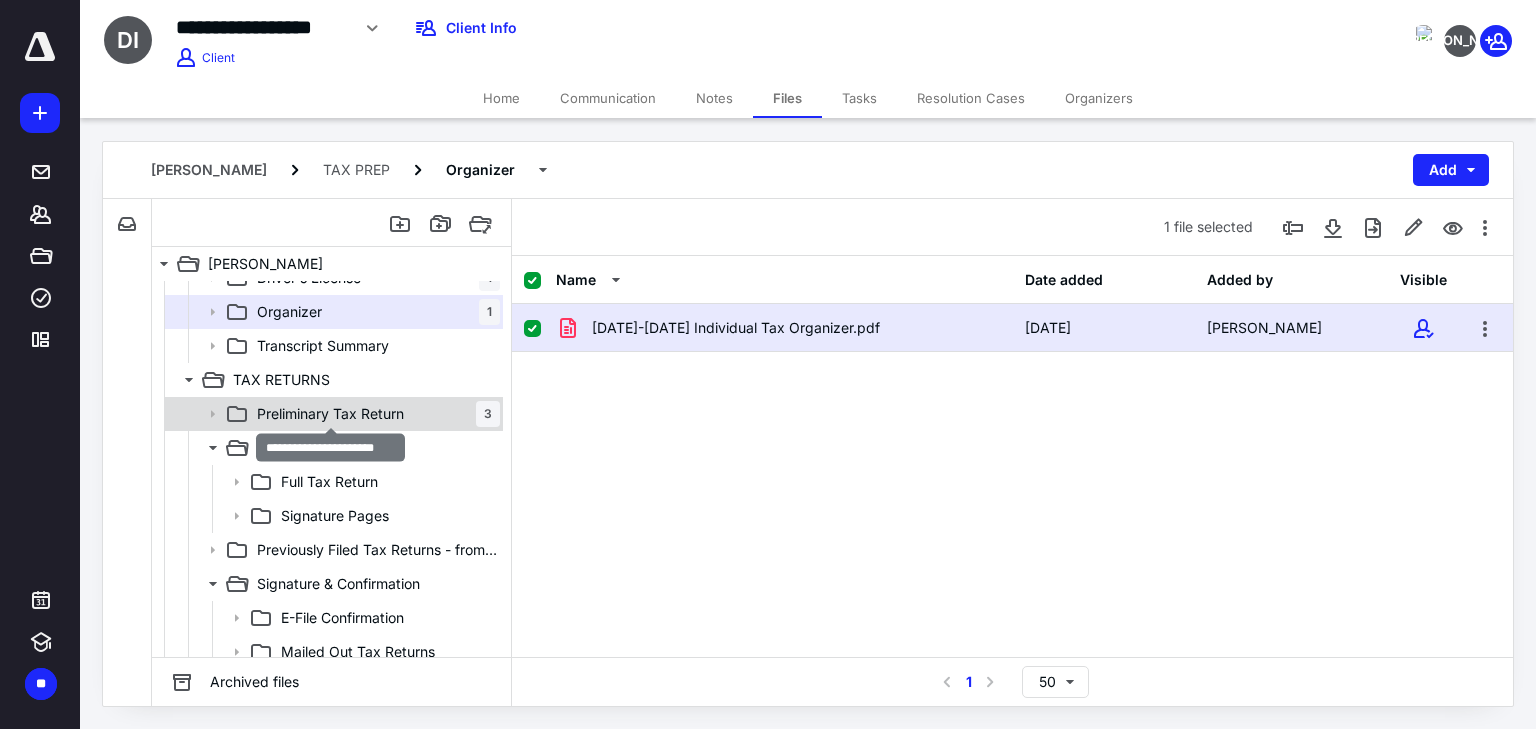 click on "Preliminary Tax Return" at bounding box center (330, 414) 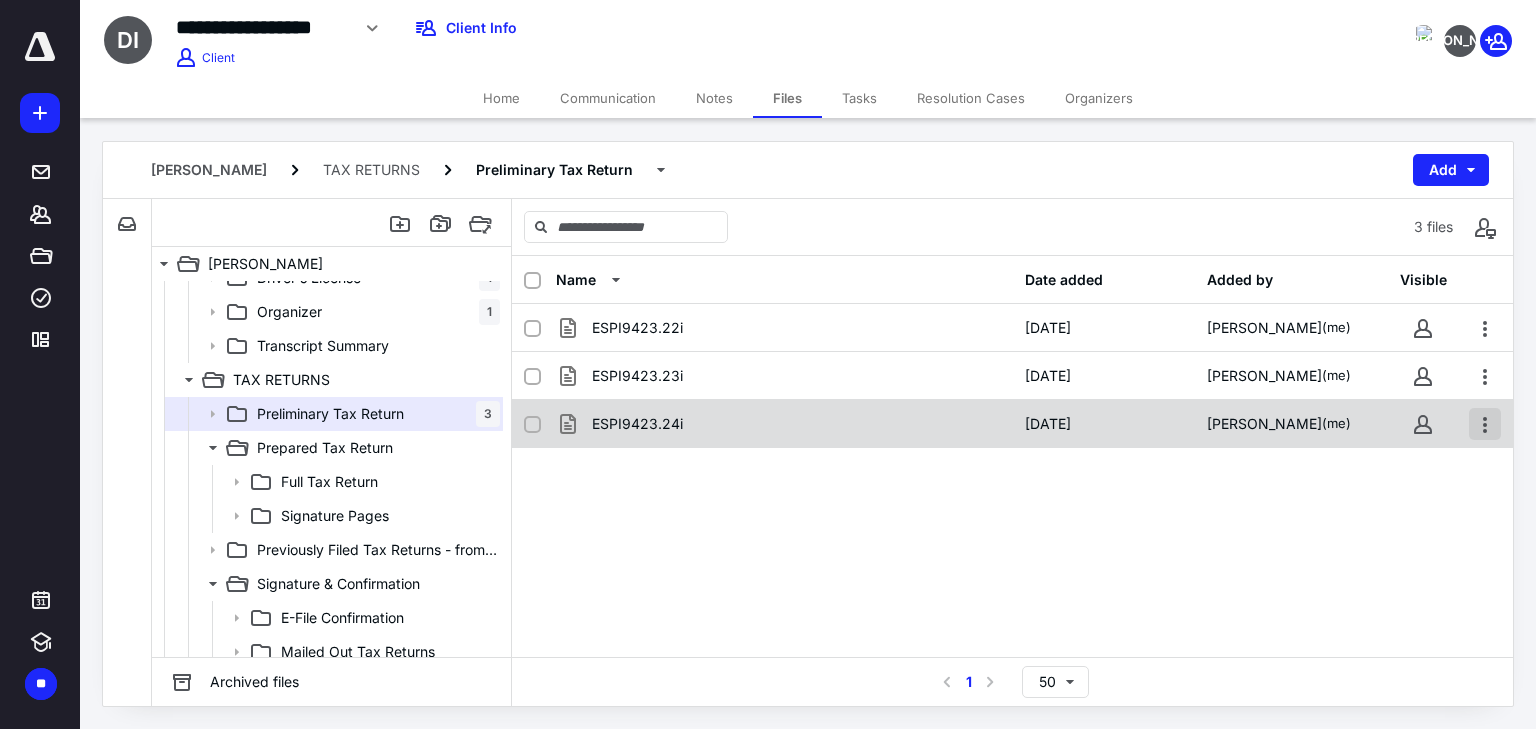 click at bounding box center (1485, 424) 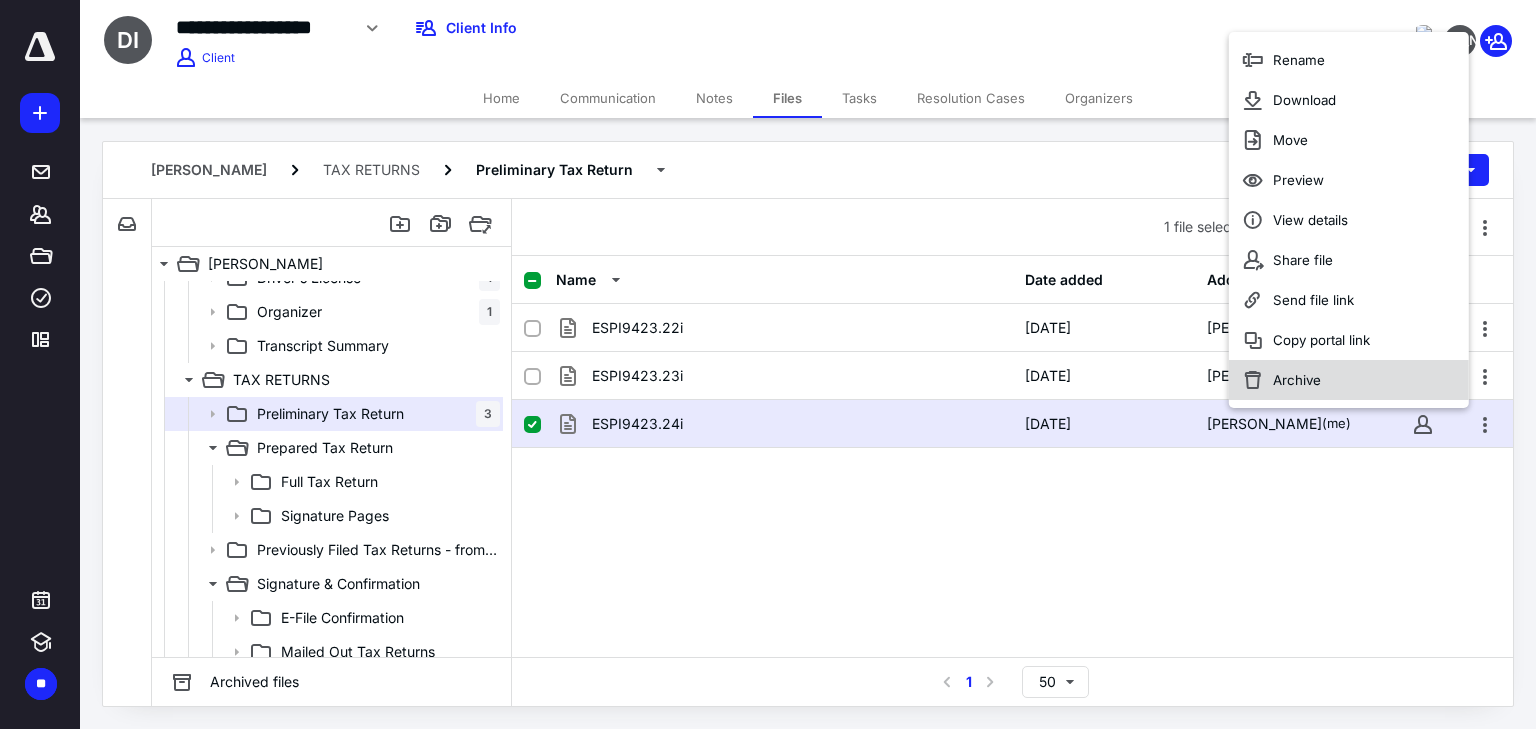 click on "Archive" at bounding box center (1349, 380) 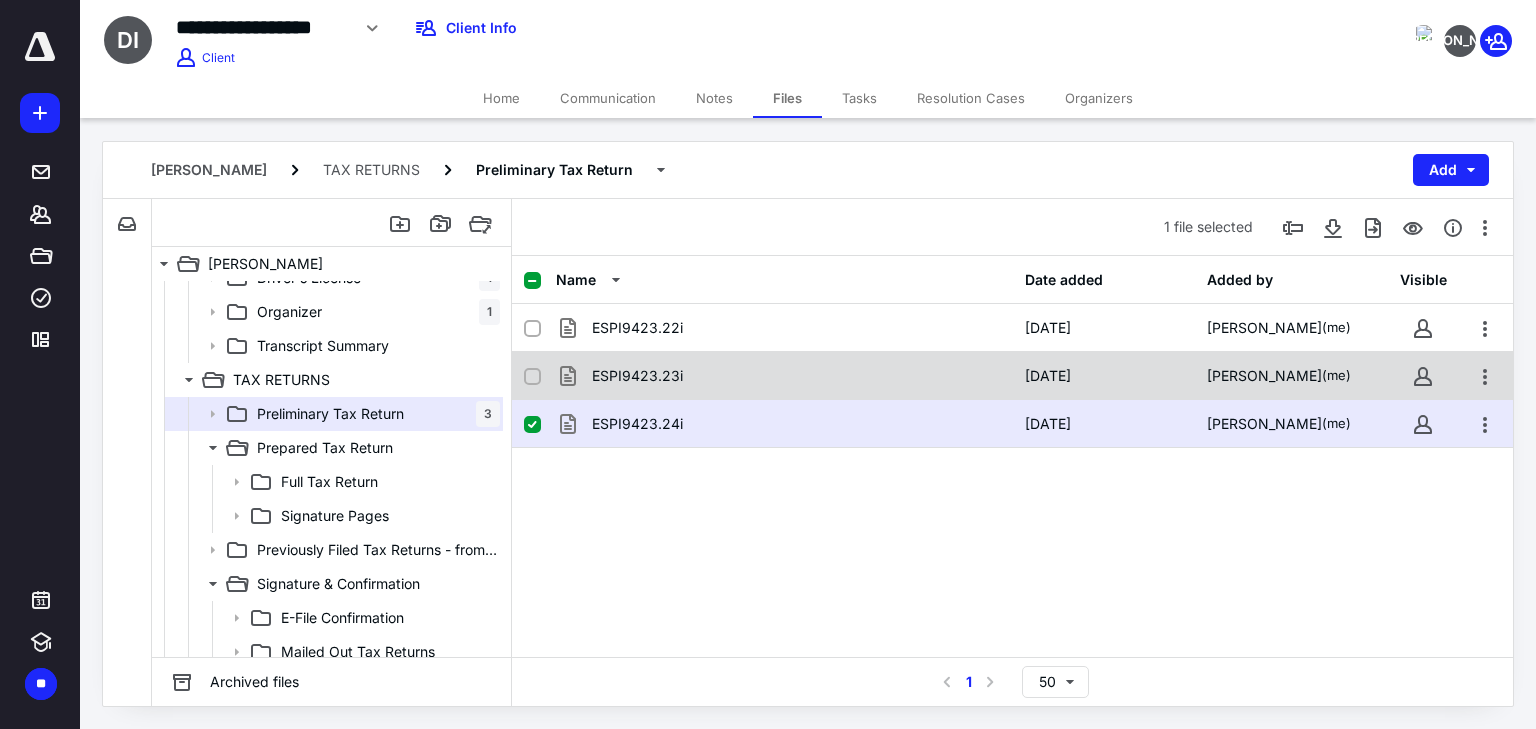checkbox on "false" 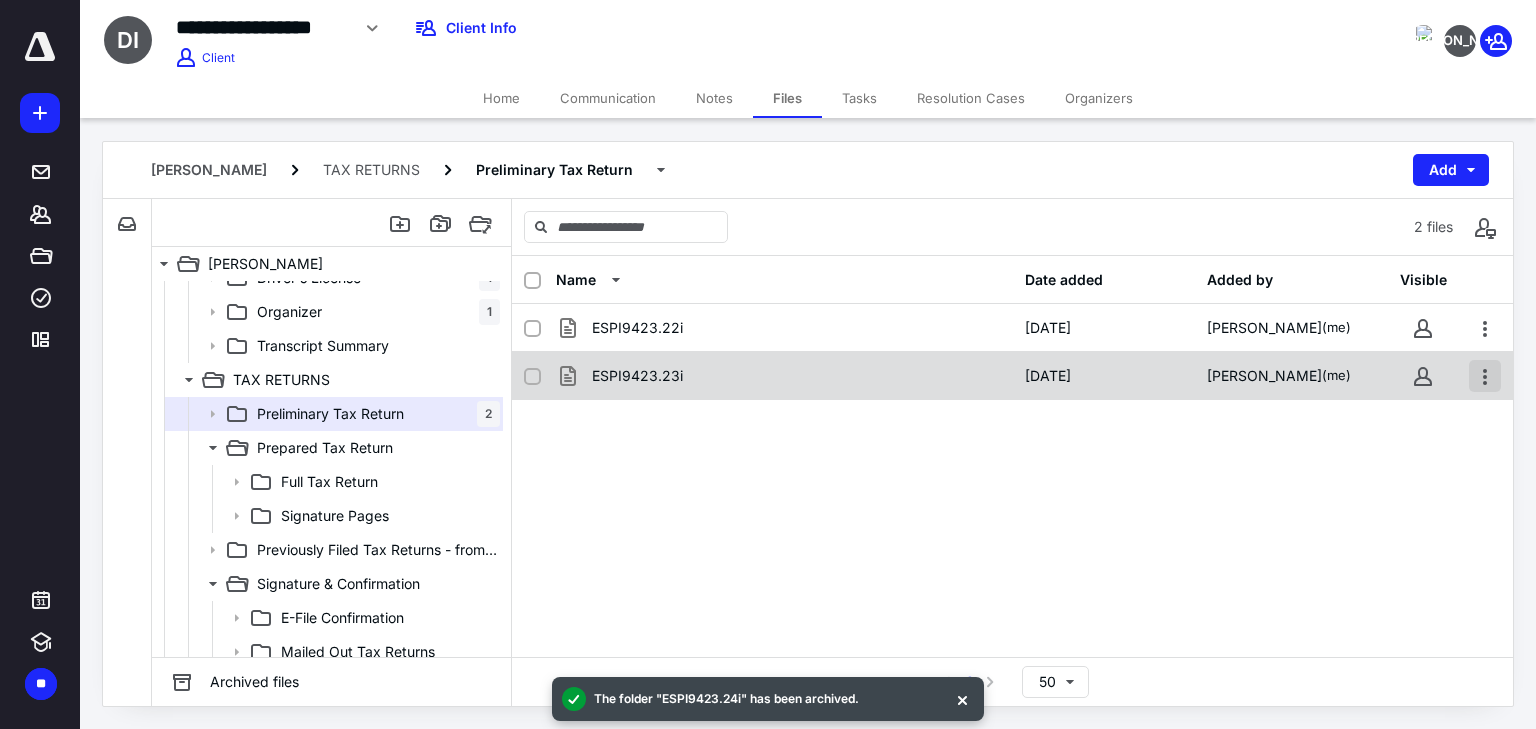 click at bounding box center (1485, 376) 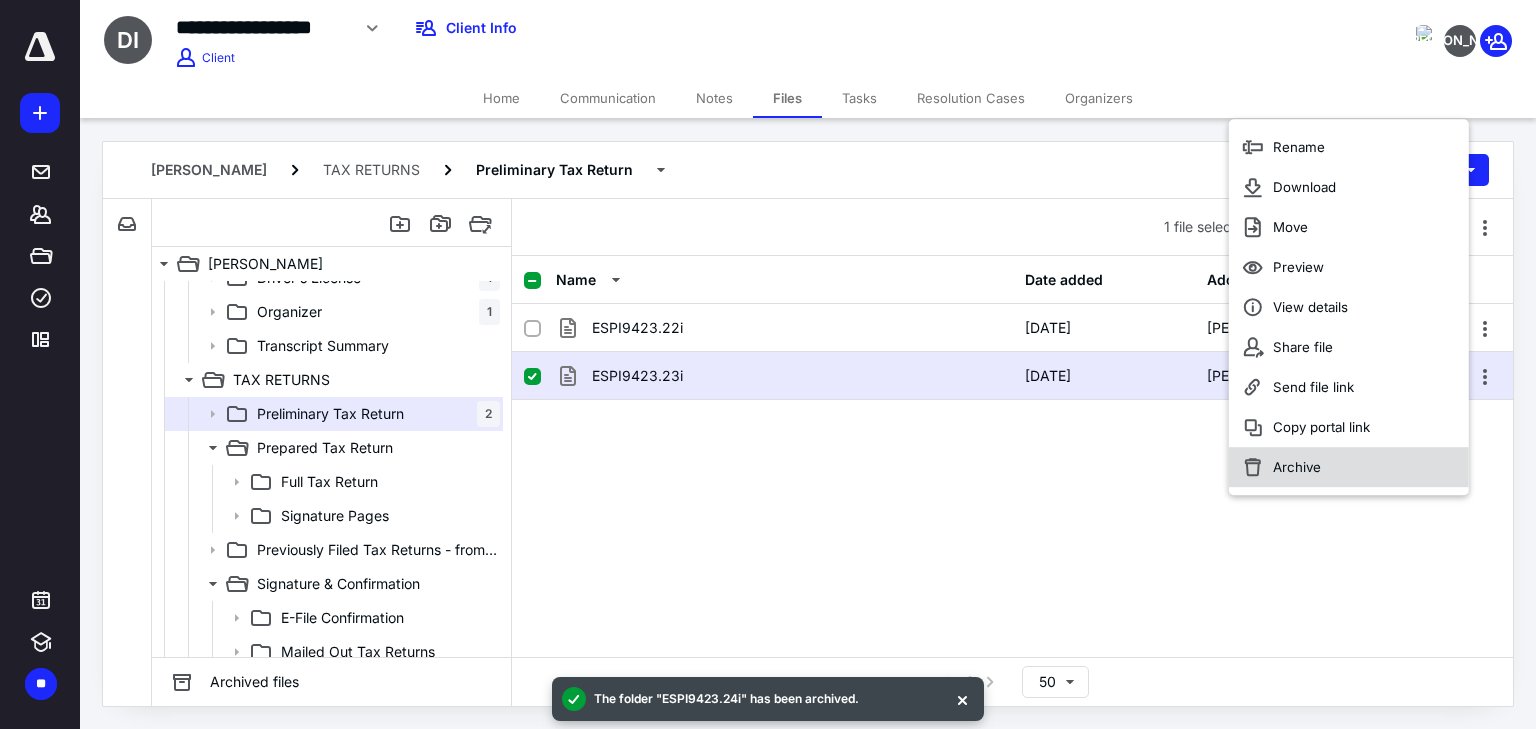 click on "Archive" at bounding box center [1349, 467] 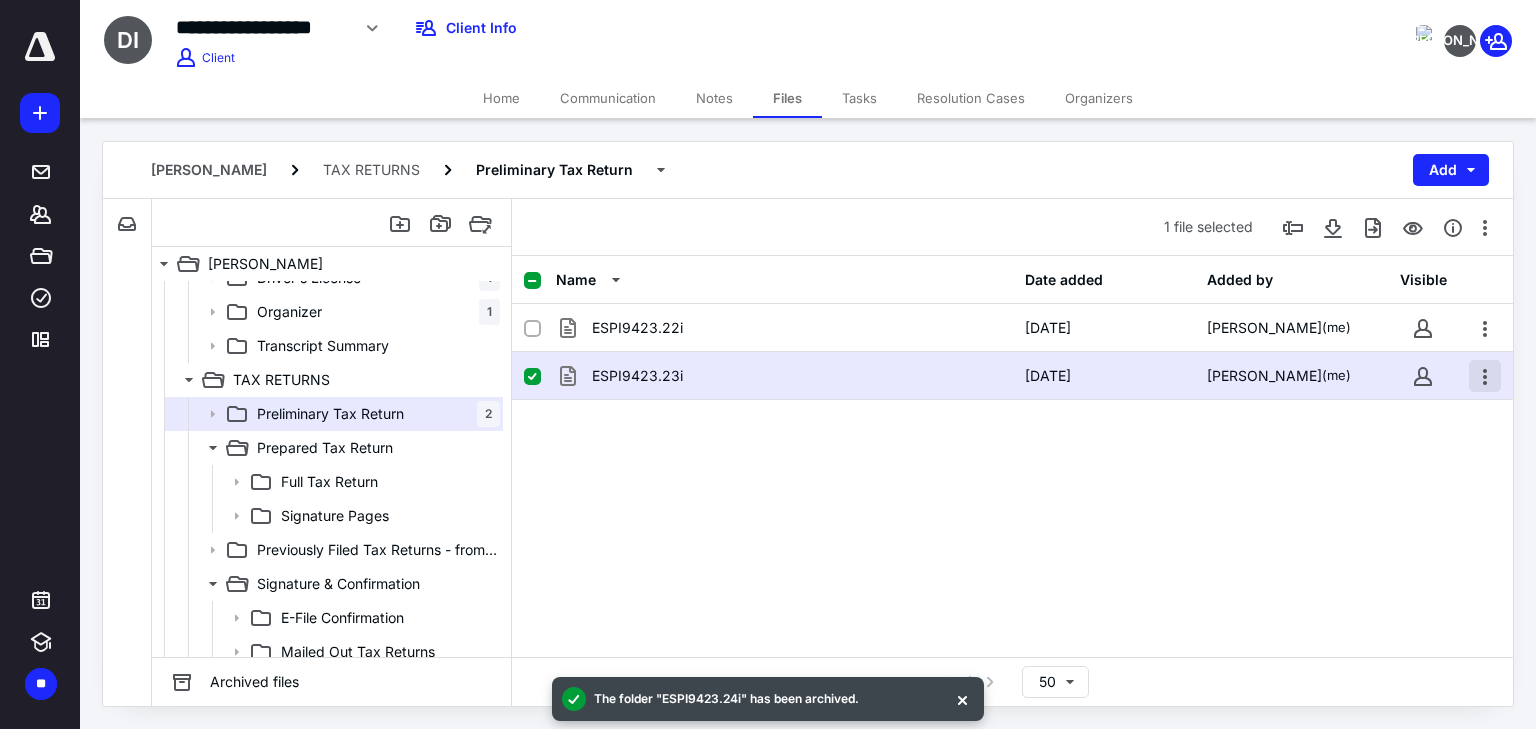 checkbox on "false" 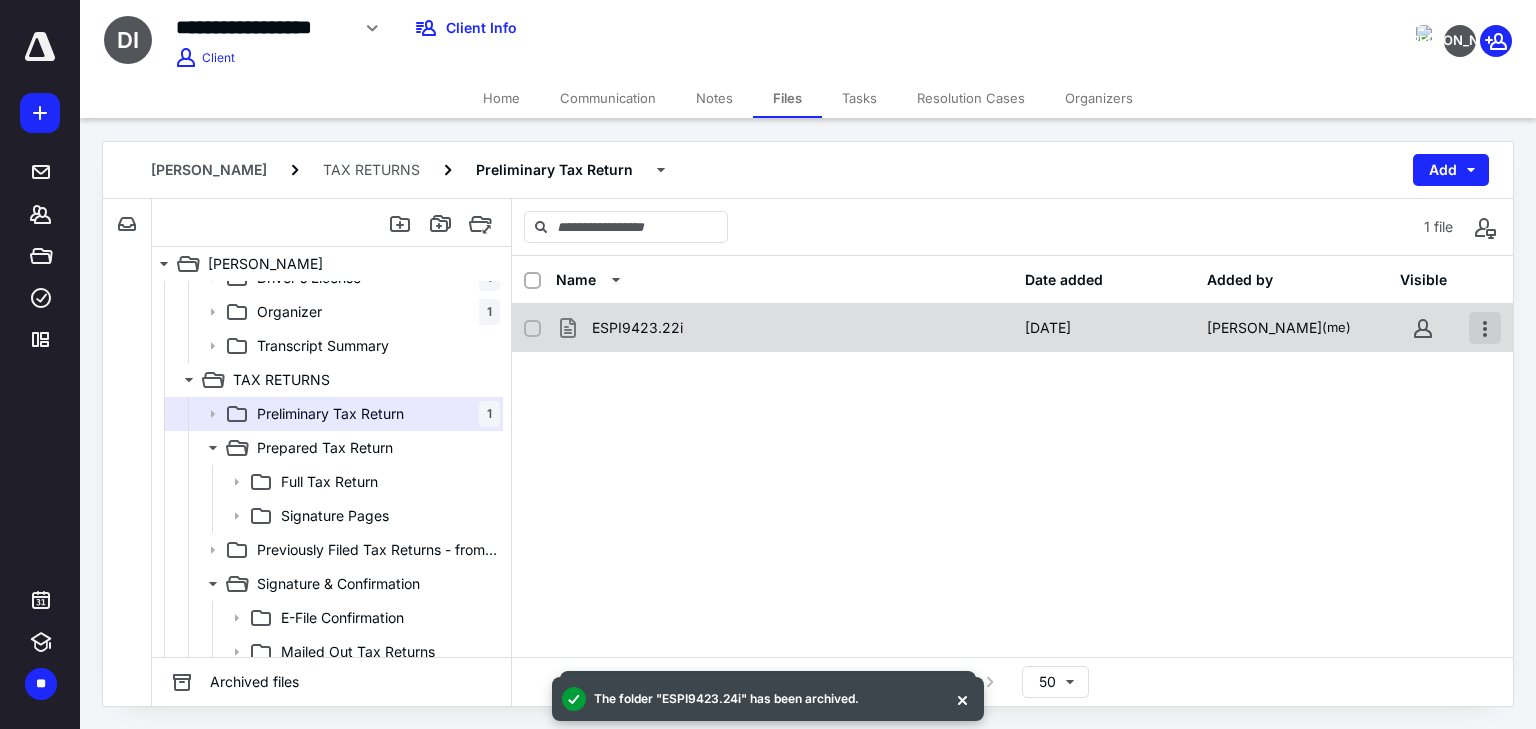 click at bounding box center [1485, 328] 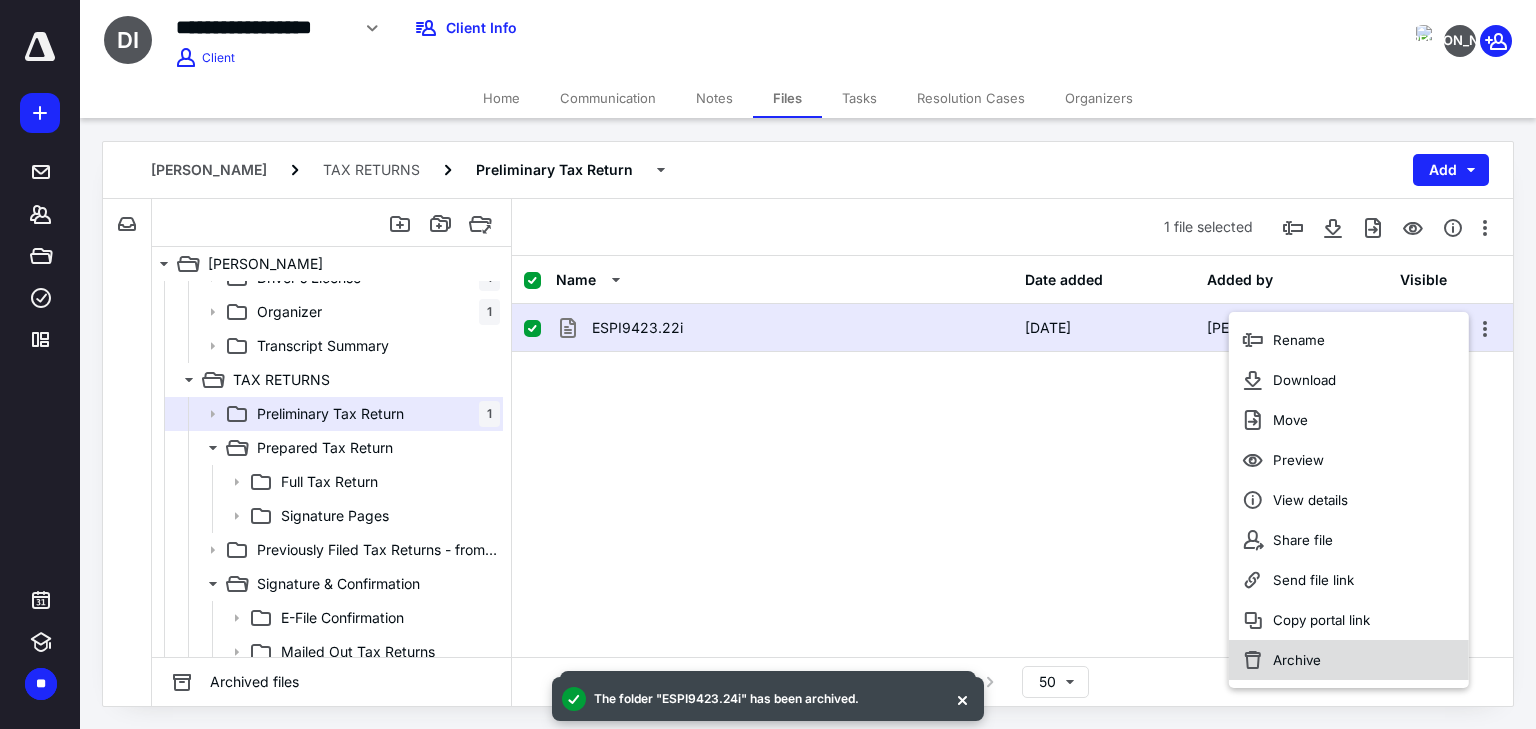 click on "Archive" at bounding box center [1349, 660] 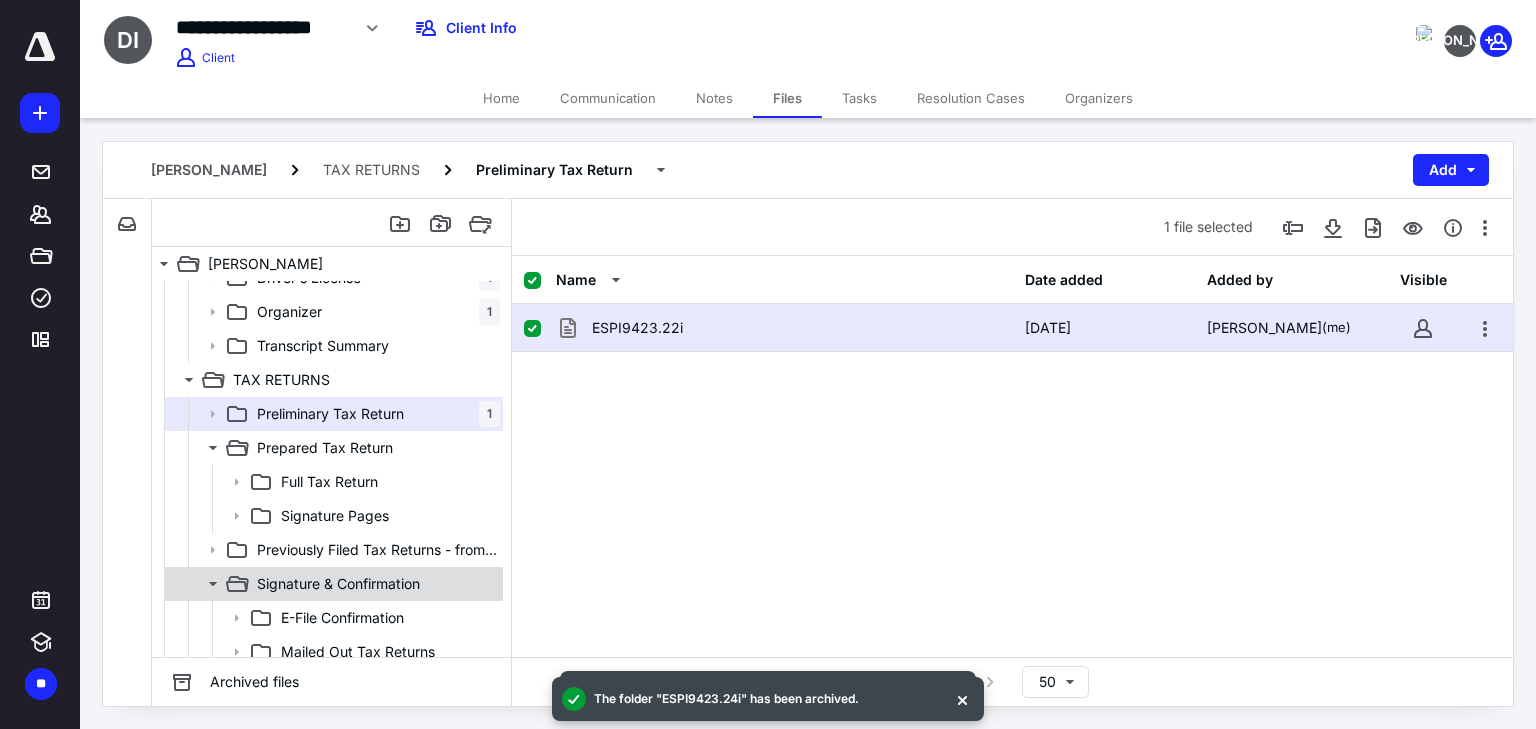 checkbox on "false" 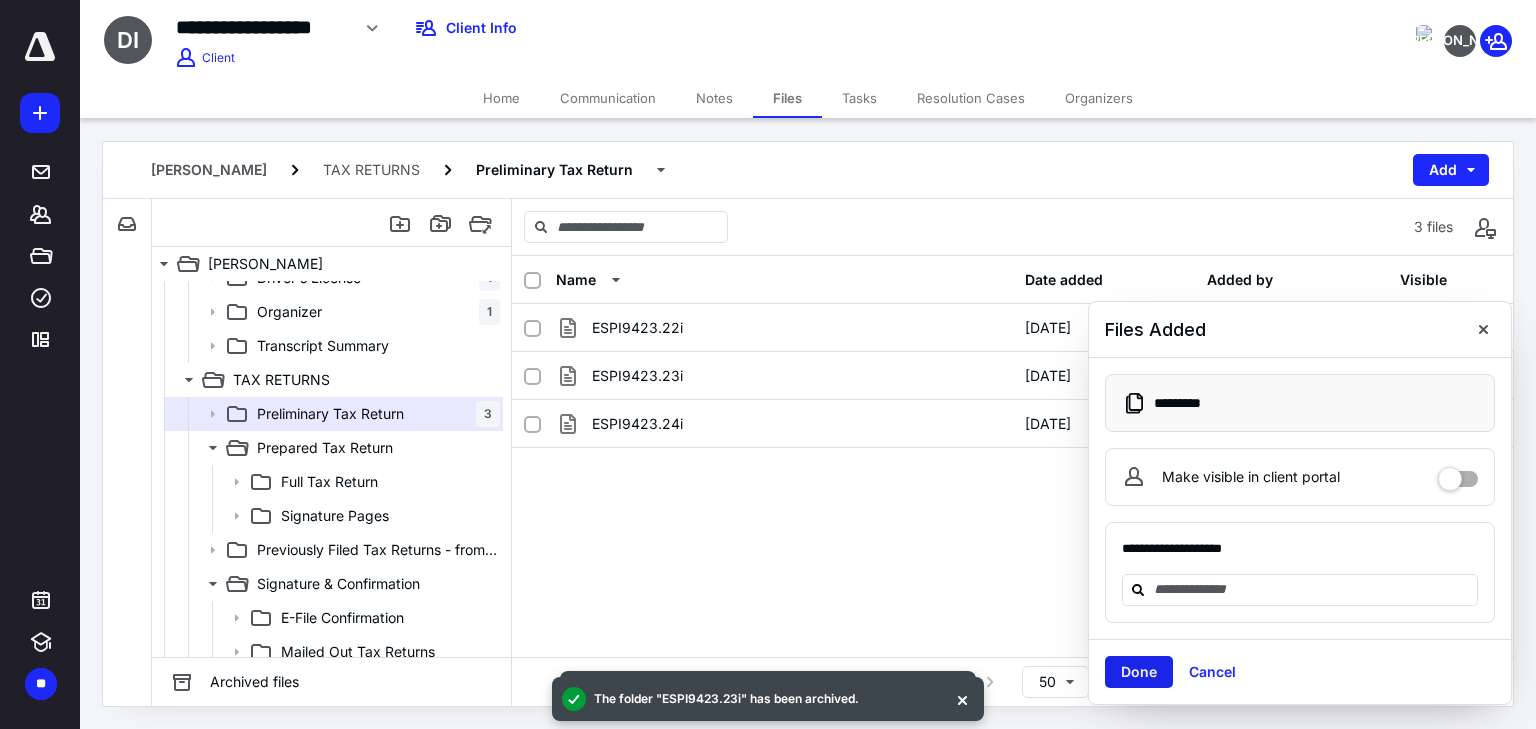 click on "Done" at bounding box center (1139, 672) 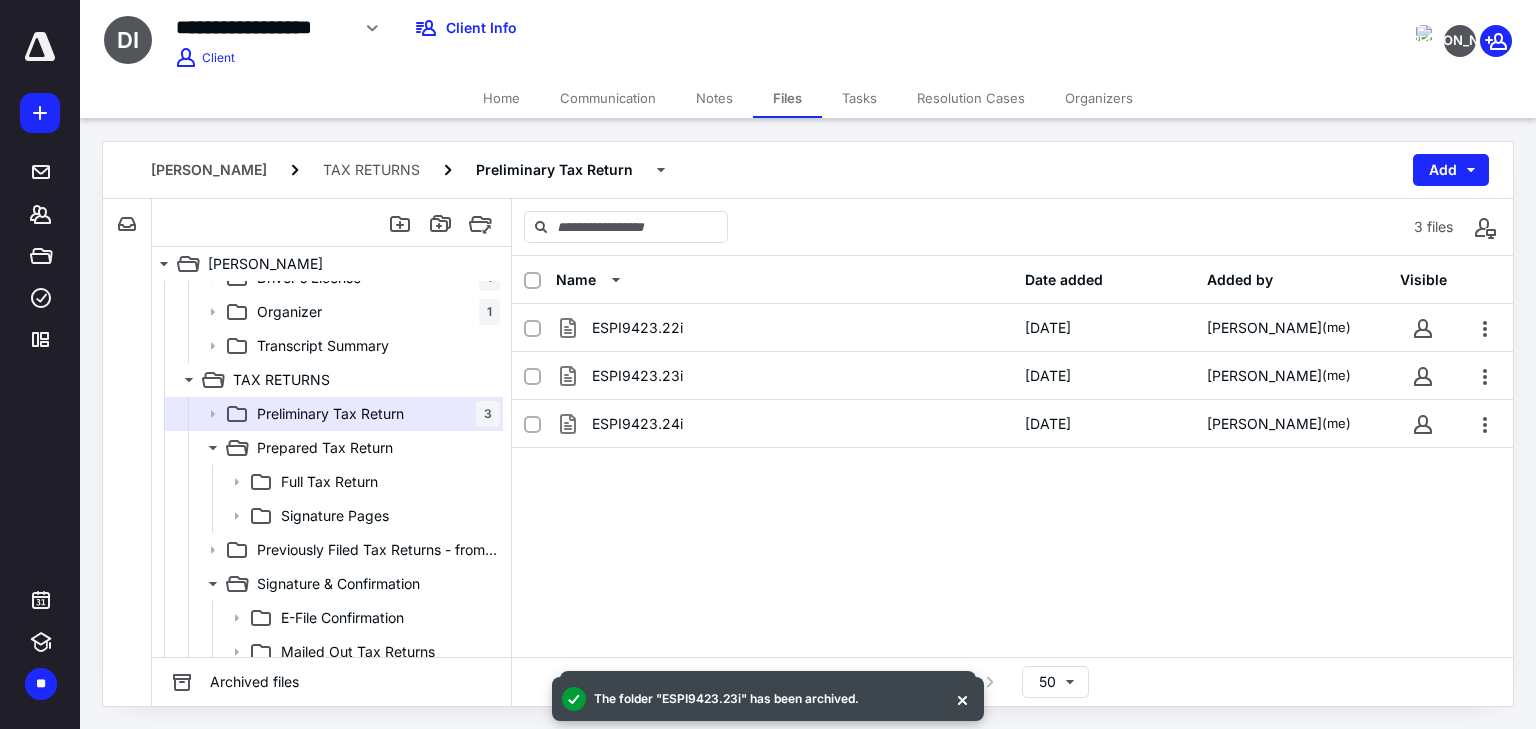 click on "ESPI9423.22i 7/11/2025 Ismail Hossain  (me) ESPI9423.23i 7/11/2025 Ismail Hossain  (me) ESPI9423.24i 7/11/2025 Ismail Hossain  (me)" at bounding box center [1012, 454] 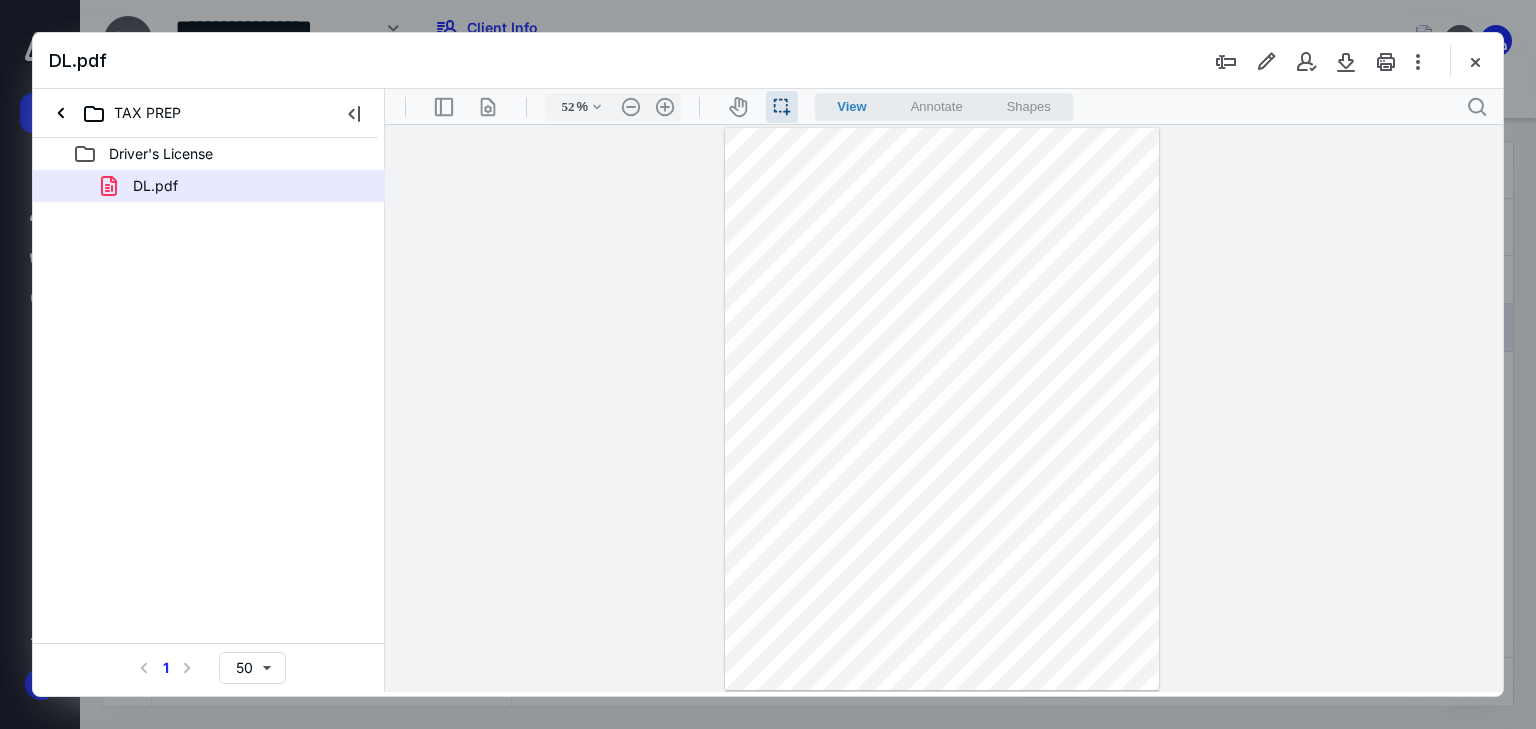 scroll, scrollTop: 0, scrollLeft: 0, axis: both 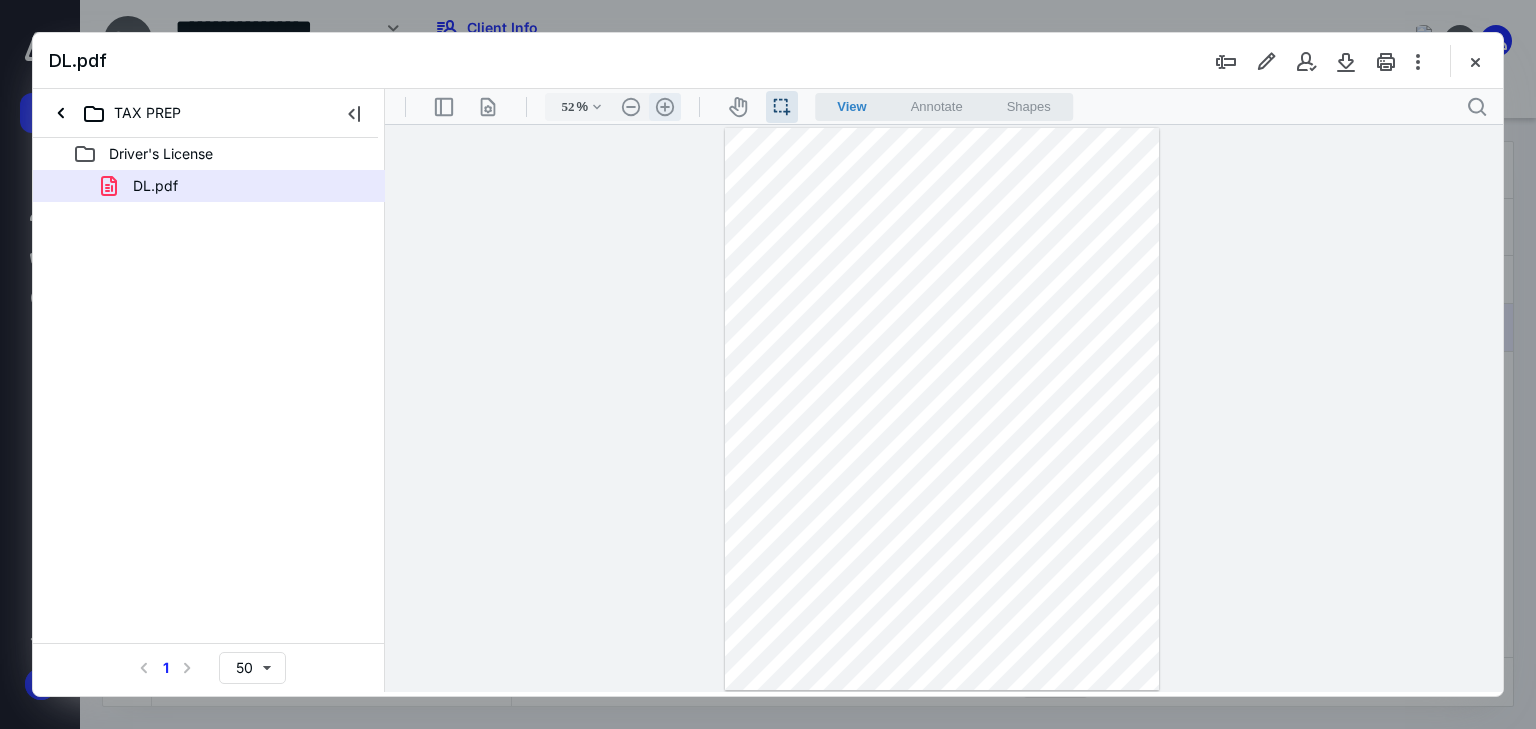 click on ".cls-1{fill:#abb0c4;} icon - header - zoom - in - line" at bounding box center [665, 107] 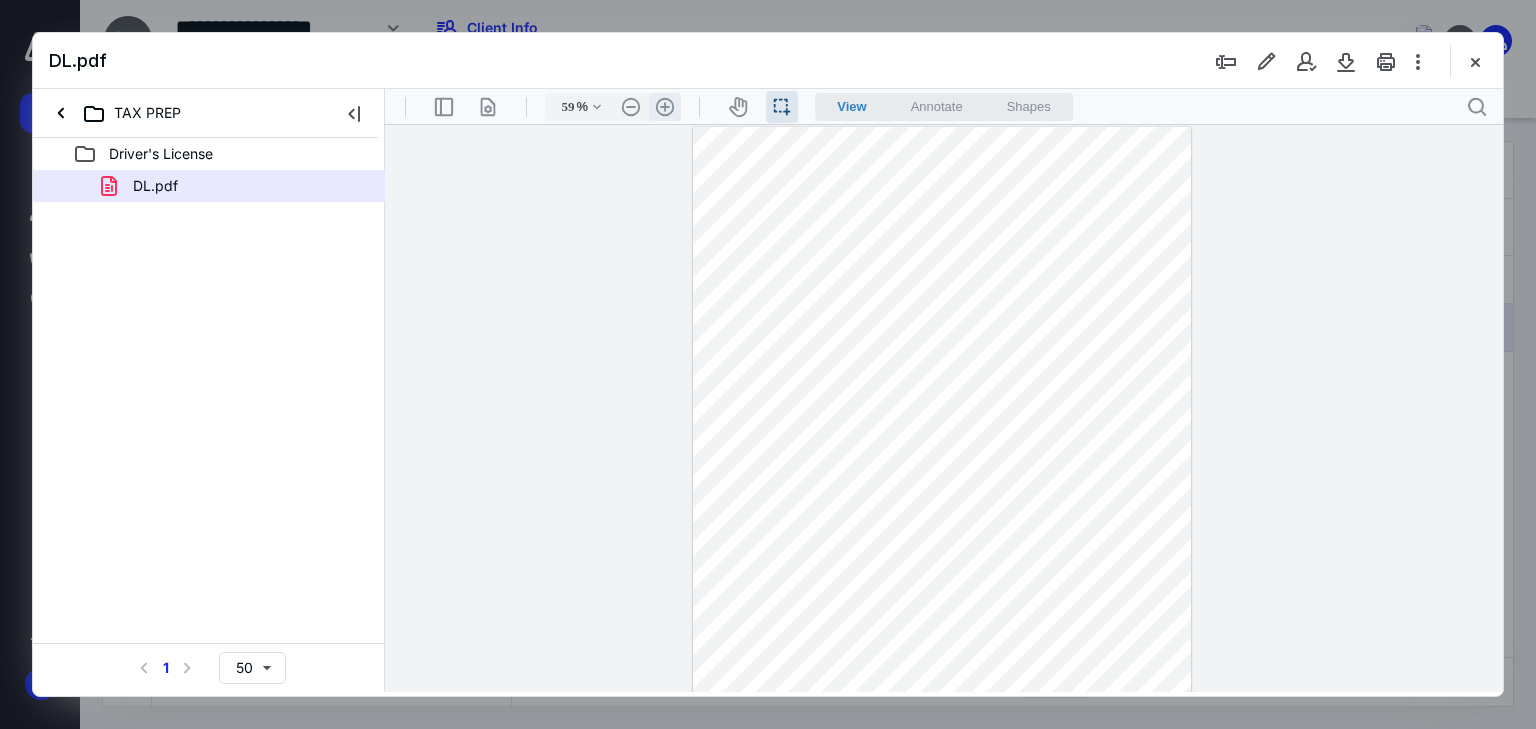 scroll, scrollTop: 76, scrollLeft: 0, axis: vertical 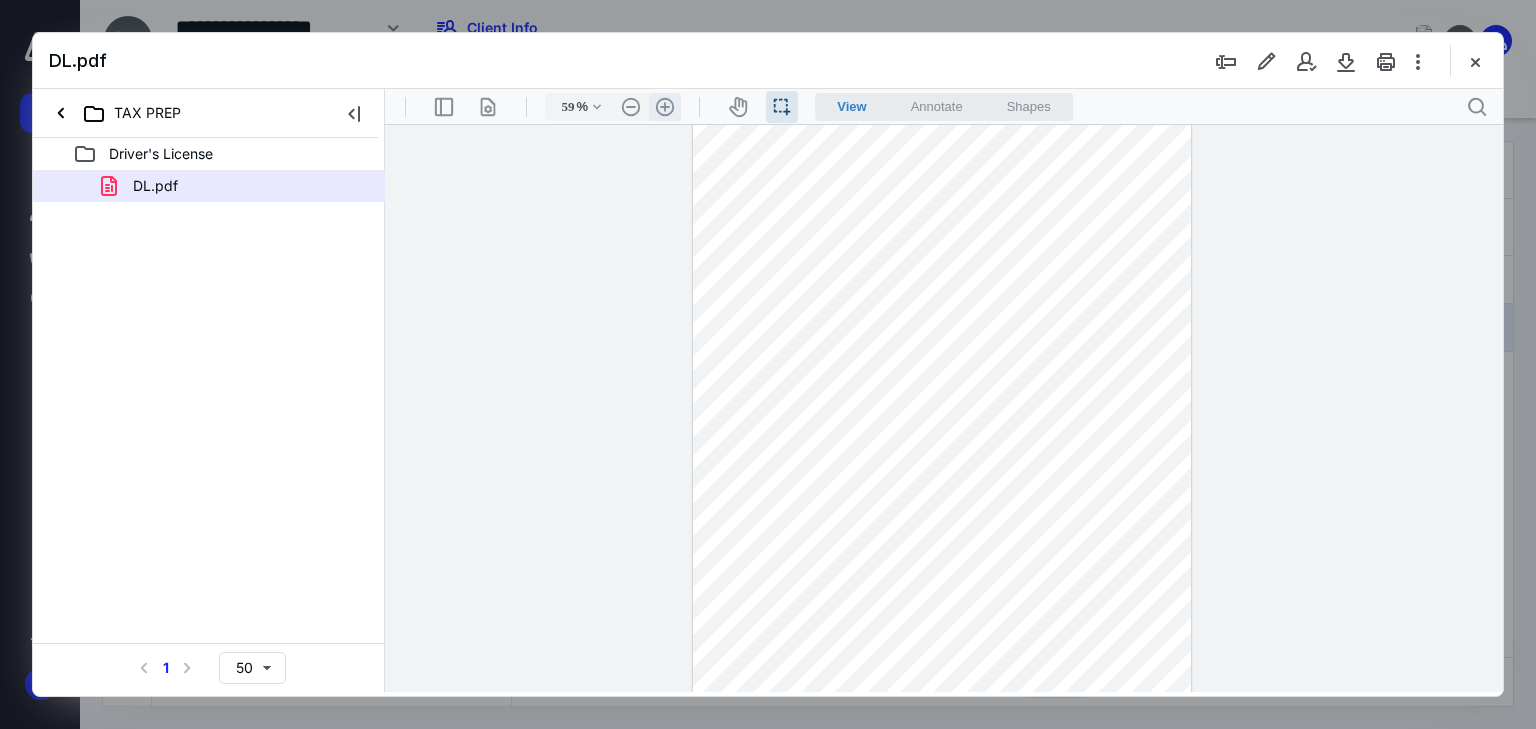 click on ".cls-1{fill:#abb0c4;} icon - header - zoom - in - line" at bounding box center (665, 107) 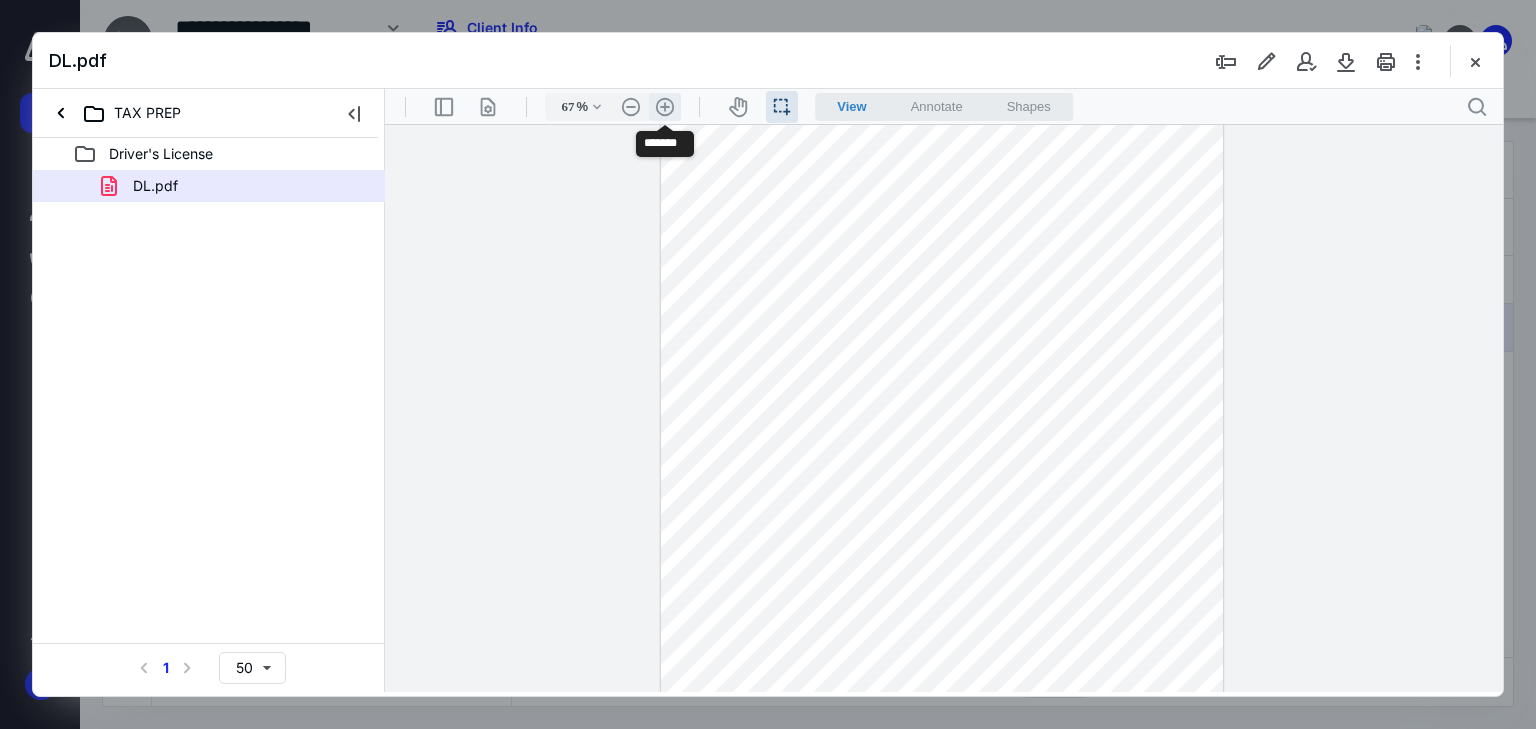 click on ".cls-1{fill:#abb0c4;} icon - header - zoom - in - line" at bounding box center (665, 107) 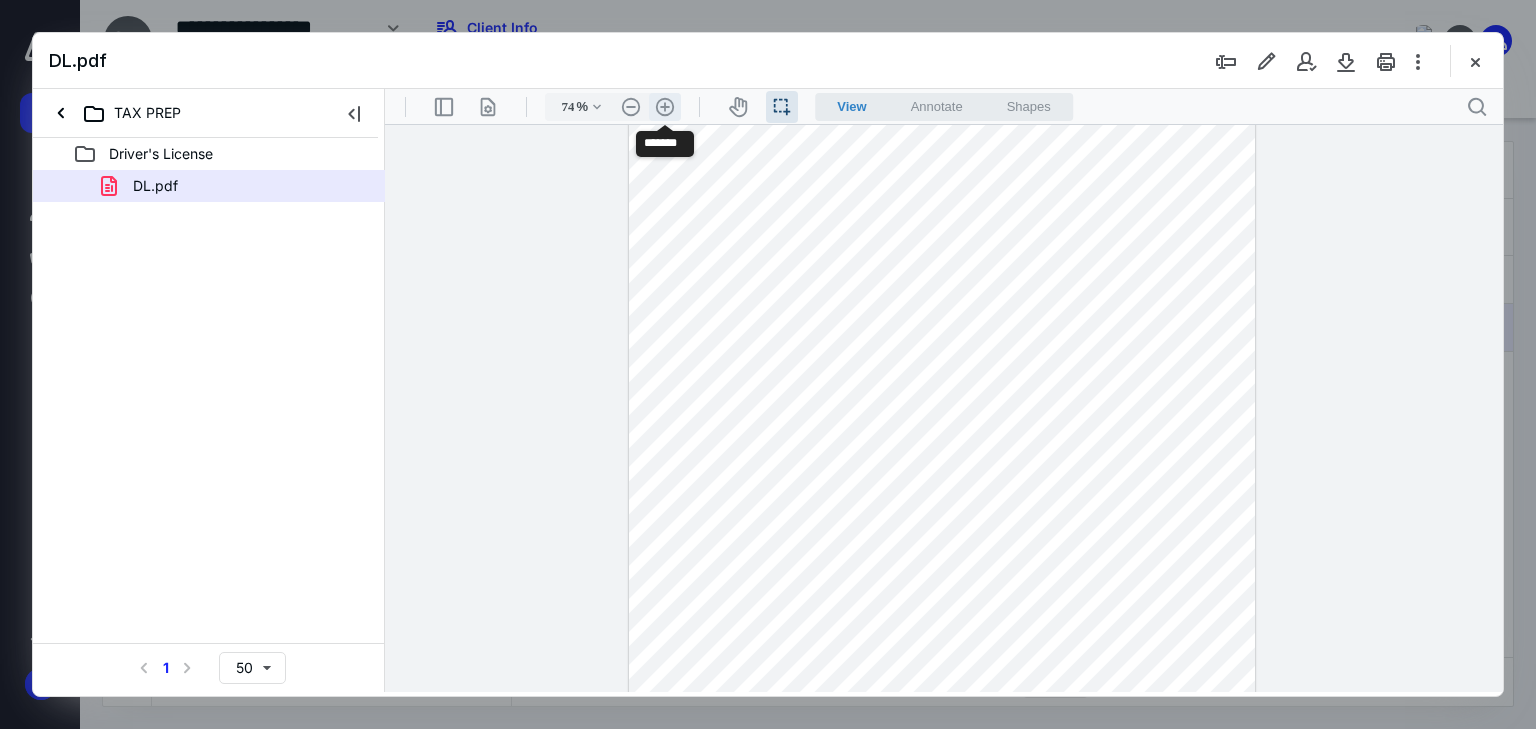 scroll, scrollTop: 114, scrollLeft: 0, axis: vertical 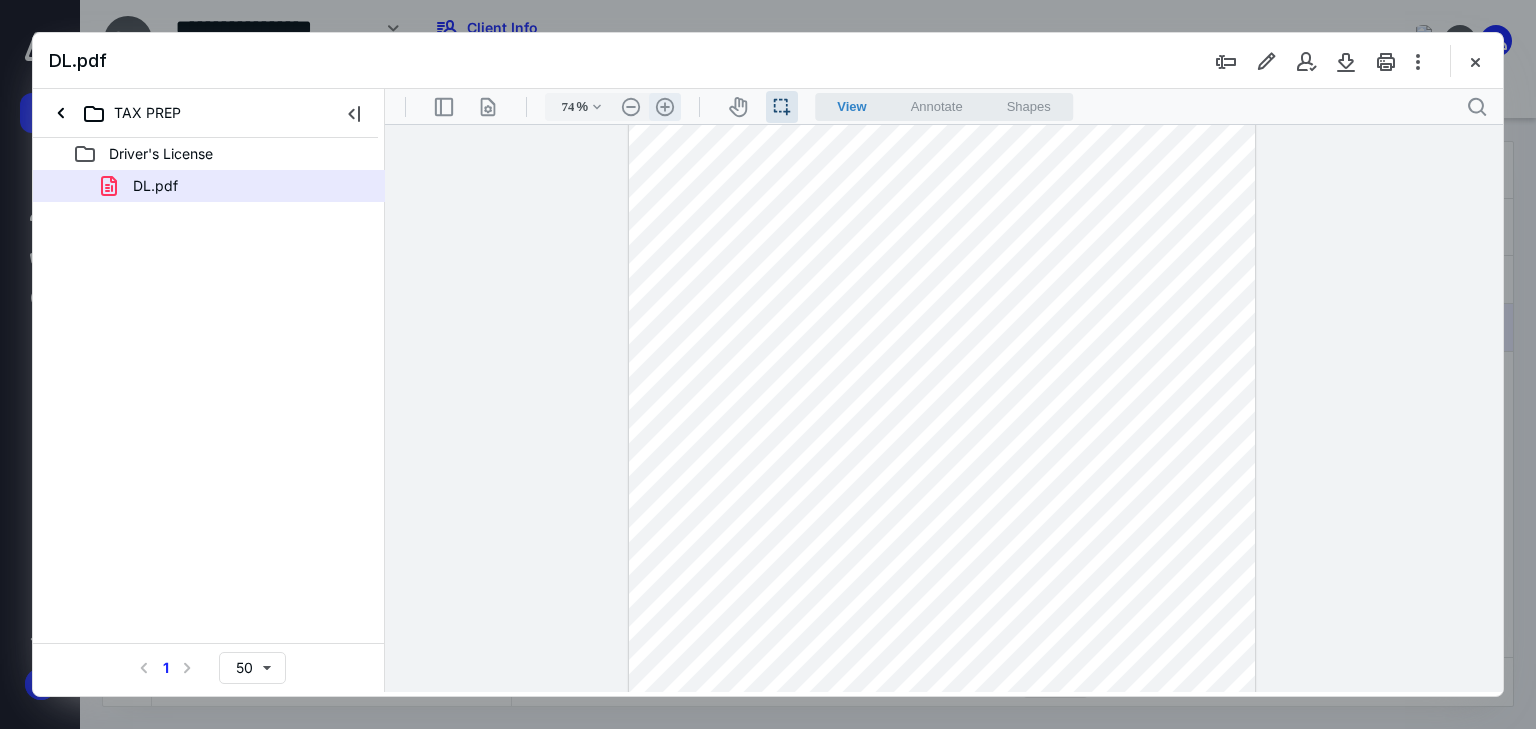 click on ".cls-1{fill:#abb0c4;} icon - header - zoom - in - line" at bounding box center (665, 107) 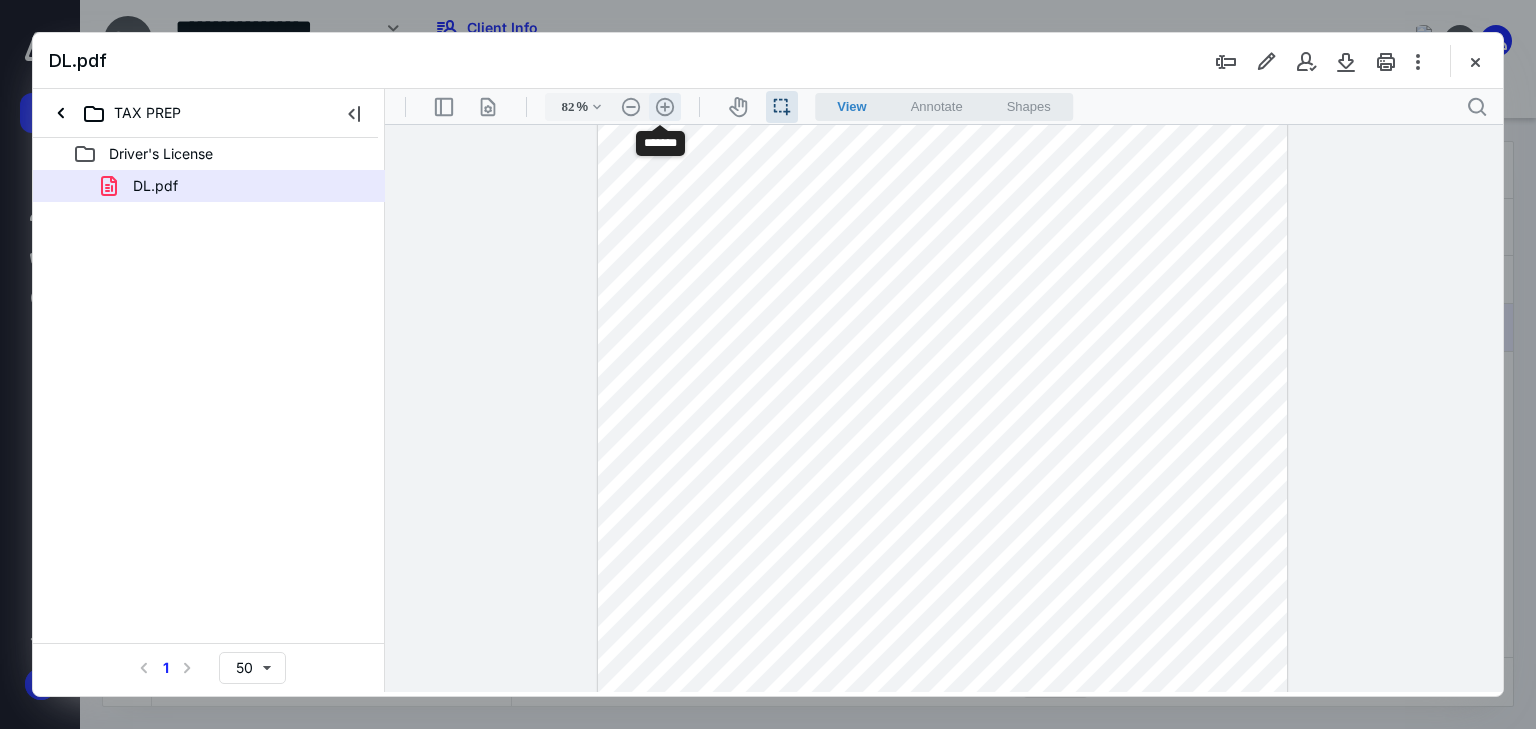 scroll, scrollTop: 152, scrollLeft: 0, axis: vertical 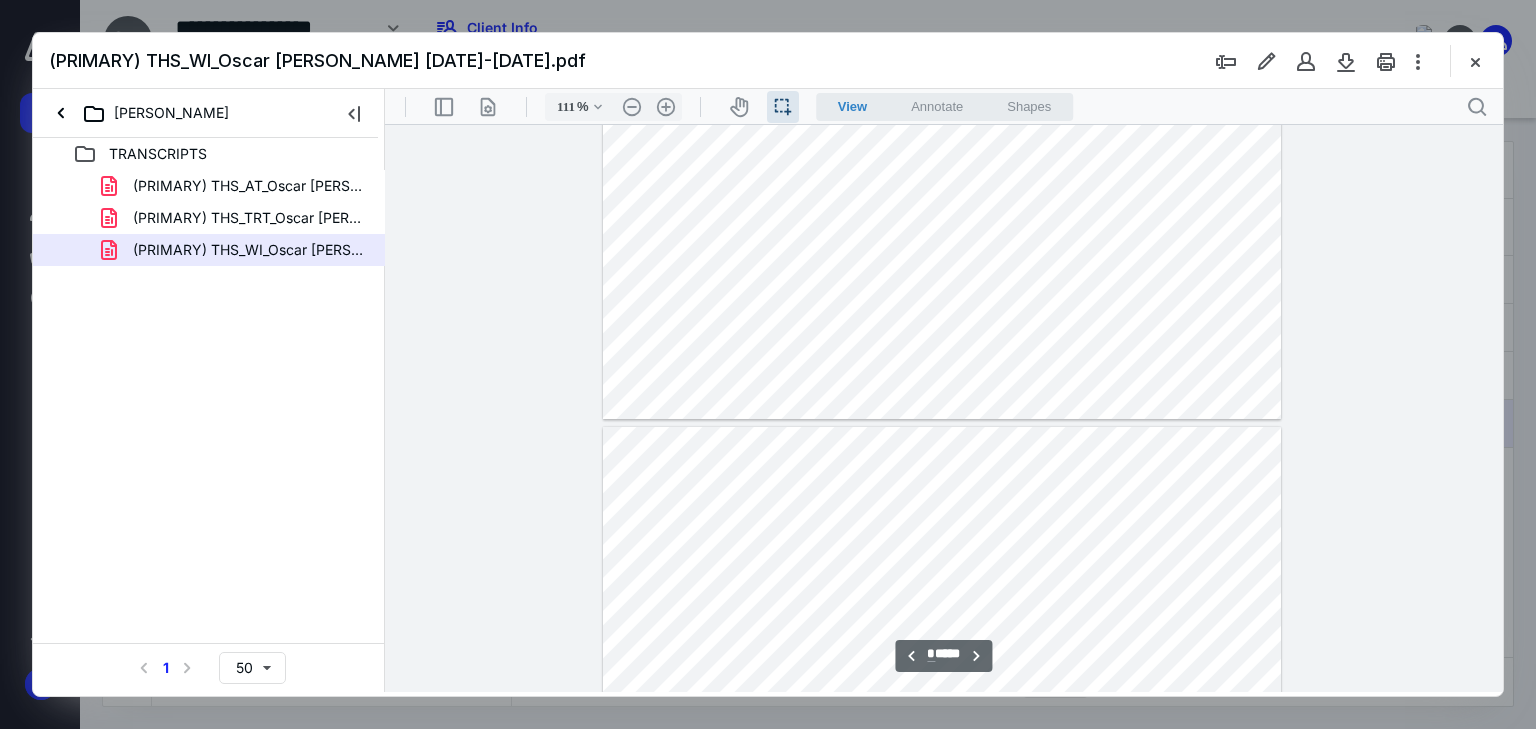 type on "*" 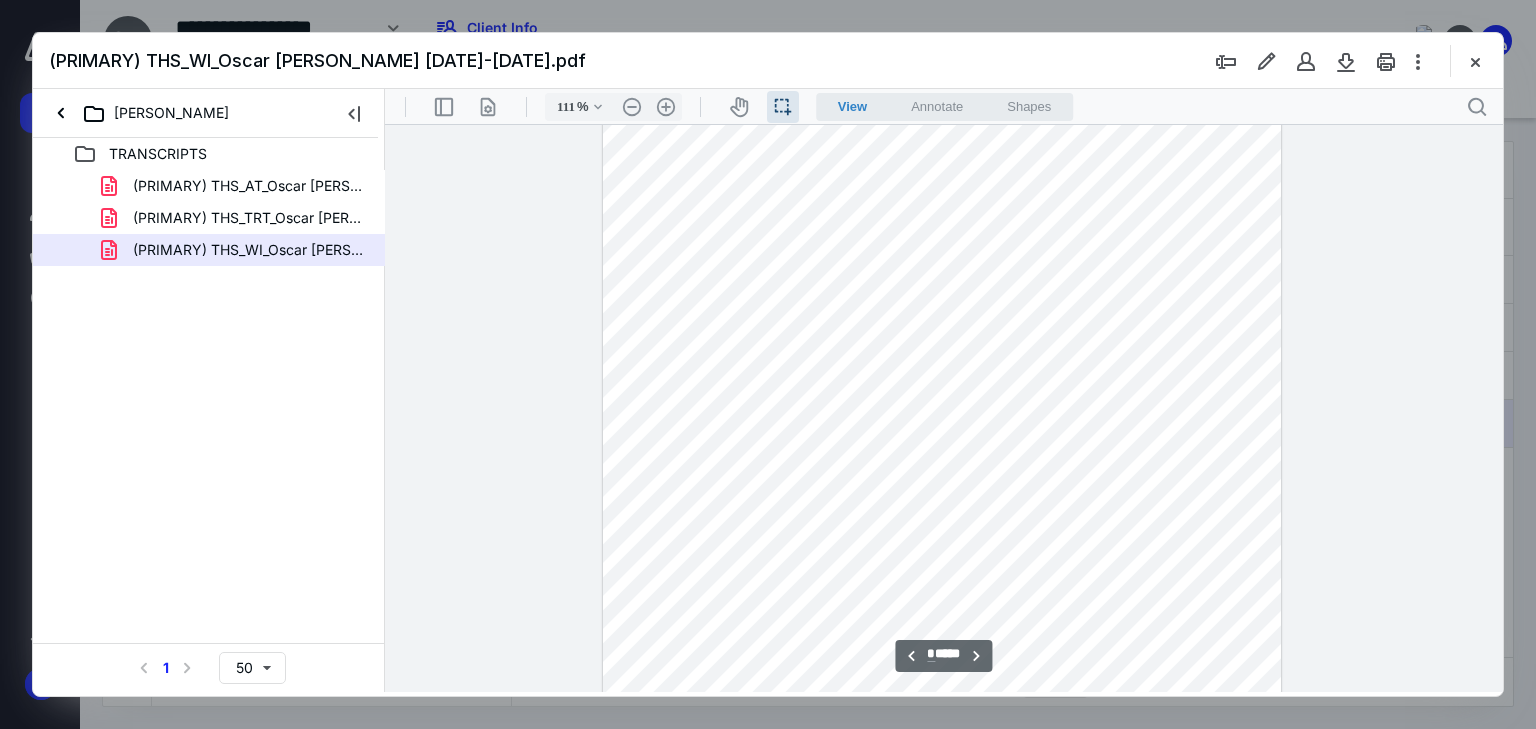 scroll, scrollTop: 6320, scrollLeft: 0, axis: vertical 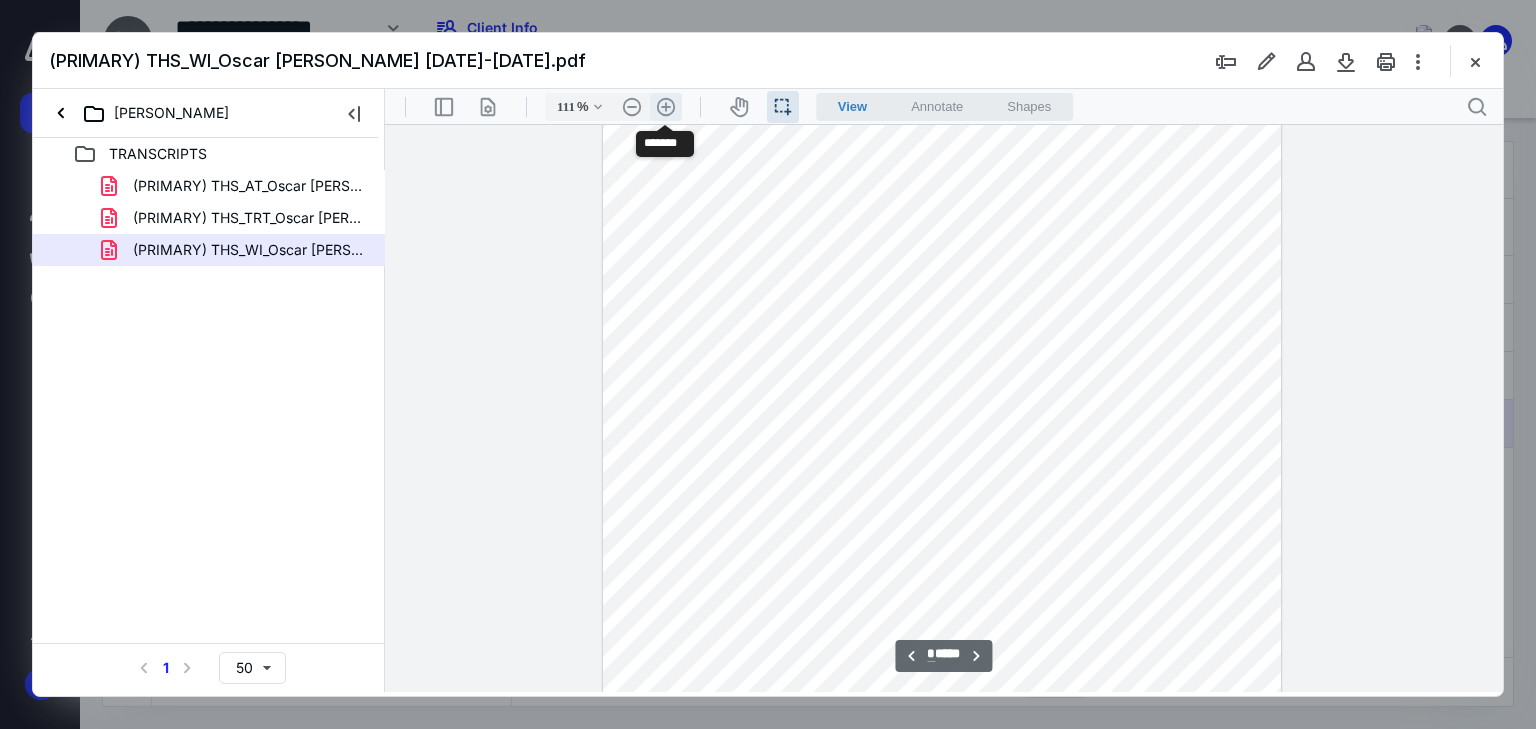 click on ".cls-1{fill:#abb0c4;} icon - header - zoom - in - line" at bounding box center (666, 107) 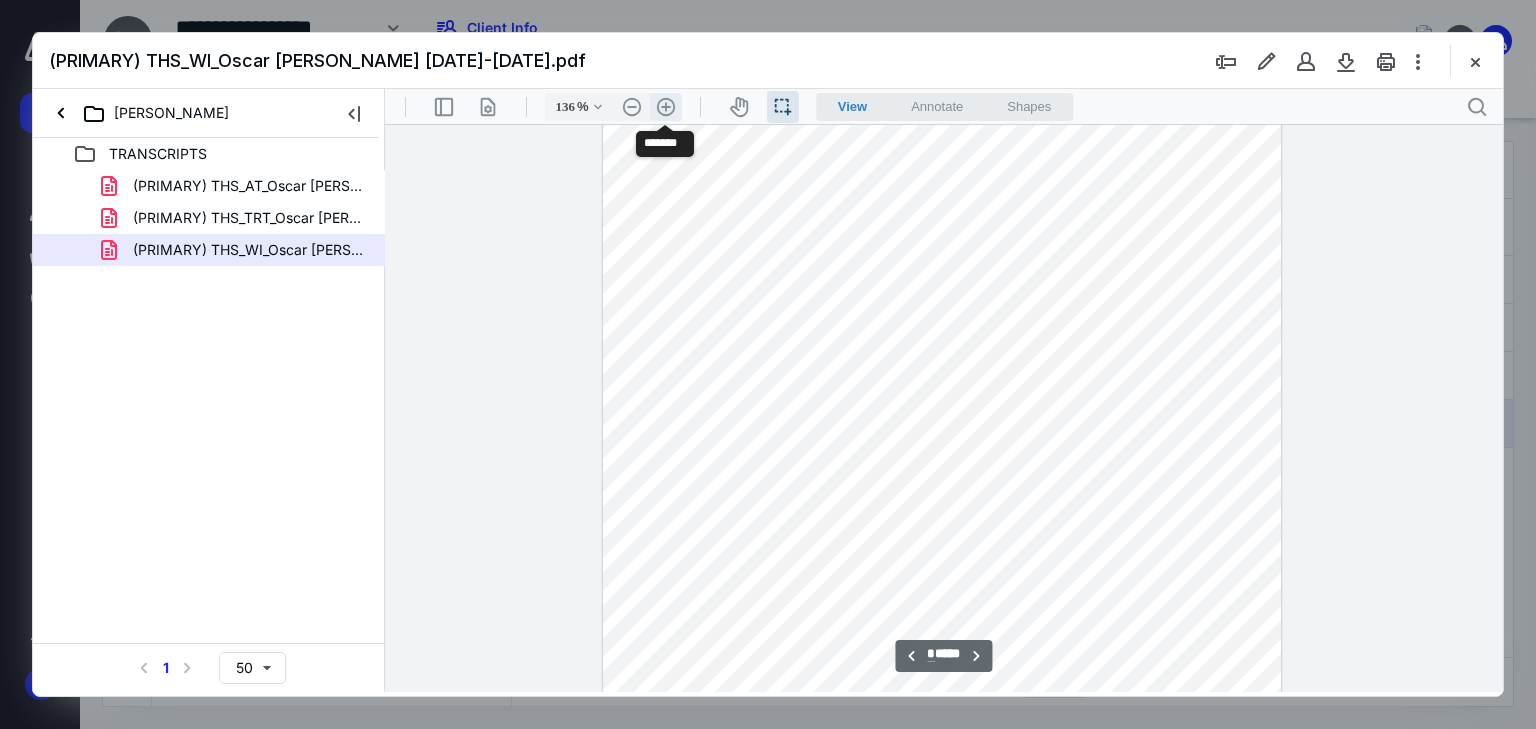 scroll, scrollTop: 7804, scrollLeft: 0, axis: vertical 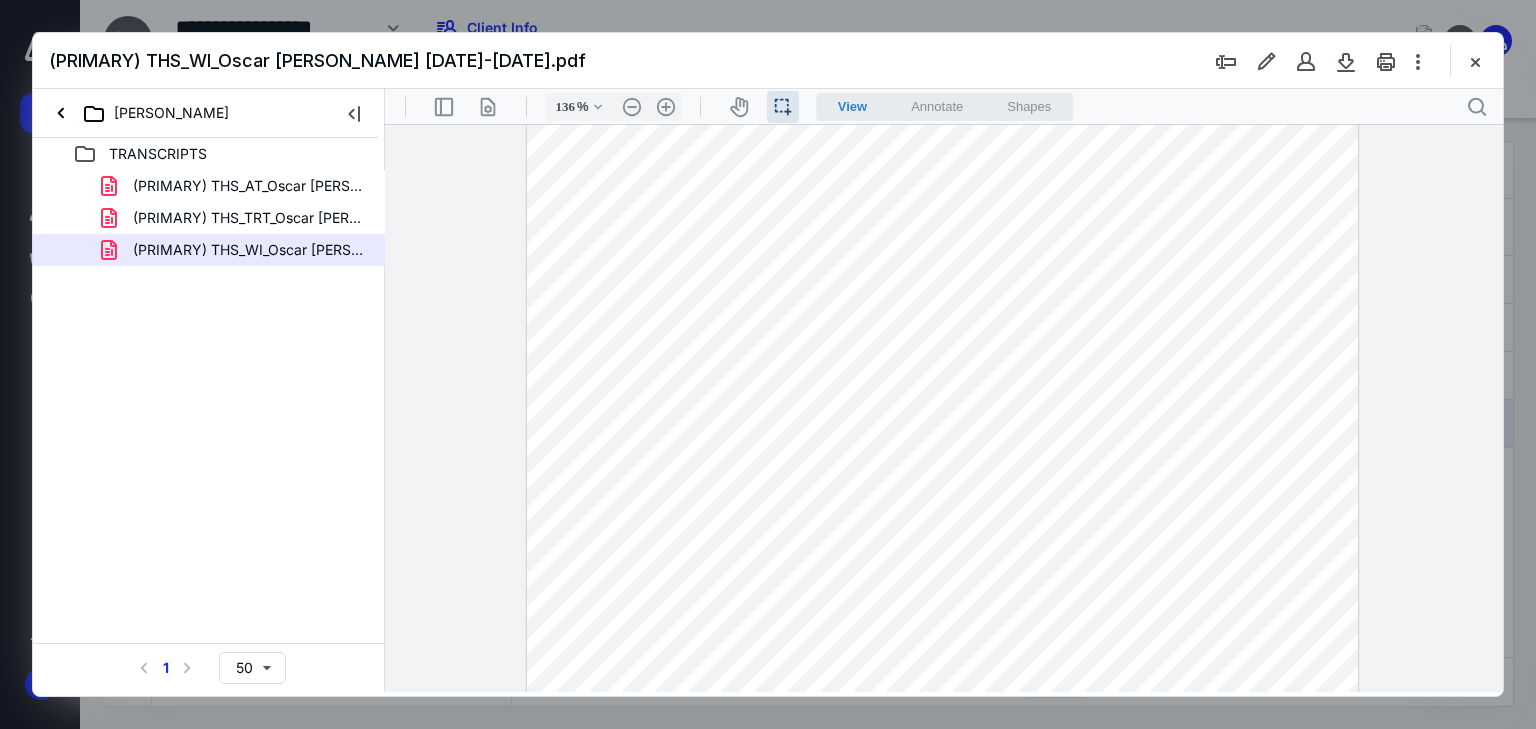 click at bounding box center (943, 466) 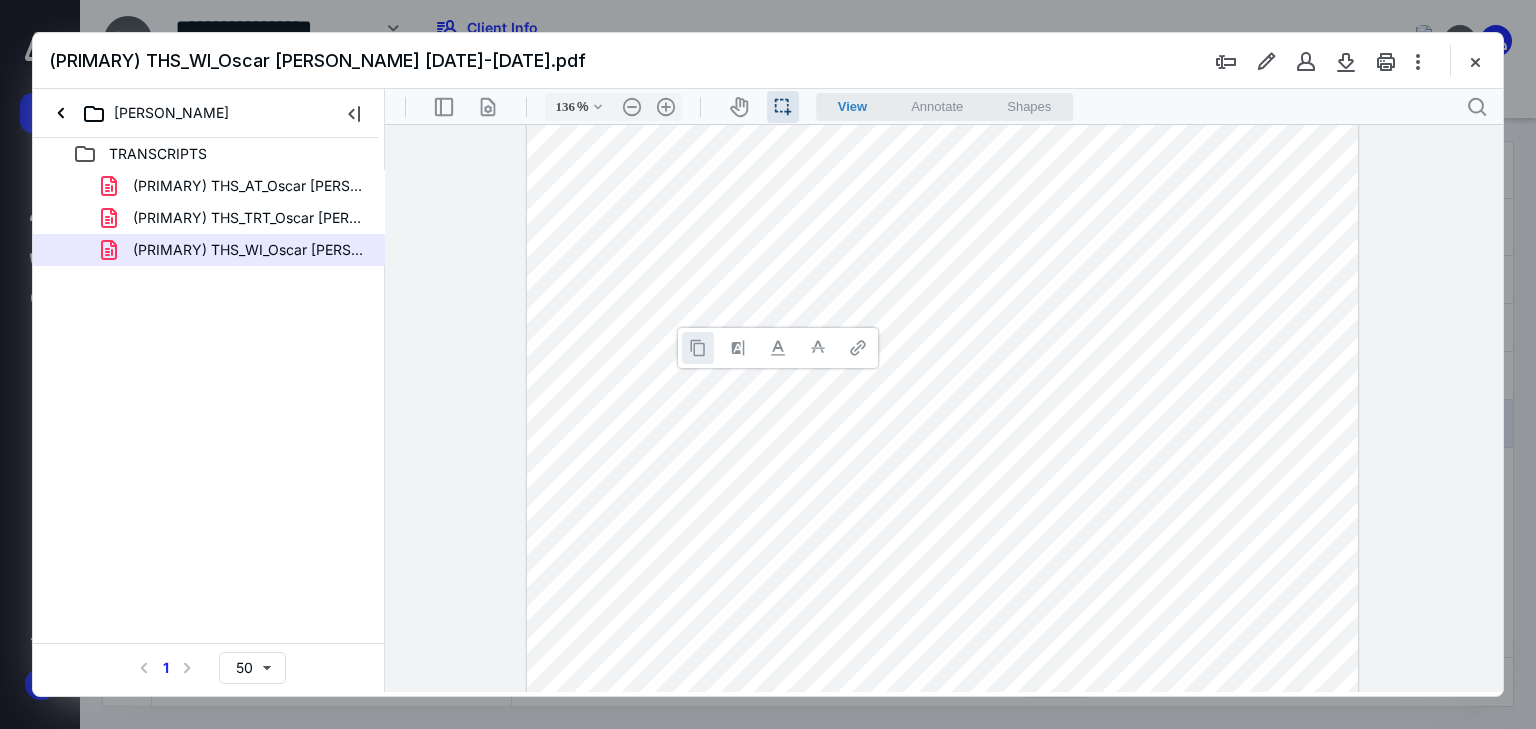click at bounding box center (698, 348) 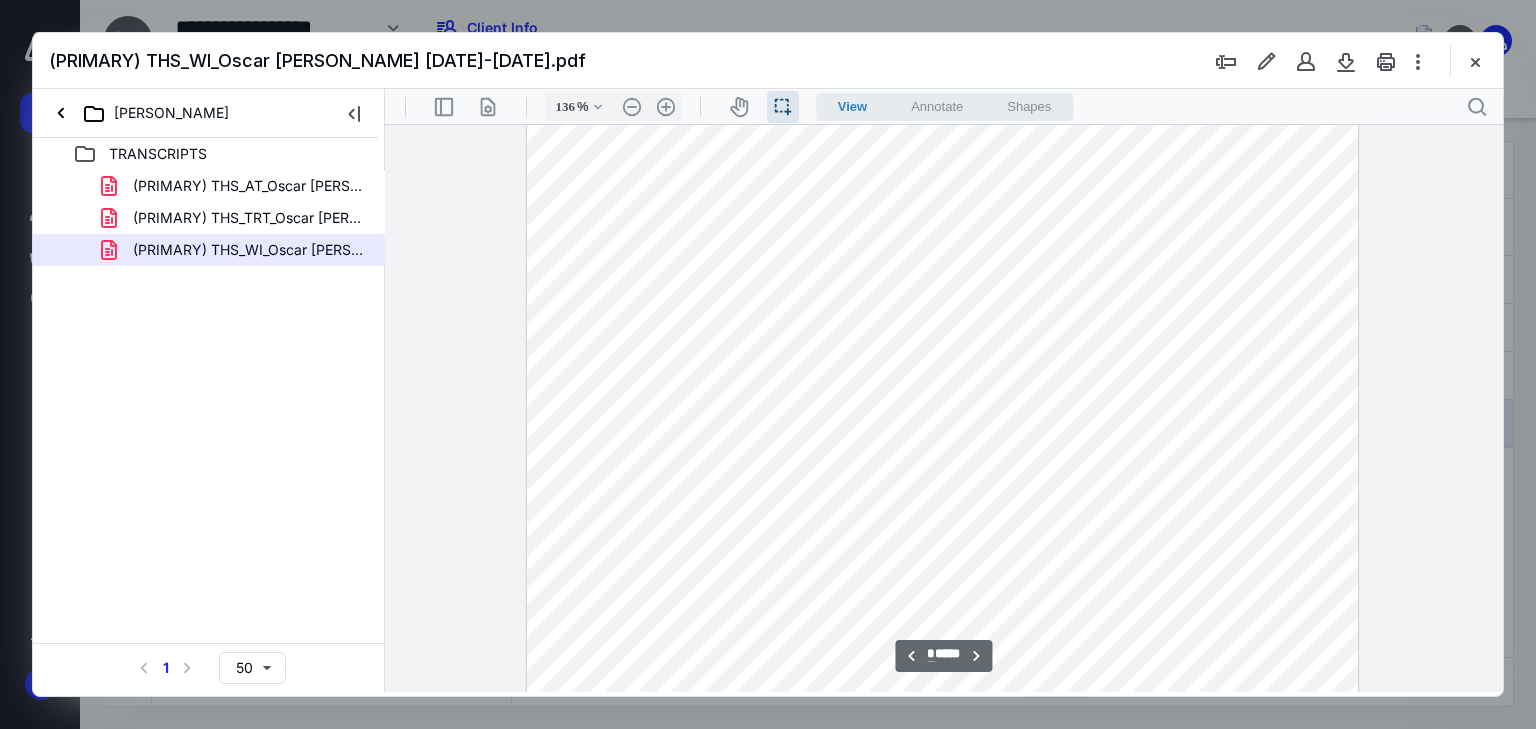 scroll, scrollTop: 7644, scrollLeft: 0, axis: vertical 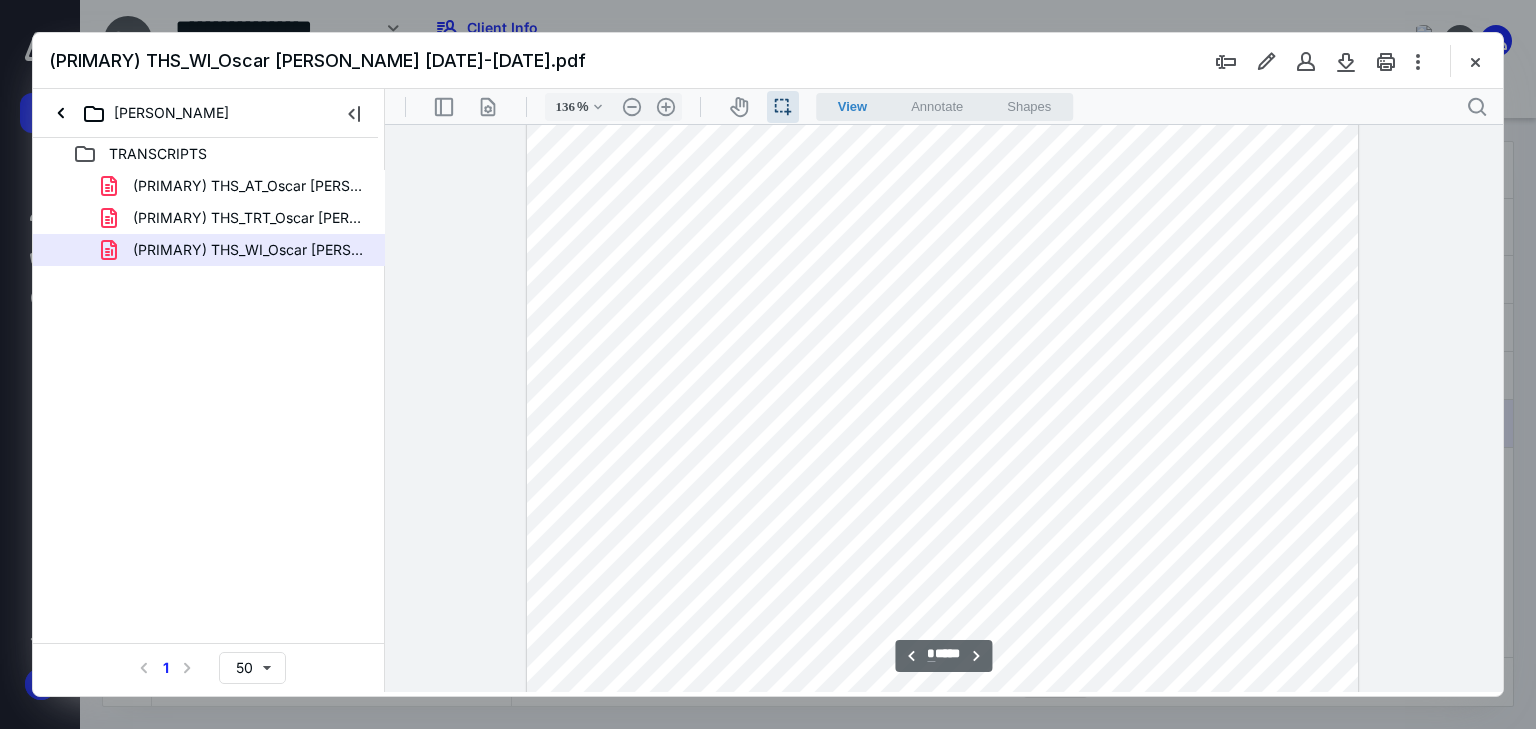 drag, startPoint x: 554, startPoint y: 386, endPoint x: 704, endPoint y: 387, distance: 150.00333 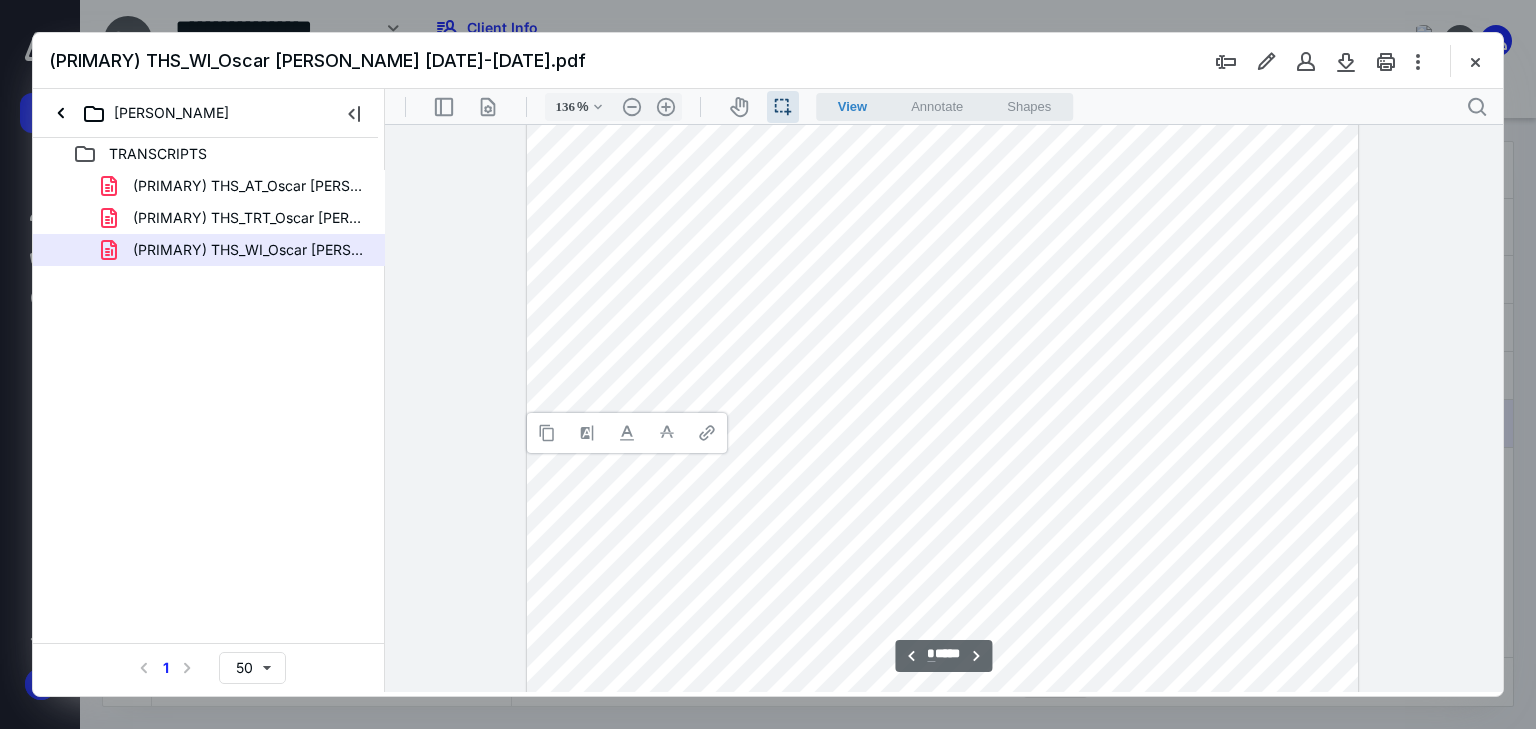 drag, startPoint x: 734, startPoint y: 519, endPoint x: 453, endPoint y: 430, distance: 294.75754 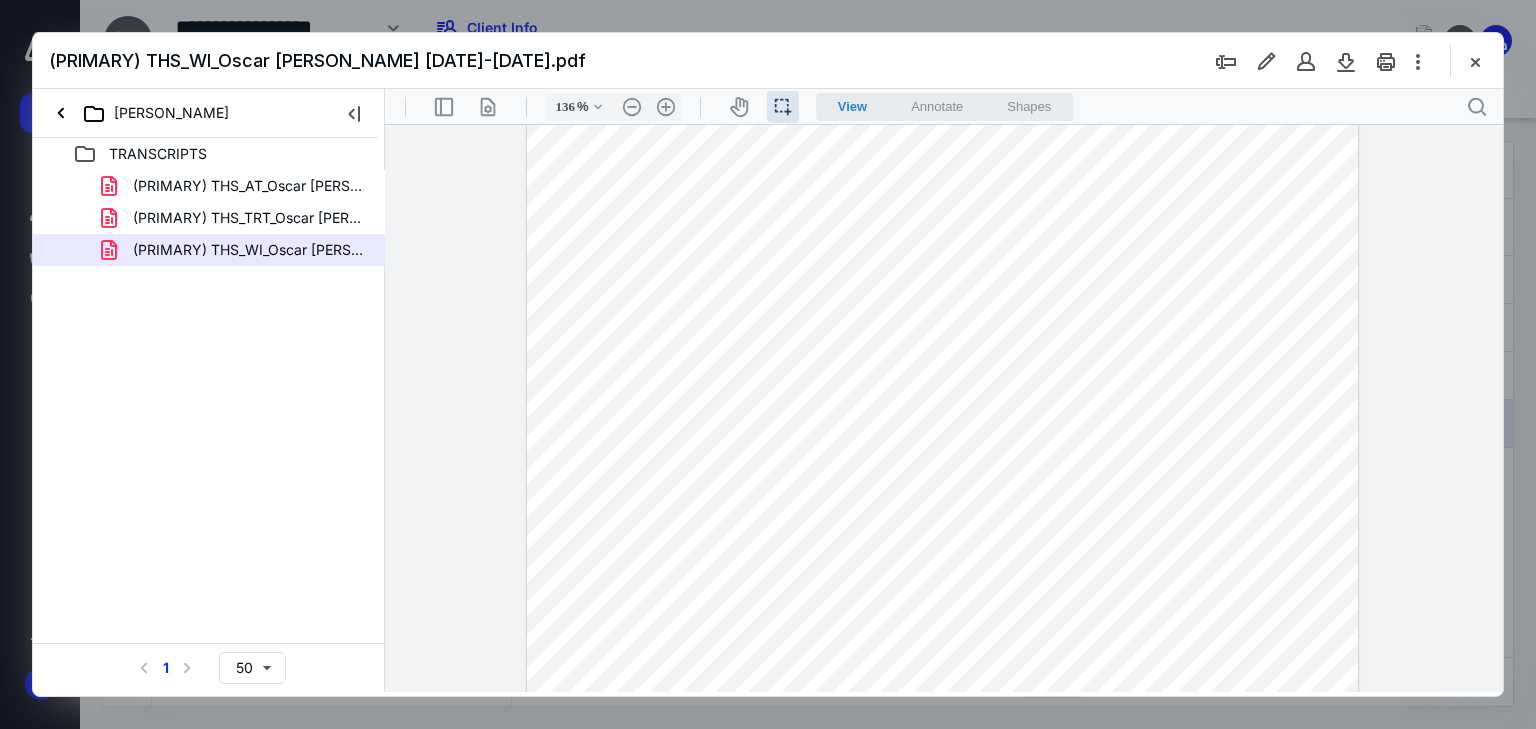 drag, startPoint x: 758, startPoint y: 371, endPoint x: 872, endPoint y: 380, distance: 114.35471 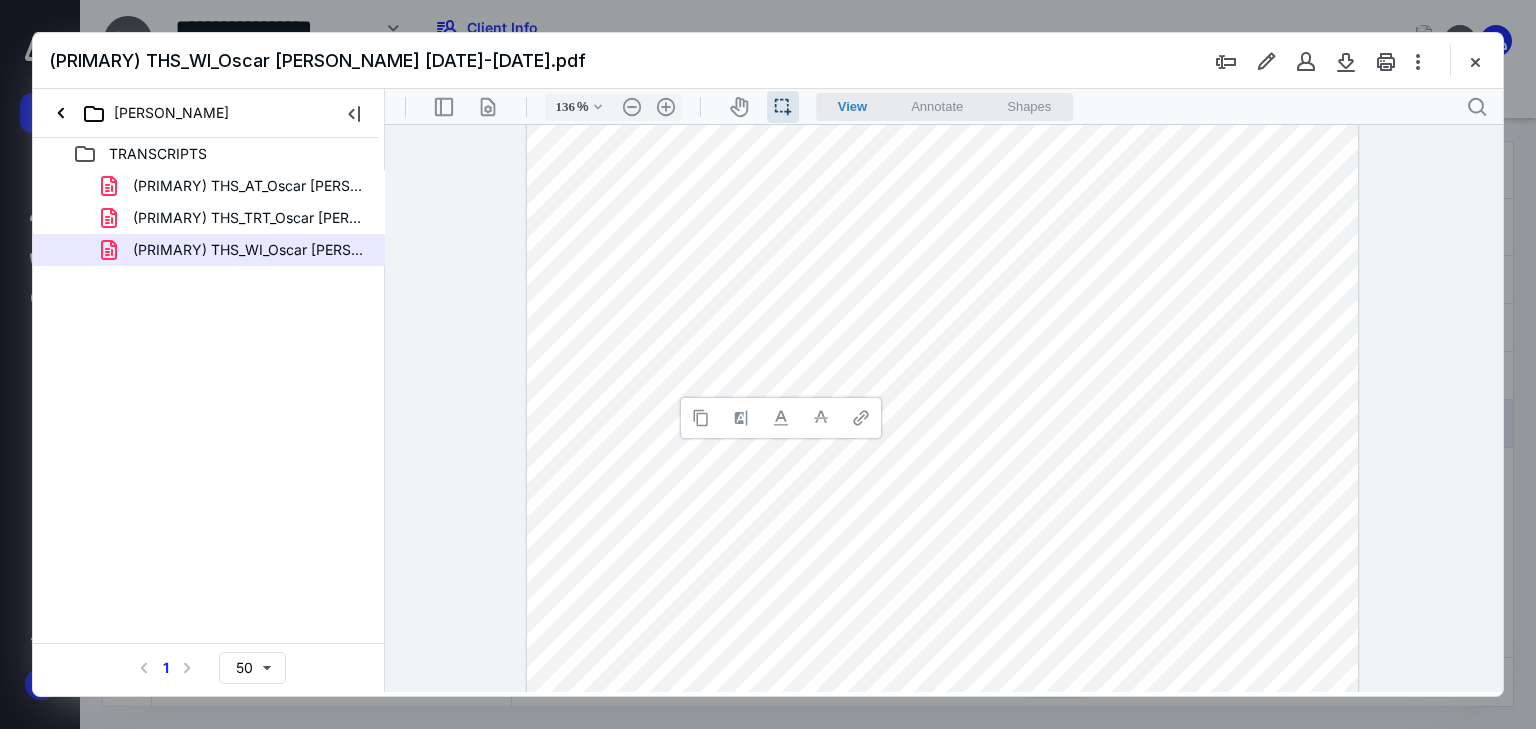 click at bounding box center (943, 626) 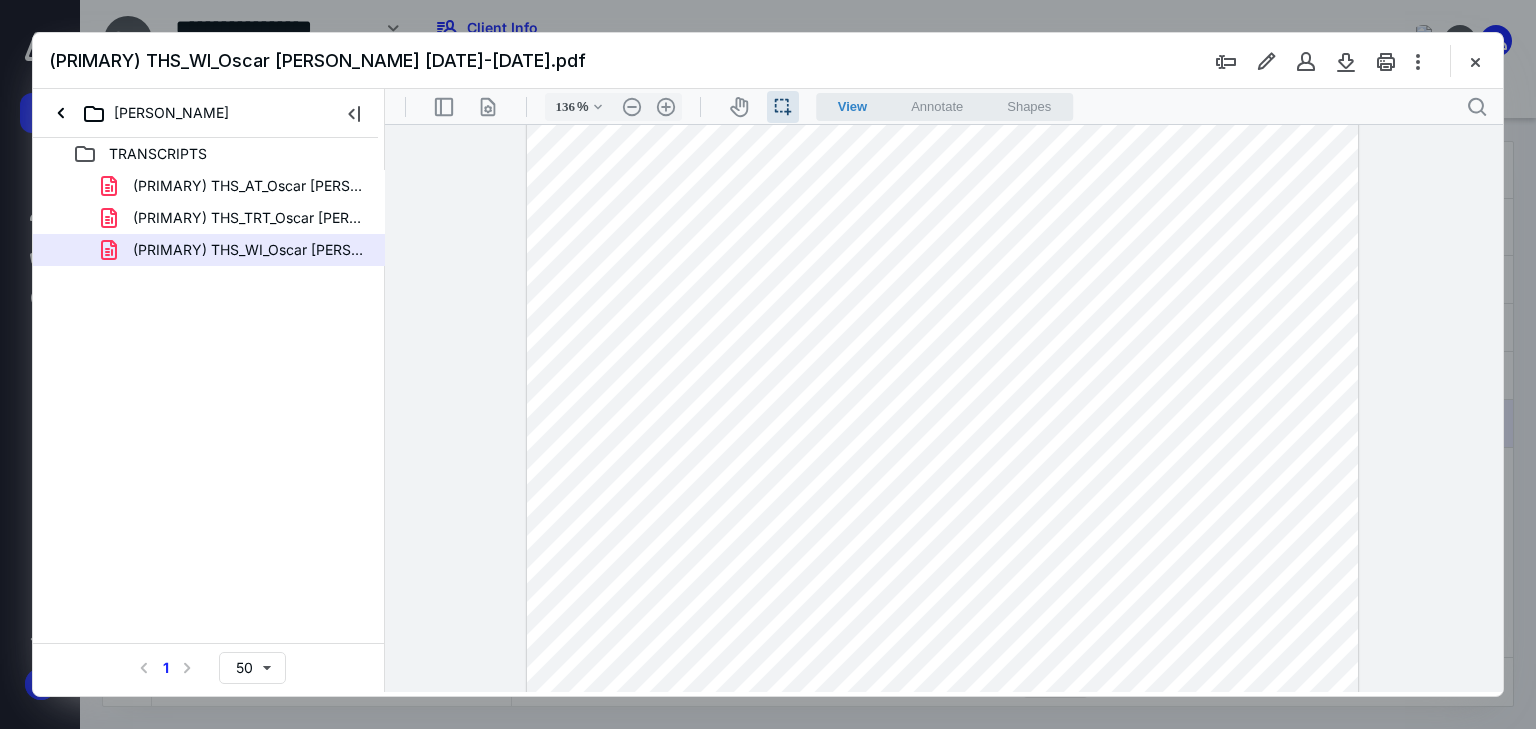 drag, startPoint x: 759, startPoint y: 372, endPoint x: 825, endPoint y: 384, distance: 67.08204 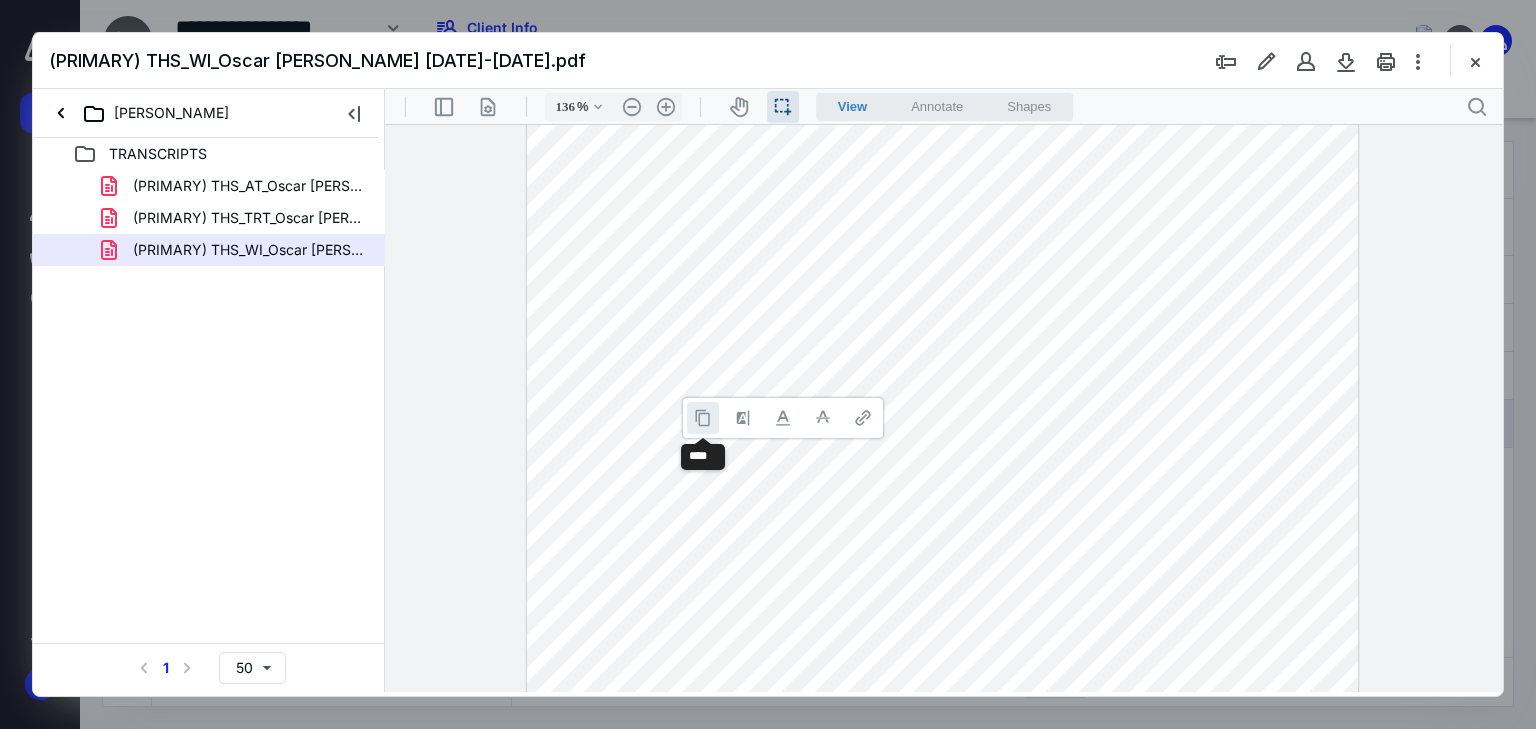 click at bounding box center [703, 418] 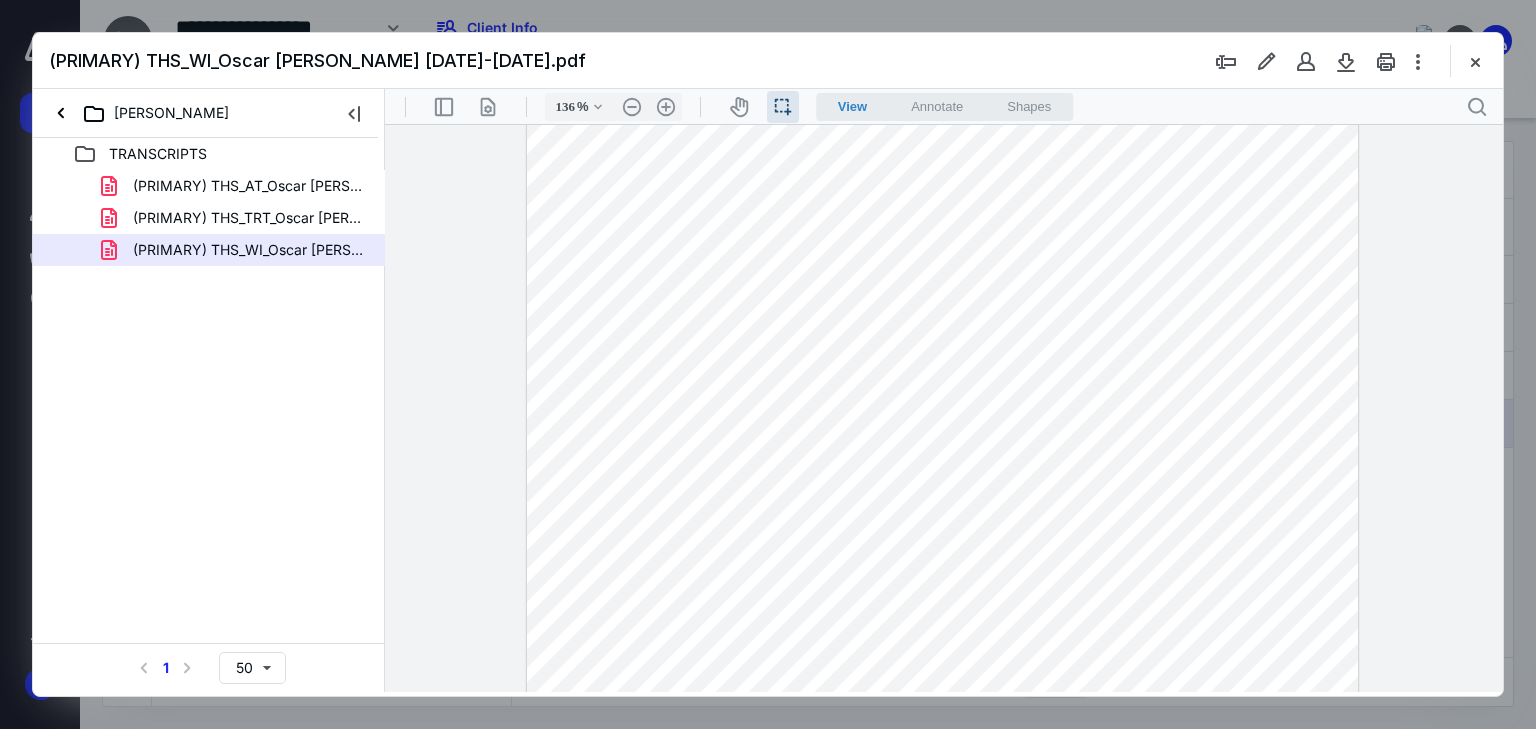drag, startPoint x: 546, startPoint y: 401, endPoint x: 677, endPoint y: 403, distance: 131.01526 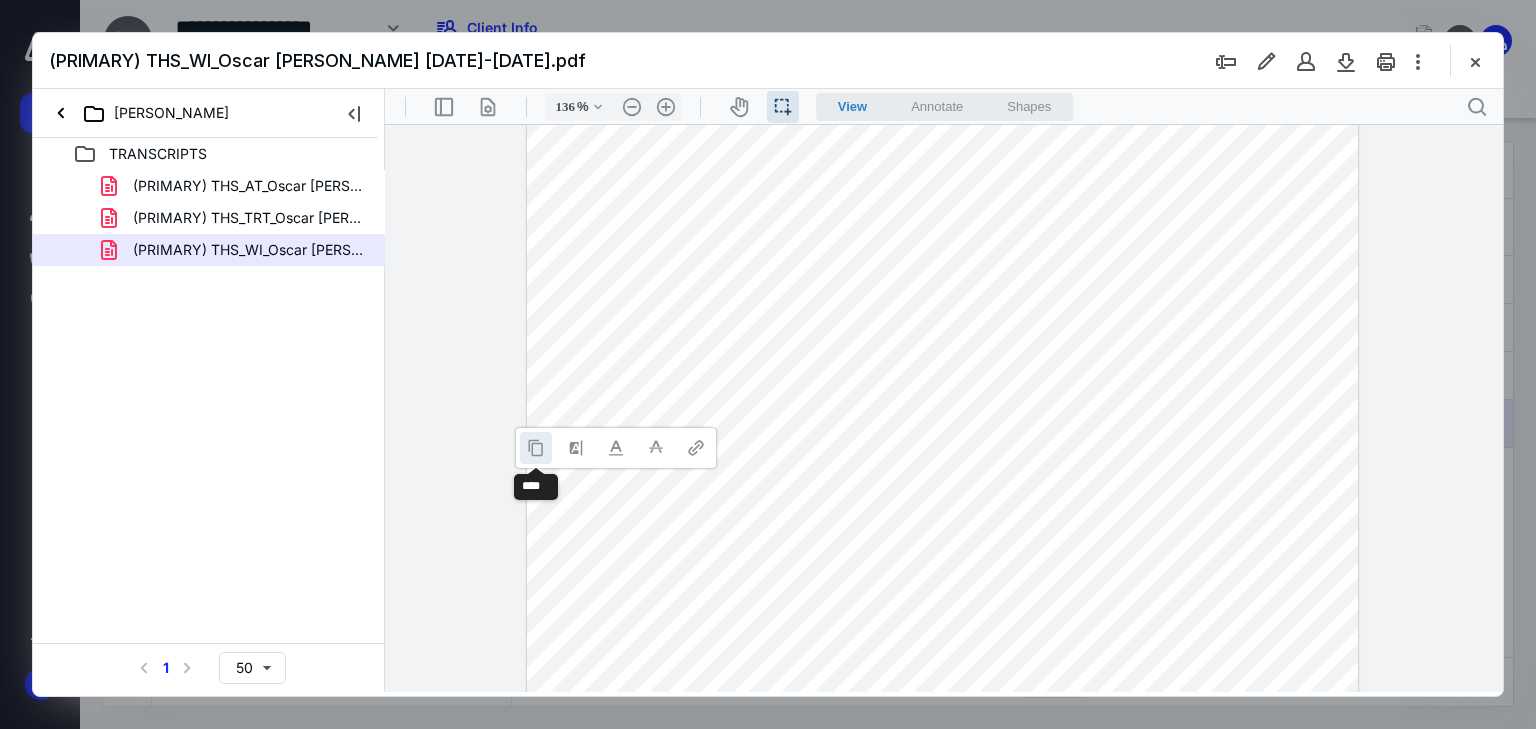 drag, startPoint x: 538, startPoint y: 444, endPoint x: 750, endPoint y: 546, distance: 235.26155 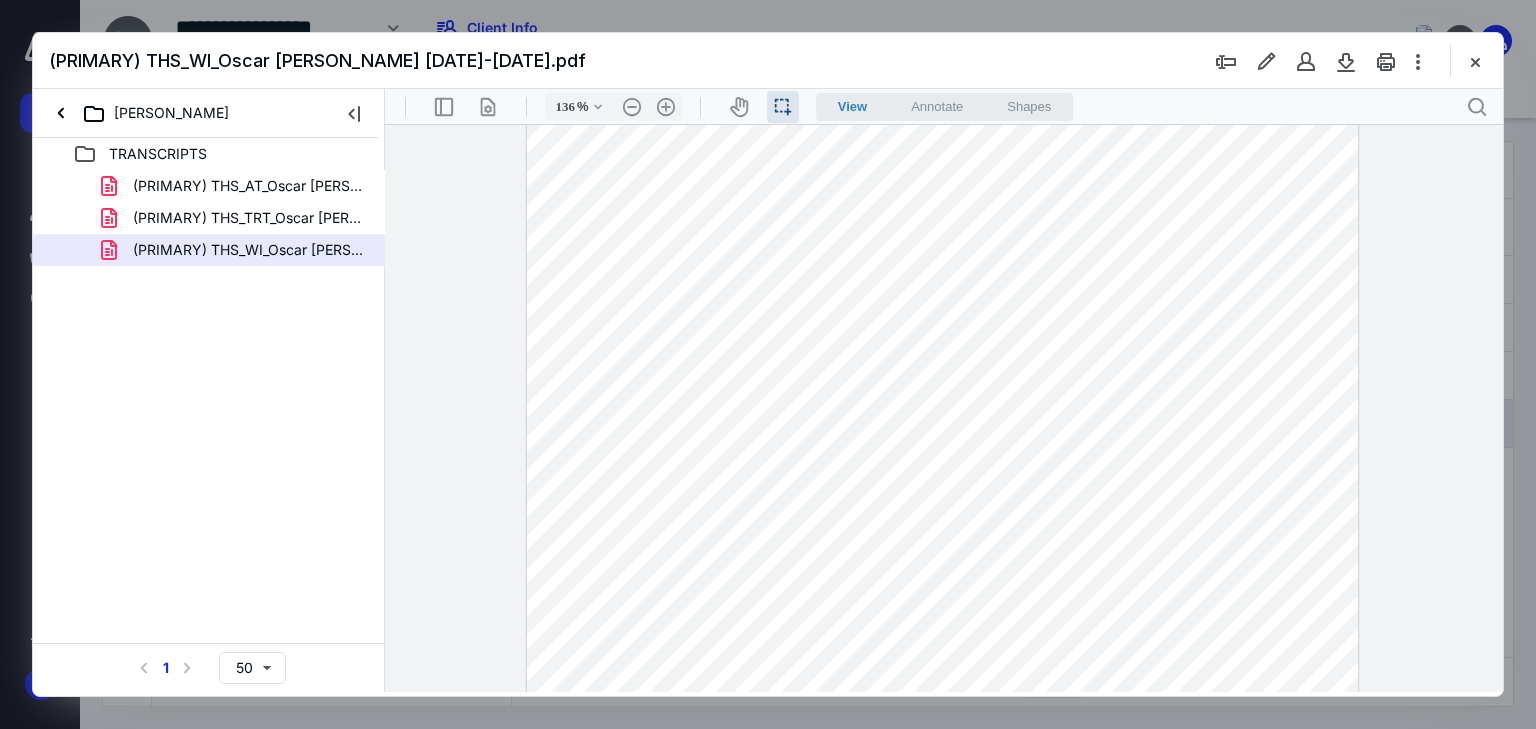click at bounding box center [943, 626] 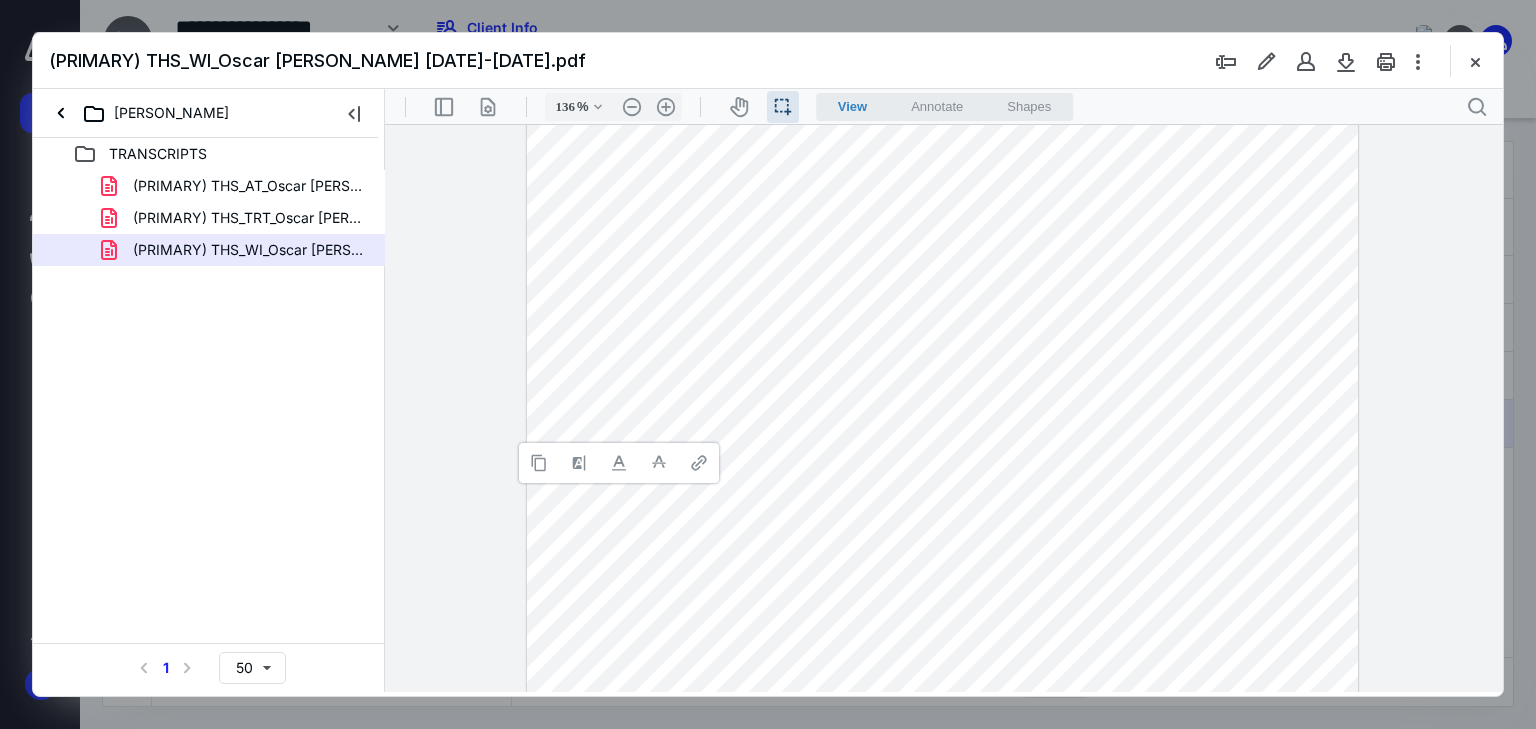 drag, startPoint x: 536, startPoint y: 459, endPoint x: 522, endPoint y: 462, distance: 14.3178215 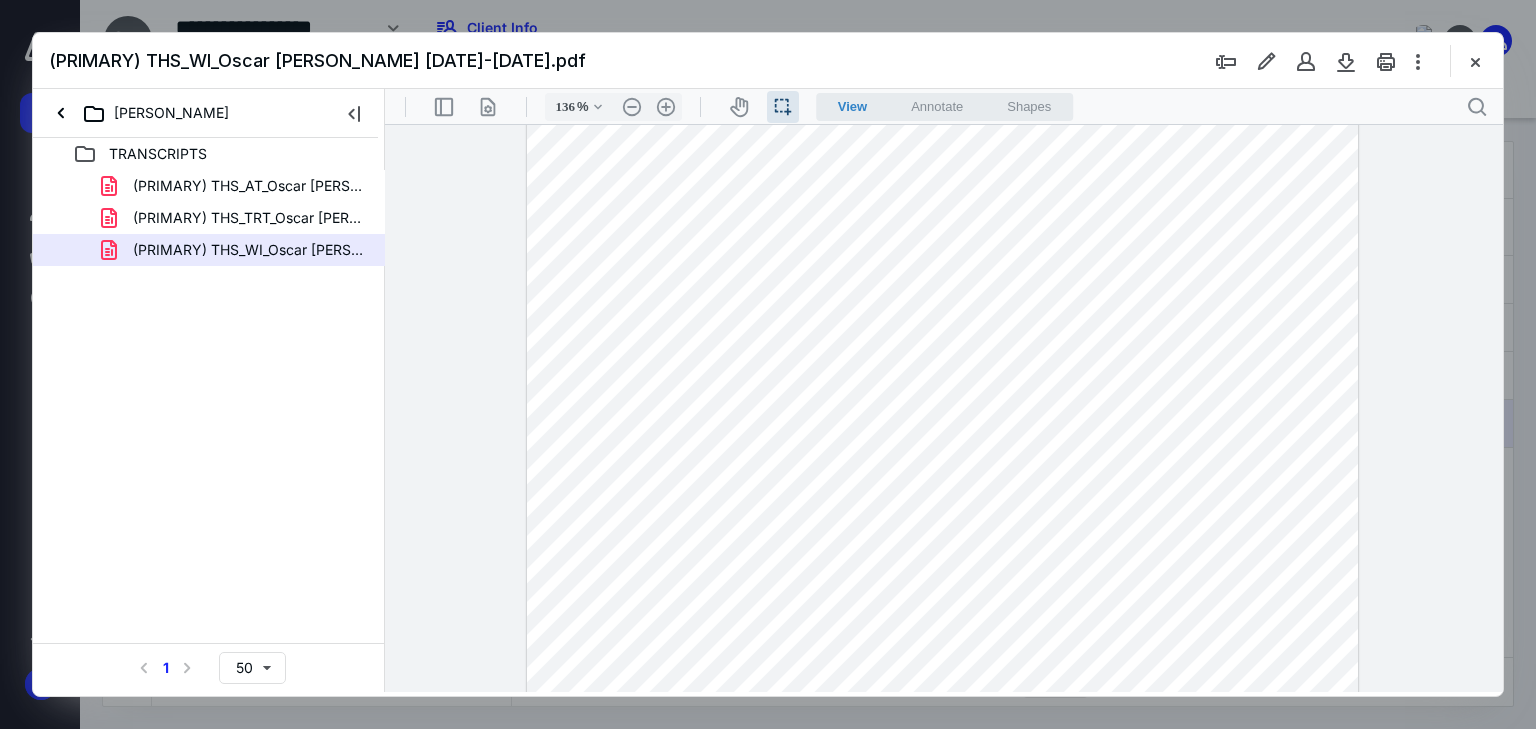click at bounding box center (943, 626) 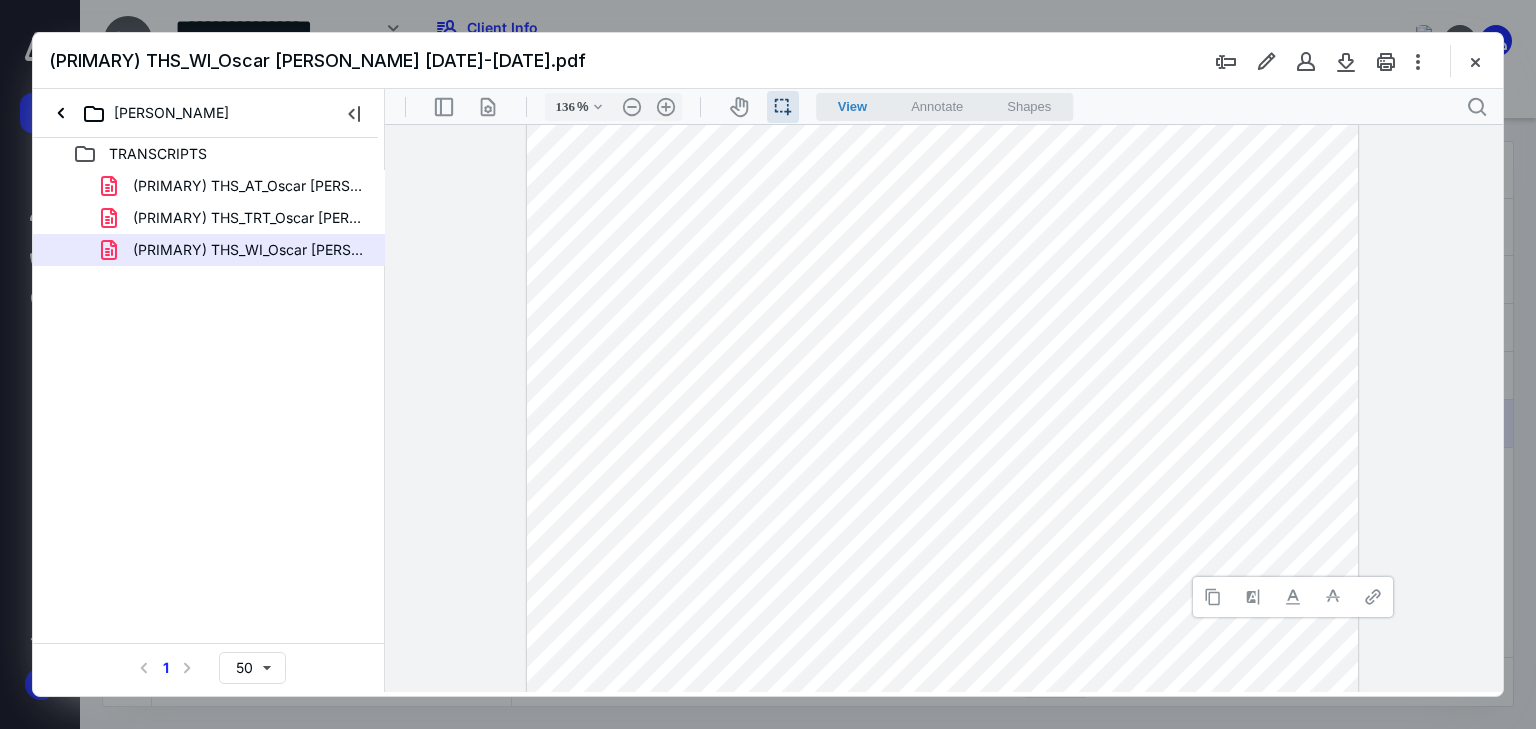drag, startPoint x: 1211, startPoint y: 591, endPoint x: 1202, endPoint y: 596, distance: 10.29563 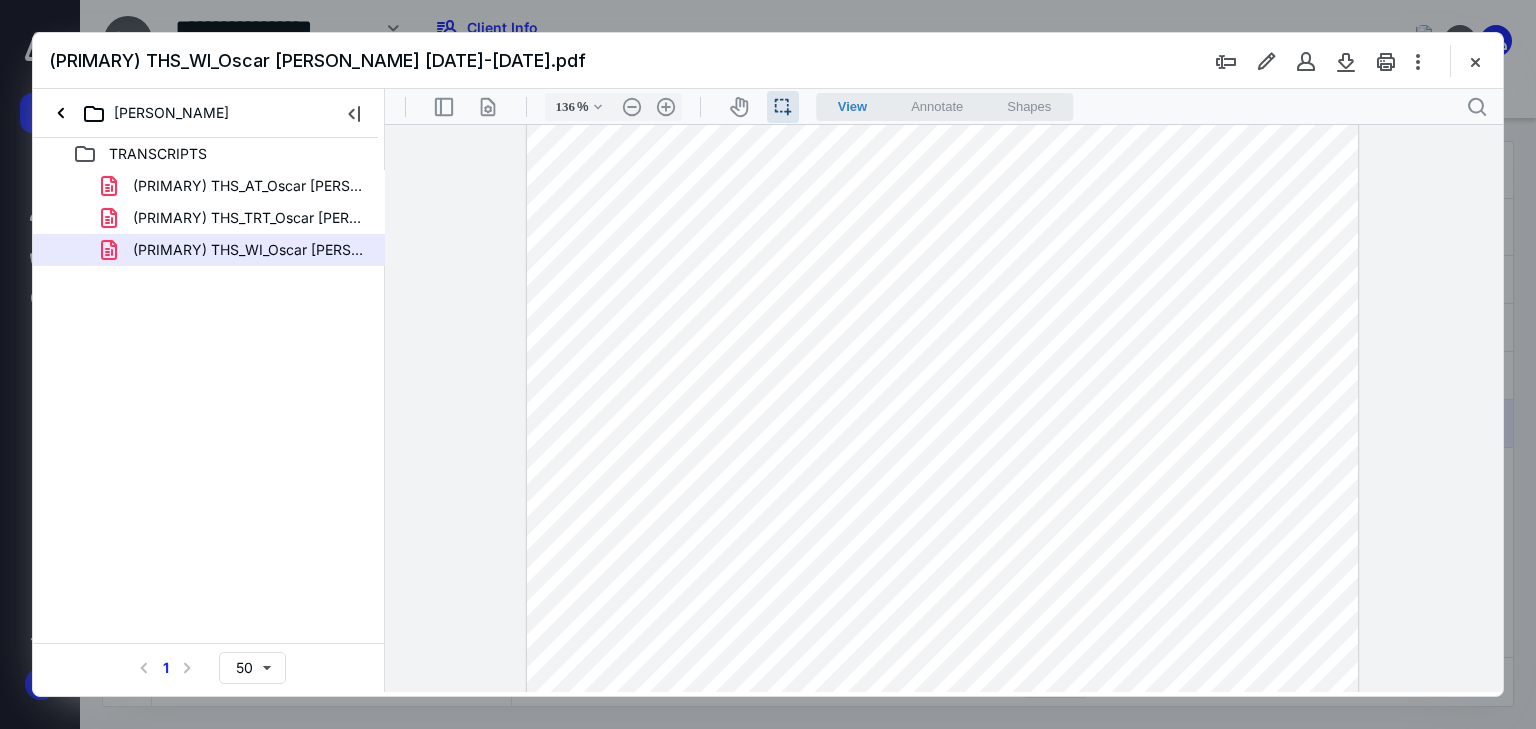 click at bounding box center (943, 626) 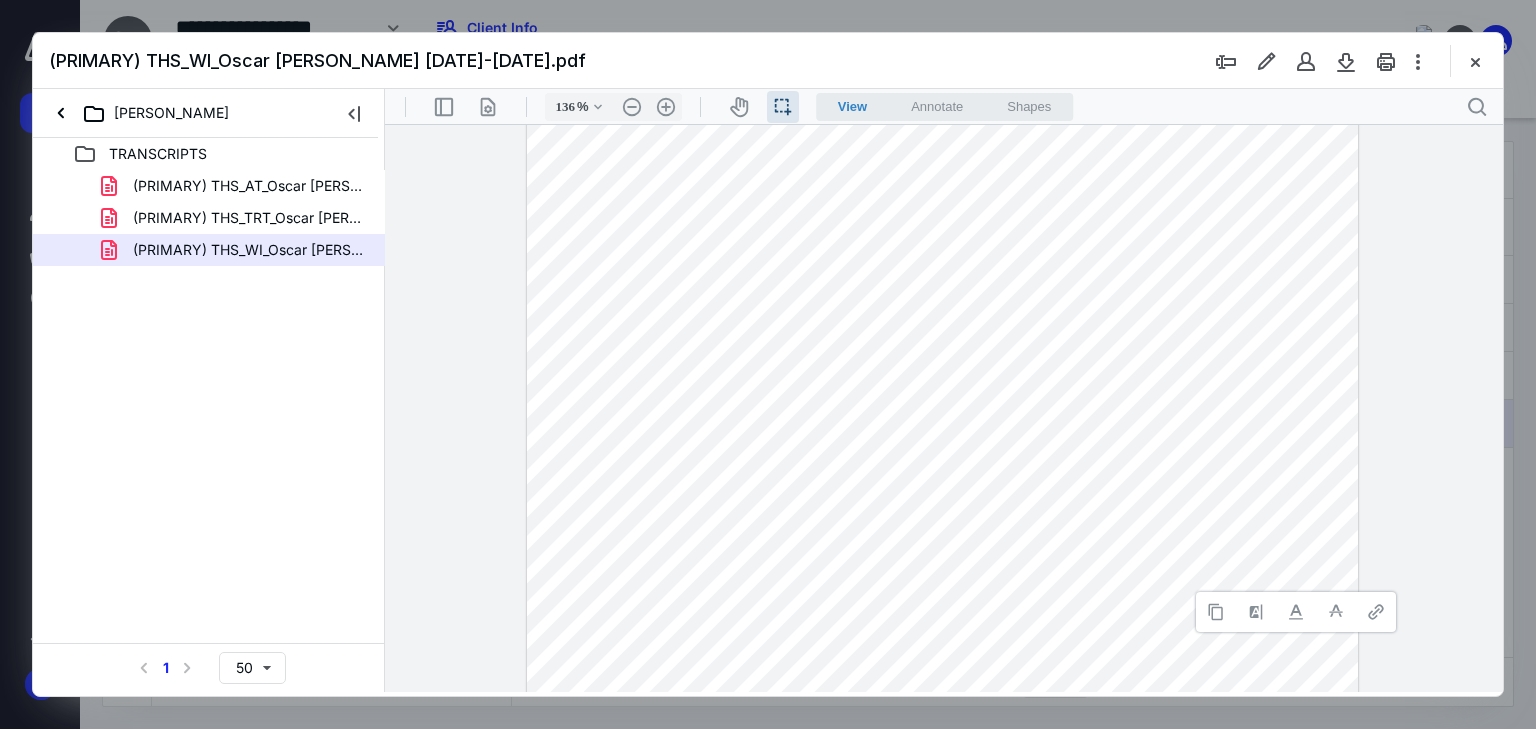 drag, startPoint x: 1215, startPoint y: 611, endPoint x: 389, endPoint y: 614, distance: 826.00543 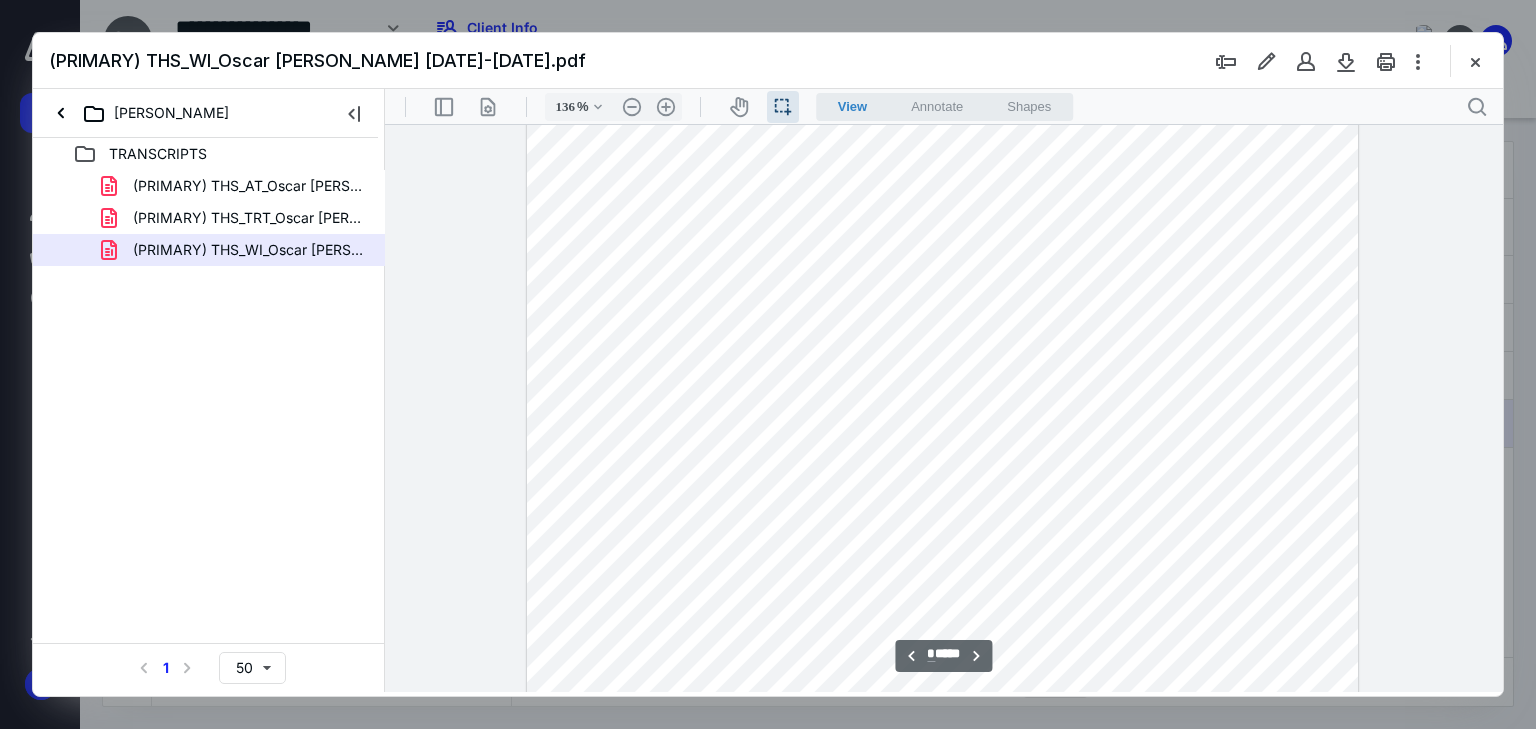 scroll, scrollTop: 7884, scrollLeft: 0, axis: vertical 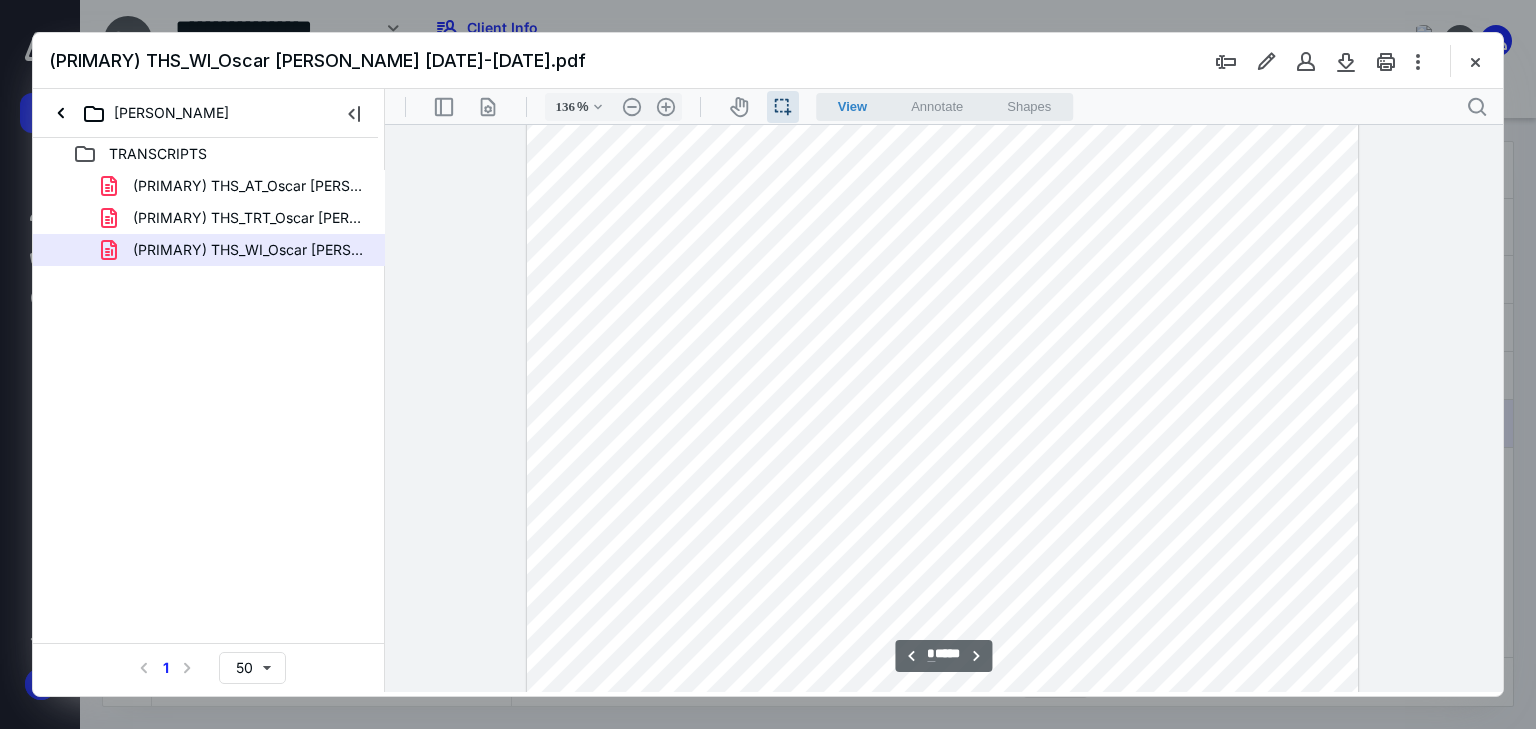 drag, startPoint x: 1123, startPoint y: 373, endPoint x: 1137, endPoint y: 373, distance: 14 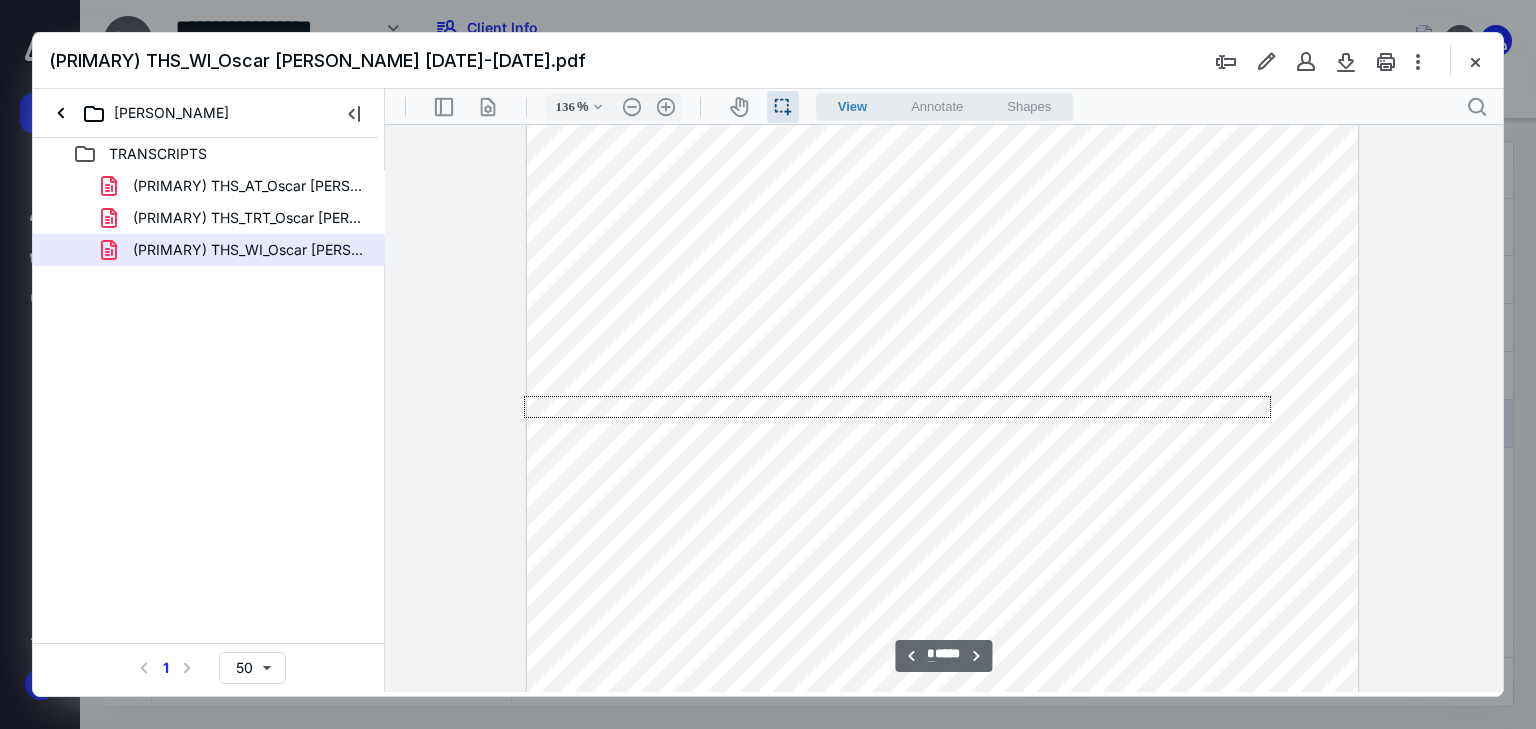 drag, startPoint x: 1271, startPoint y: 396, endPoint x: 743, endPoint y: 502, distance: 538.53503 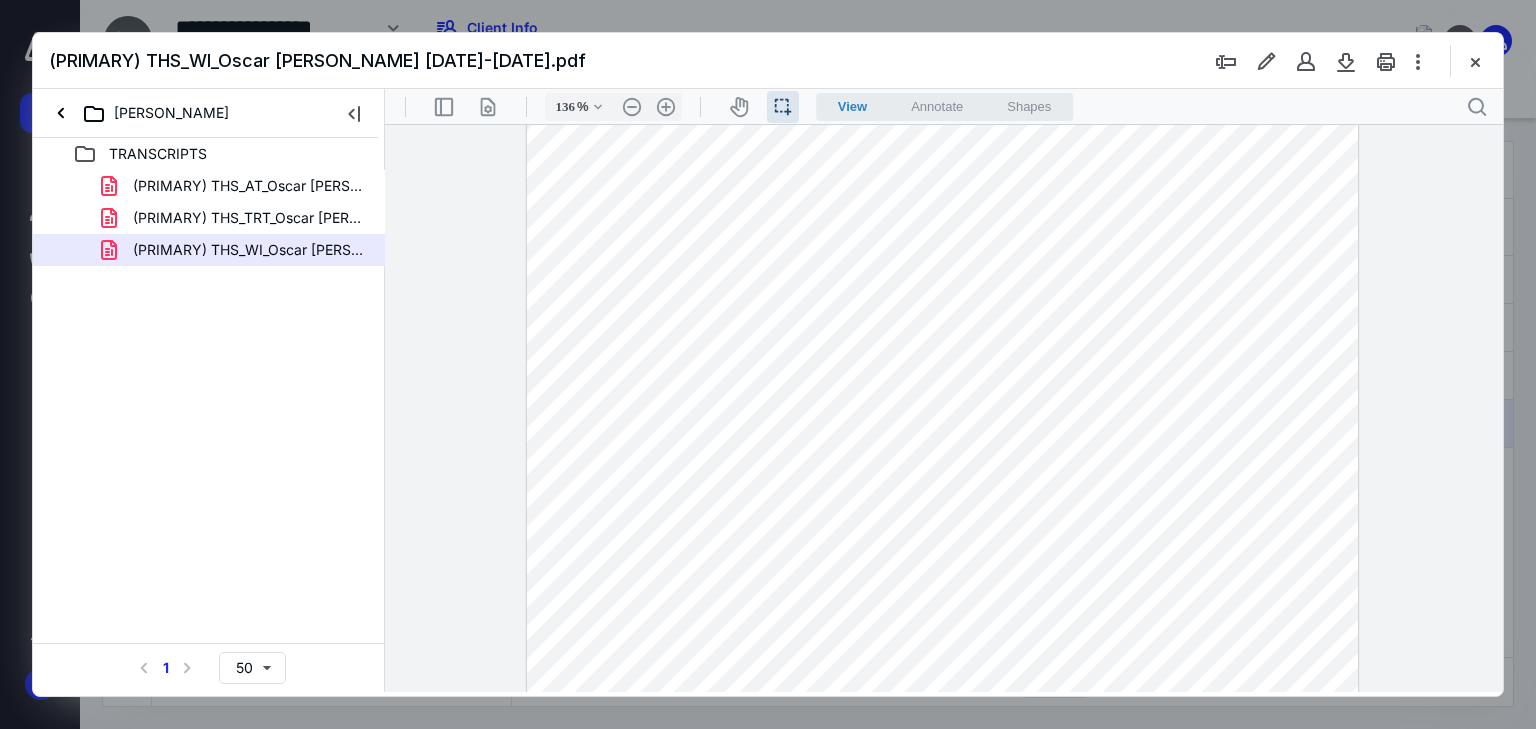 click at bounding box center [943, 386] 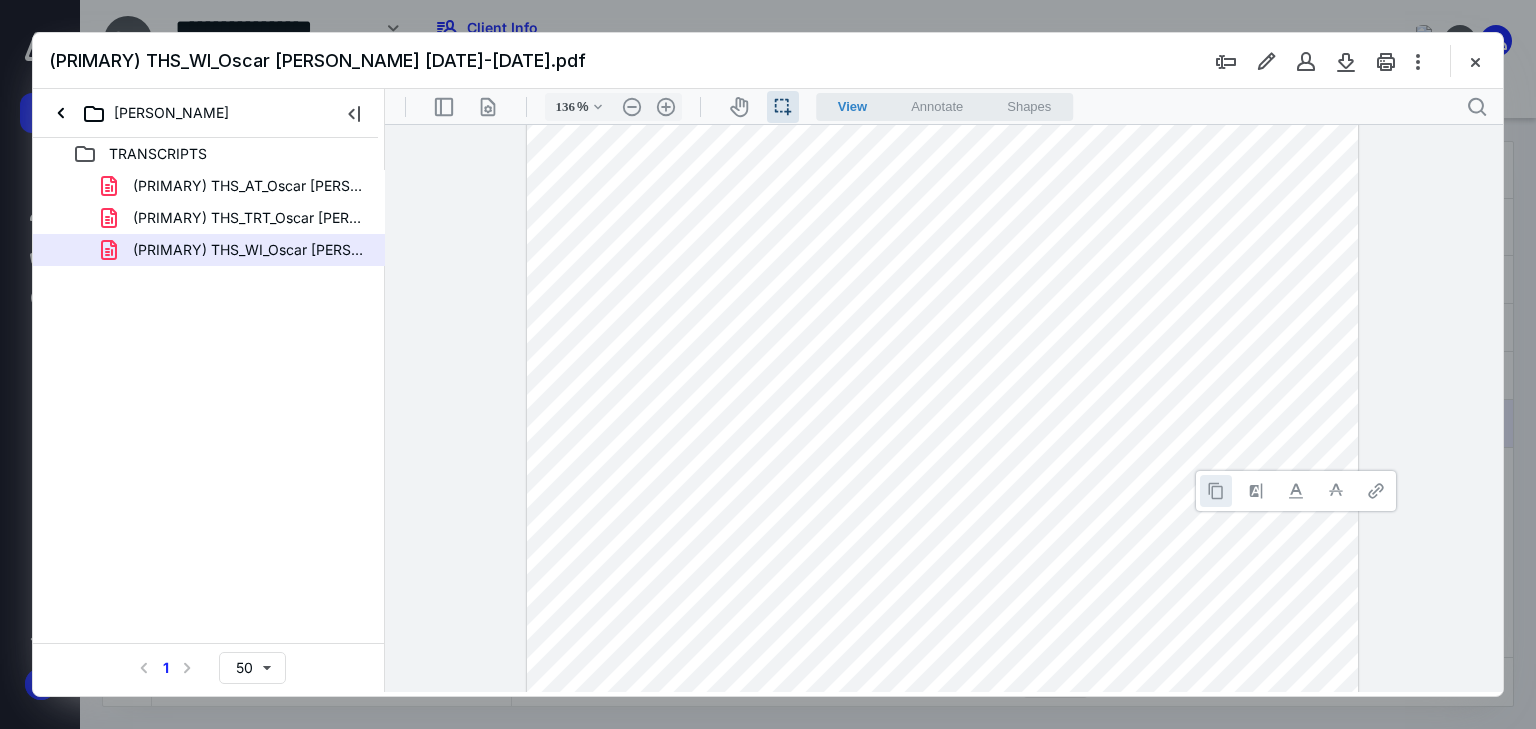 click at bounding box center (1216, 491) 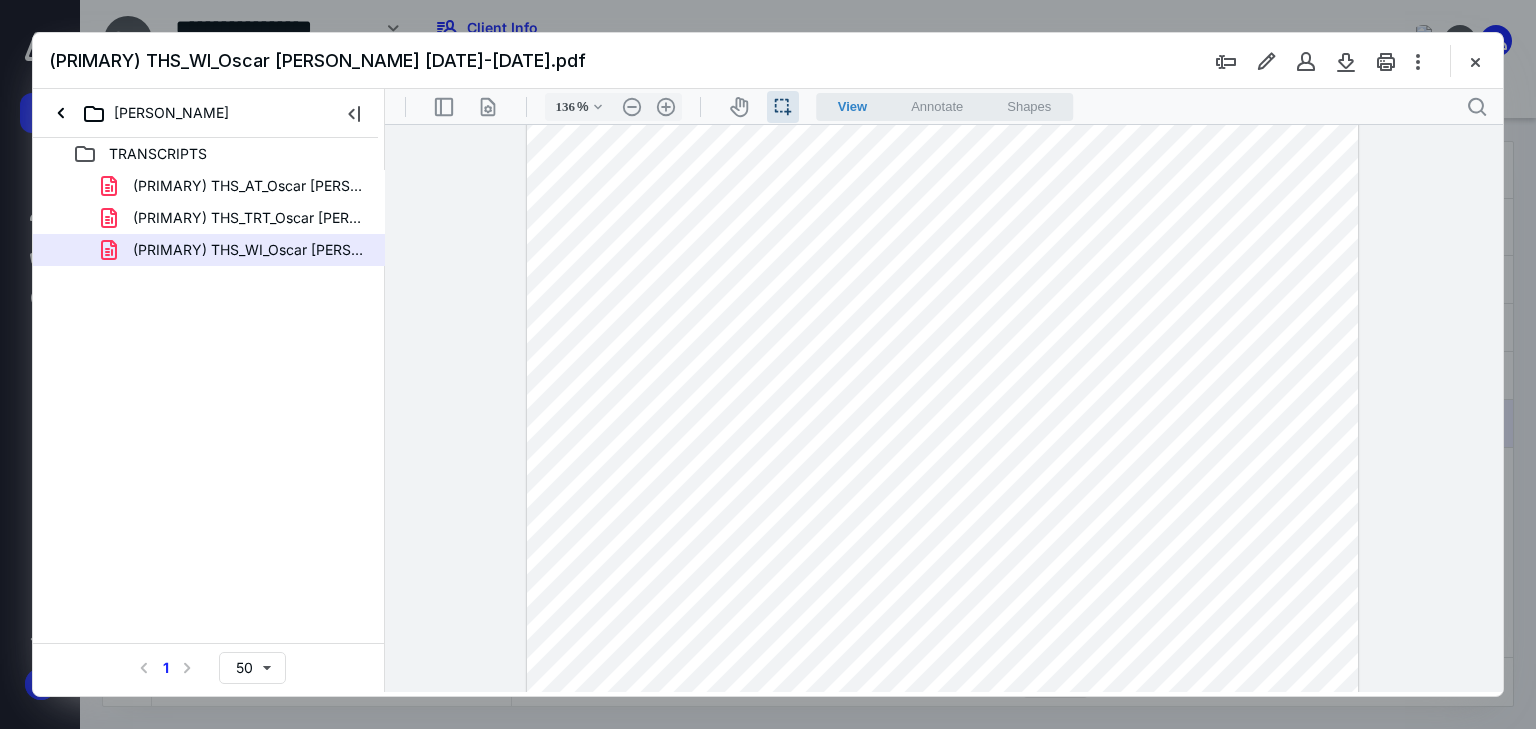 click at bounding box center [943, 386] 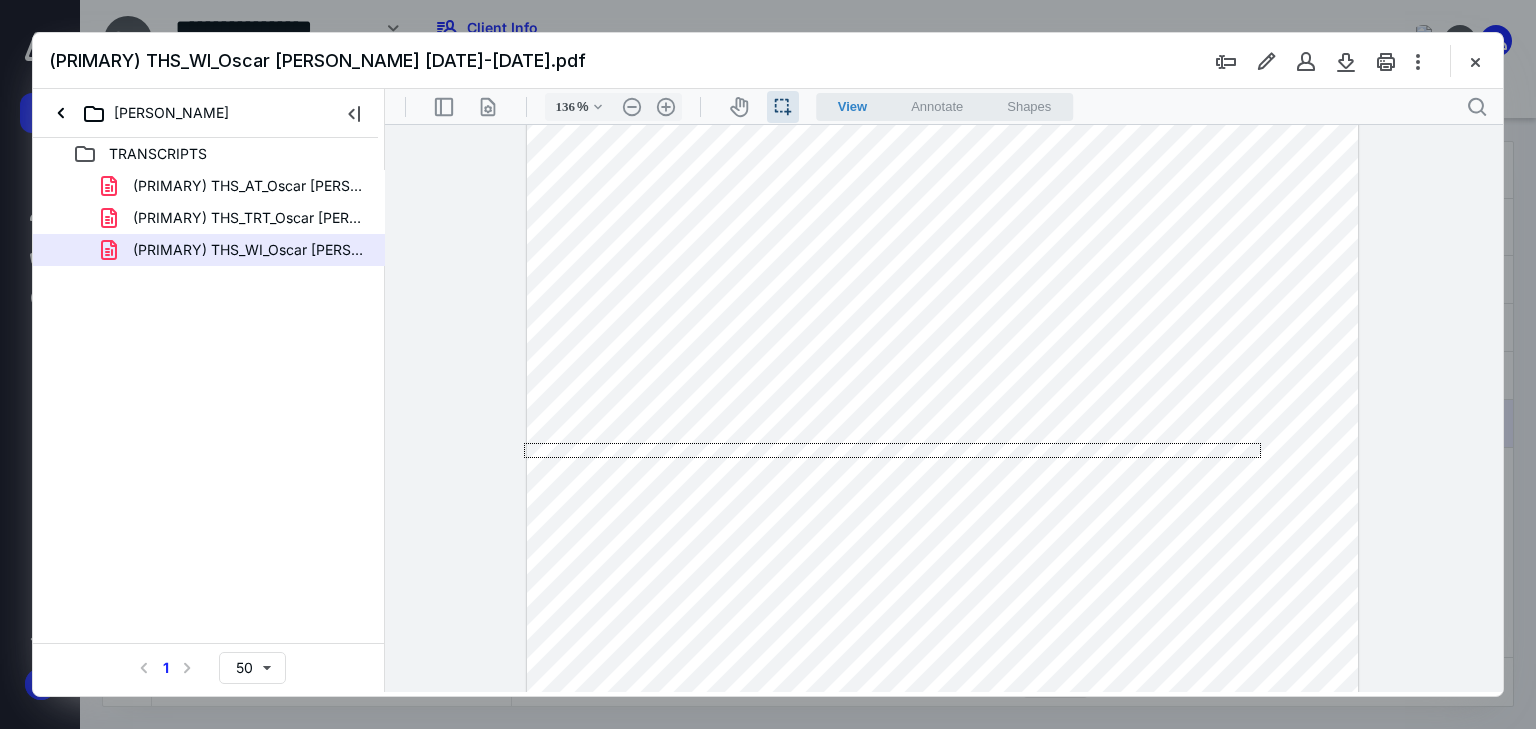 drag, startPoint x: 1257, startPoint y: 442, endPoint x: 577, endPoint y: 555, distance: 689.325 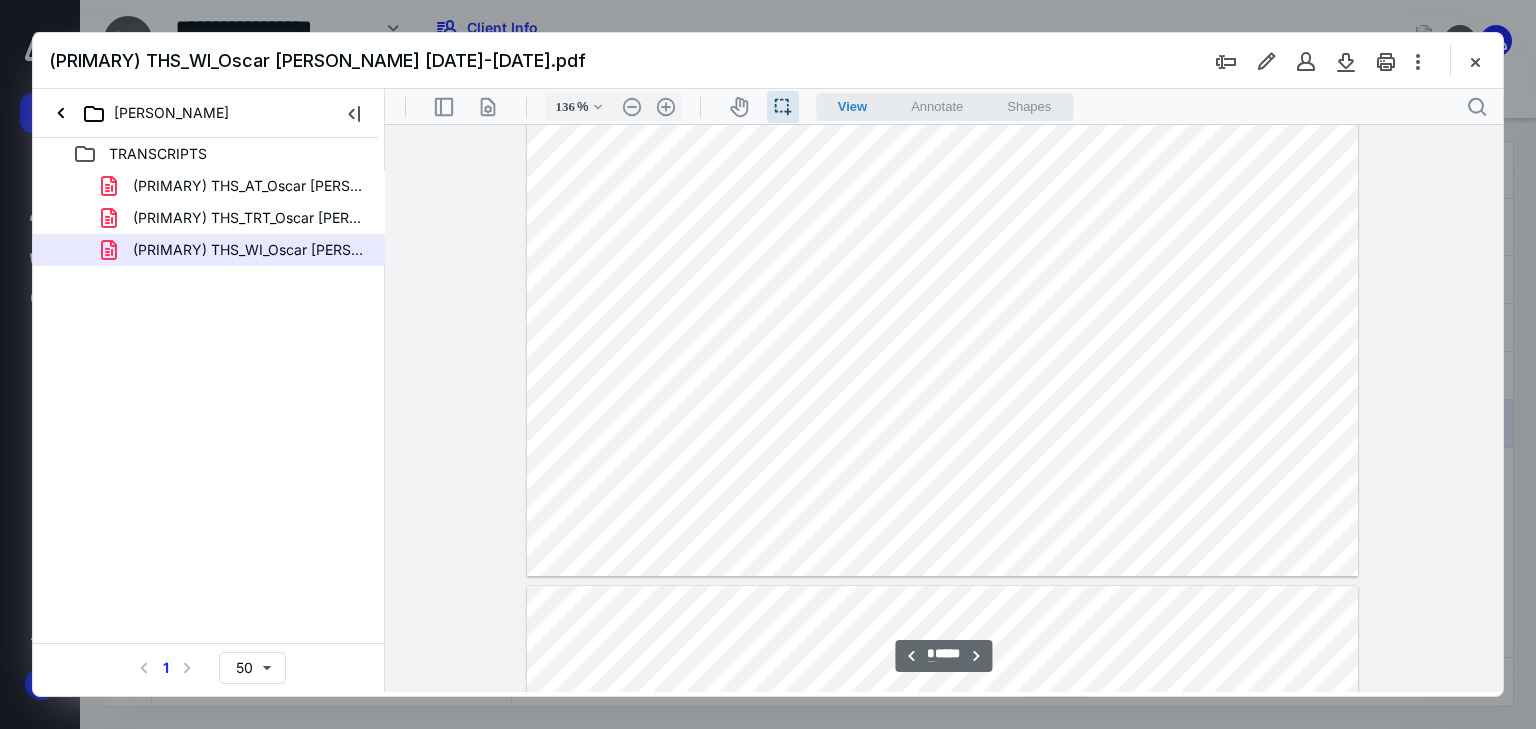 scroll, scrollTop: 8364, scrollLeft: 0, axis: vertical 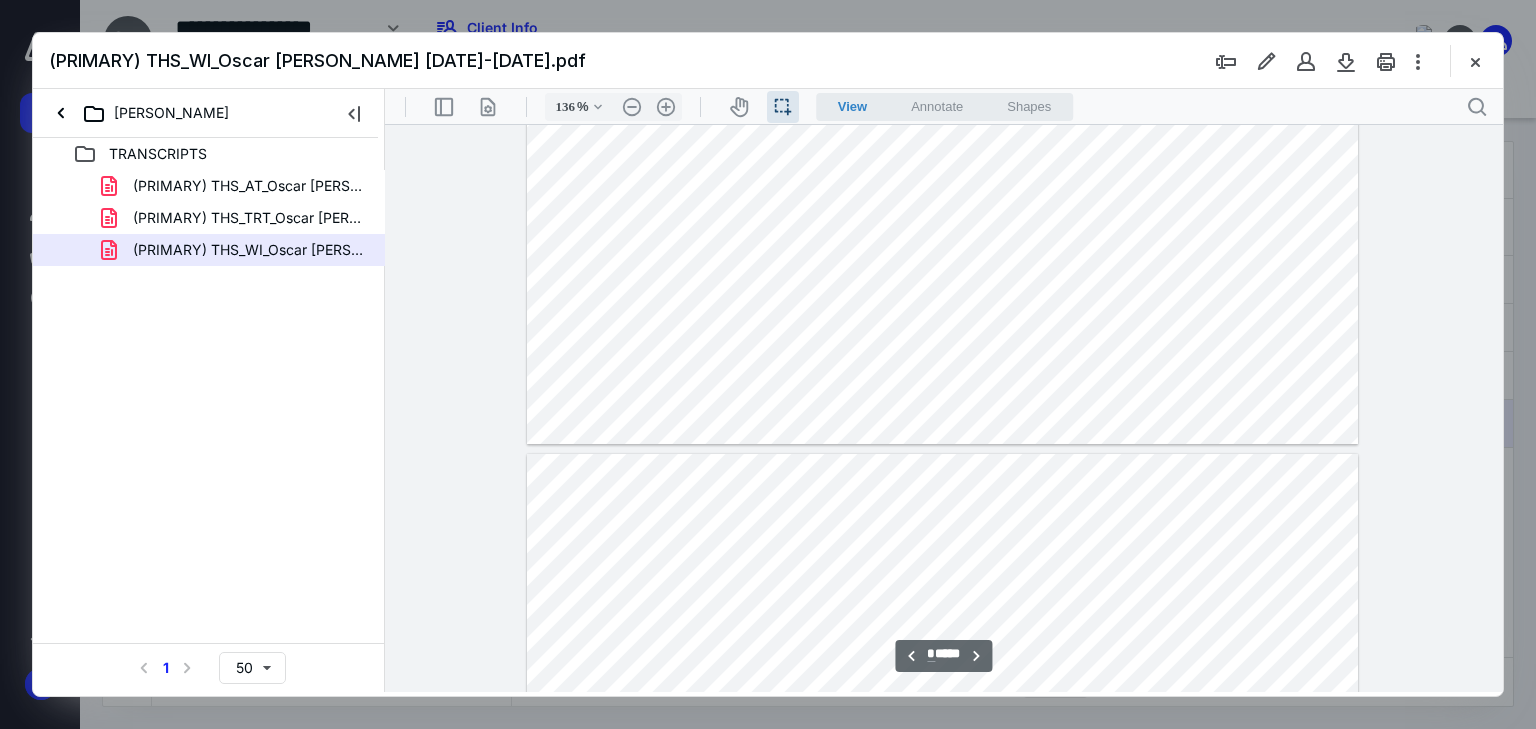 drag, startPoint x: 557, startPoint y: 363, endPoint x: 655, endPoint y: 369, distance: 98.1835 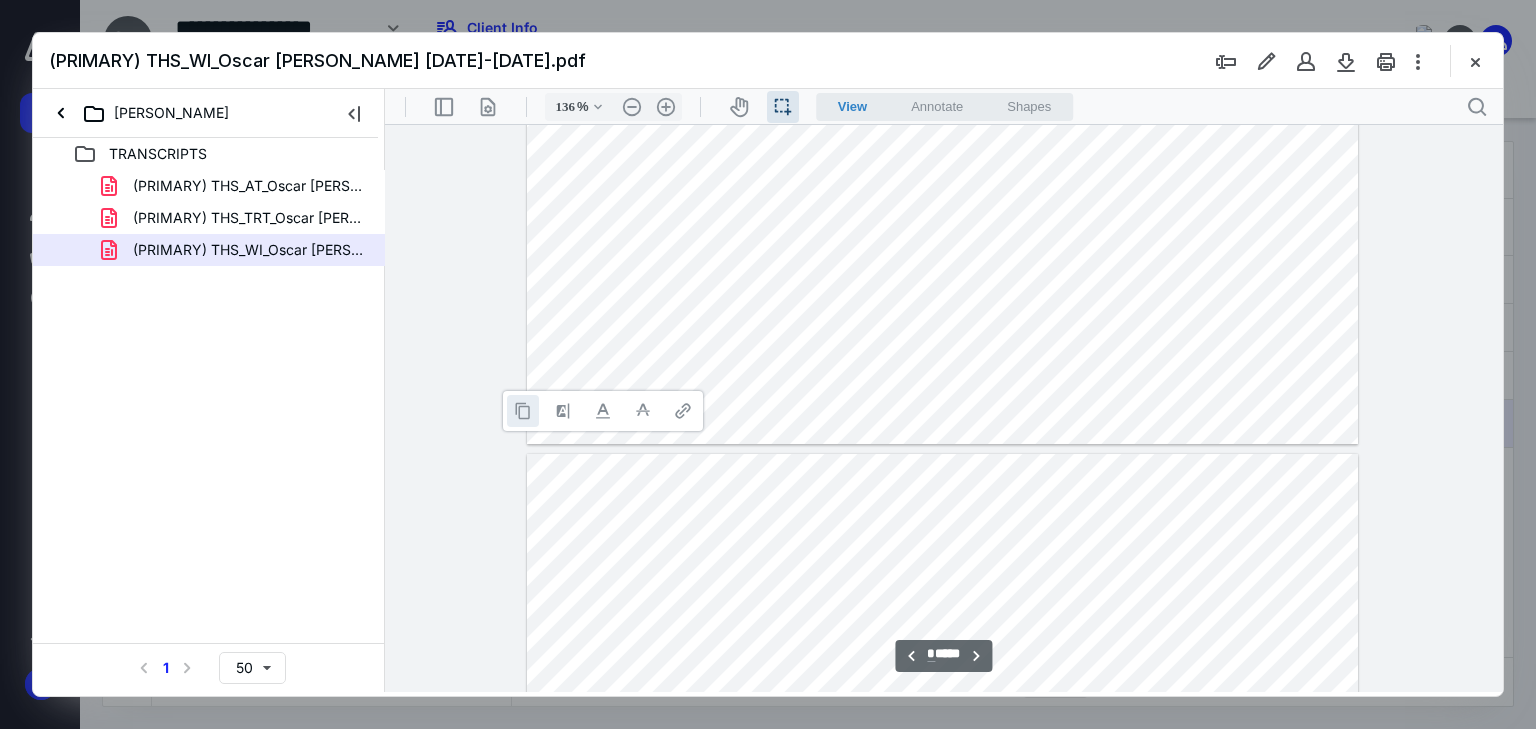 click at bounding box center [523, 411] 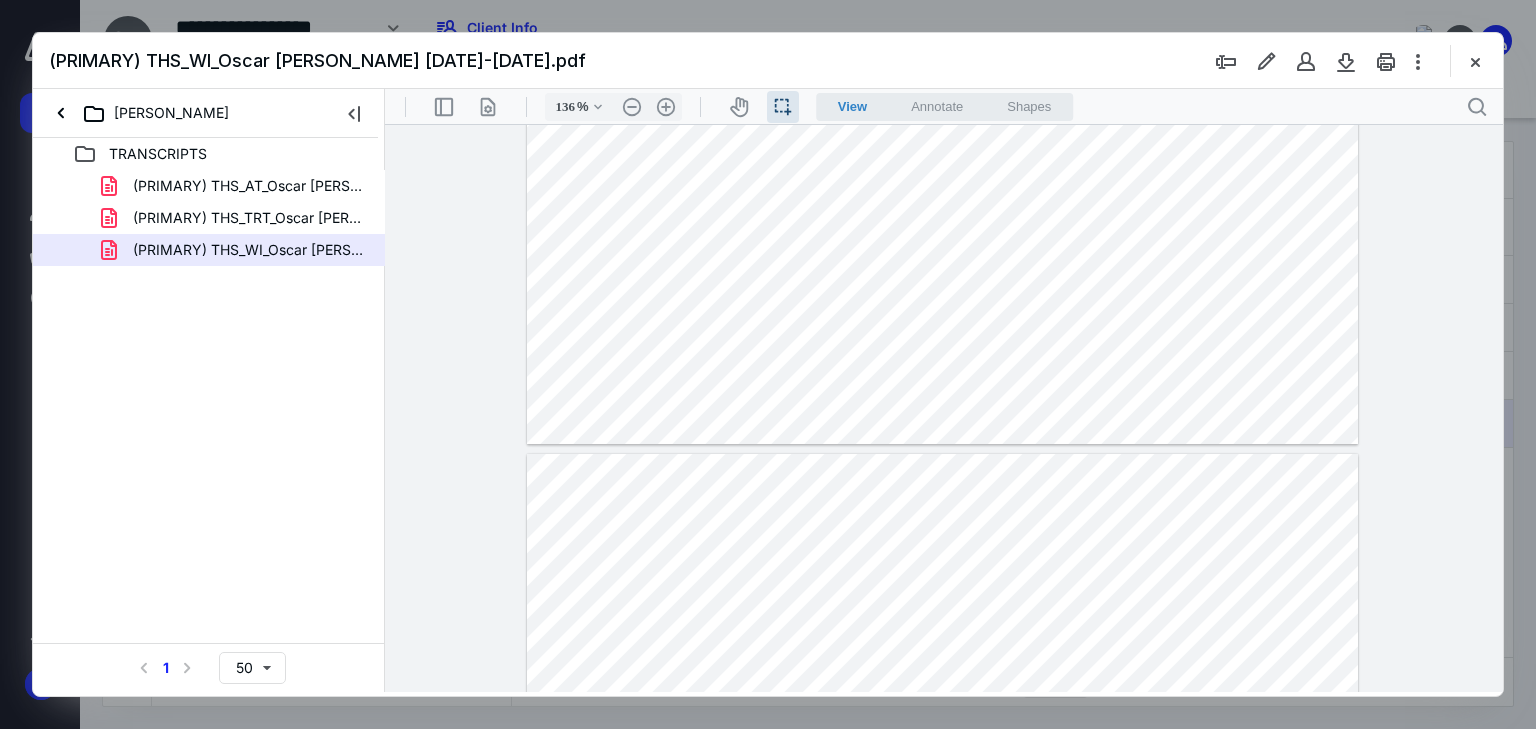 drag, startPoint x: 763, startPoint y: 348, endPoint x: 883, endPoint y: 363, distance: 120.93387 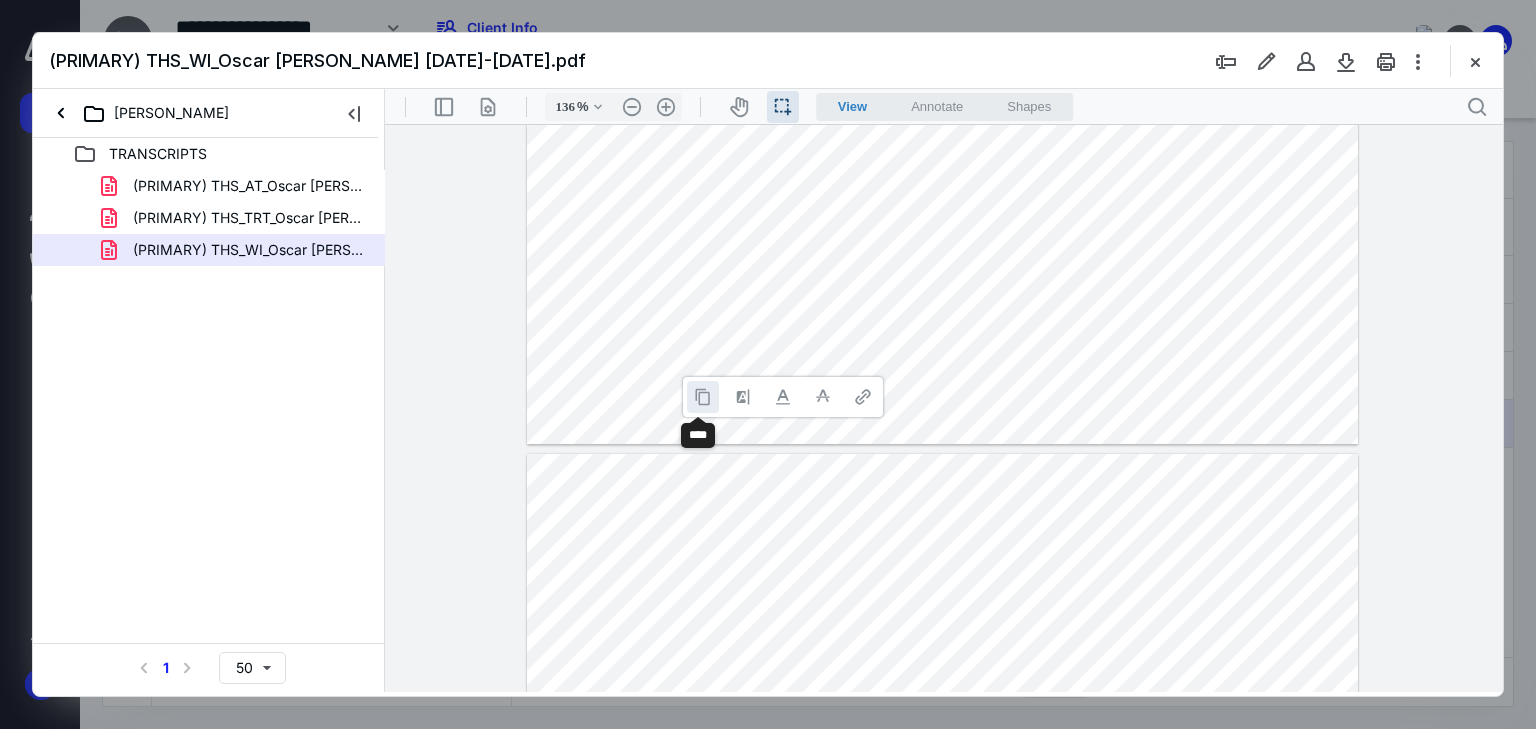 drag, startPoint x: 702, startPoint y: 396, endPoint x: 524, endPoint y: 404, distance: 178.17969 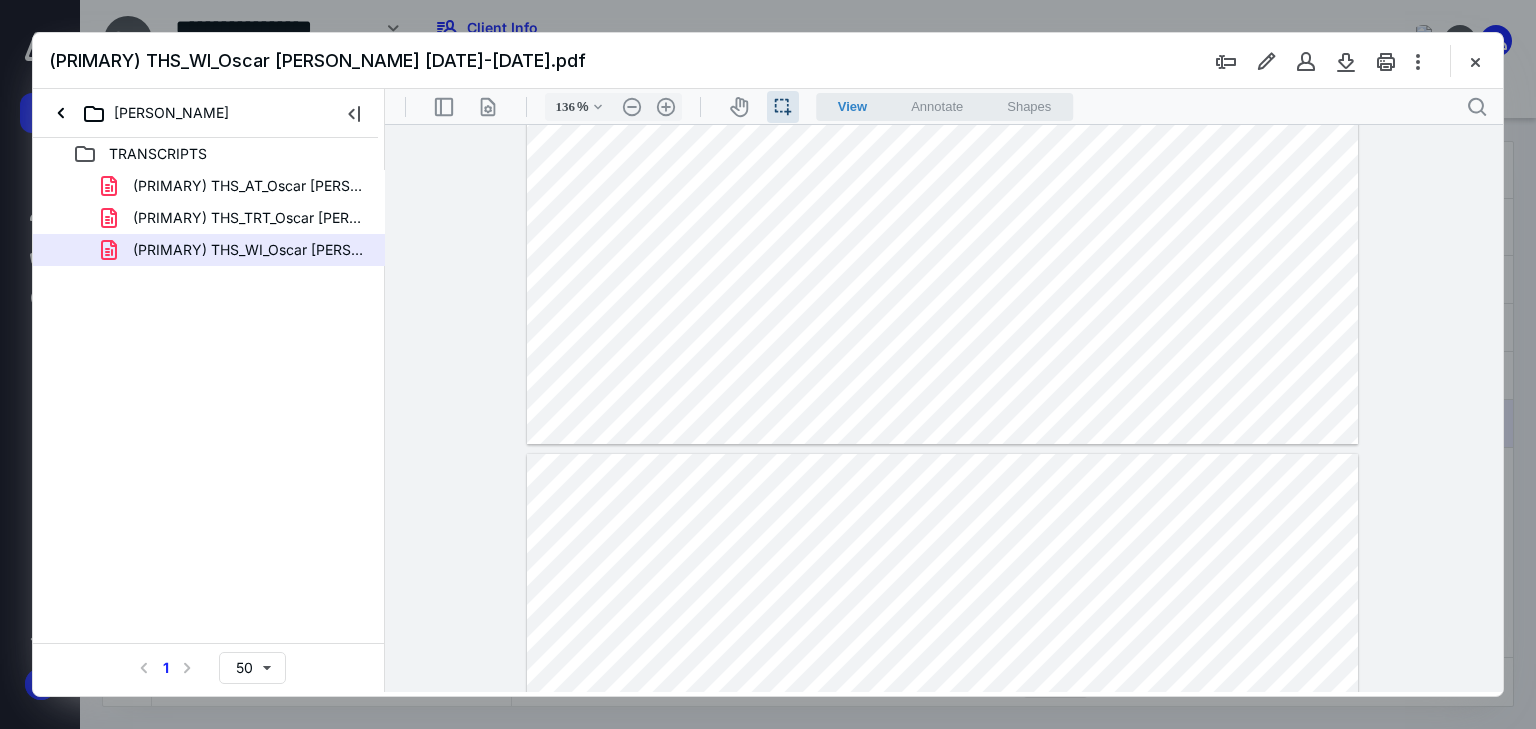 drag, startPoint x: 551, startPoint y: 377, endPoint x: 645, endPoint y: 381, distance: 94.08507 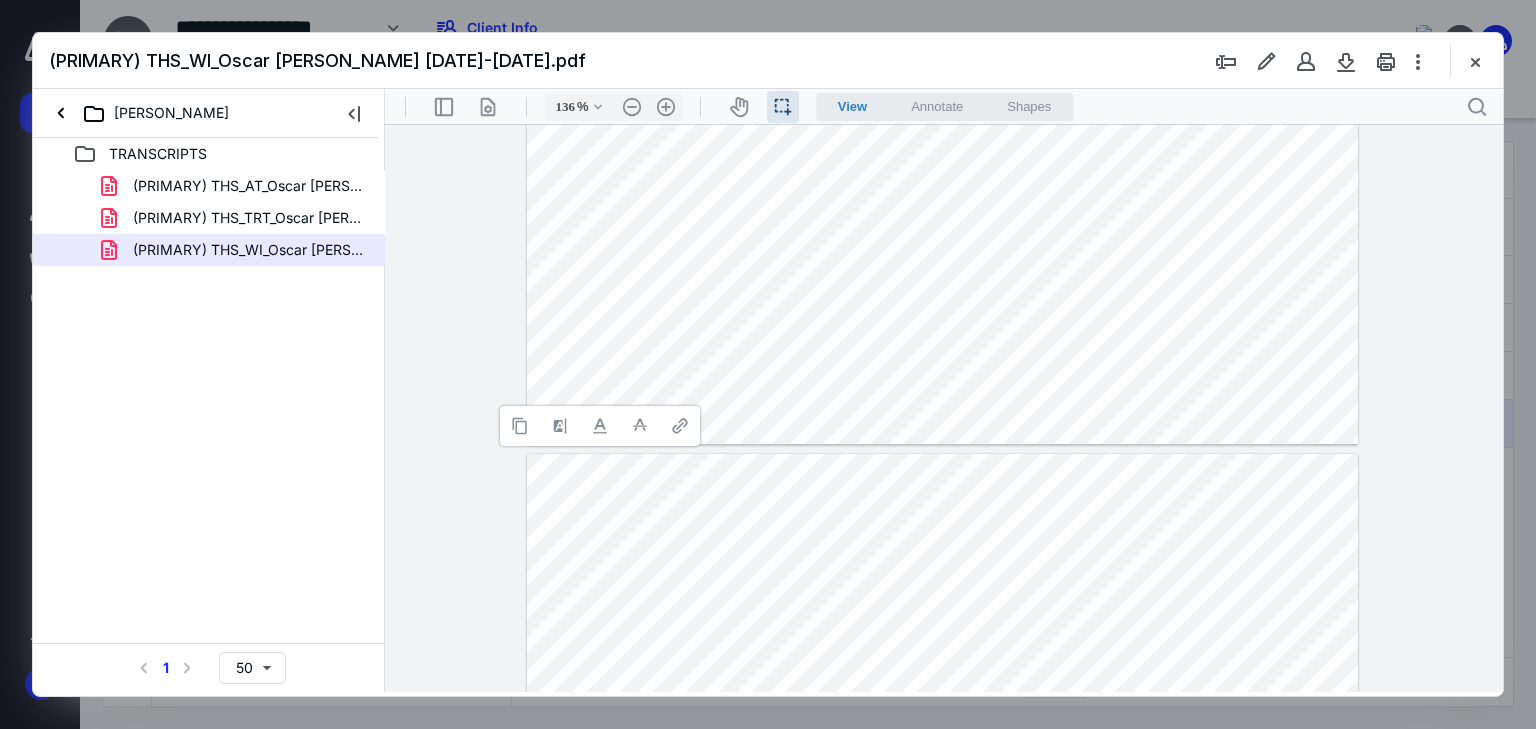click at bounding box center [520, 426] 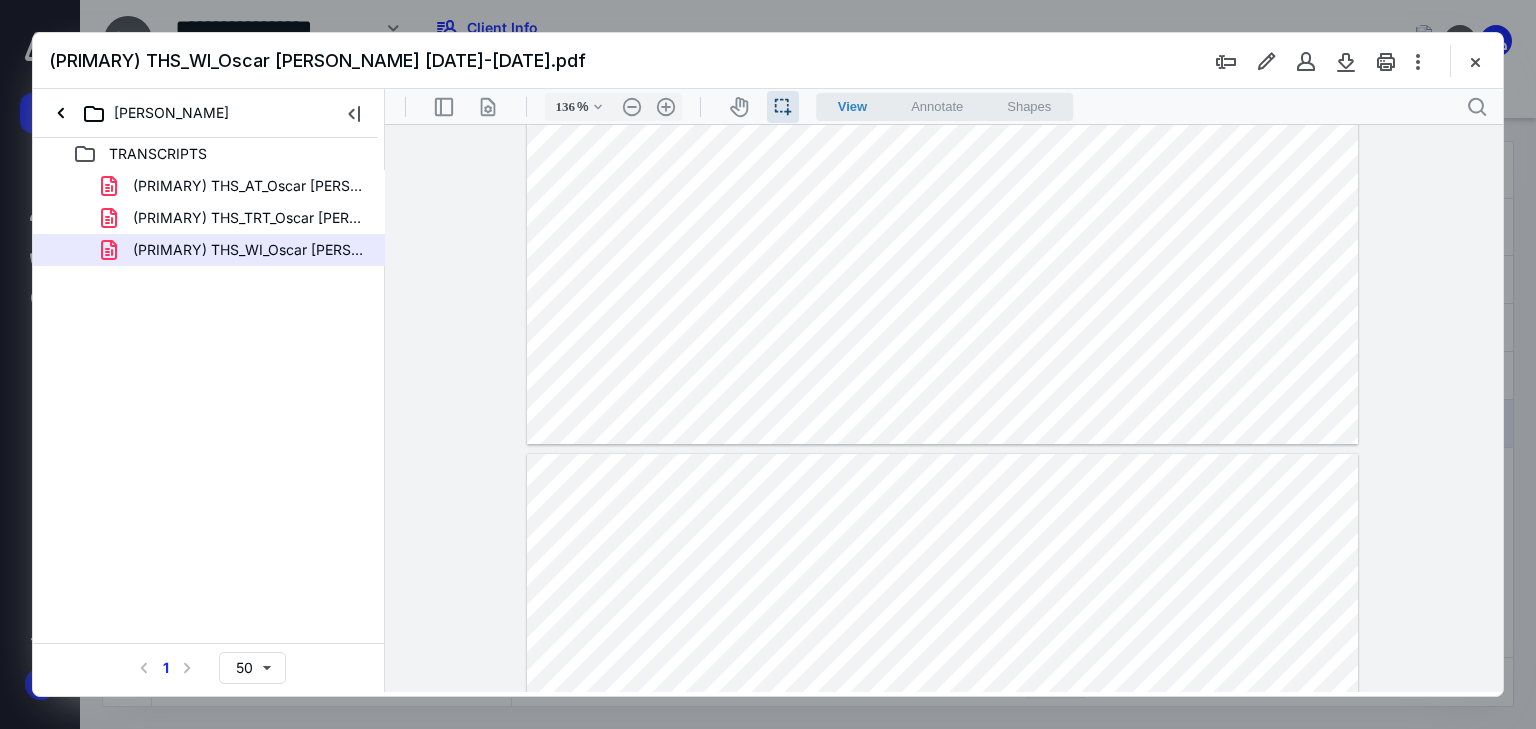drag, startPoint x: 725, startPoint y: 428, endPoint x: 715, endPoint y: 423, distance: 11.18034 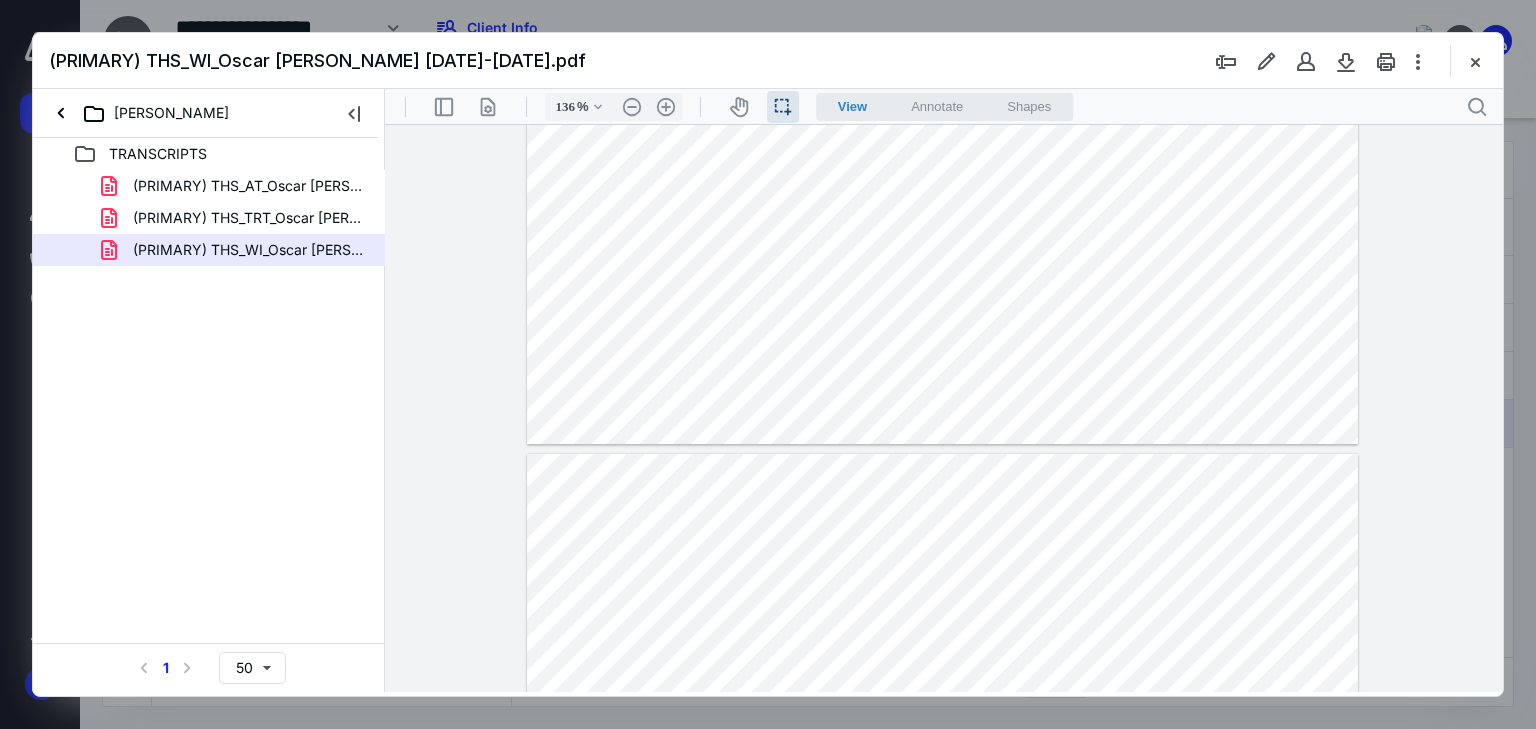 drag, startPoint x: 667, startPoint y: 396, endPoint x: 690, endPoint y: 413, distance: 28.600698 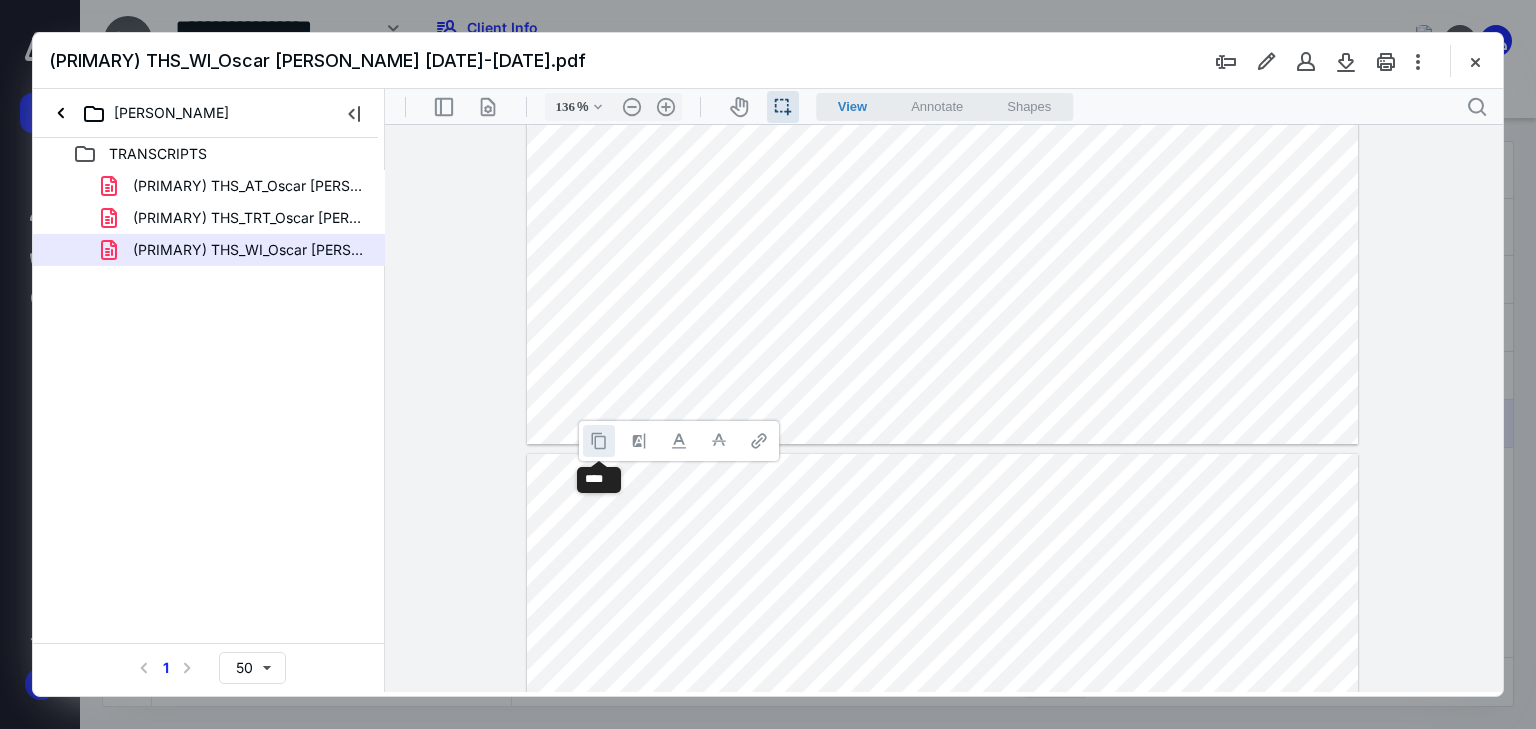 click at bounding box center (599, 441) 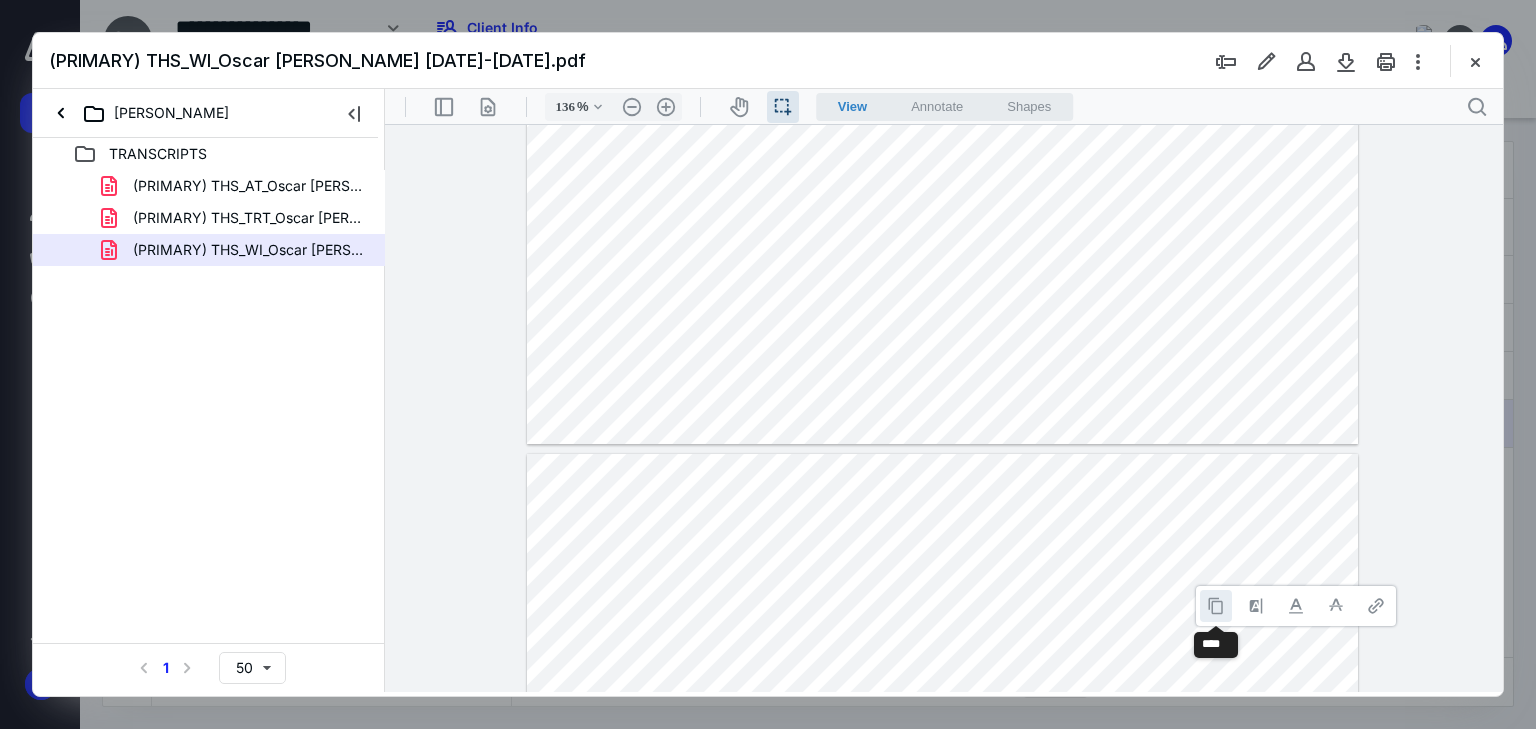 click at bounding box center (1216, 606) 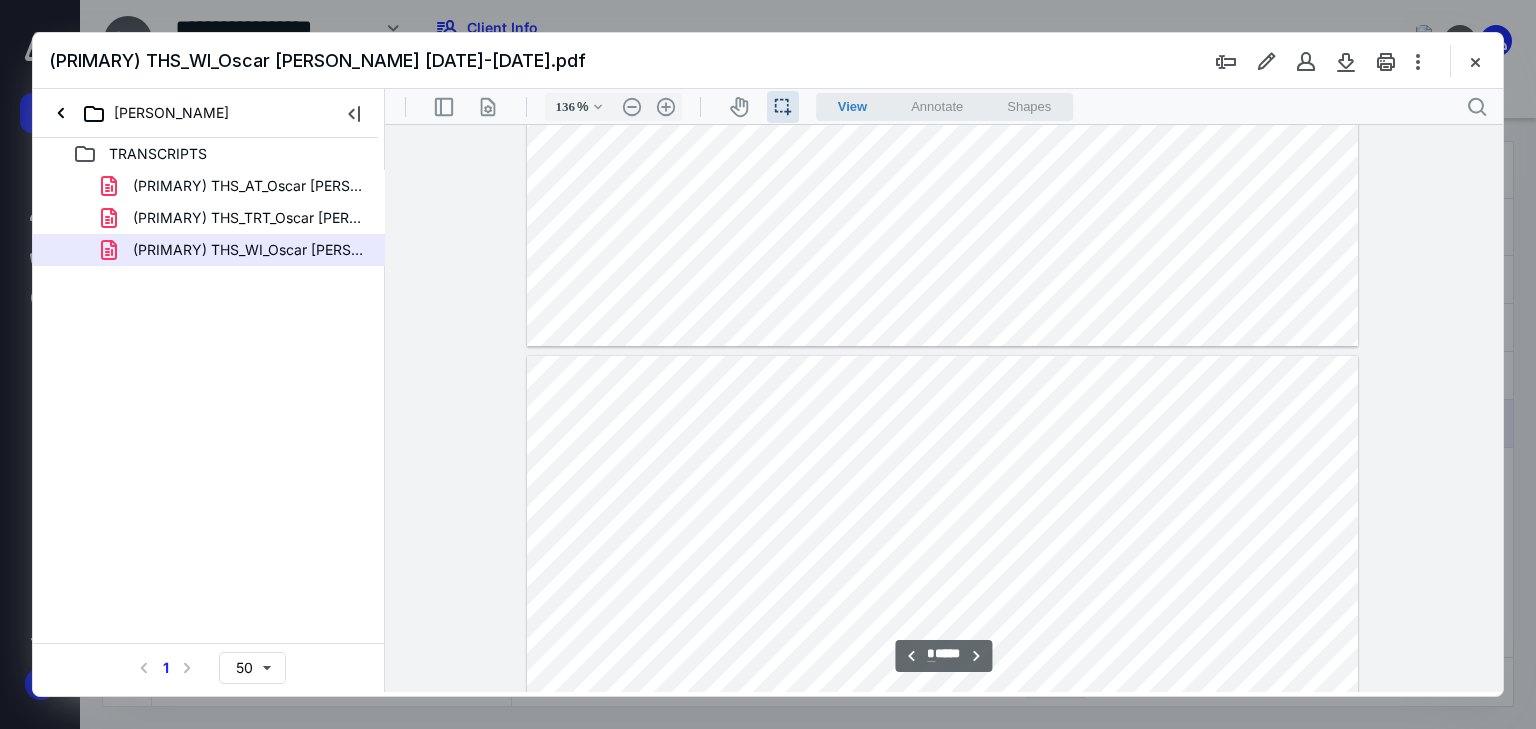 scroll, scrollTop: 8604, scrollLeft: 0, axis: vertical 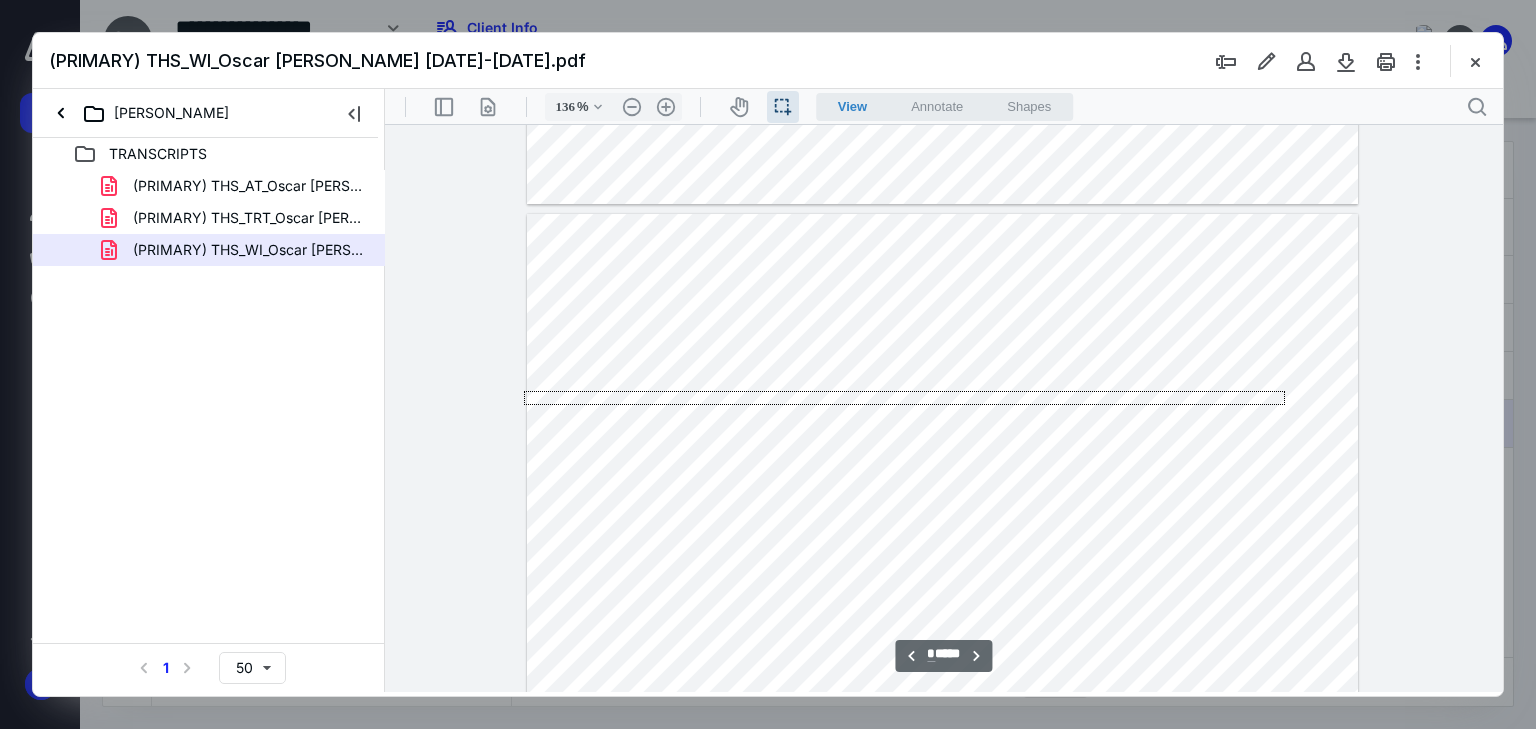 click on "**********" at bounding box center (944, 390) 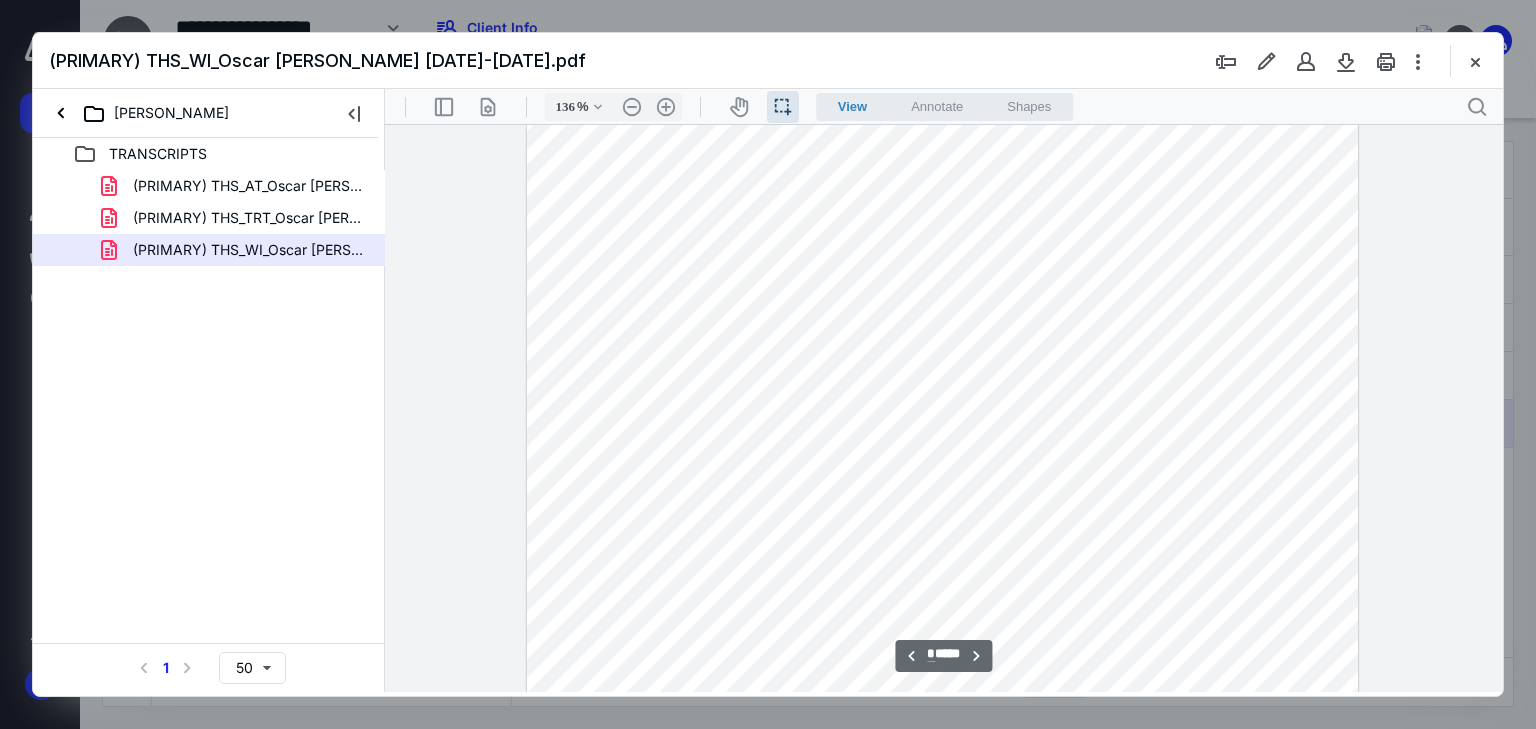 scroll, scrollTop: 9084, scrollLeft: 0, axis: vertical 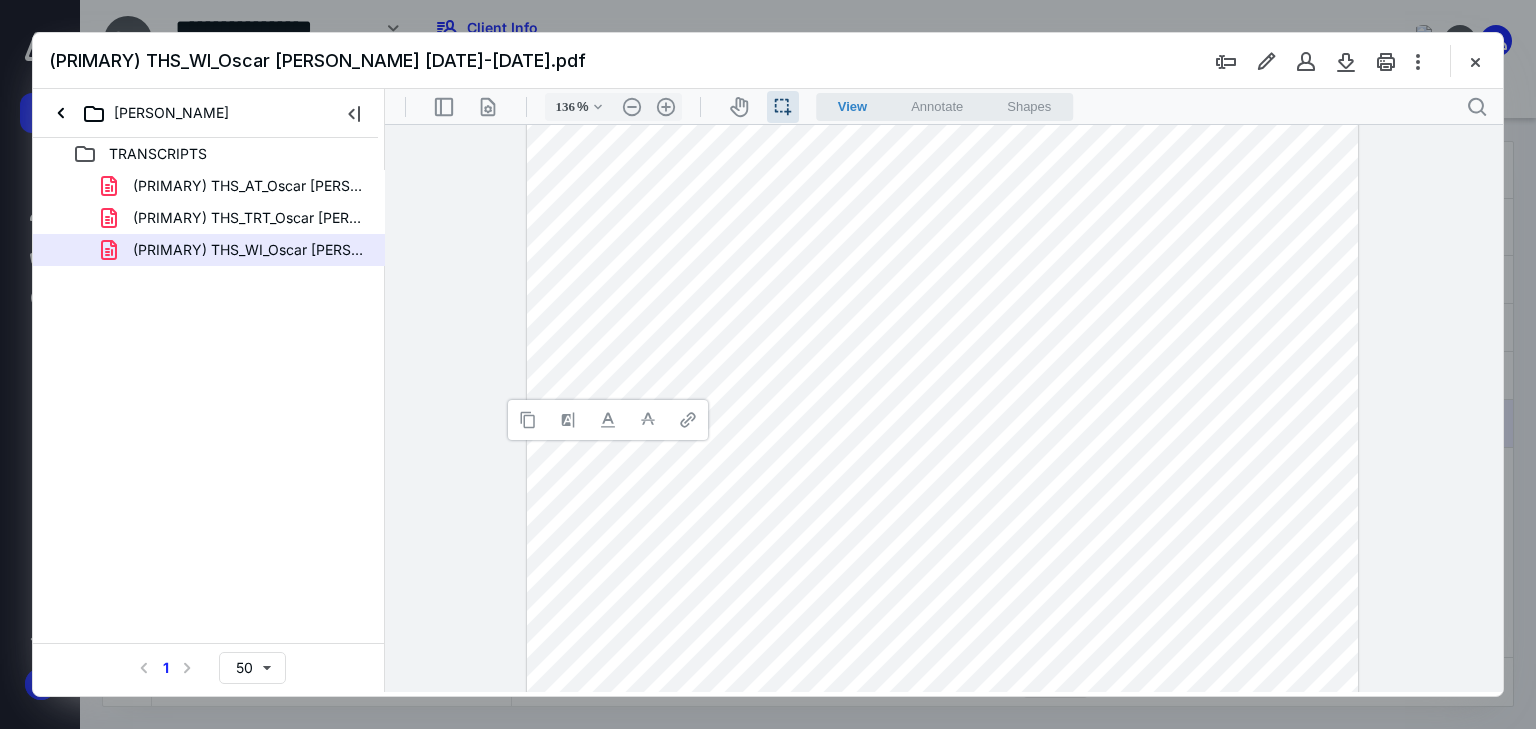drag, startPoint x: 531, startPoint y: 418, endPoint x: 461, endPoint y: 421, distance: 70.064255 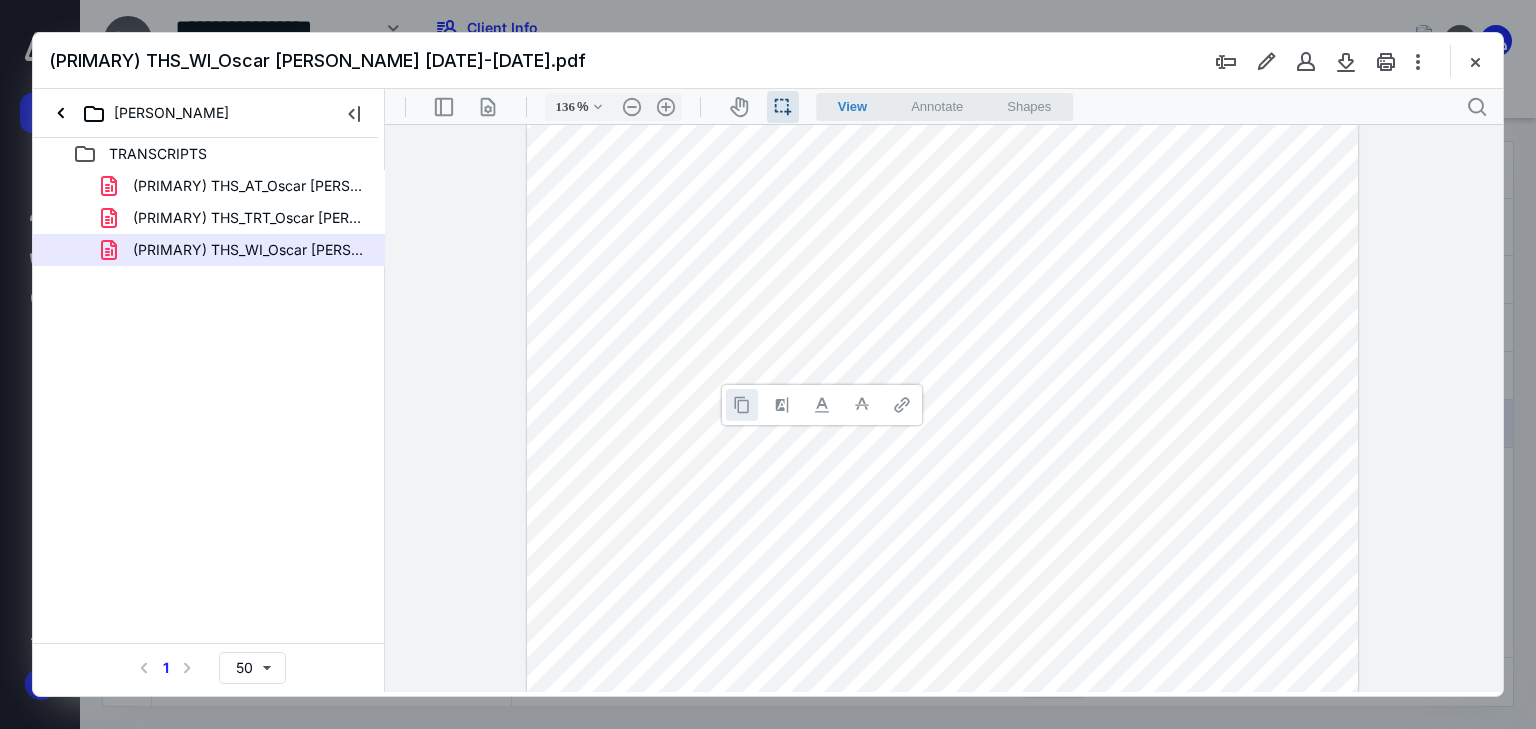 click at bounding box center (742, 405) 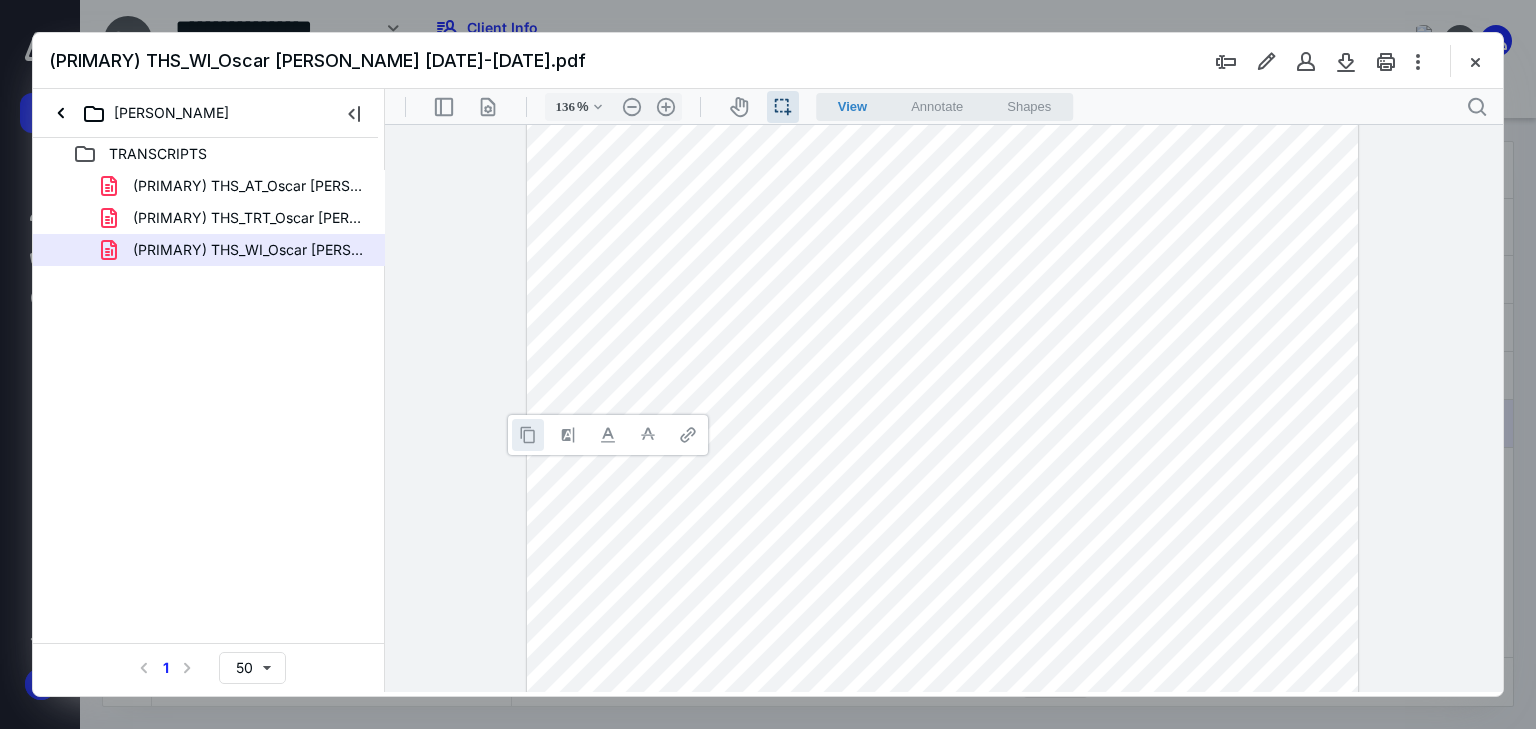 click at bounding box center [528, 435] 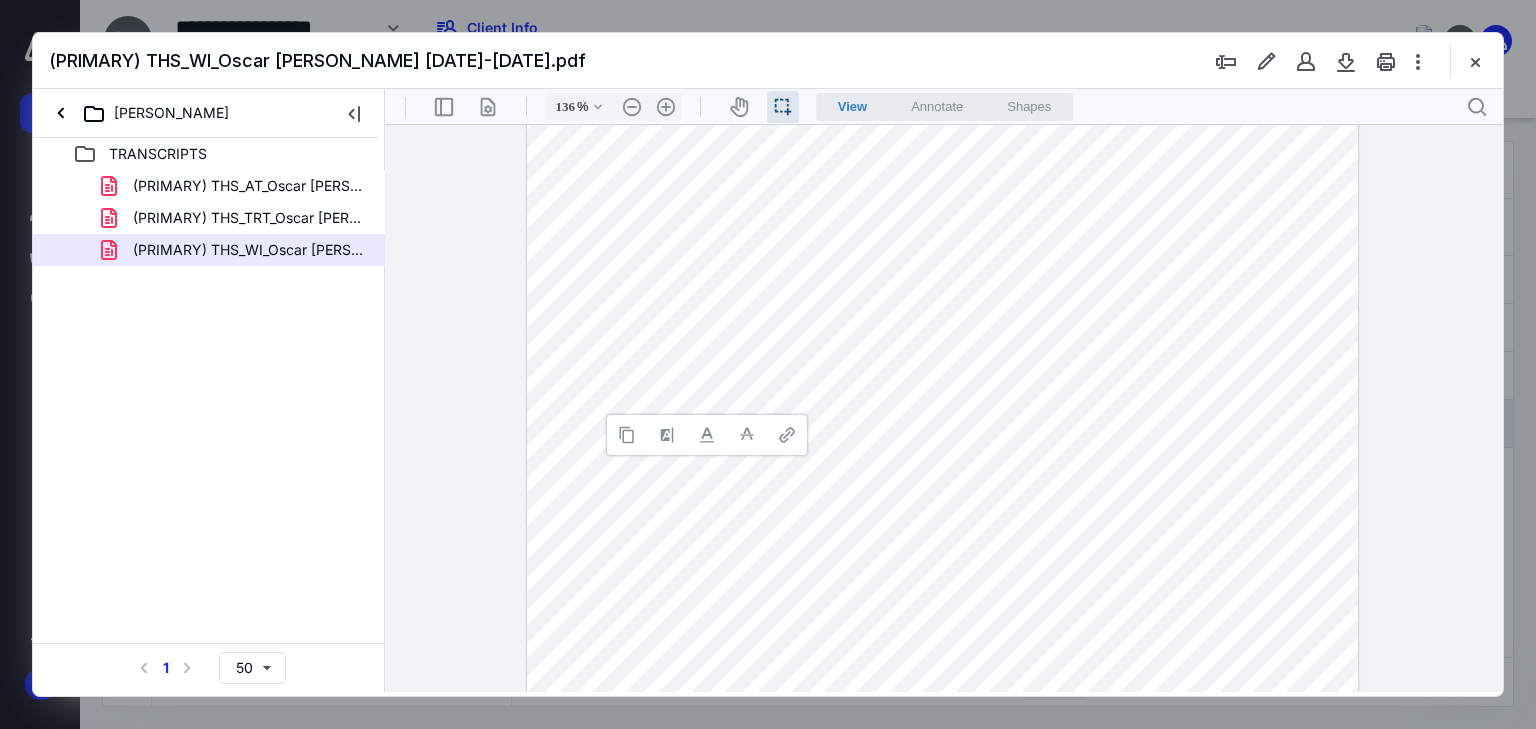 drag, startPoint x: 630, startPoint y: 429, endPoint x: 405, endPoint y: 462, distance: 227.40712 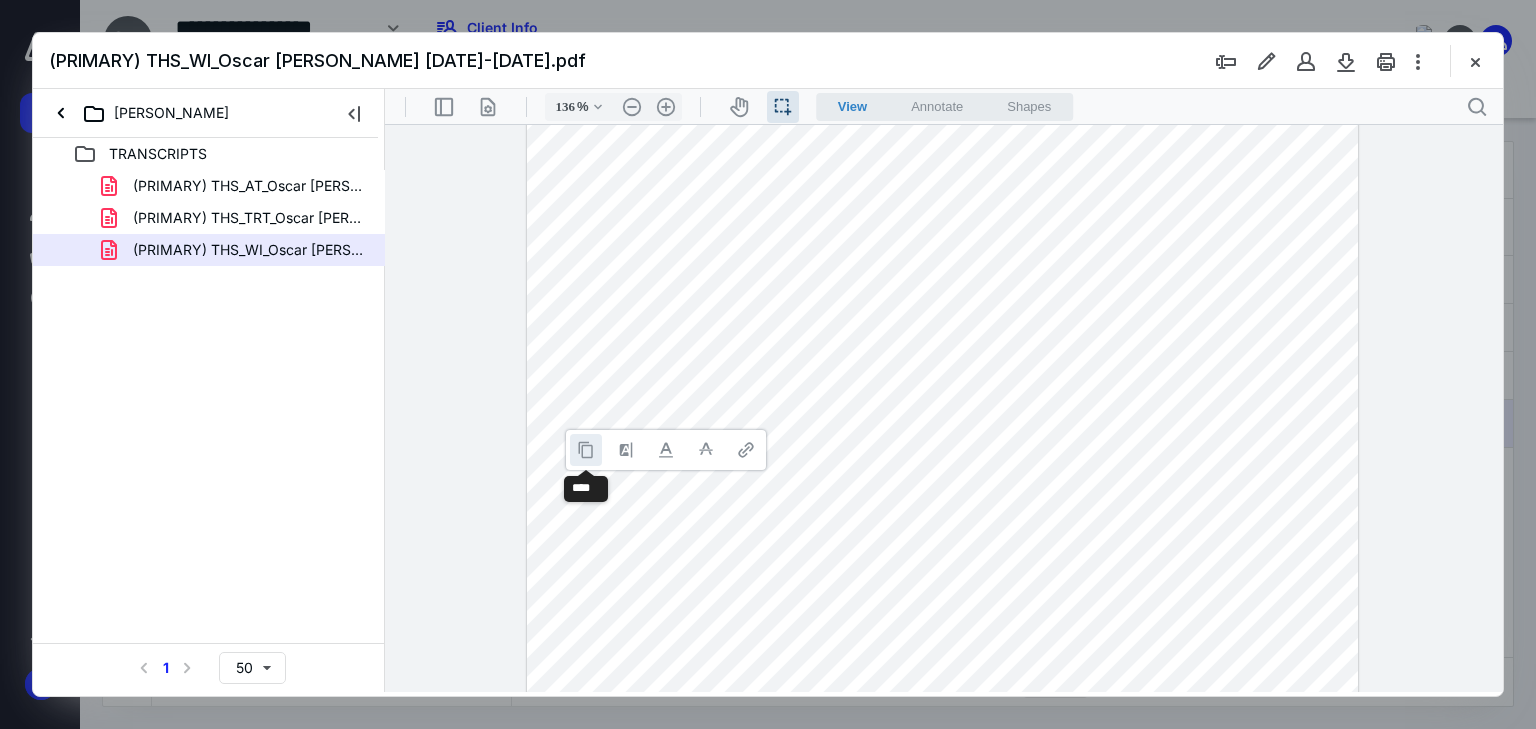 click at bounding box center [586, 450] 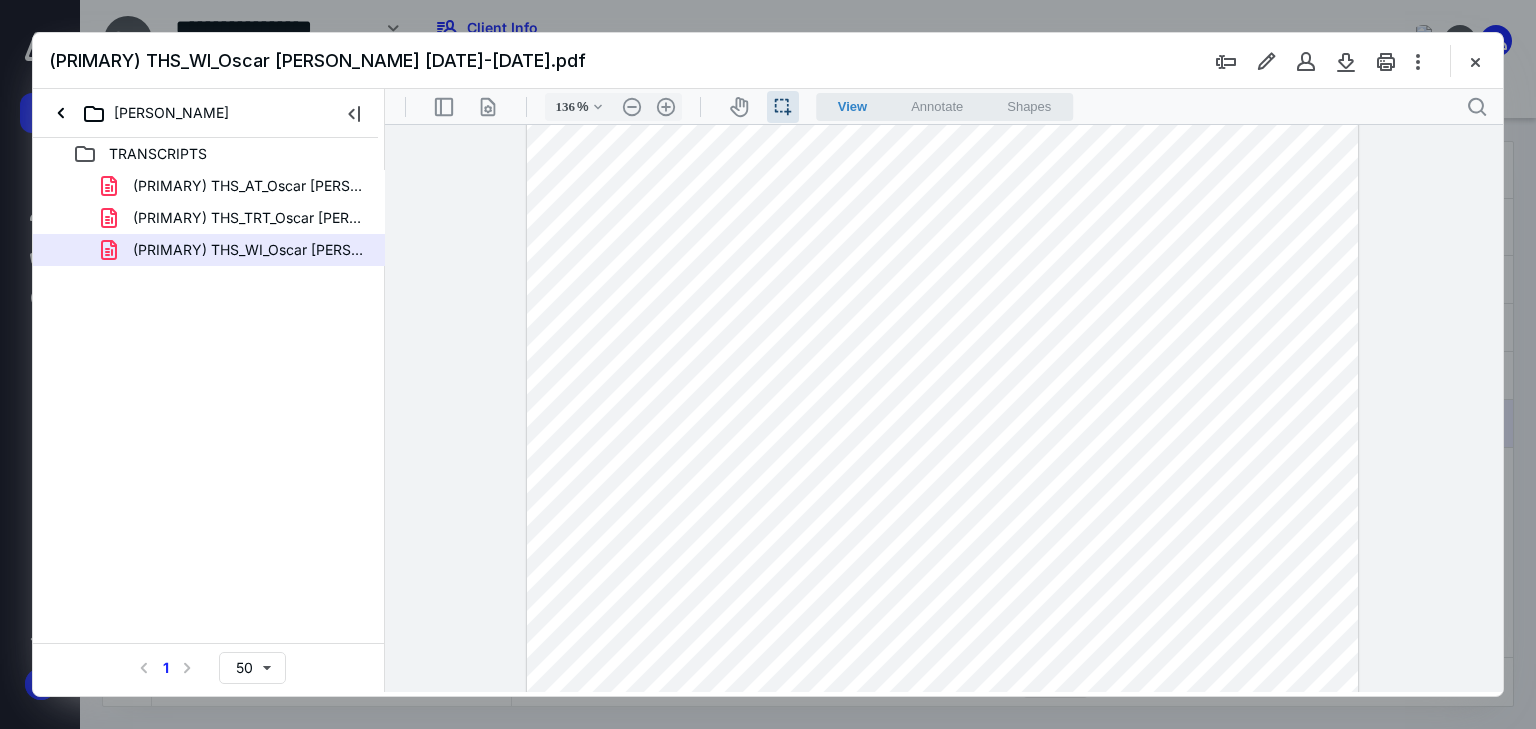 scroll, scrollTop: 9244, scrollLeft: 0, axis: vertical 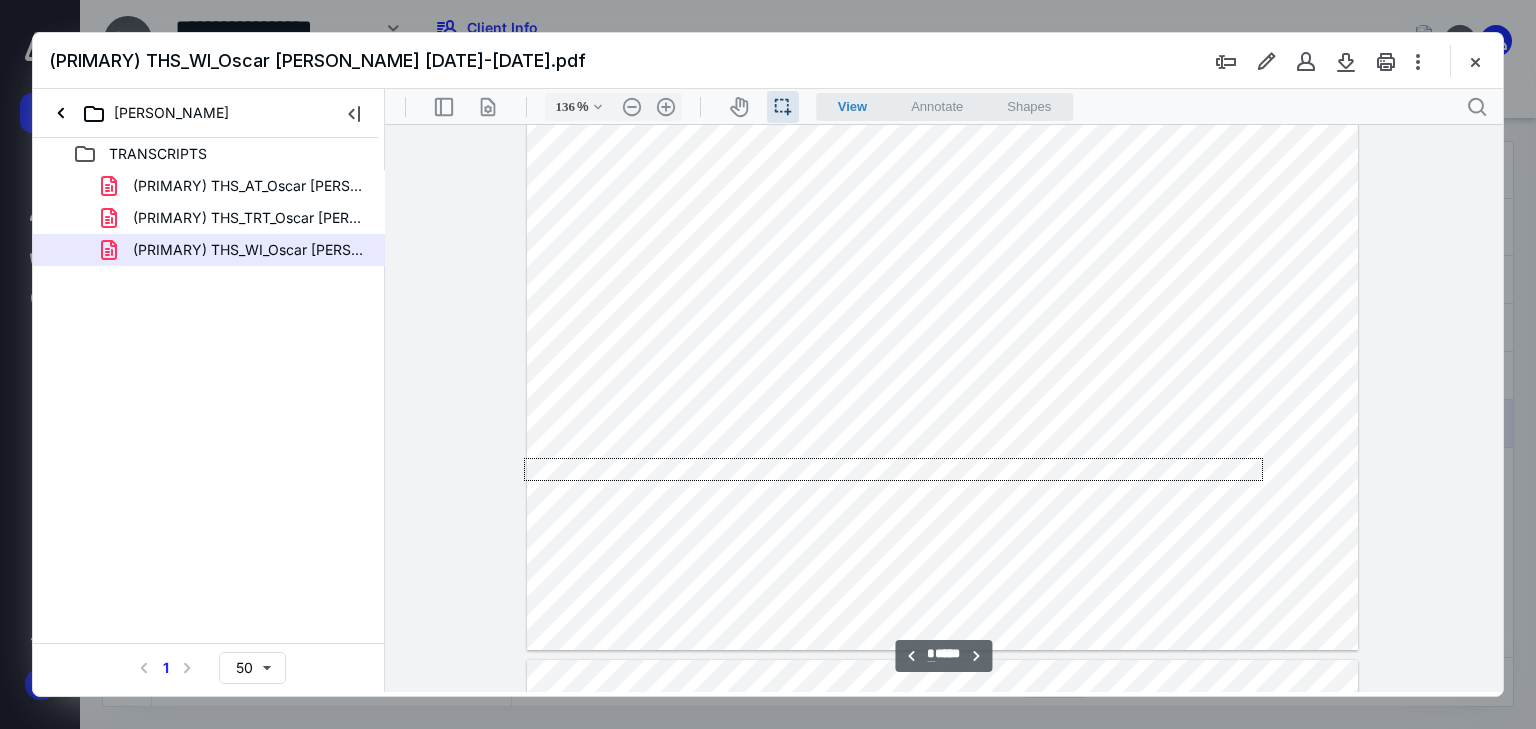 click on "**********" at bounding box center (944, 390) 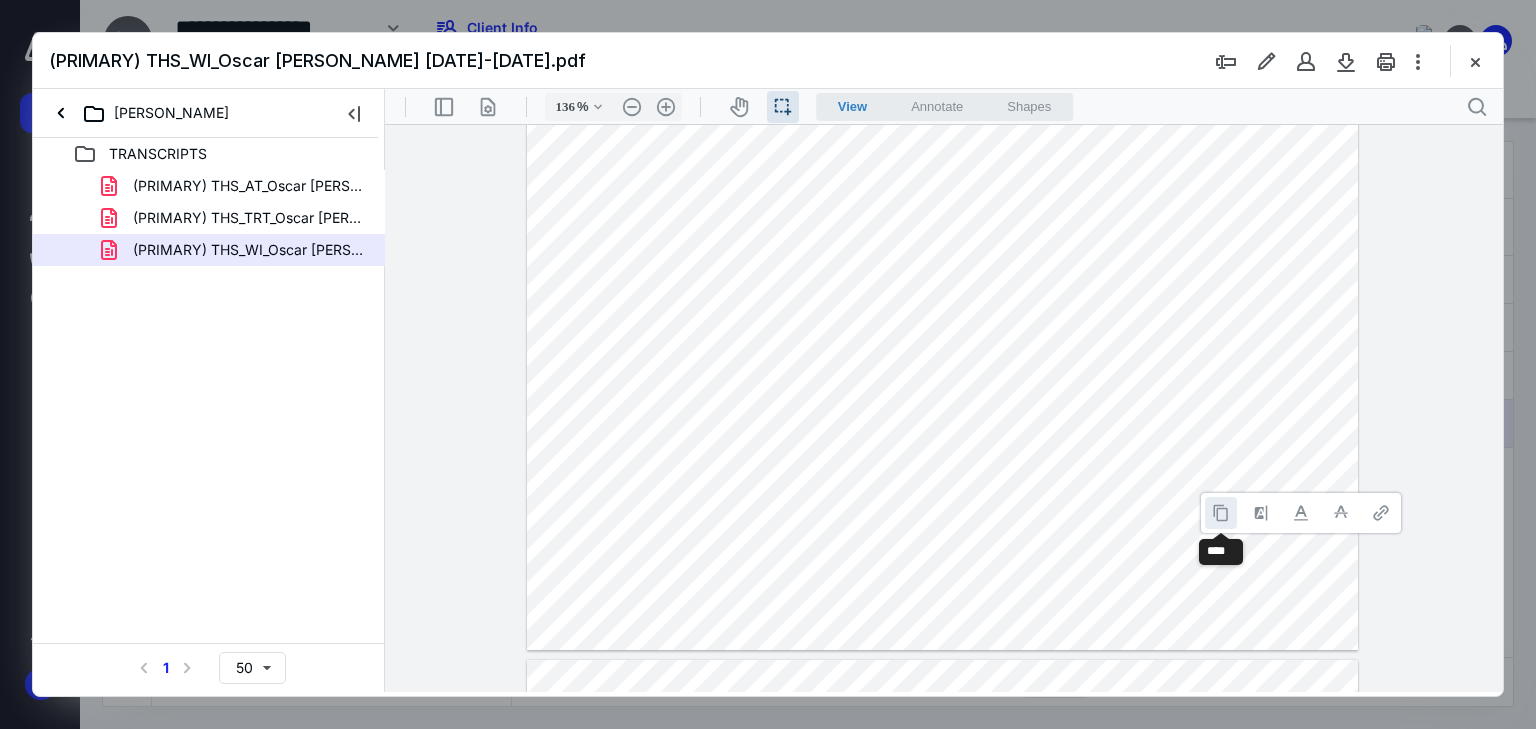 click at bounding box center (1221, 513) 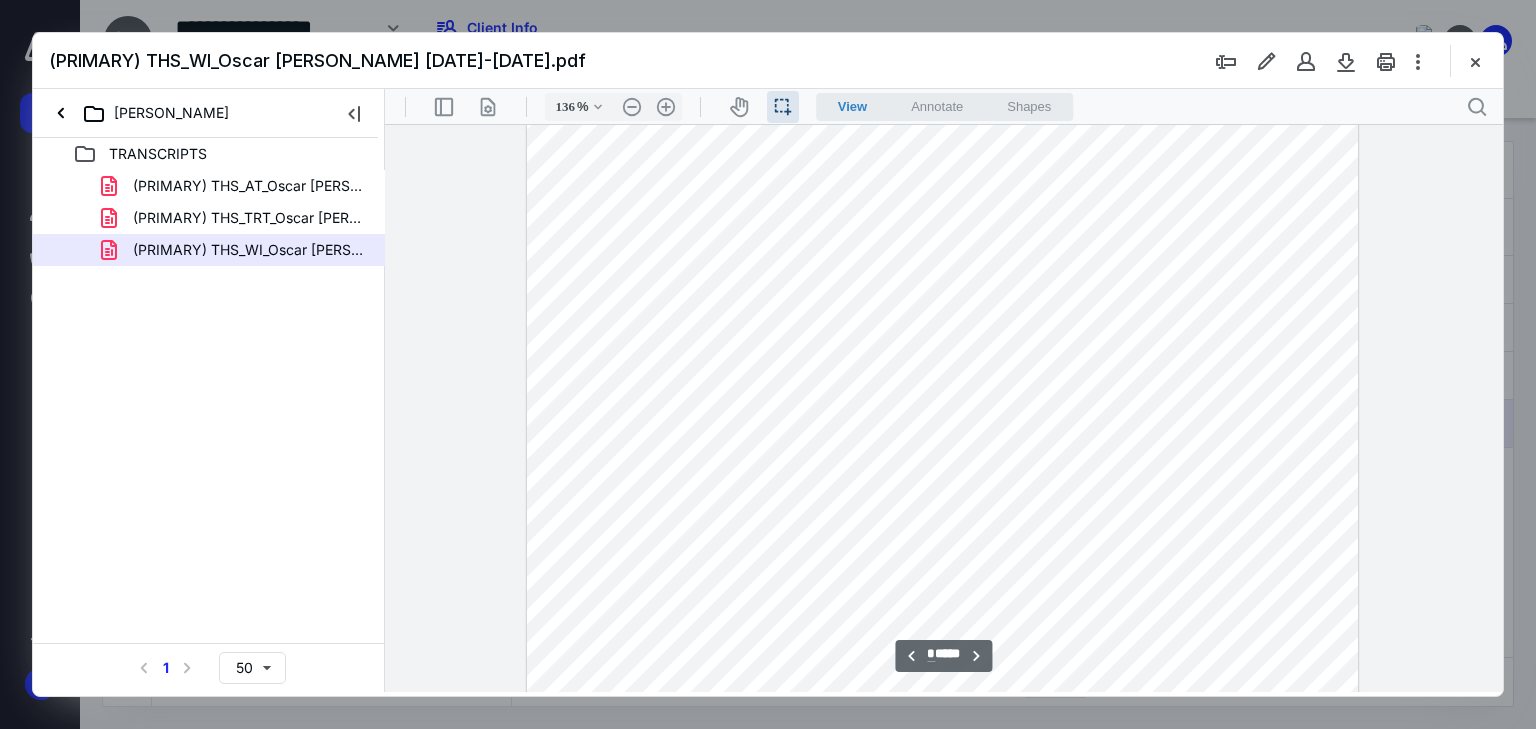 scroll, scrollTop: 4684, scrollLeft: 0, axis: vertical 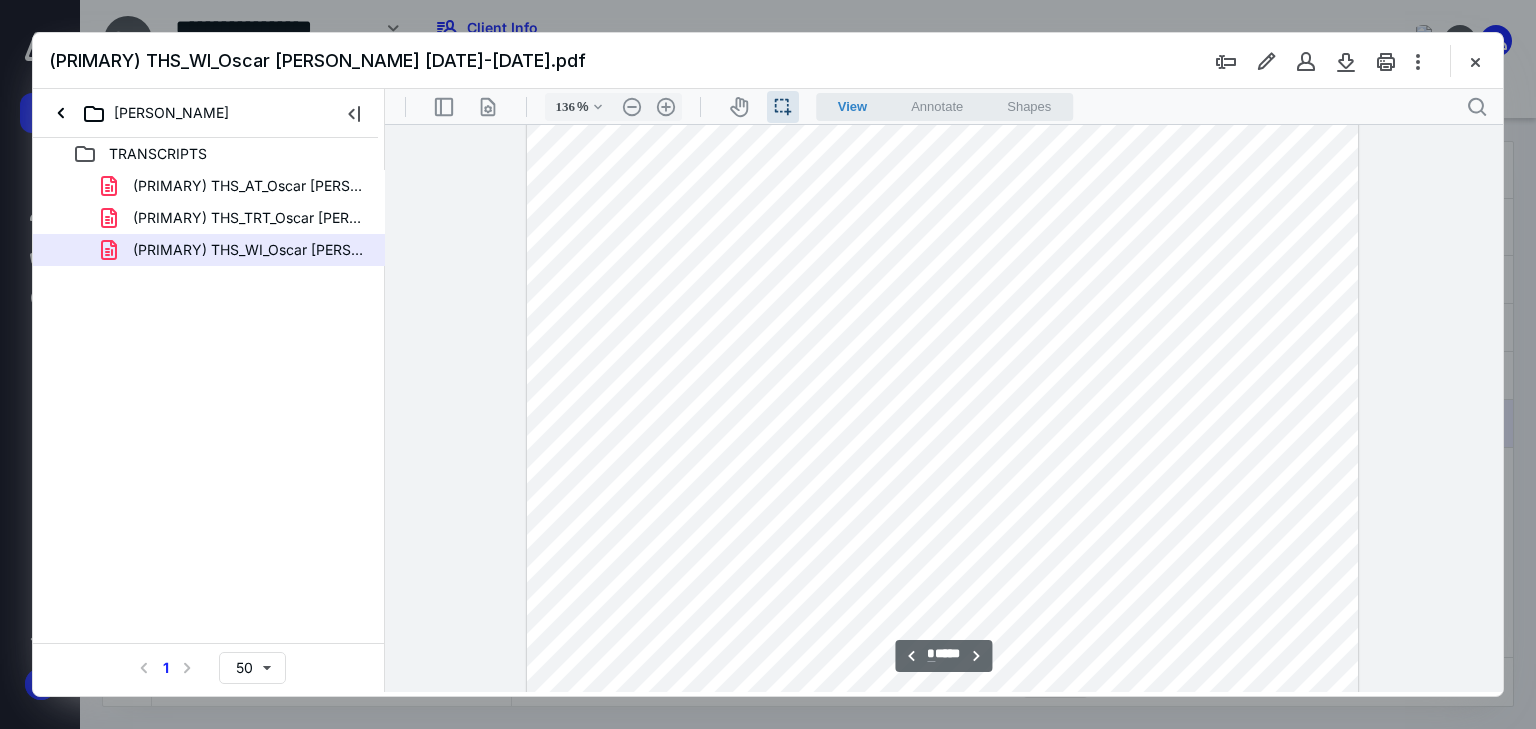 click at bounding box center (943, 328) 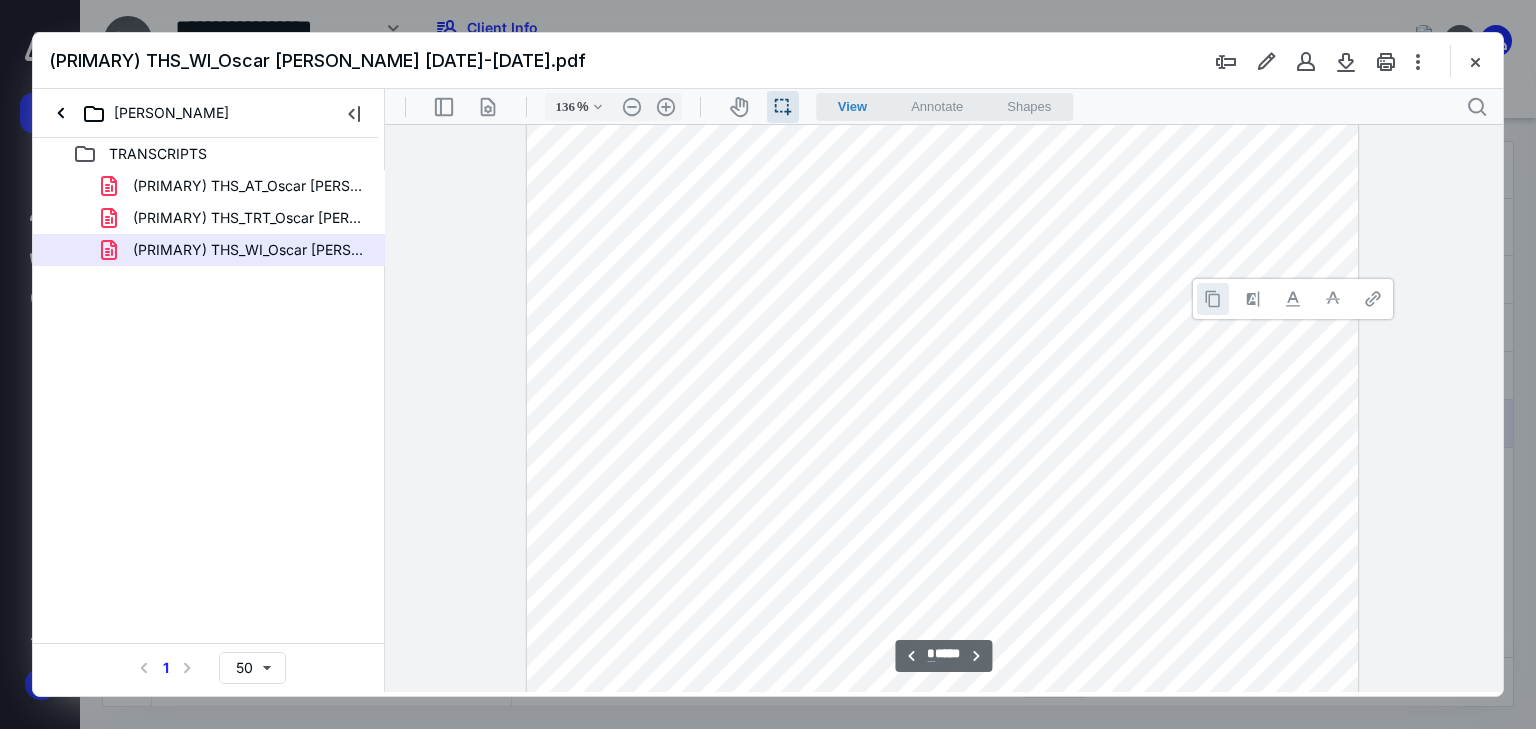click at bounding box center (1213, 299) 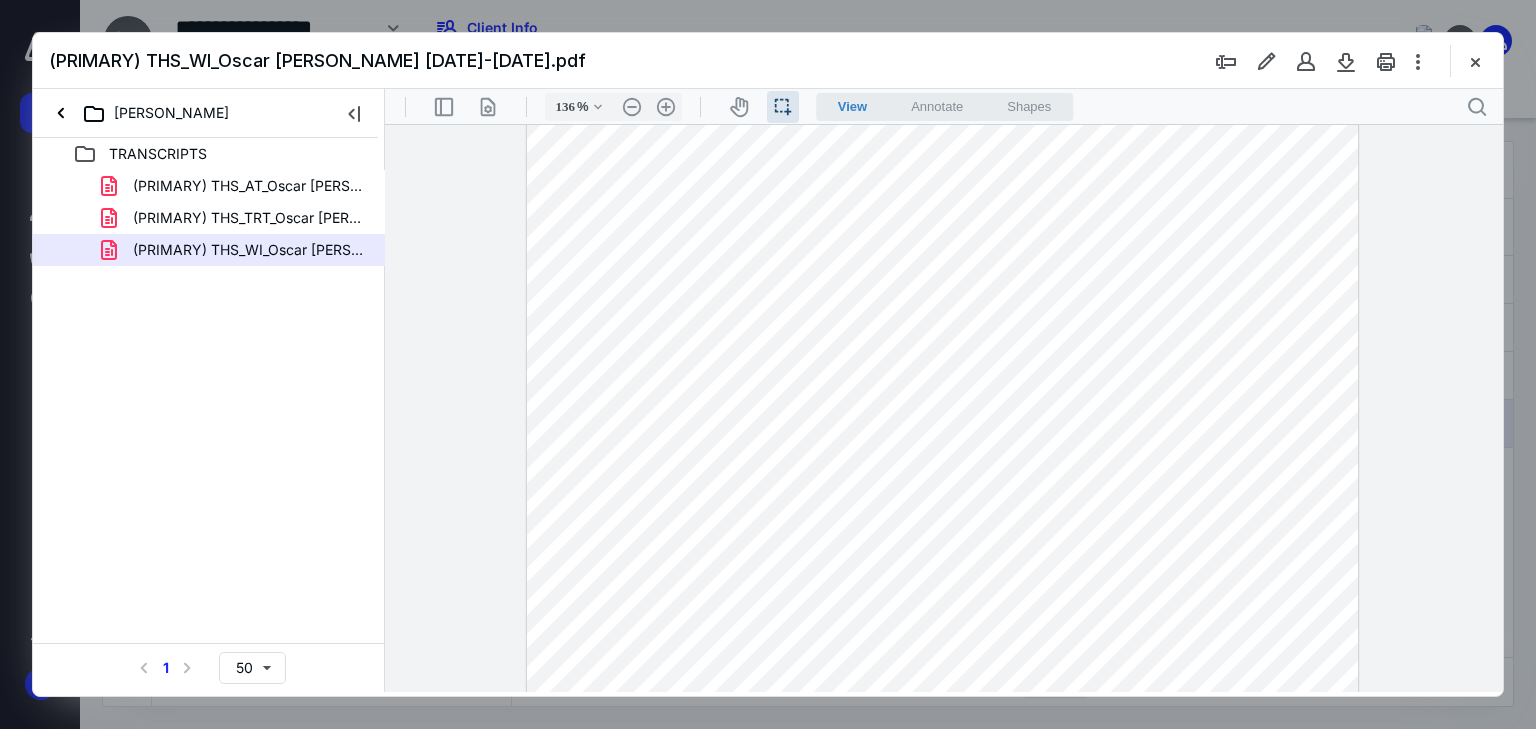 click at bounding box center (943, 328) 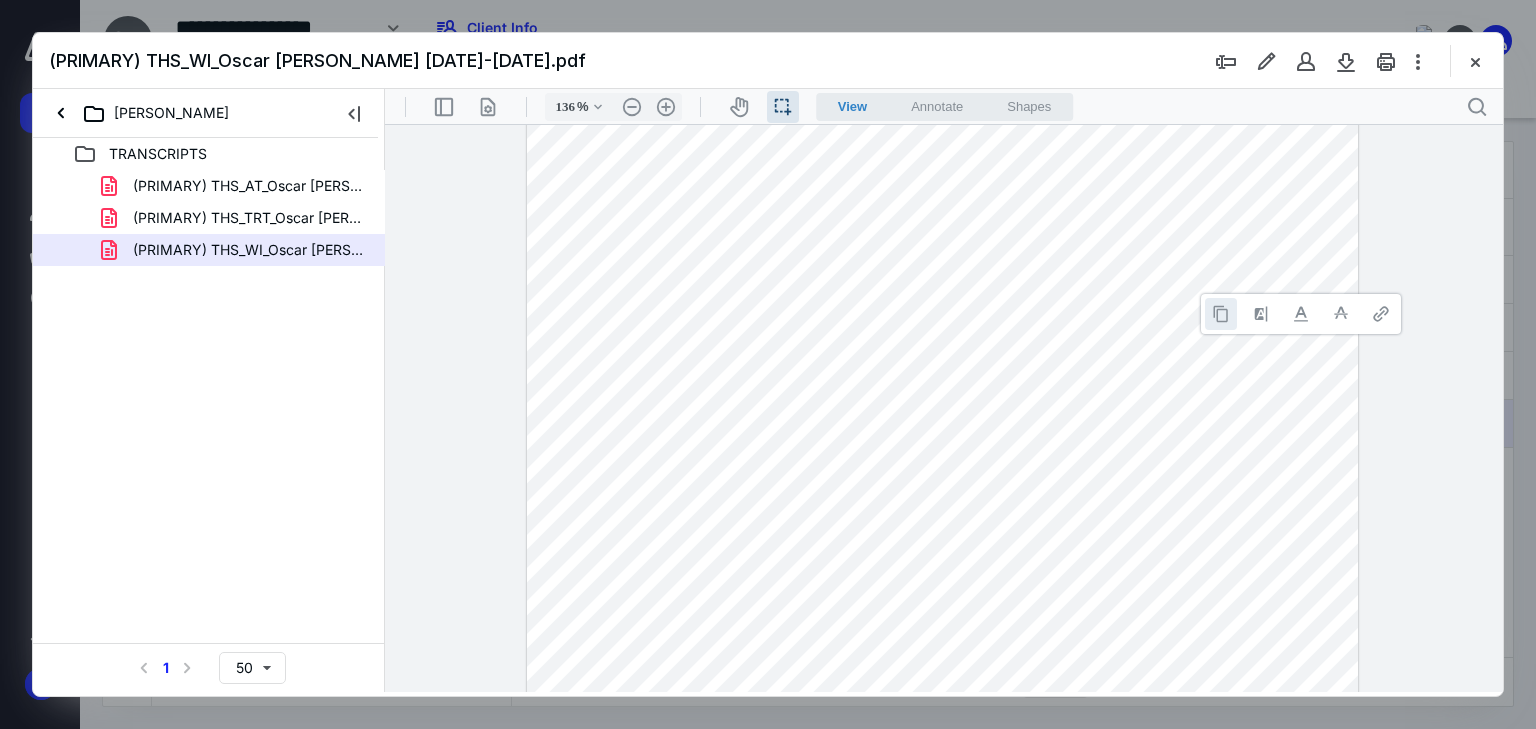 click at bounding box center [1221, 314] 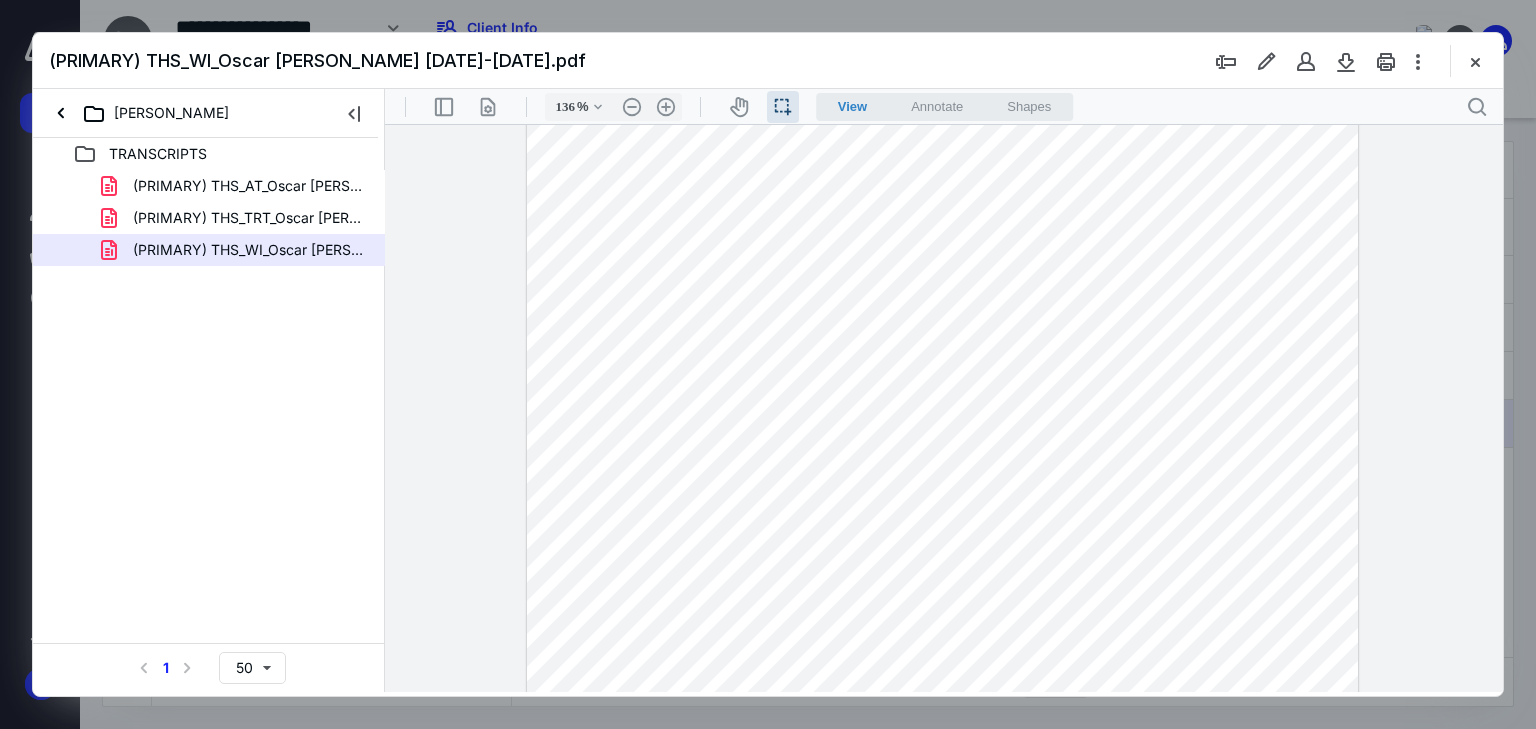 click at bounding box center (943, 328) 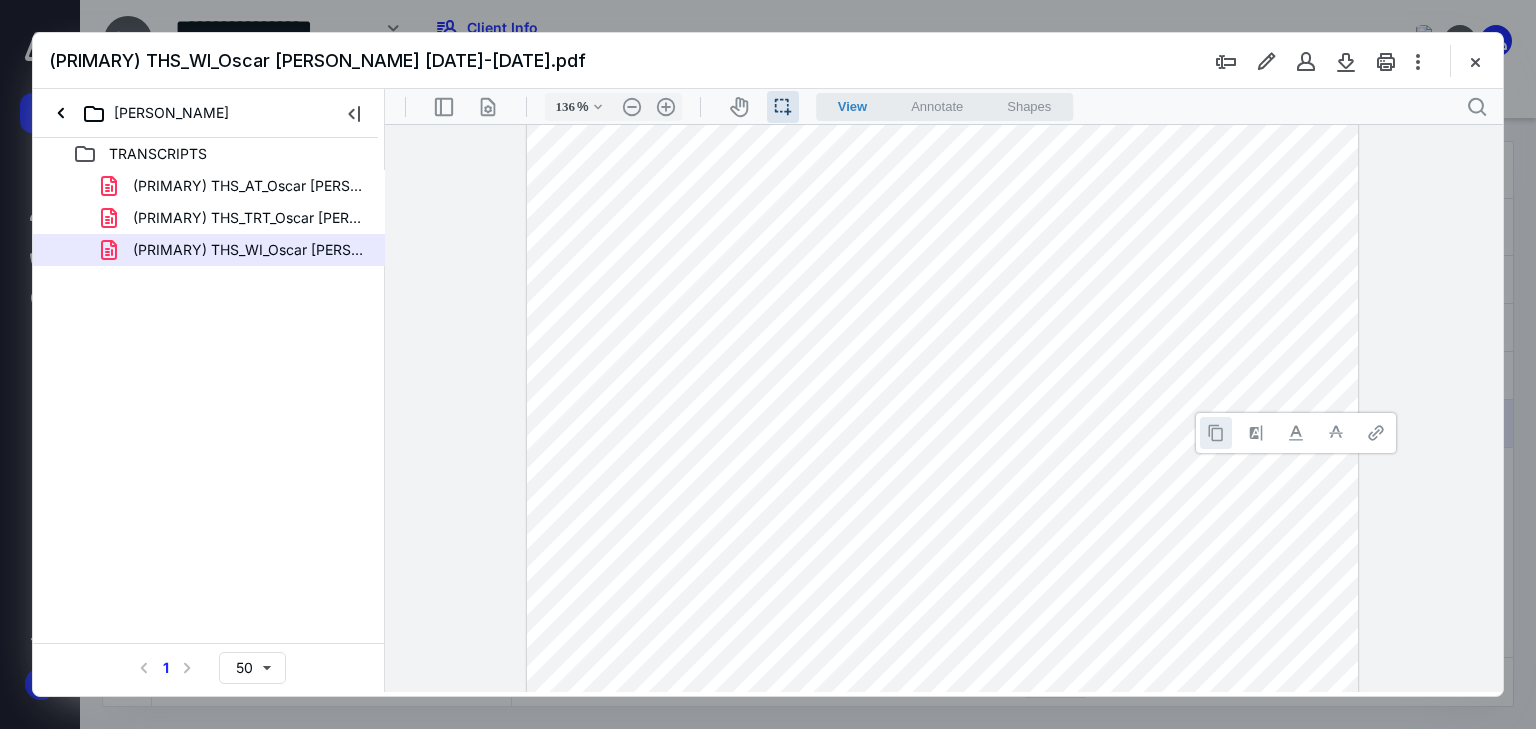 click at bounding box center [1216, 433] 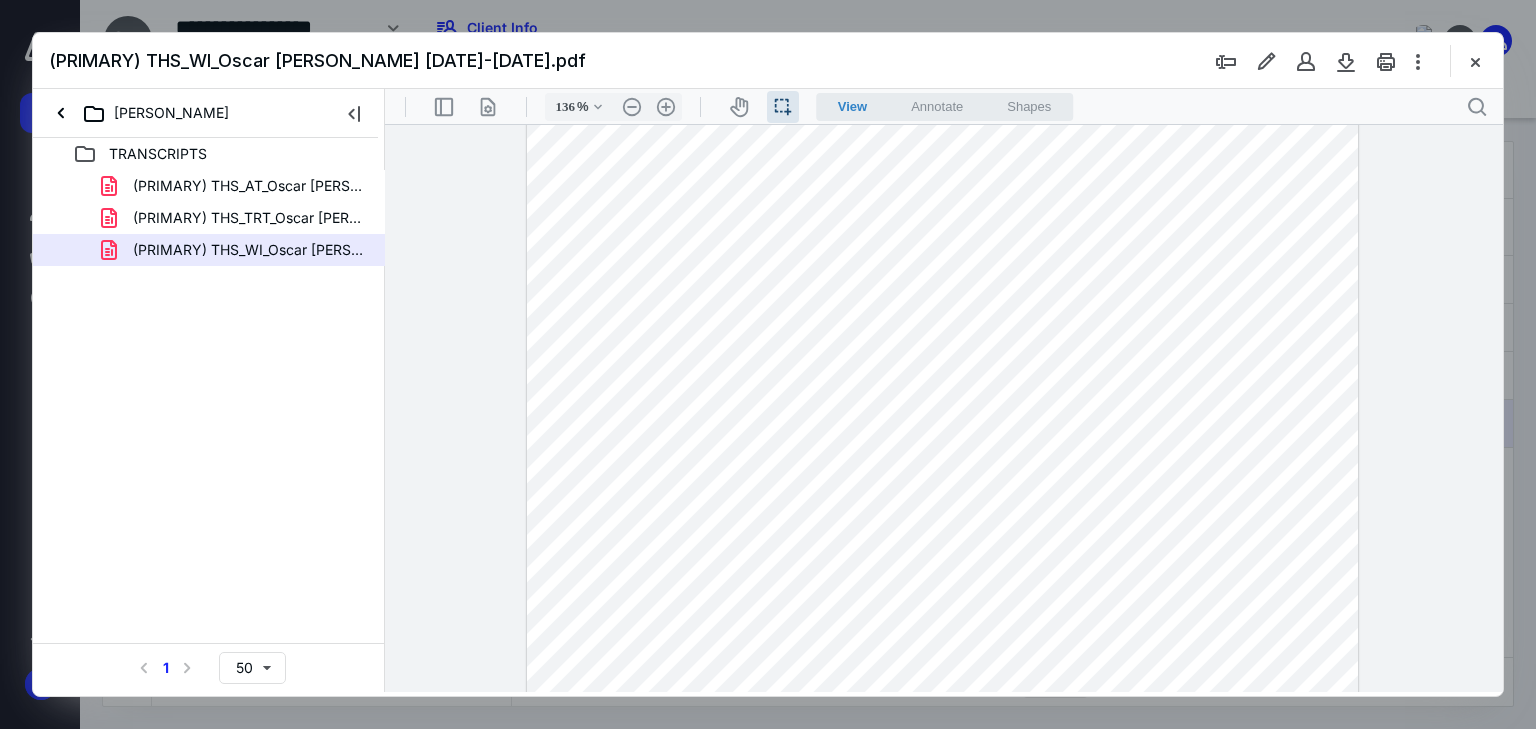 drag, startPoint x: 1220, startPoint y: 403, endPoint x: 1257, endPoint y: 386, distance: 40.718548 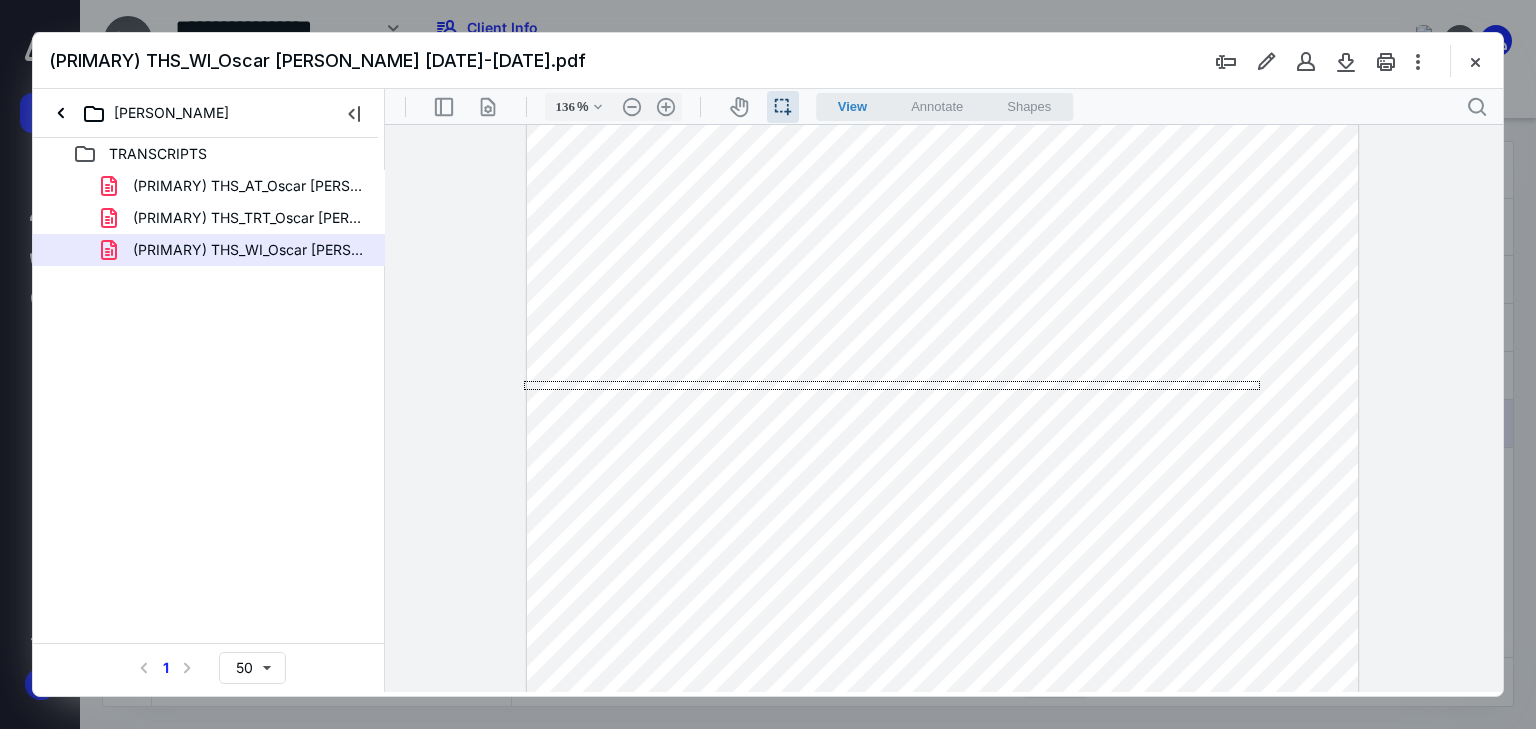 drag, startPoint x: 1260, startPoint y: 381, endPoint x: 753, endPoint y: 479, distance: 516.3845 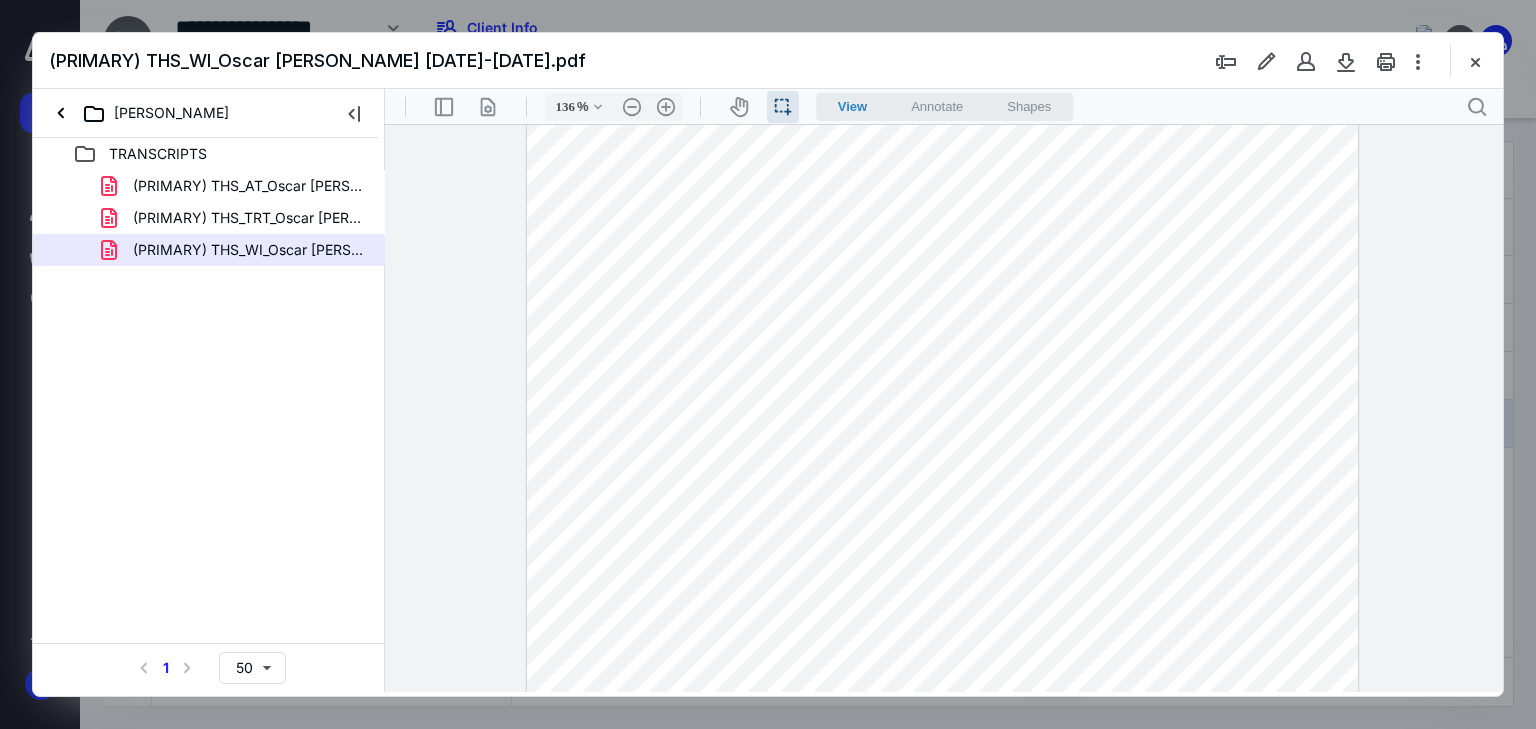 click at bounding box center [943, 328] 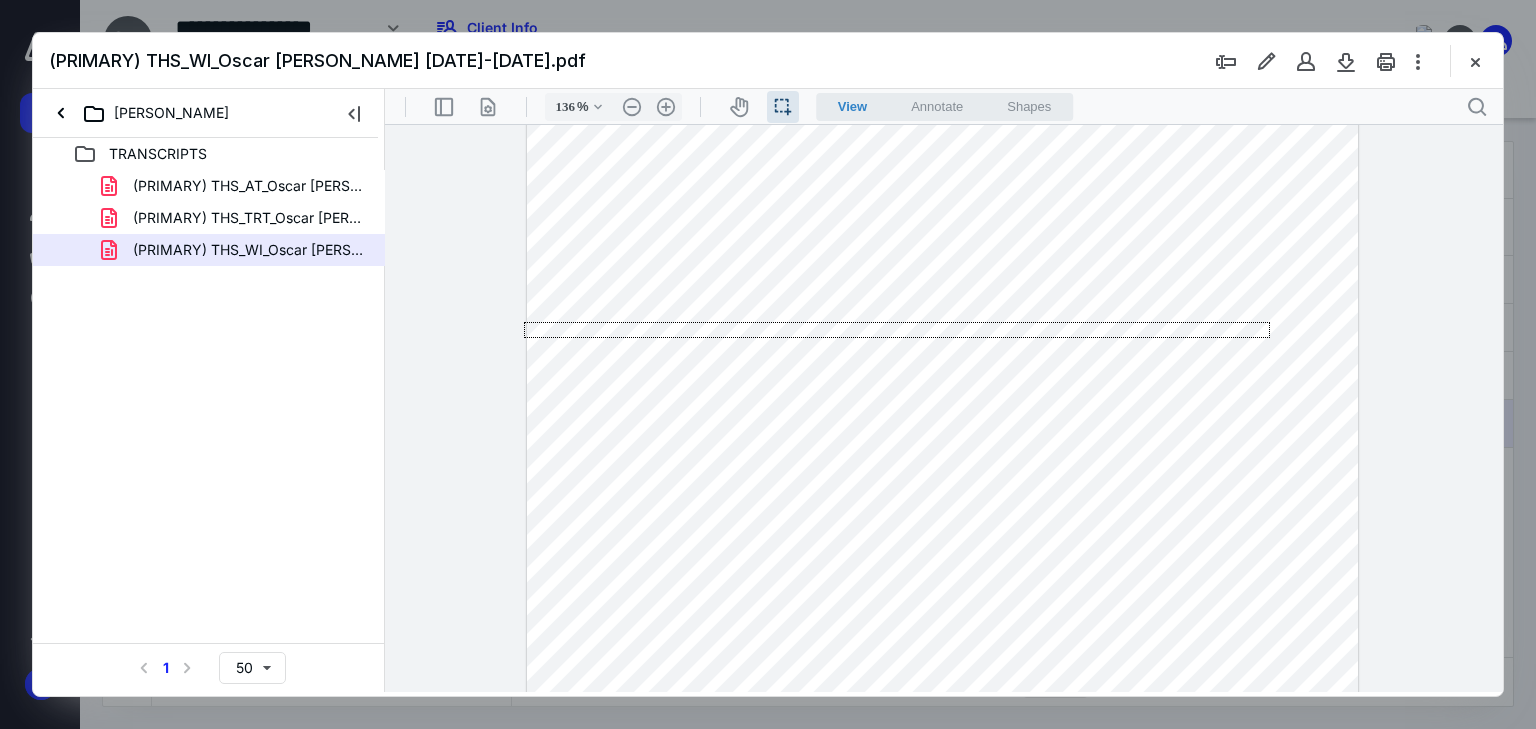drag, startPoint x: 1247, startPoint y: 329, endPoint x: 457, endPoint y: 338, distance: 790.0513 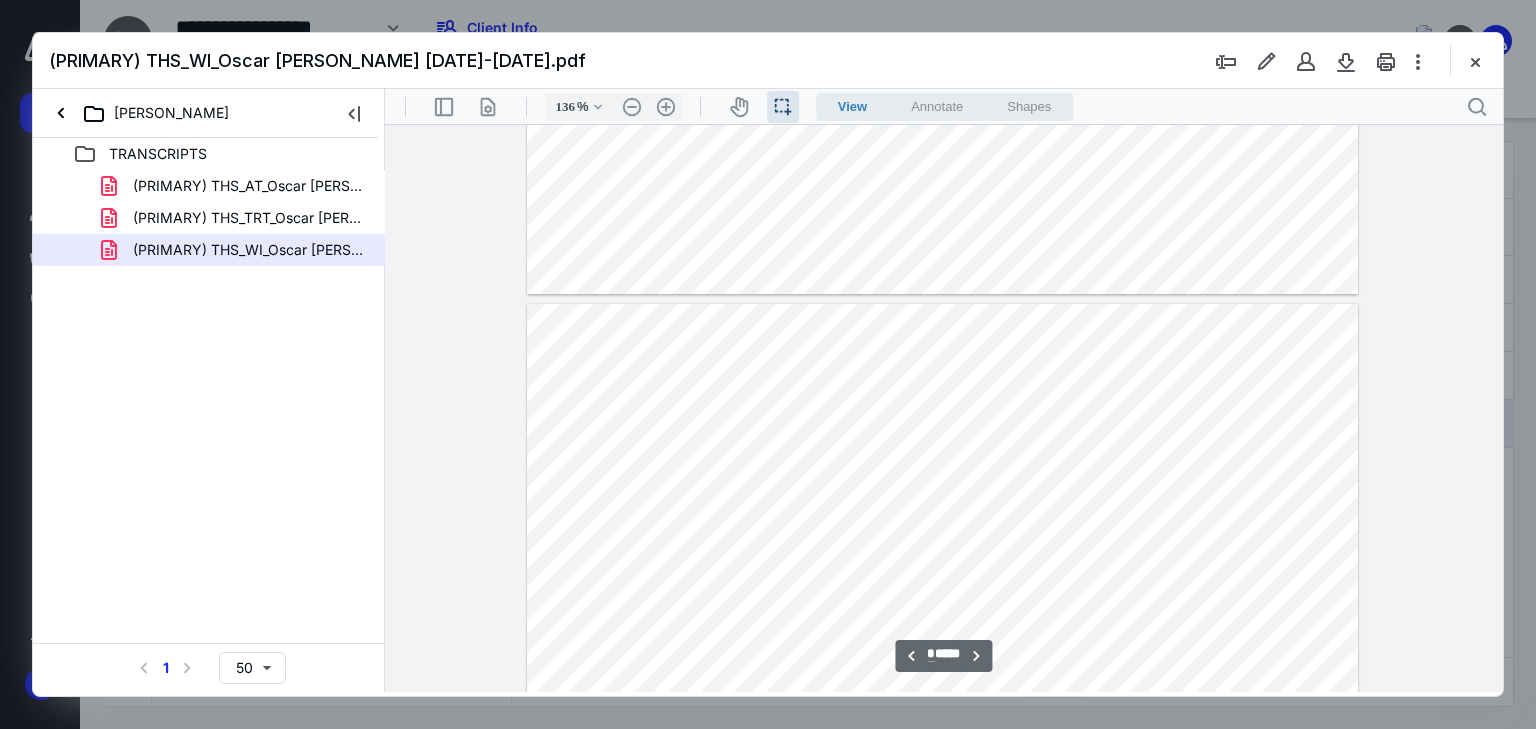 scroll, scrollTop: 5324, scrollLeft: 0, axis: vertical 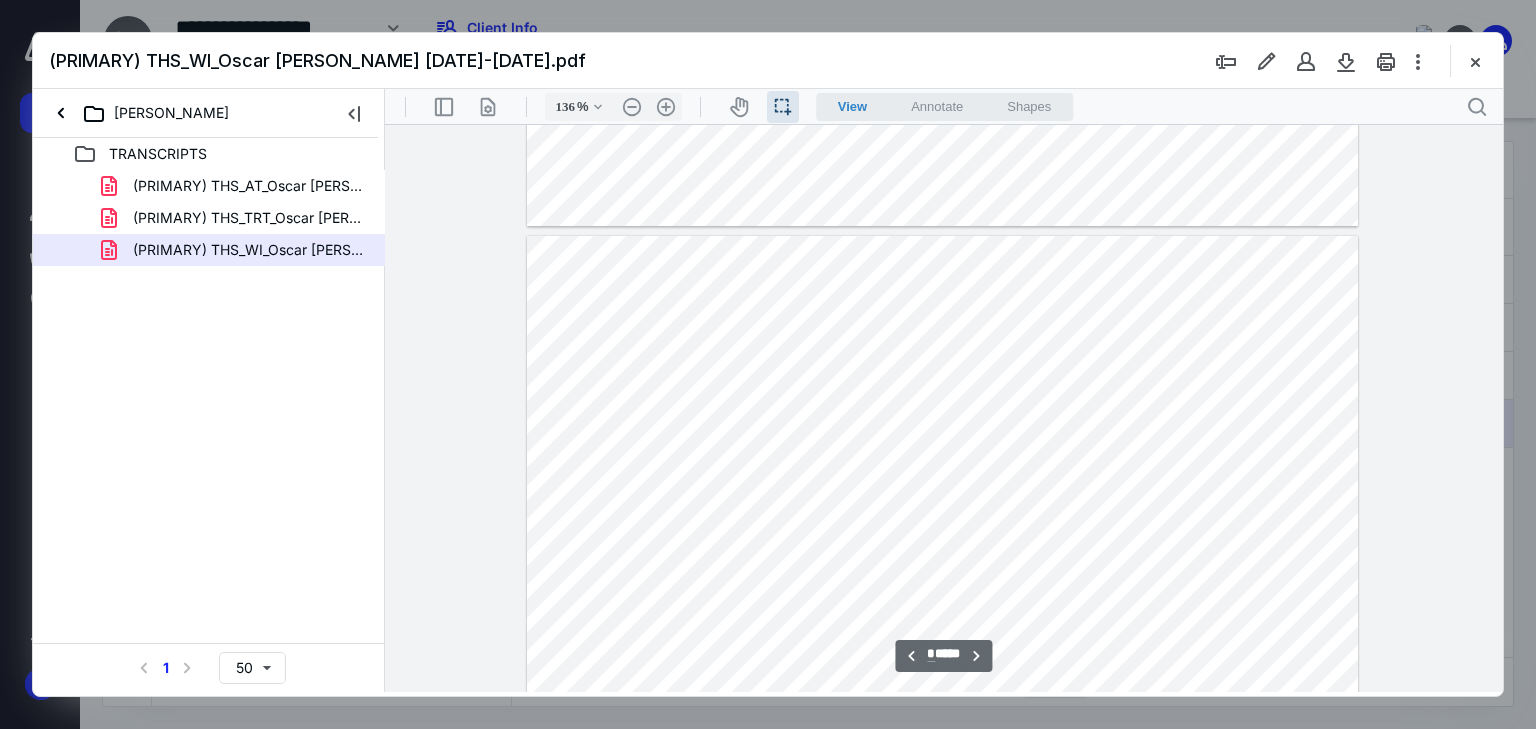 click at bounding box center (943, 774) 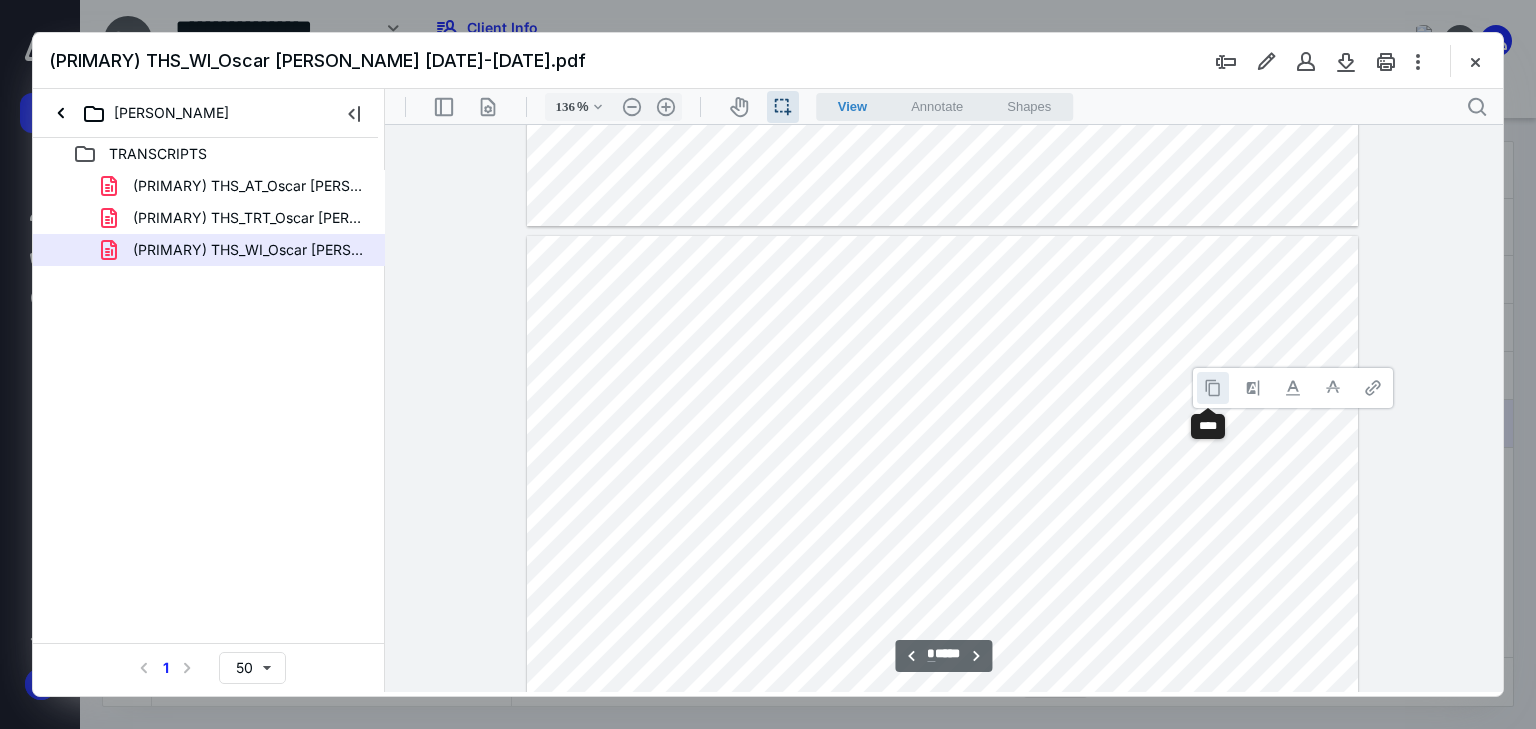 click at bounding box center (1213, 388) 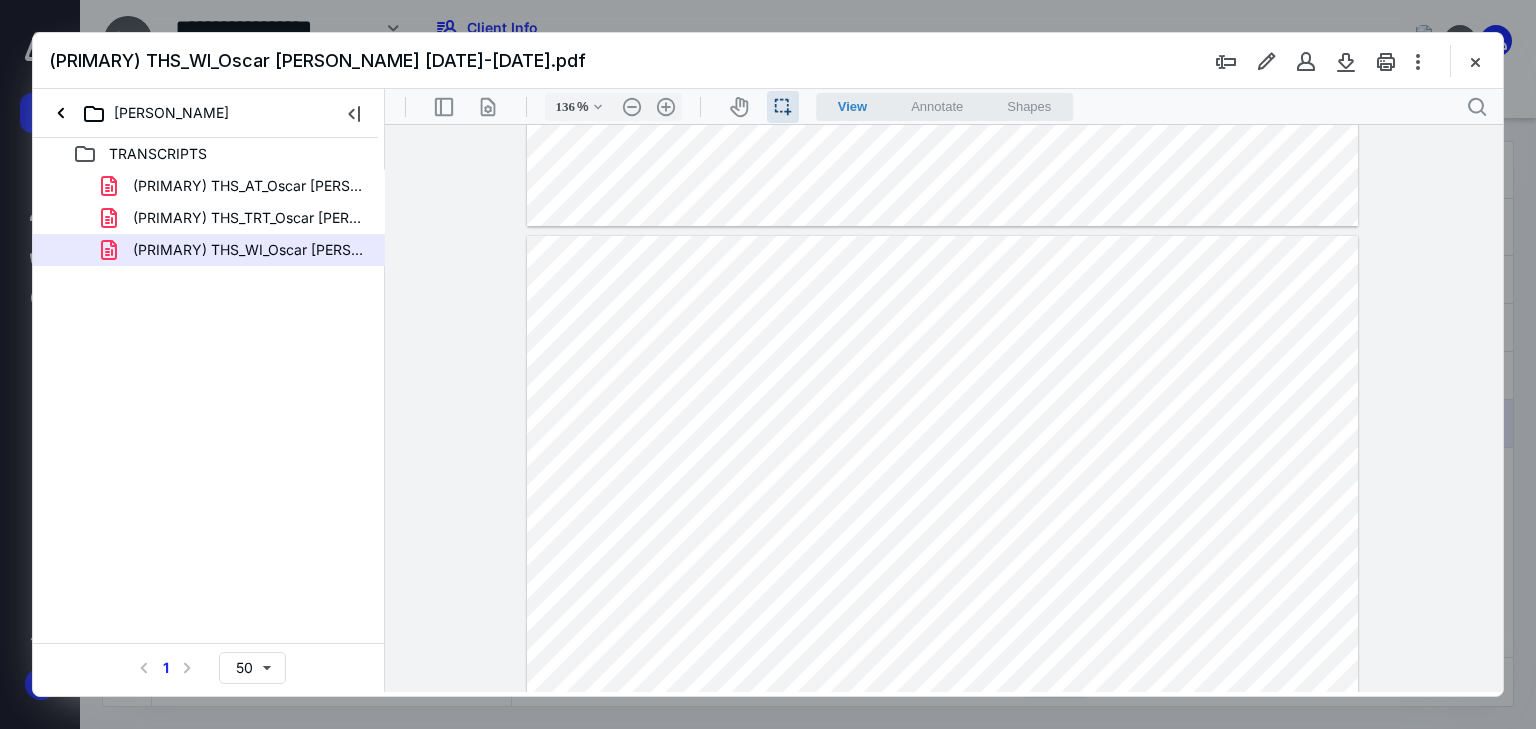 click at bounding box center (943, 774) 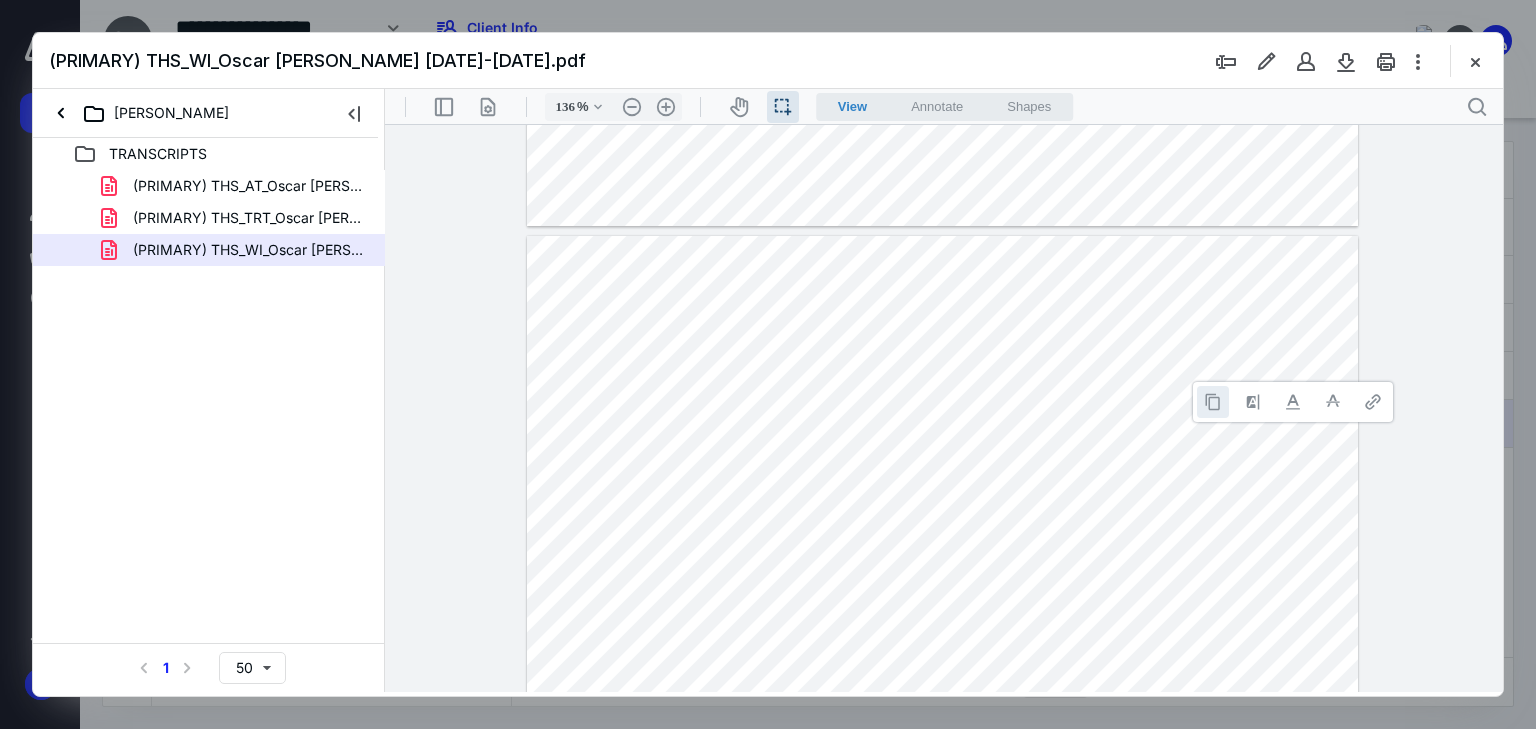 click at bounding box center (1213, 402) 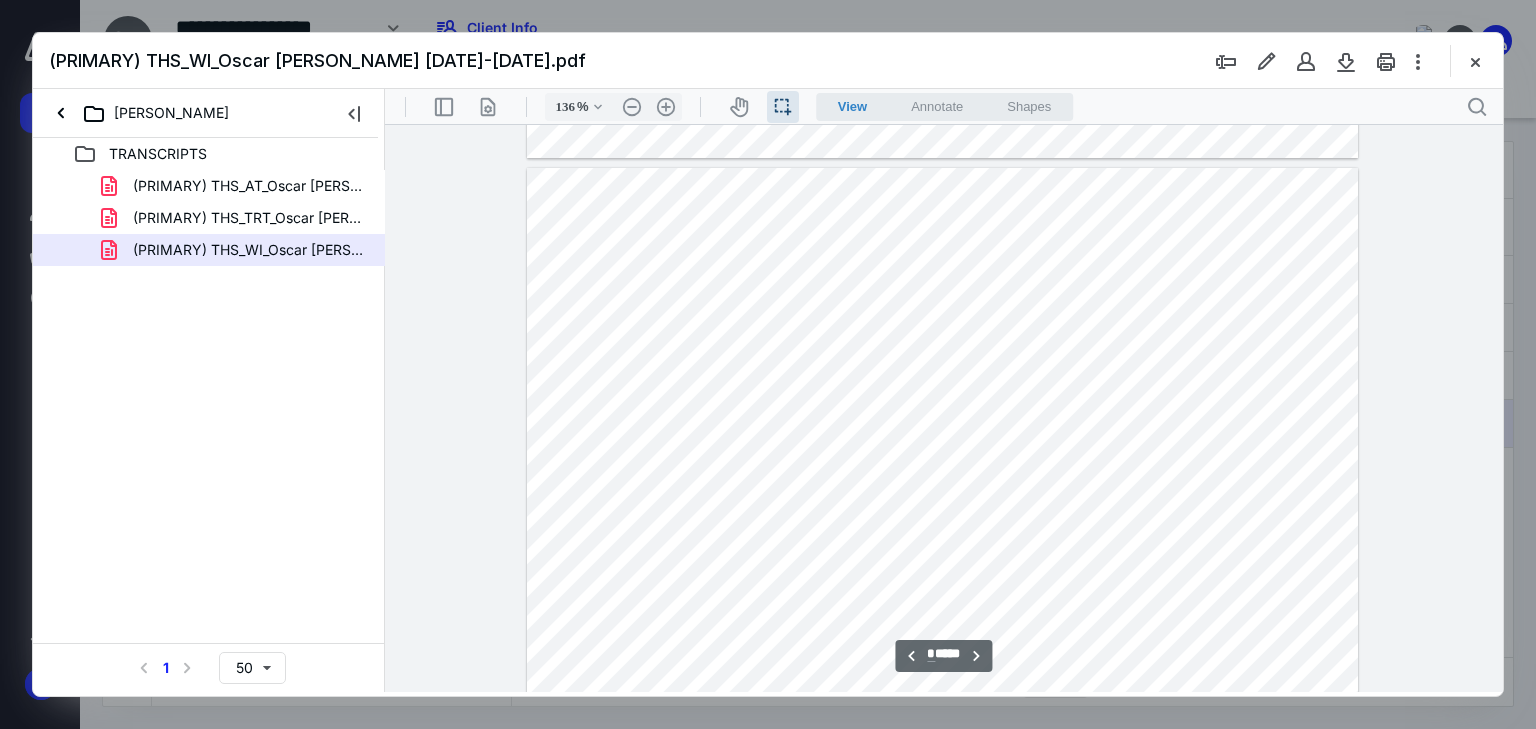 scroll, scrollTop: 5484, scrollLeft: 0, axis: vertical 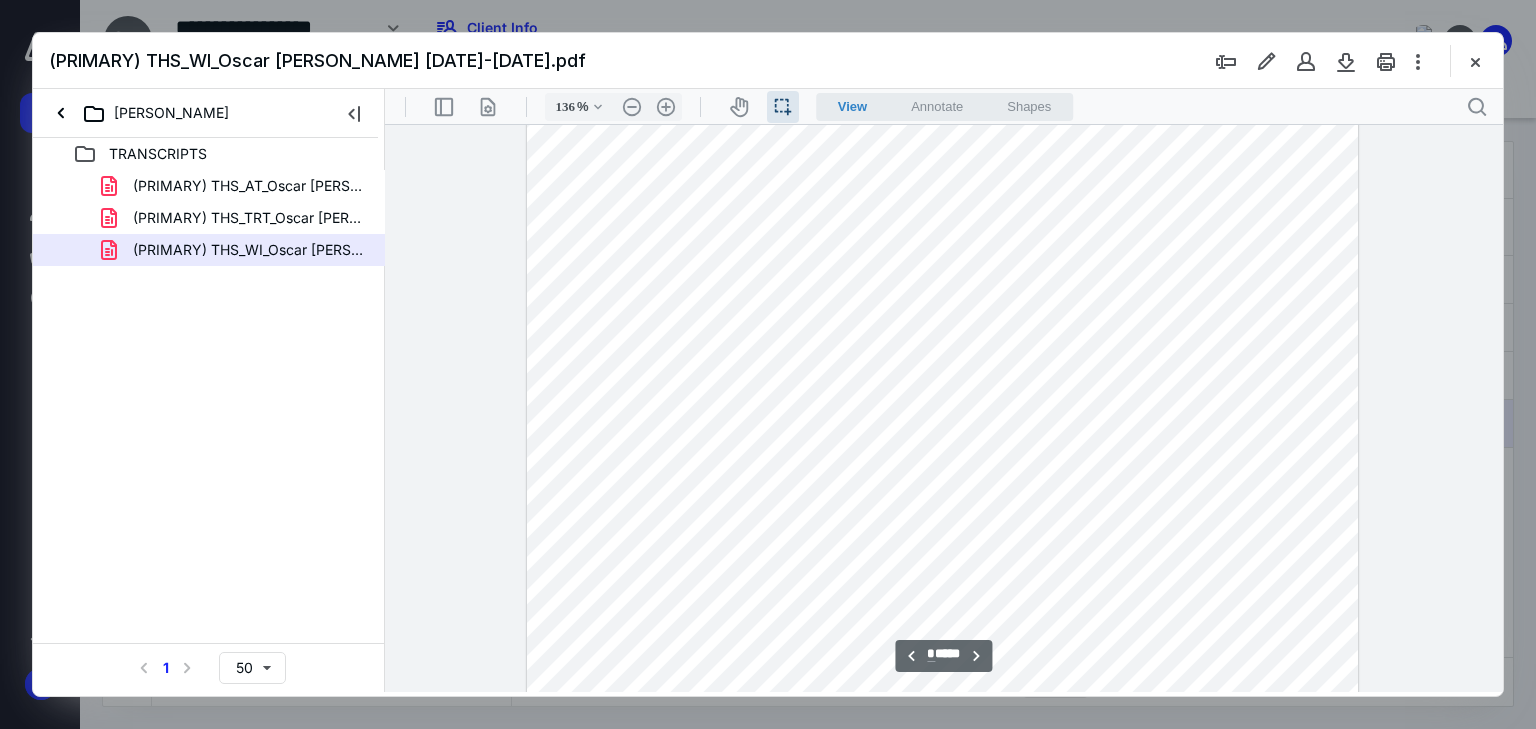 drag, startPoint x: 1197, startPoint y: 281, endPoint x: 1212, endPoint y: 272, distance: 17.492855 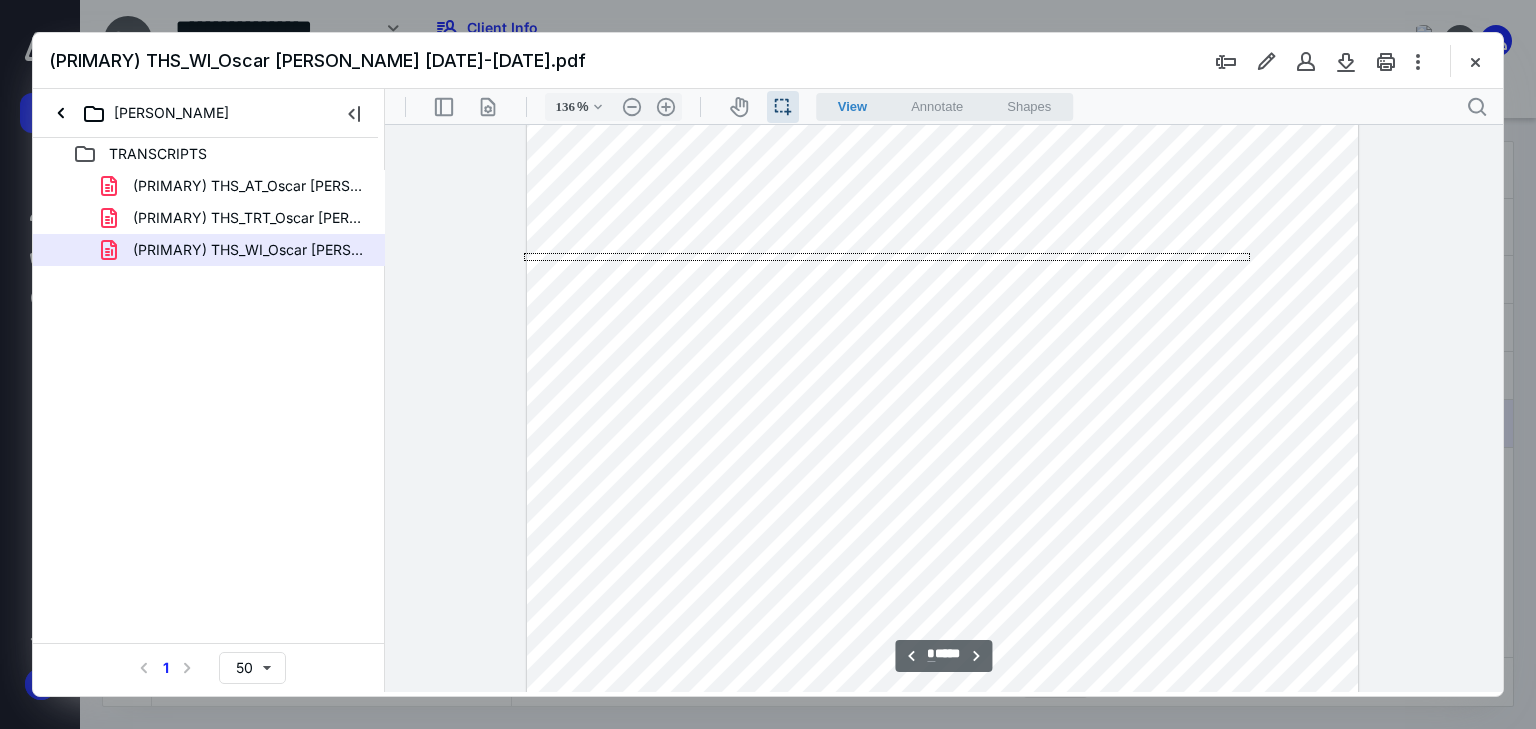 drag, startPoint x: 1250, startPoint y: 253, endPoint x: 684, endPoint y: 355, distance: 575.1174 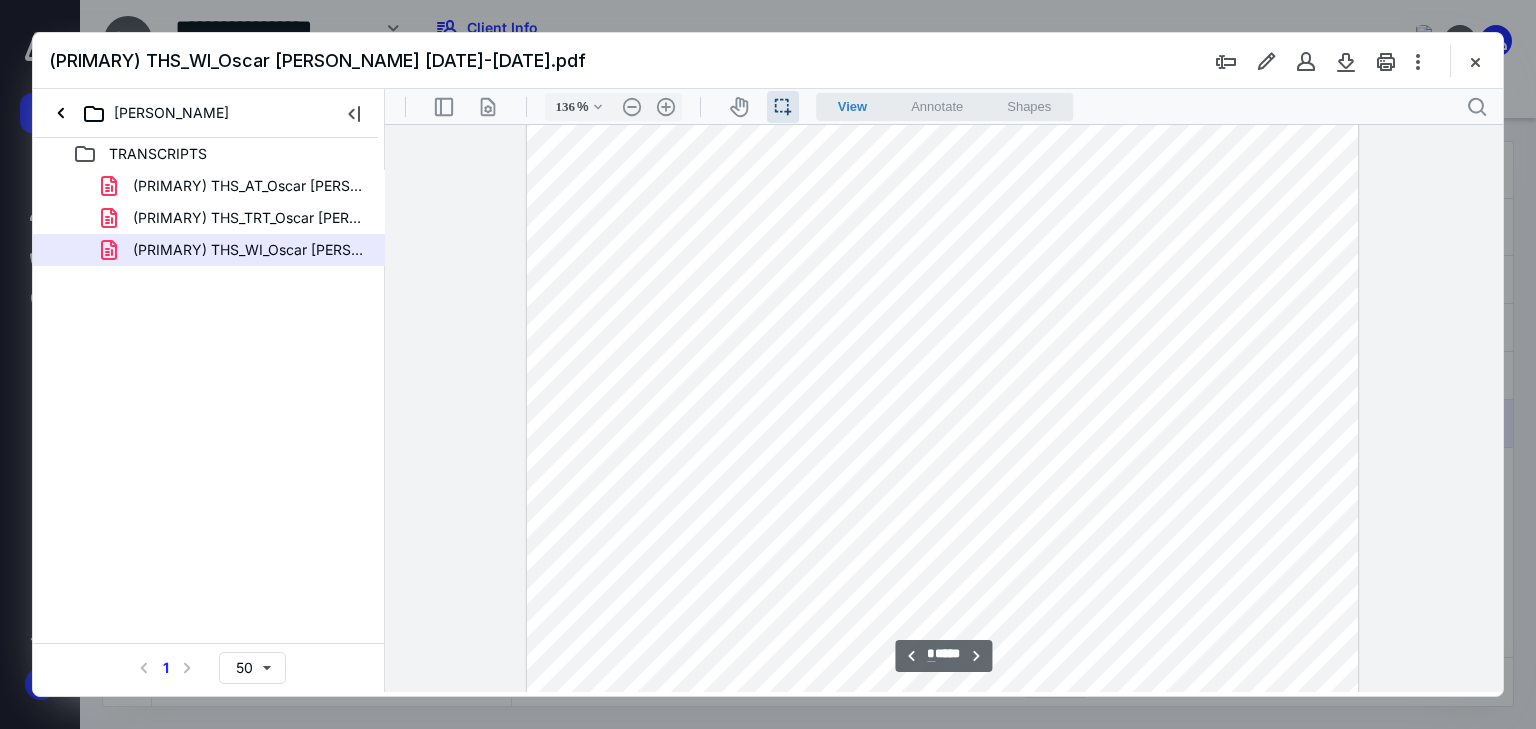 click at bounding box center (943, 614) 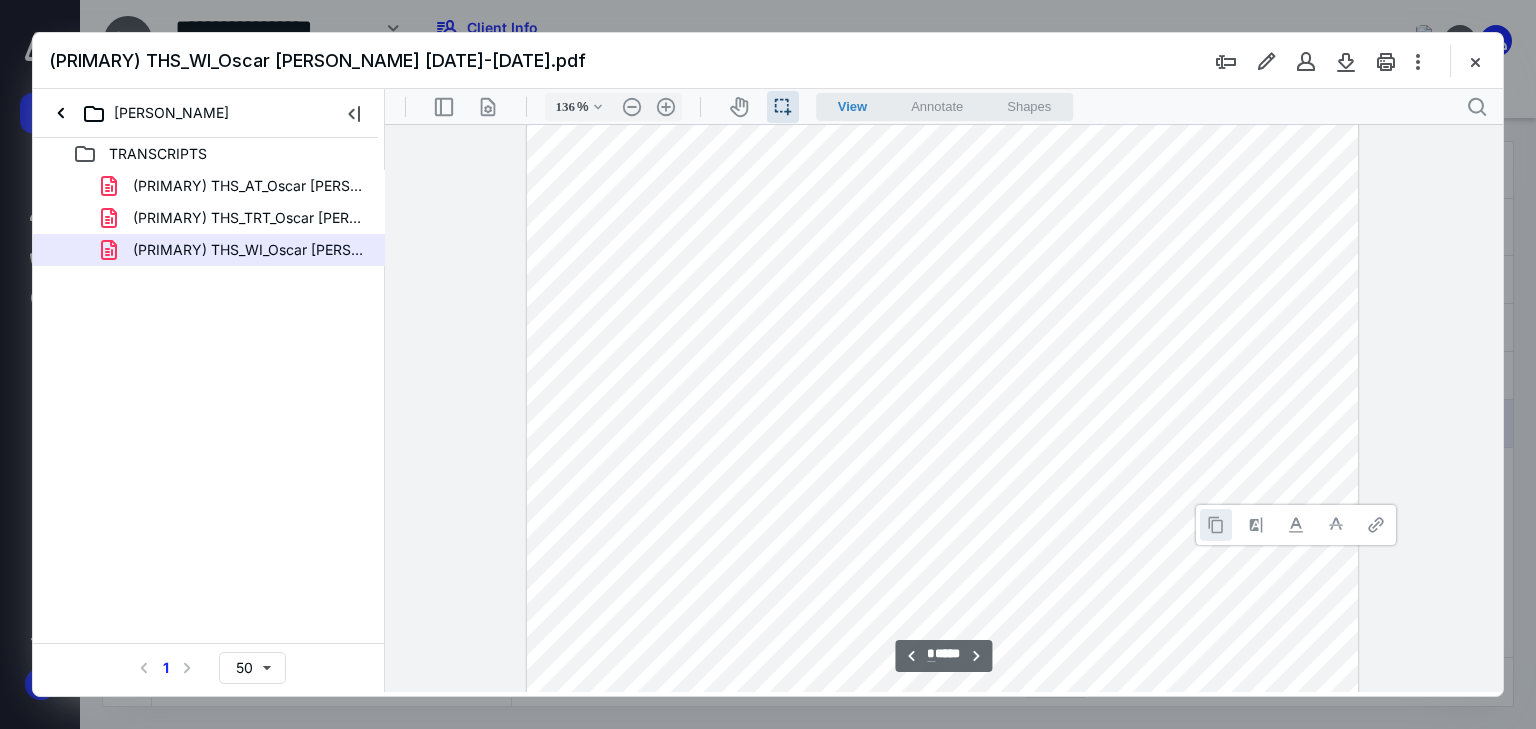 click at bounding box center (1216, 525) 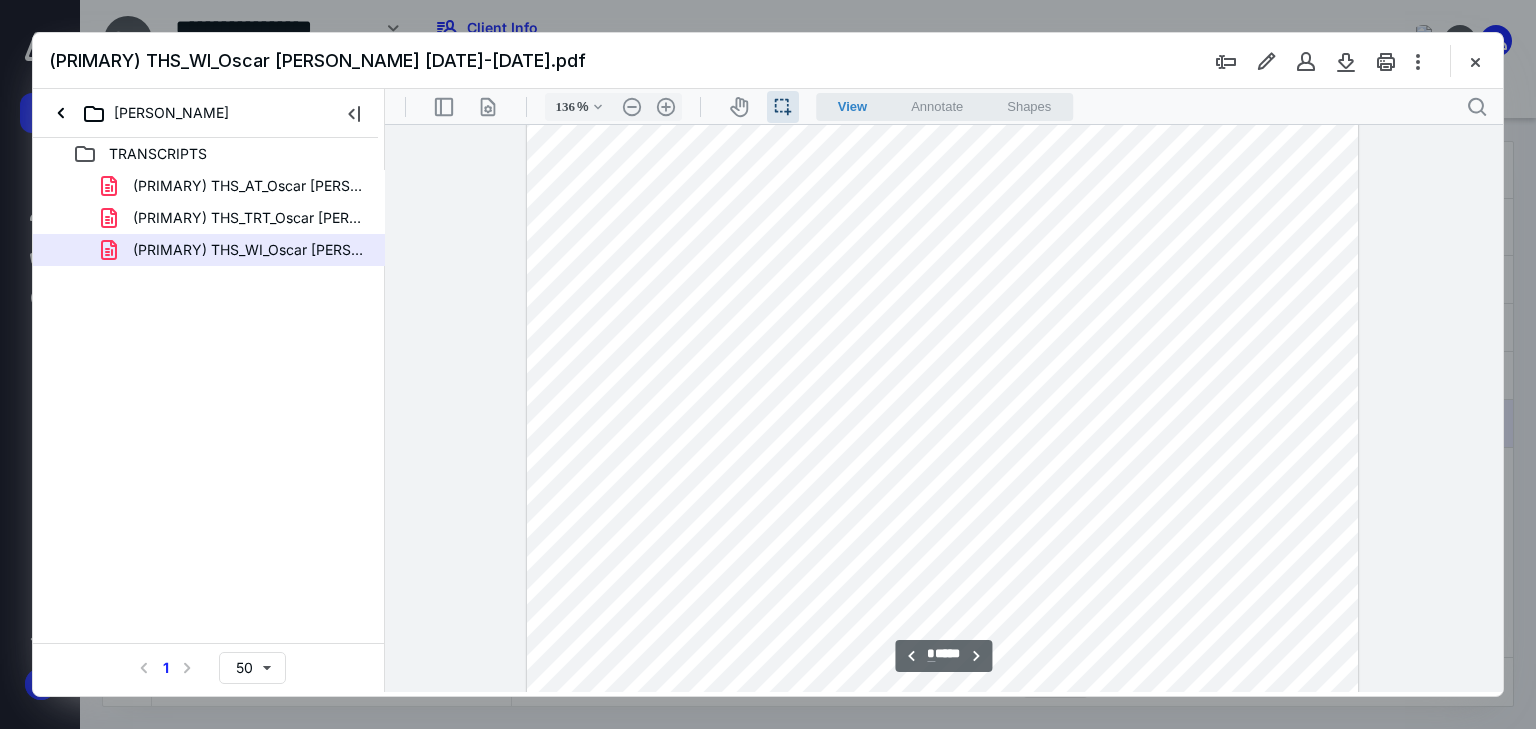 click at bounding box center (943, 614) 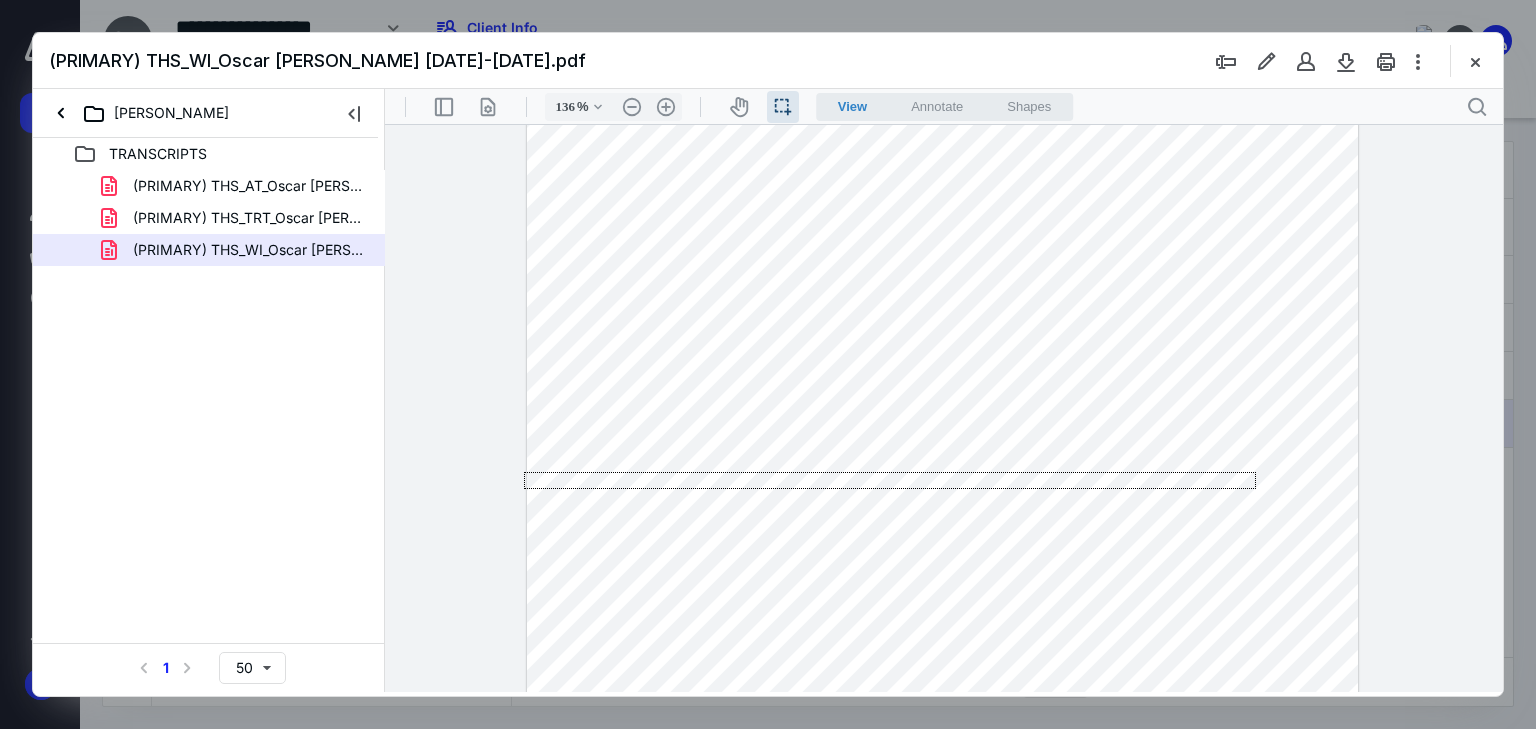drag, startPoint x: 1252, startPoint y: 473, endPoint x: 700, endPoint y: 580, distance: 562.27484 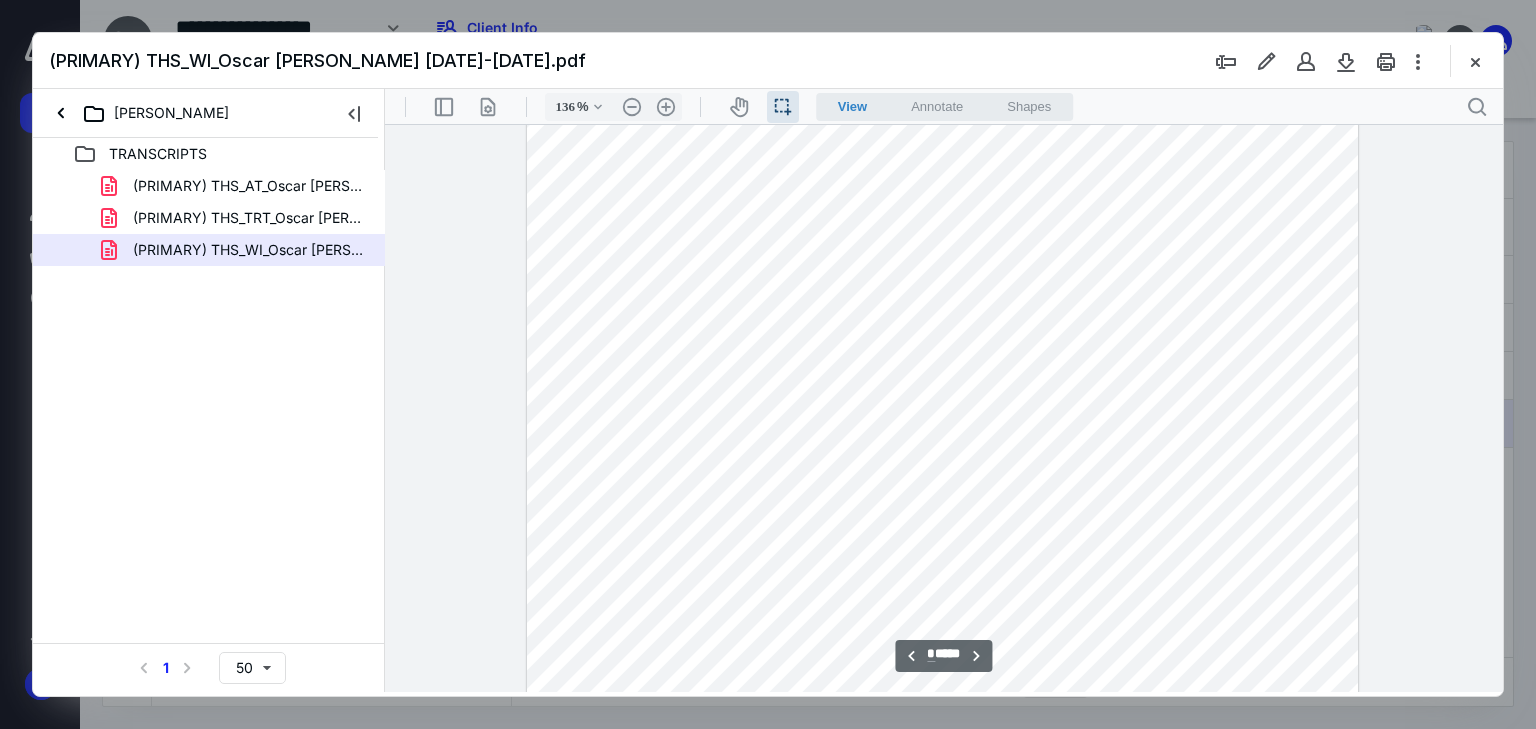 scroll, scrollTop: 5884, scrollLeft: 0, axis: vertical 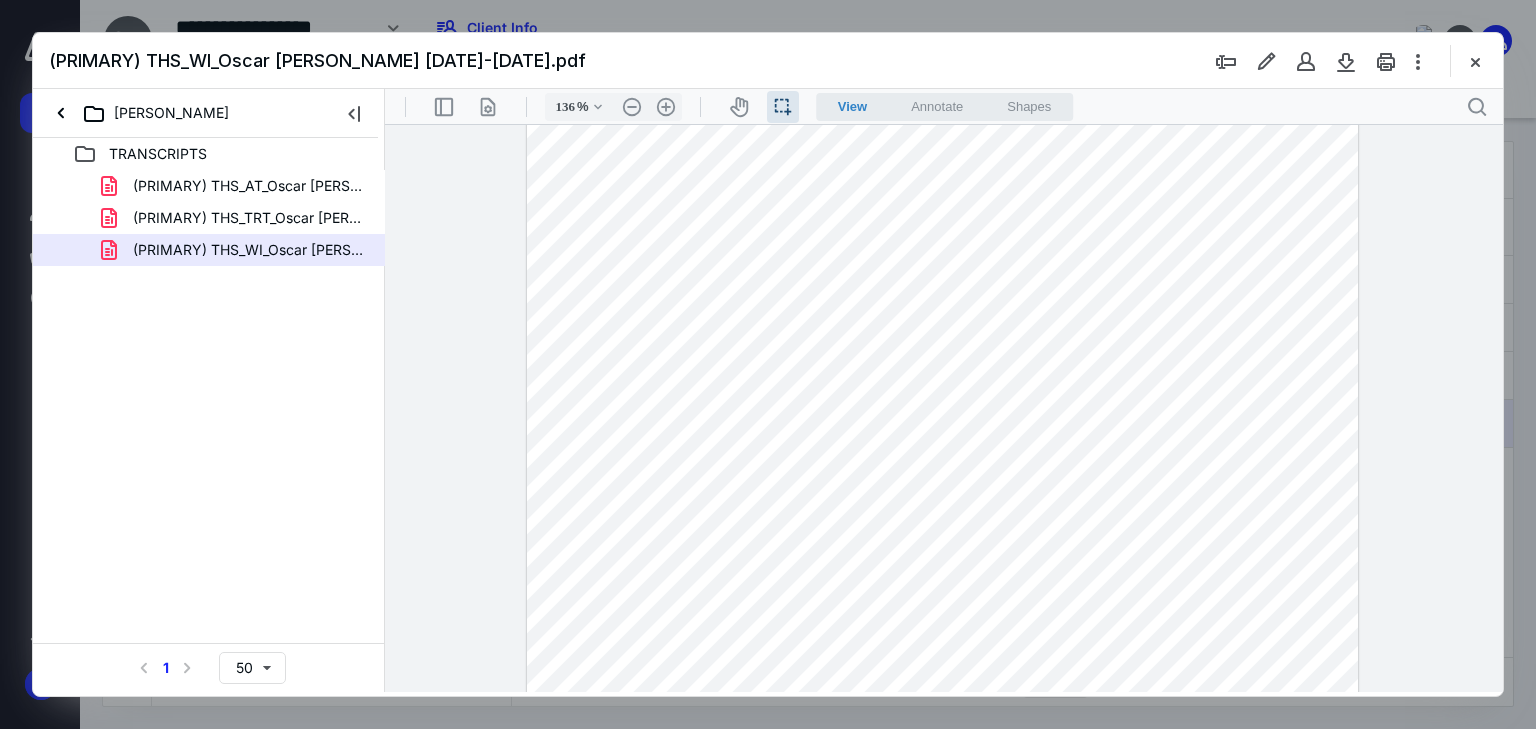 drag, startPoint x: 558, startPoint y: 314, endPoint x: 710, endPoint y: 317, distance: 152.0296 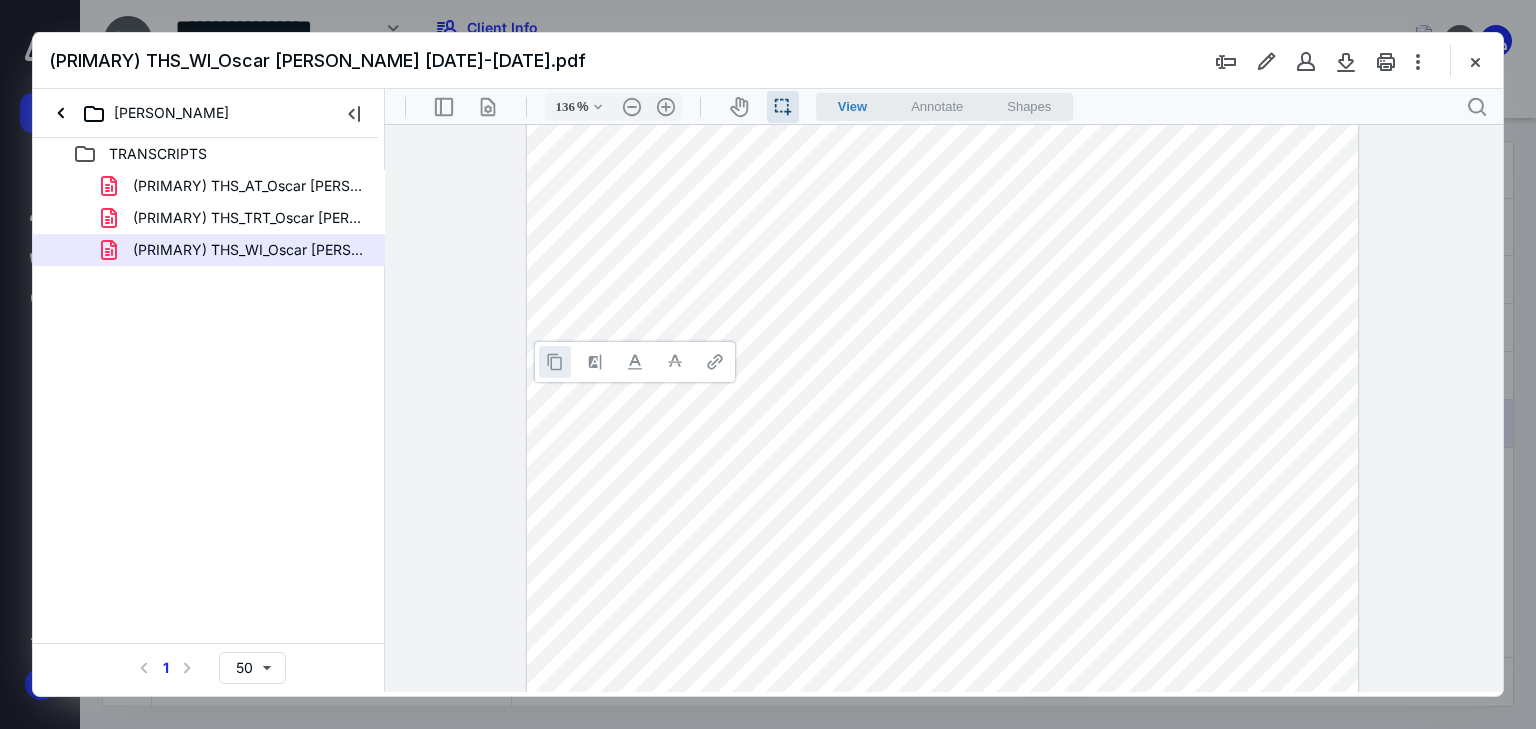 click at bounding box center (555, 362) 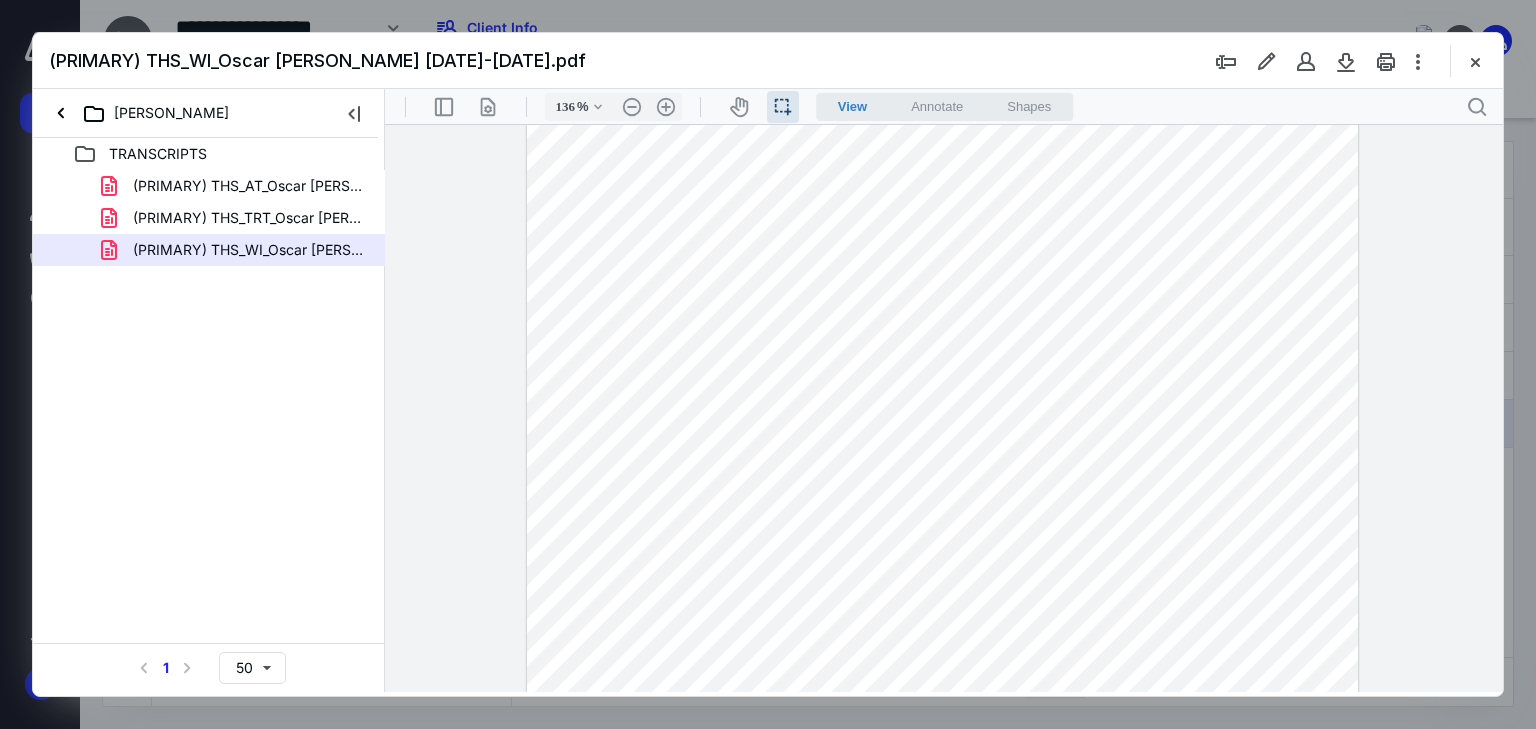drag, startPoint x: 761, startPoint y: 298, endPoint x: 897, endPoint y: 300, distance: 136.01471 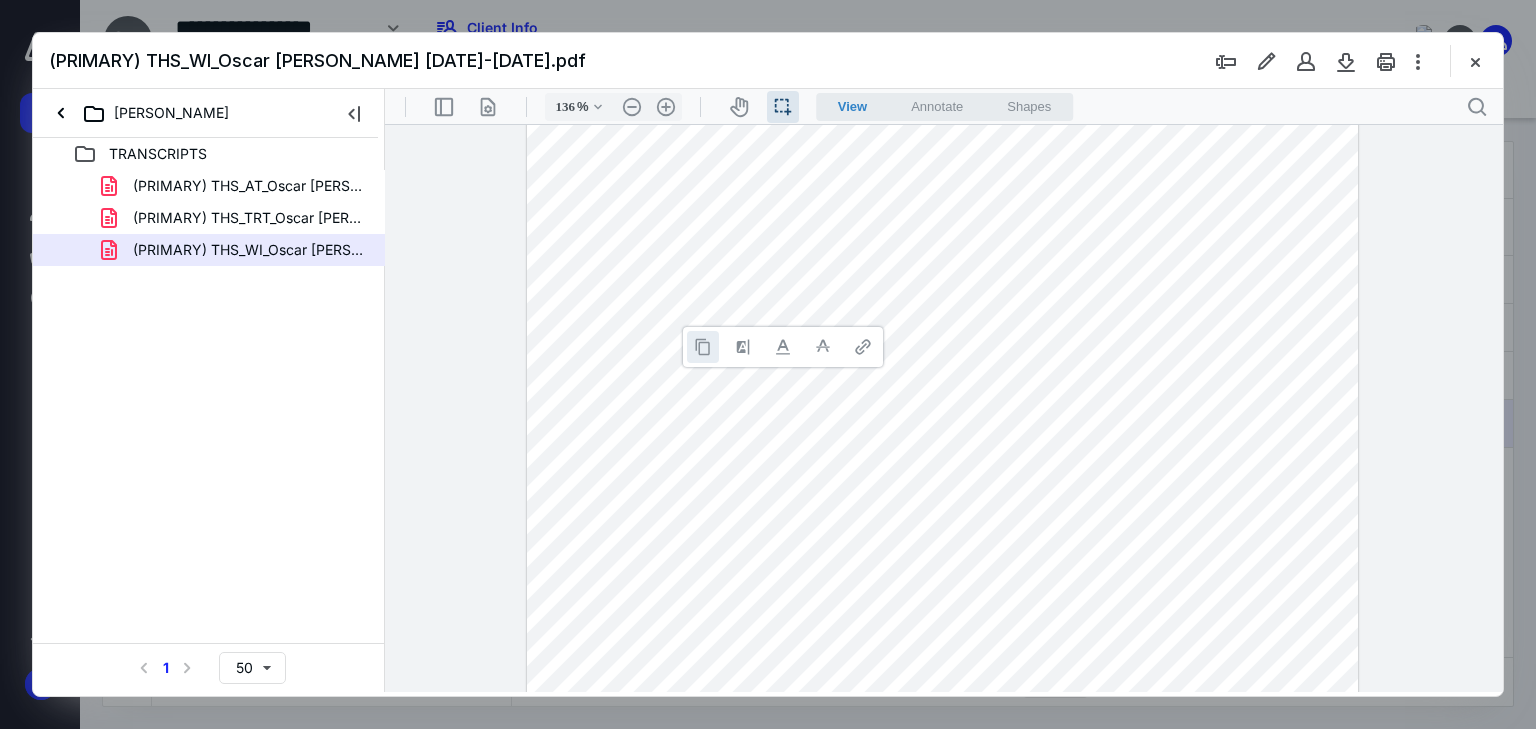 click at bounding box center [703, 347] 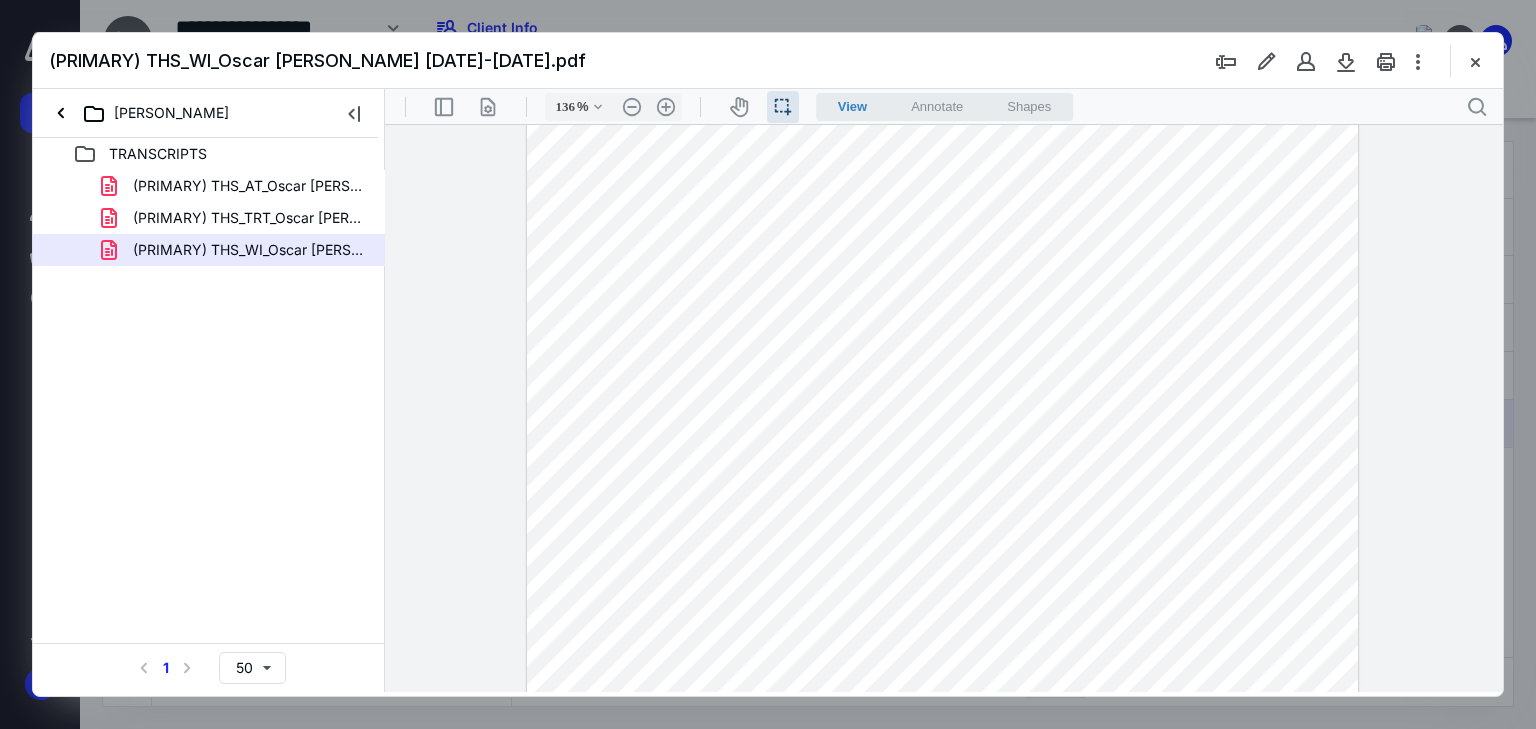 drag, startPoint x: 551, startPoint y: 329, endPoint x: 660, endPoint y: 330, distance: 109.004585 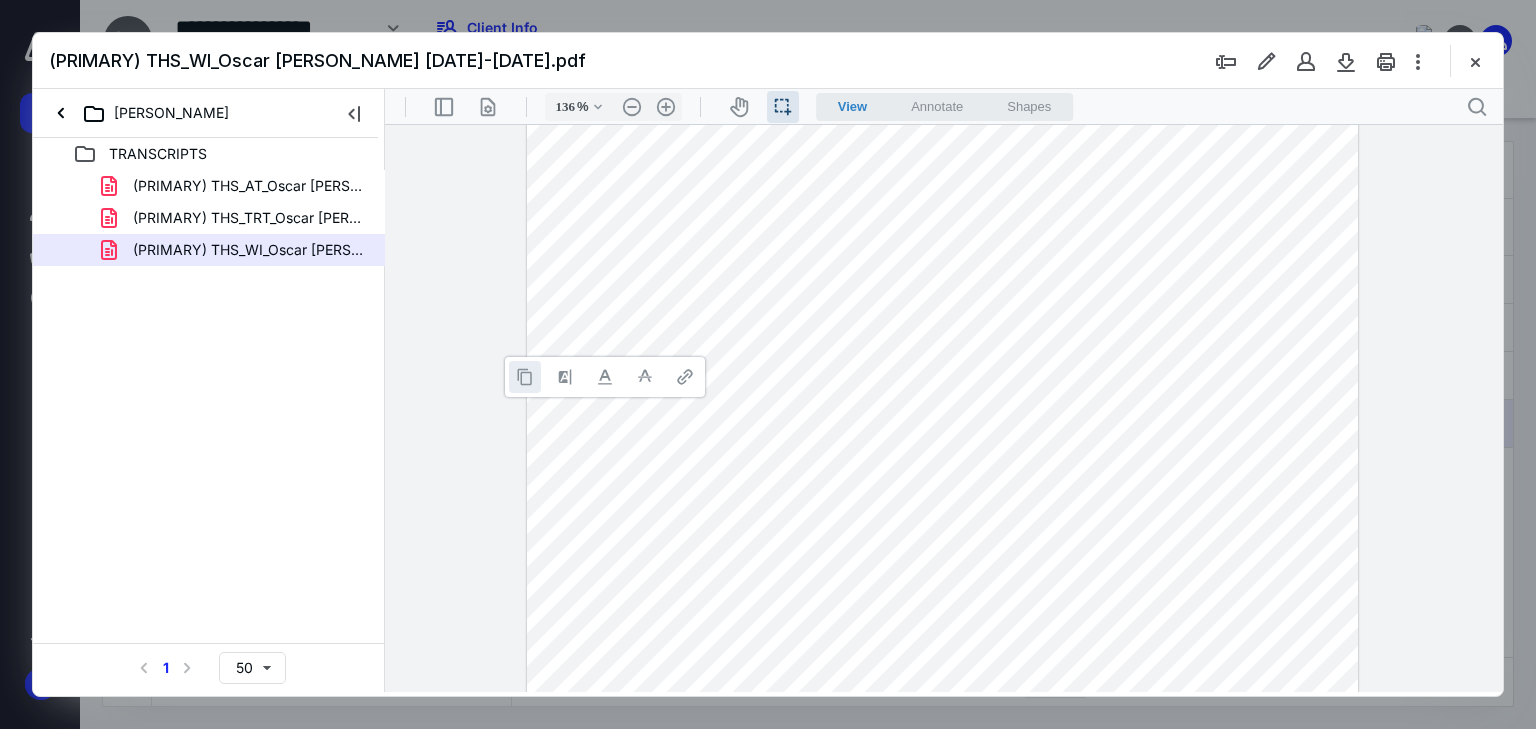 click at bounding box center (525, 377) 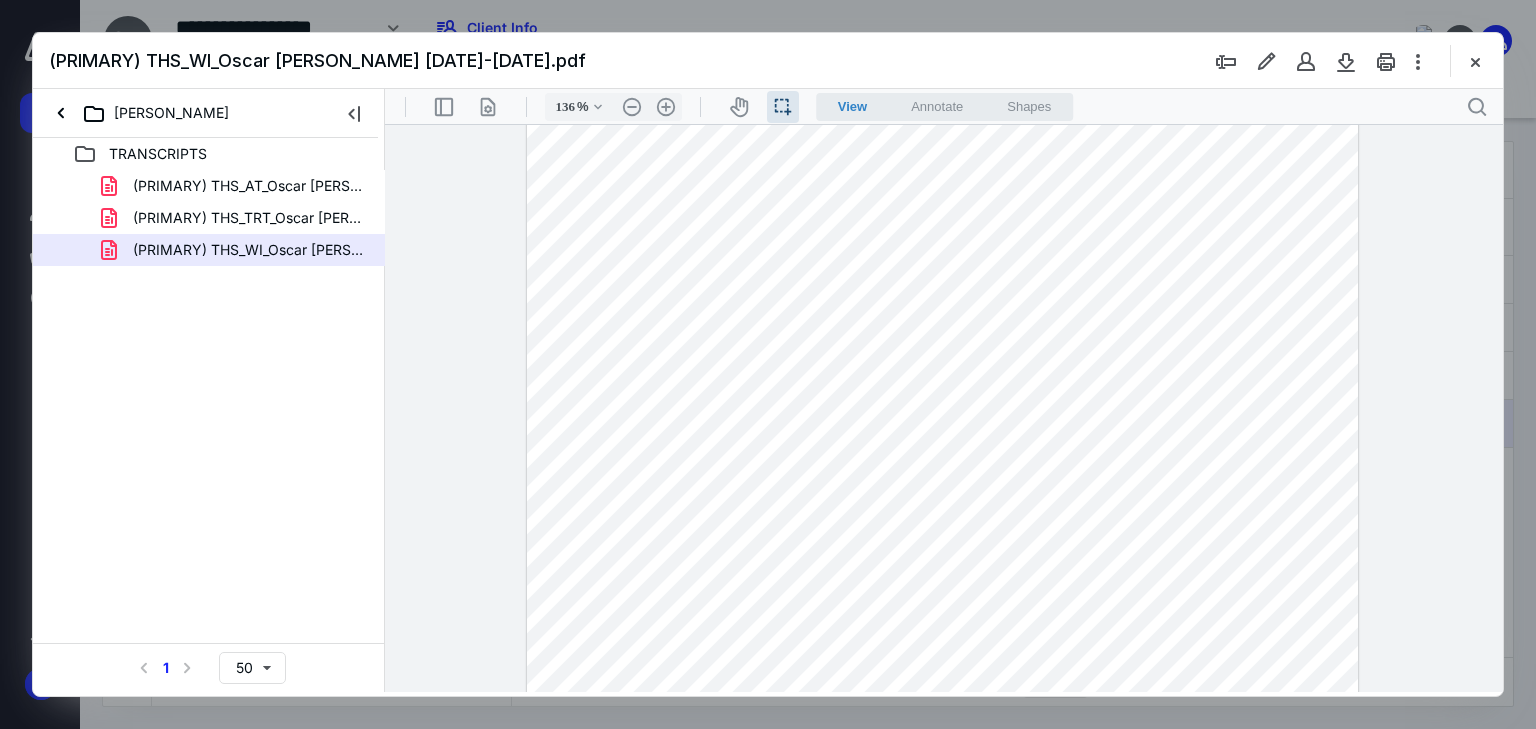 click at bounding box center [943, 214] 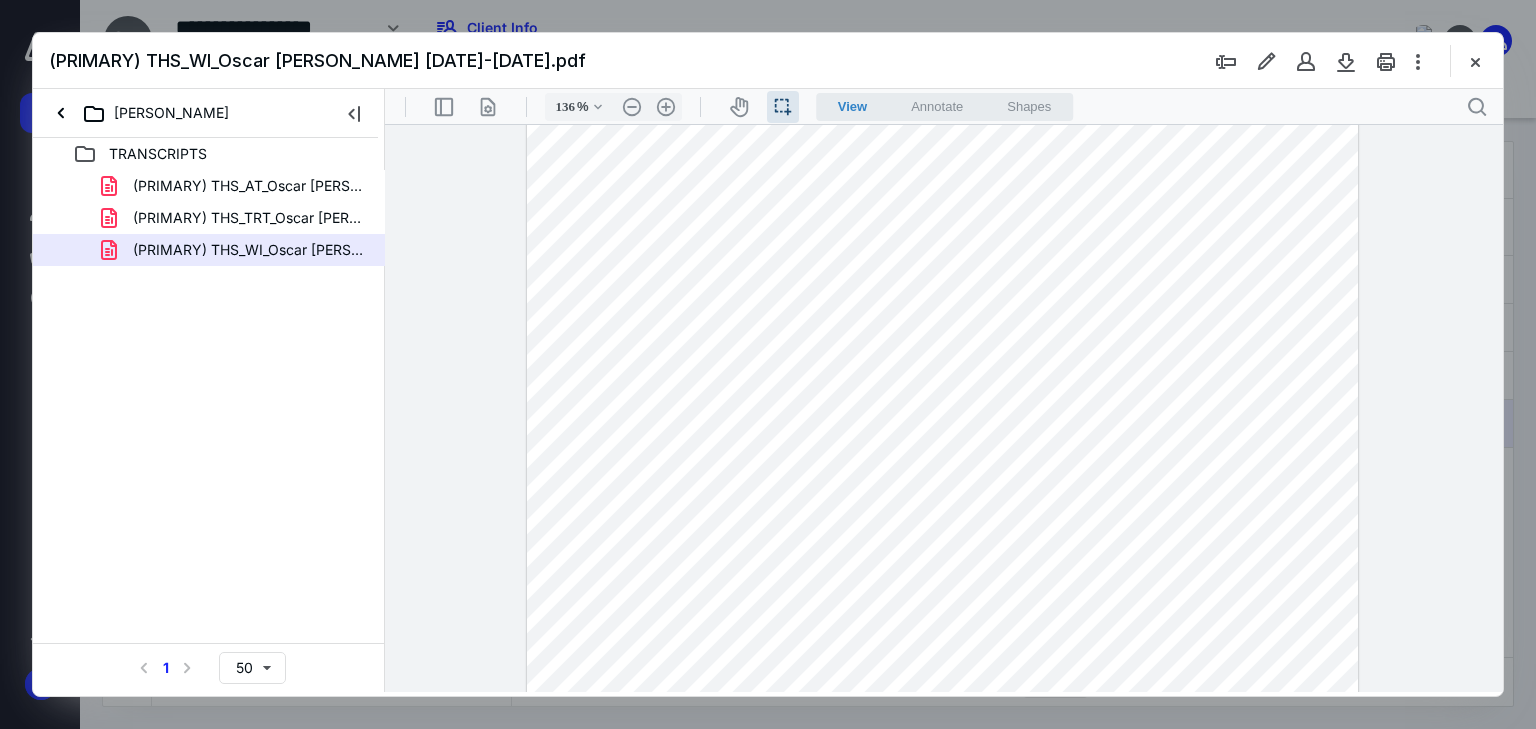 drag, startPoint x: 630, startPoint y: 345, endPoint x: 641, endPoint y: 348, distance: 11.401754 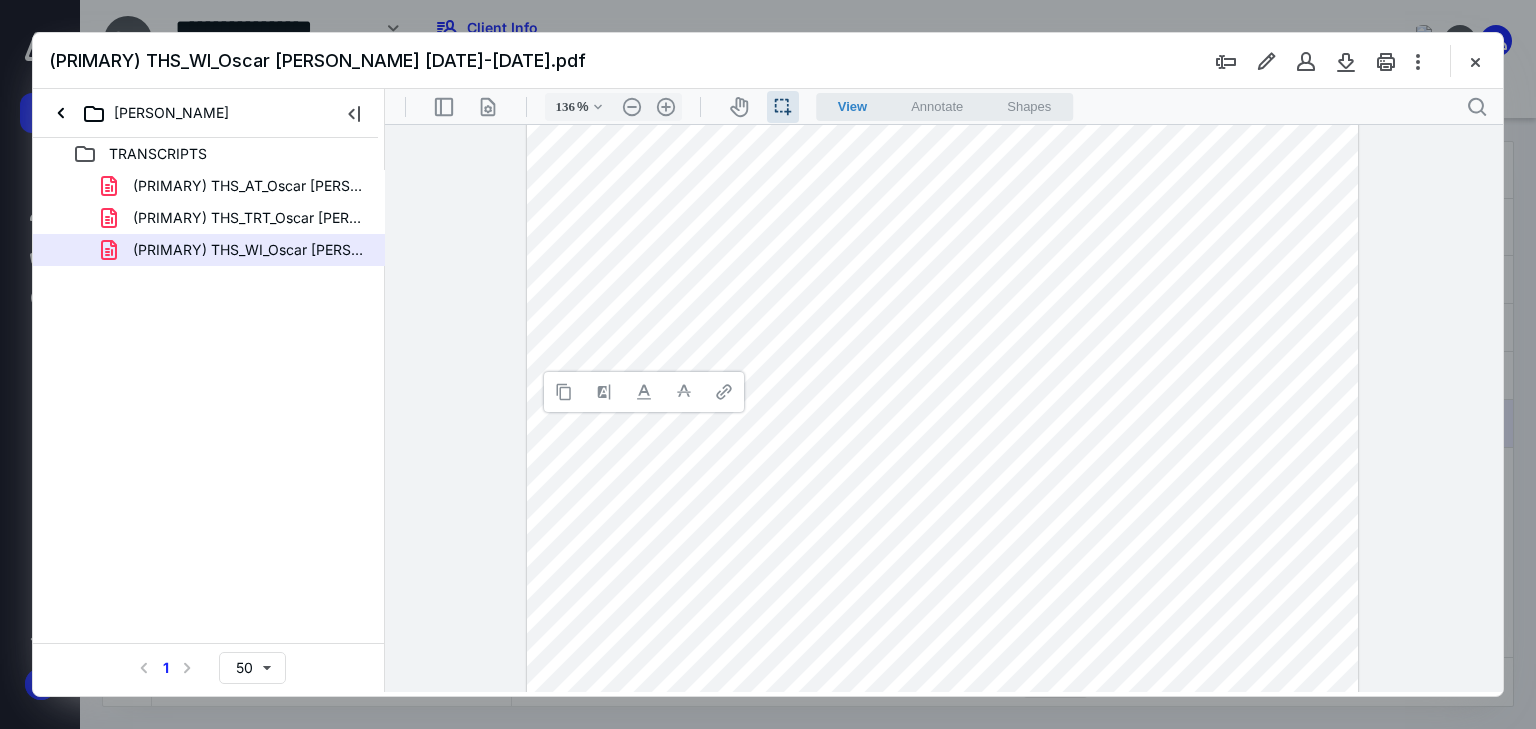 click at bounding box center (943, 214) 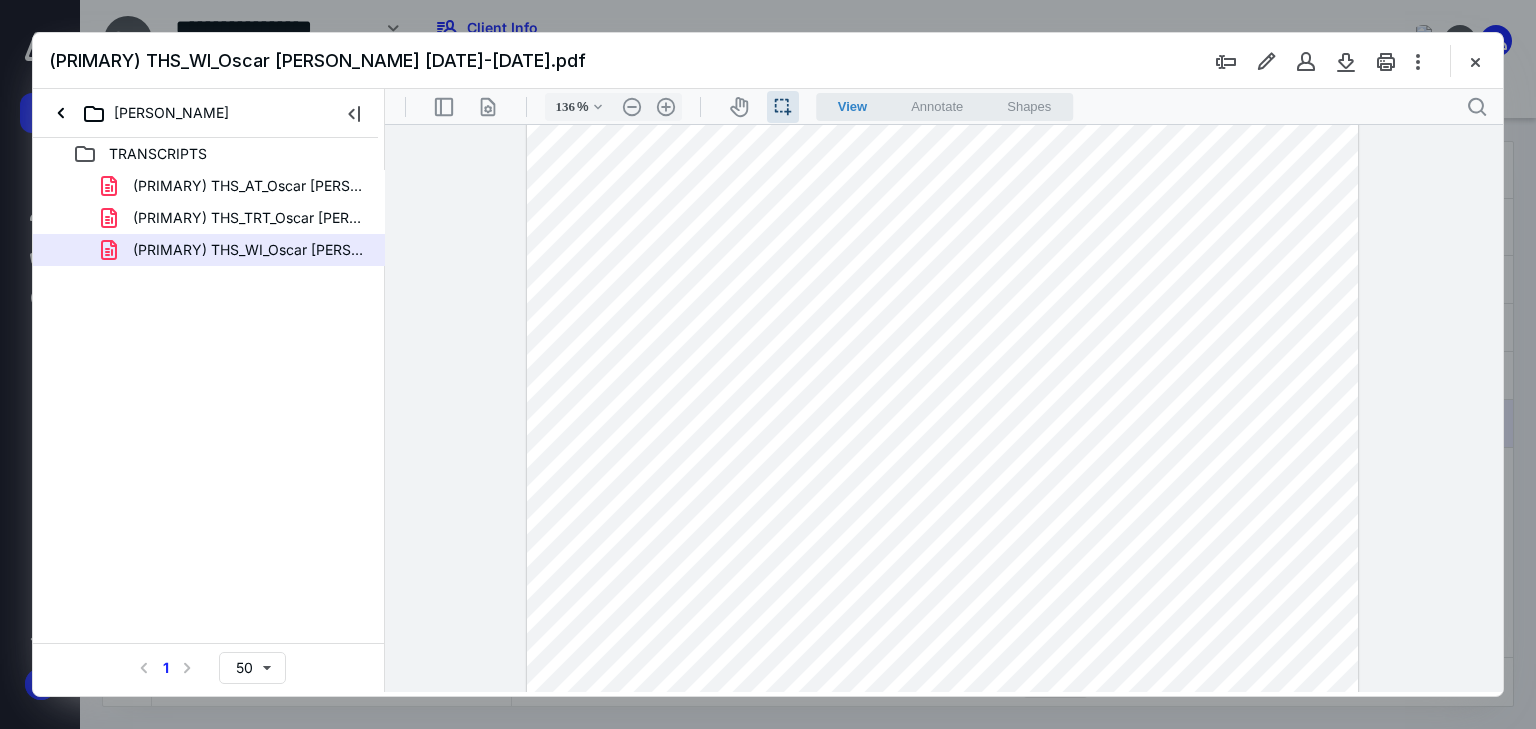 drag, startPoint x: 633, startPoint y: 347, endPoint x: 659, endPoint y: 361, distance: 29.529646 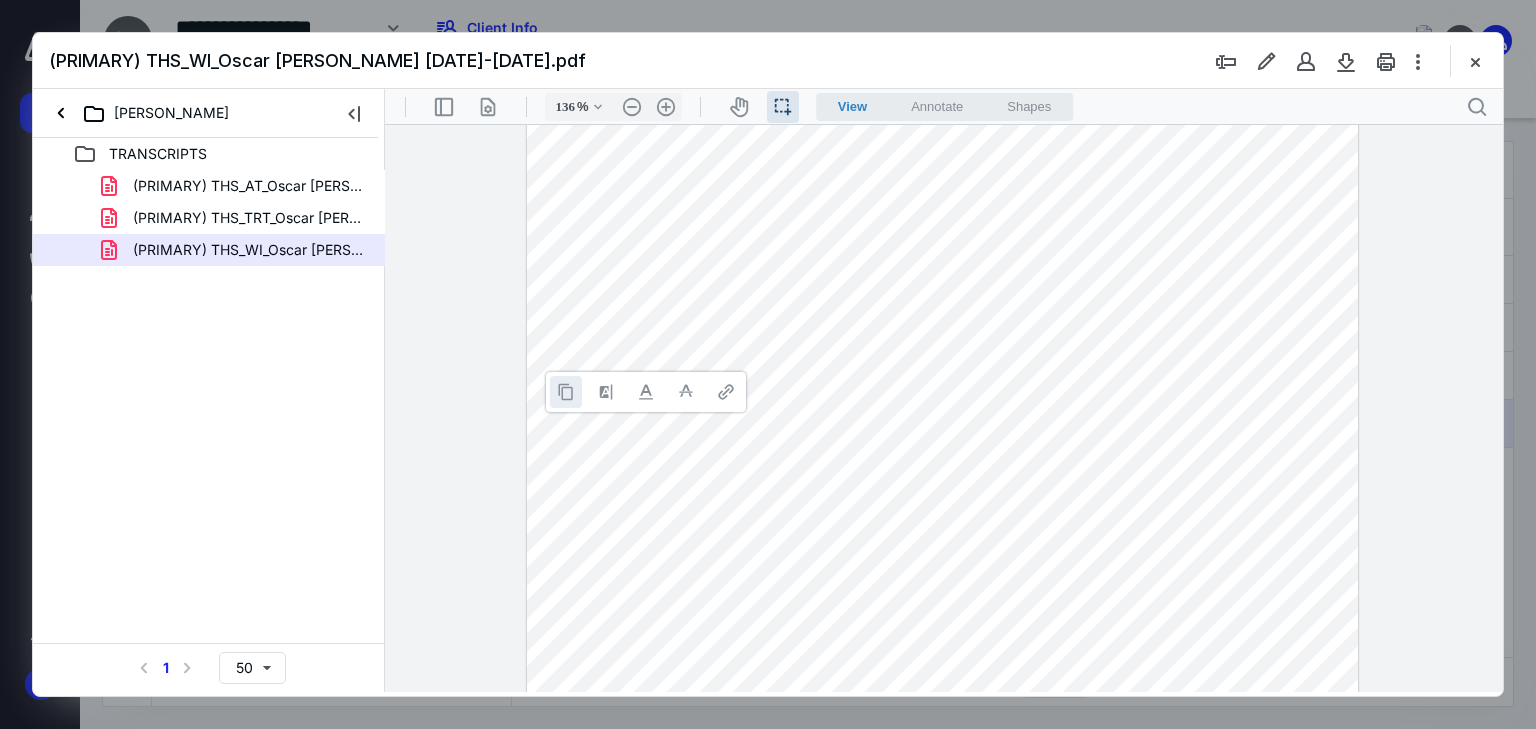 click at bounding box center (566, 392) 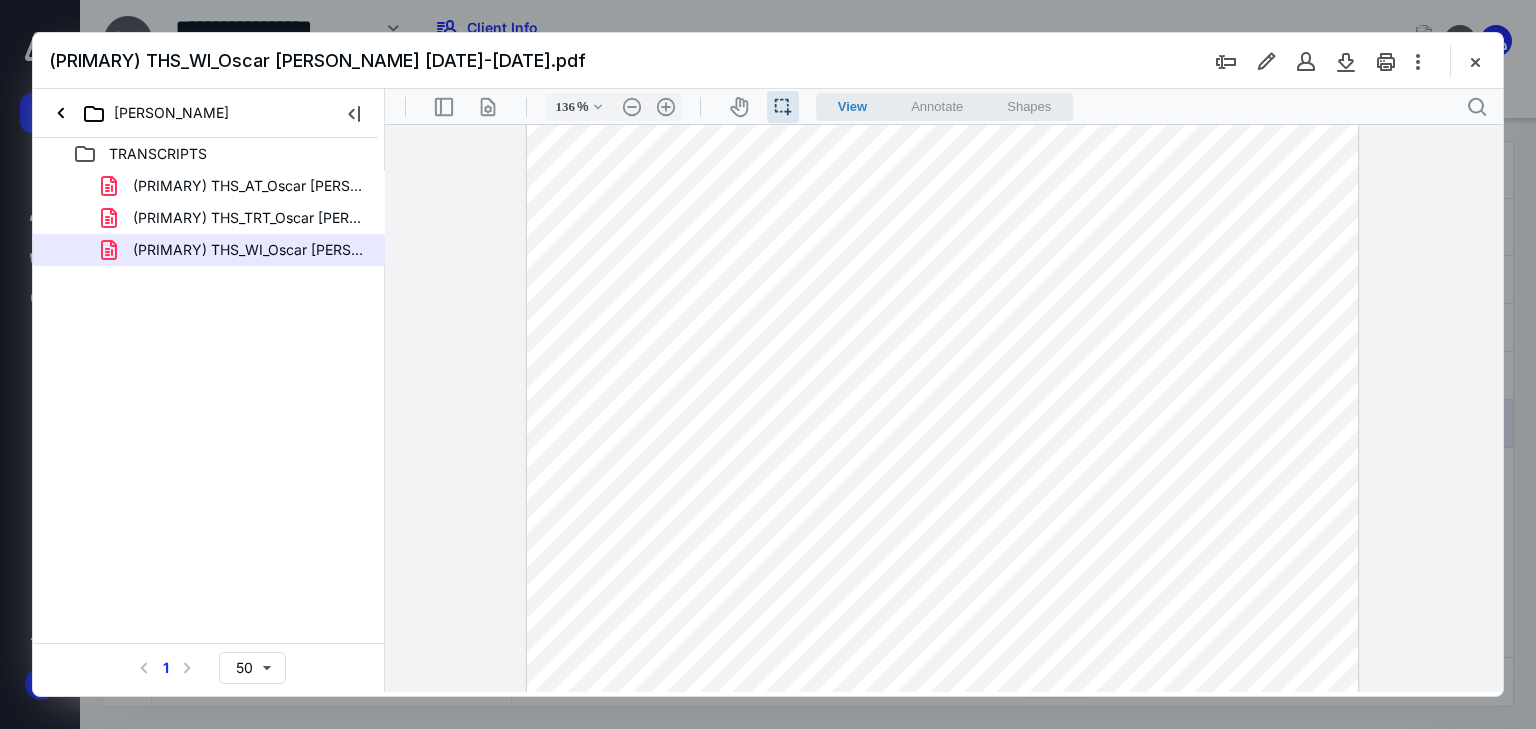 click at bounding box center (943, 214) 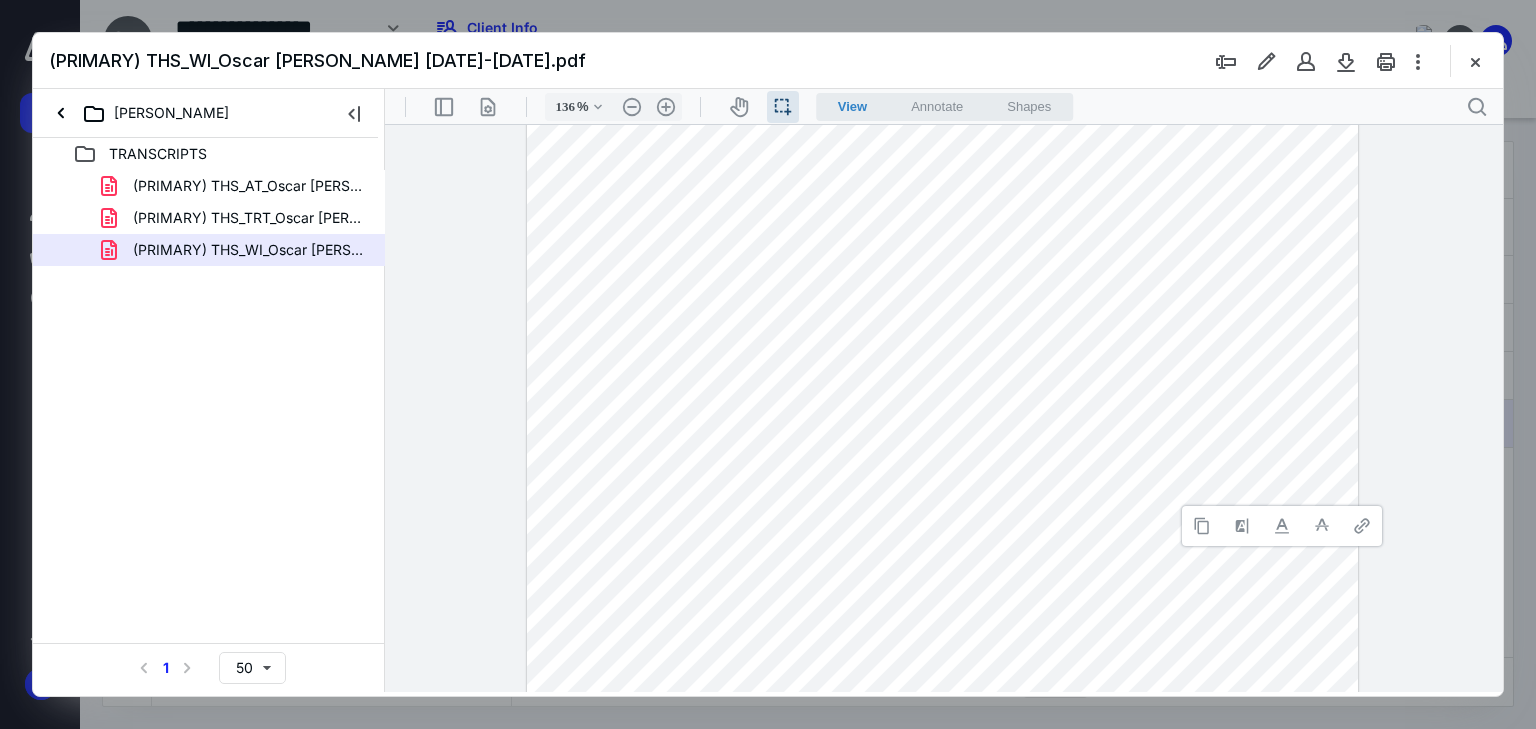 drag, startPoint x: 1209, startPoint y: 528, endPoint x: 601, endPoint y: 559, distance: 608.7898 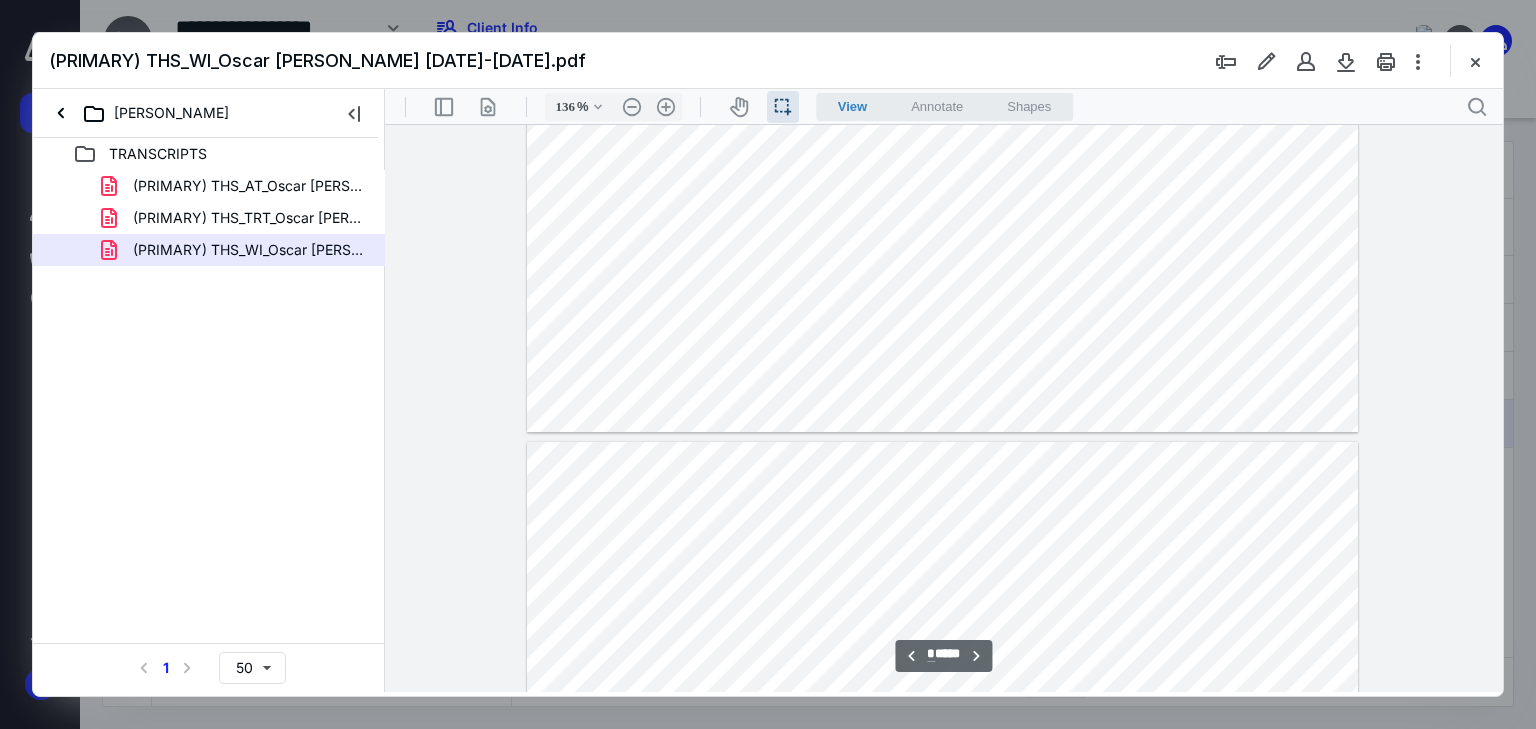 scroll, scrollTop: 6524, scrollLeft: 0, axis: vertical 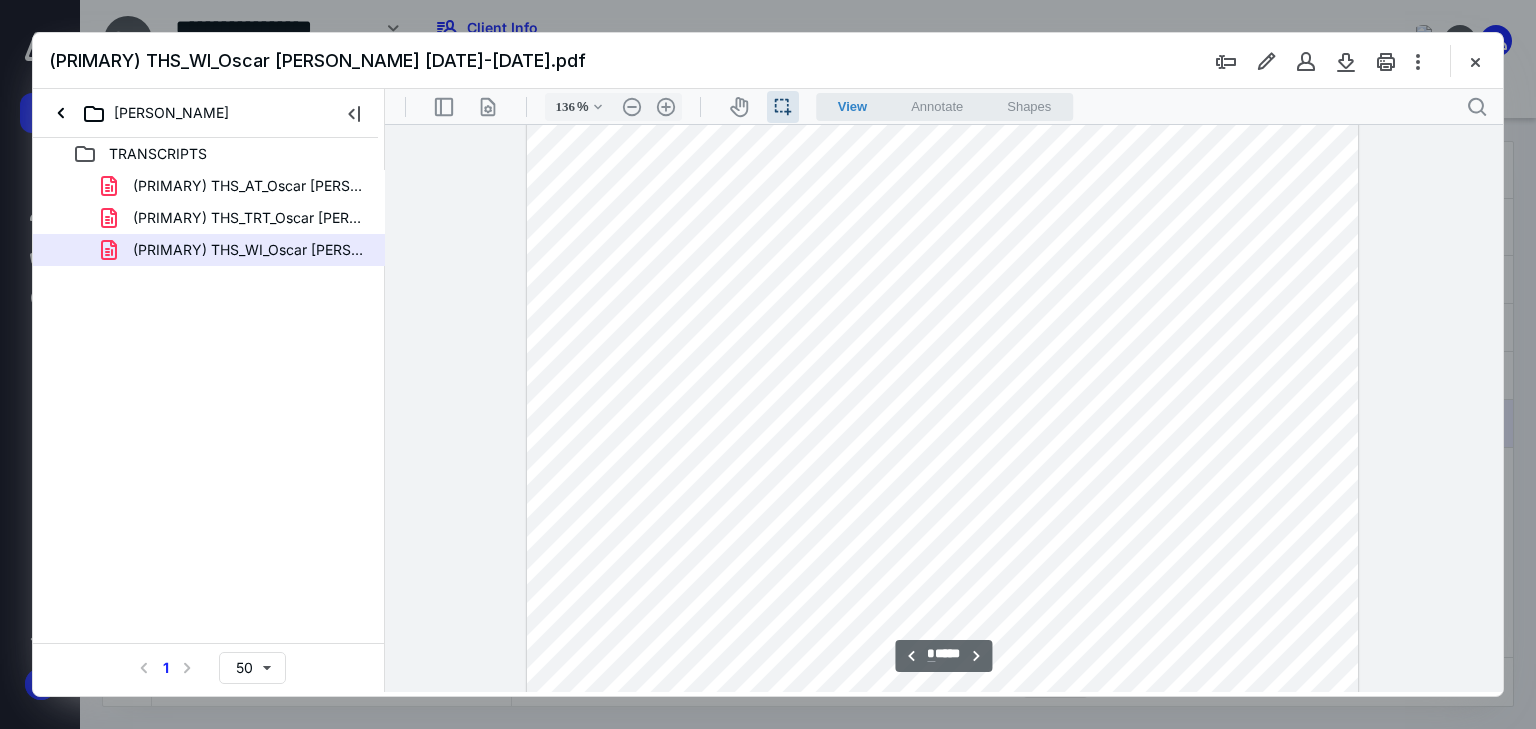 drag, startPoint x: 609, startPoint y: 331, endPoint x: 736, endPoint y: 342, distance: 127.47549 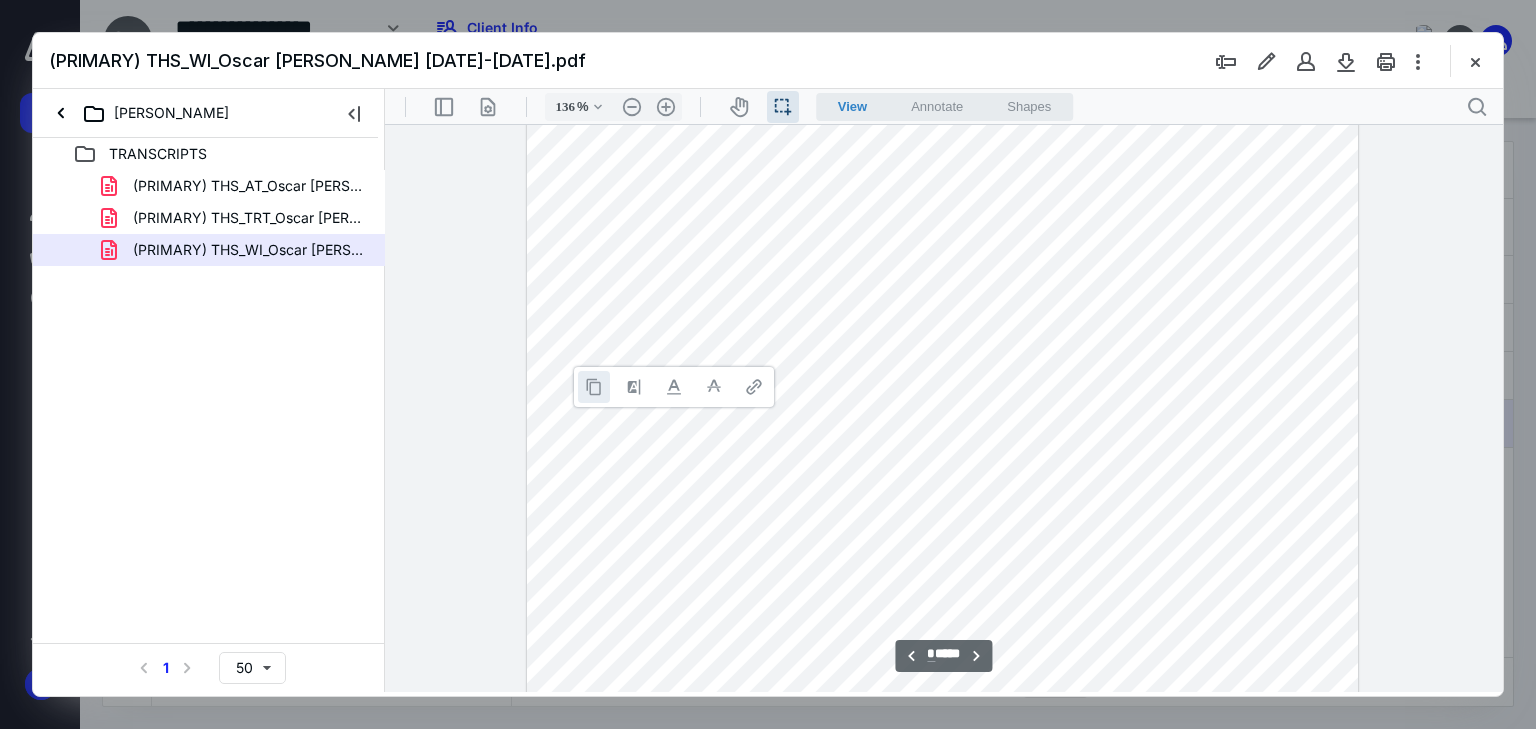drag, startPoint x: 588, startPoint y: 386, endPoint x: 437, endPoint y: 497, distance: 187.40865 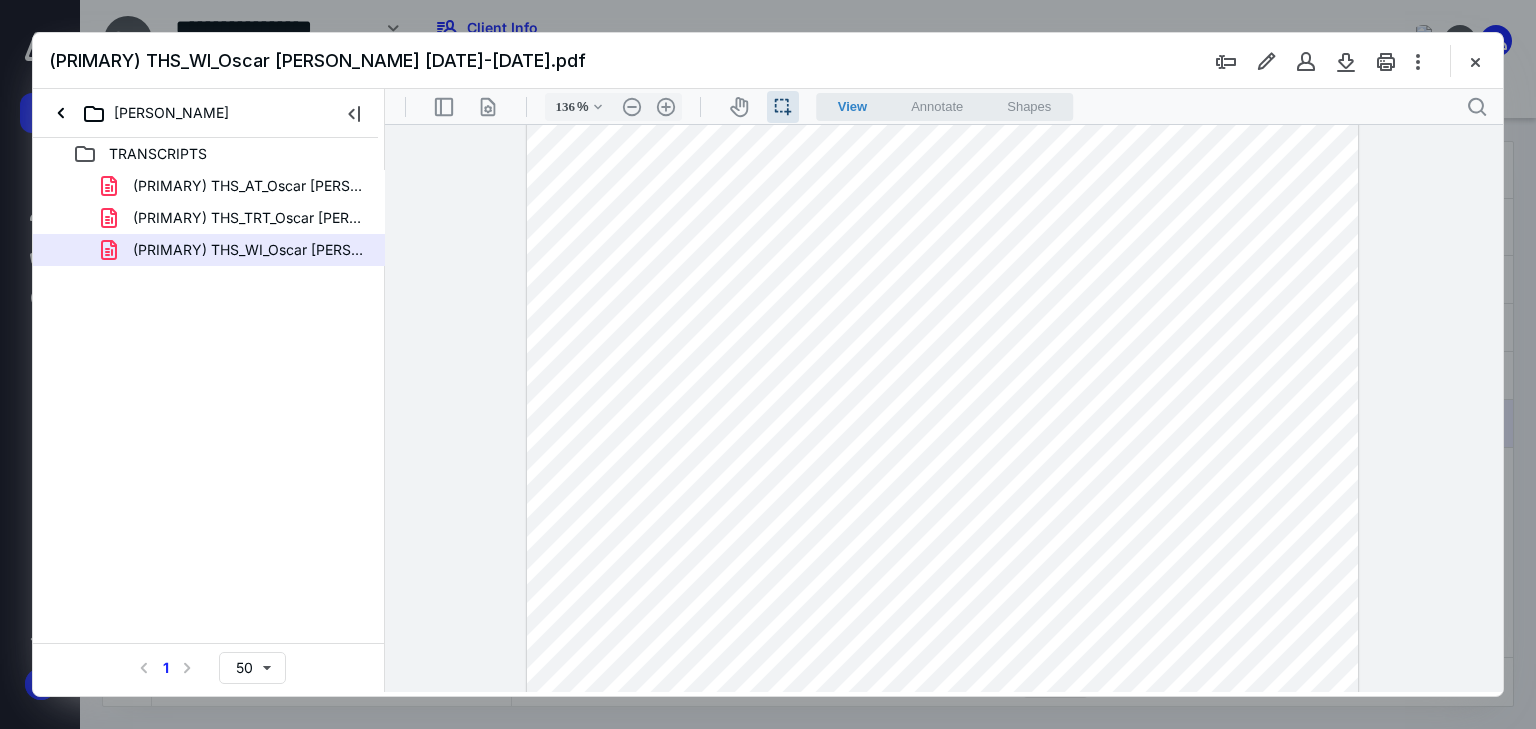 drag, startPoint x: 542, startPoint y: 400, endPoint x: 738, endPoint y: 409, distance: 196.20653 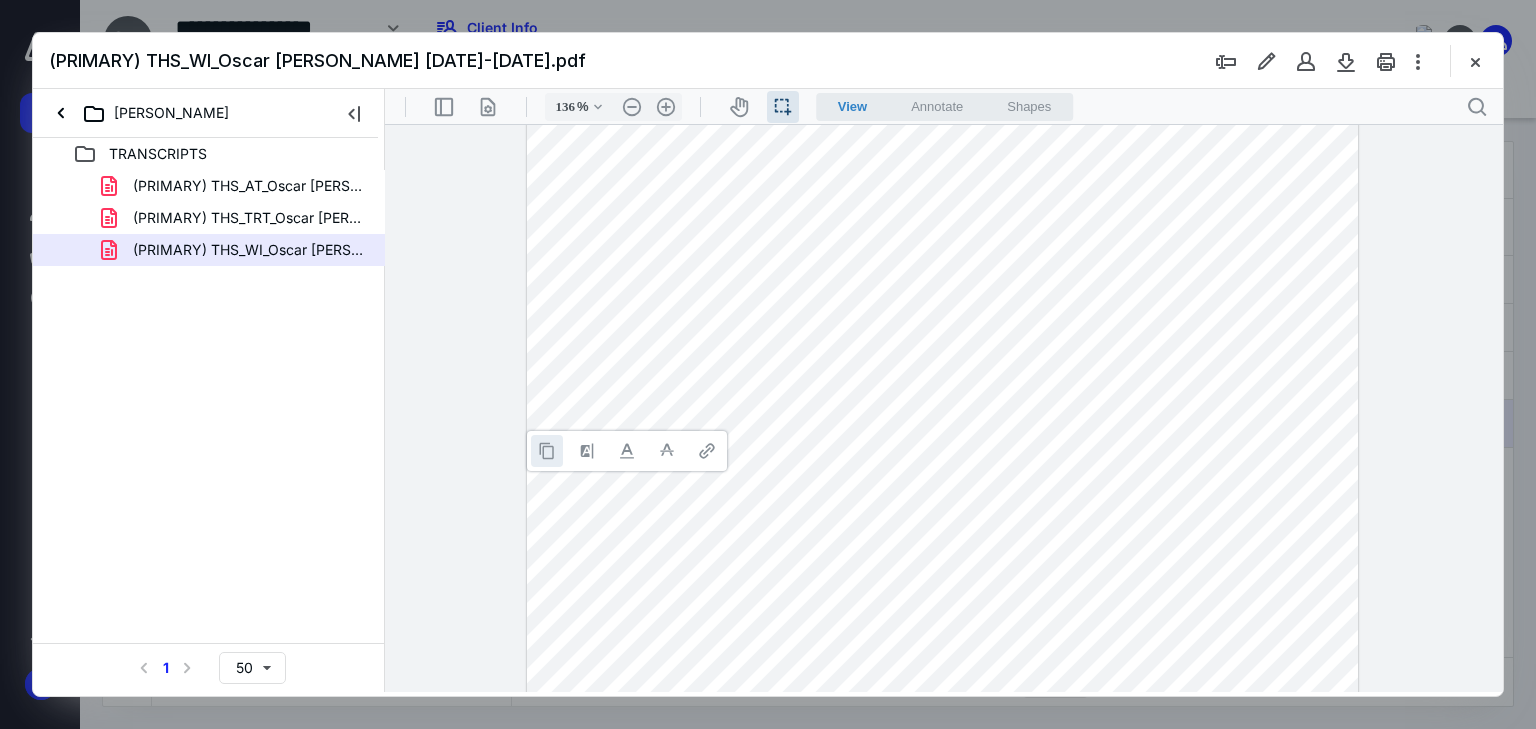 click at bounding box center [547, 451] 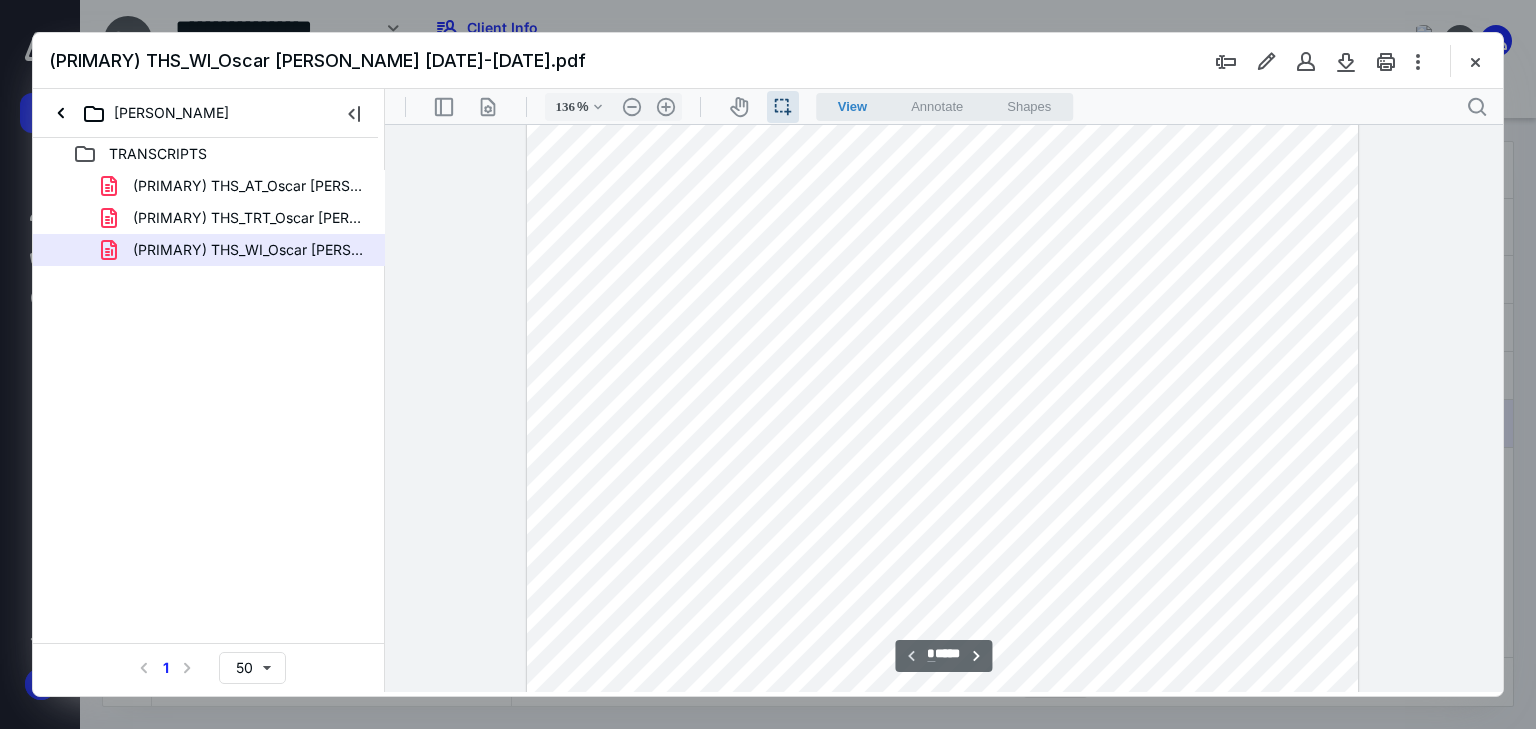 scroll, scrollTop: 0, scrollLeft: 0, axis: both 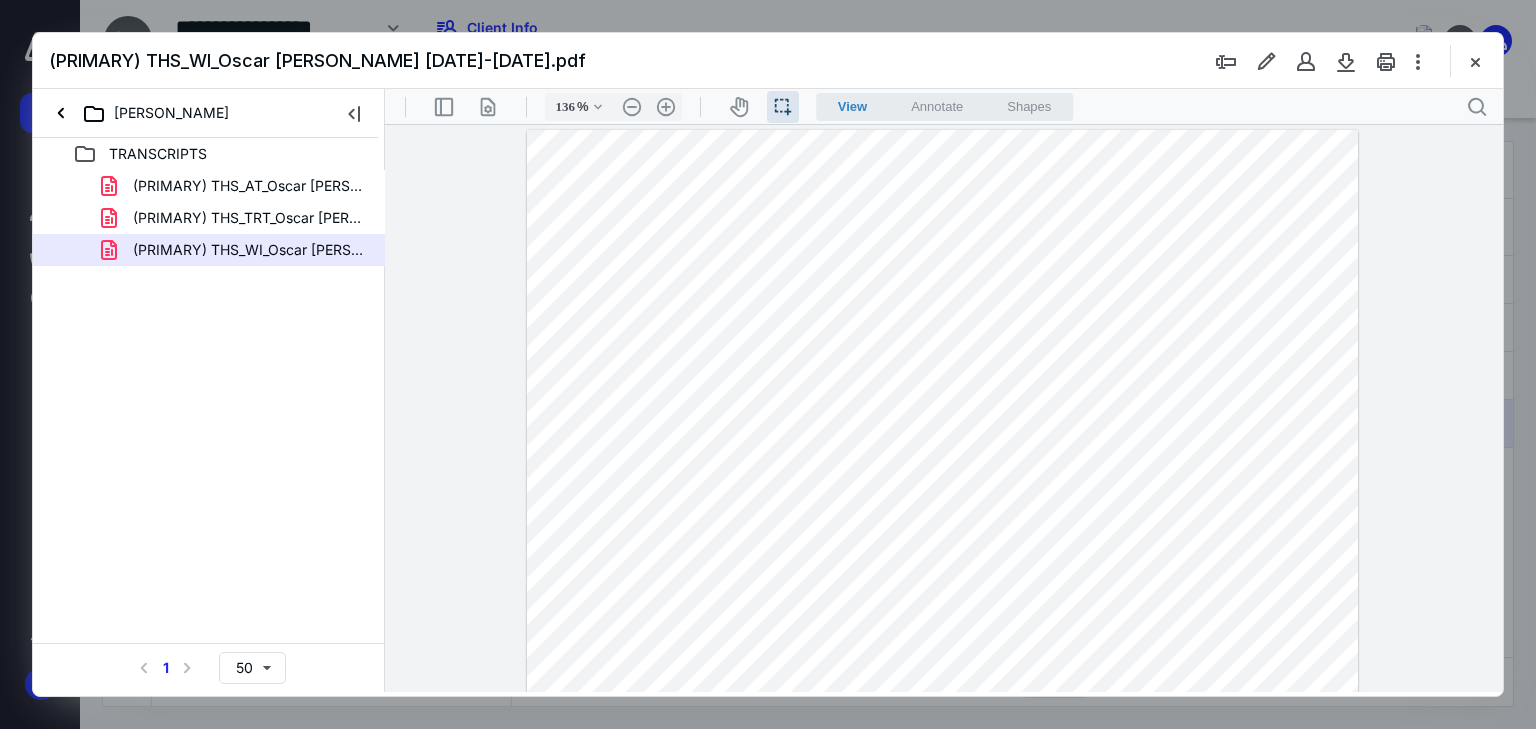 drag, startPoint x: 544, startPoint y: 429, endPoint x: 730, endPoint y: 437, distance: 186.17197 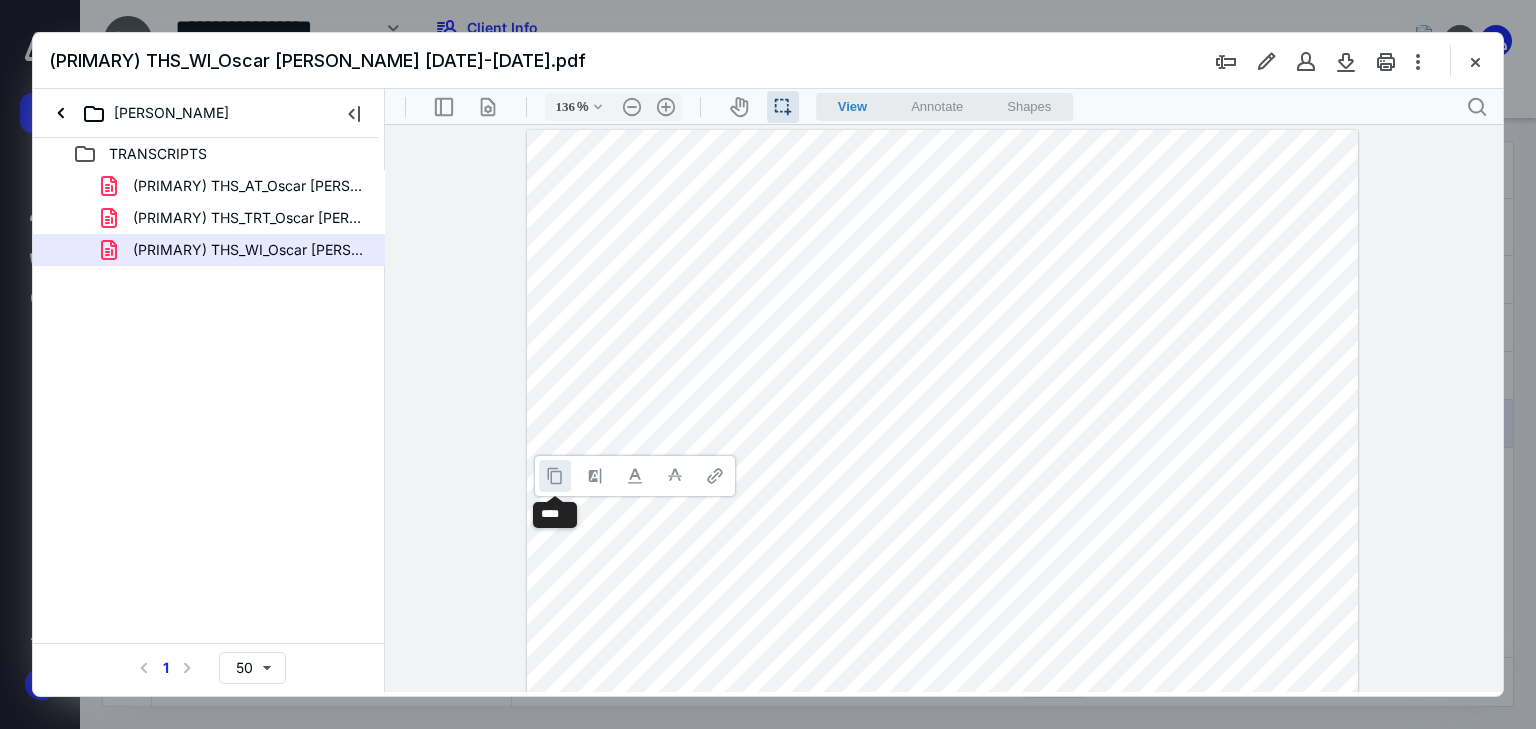 click at bounding box center [555, 476] 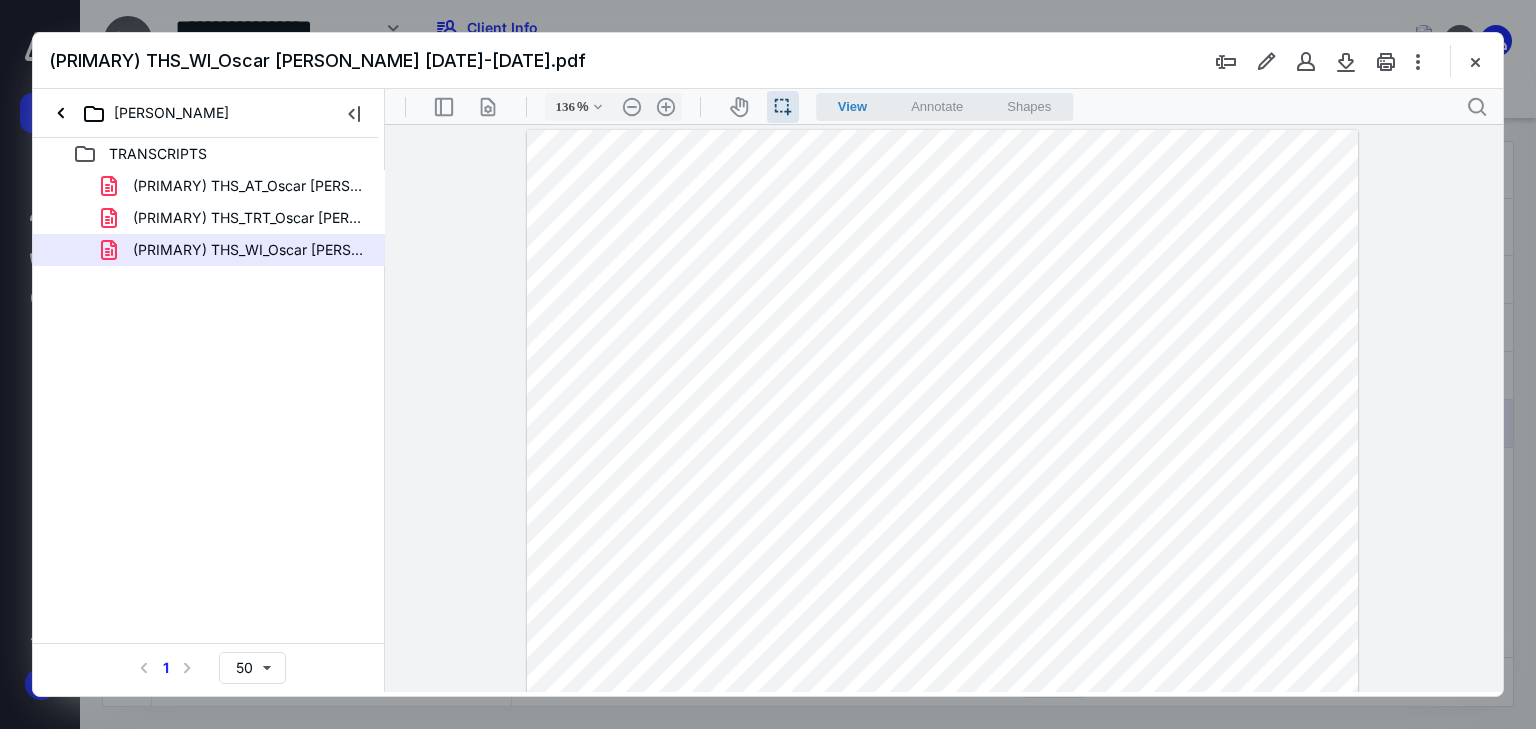 drag, startPoint x: 761, startPoint y: 412, endPoint x: 873, endPoint y: 417, distance: 112.11155 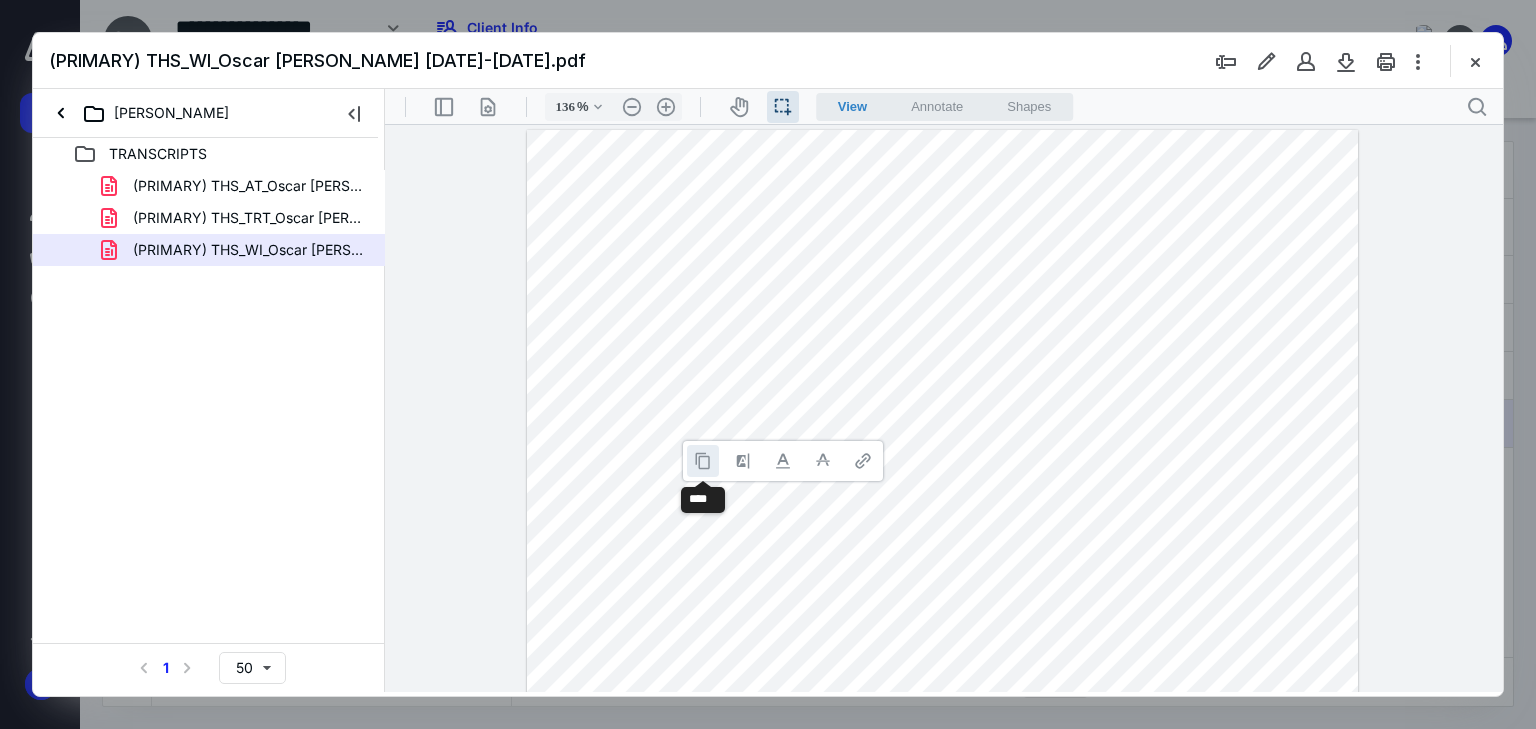 click at bounding box center [703, 461] 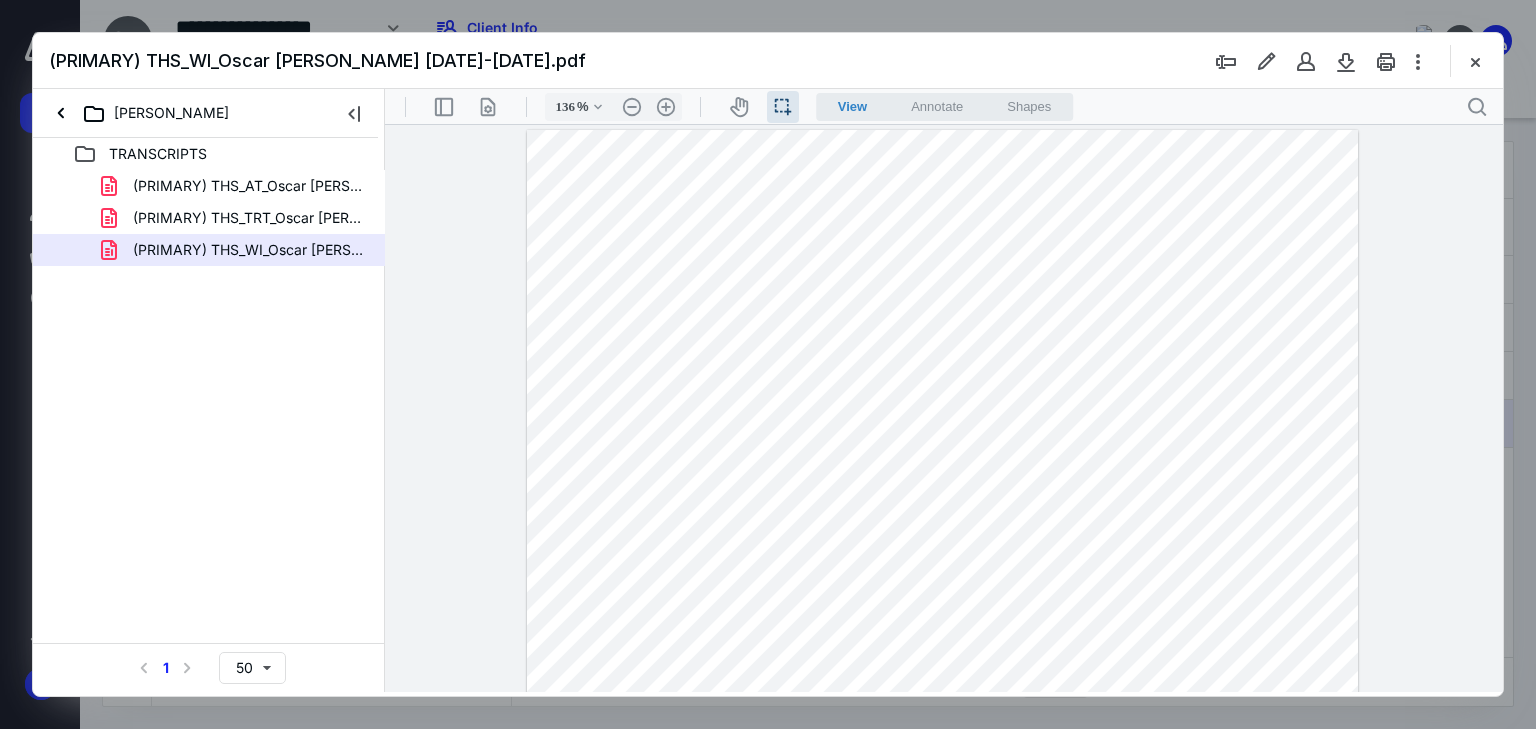 drag, startPoint x: 538, startPoint y: 441, endPoint x: 707, endPoint y: 446, distance: 169.07394 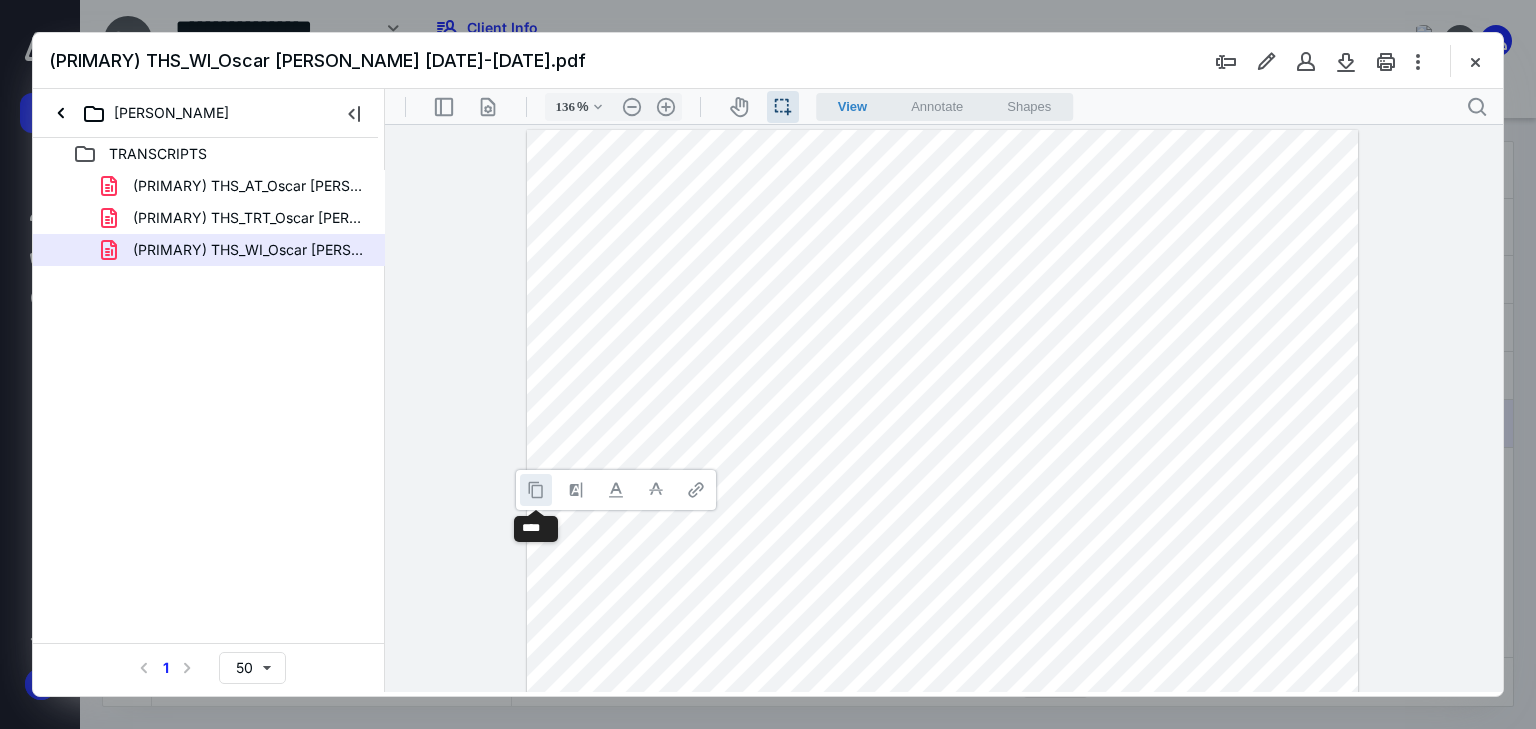 drag, startPoint x: 528, startPoint y: 487, endPoint x: 397, endPoint y: 578, distance: 159.5055 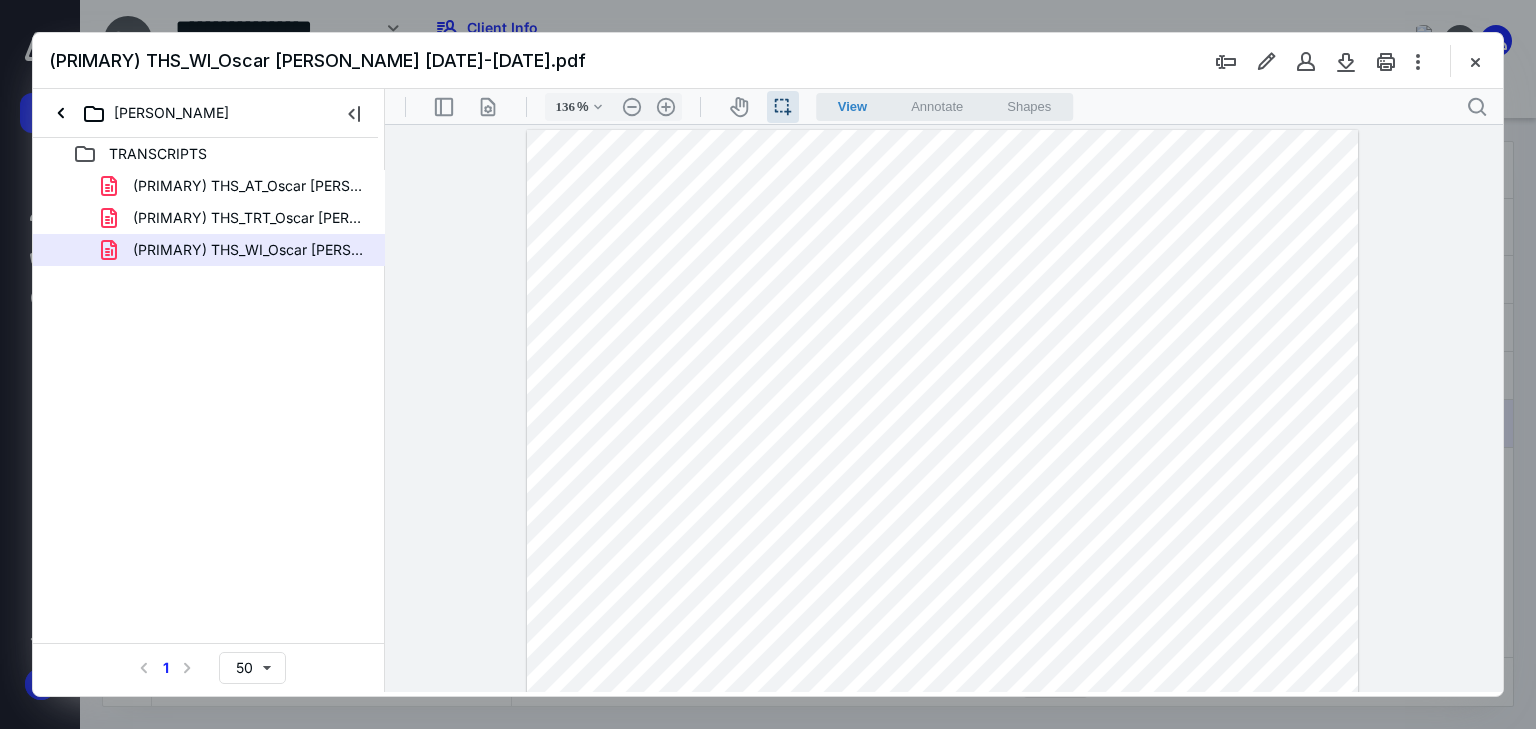 drag, startPoint x: 604, startPoint y: 458, endPoint x: 631, endPoint y: 464, distance: 27.658634 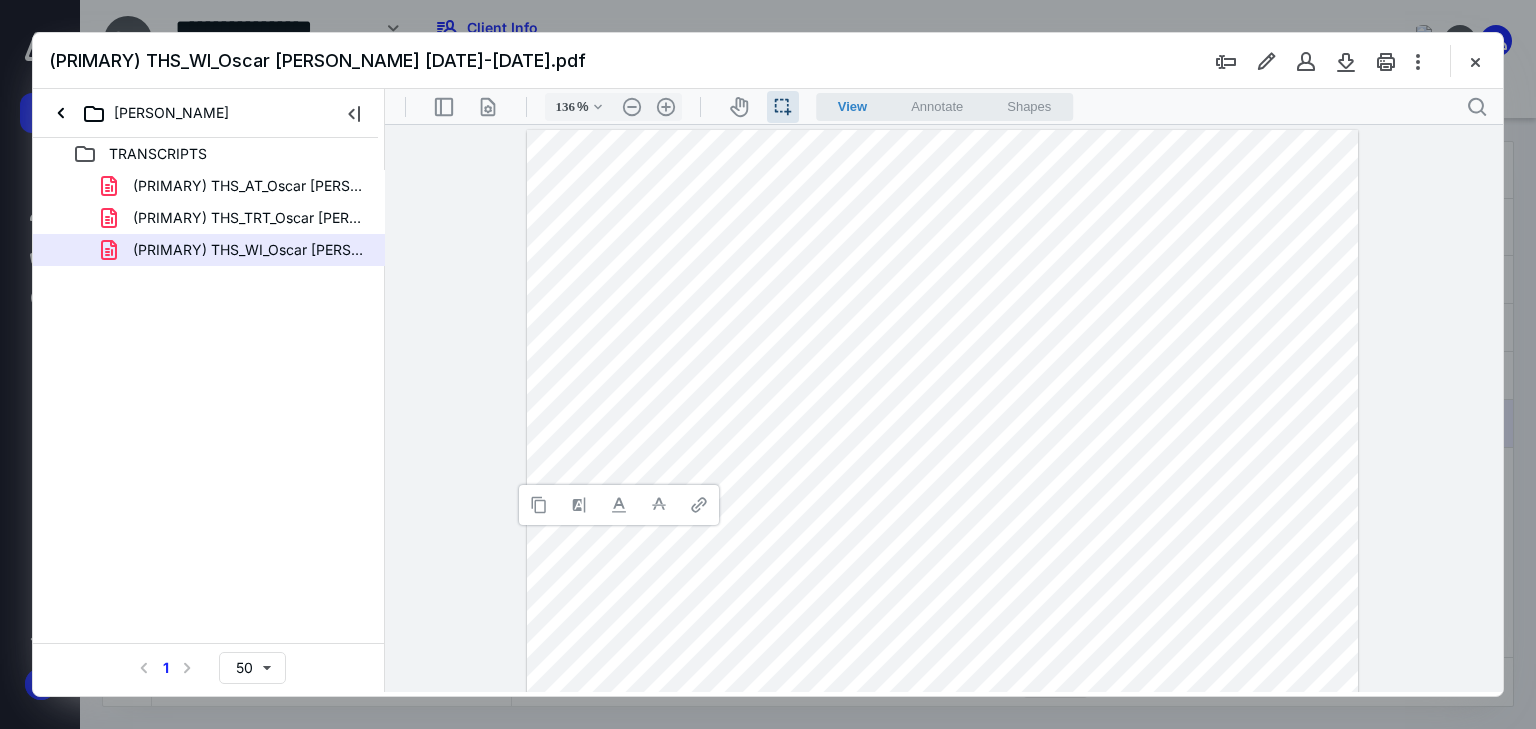 drag, startPoint x: 541, startPoint y: 503, endPoint x: 401, endPoint y: 503, distance: 140 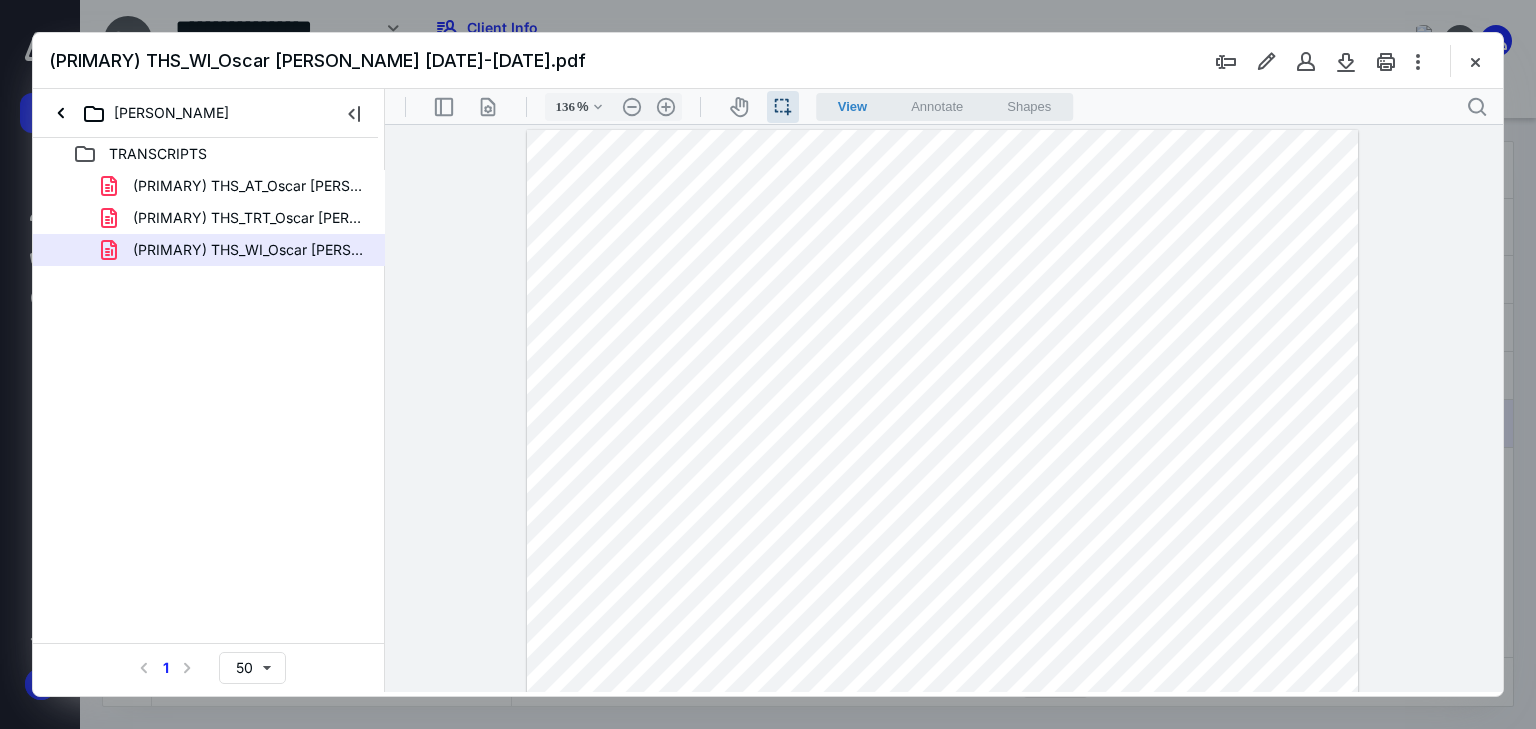 scroll, scrollTop: 240, scrollLeft: 0, axis: vertical 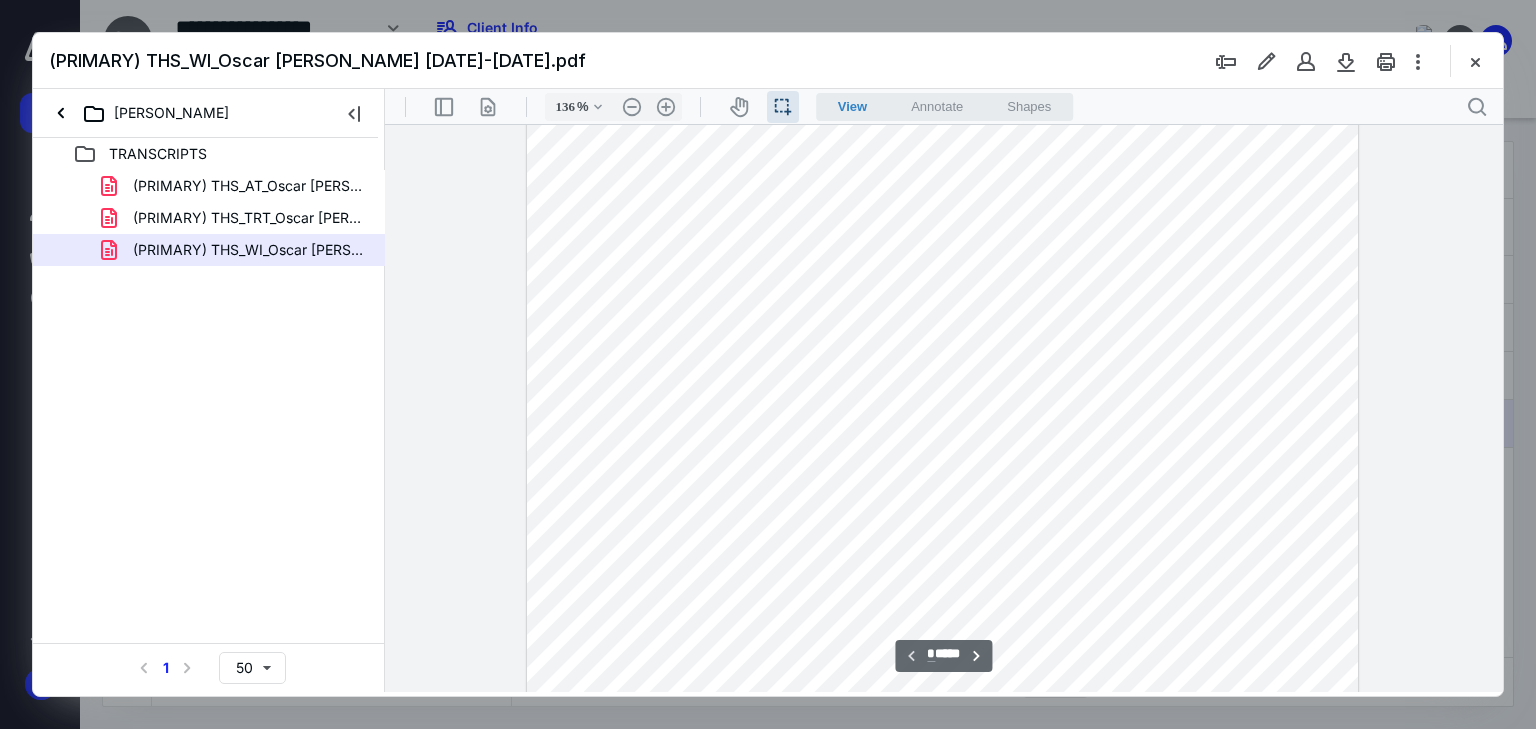click at bounding box center [943, 428] 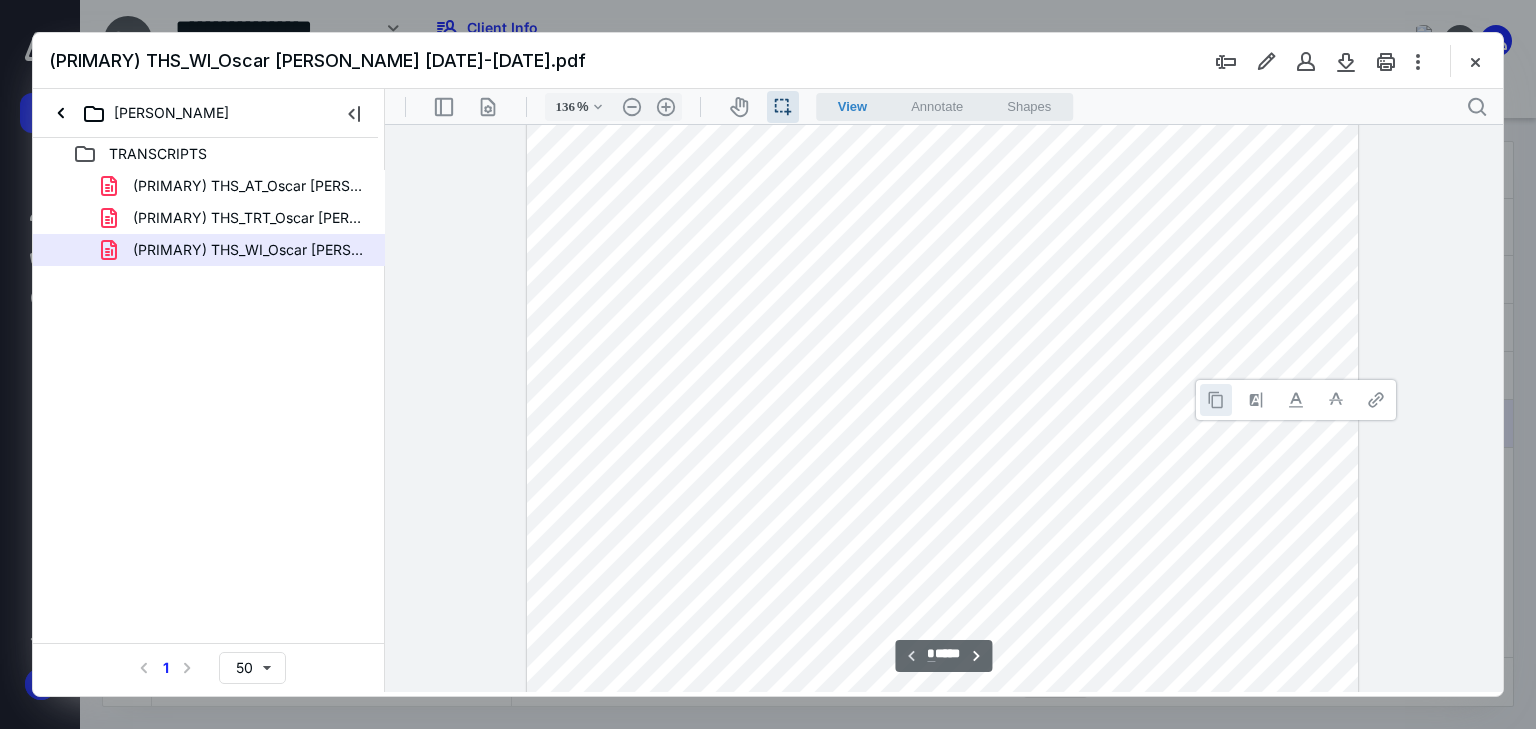 click at bounding box center (1216, 400) 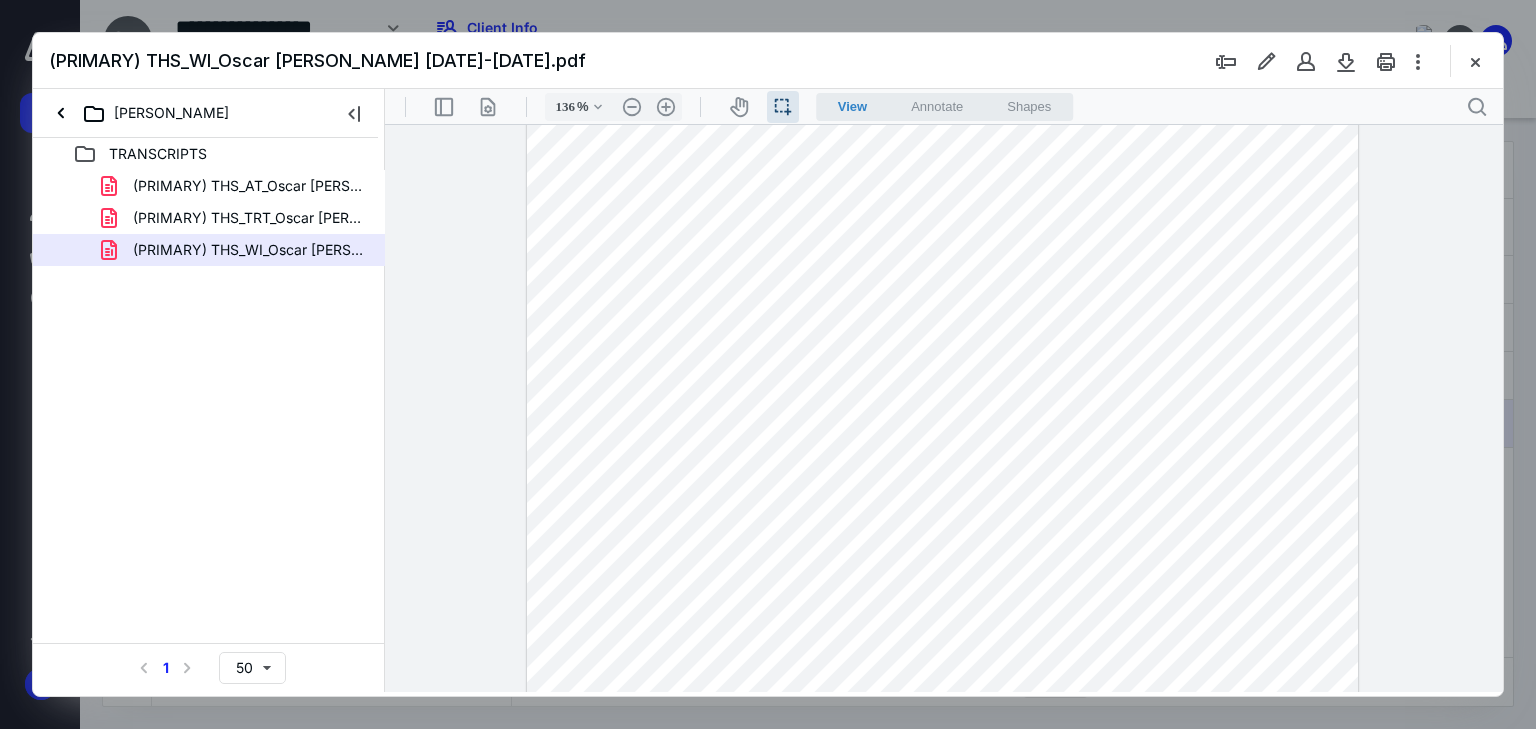 click at bounding box center [943, 428] 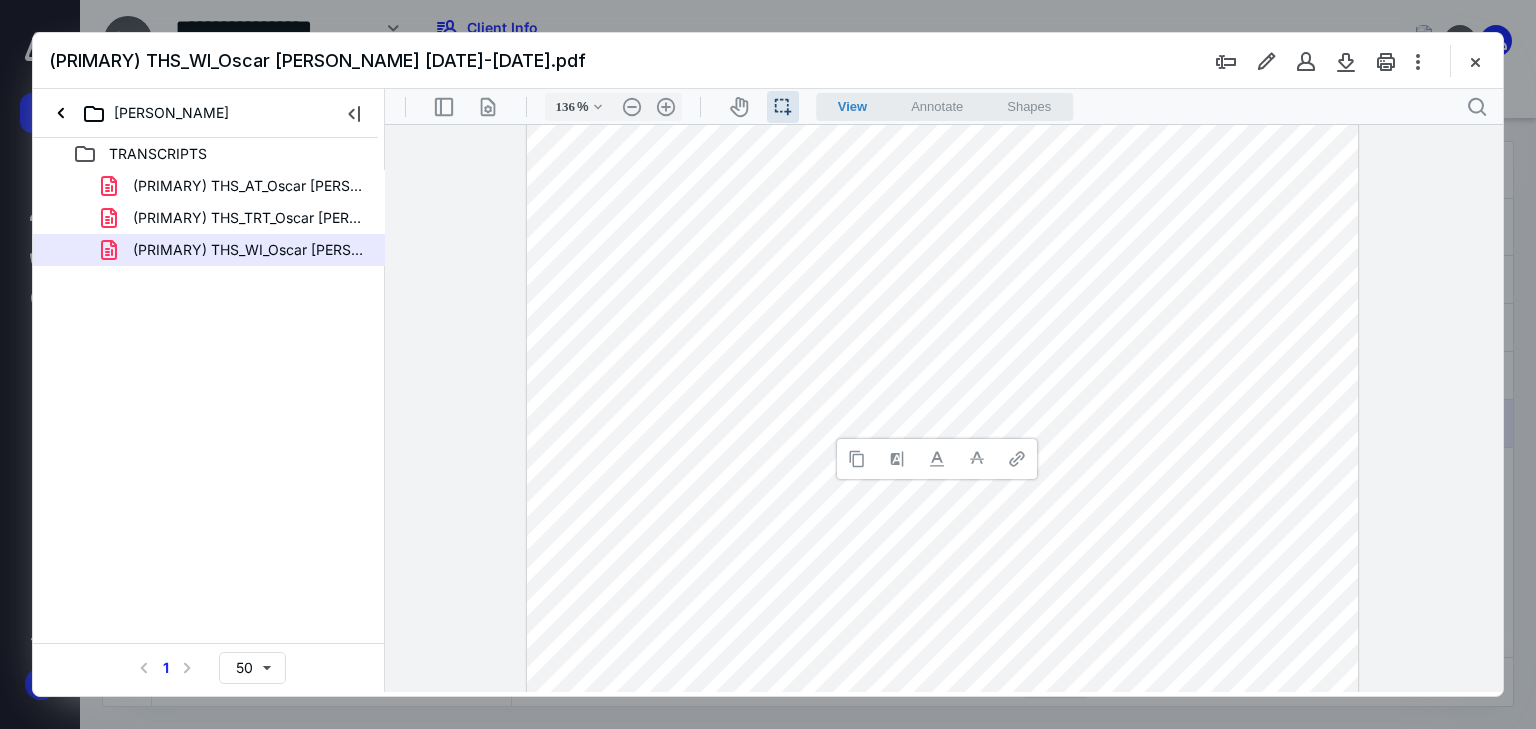 click at bounding box center (943, 428) 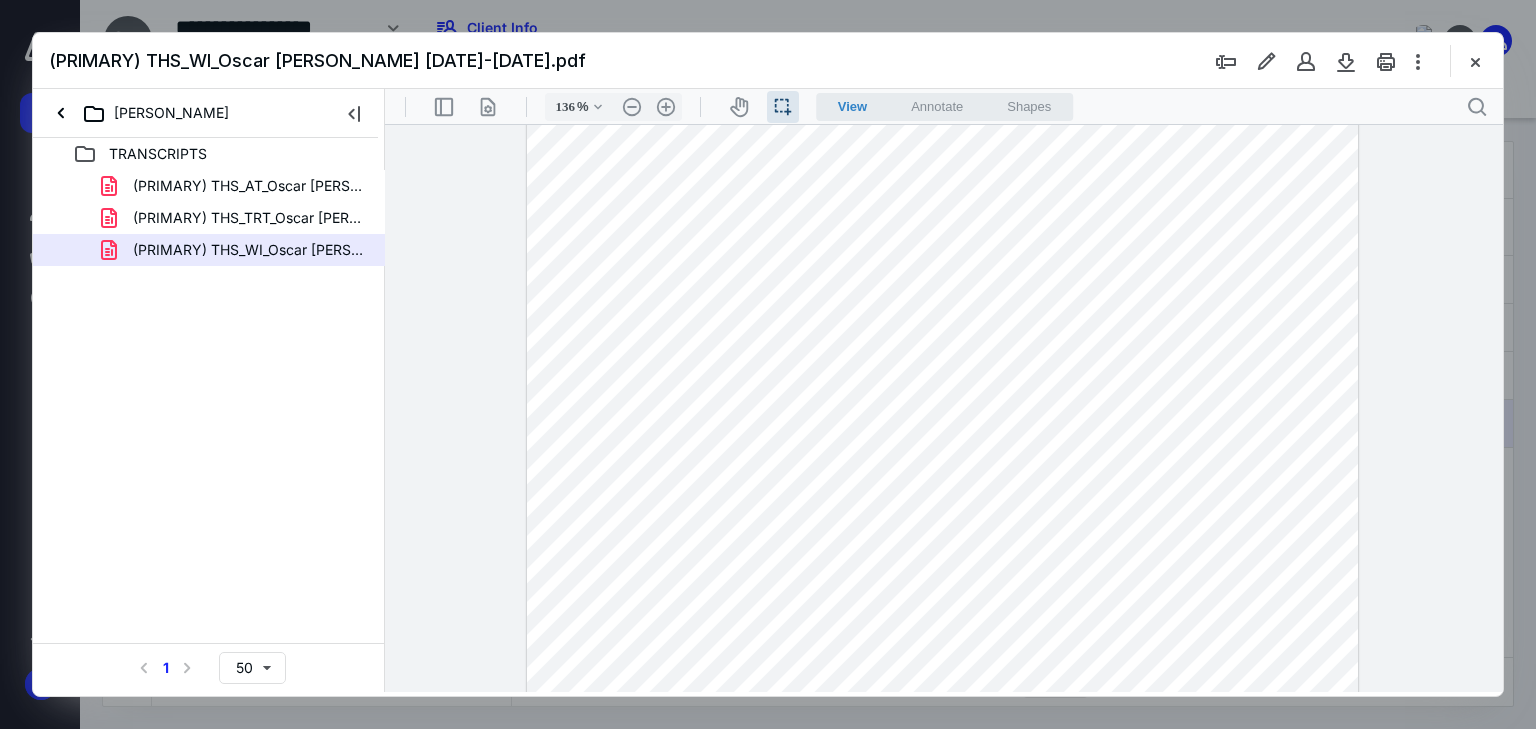 click at bounding box center [943, 428] 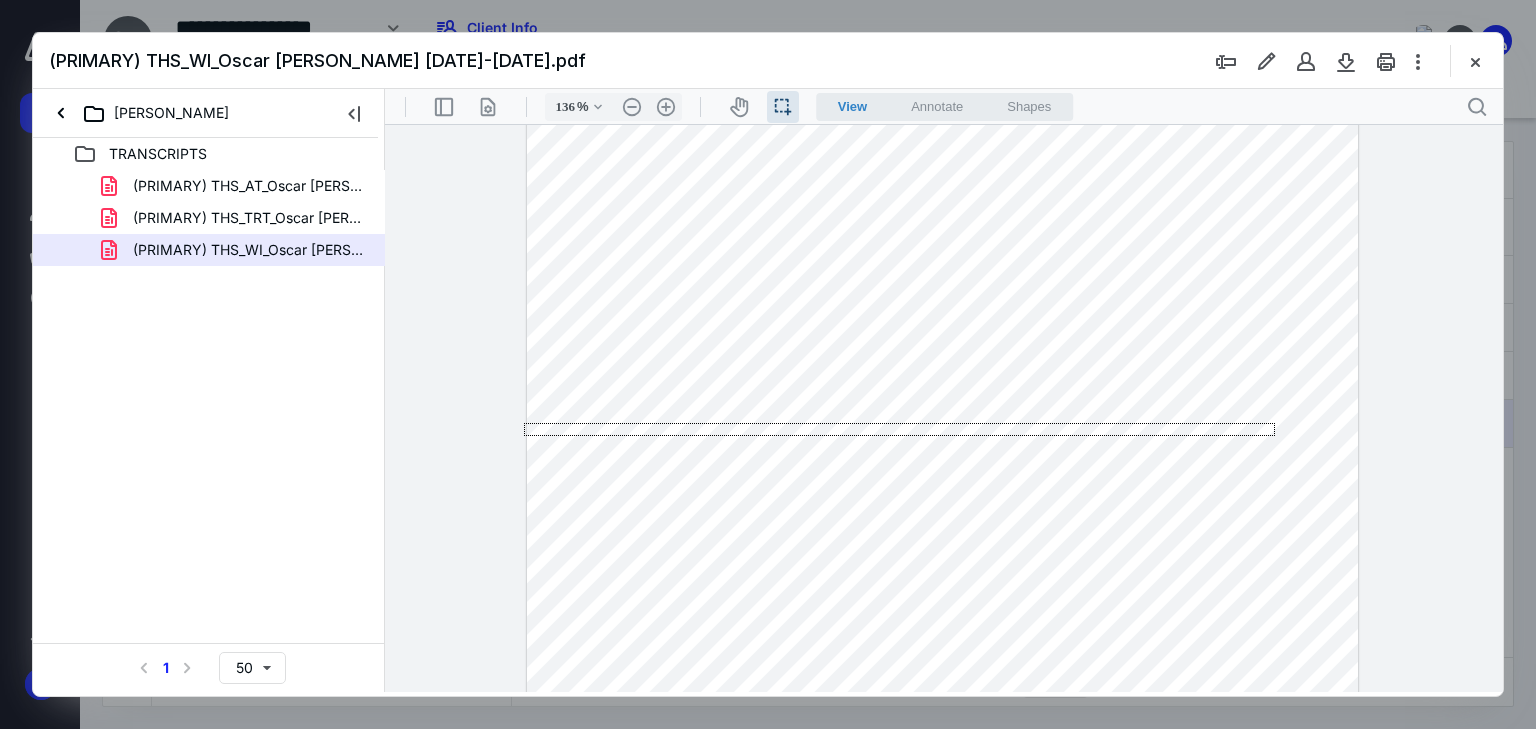 drag, startPoint x: 1275, startPoint y: 423, endPoint x: 444, endPoint y: 436, distance: 831.1017 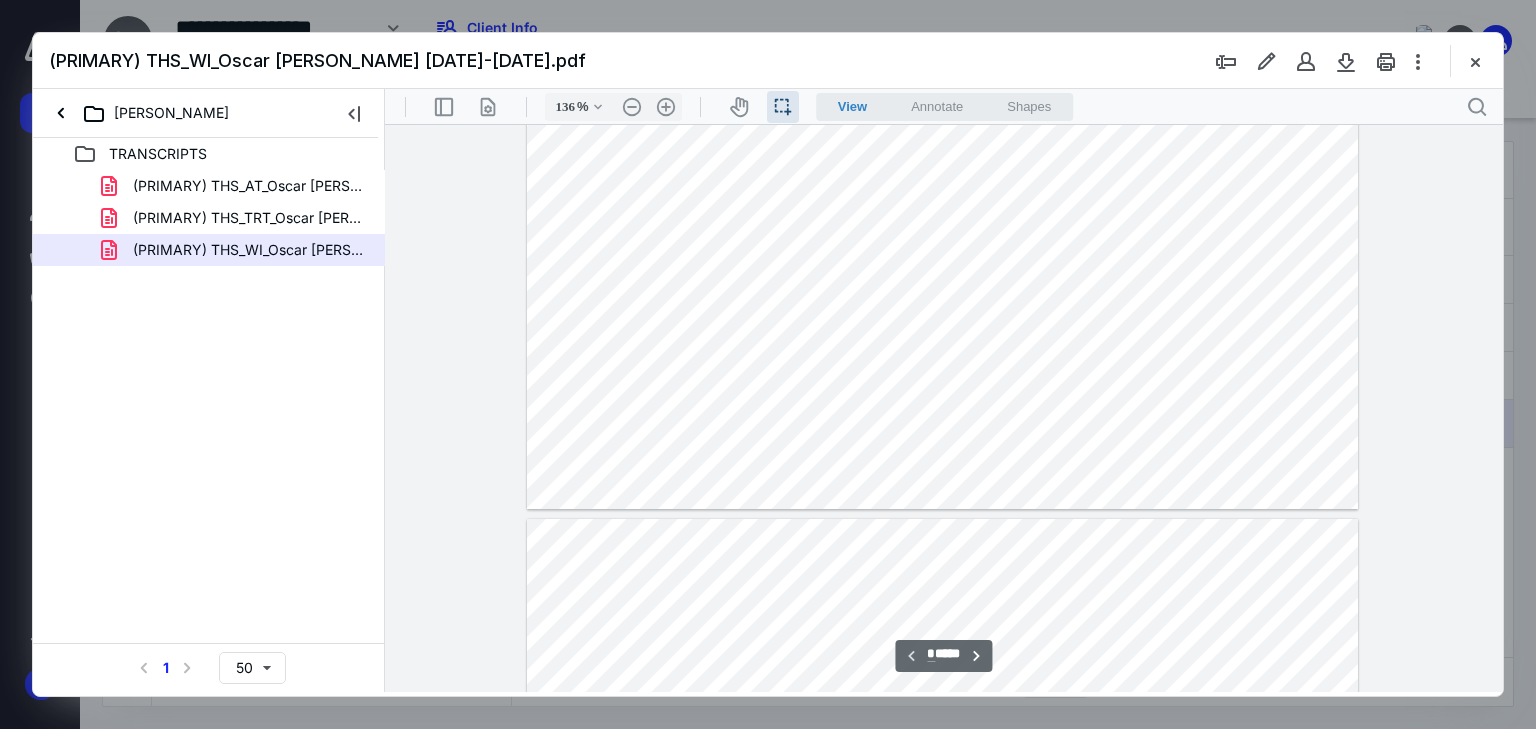 scroll, scrollTop: 720, scrollLeft: 0, axis: vertical 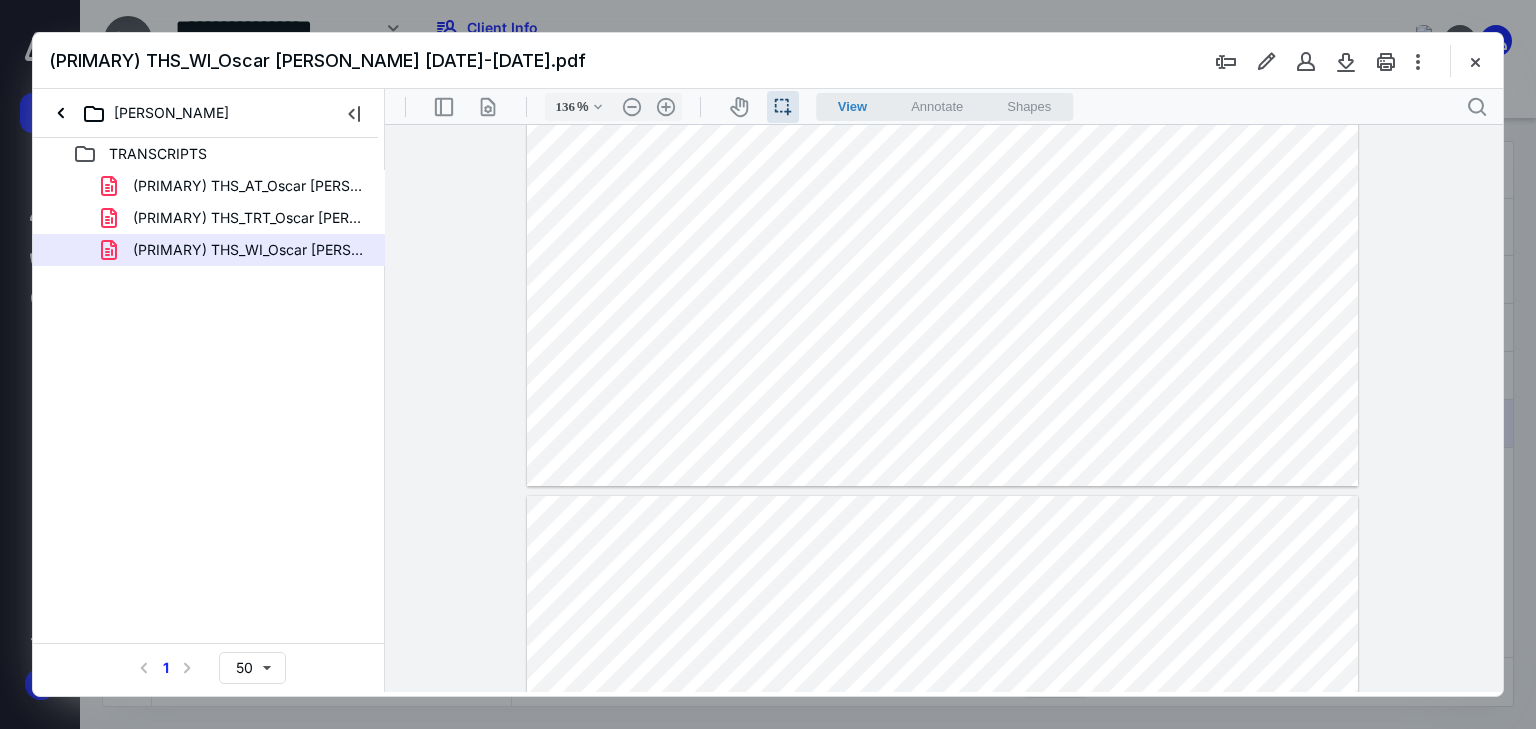 click at bounding box center (943, 1034) 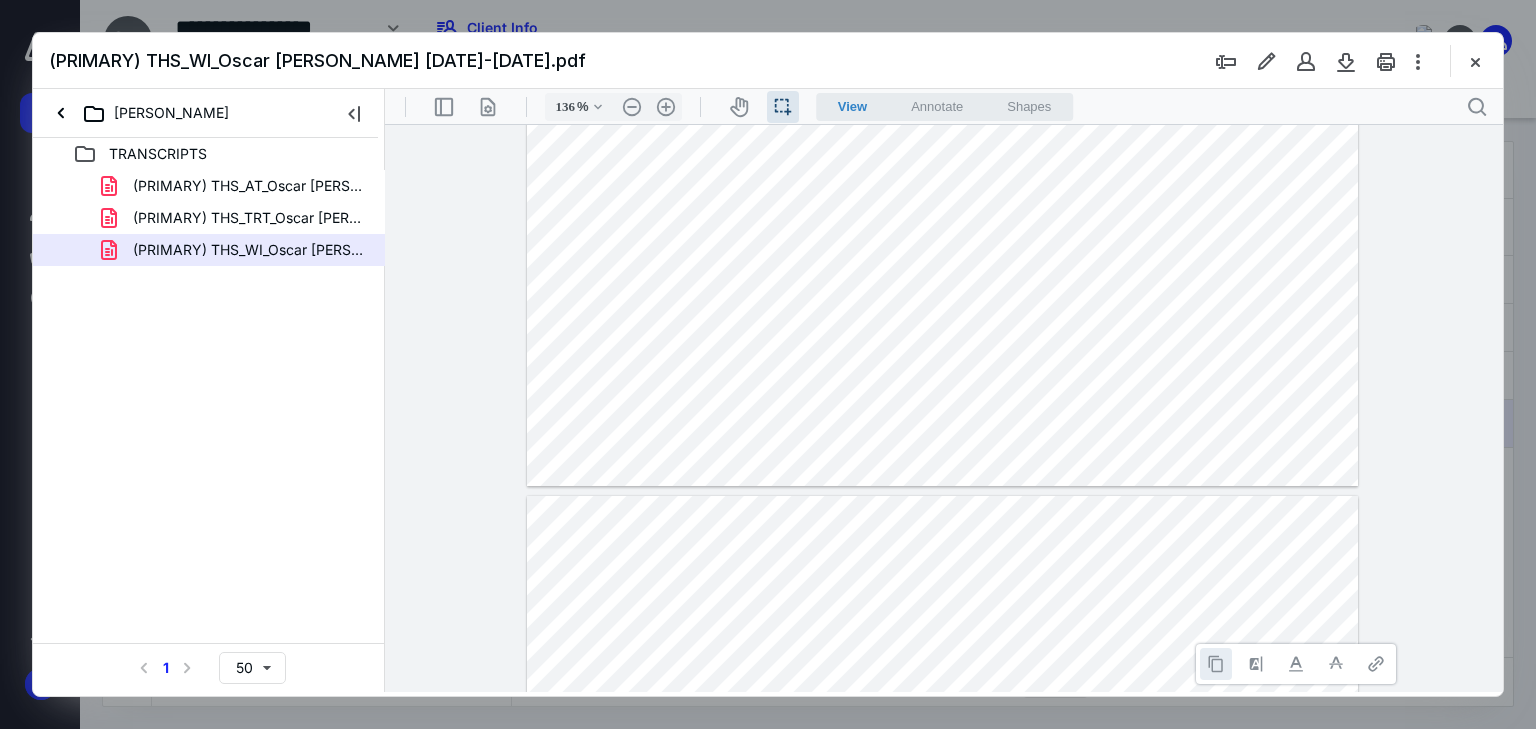 click at bounding box center (1216, 664) 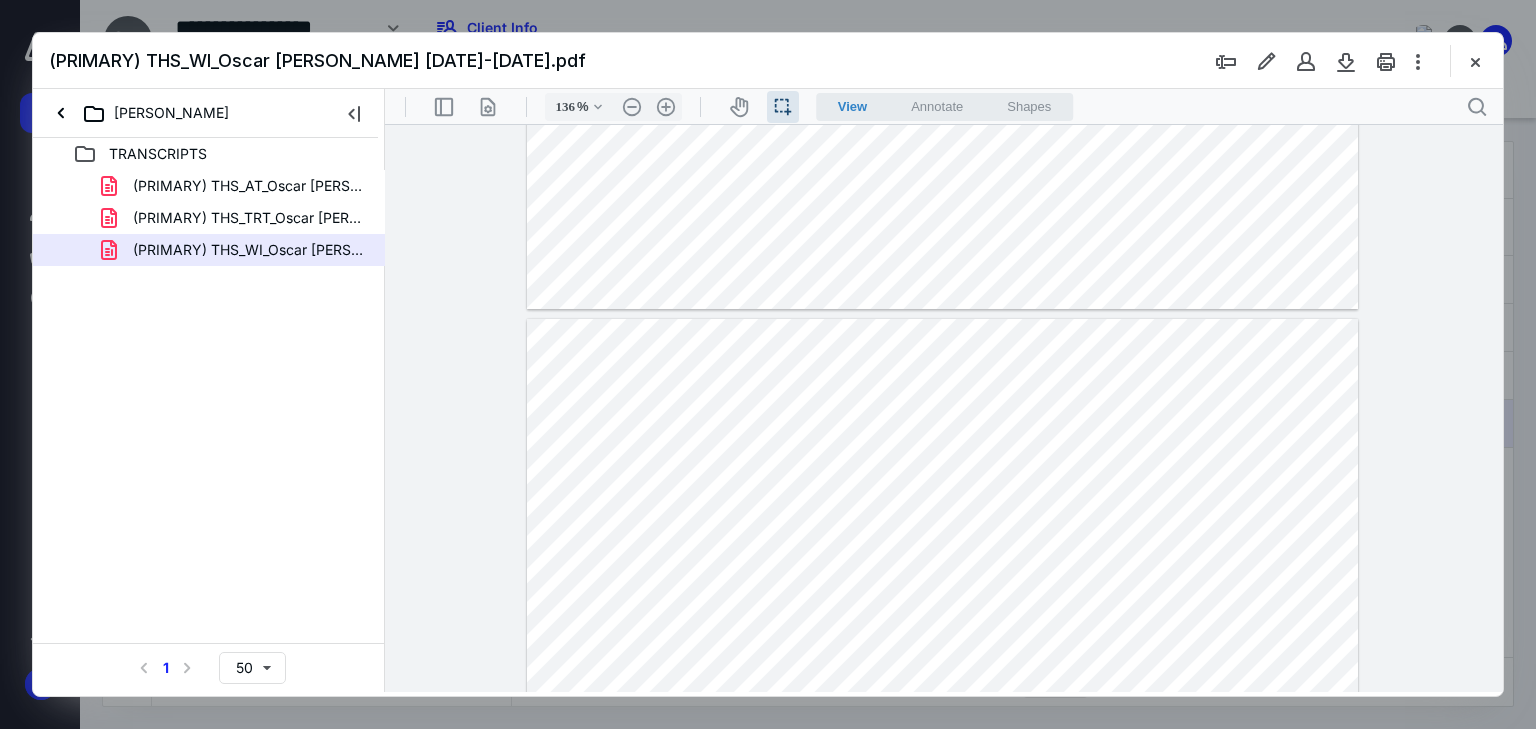 scroll, scrollTop: 960, scrollLeft: 0, axis: vertical 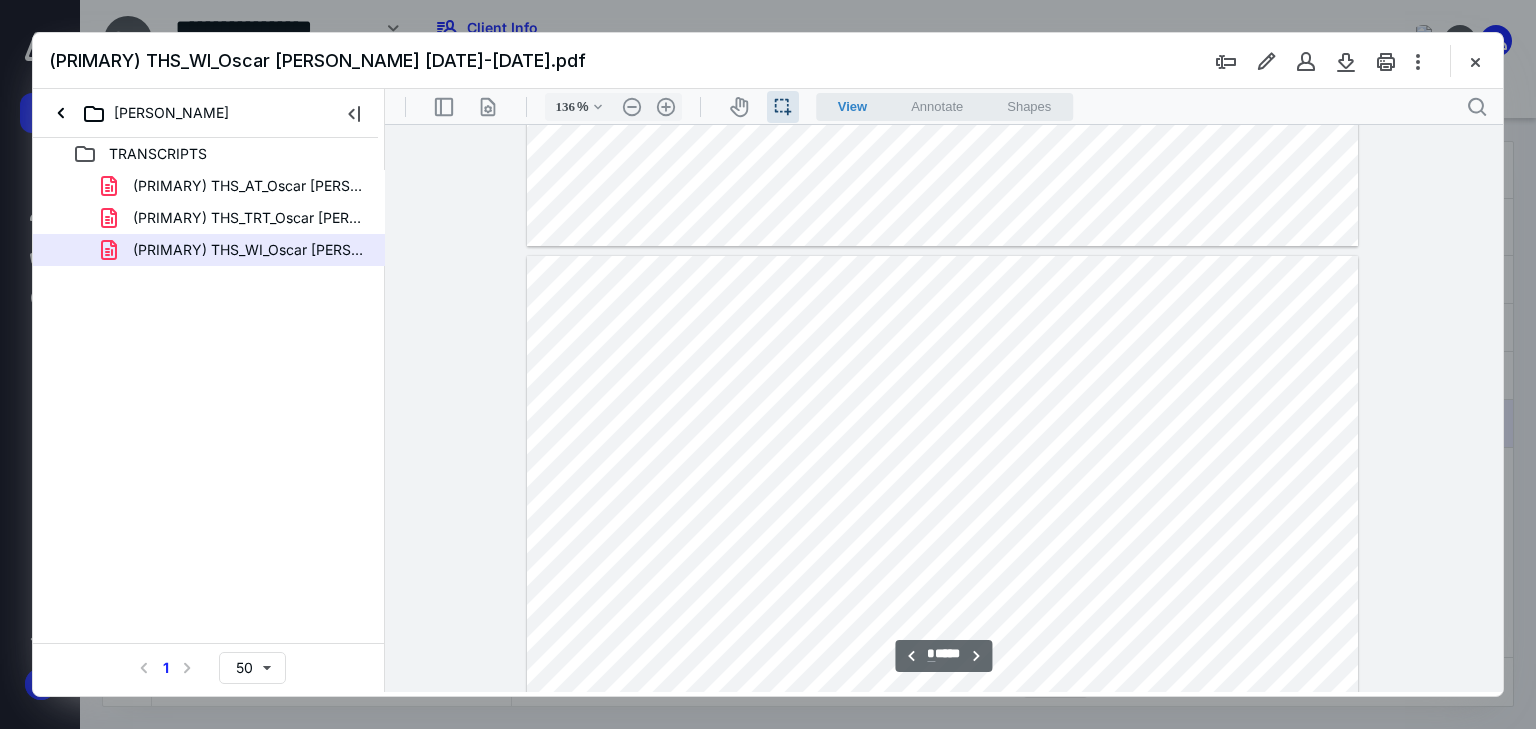 click at bounding box center [943, 794] 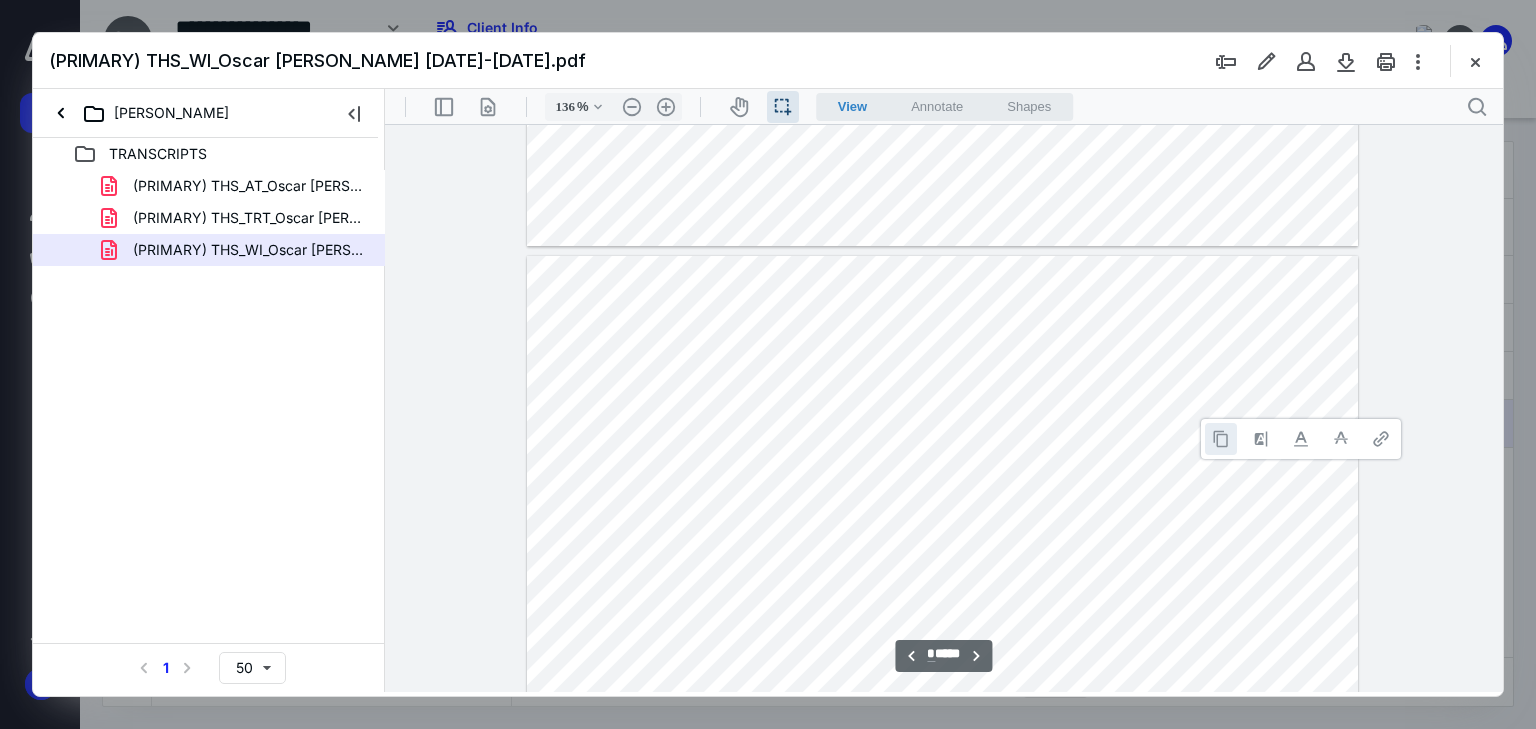 click at bounding box center [1221, 439] 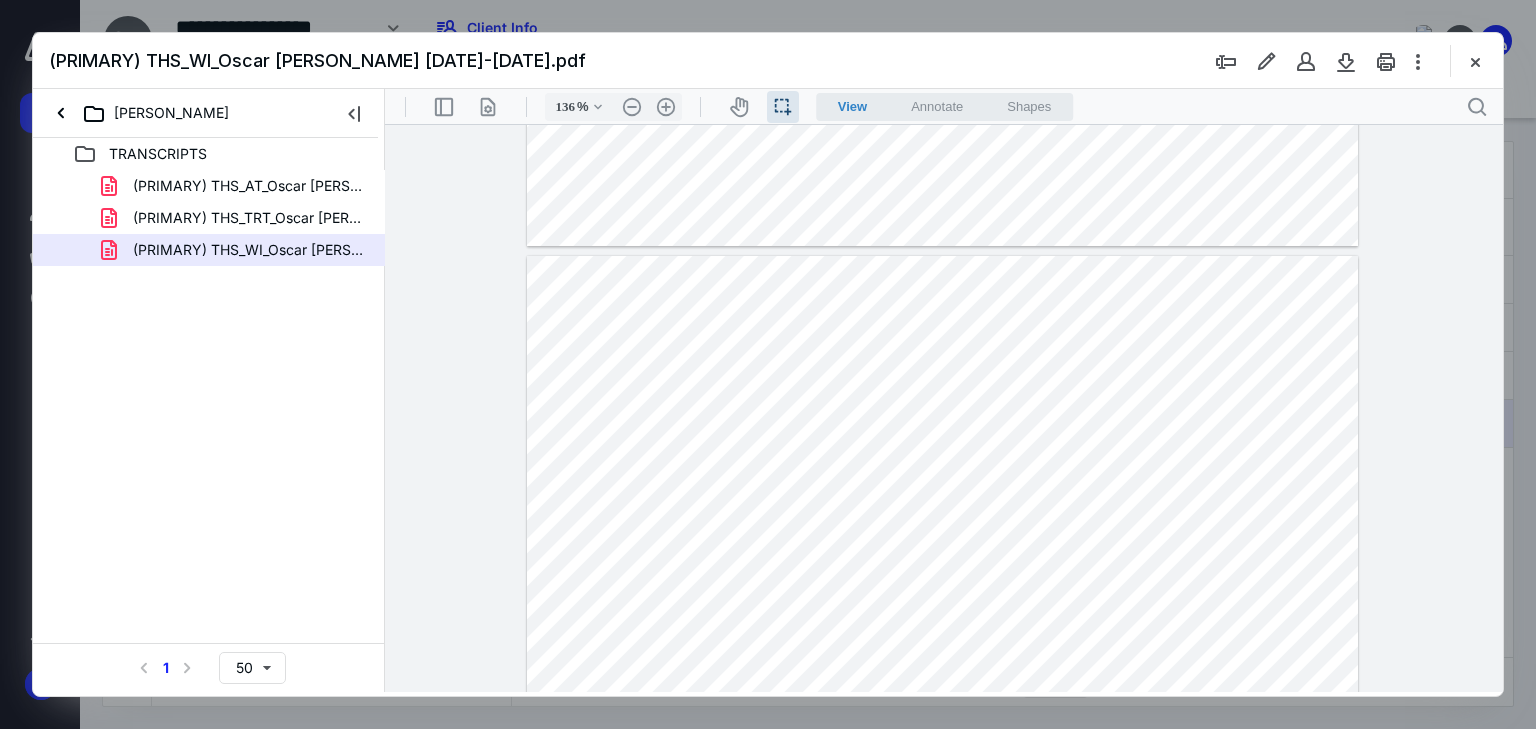 click at bounding box center [943, 794] 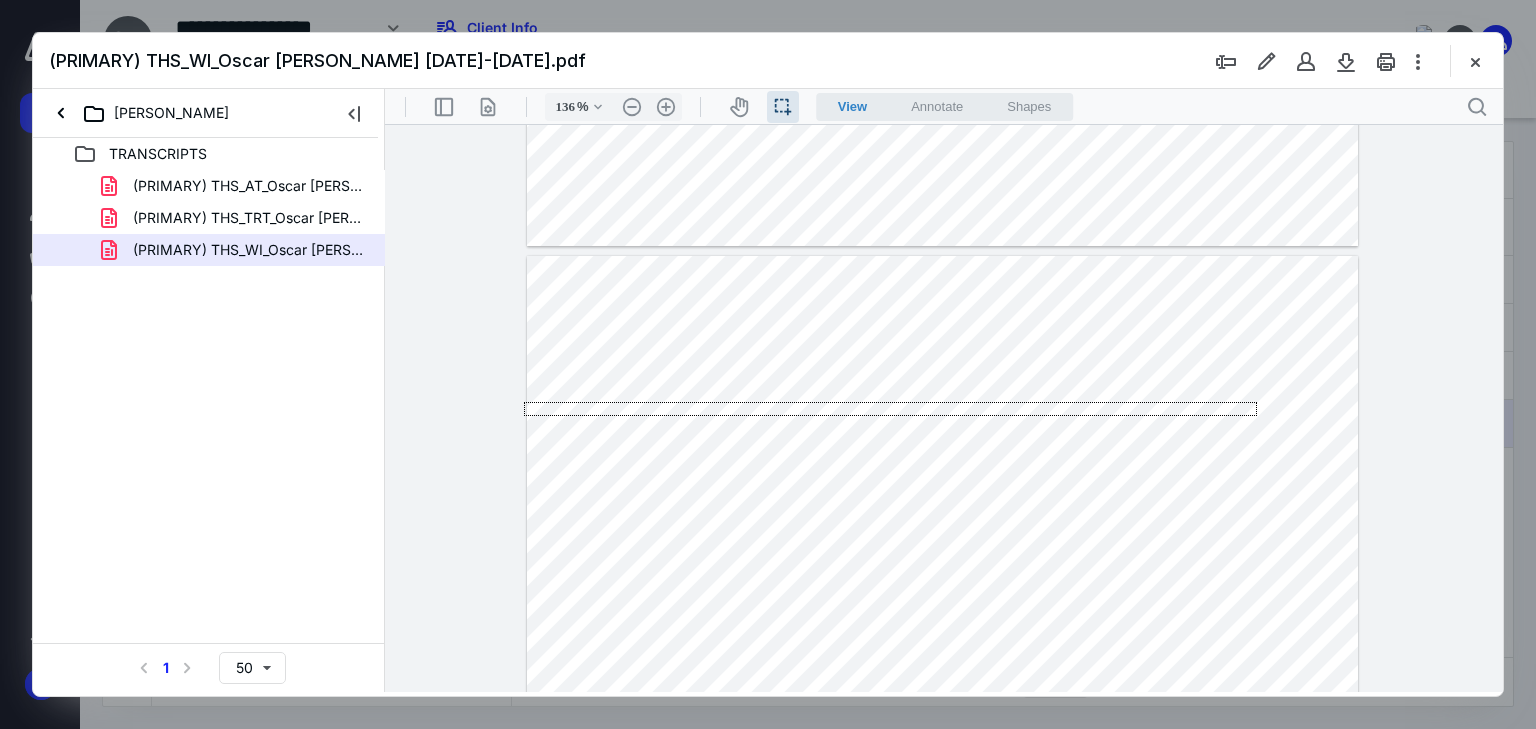 drag, startPoint x: 1257, startPoint y: 402, endPoint x: 444, endPoint y: 416, distance: 813.12054 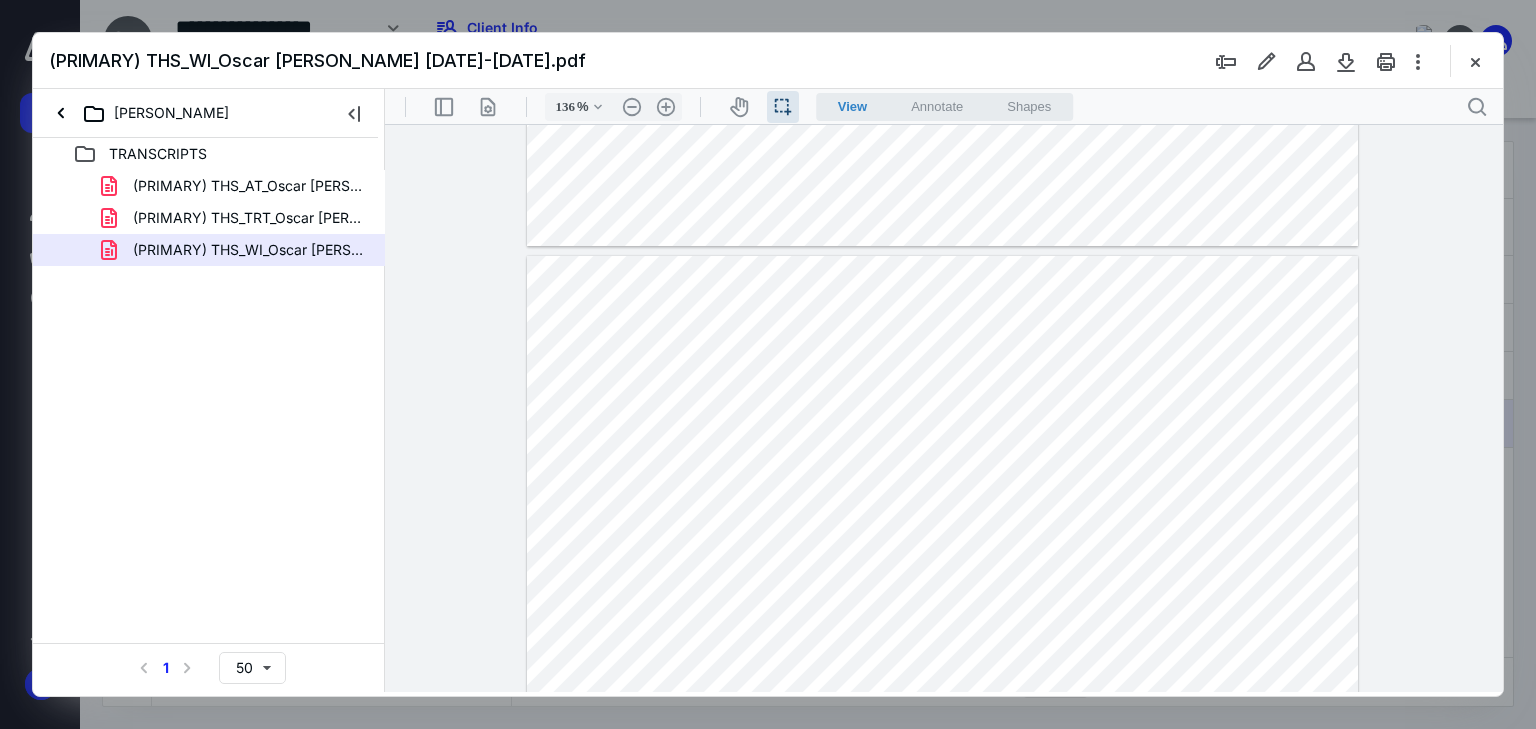 click at bounding box center (943, 794) 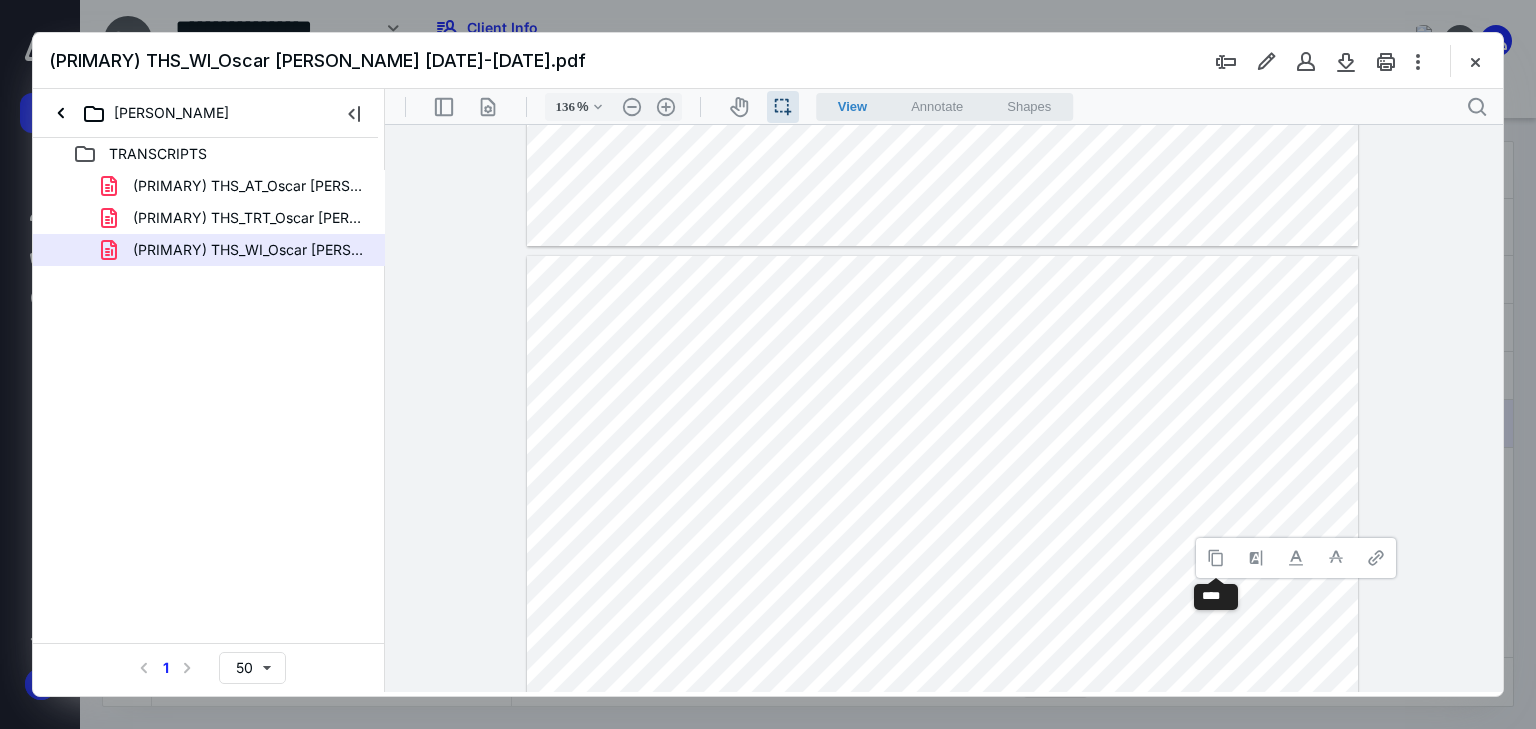 click at bounding box center [1216, 558] 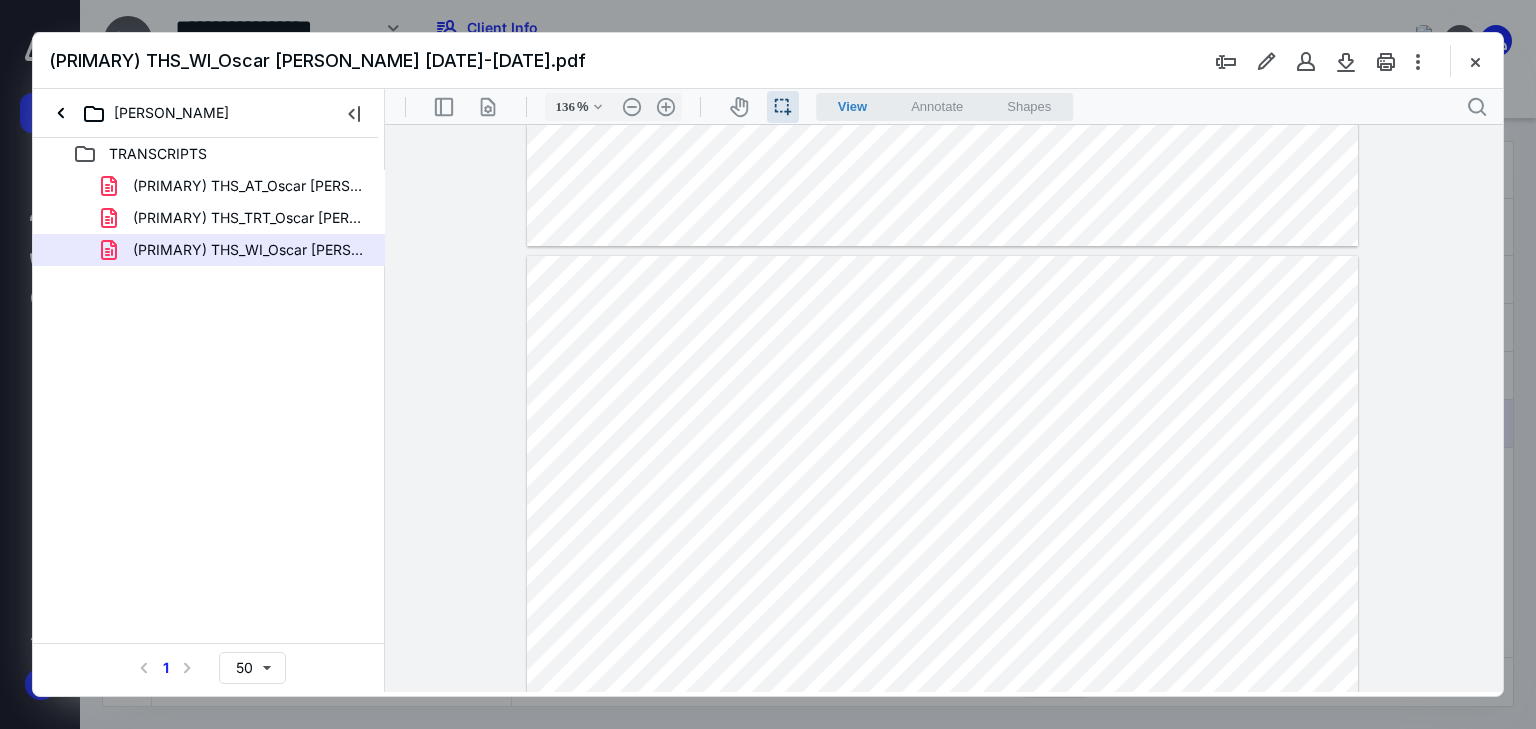 click at bounding box center [943, 794] 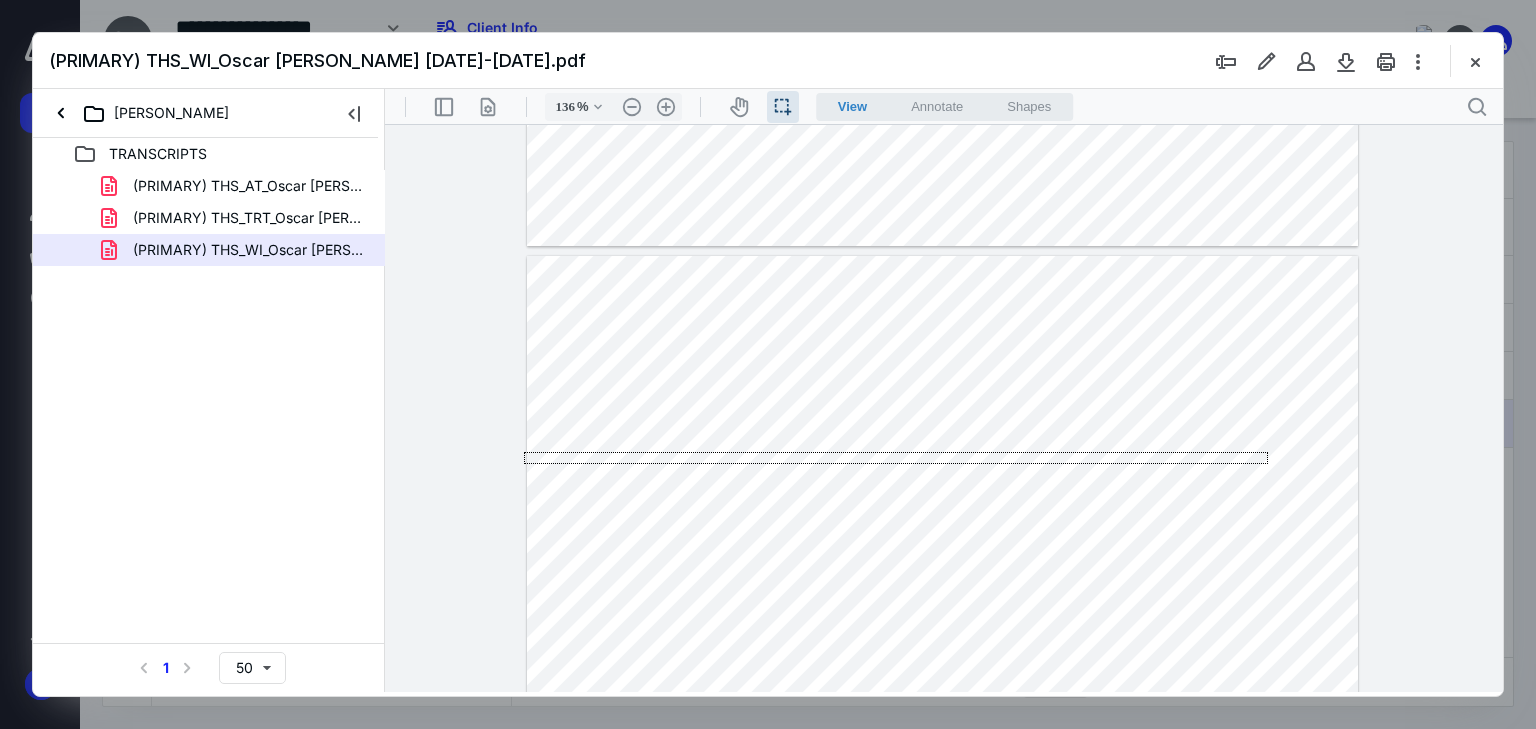 drag, startPoint x: 1268, startPoint y: 452, endPoint x: 705, endPoint y: 550, distance: 571.46564 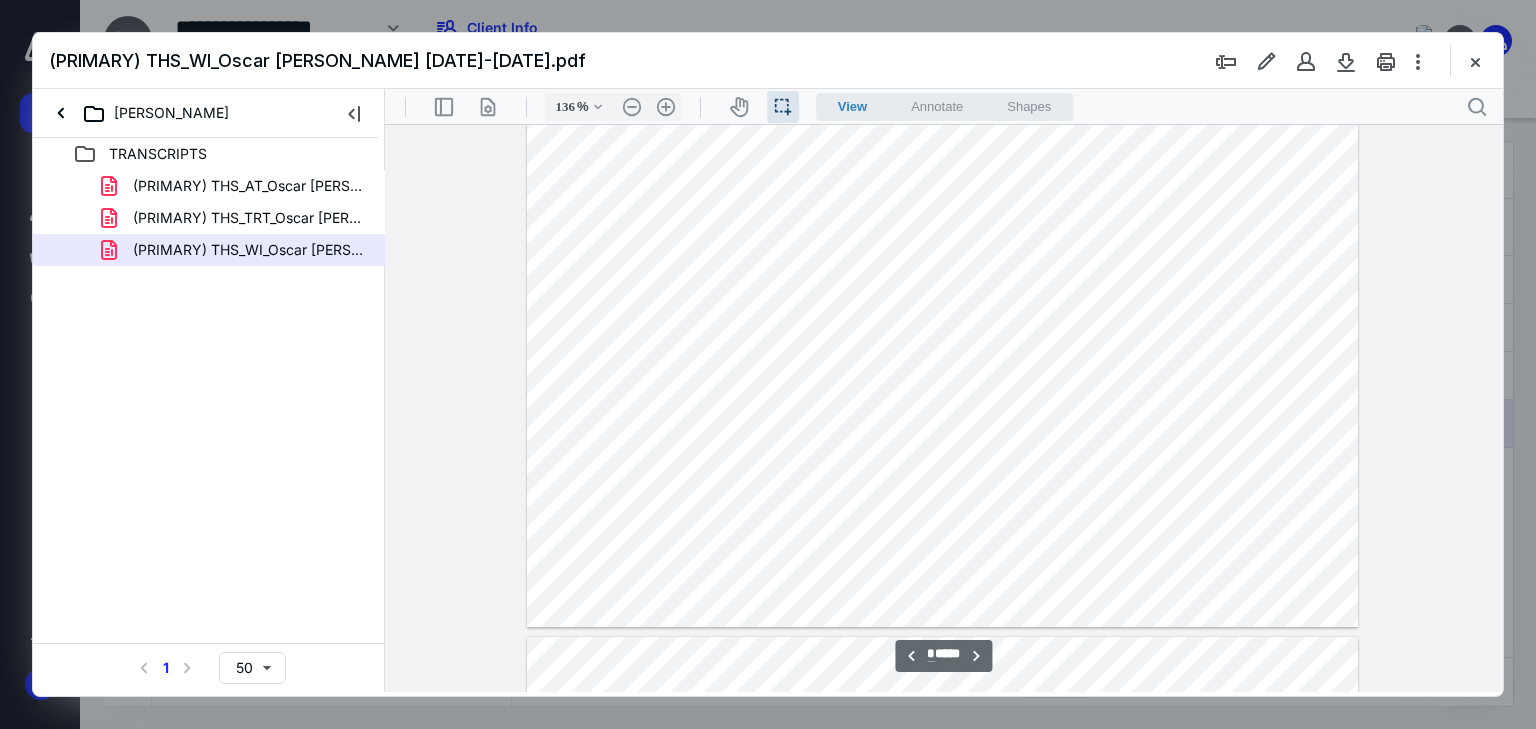 scroll, scrollTop: 1840, scrollLeft: 0, axis: vertical 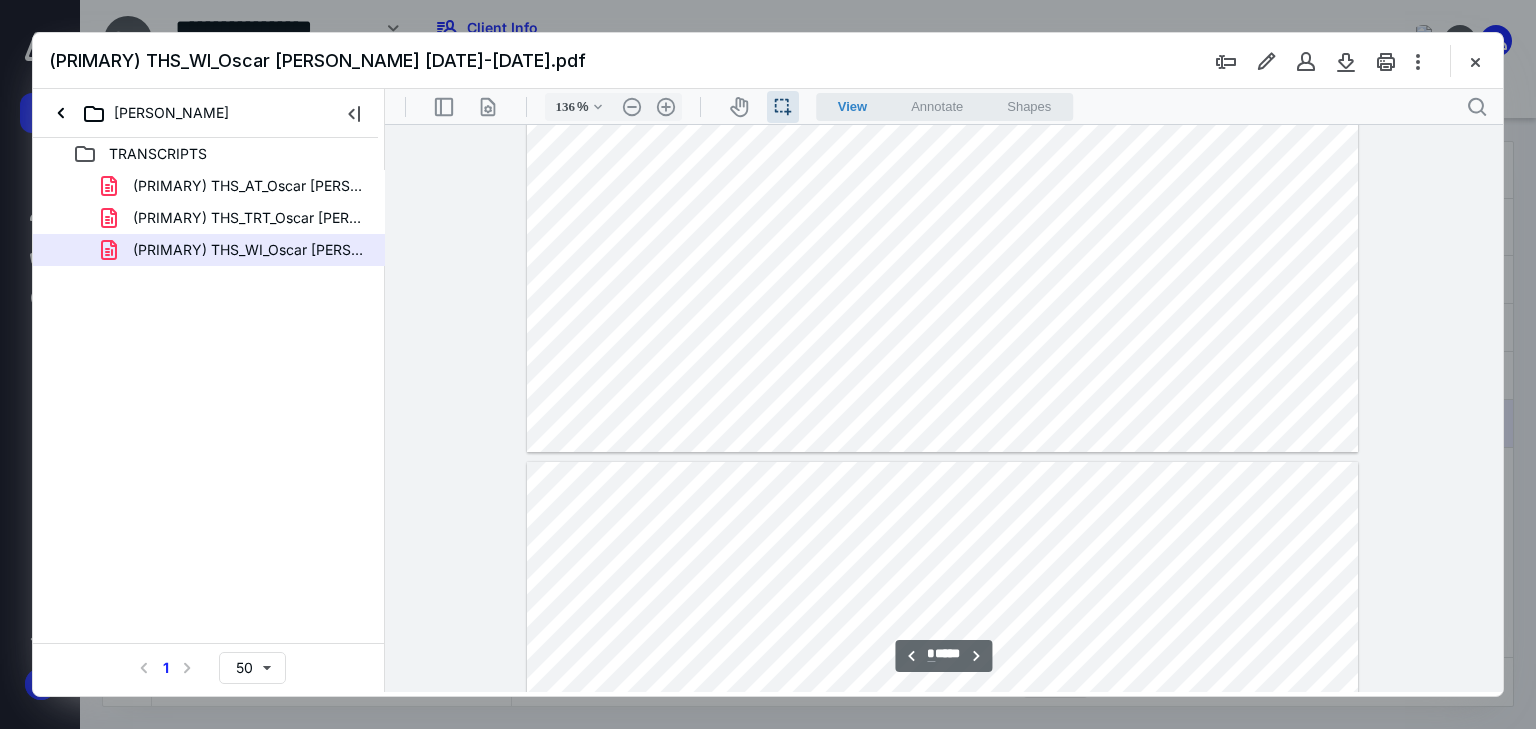 click at bounding box center (943, -86) 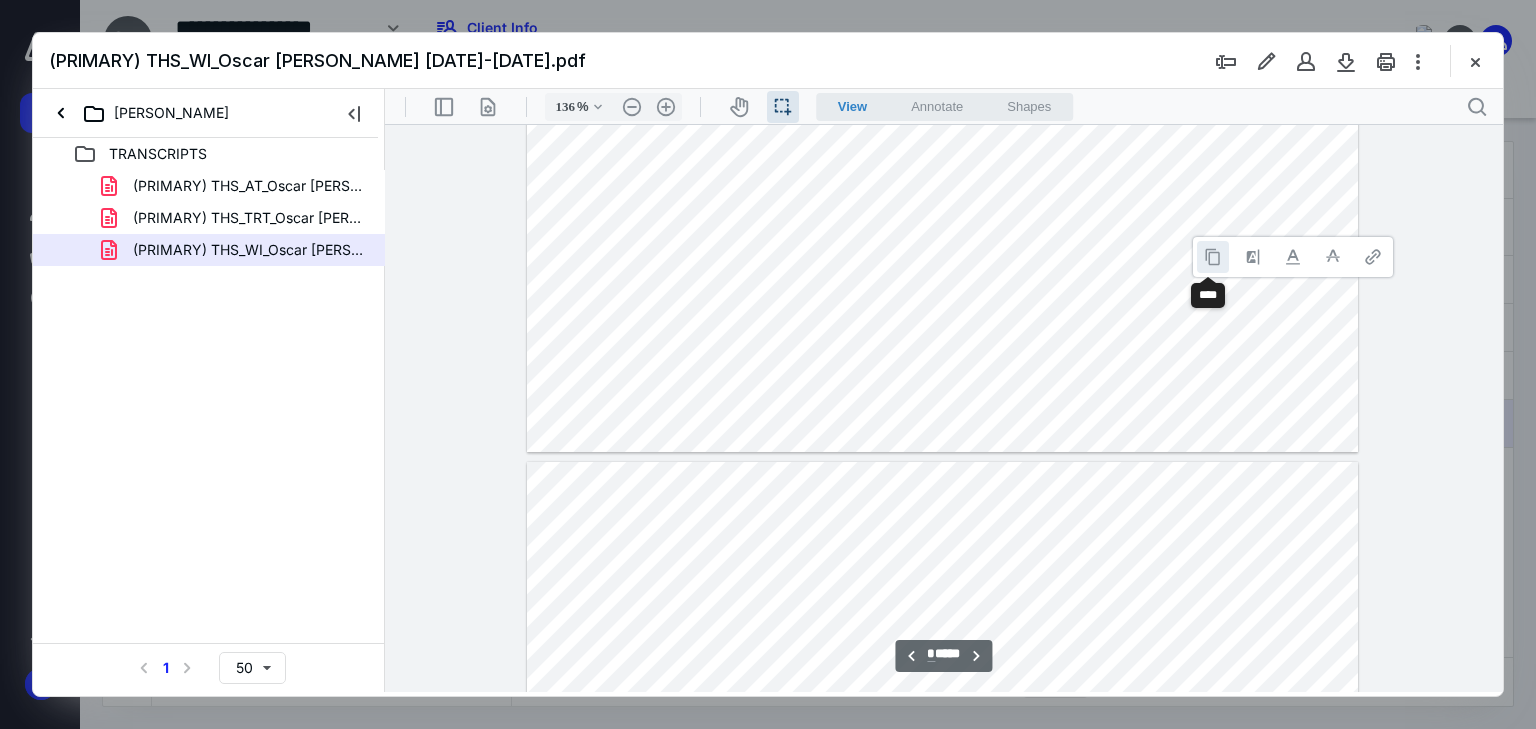 click at bounding box center [1213, 257] 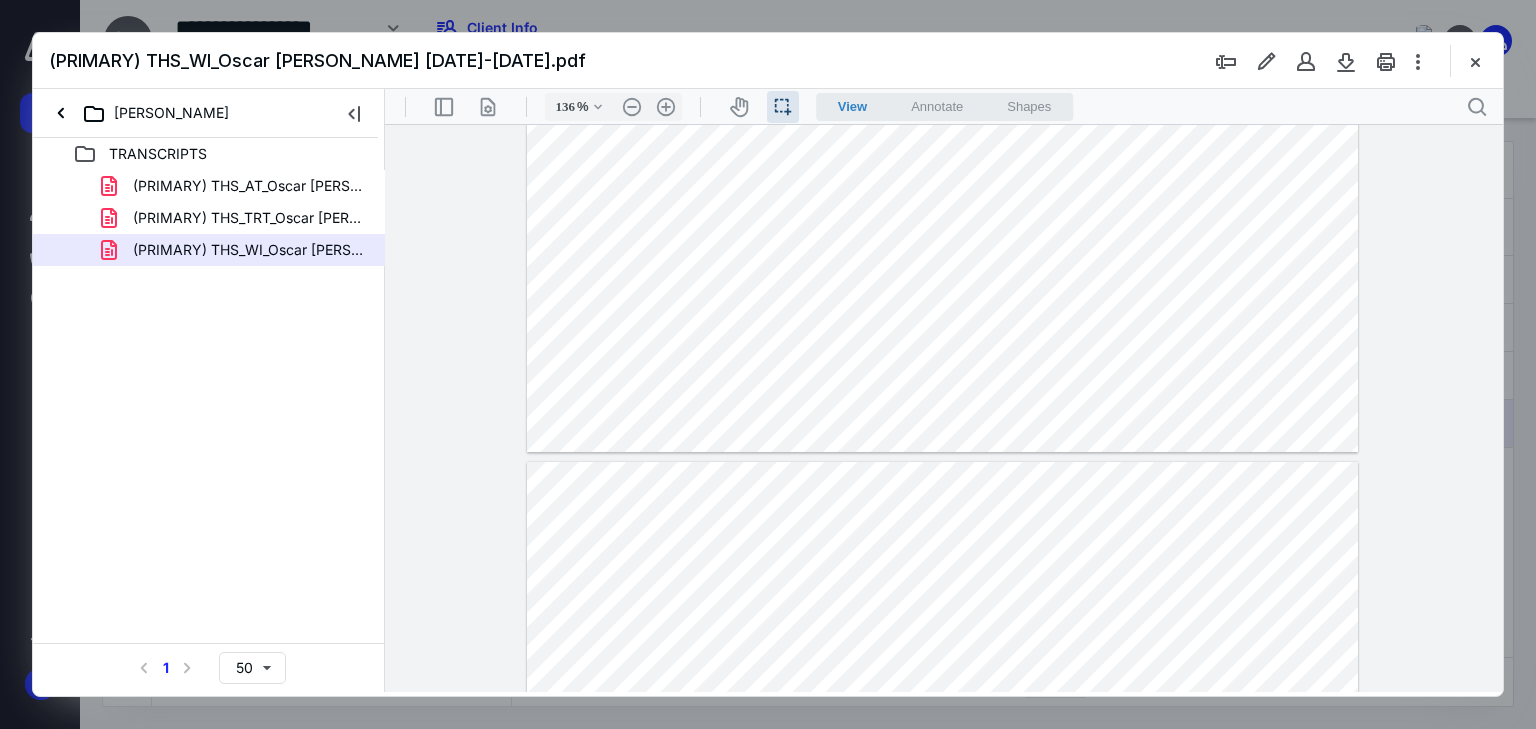 click at bounding box center (943, -86) 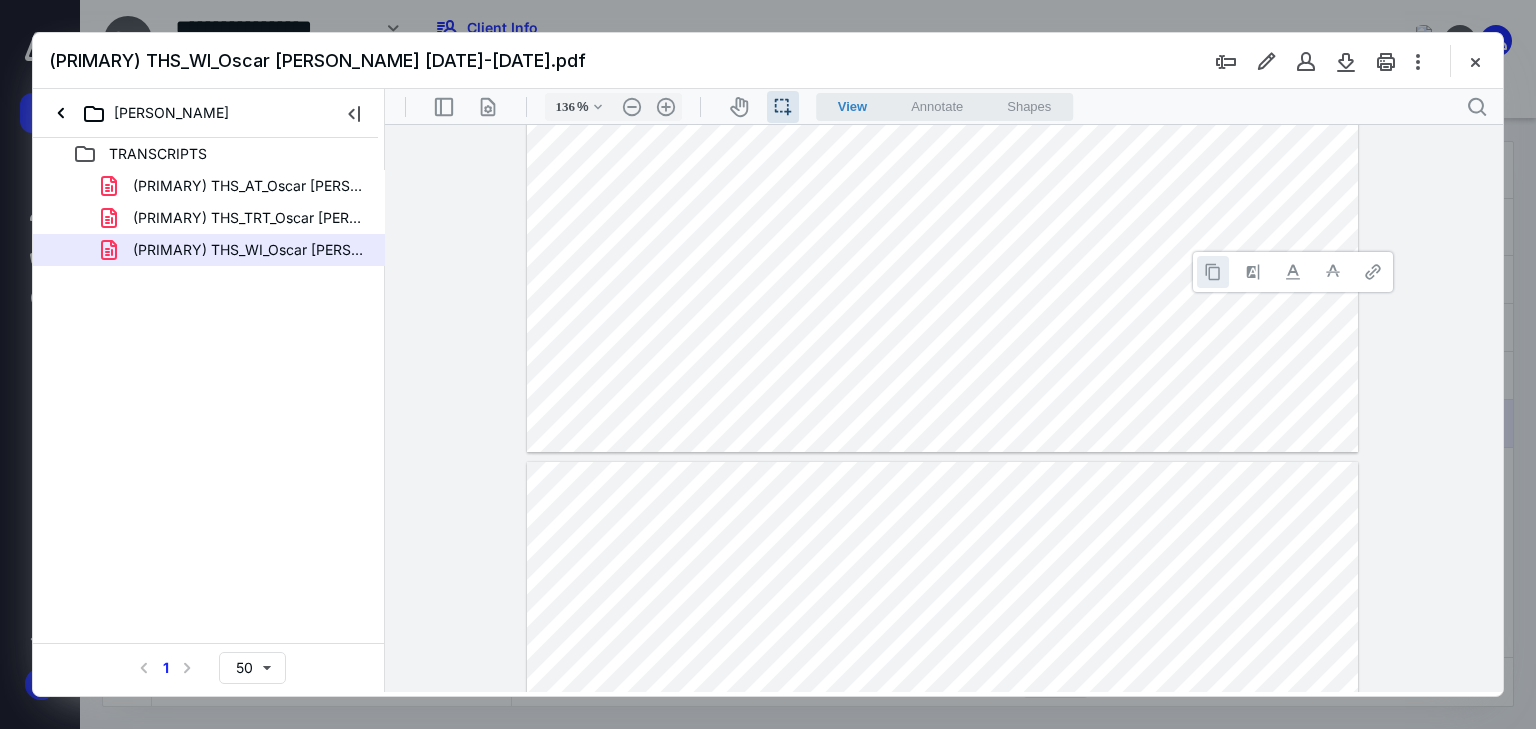 click at bounding box center [1213, 272] 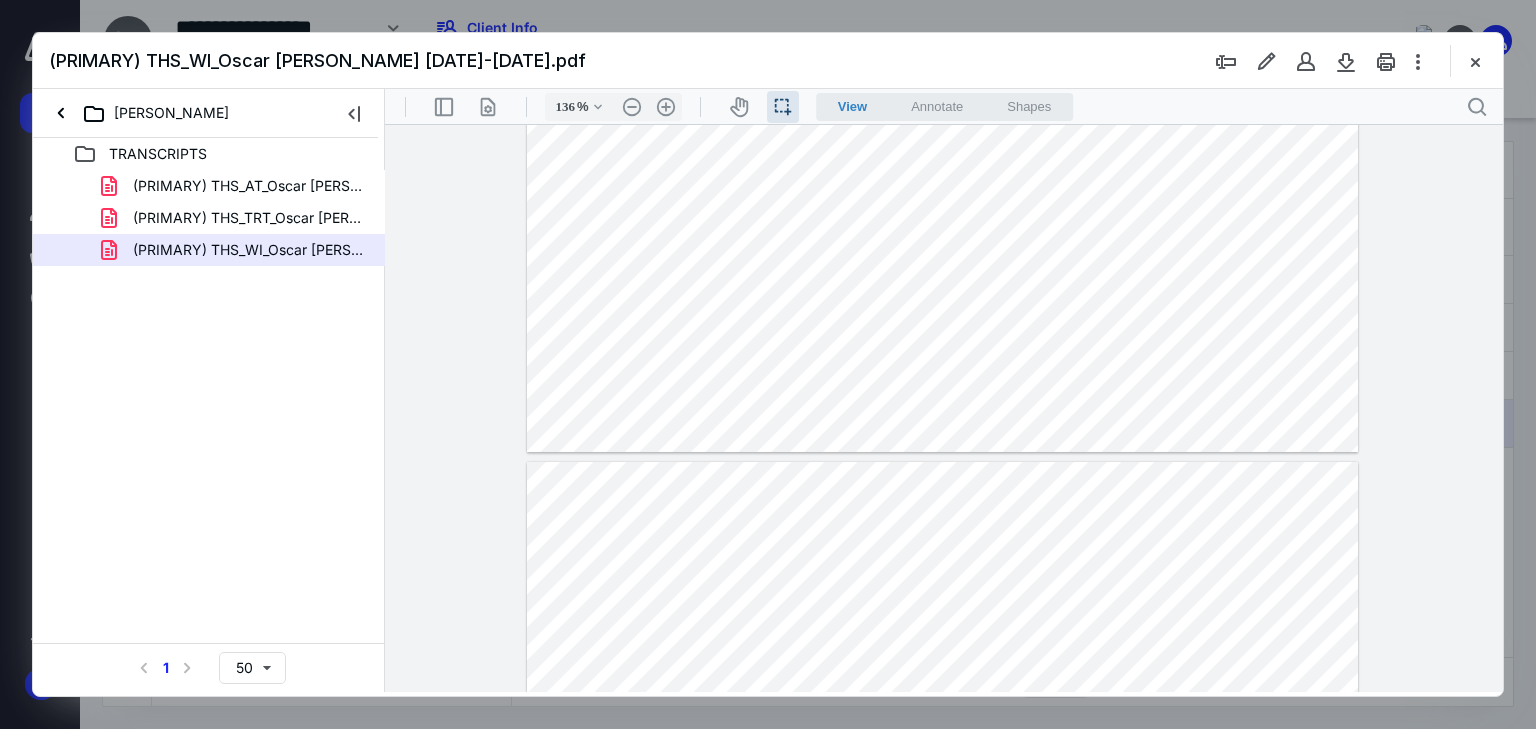 click at bounding box center [943, -86] 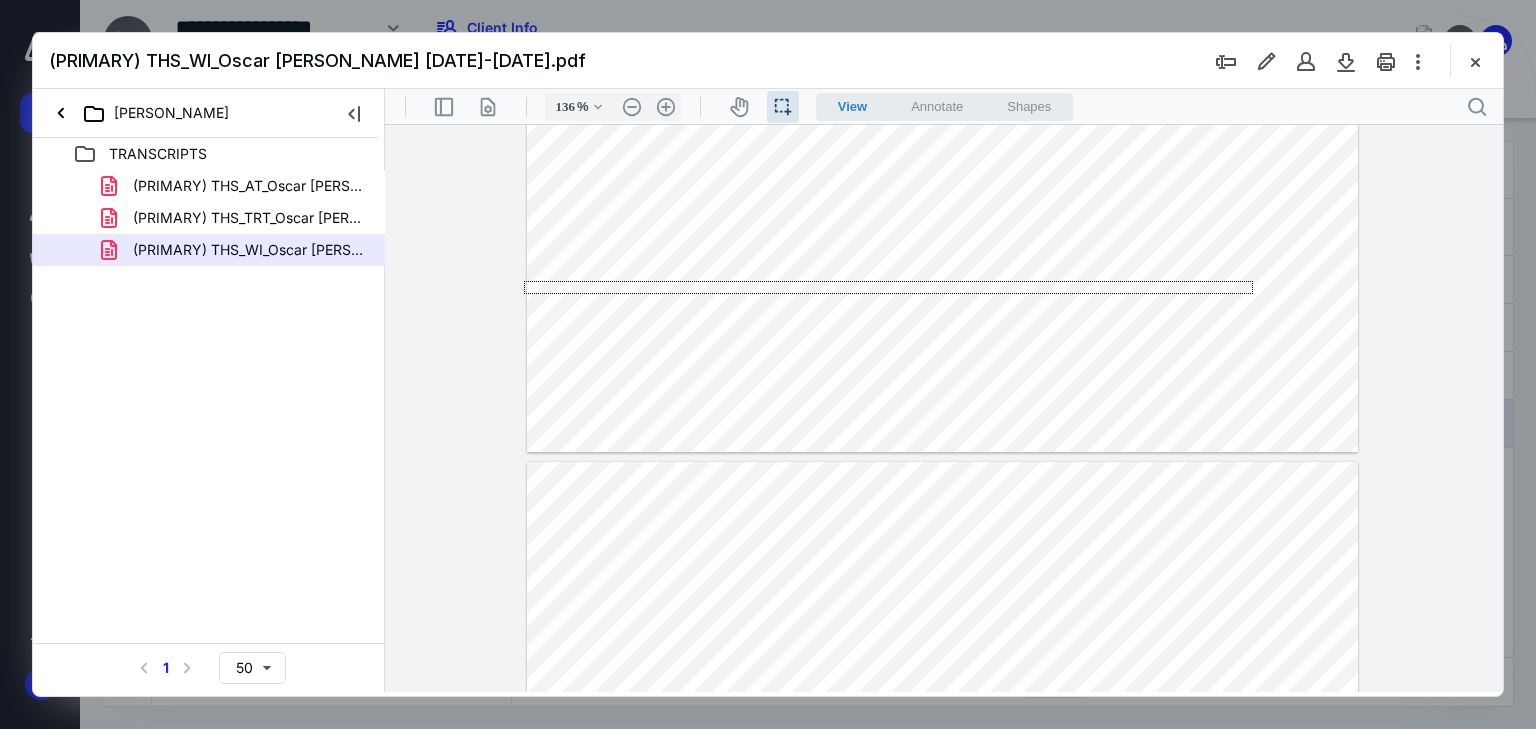 drag, startPoint x: 1245, startPoint y: 285, endPoint x: 733, endPoint y: 385, distance: 521.67426 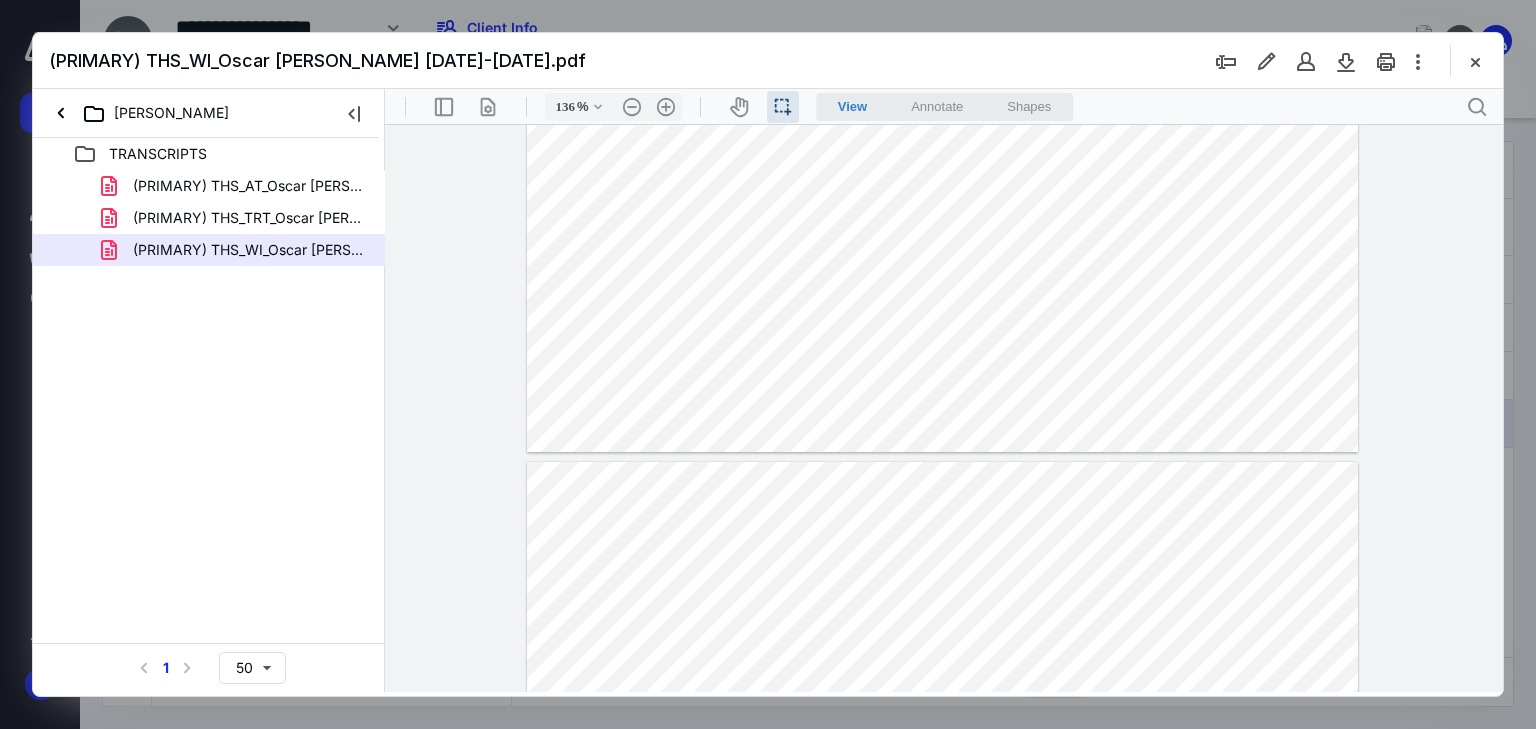click at bounding box center (943, 1000) 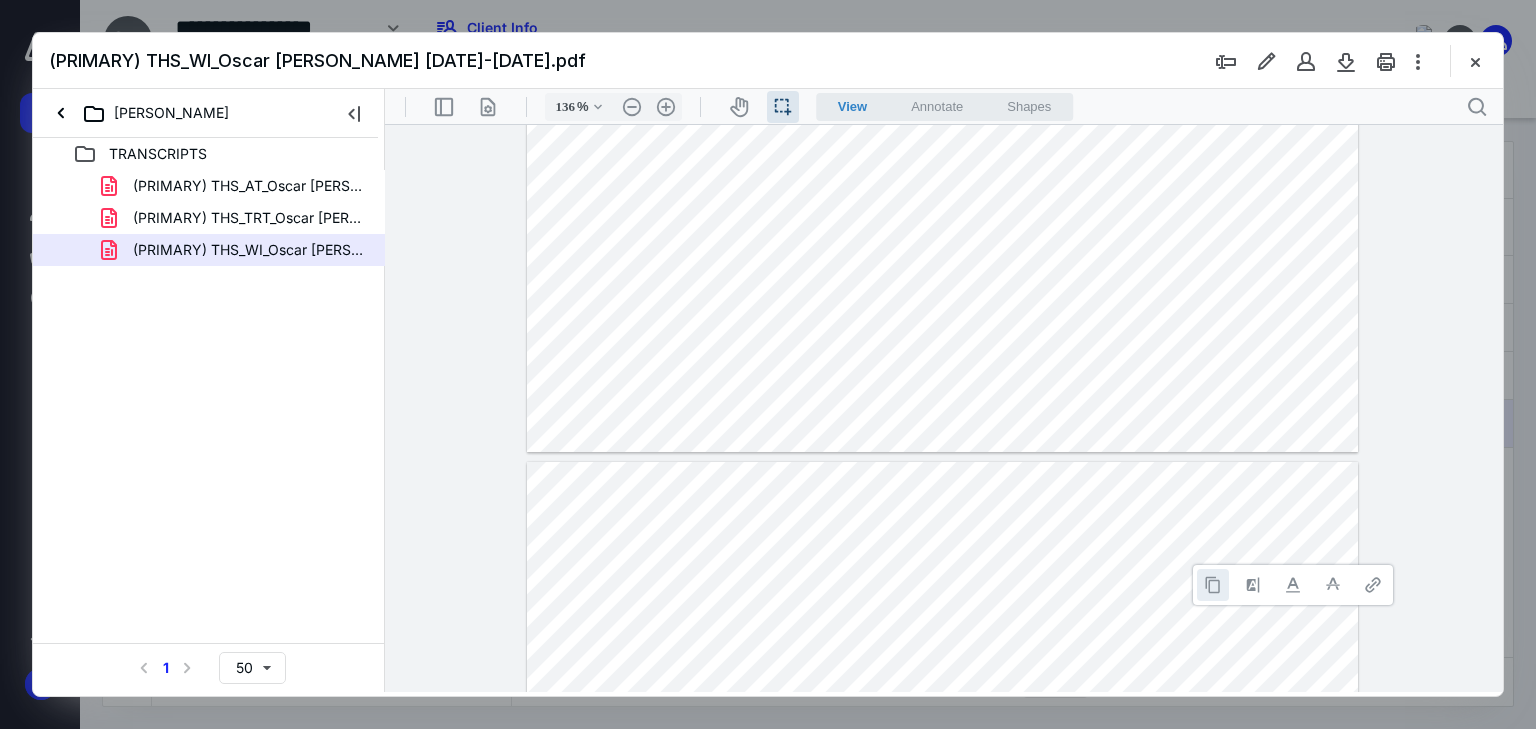 click at bounding box center (1213, 585) 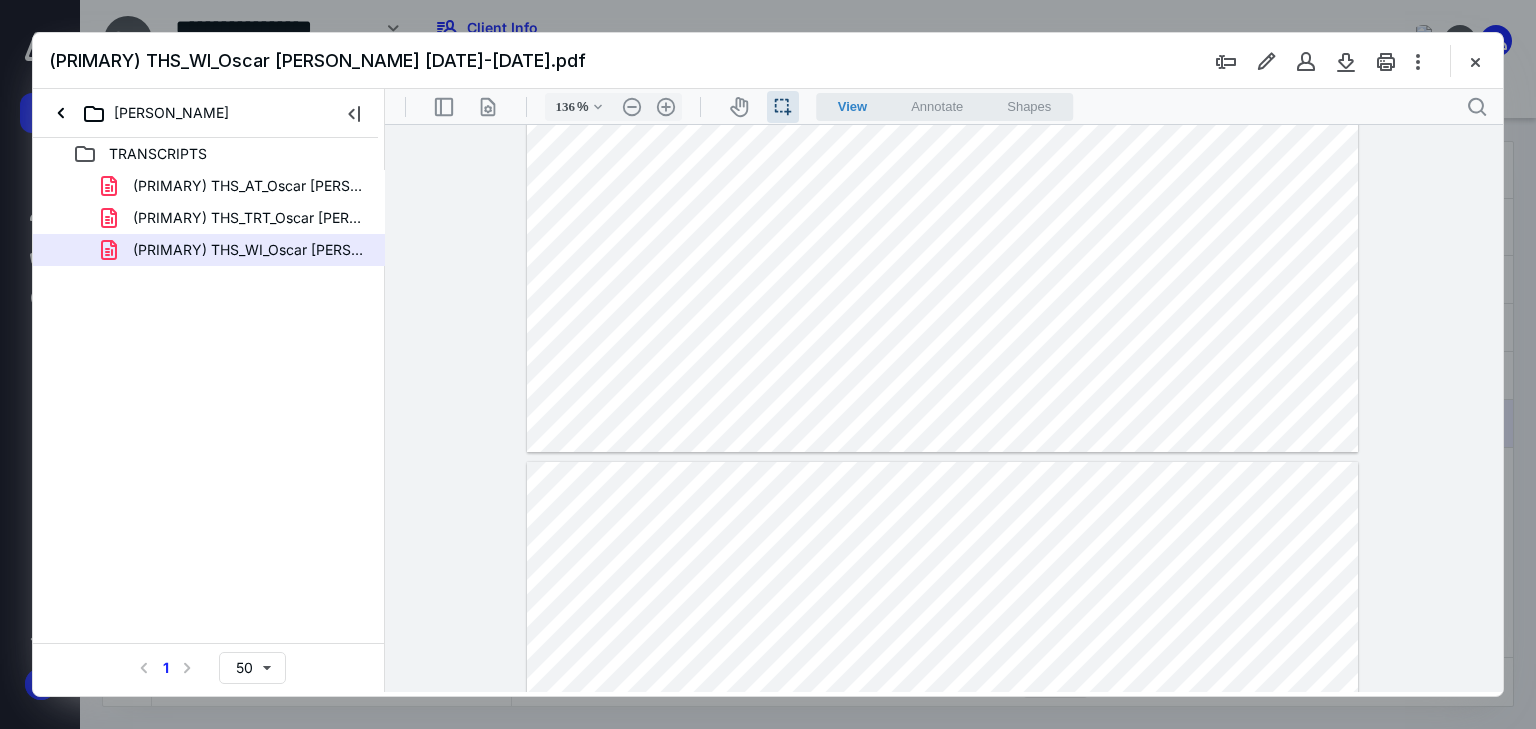 drag, startPoint x: 1177, startPoint y: 509, endPoint x: 1236, endPoint y: 509, distance: 59 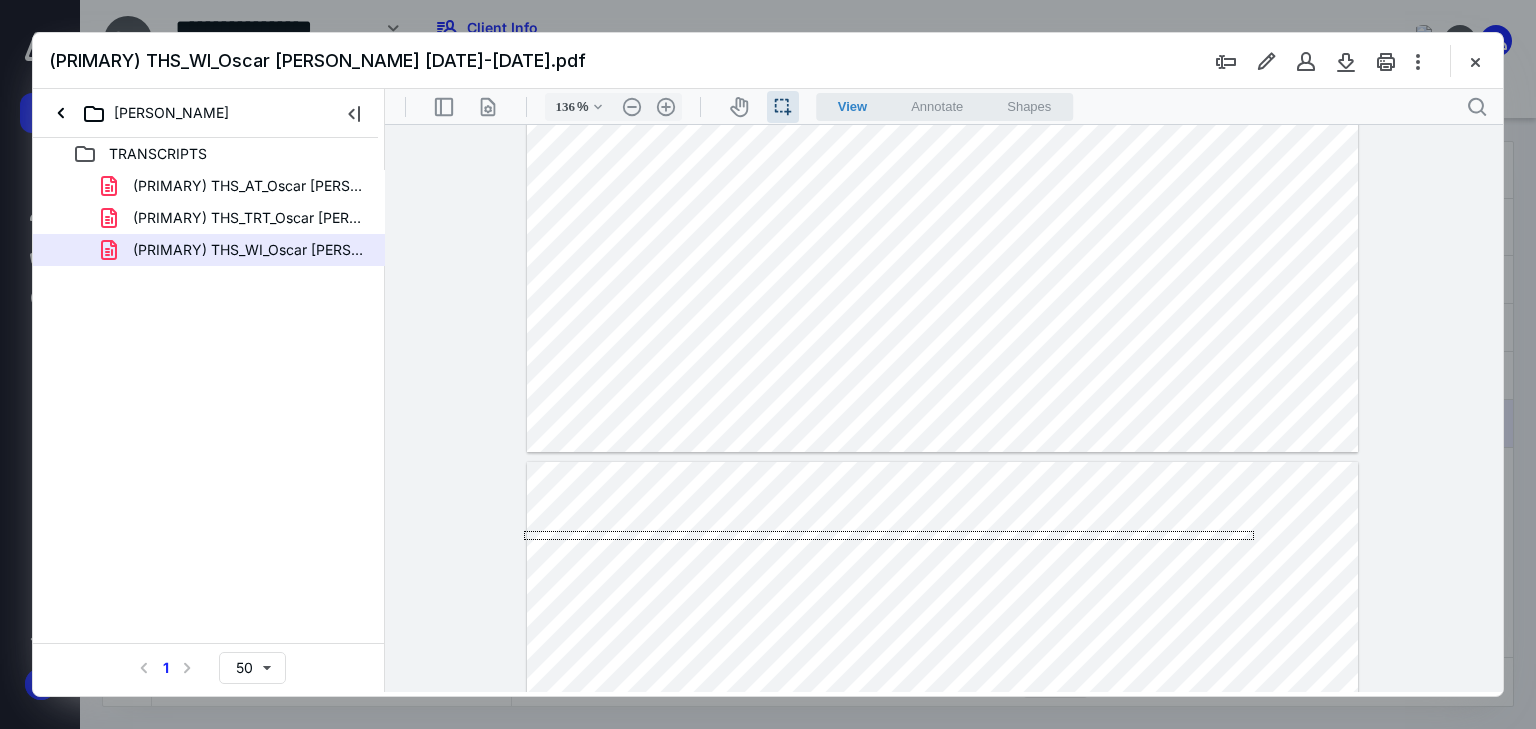 drag, startPoint x: 1254, startPoint y: 531, endPoint x: 384, endPoint y: 540, distance: 870.0466 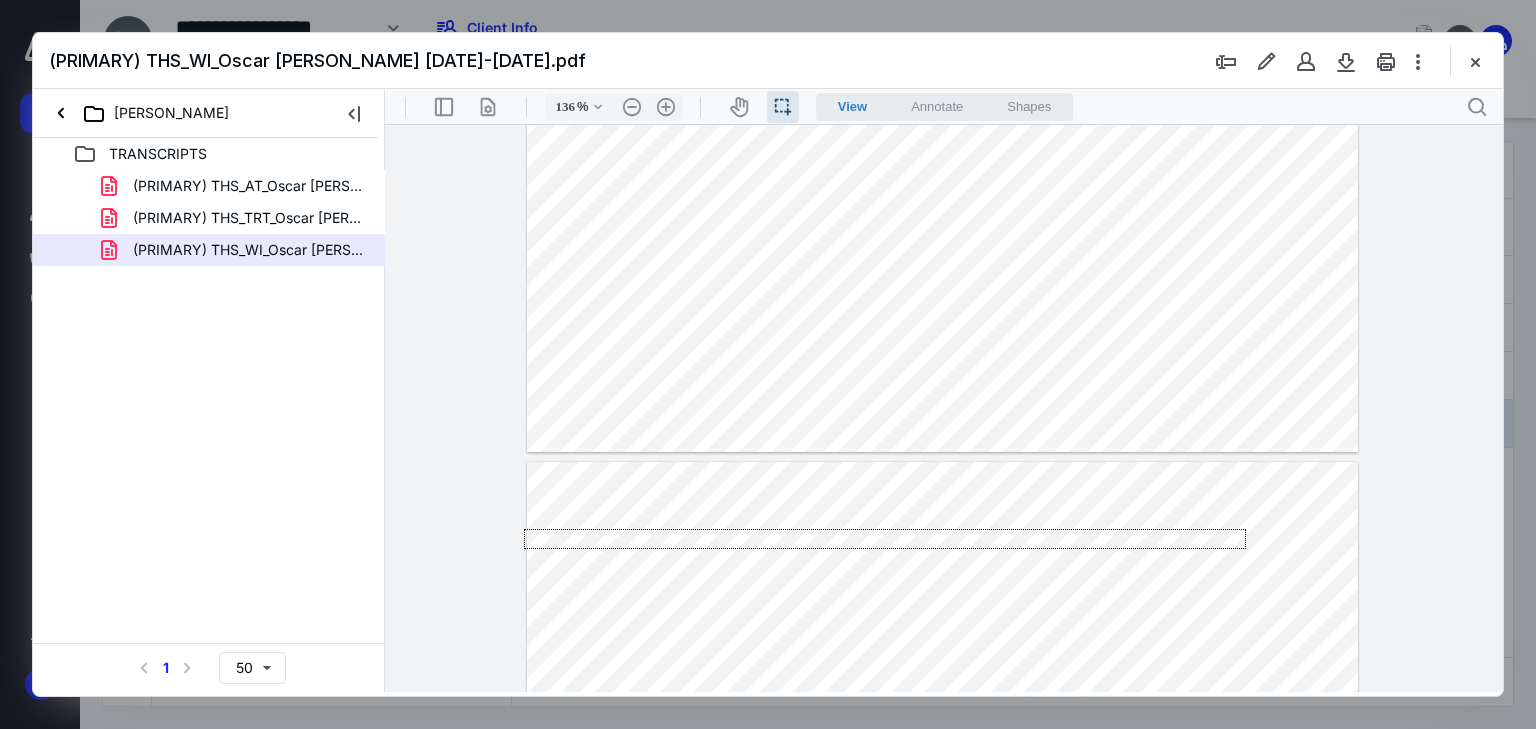drag, startPoint x: 1246, startPoint y: 529, endPoint x: 285, endPoint y: 549, distance: 961.20807 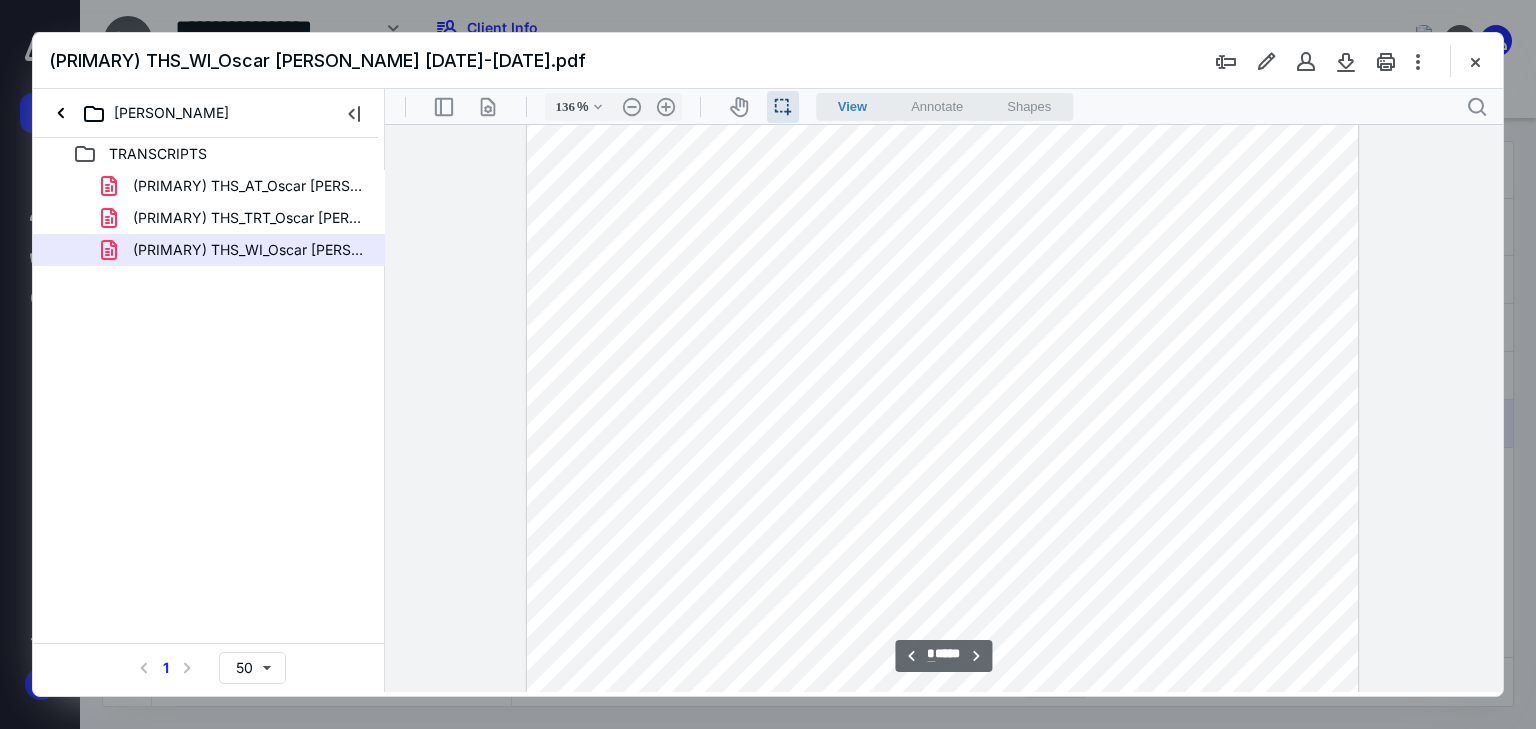 scroll, scrollTop: 2480, scrollLeft: 0, axis: vertical 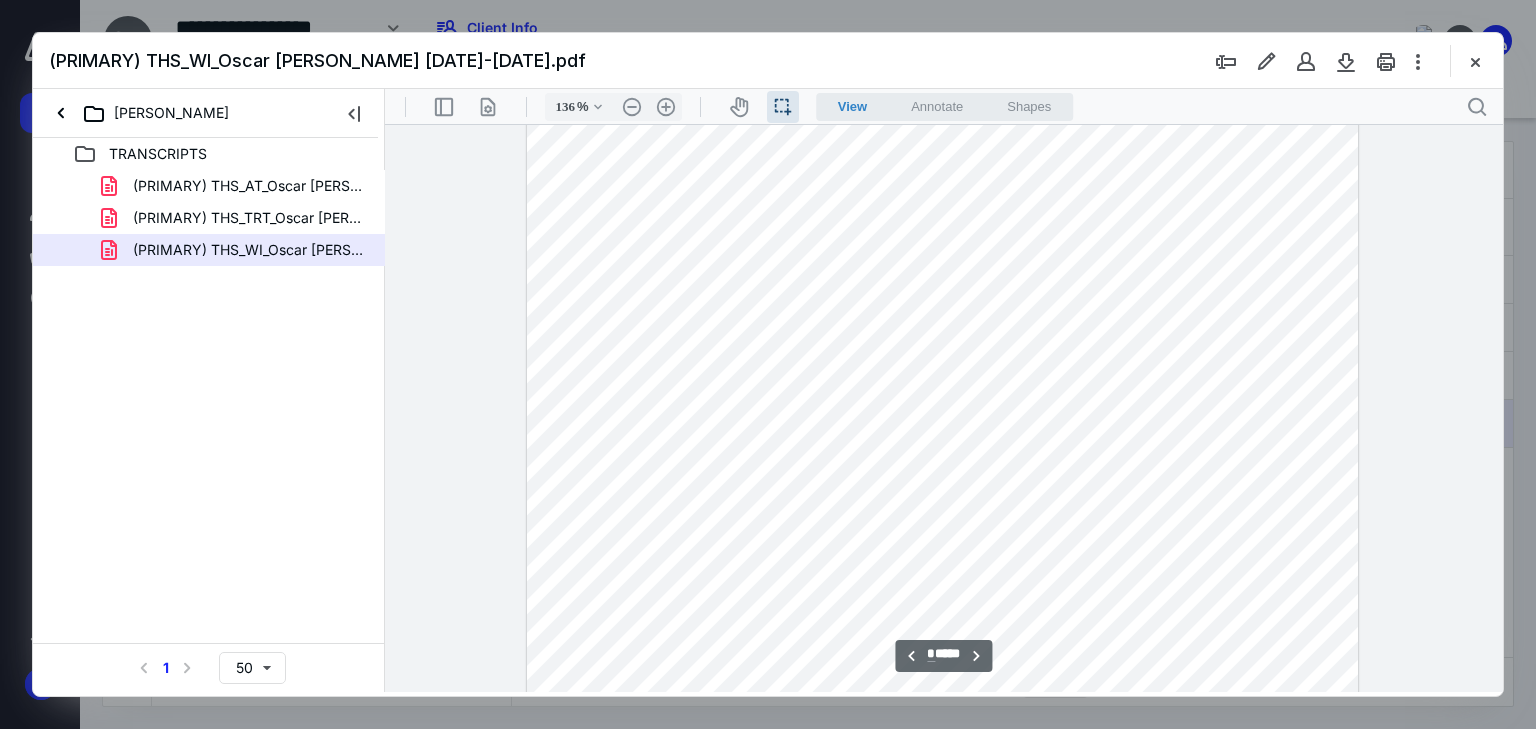 click at bounding box center [943, 360] 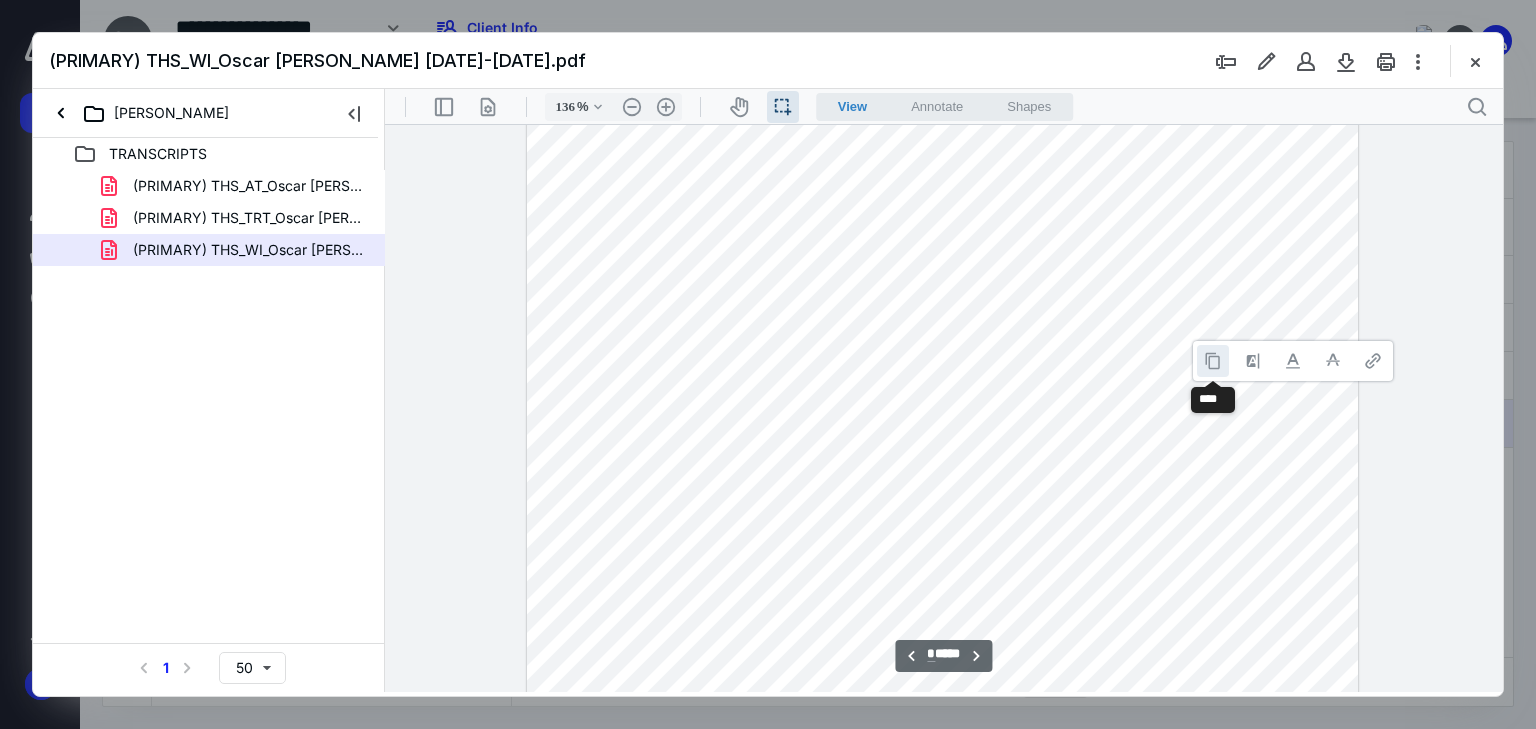 click at bounding box center (1213, 361) 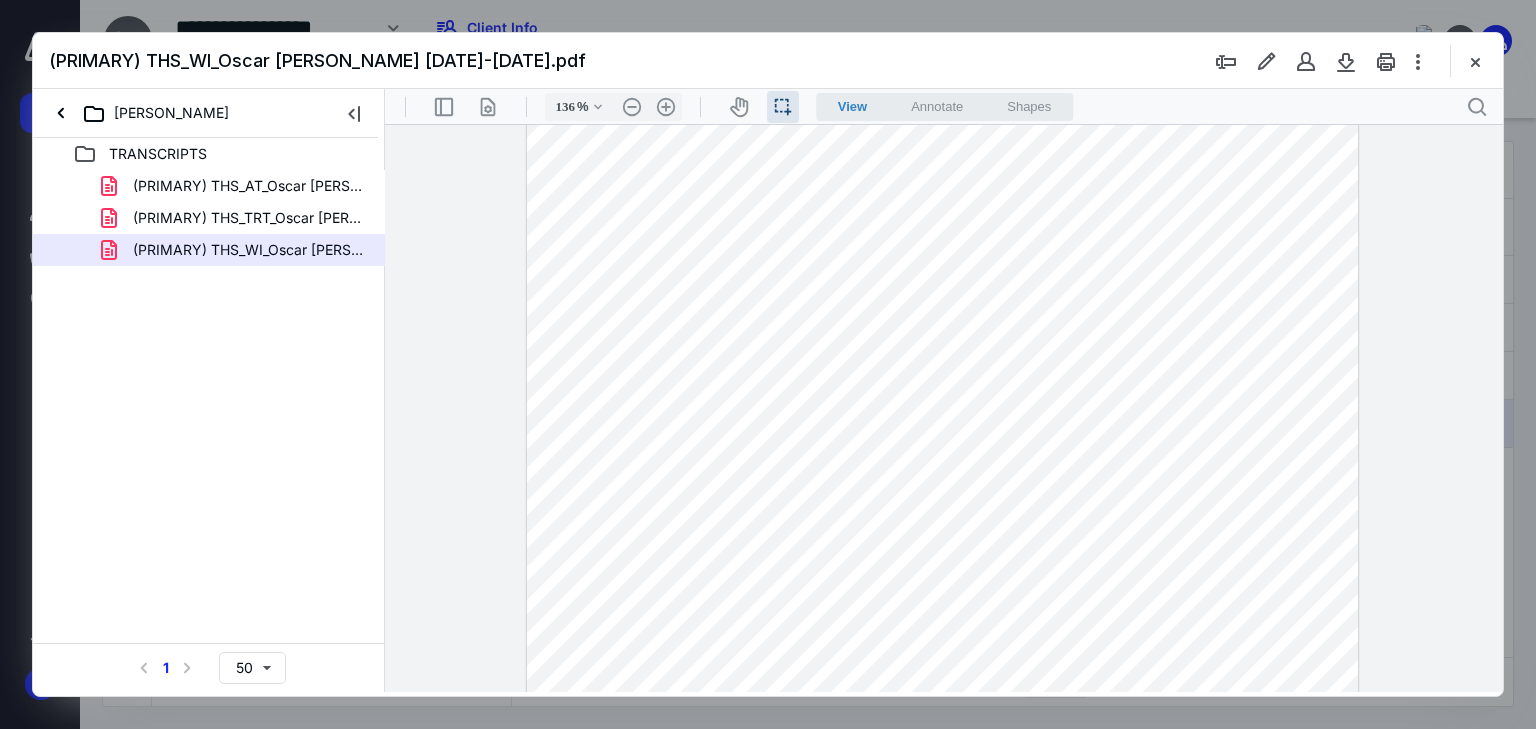click at bounding box center [943, 360] 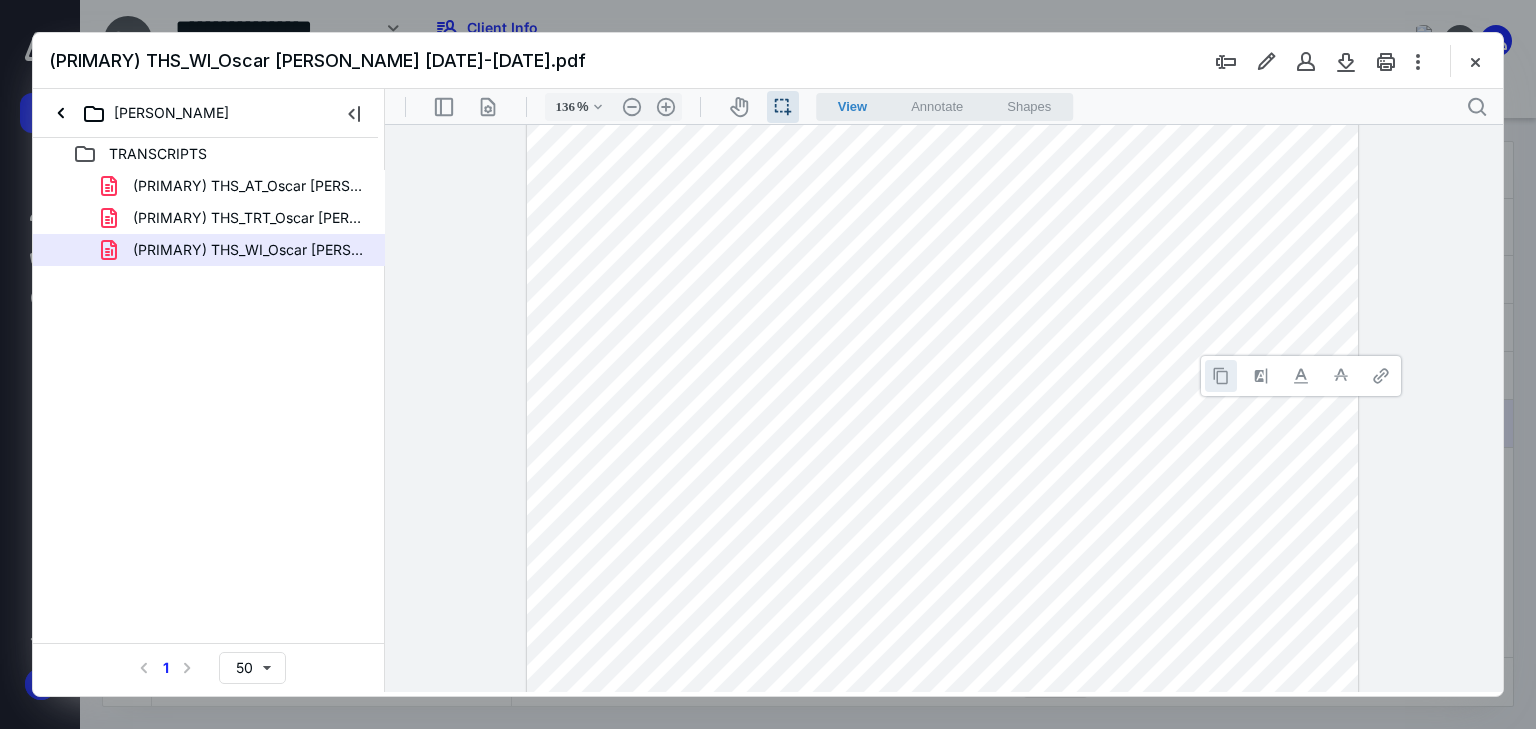 click at bounding box center (1221, 376) 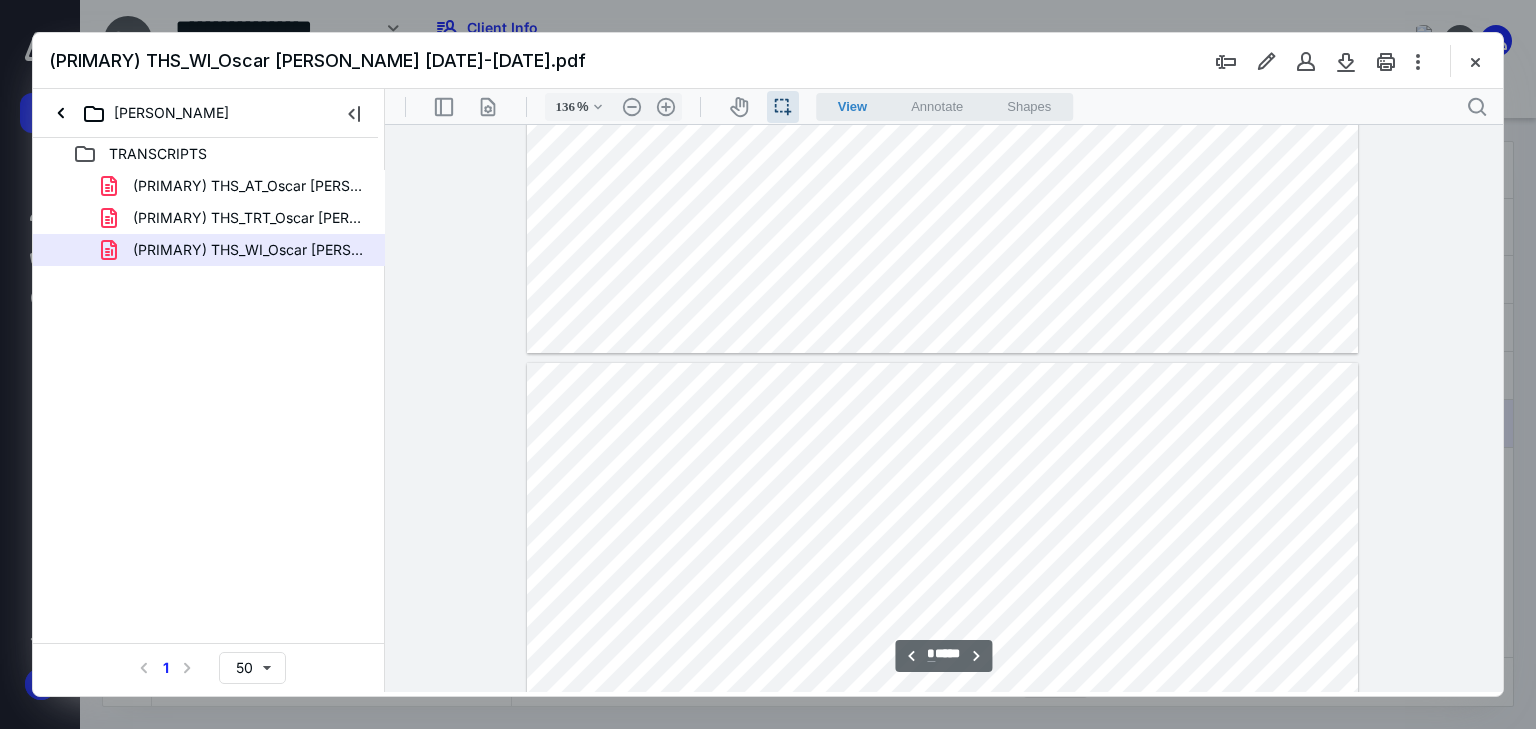 scroll, scrollTop: 3040, scrollLeft: 0, axis: vertical 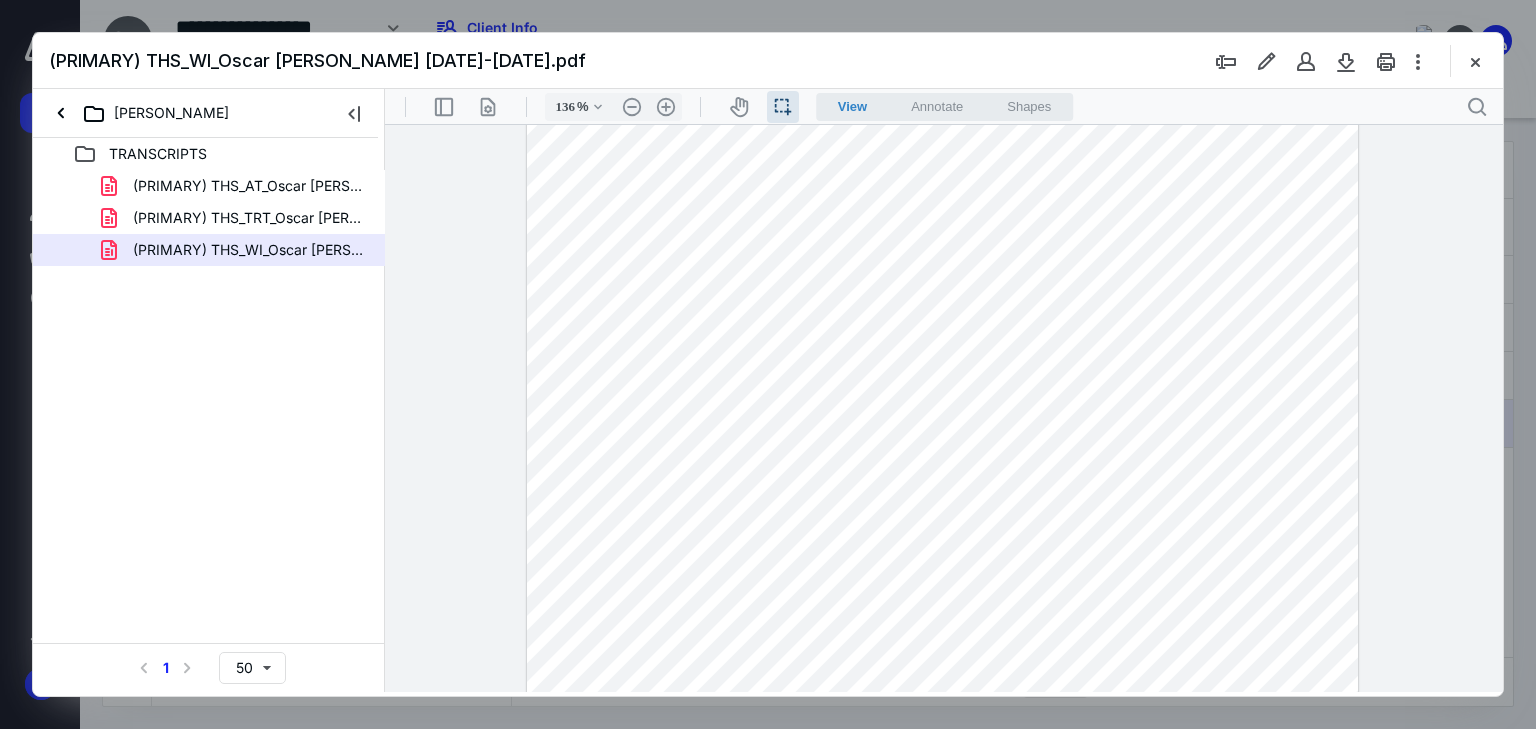 click at bounding box center (943, 508) 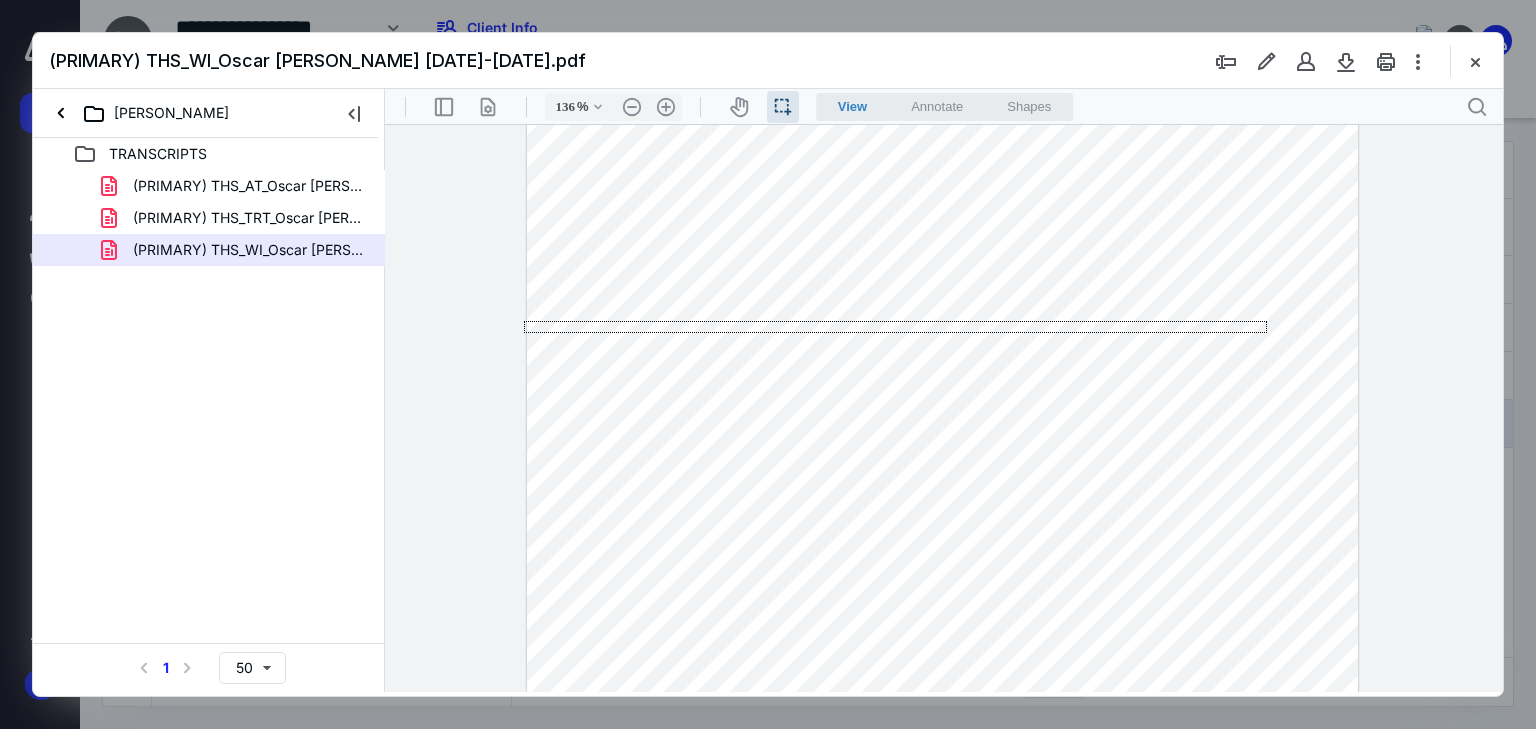 drag, startPoint x: 1209, startPoint y: 330, endPoint x: 465, endPoint y: 437, distance: 751.65485 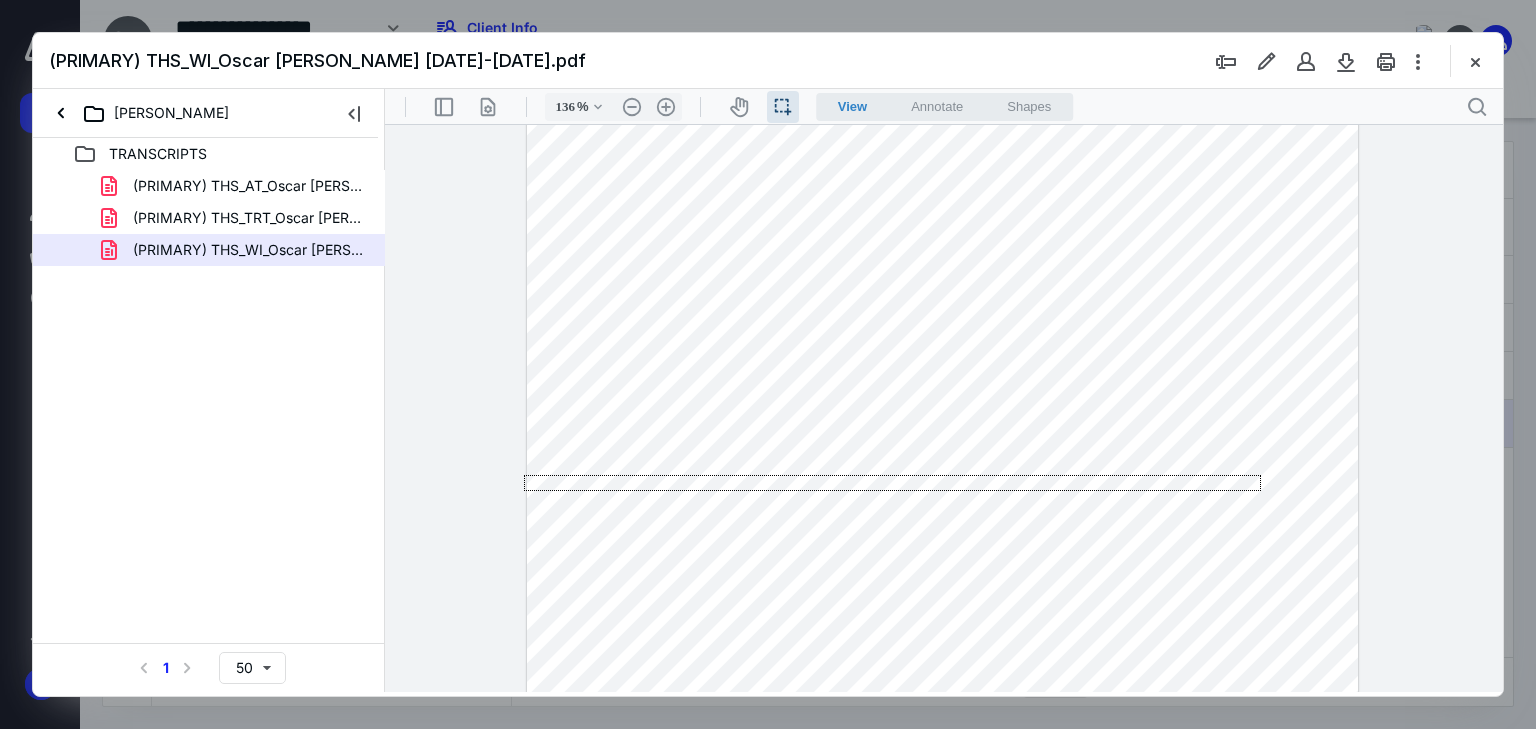 drag, startPoint x: 1232, startPoint y: 478, endPoint x: 401, endPoint y: 470, distance: 831.0385 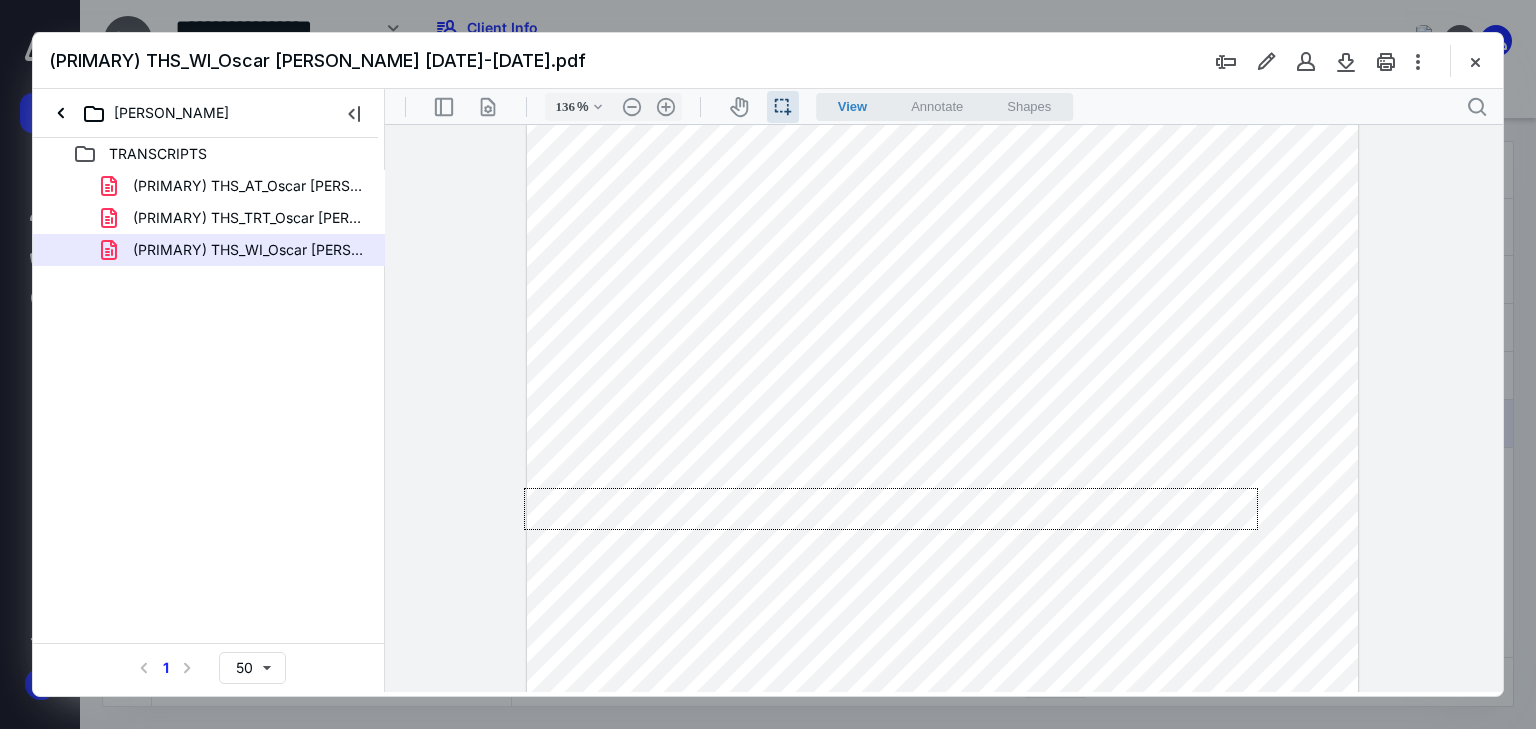 drag, startPoint x: 980, startPoint y: 500, endPoint x: 134, endPoint y: 530, distance: 846.53174 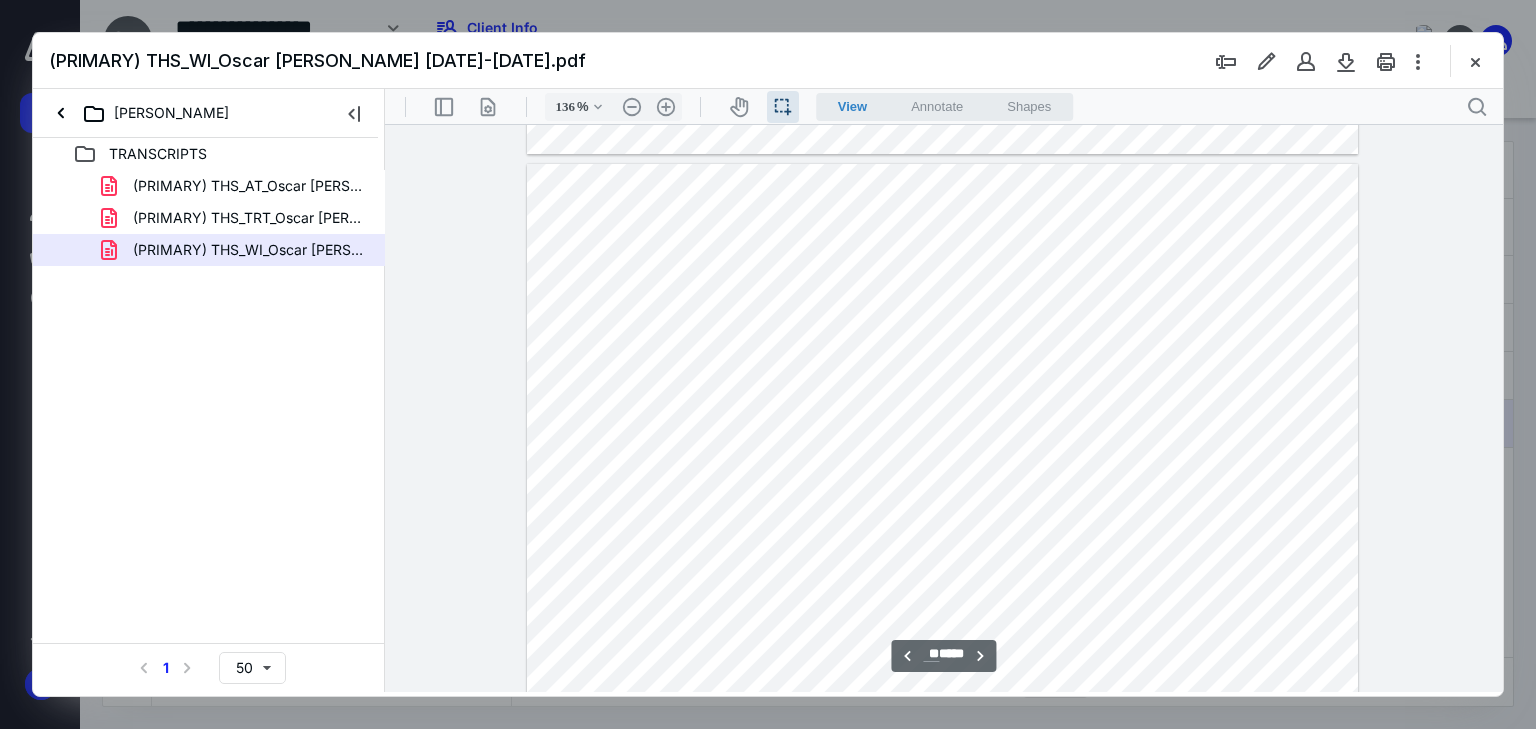 scroll, scrollTop: 17422, scrollLeft: 0, axis: vertical 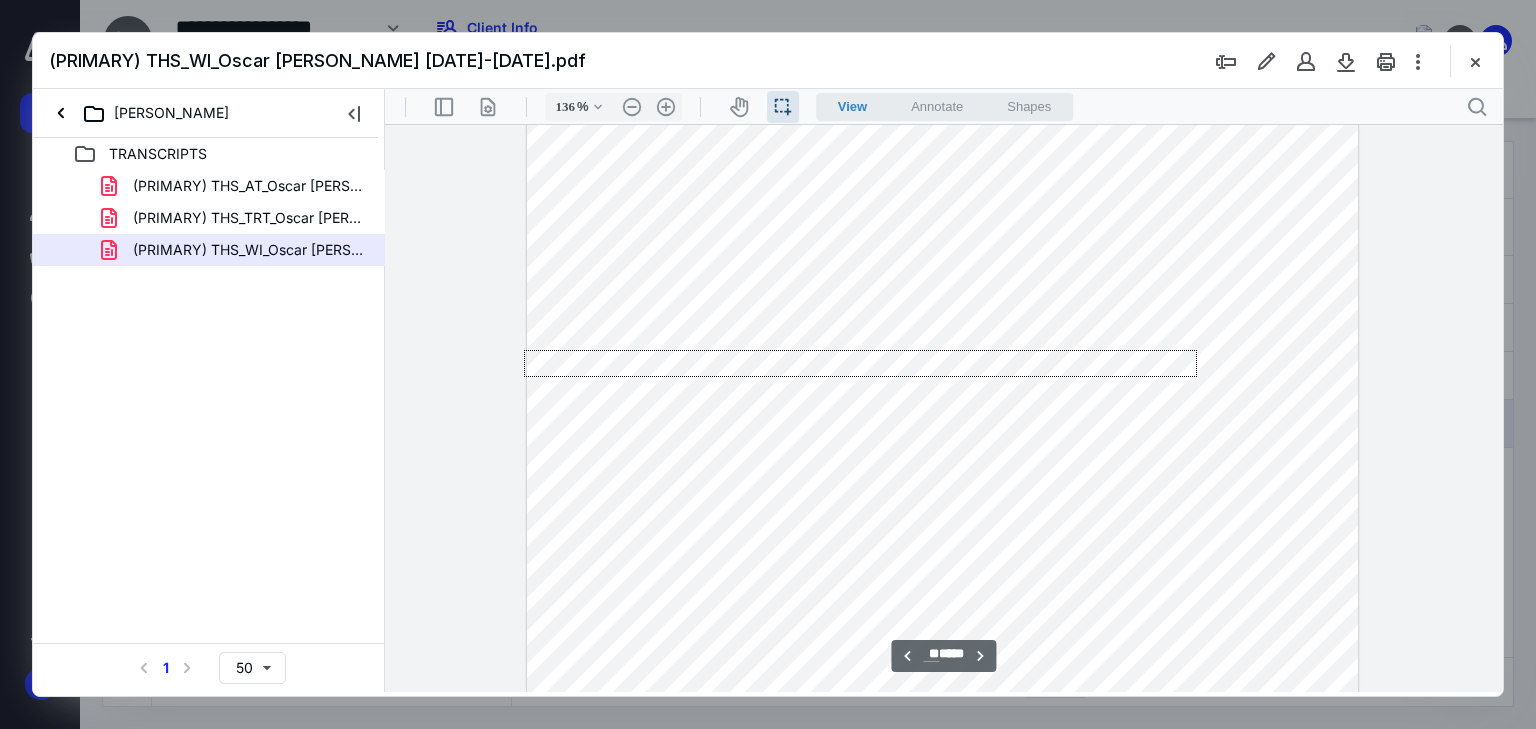 drag, startPoint x: 1197, startPoint y: 350, endPoint x: 435, endPoint y: 377, distance: 762.4782 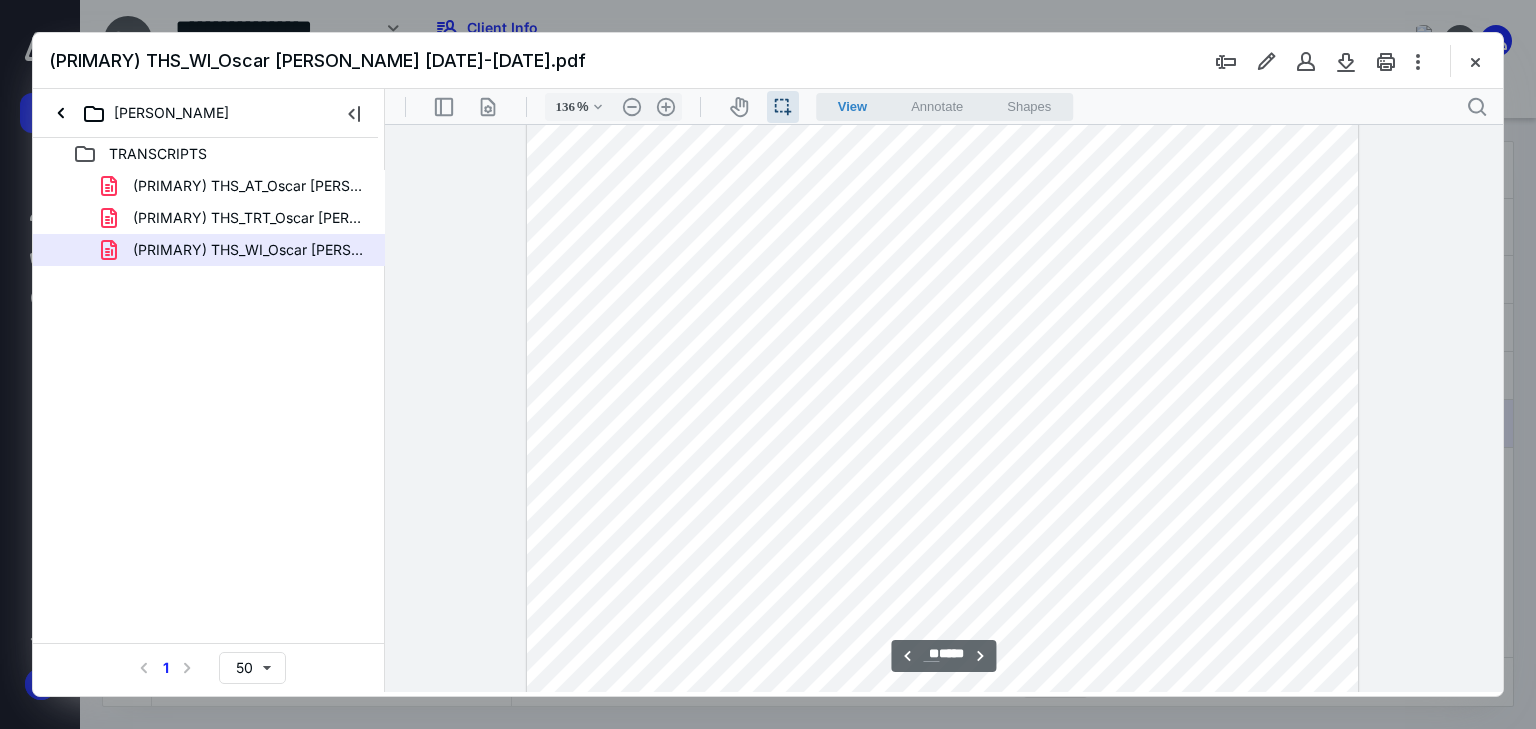 scroll, scrollTop: 17742, scrollLeft: 0, axis: vertical 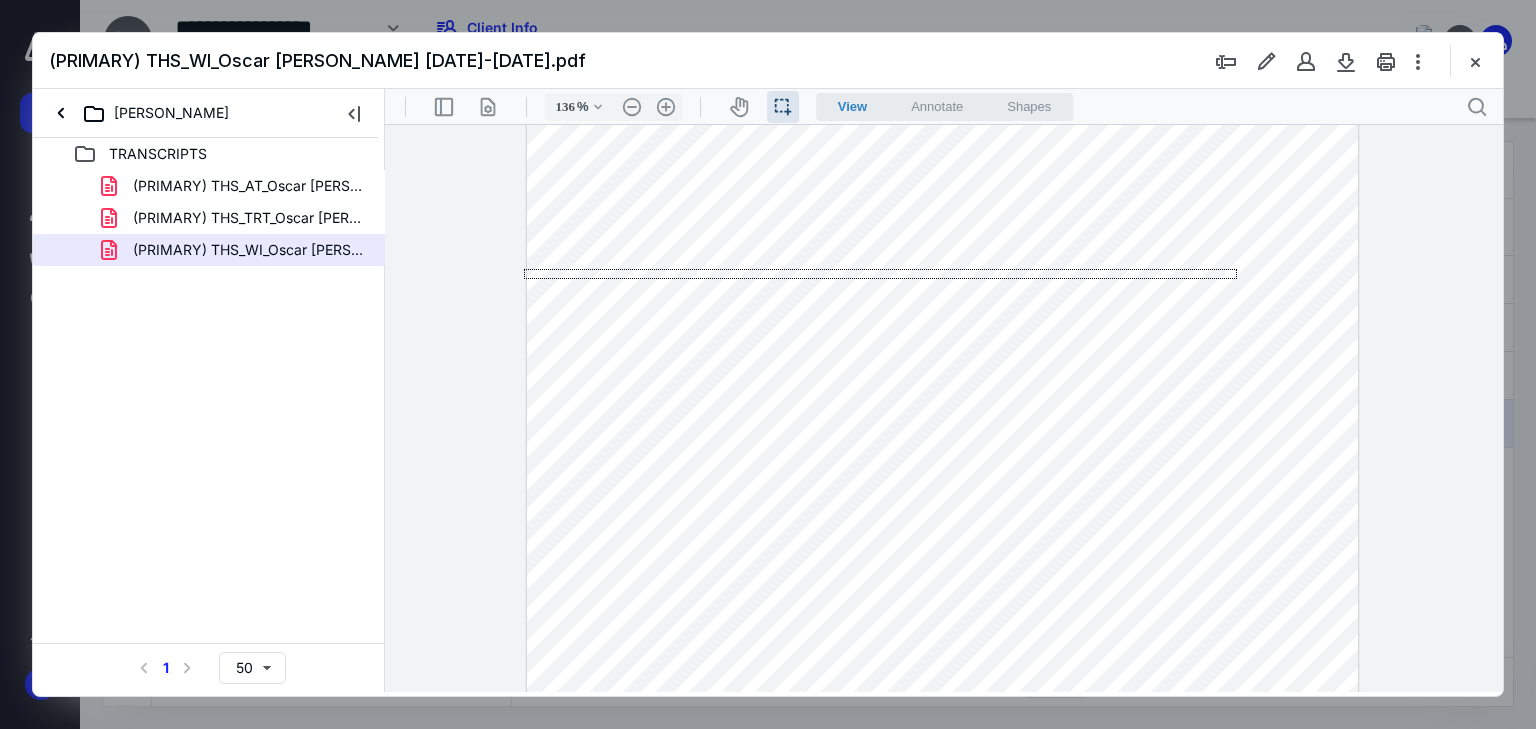 drag, startPoint x: 1233, startPoint y: 269, endPoint x: 521, endPoint y: 369, distance: 718.98816 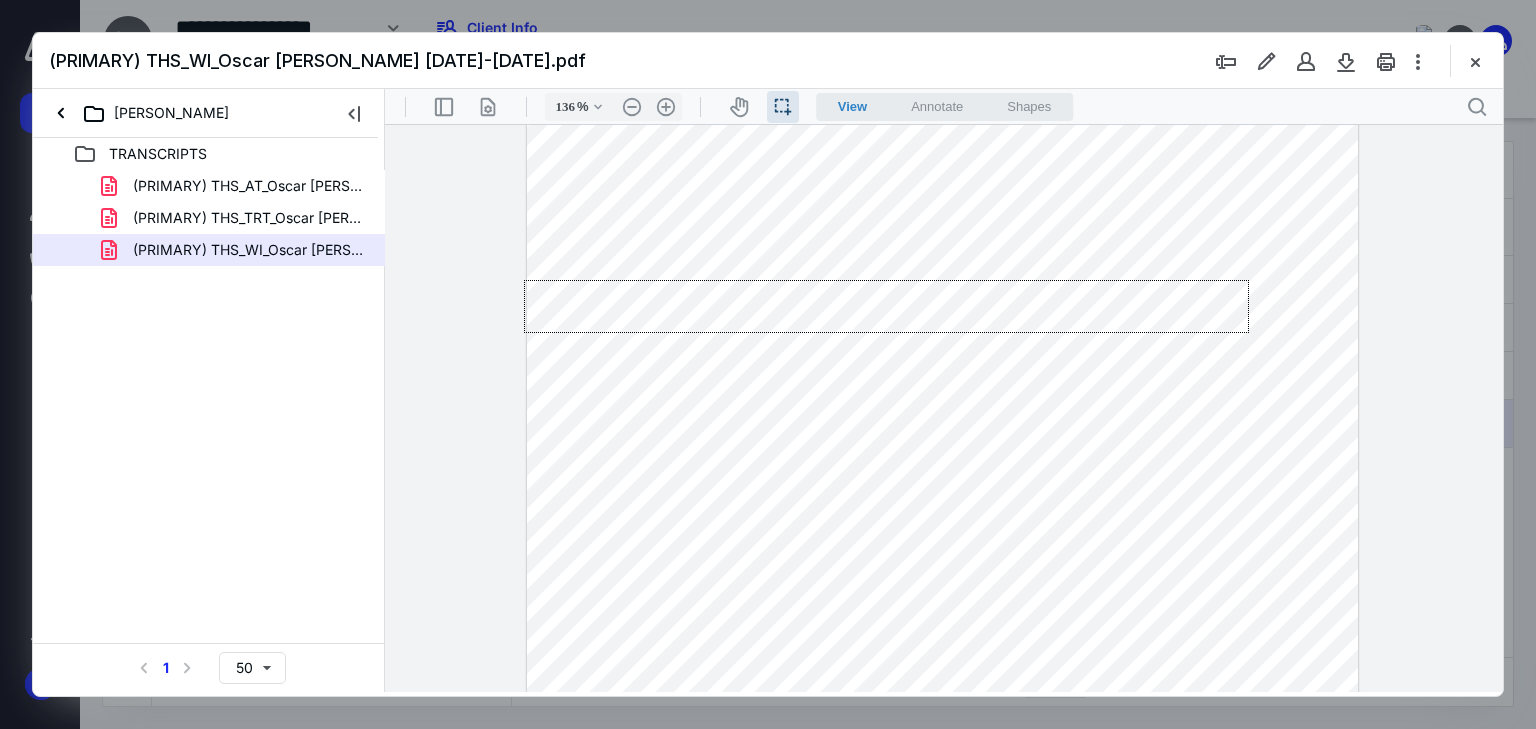 drag, startPoint x: 1249, startPoint y: 280, endPoint x: 113, endPoint y: 332, distance: 1137.1896 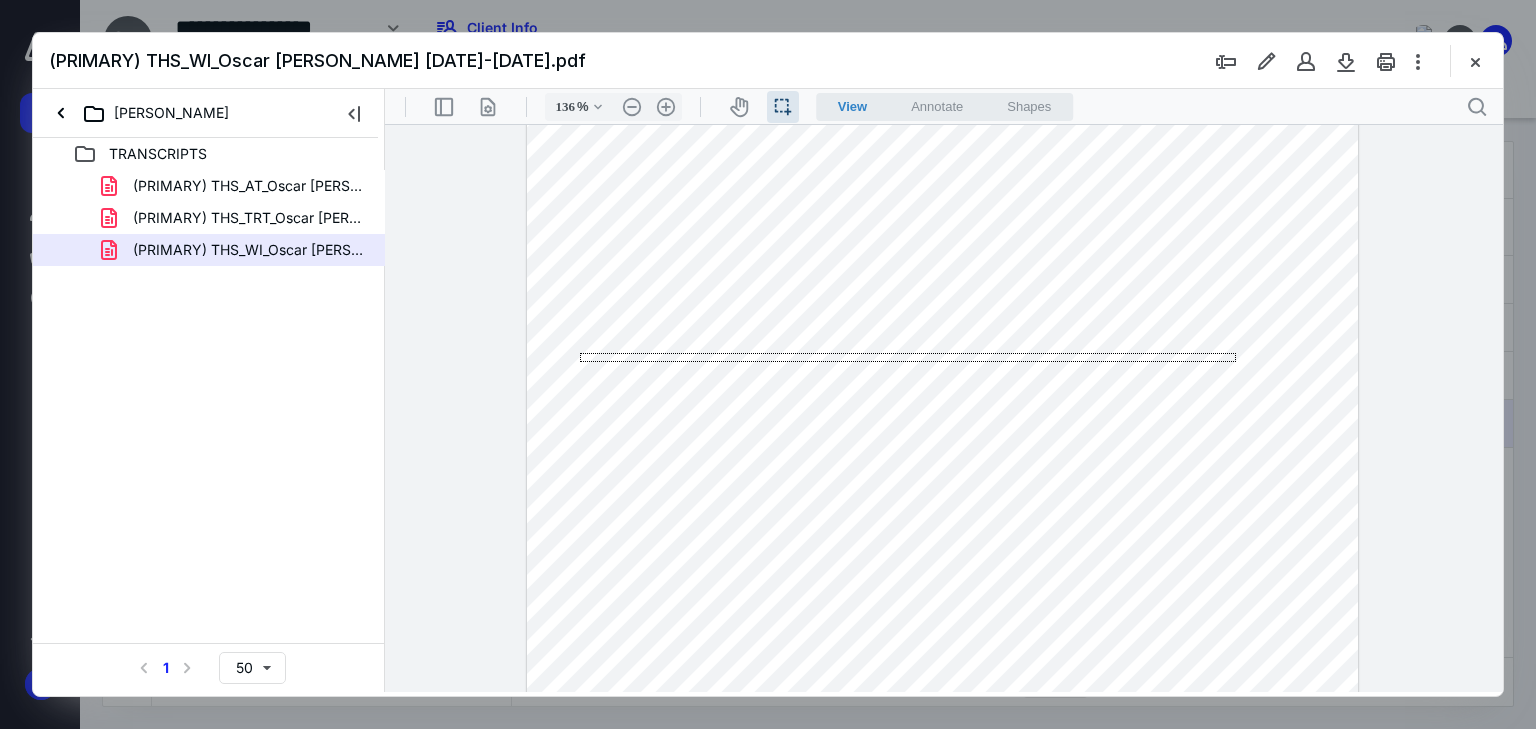 drag, startPoint x: 973, startPoint y: 356, endPoint x: 519, endPoint y: 357, distance: 454.0011 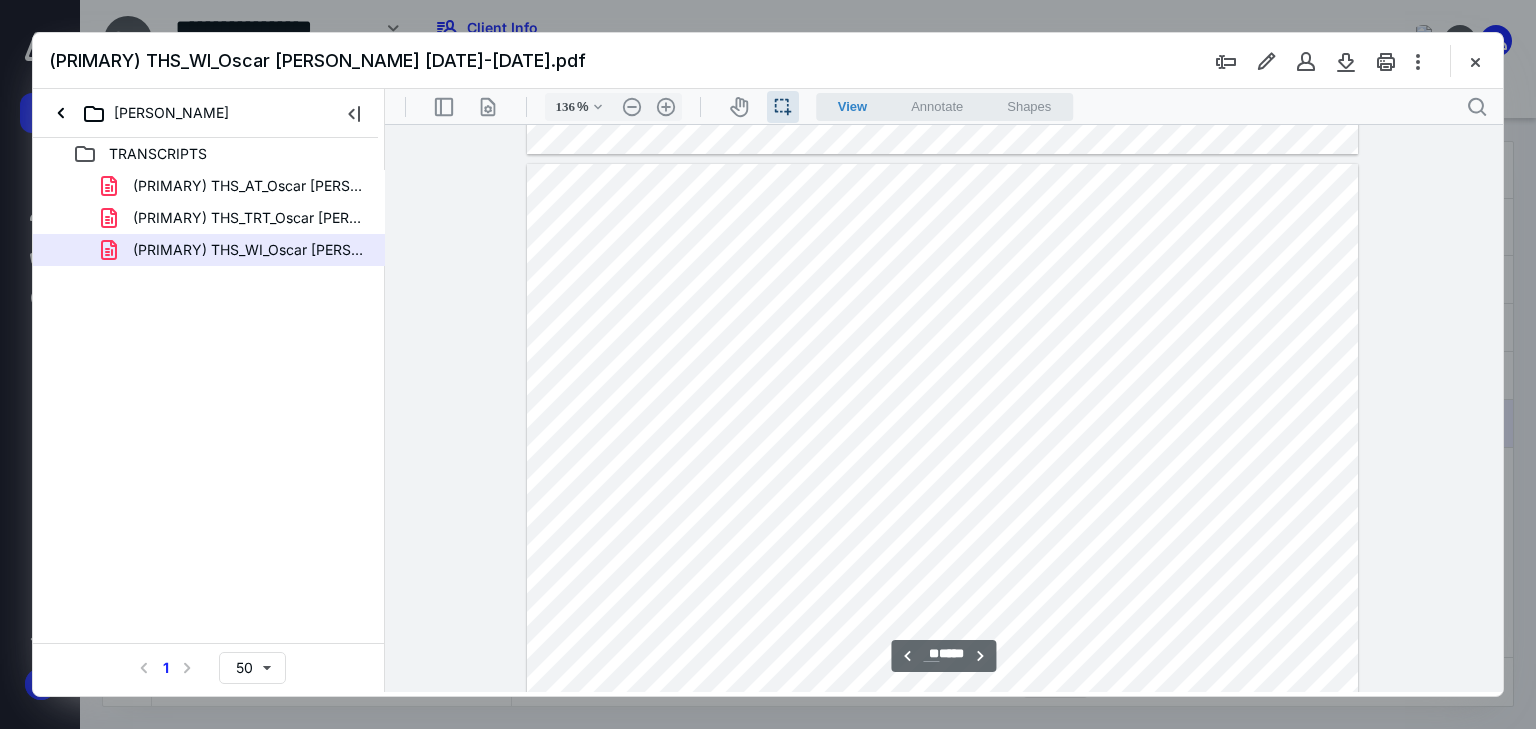 type on "**" 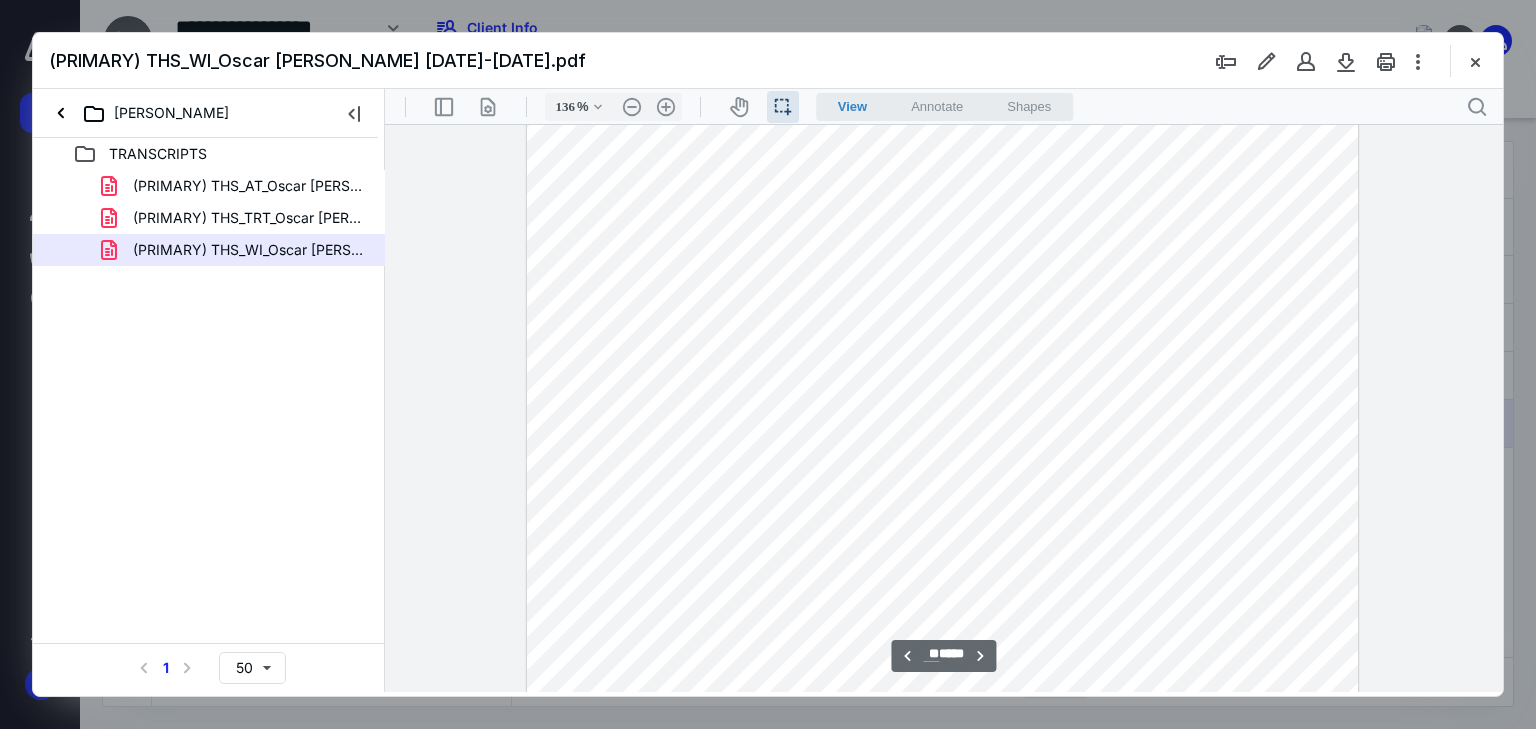 scroll, scrollTop: 16462, scrollLeft: 0, axis: vertical 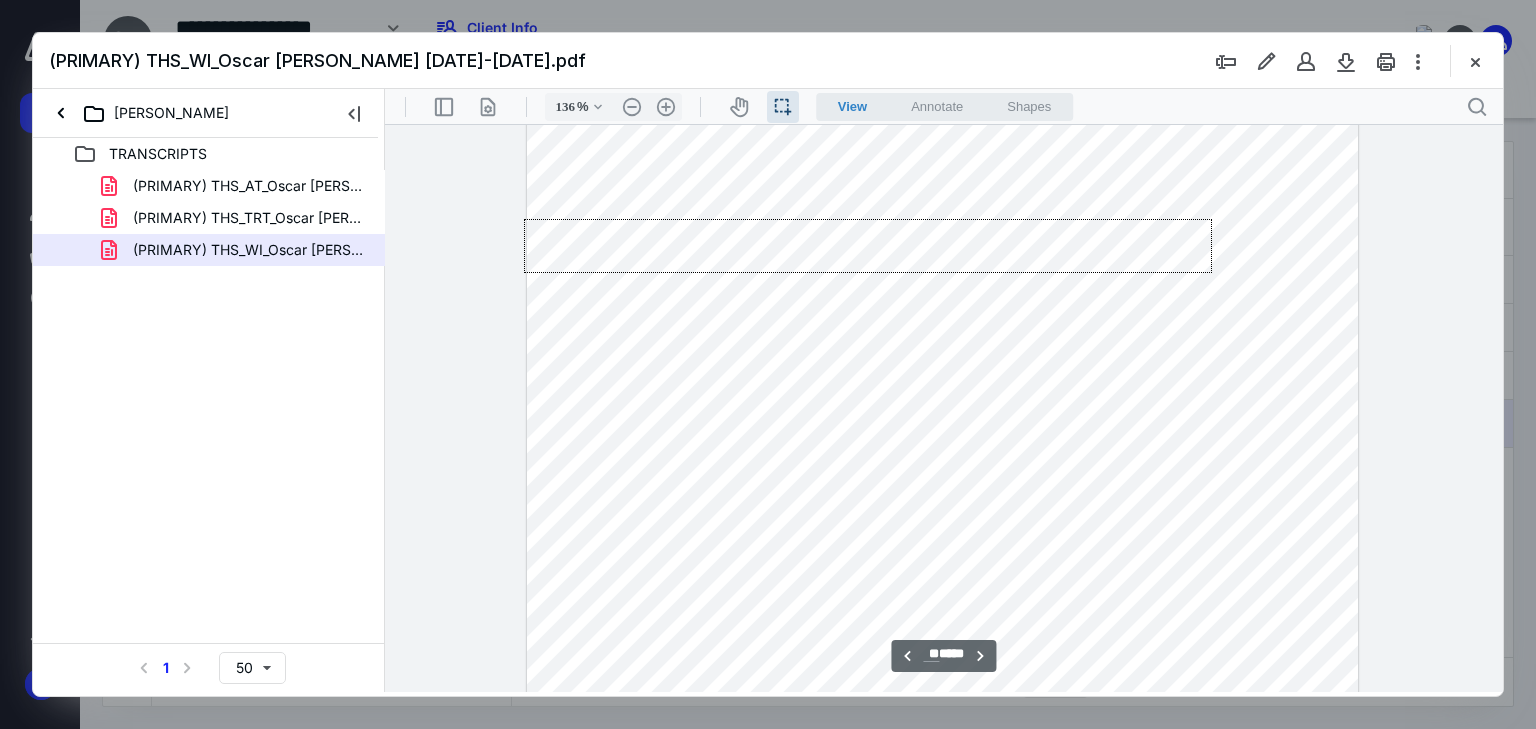 drag, startPoint x: 1212, startPoint y: 219, endPoint x: 610, endPoint y: 361, distance: 618.5208 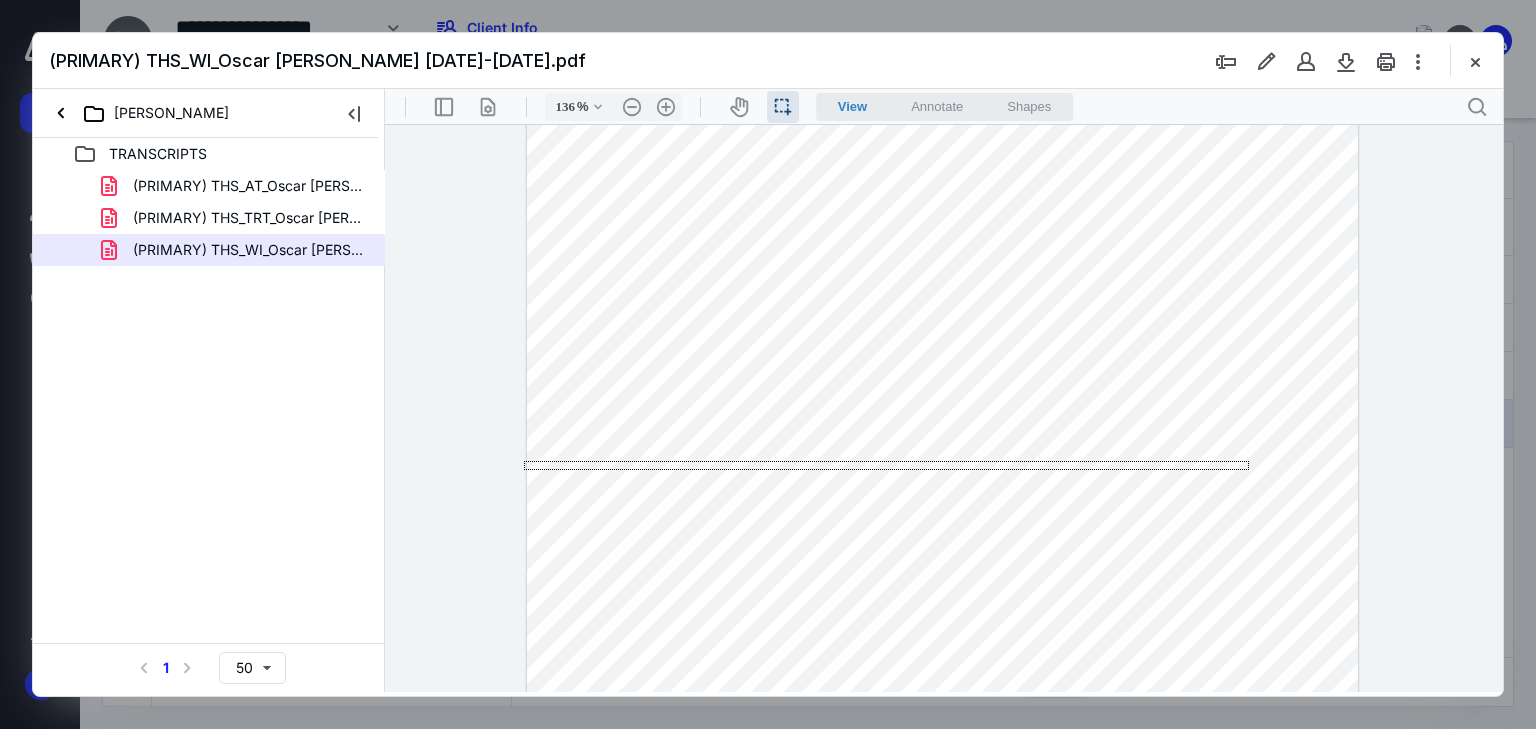 drag, startPoint x: 633, startPoint y: 461, endPoint x: 629, endPoint y: 559, distance: 98.0816 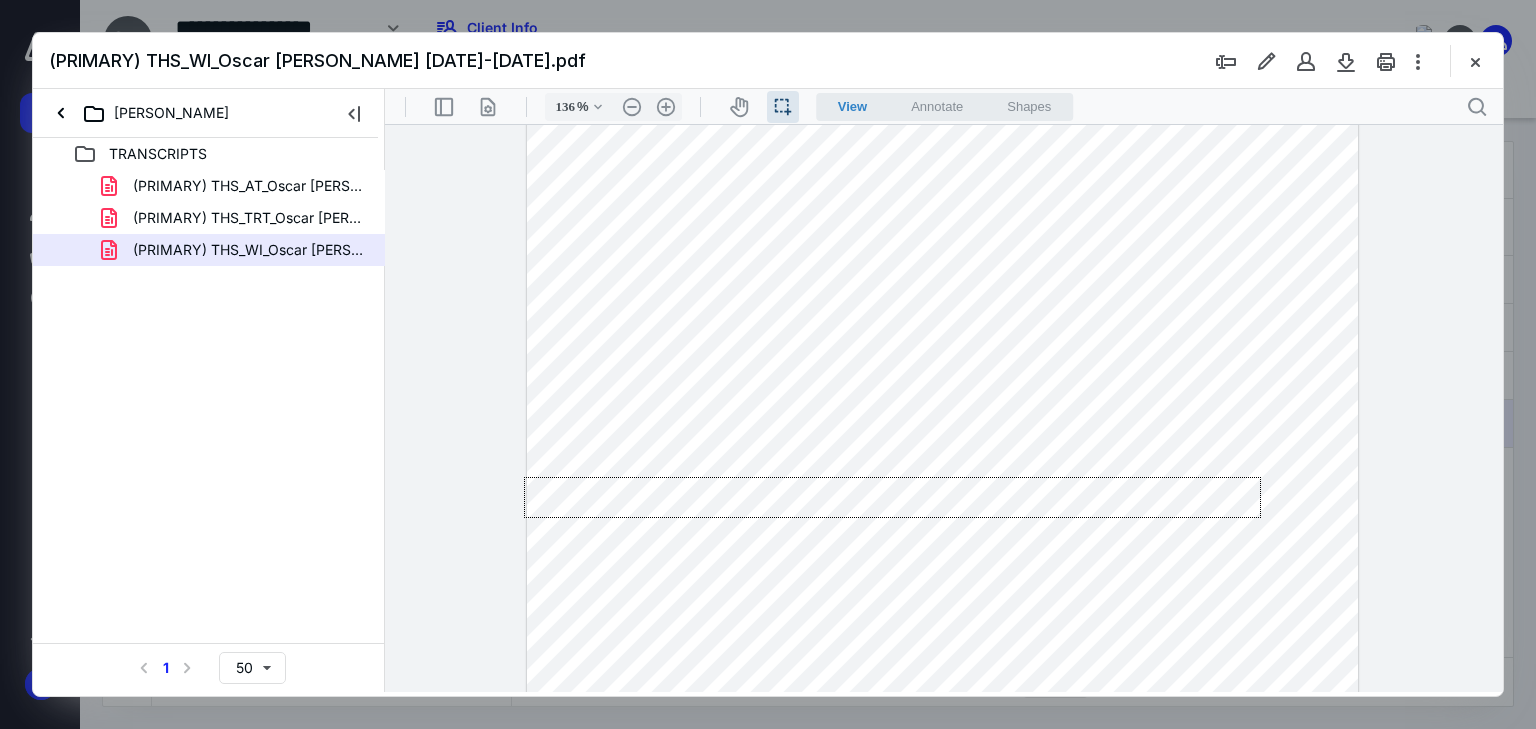 drag, startPoint x: 1245, startPoint y: 481, endPoint x: 550, endPoint y: 609, distance: 706.6888 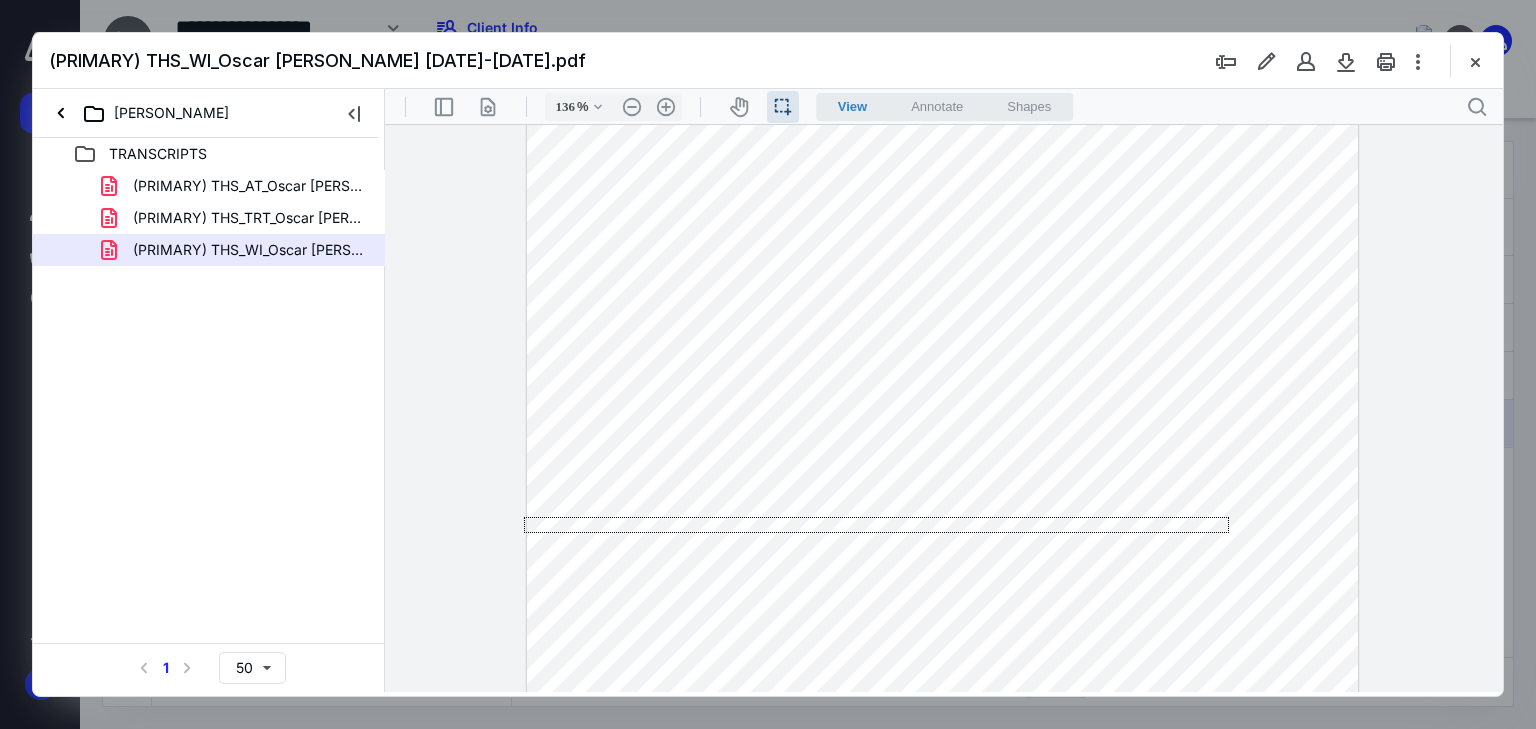 drag, startPoint x: 1127, startPoint y: 538, endPoint x: 332, endPoint y: 517, distance: 795.2773 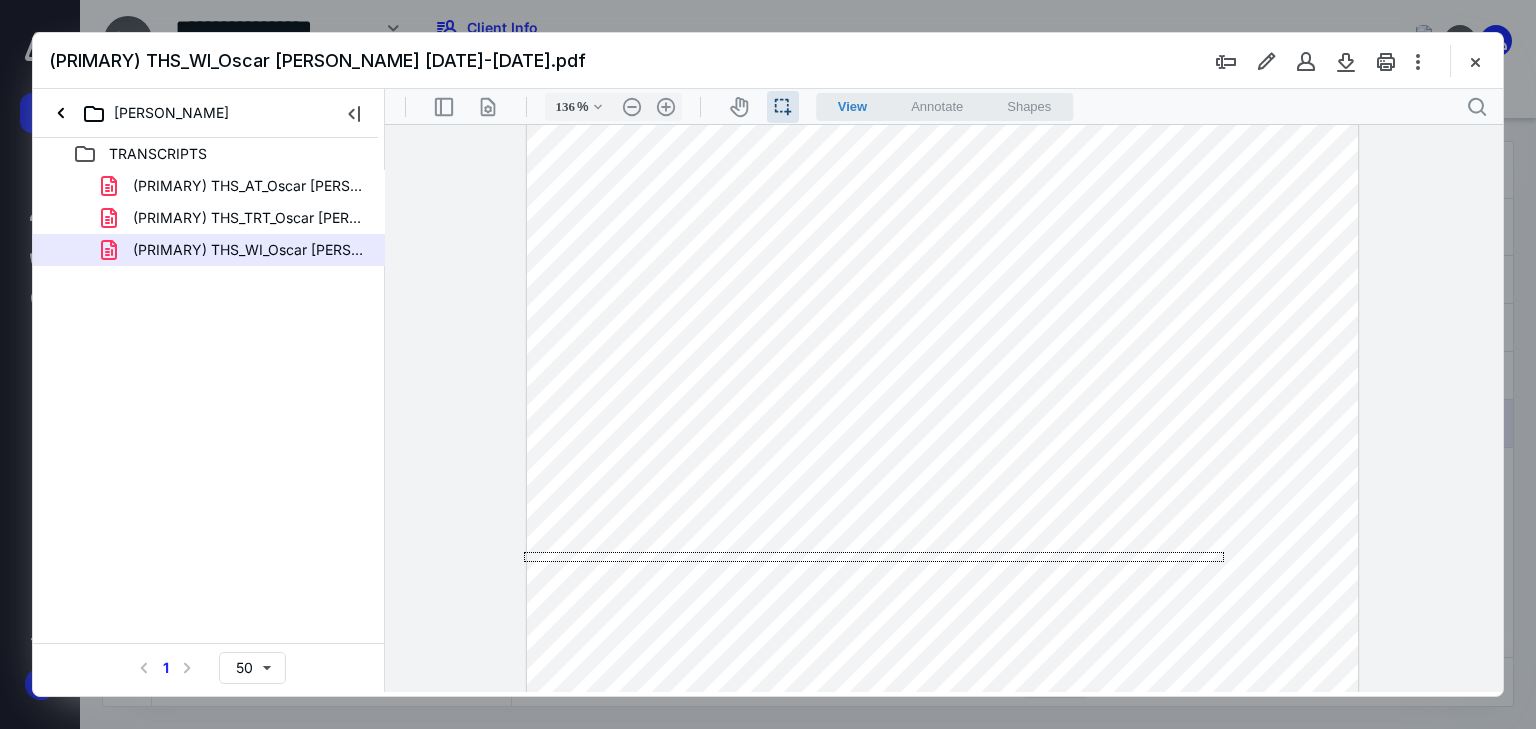 drag, startPoint x: 1024, startPoint y: 558, endPoint x: 678, endPoint y: 637, distance: 354.9042 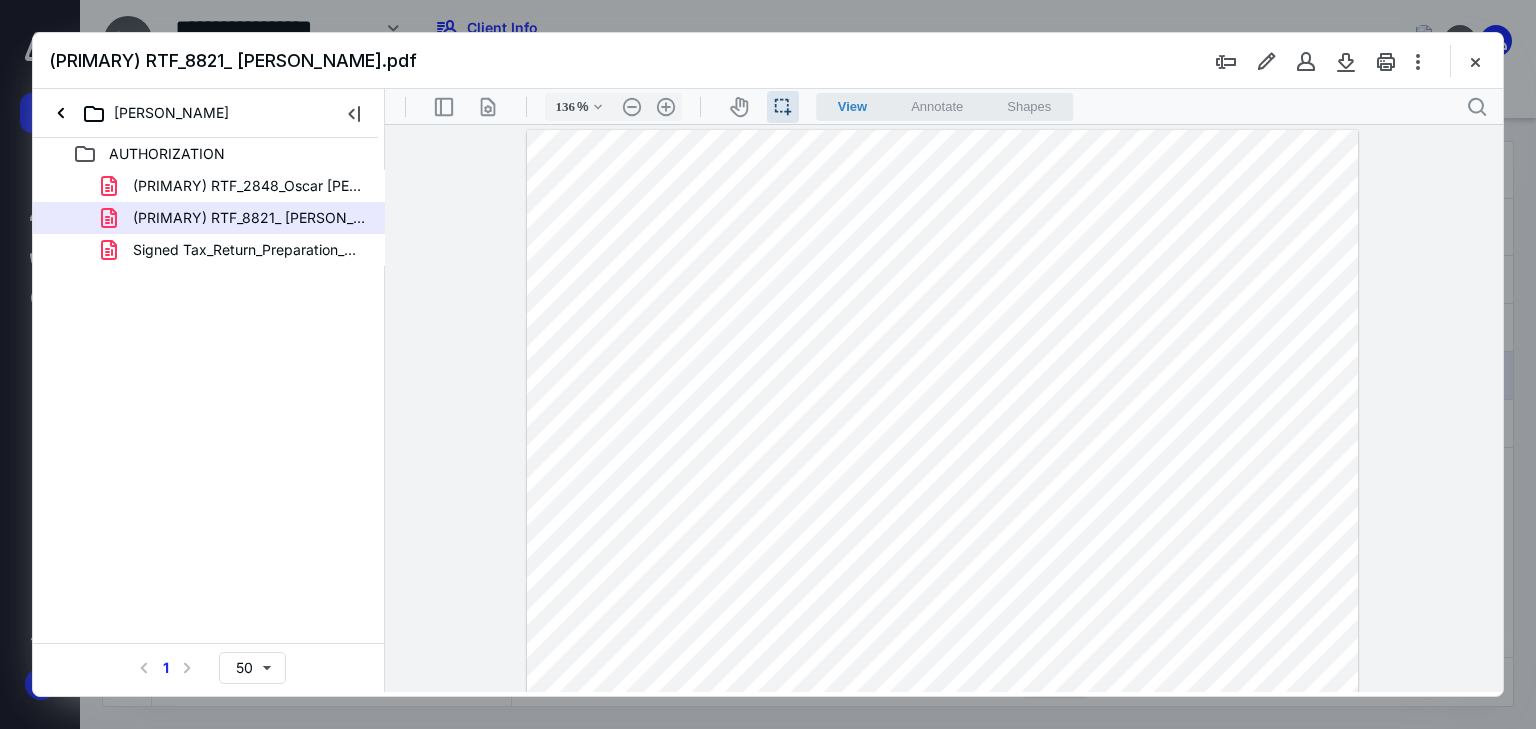 scroll, scrollTop: 0, scrollLeft: 0, axis: both 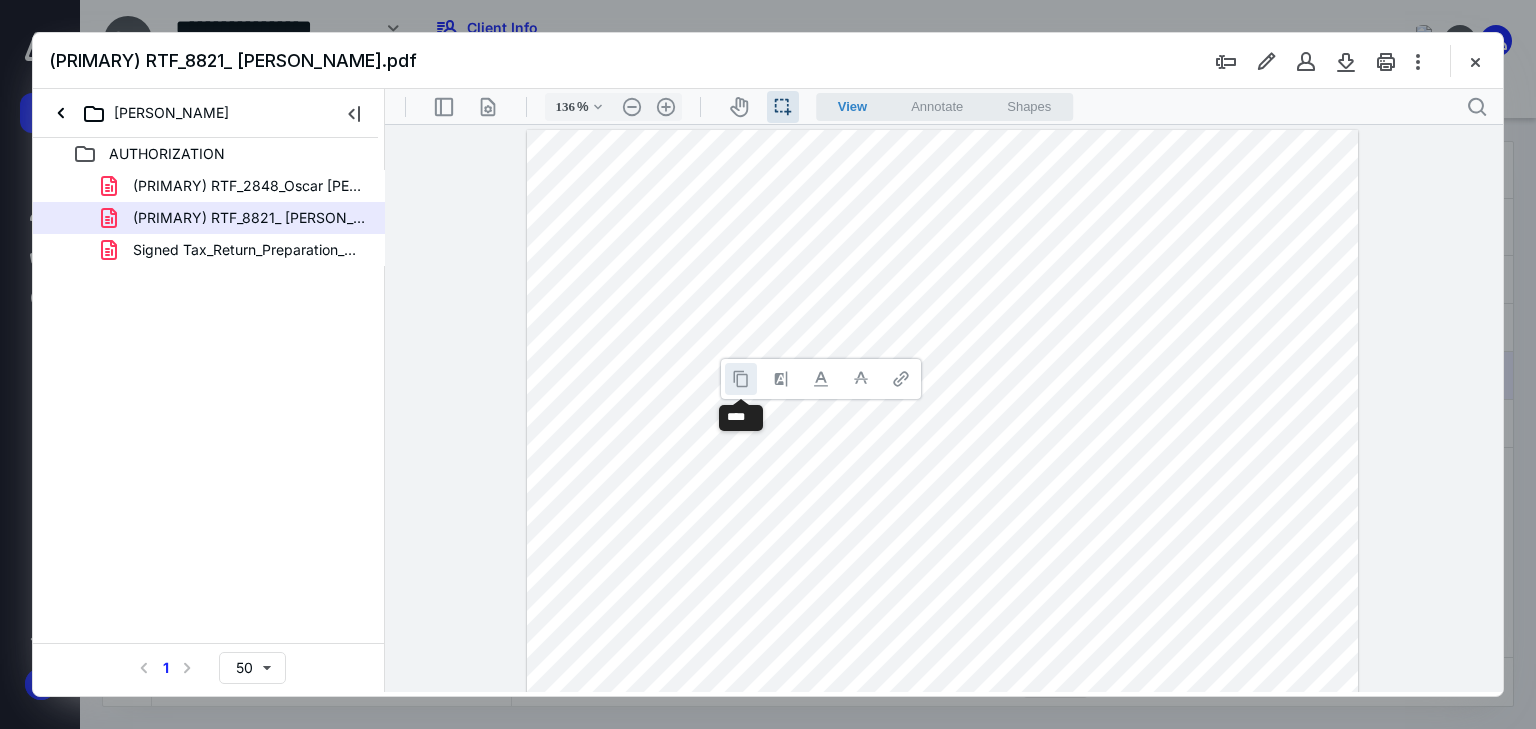 click at bounding box center [741, 379] 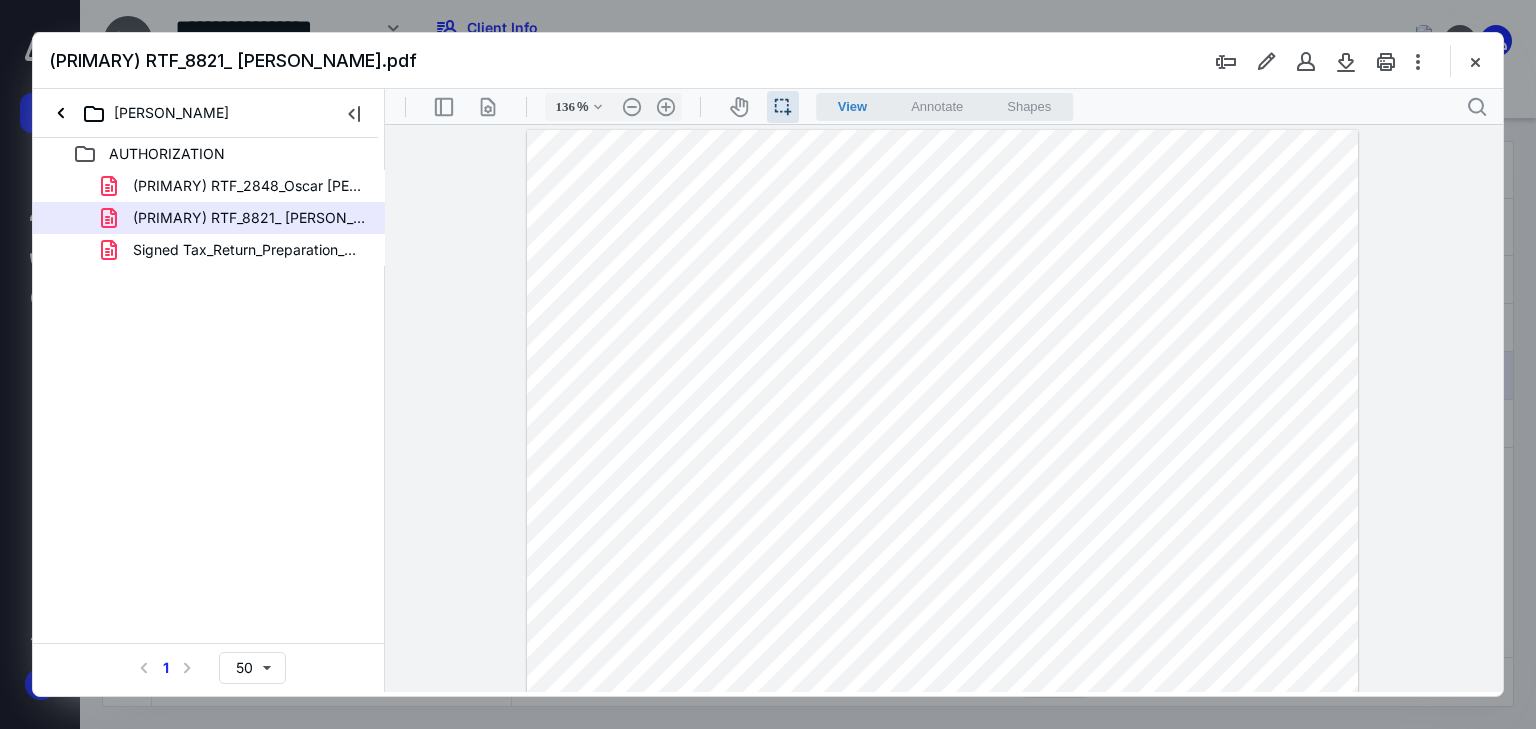 drag, startPoint x: 1079, startPoint y: 336, endPoint x: 979, endPoint y: 337, distance: 100.005 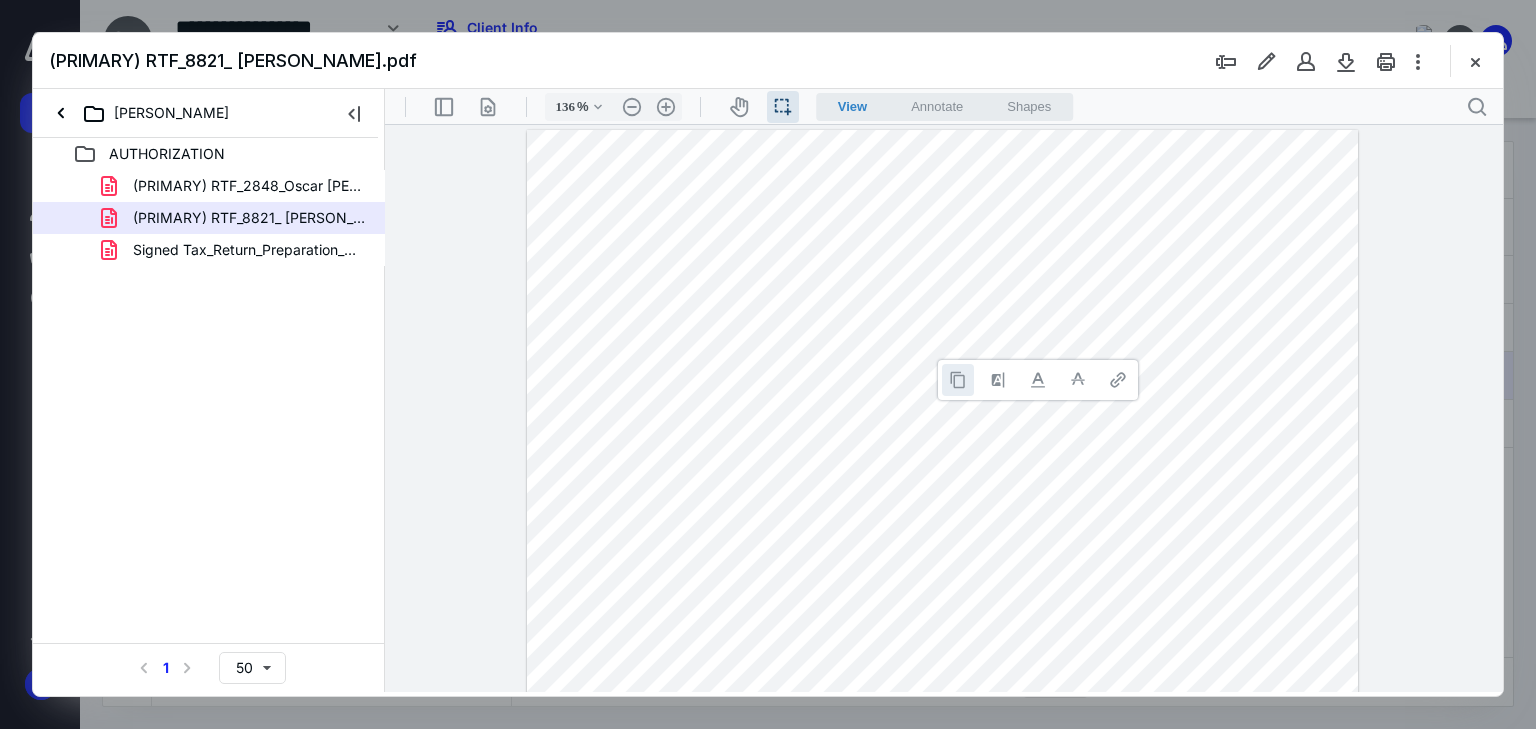 click at bounding box center [958, 380] 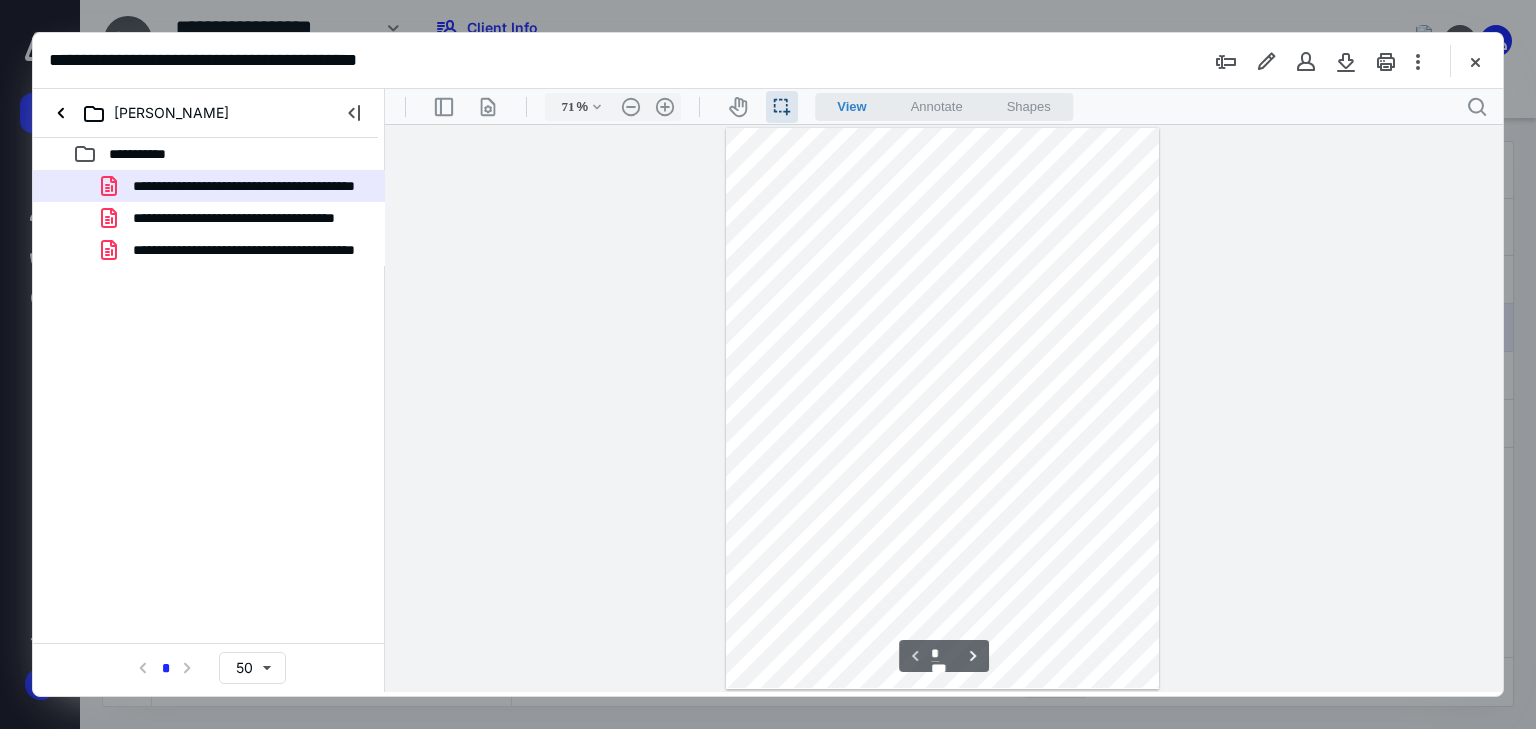 scroll, scrollTop: 0, scrollLeft: 0, axis: both 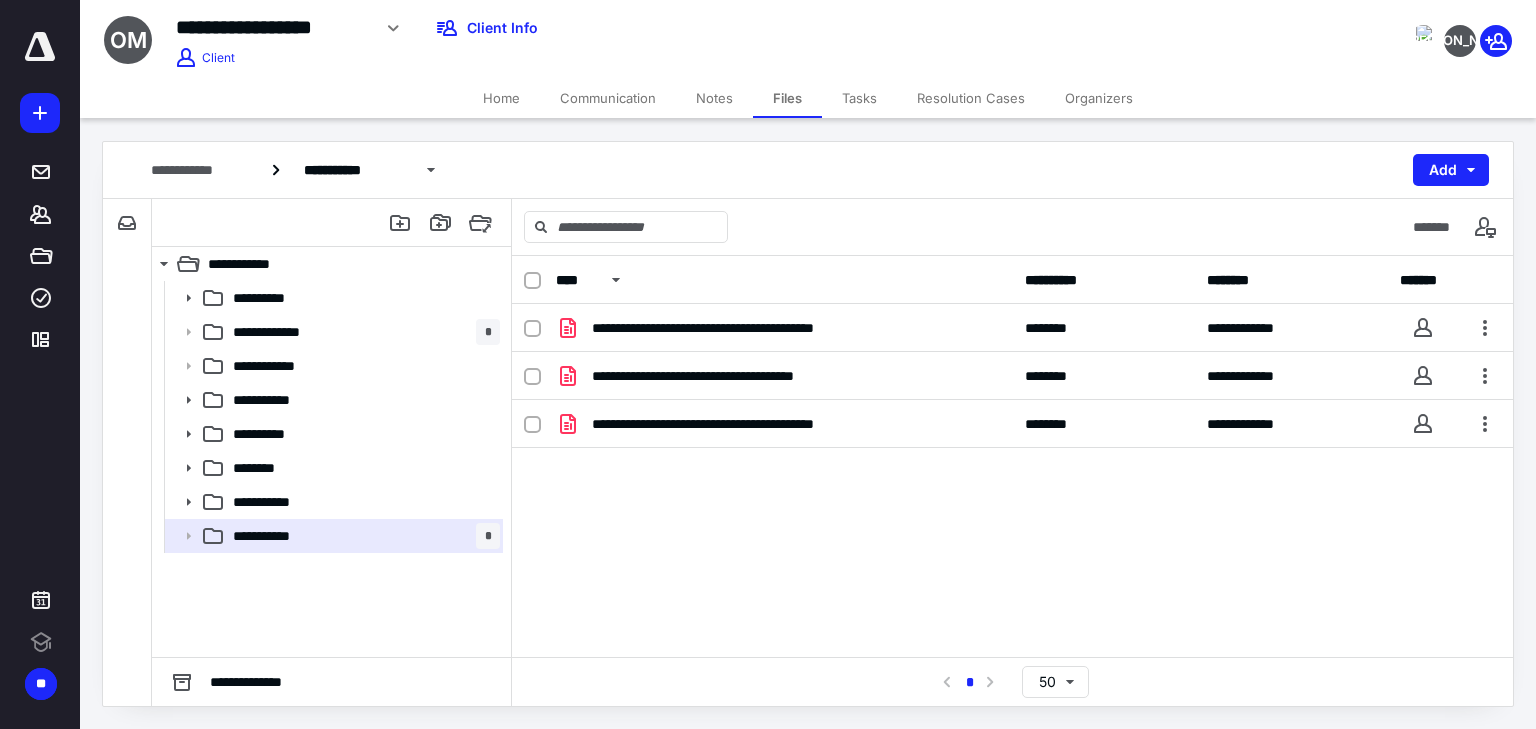 click on "Home" at bounding box center (501, 98) 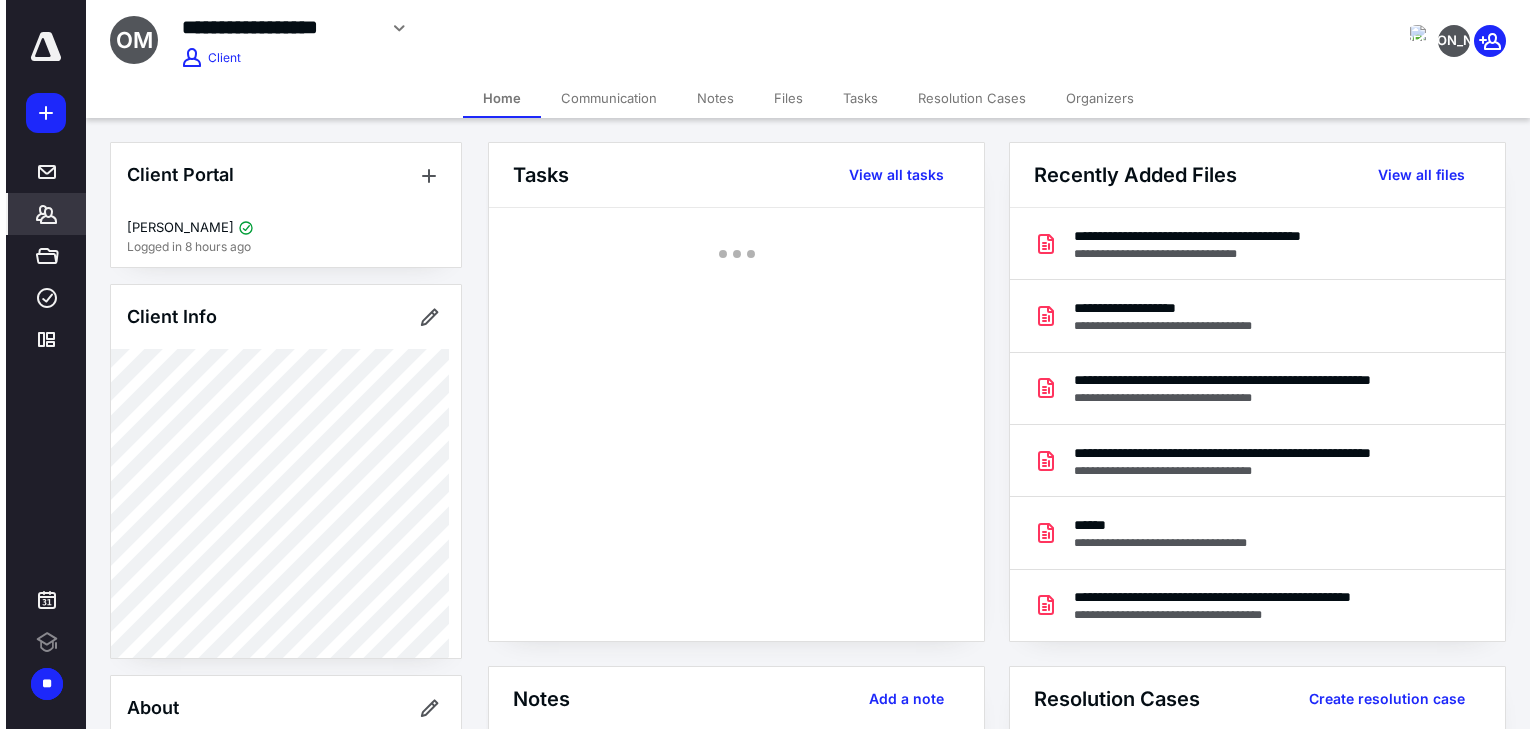 scroll, scrollTop: 0, scrollLeft: 0, axis: both 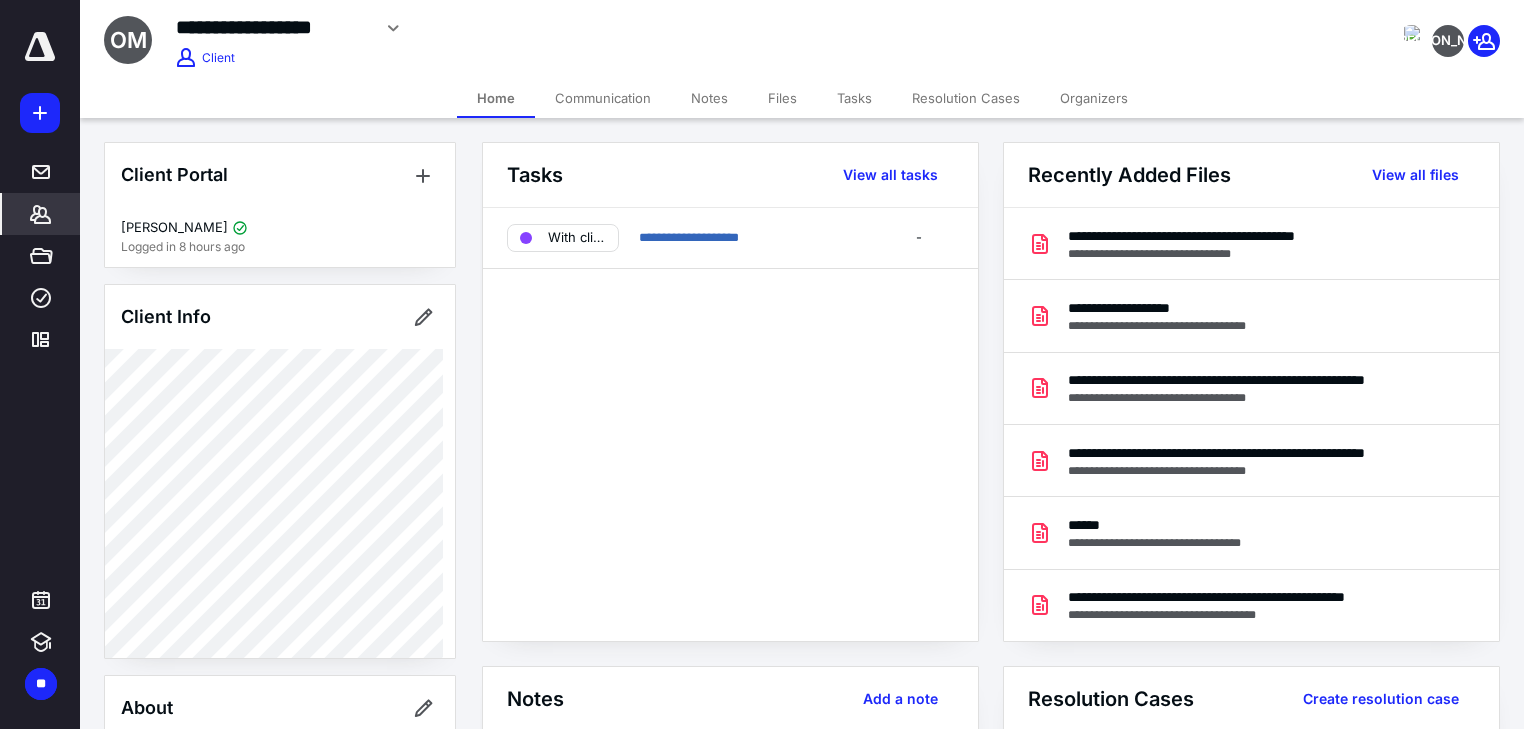 click on "Files" at bounding box center [782, 98] 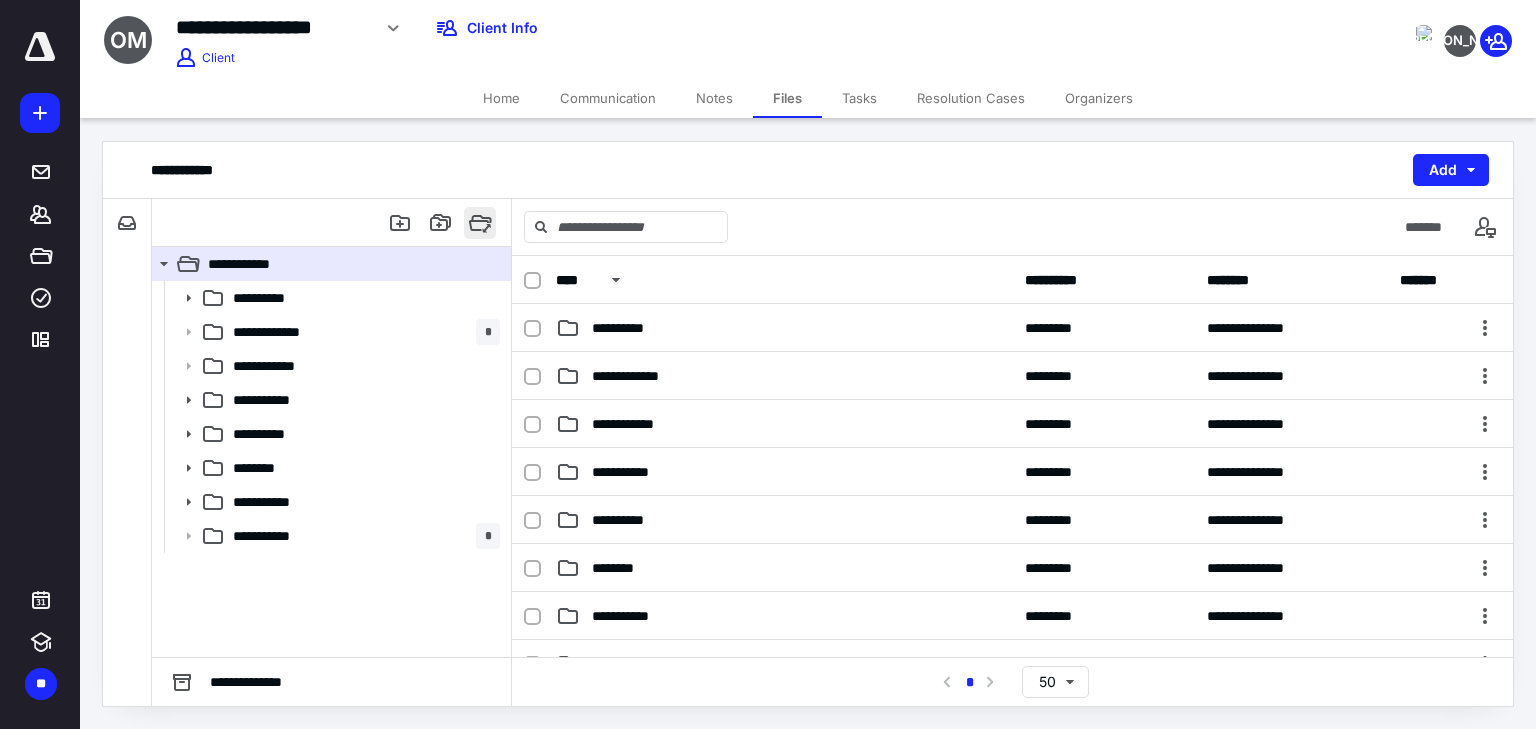 click at bounding box center [480, 223] 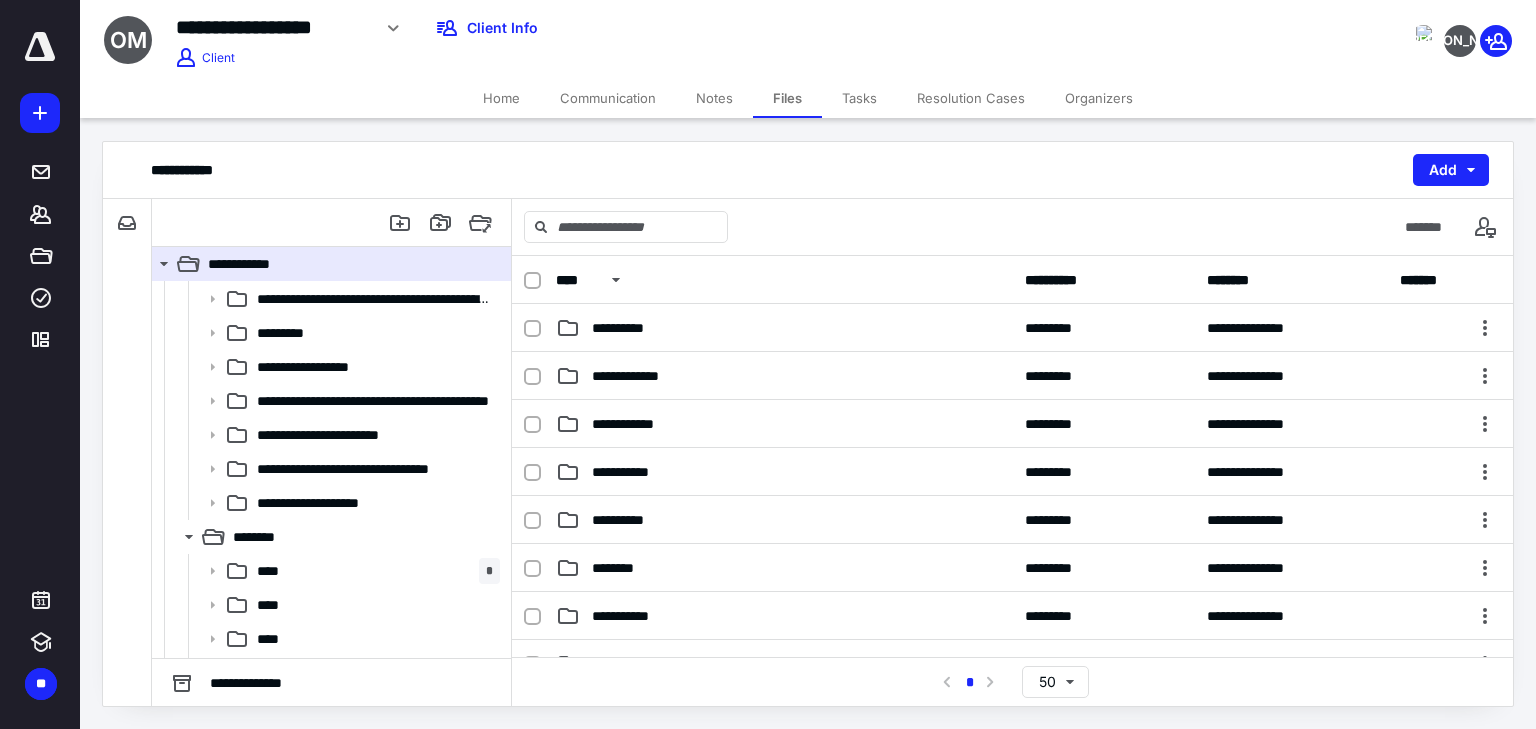 scroll, scrollTop: 720, scrollLeft: 0, axis: vertical 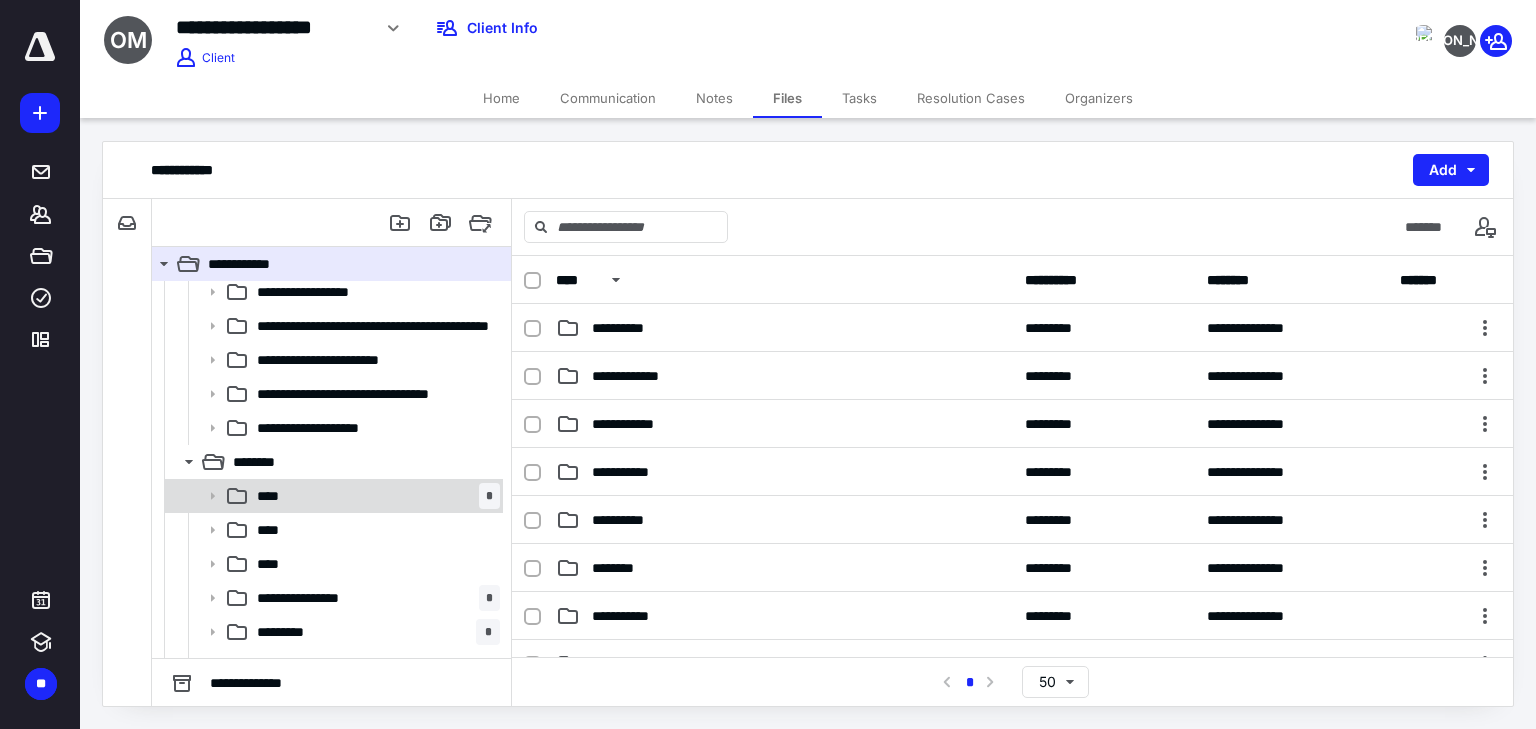 click on "**** *" at bounding box center (374, 496) 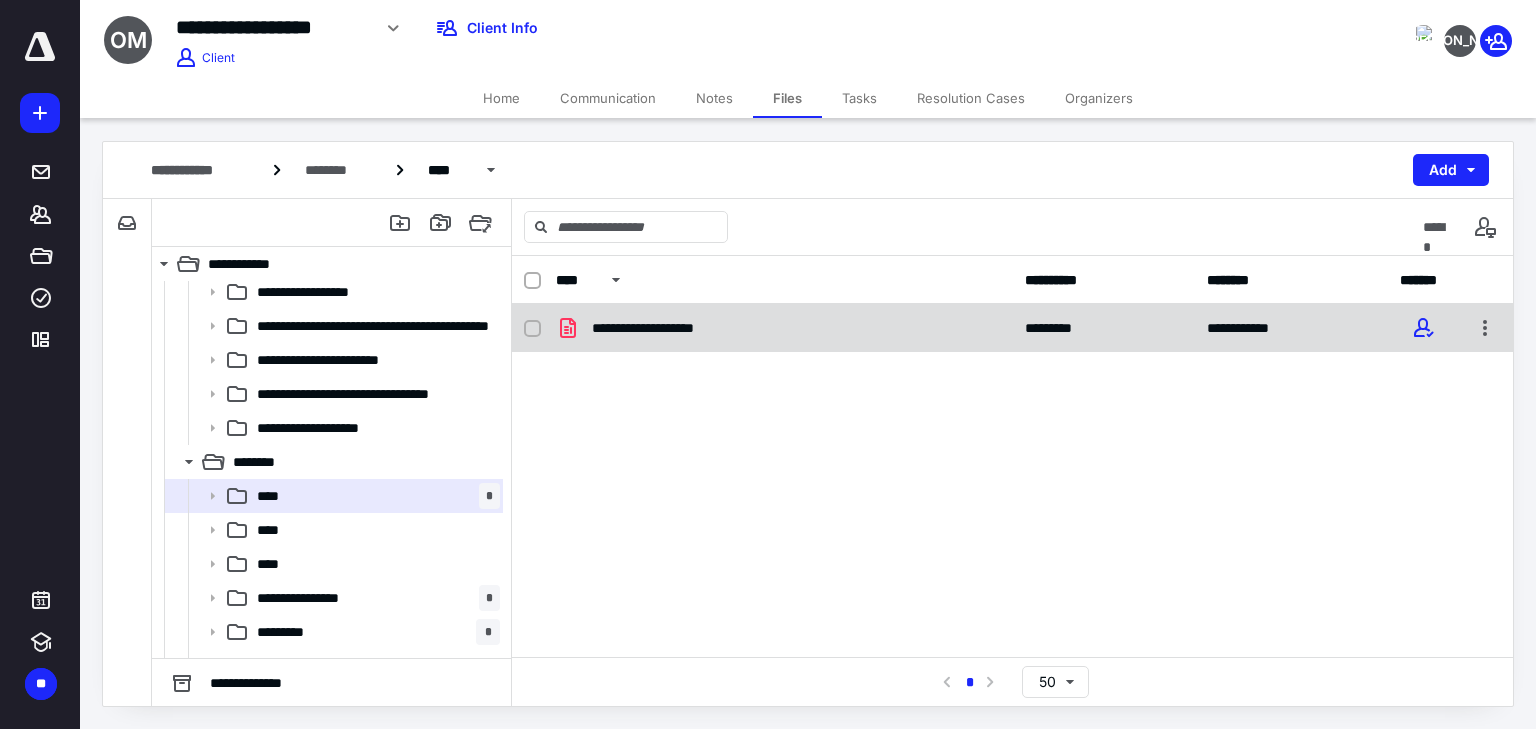 click on "**********" at bounding box center [667, 328] 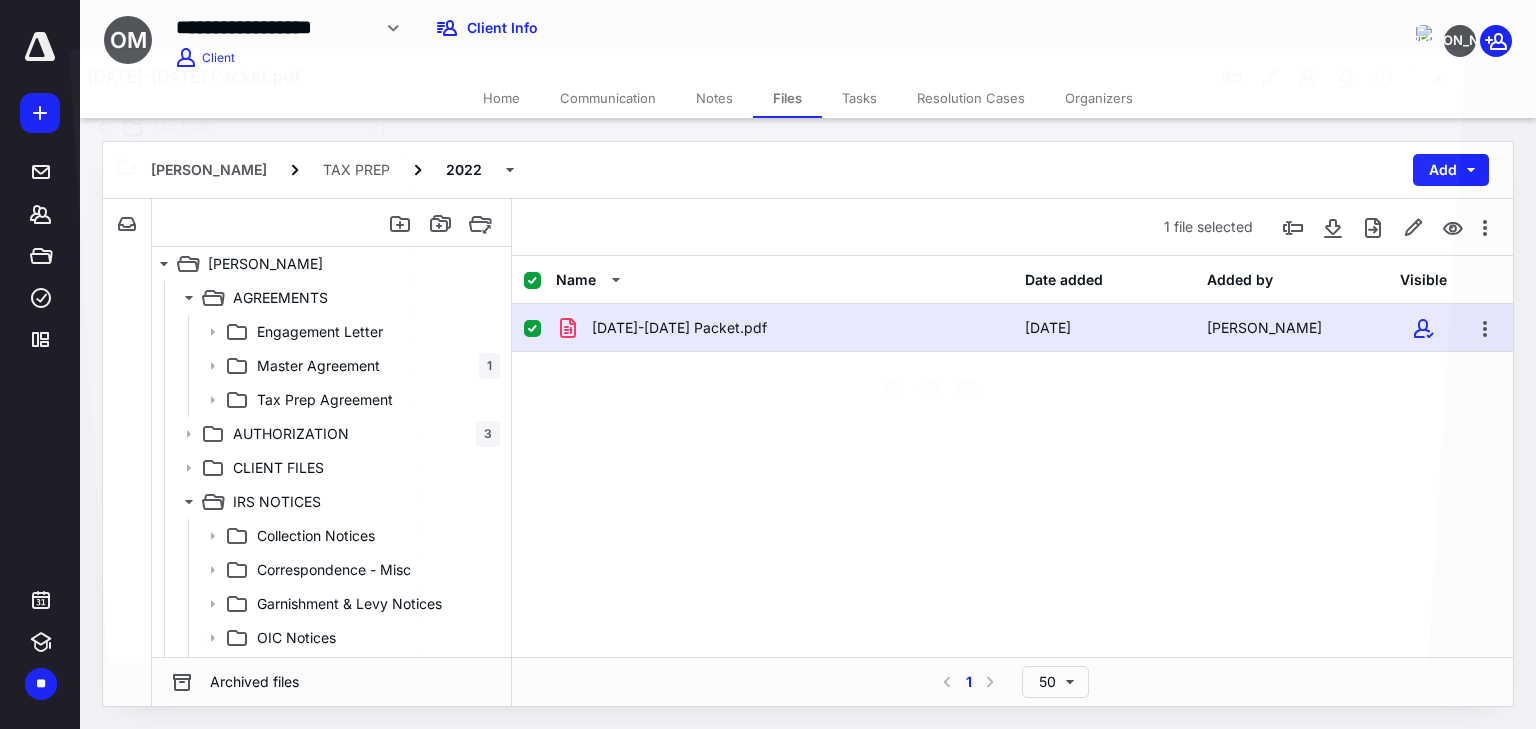 scroll, scrollTop: 720, scrollLeft: 0, axis: vertical 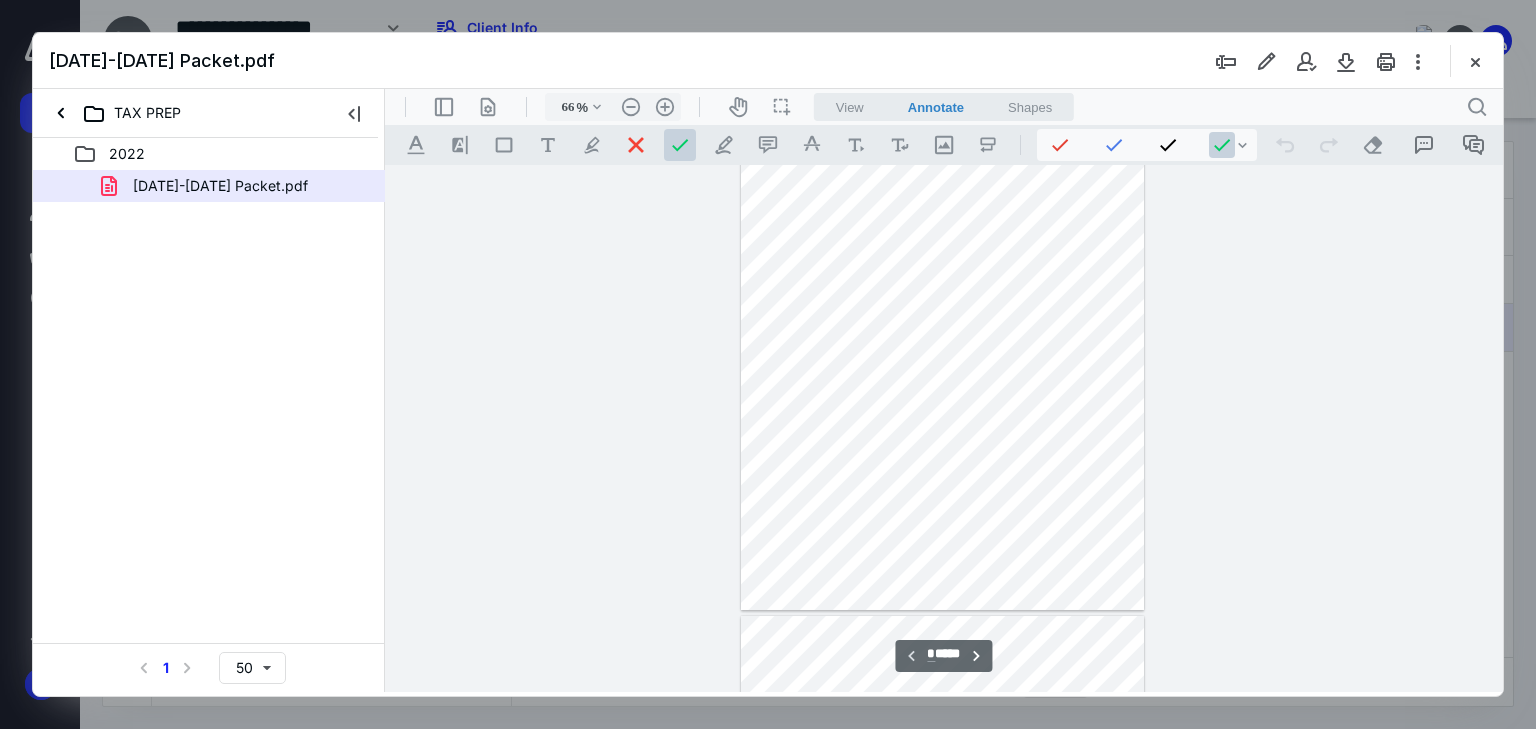 click on "View" at bounding box center [850, 107] 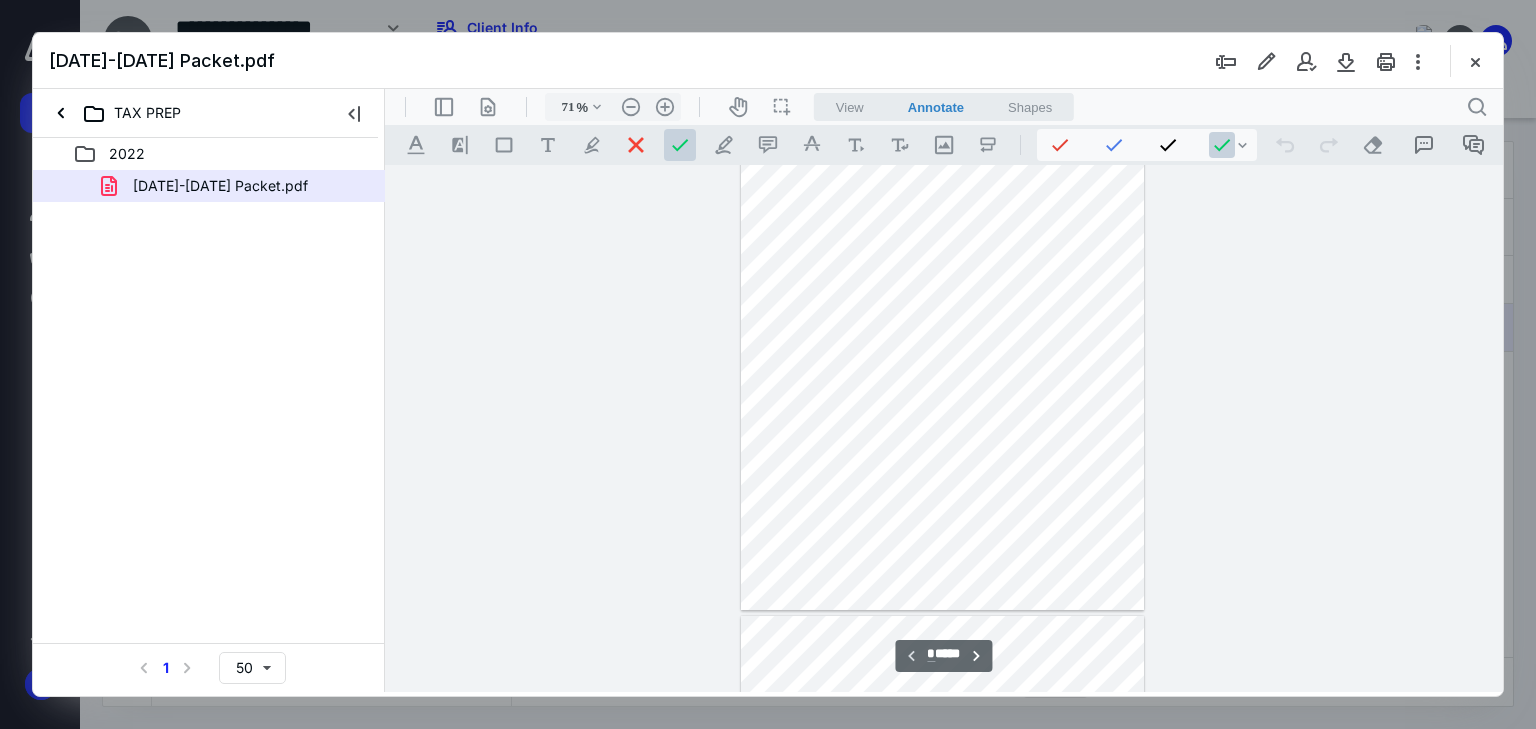 scroll, scrollTop: 39, scrollLeft: 0, axis: vertical 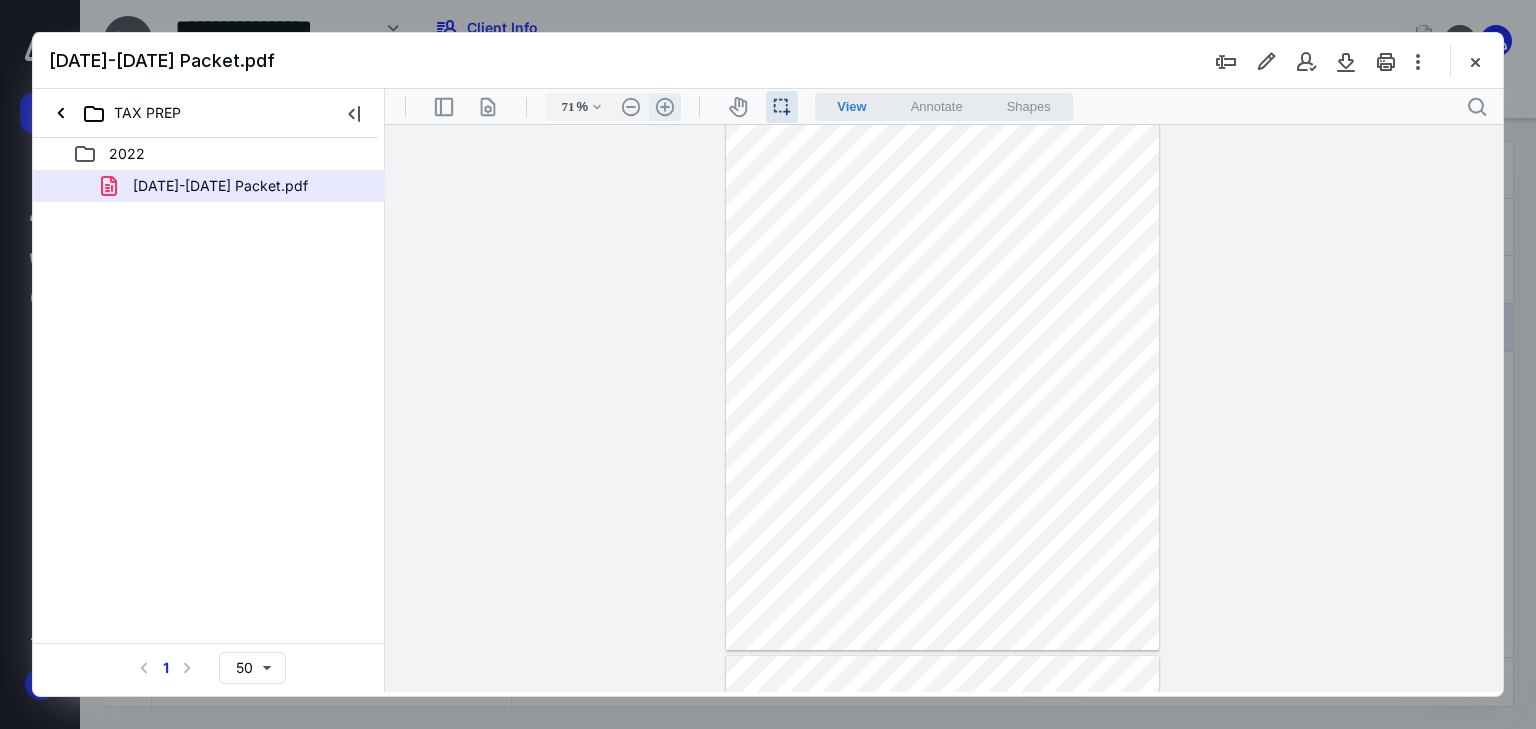 click on ".cls-1{fill:#abb0c4;} icon - header - zoom - in - line" at bounding box center [665, 107] 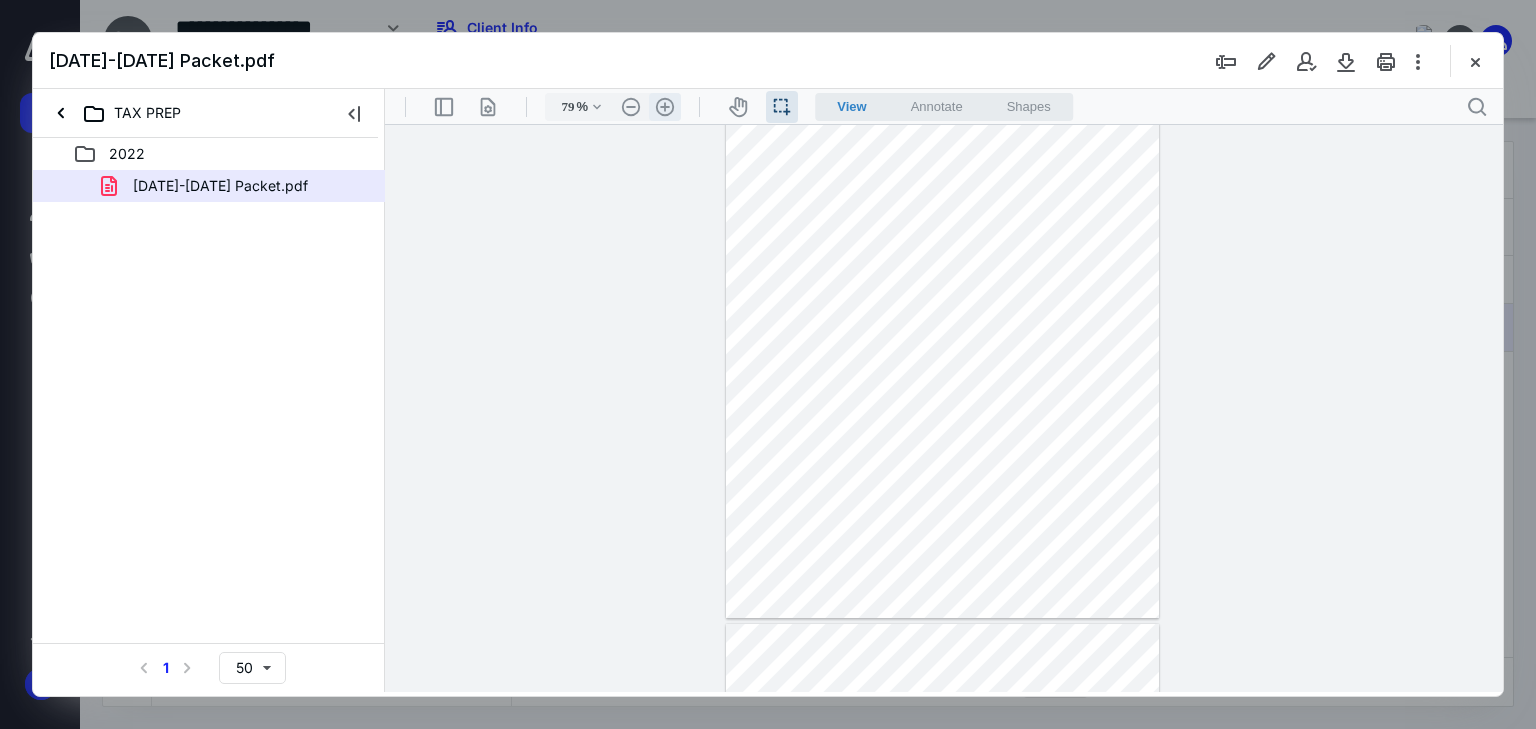 click on ".cls-1{fill:#abb0c4;} icon - header - zoom - in - line" at bounding box center (665, 107) 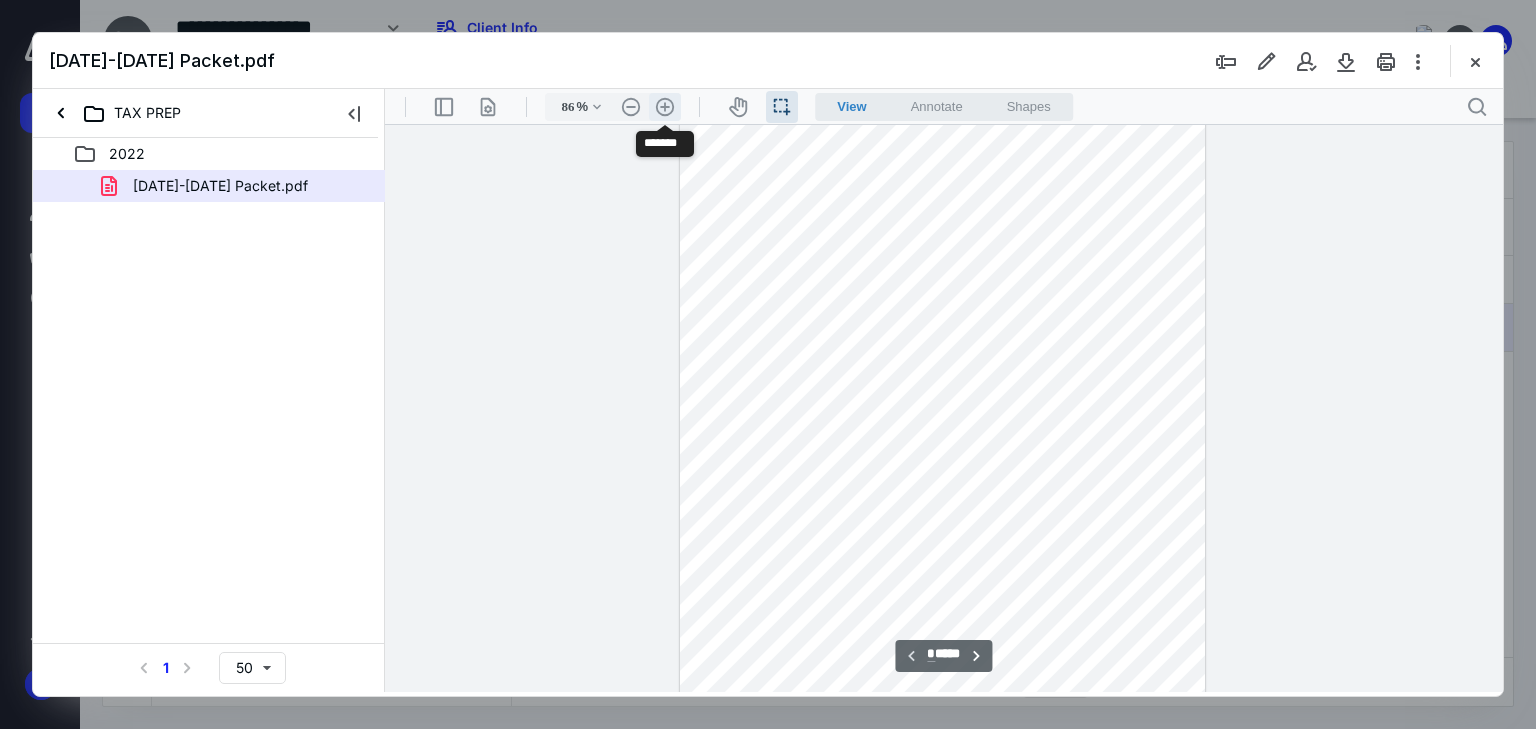 click on ".cls-1{fill:#abb0c4;} icon - header - zoom - in - line" at bounding box center [665, 107] 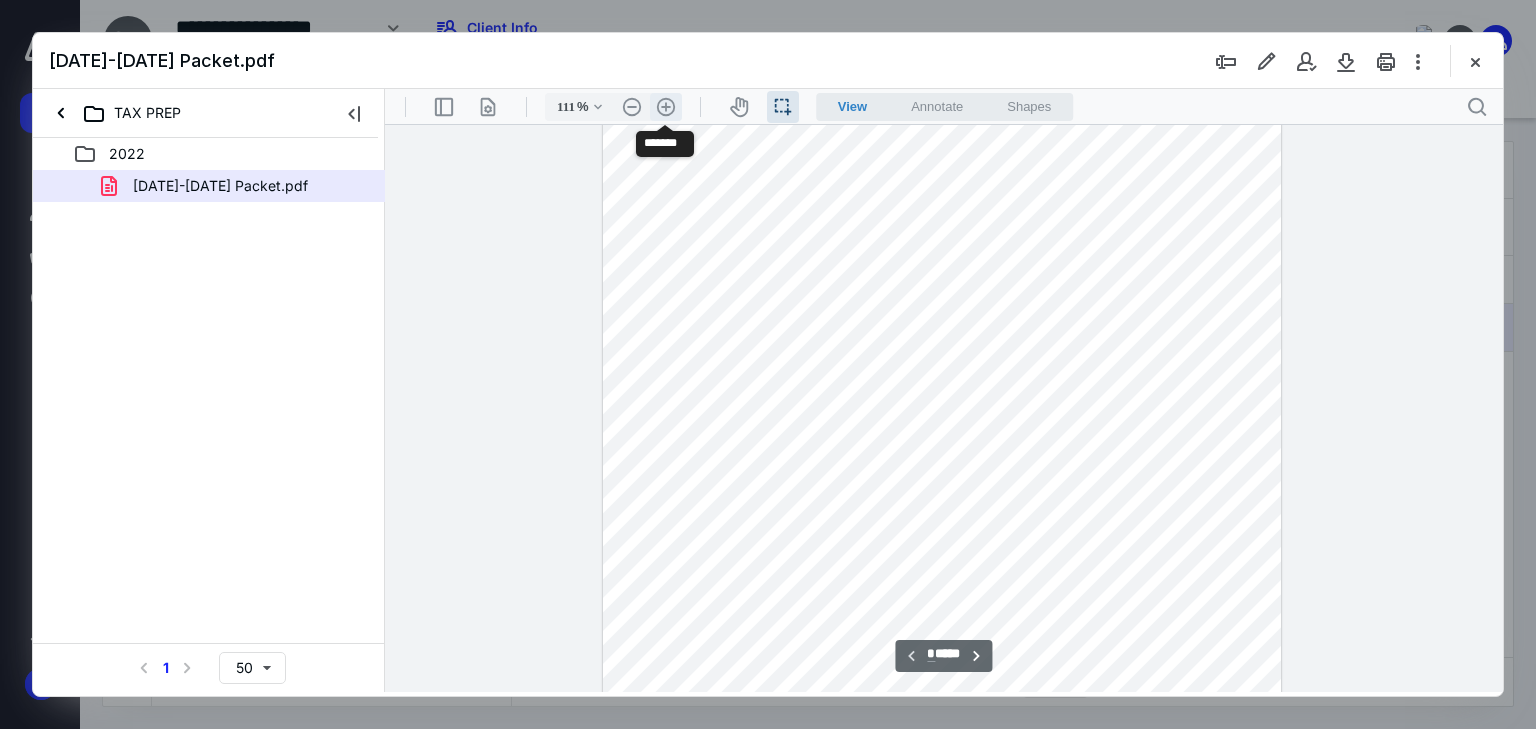 click on ".cls-1{fill:#abb0c4;} icon - header - zoom - in - line" at bounding box center (666, 107) 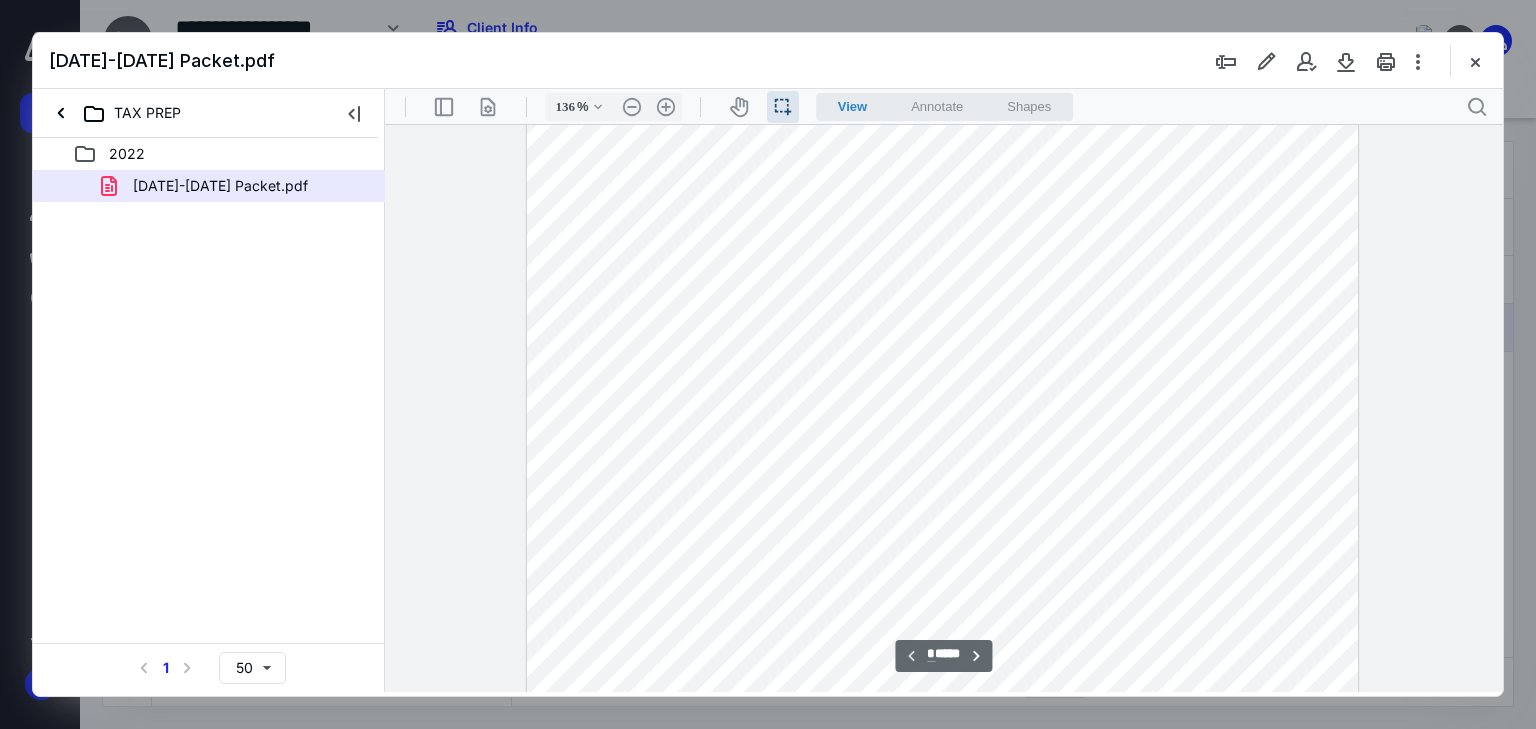 scroll, scrollTop: 240, scrollLeft: 0, axis: vertical 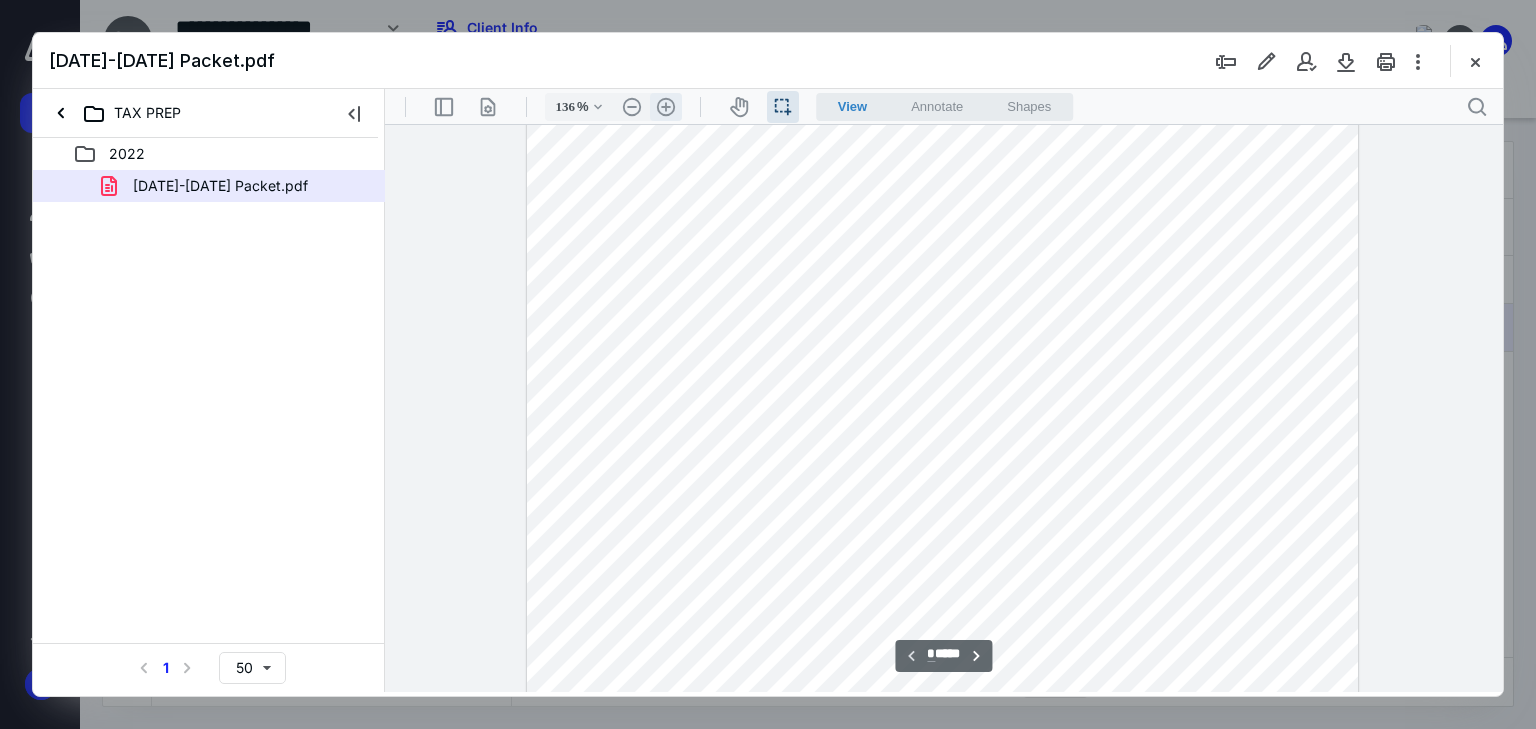 click on ".cls-1{fill:#abb0c4;} icon - header - zoom - in - line" at bounding box center (666, 107) 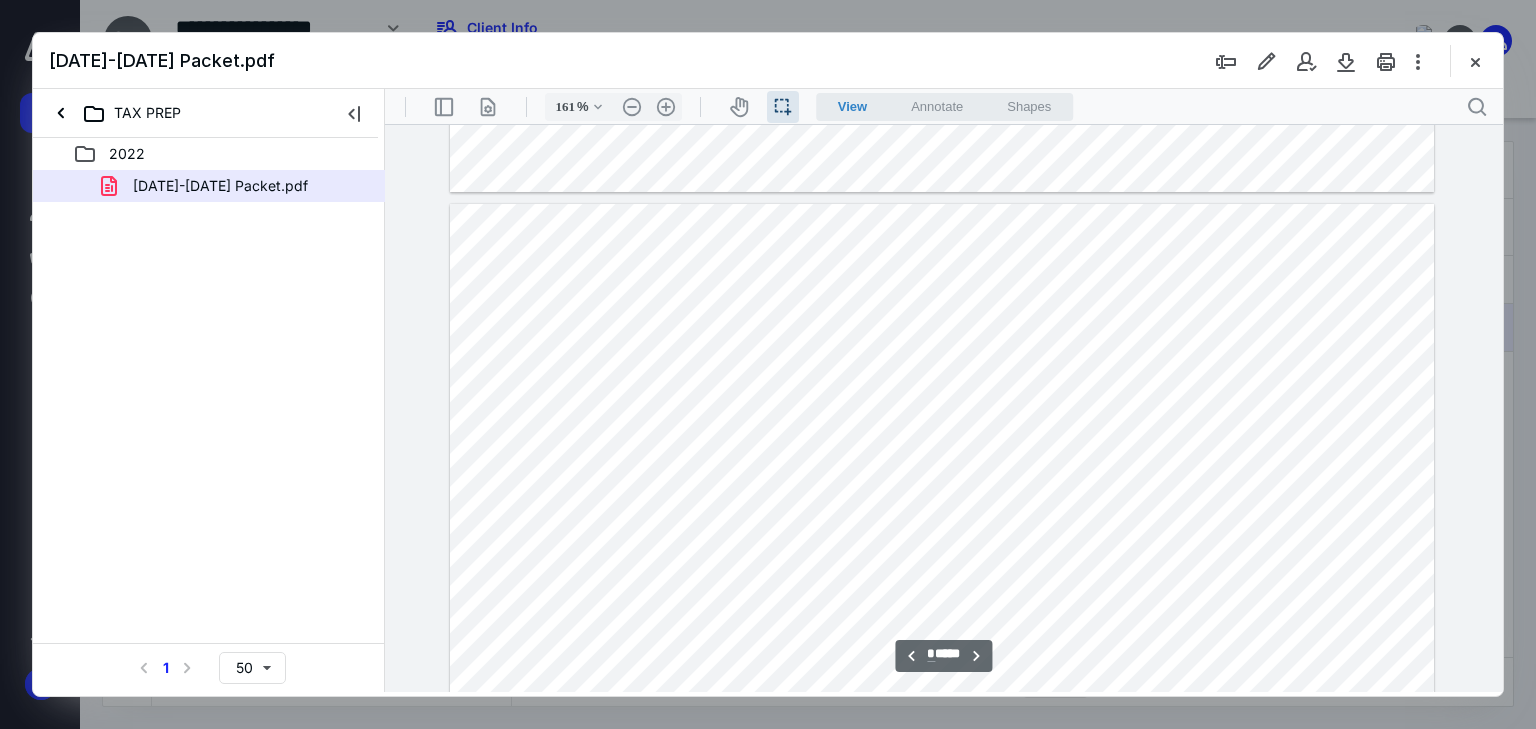 scroll, scrollTop: 3852, scrollLeft: 0, axis: vertical 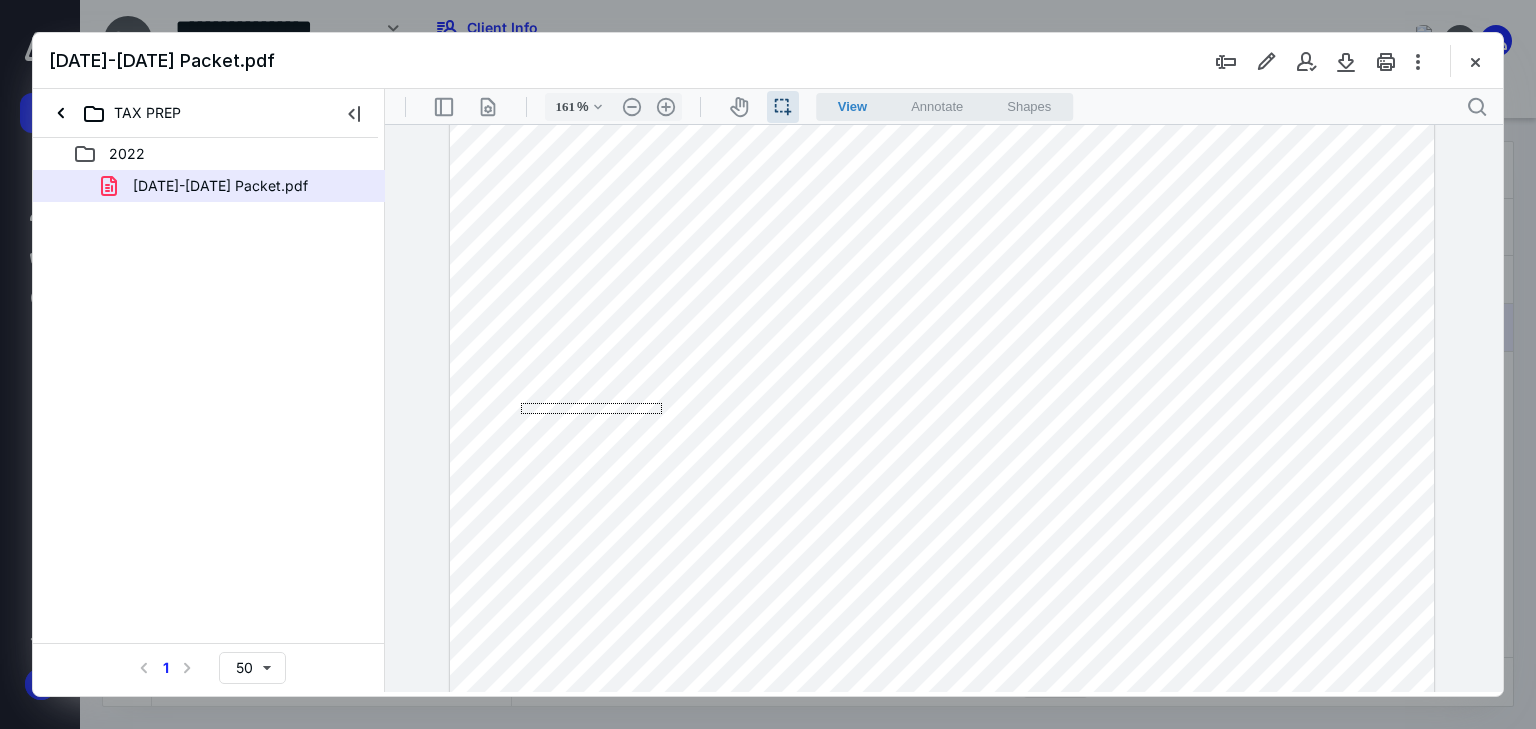 drag, startPoint x: 526, startPoint y: 405, endPoint x: 662, endPoint y: 414, distance: 136.29747 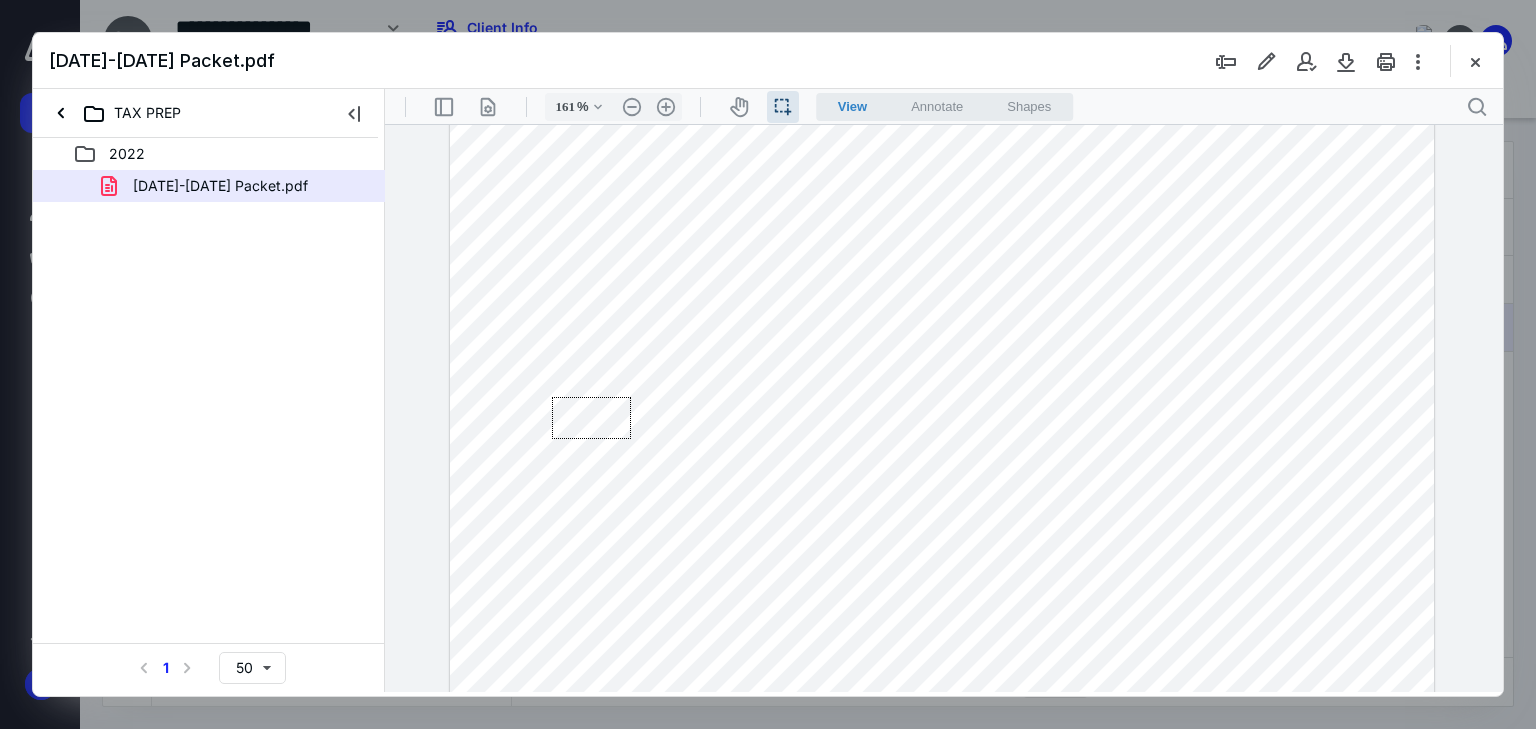 drag, startPoint x: 552, startPoint y: 397, endPoint x: 631, endPoint y: 439, distance: 89.470665 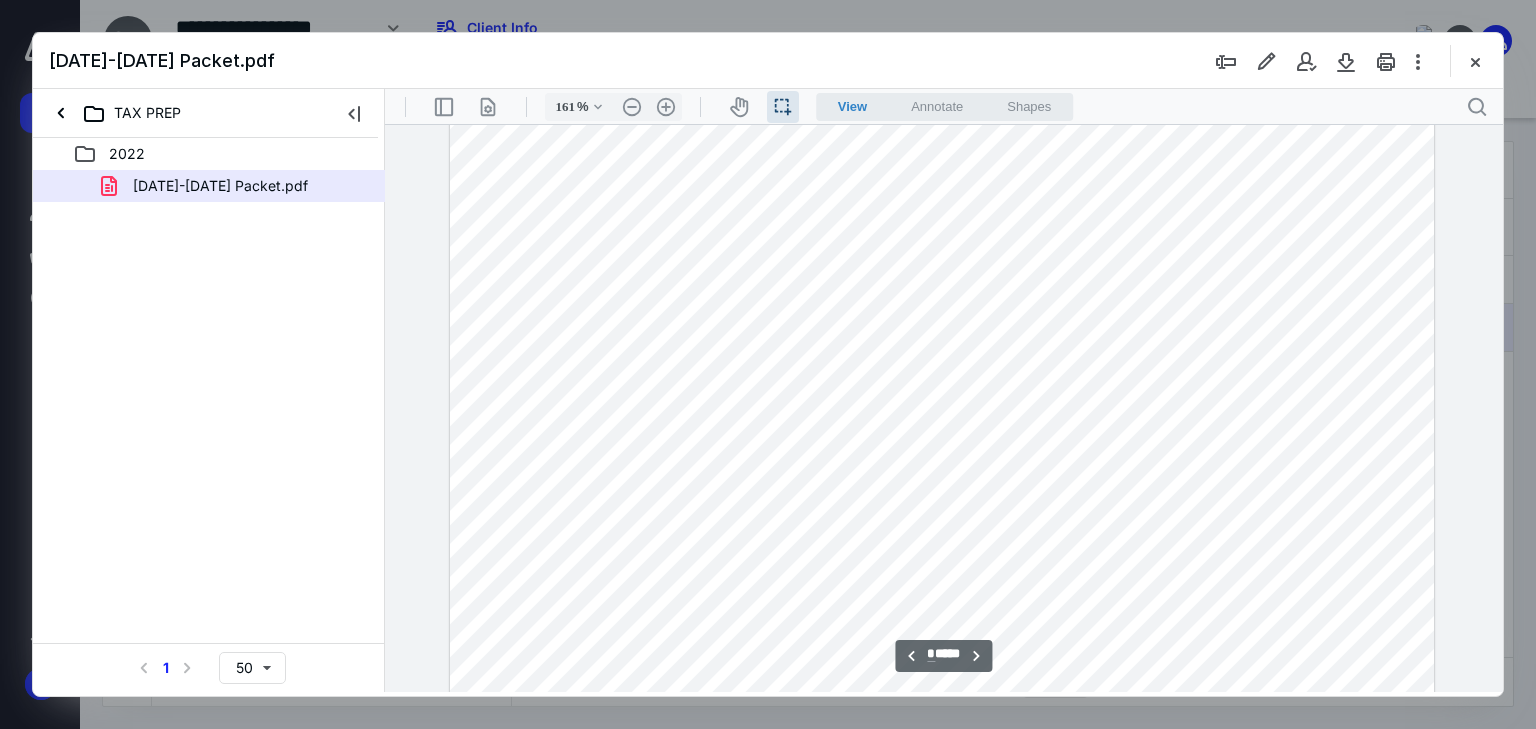 scroll, scrollTop: 5132, scrollLeft: 0, axis: vertical 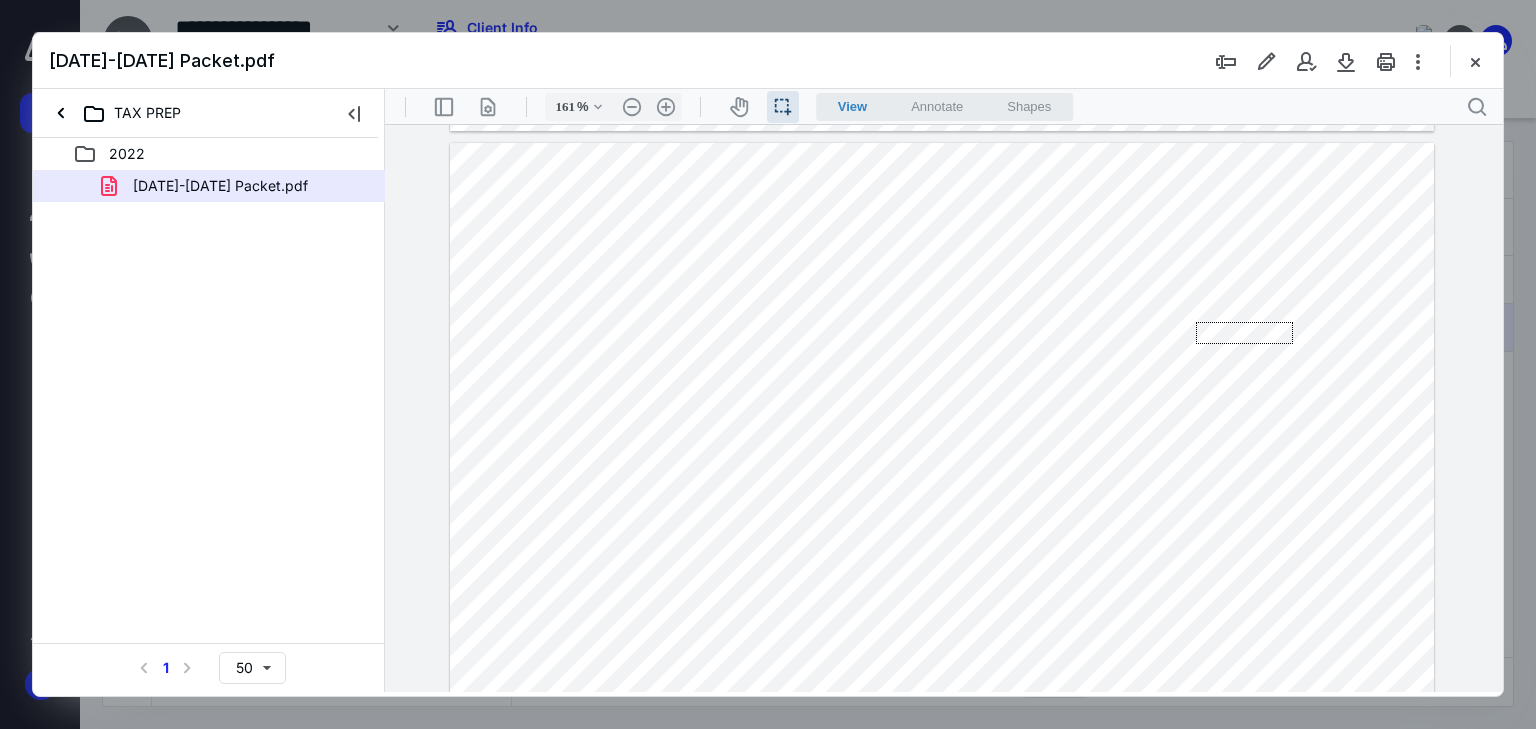 drag, startPoint x: 1196, startPoint y: 322, endPoint x: 1293, endPoint y: 344, distance: 99.46356 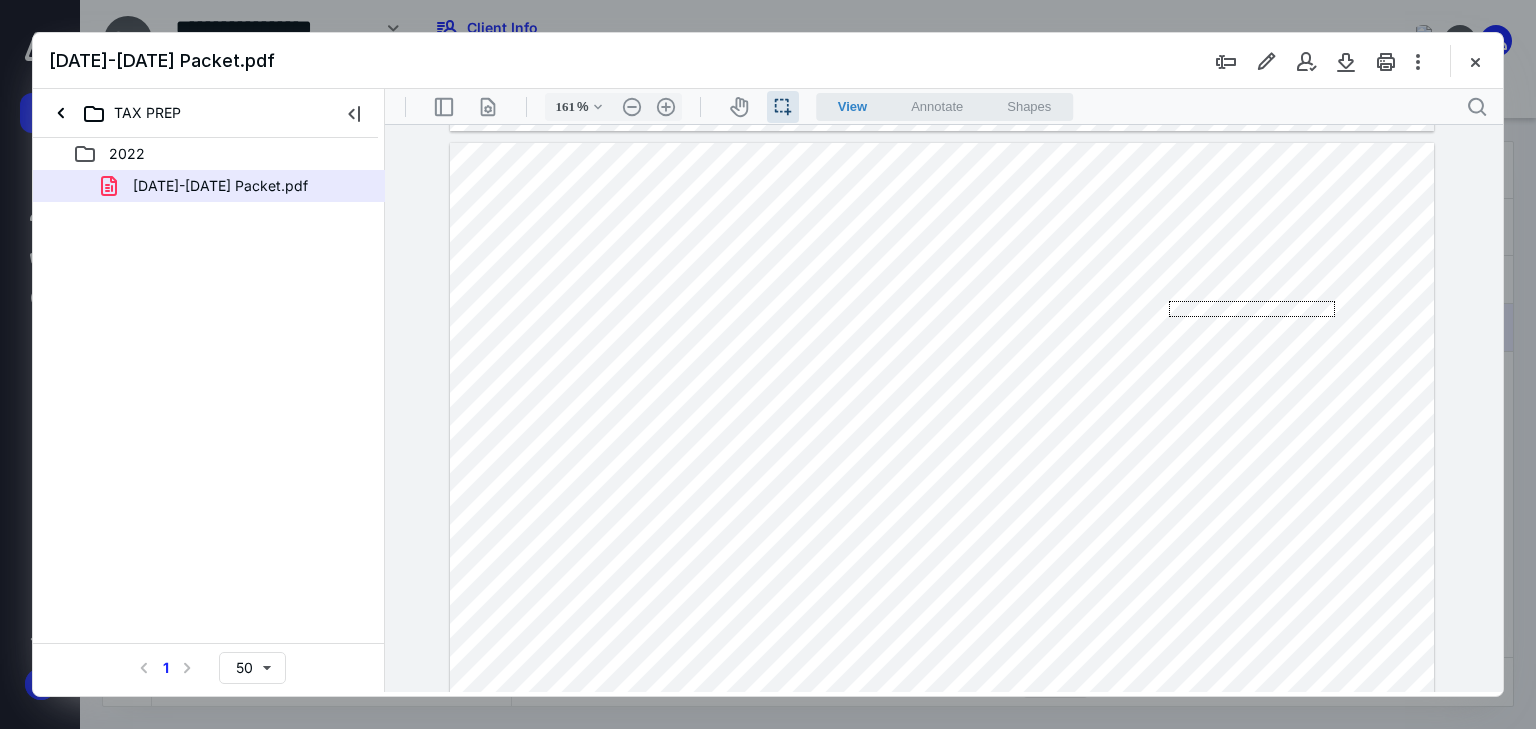 drag, startPoint x: 1335, startPoint y: 301, endPoint x: 1168, endPoint y: 317, distance: 167.76471 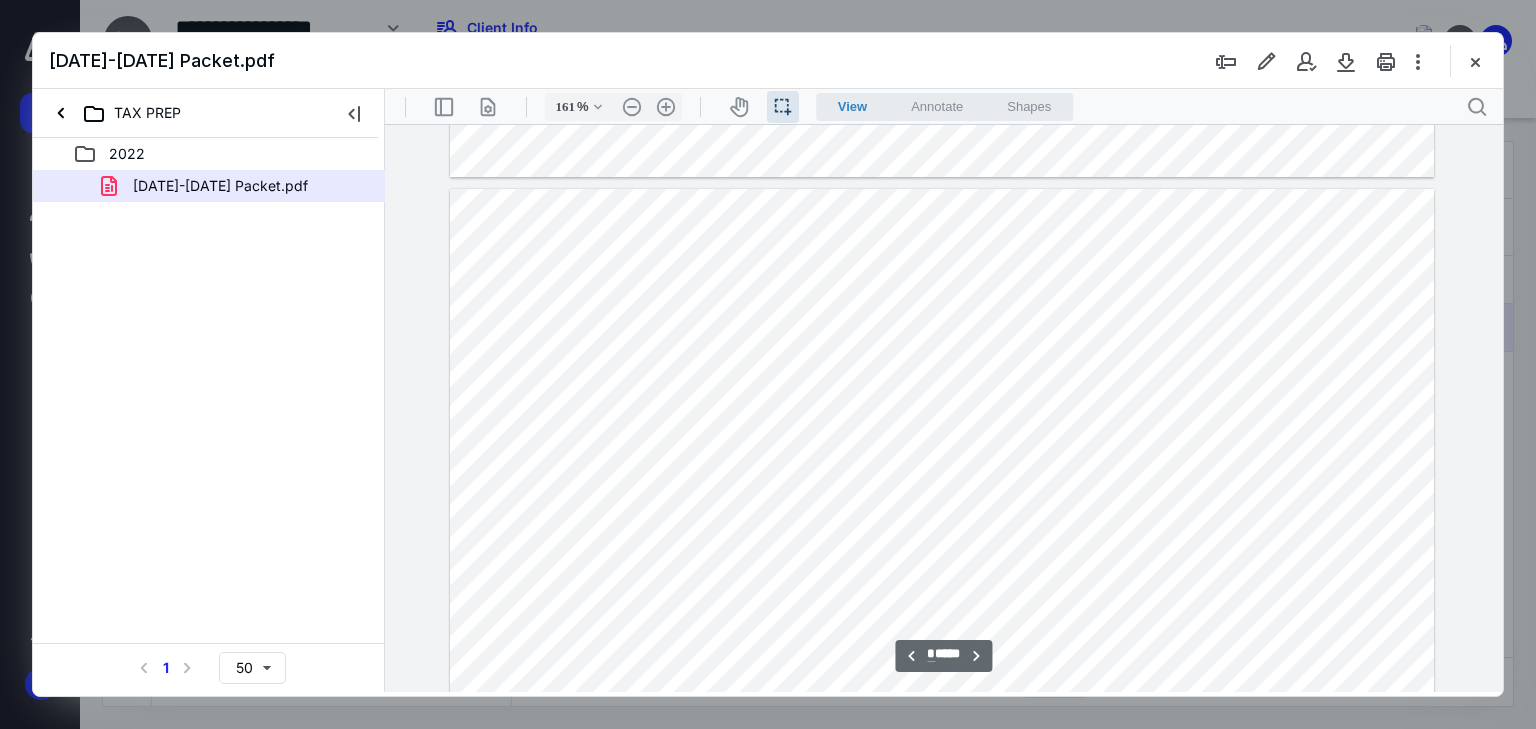 scroll, scrollTop: 7692, scrollLeft: 0, axis: vertical 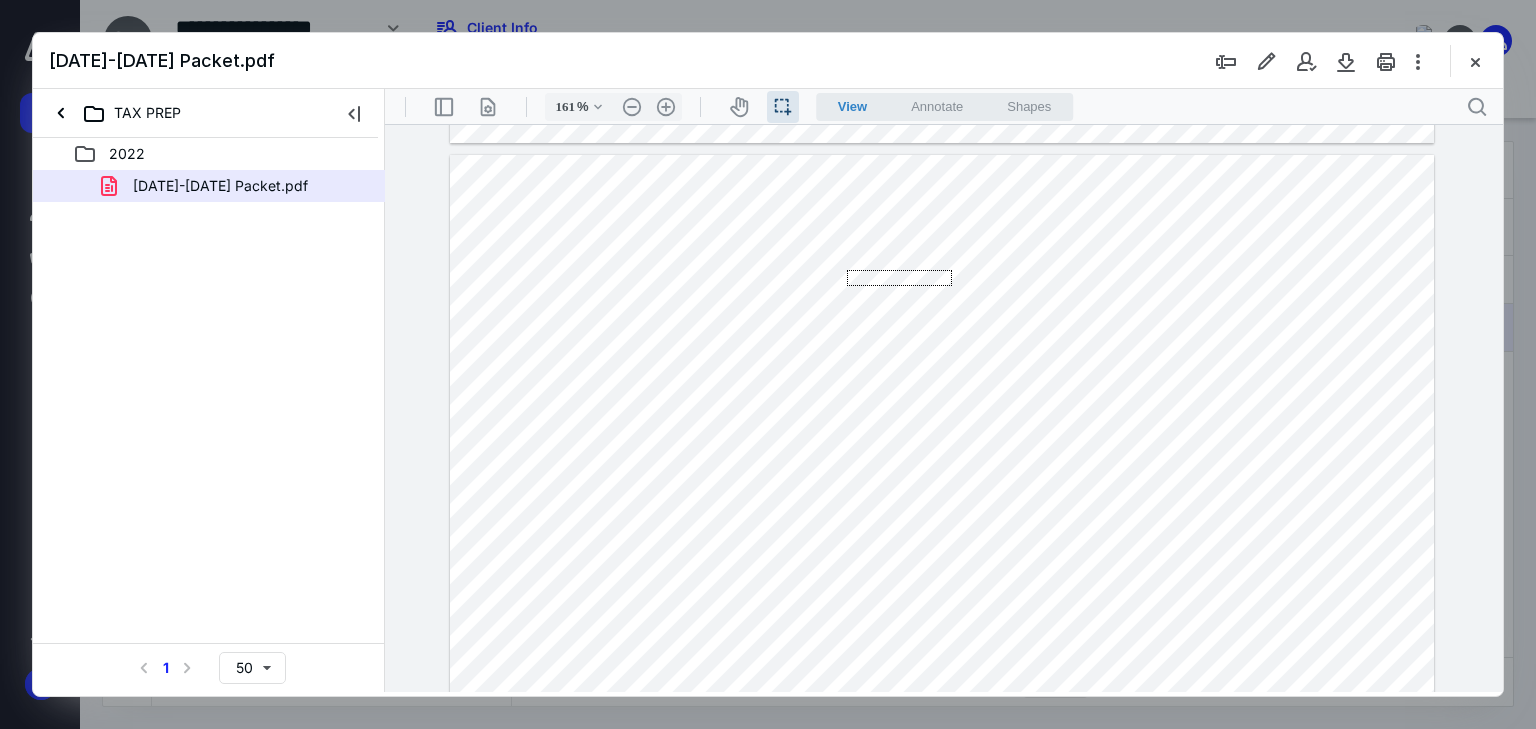 drag, startPoint x: 847, startPoint y: 270, endPoint x: 952, endPoint y: 286, distance: 106.21205 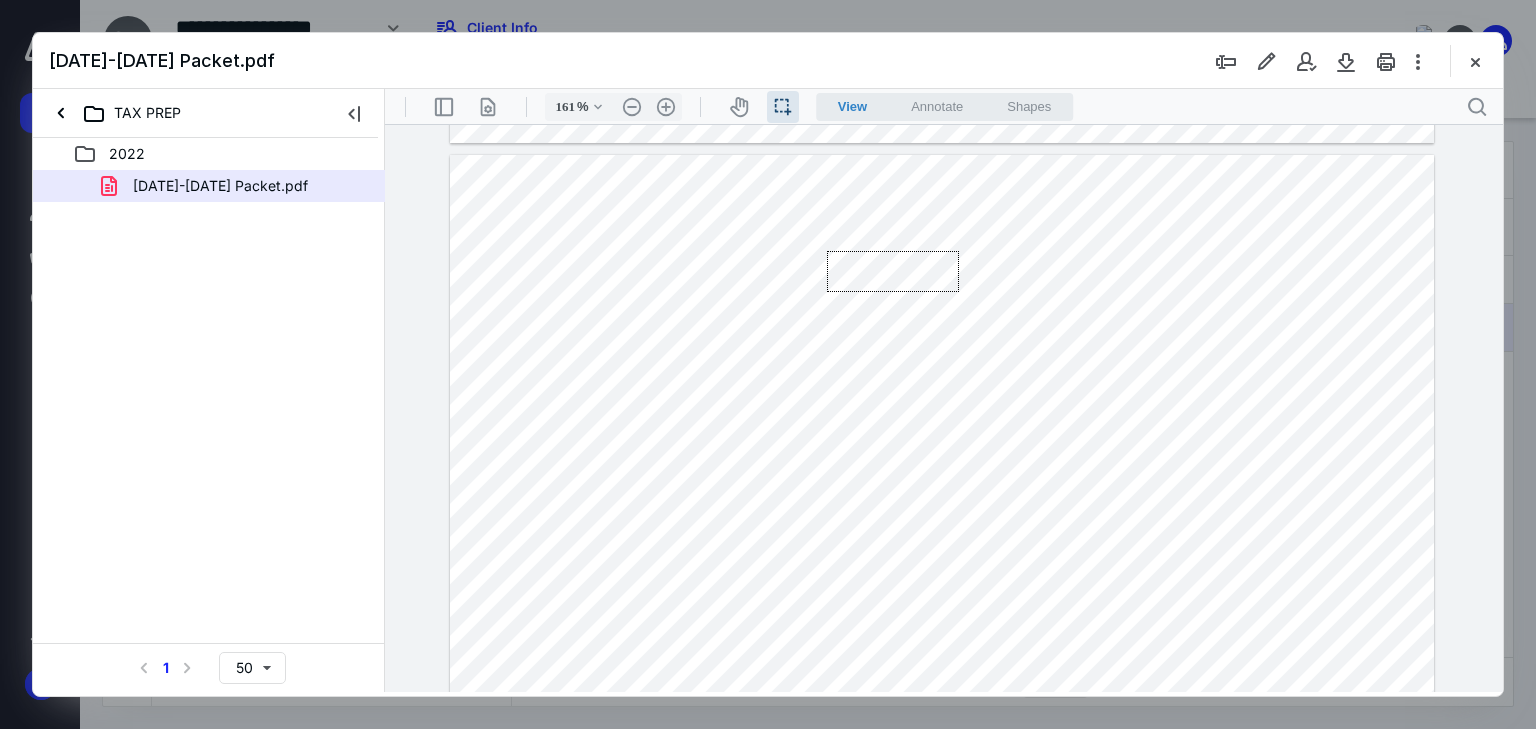 drag, startPoint x: 827, startPoint y: 252, endPoint x: 959, endPoint y: 292, distance: 137.92752 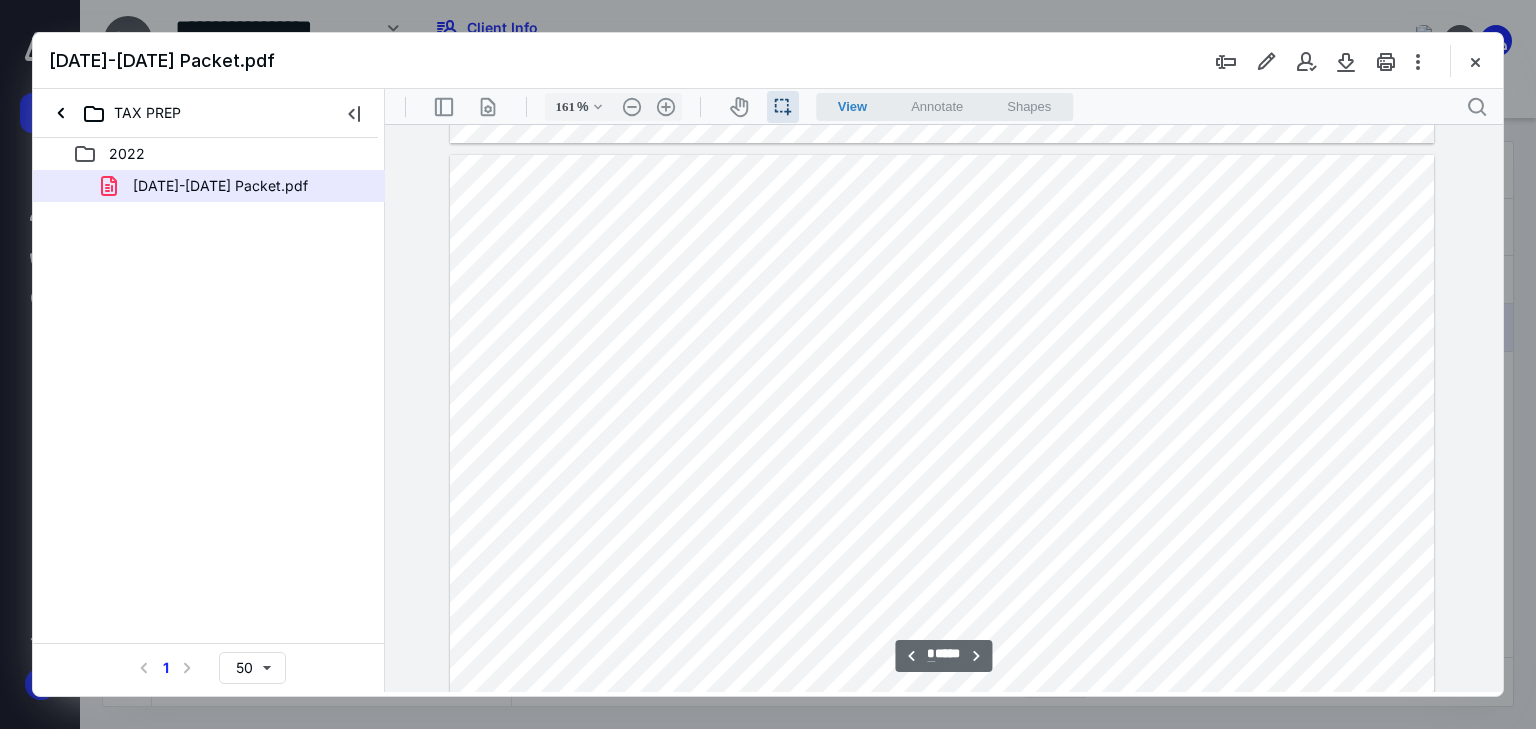 scroll, scrollTop: 7852, scrollLeft: 0, axis: vertical 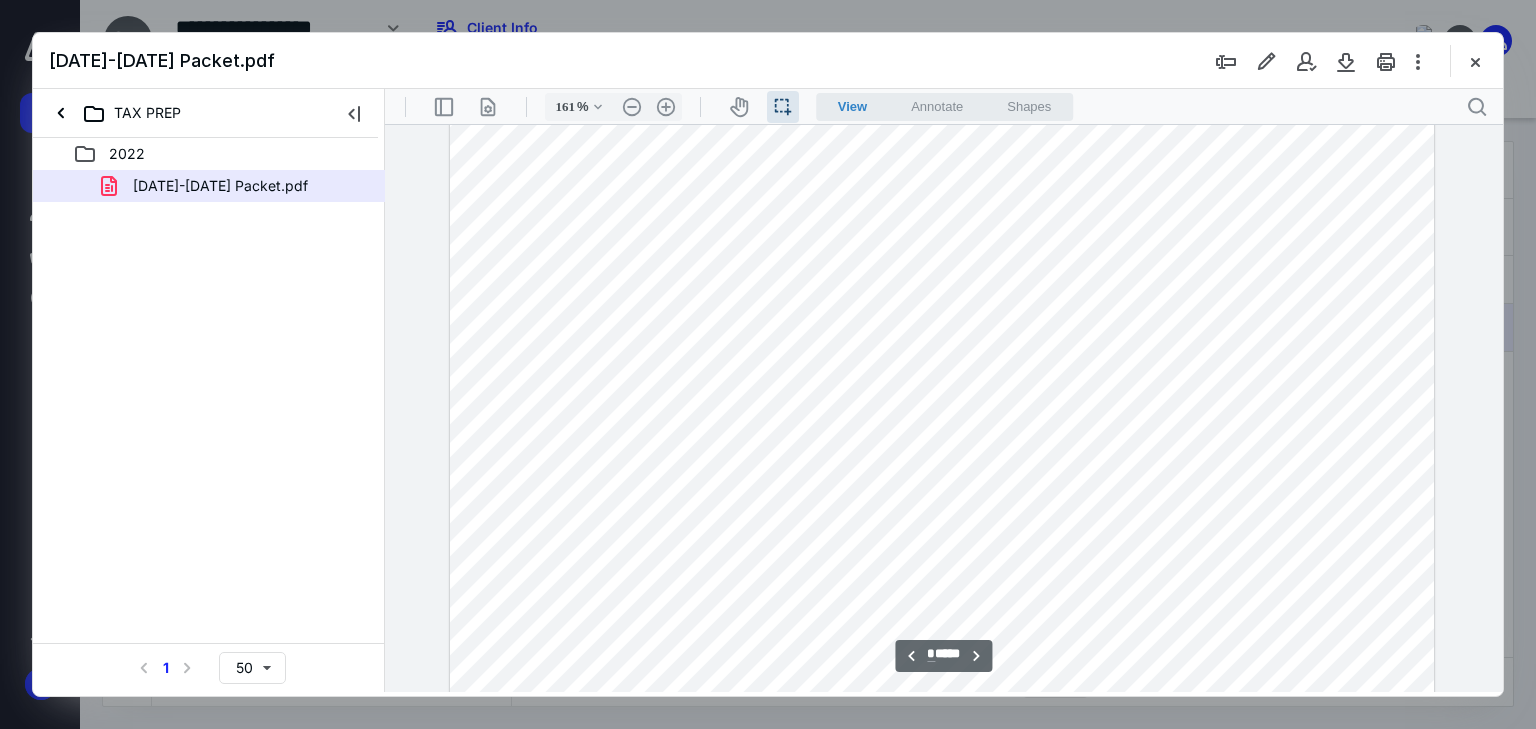 click at bounding box center (942, 632) 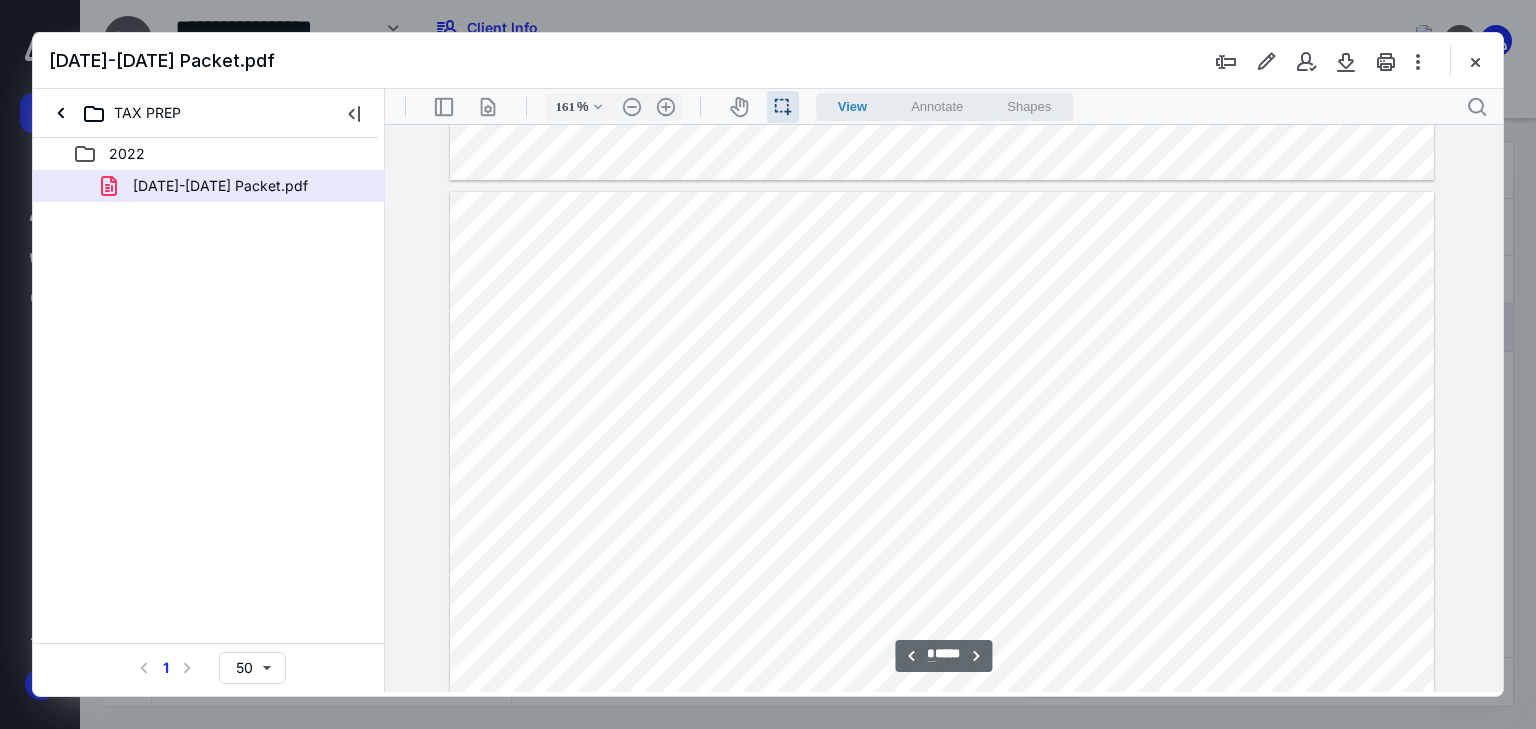 scroll, scrollTop: 10252, scrollLeft: 0, axis: vertical 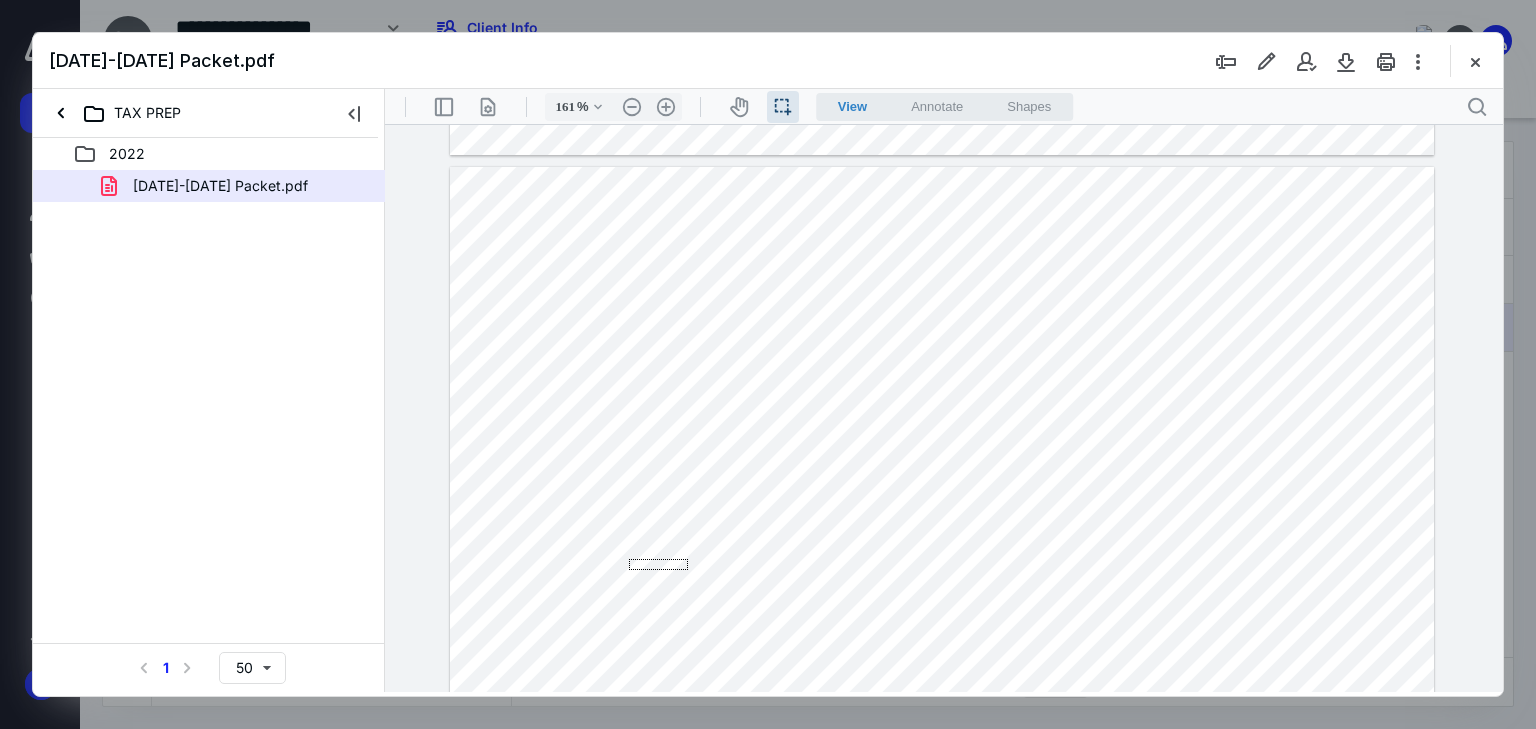 drag, startPoint x: 688, startPoint y: 559, endPoint x: 629, endPoint y: 570, distance: 60.016663 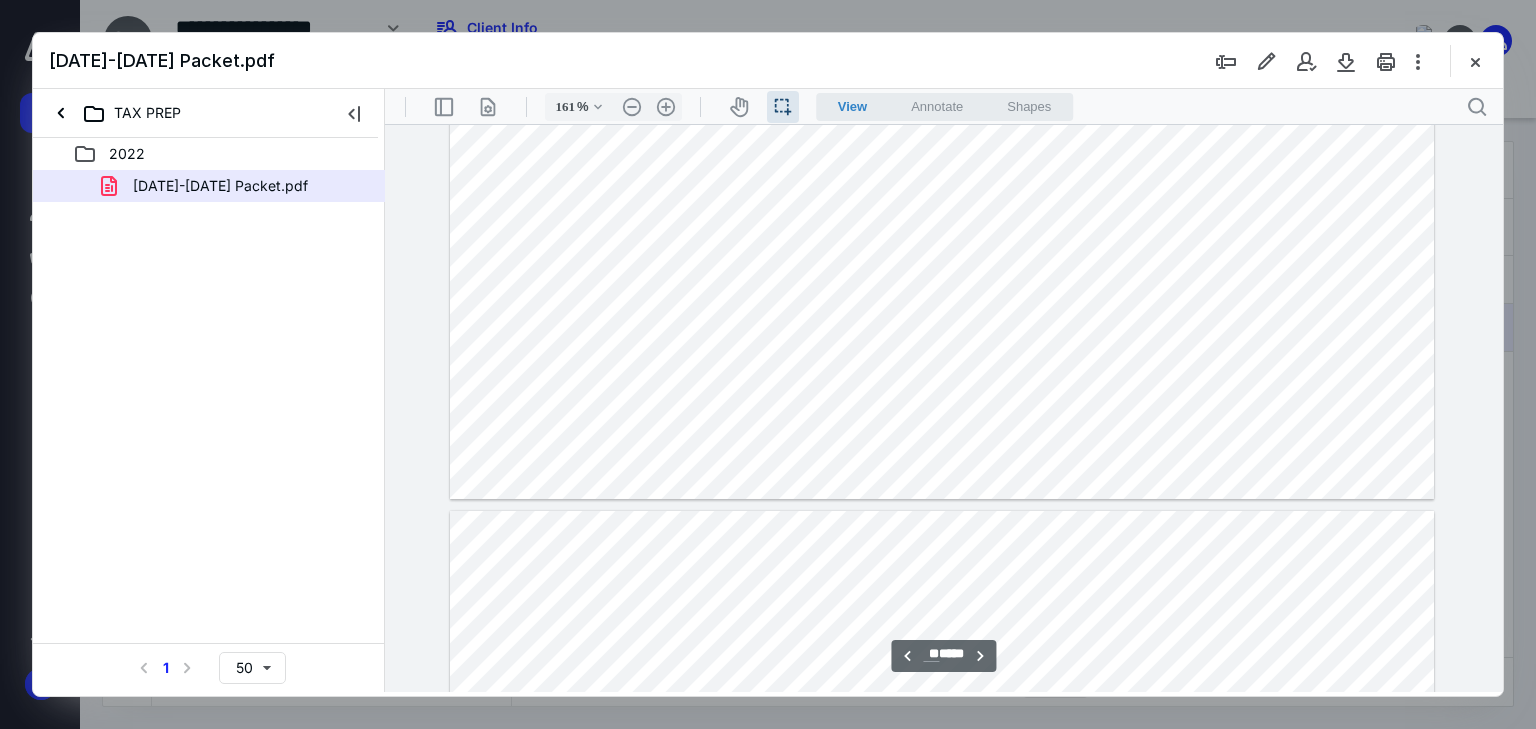 scroll, scrollTop: 14812, scrollLeft: 0, axis: vertical 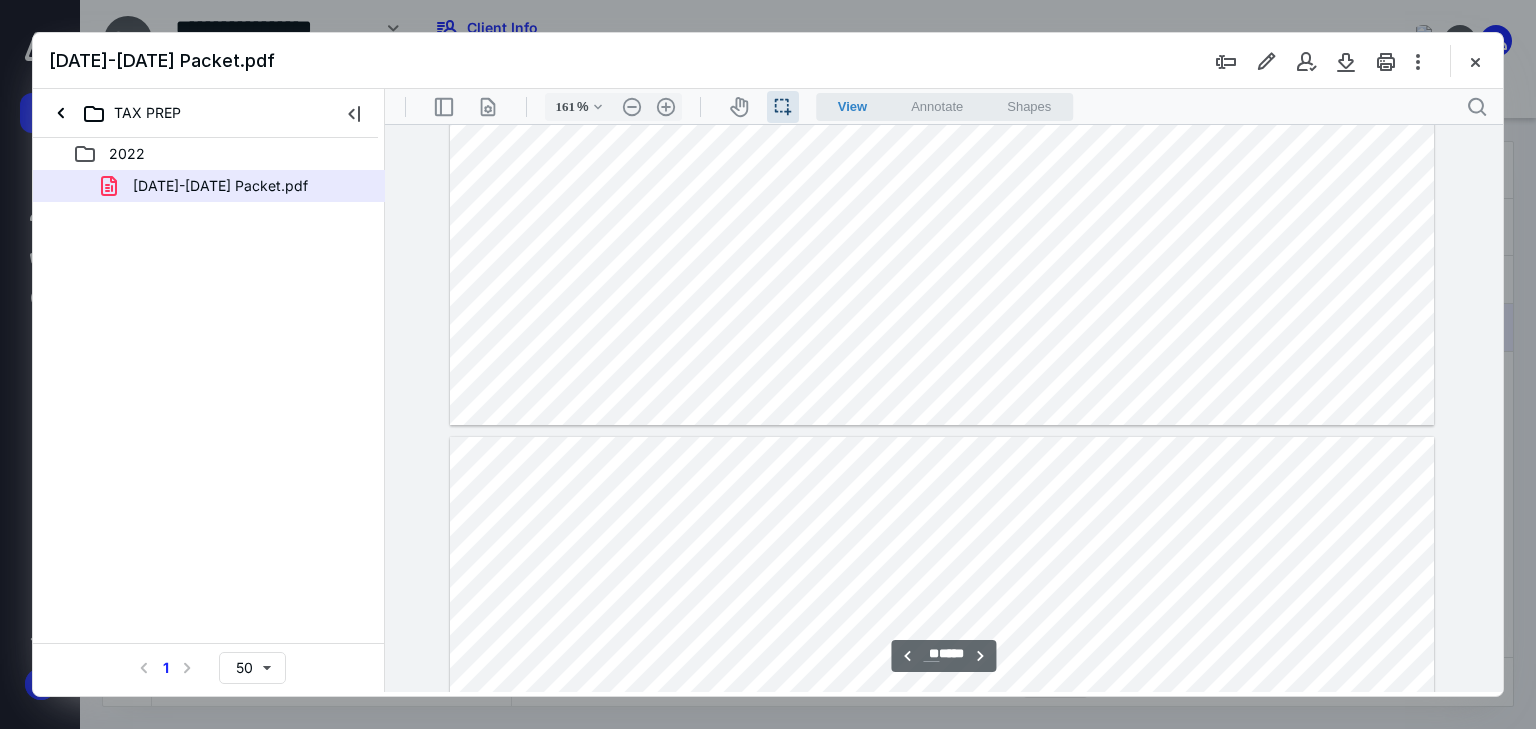 type on "**" 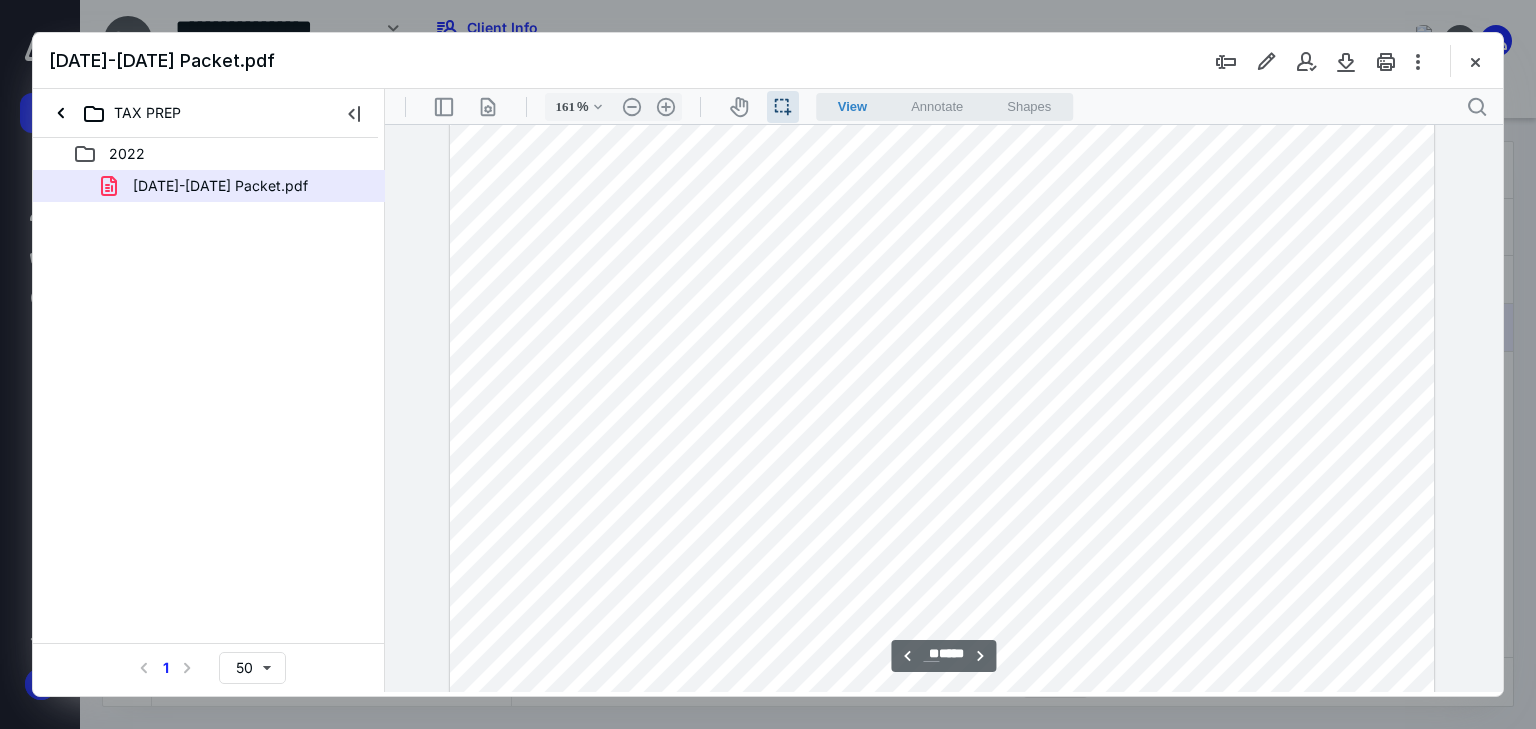 scroll, scrollTop: 16892, scrollLeft: 0, axis: vertical 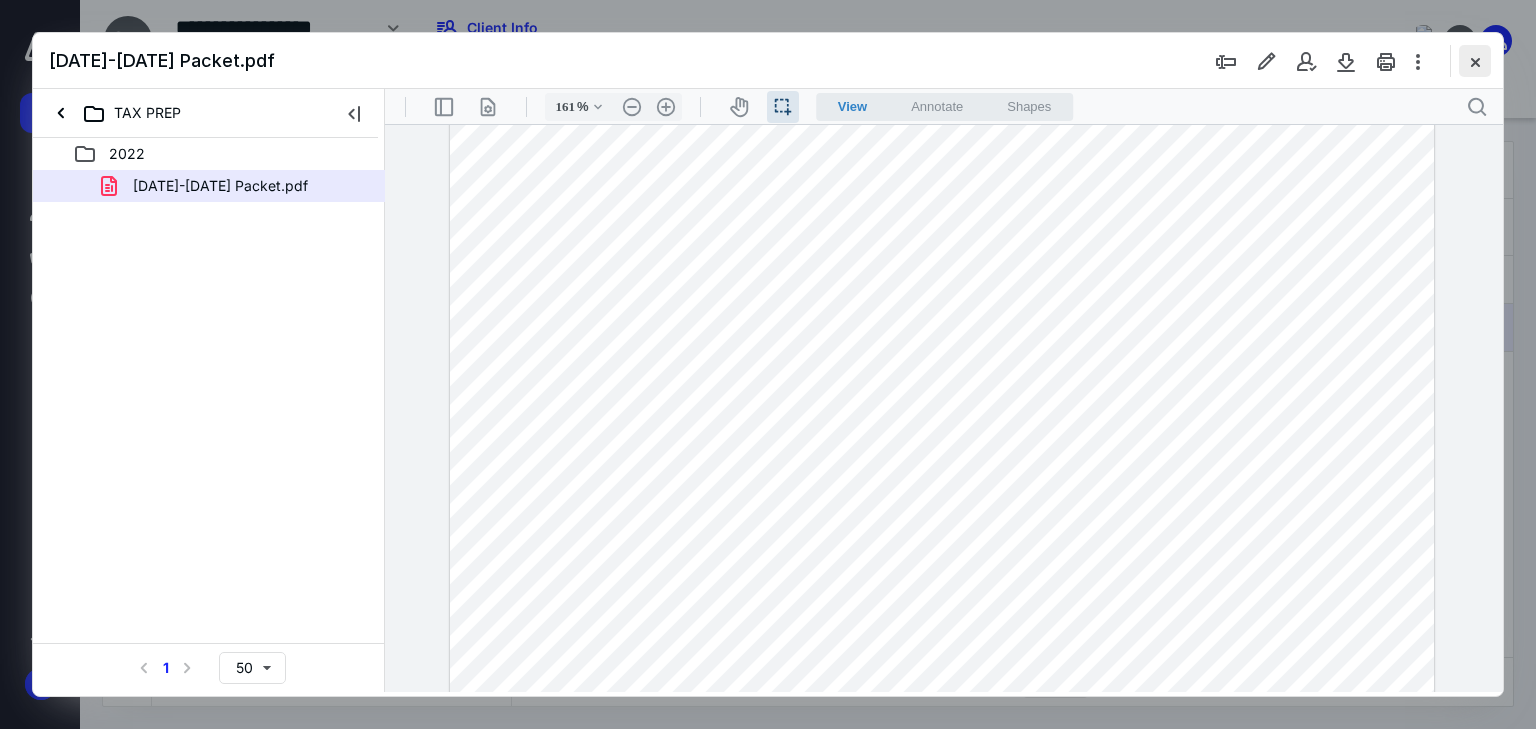 click at bounding box center (1475, 61) 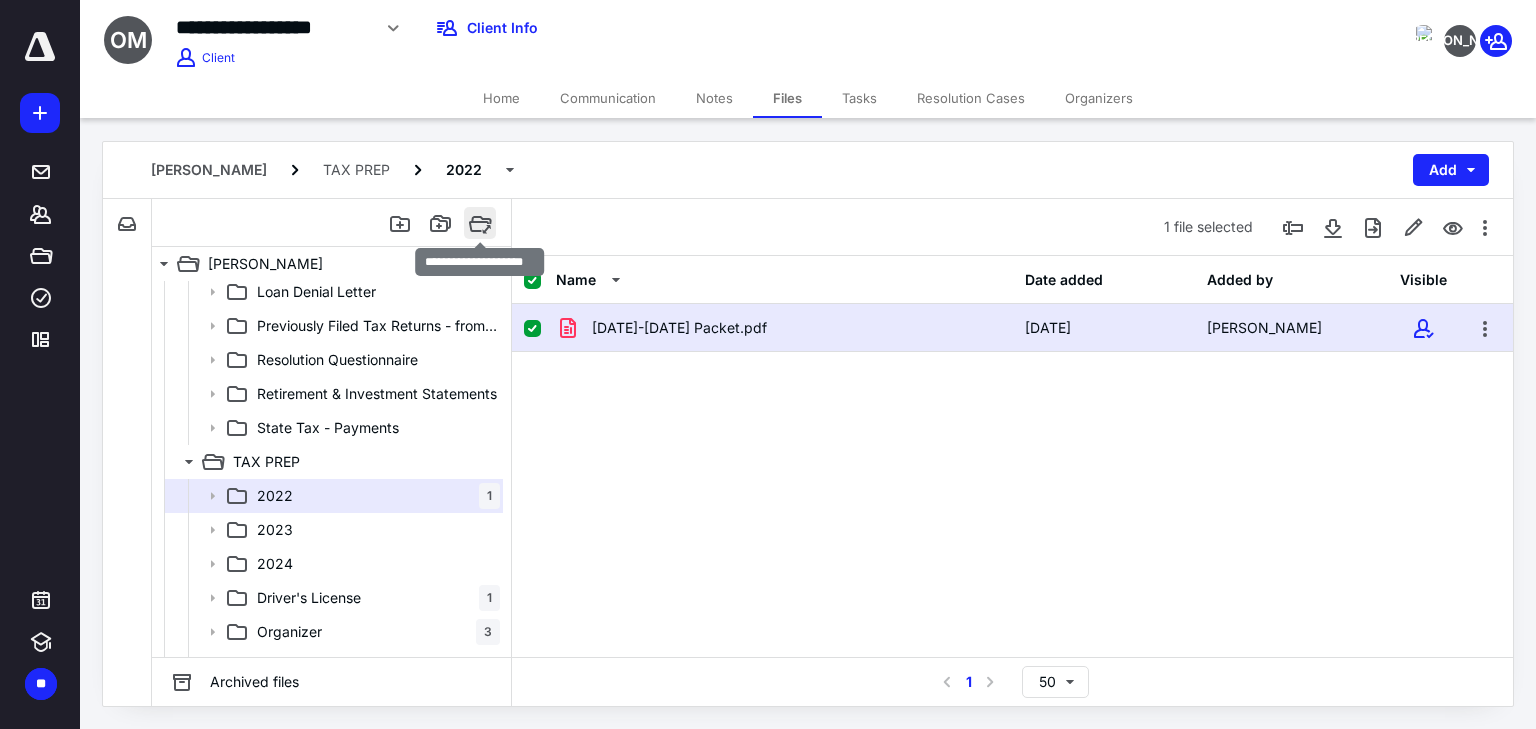 click at bounding box center (480, 223) 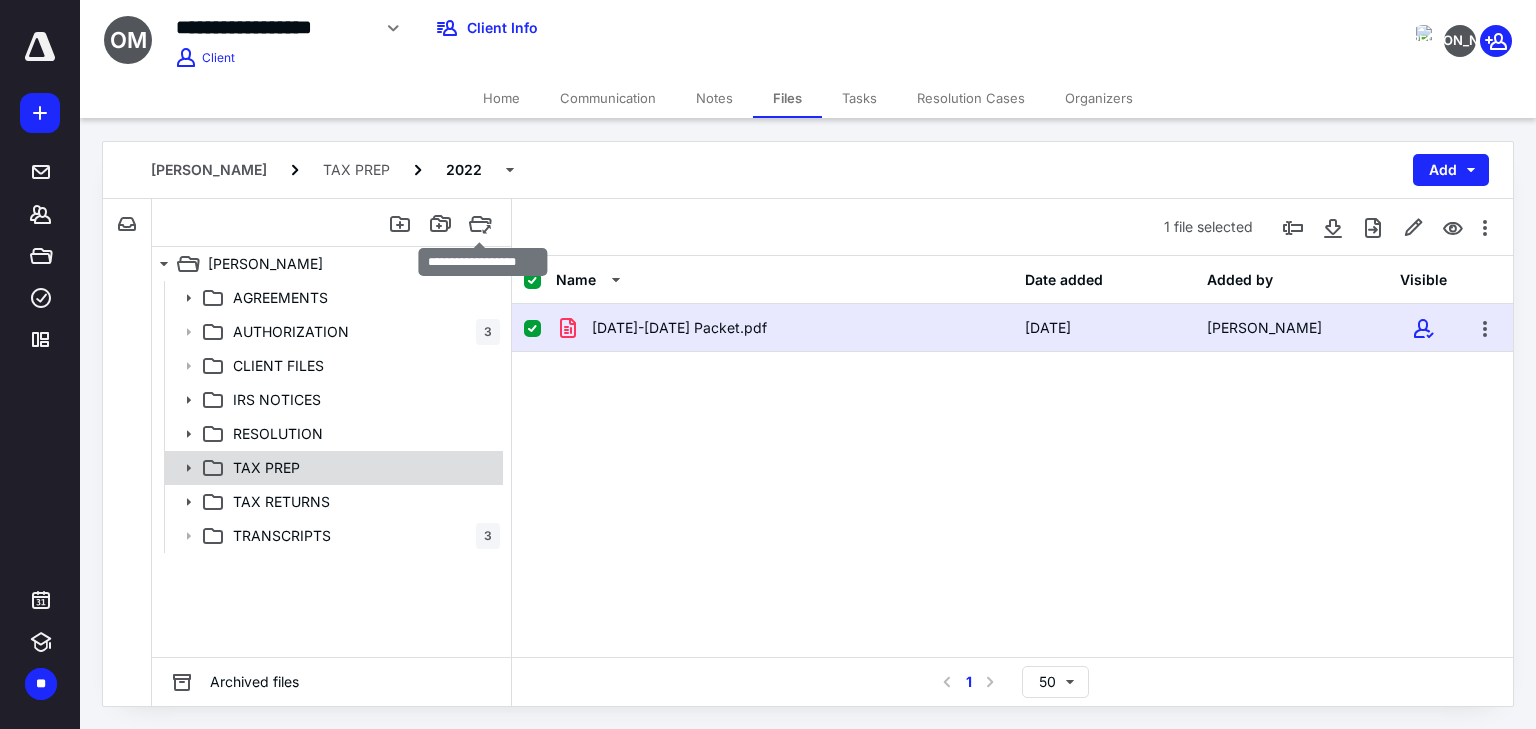 scroll, scrollTop: 0, scrollLeft: 0, axis: both 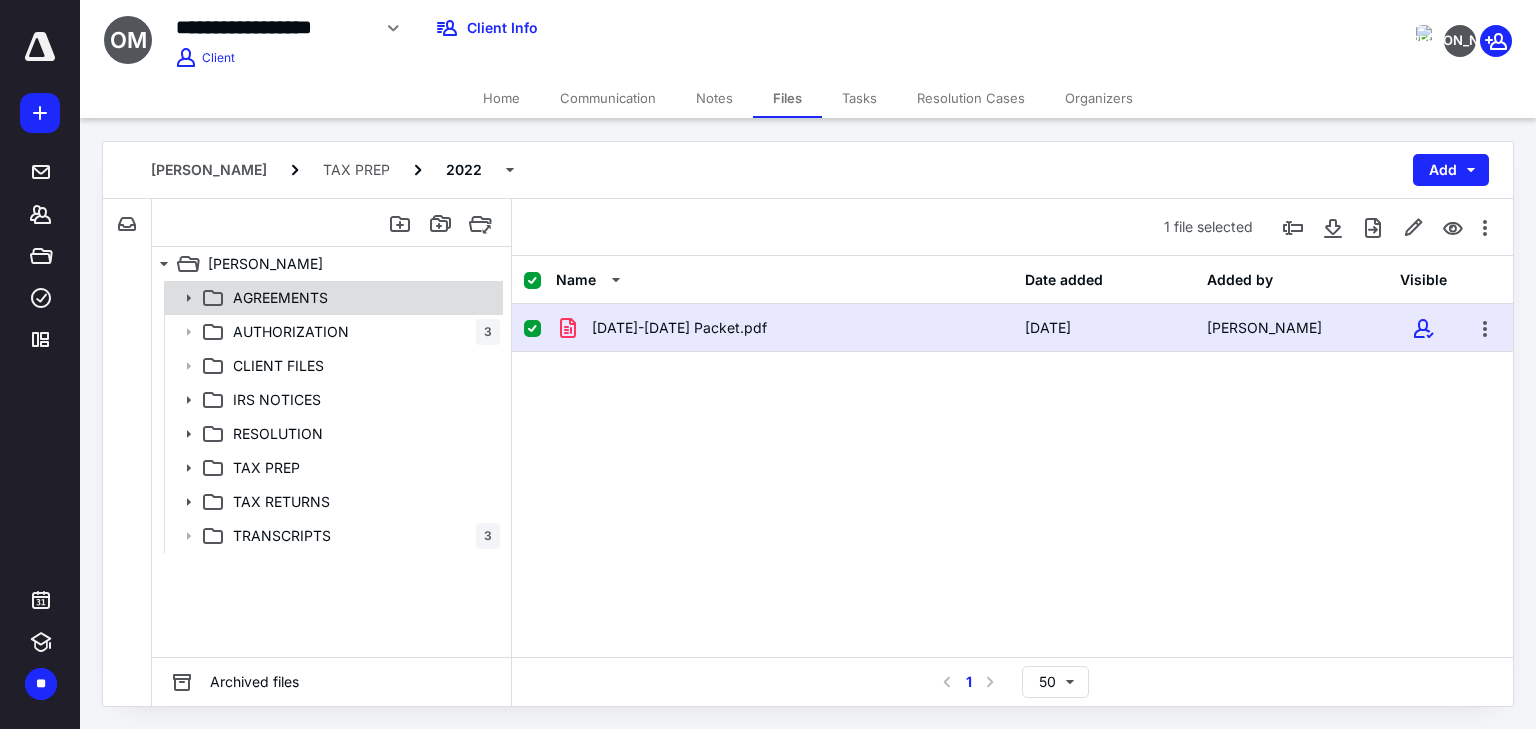 drag, startPoint x: 476, startPoint y: 224, endPoint x: 428, endPoint y: 301, distance: 90.73588 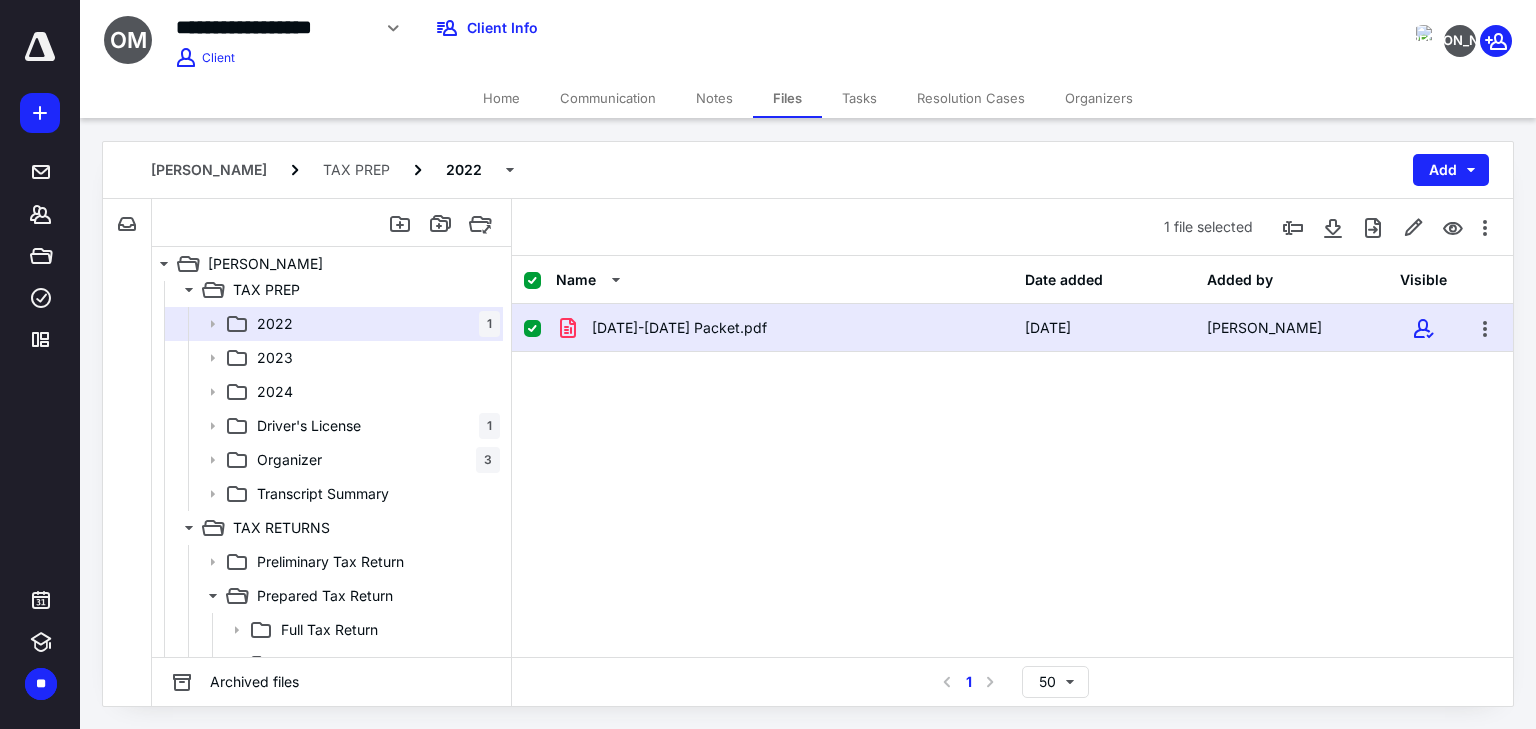 scroll, scrollTop: 960, scrollLeft: 0, axis: vertical 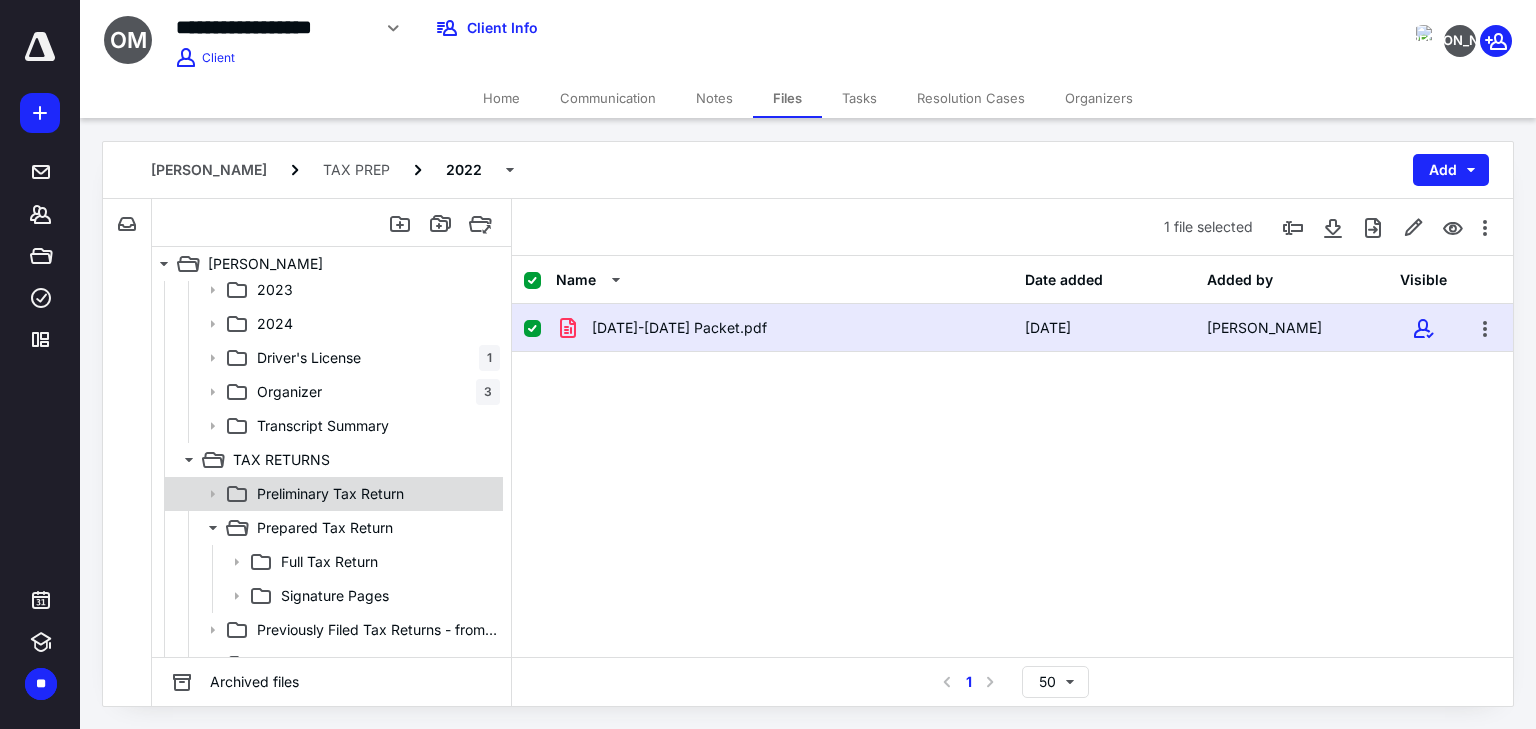 click on "Preliminary Tax Return" at bounding box center [332, 494] 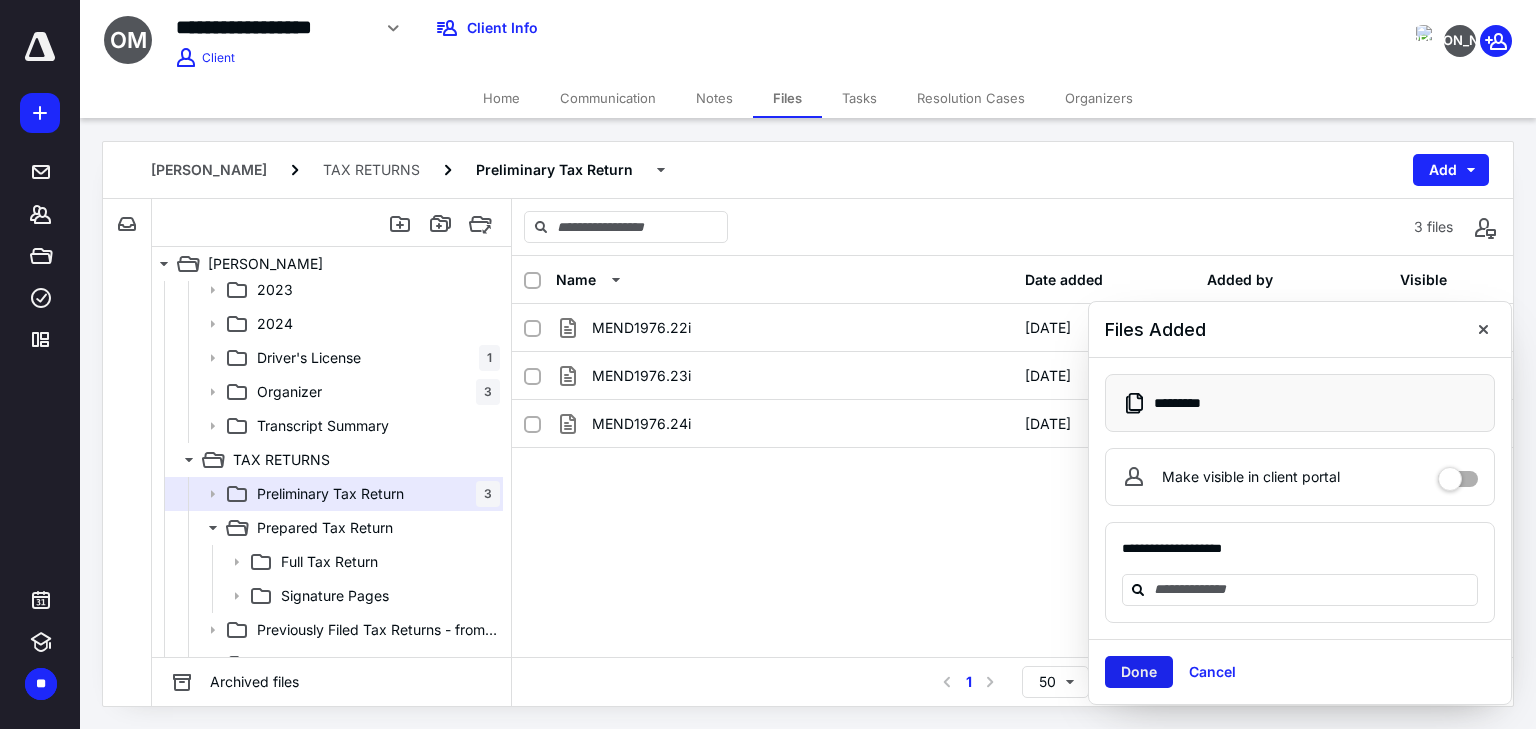 click on "Done" at bounding box center (1139, 672) 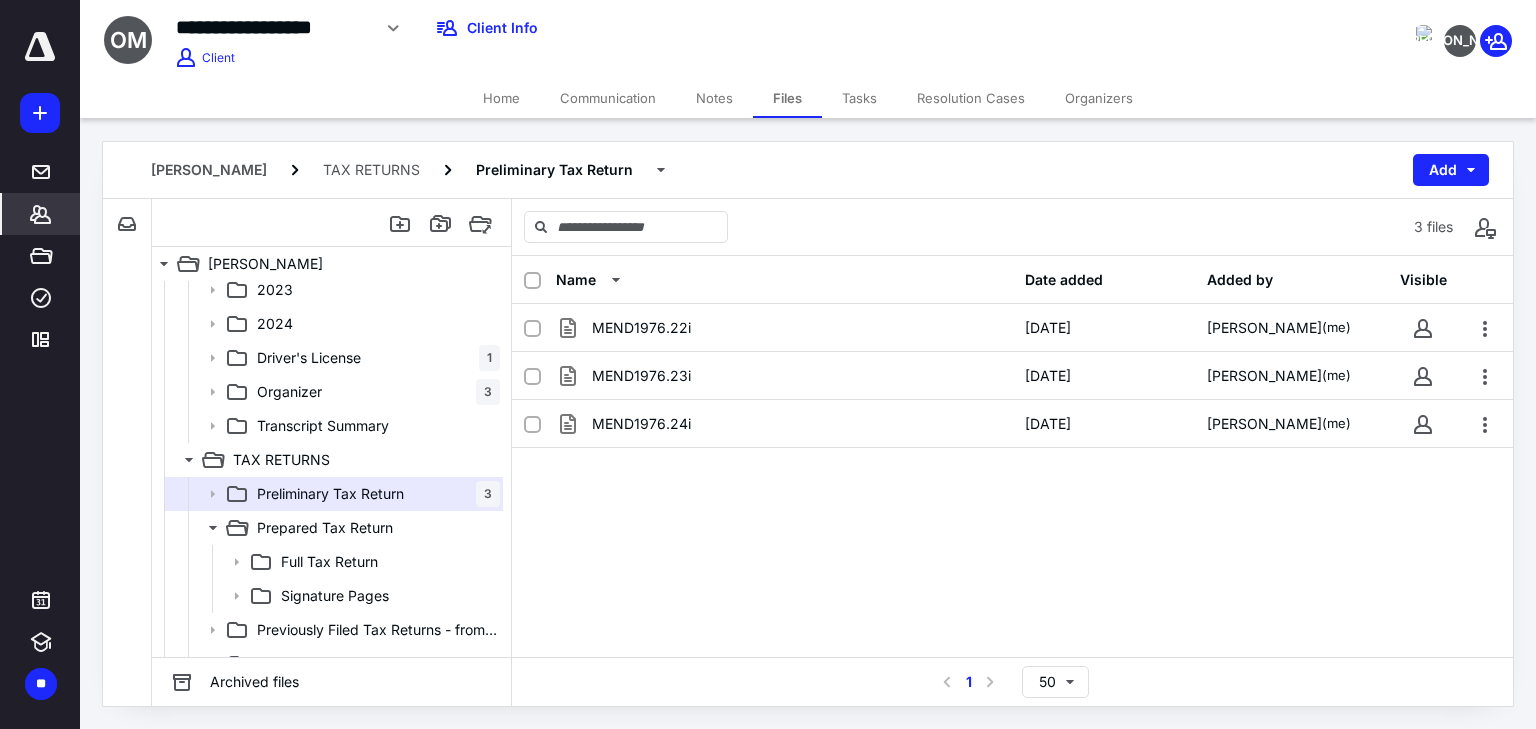 click 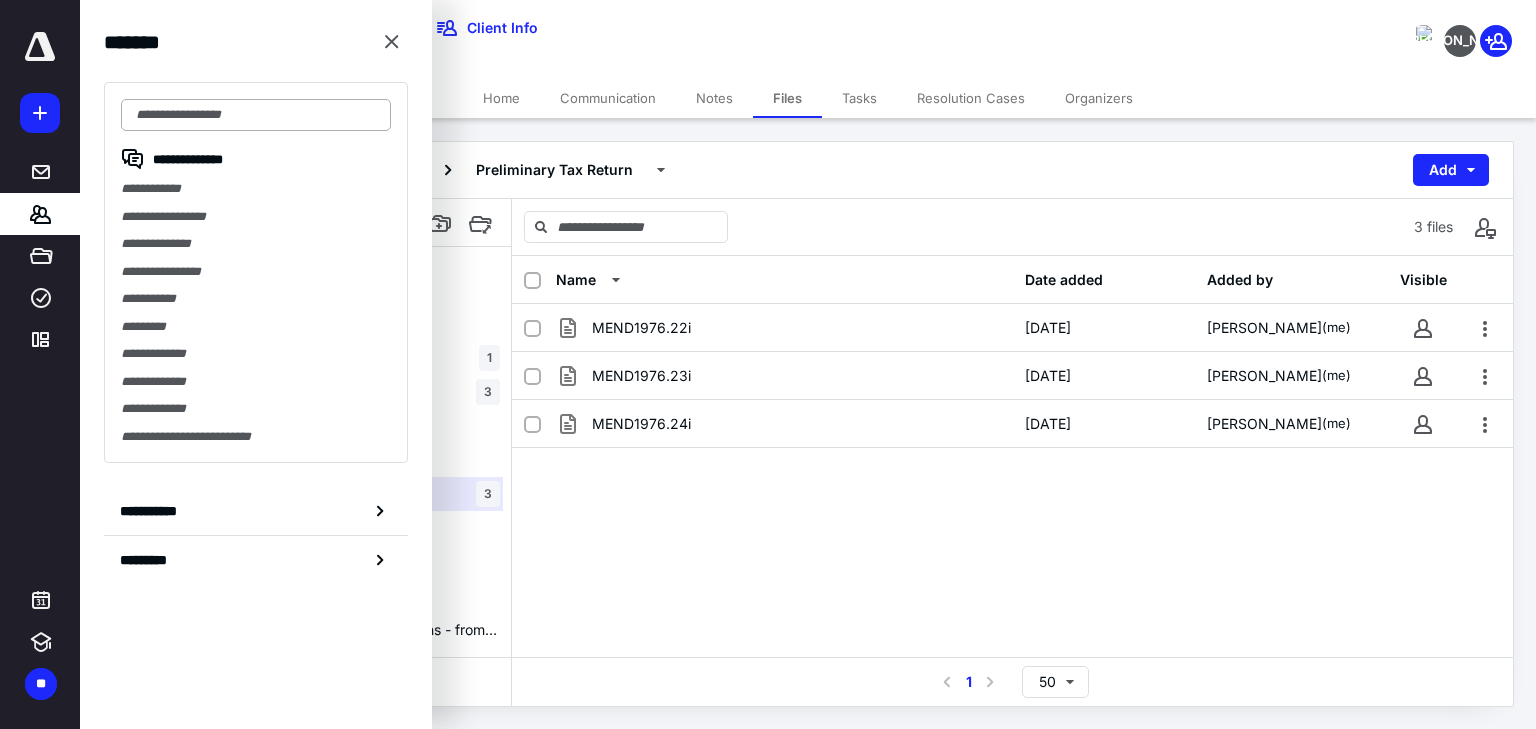 click at bounding box center (256, 115) 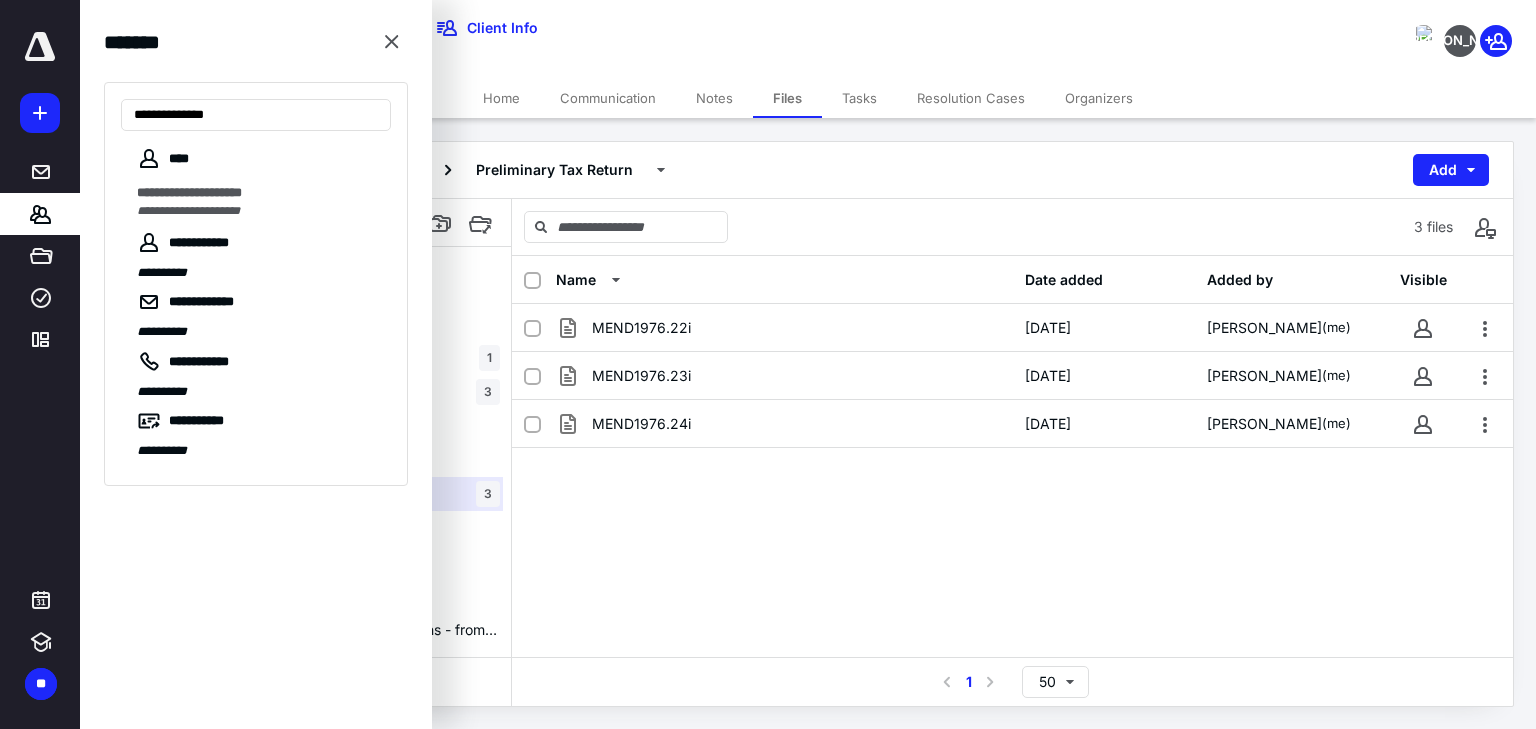 type on "**********" 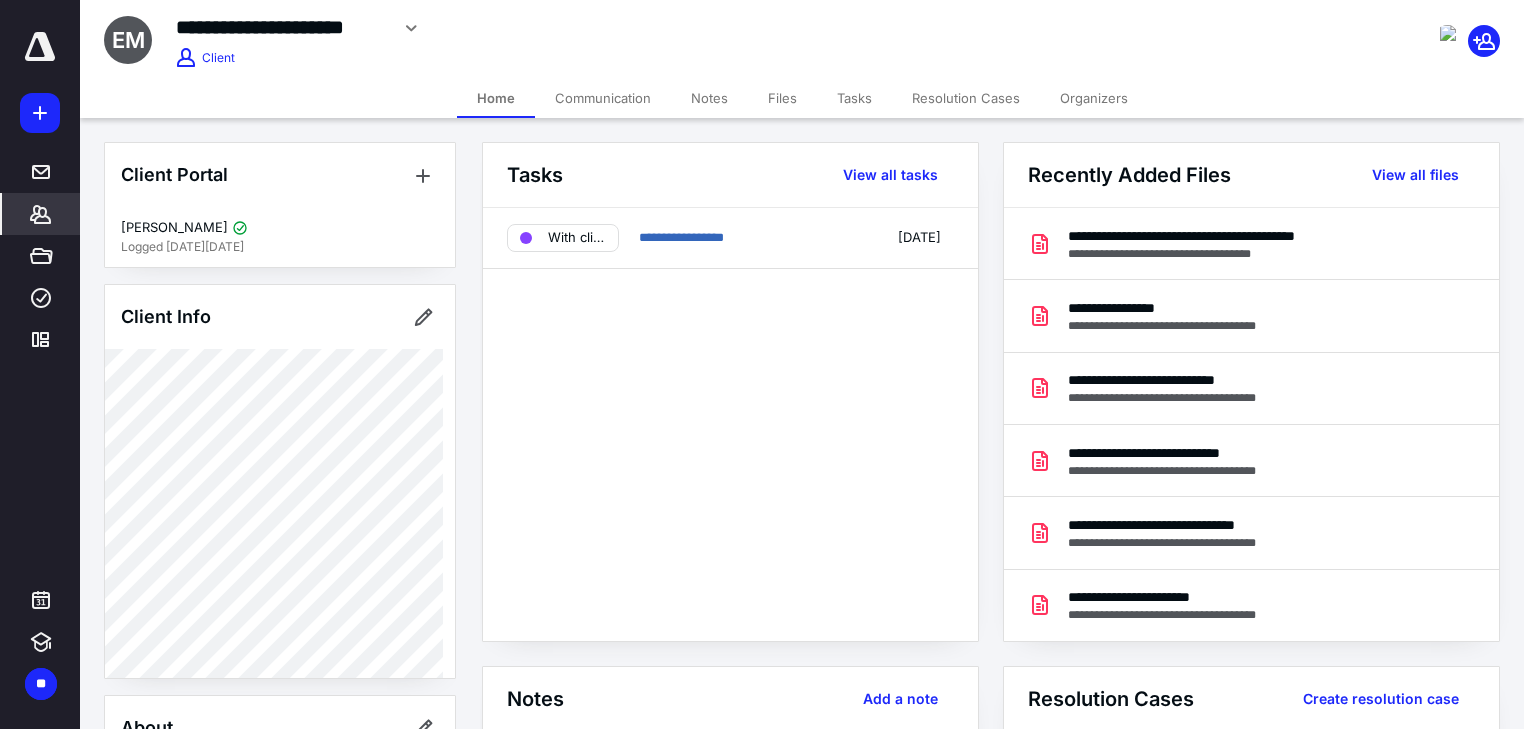 click on "Files" at bounding box center (782, 98) 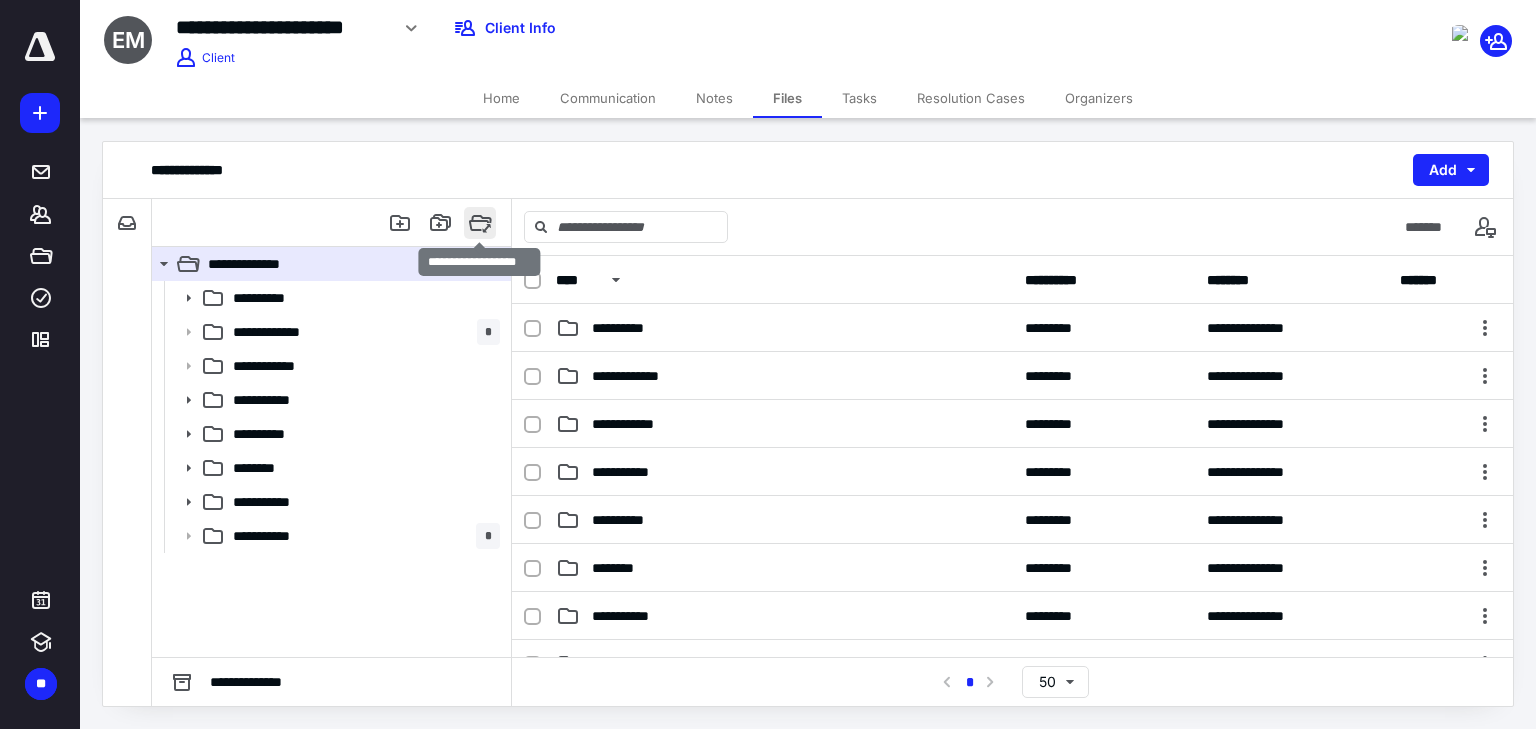 click at bounding box center [480, 223] 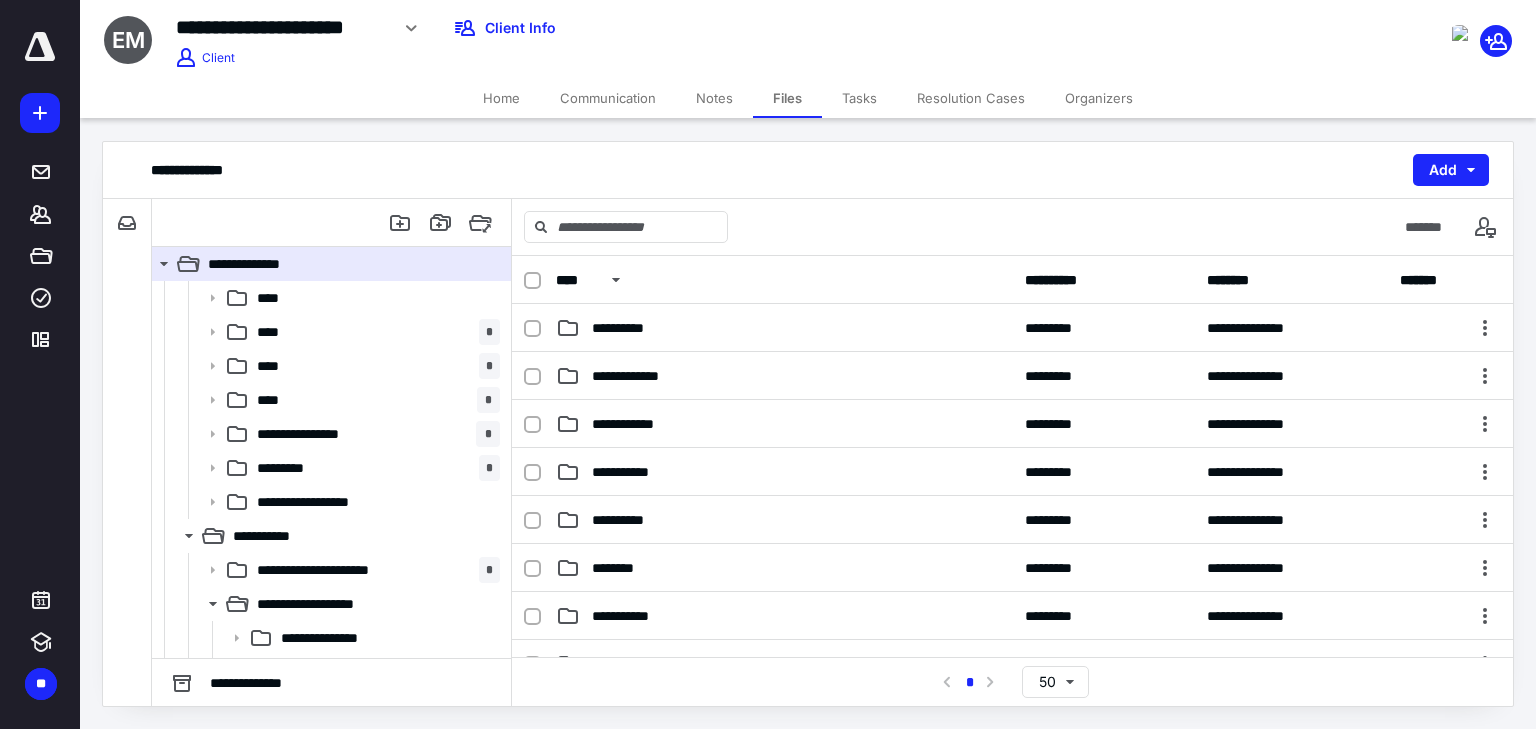 scroll, scrollTop: 1120, scrollLeft: 0, axis: vertical 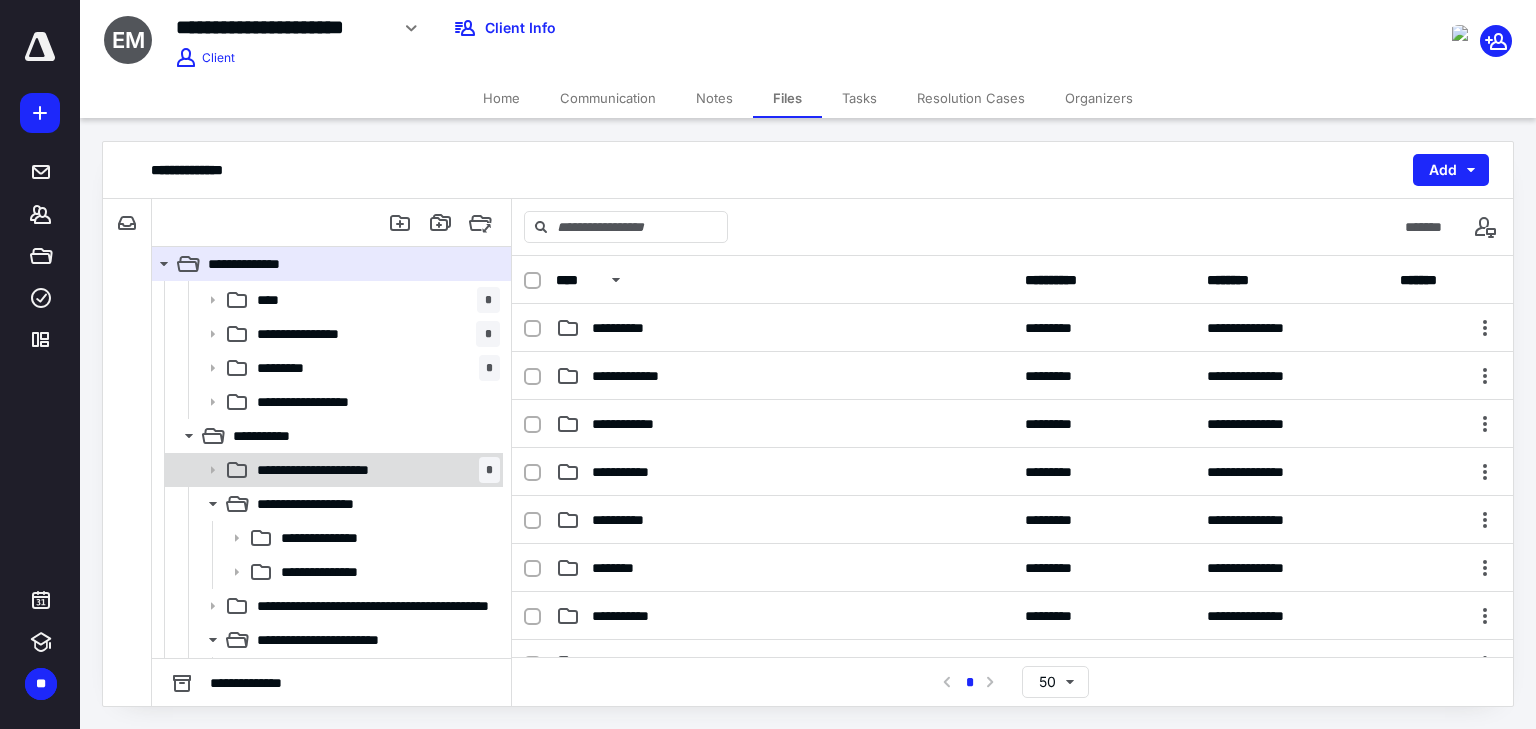 click on "**********" at bounding box center [331, 470] 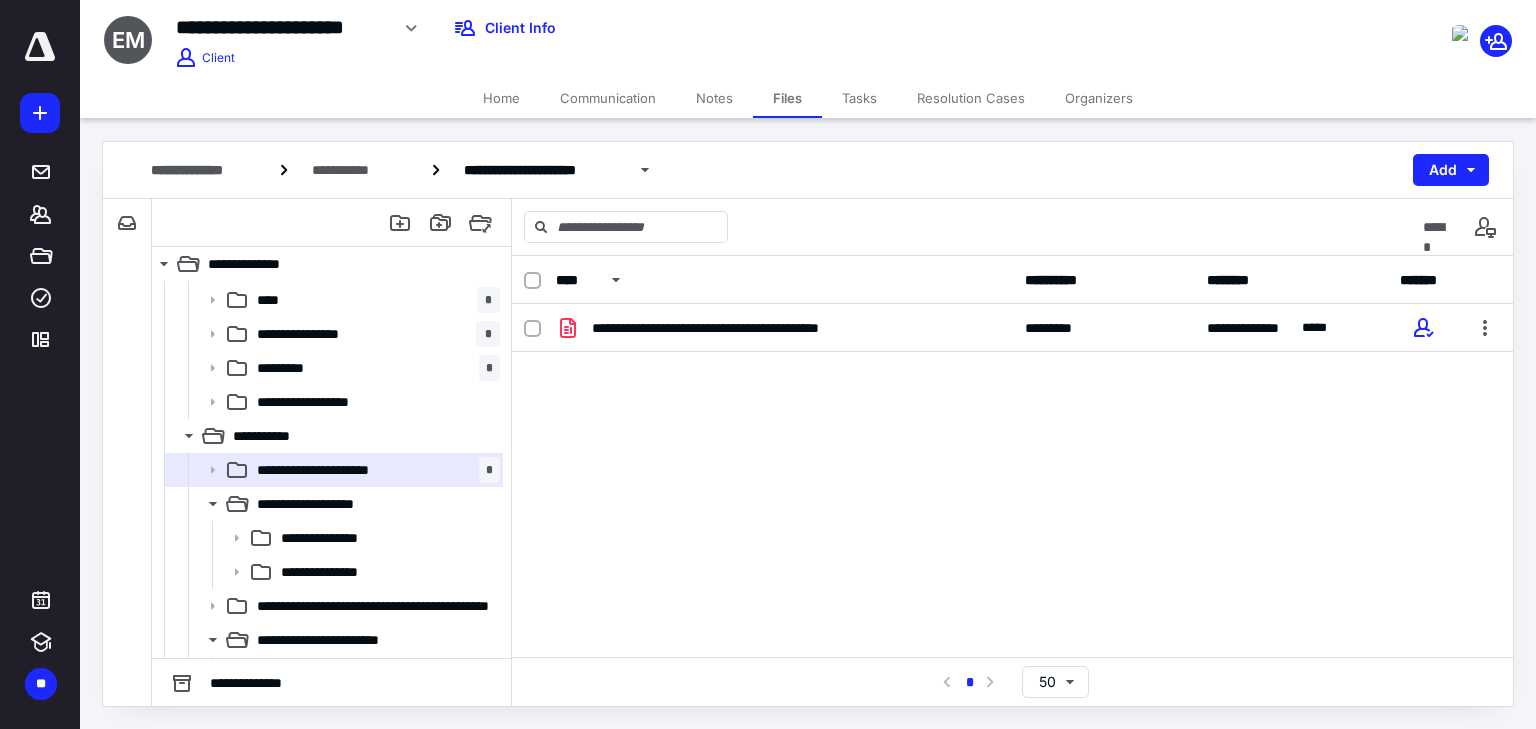 scroll, scrollTop: 1120, scrollLeft: 0, axis: vertical 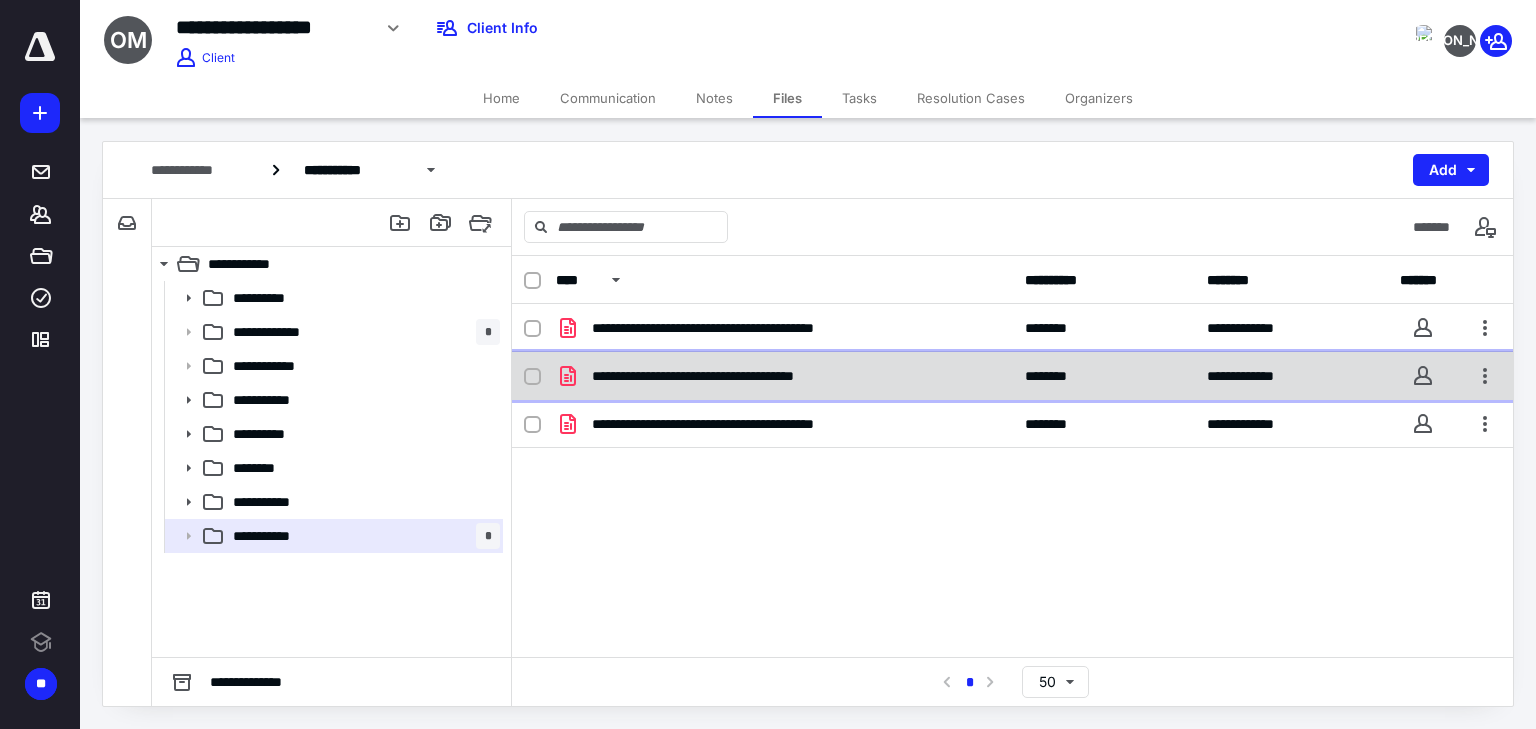 click on "**********" at bounding box center (1012, 376) 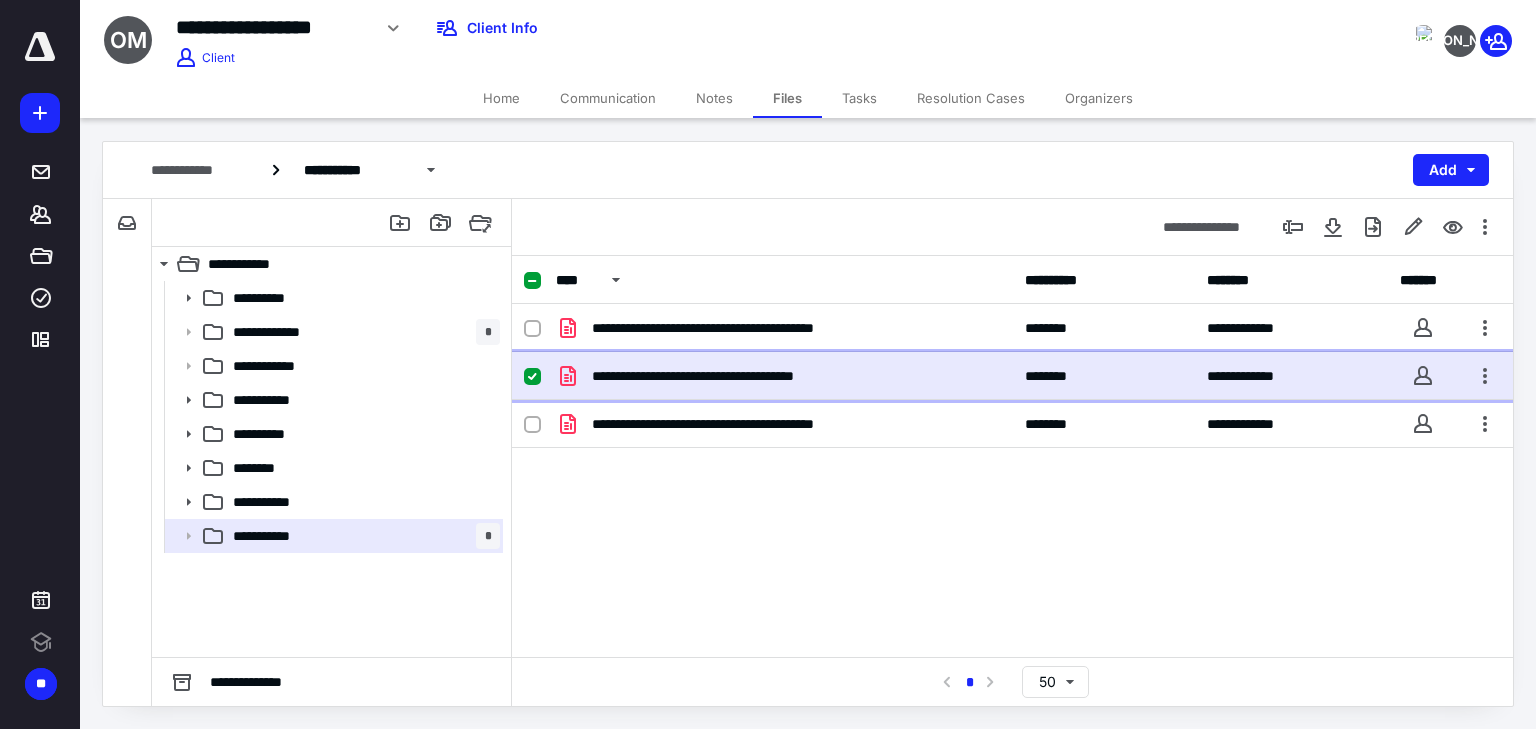 scroll, scrollTop: 0, scrollLeft: 0, axis: both 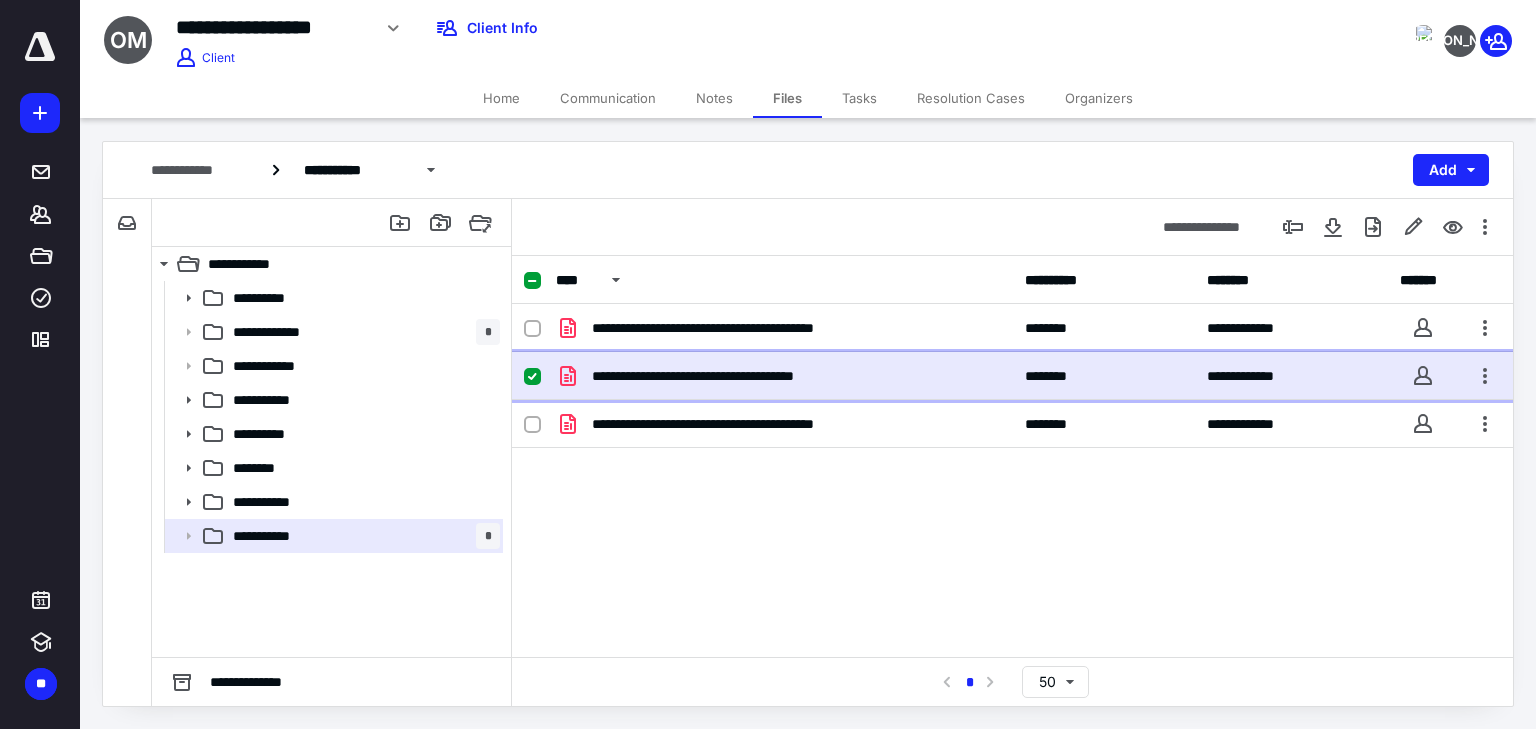 click on "**********" at bounding box center (742, 376) 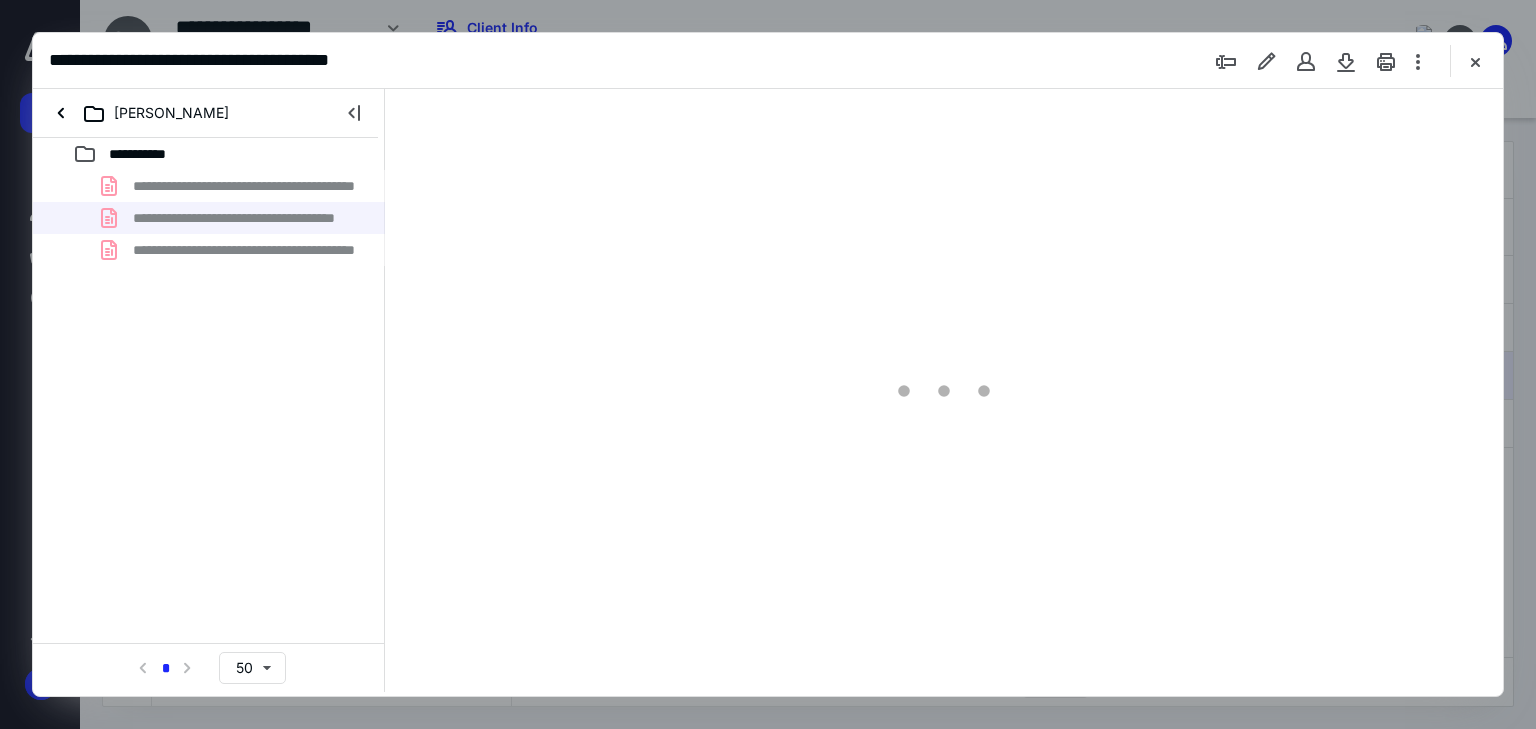 scroll, scrollTop: 0, scrollLeft: 0, axis: both 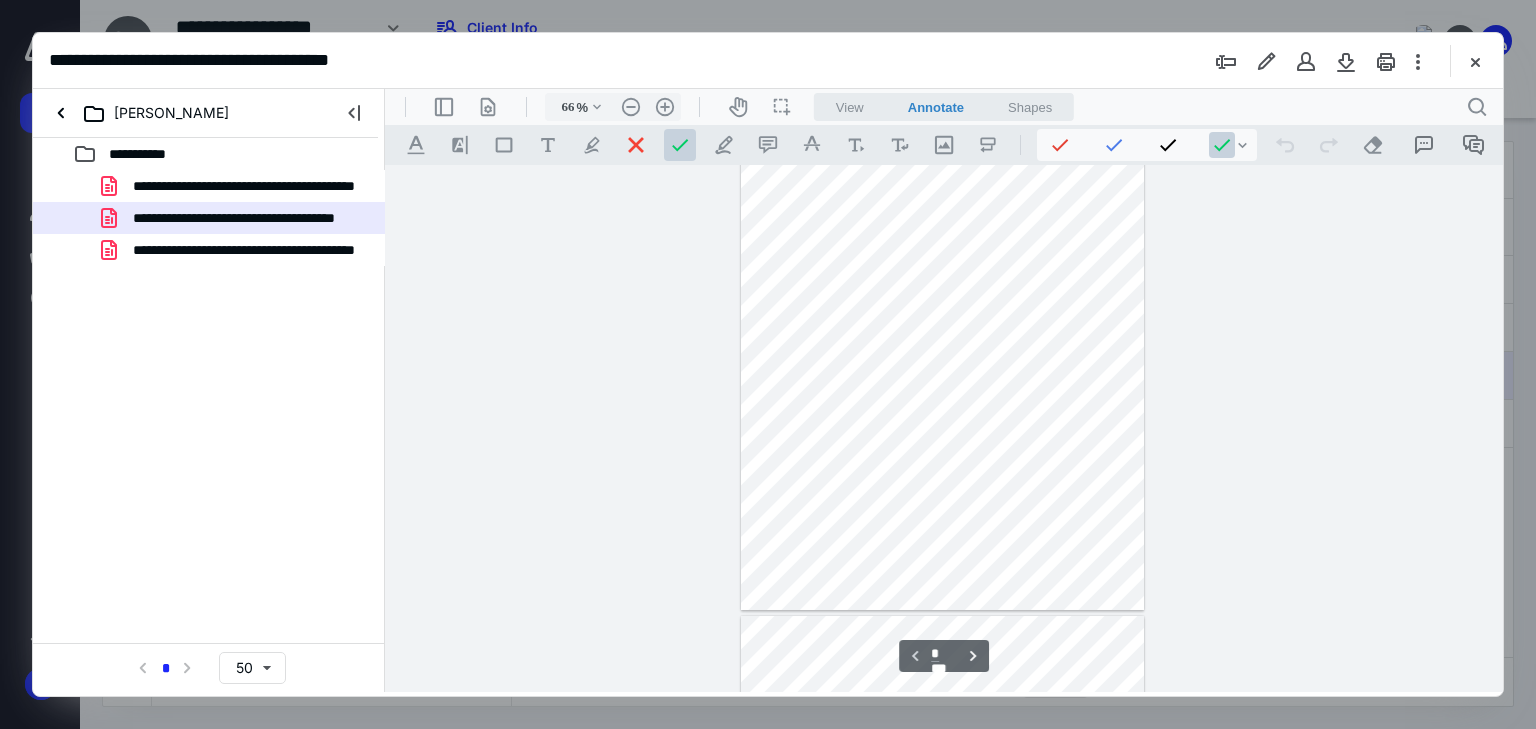 click on "View" at bounding box center (850, 107) 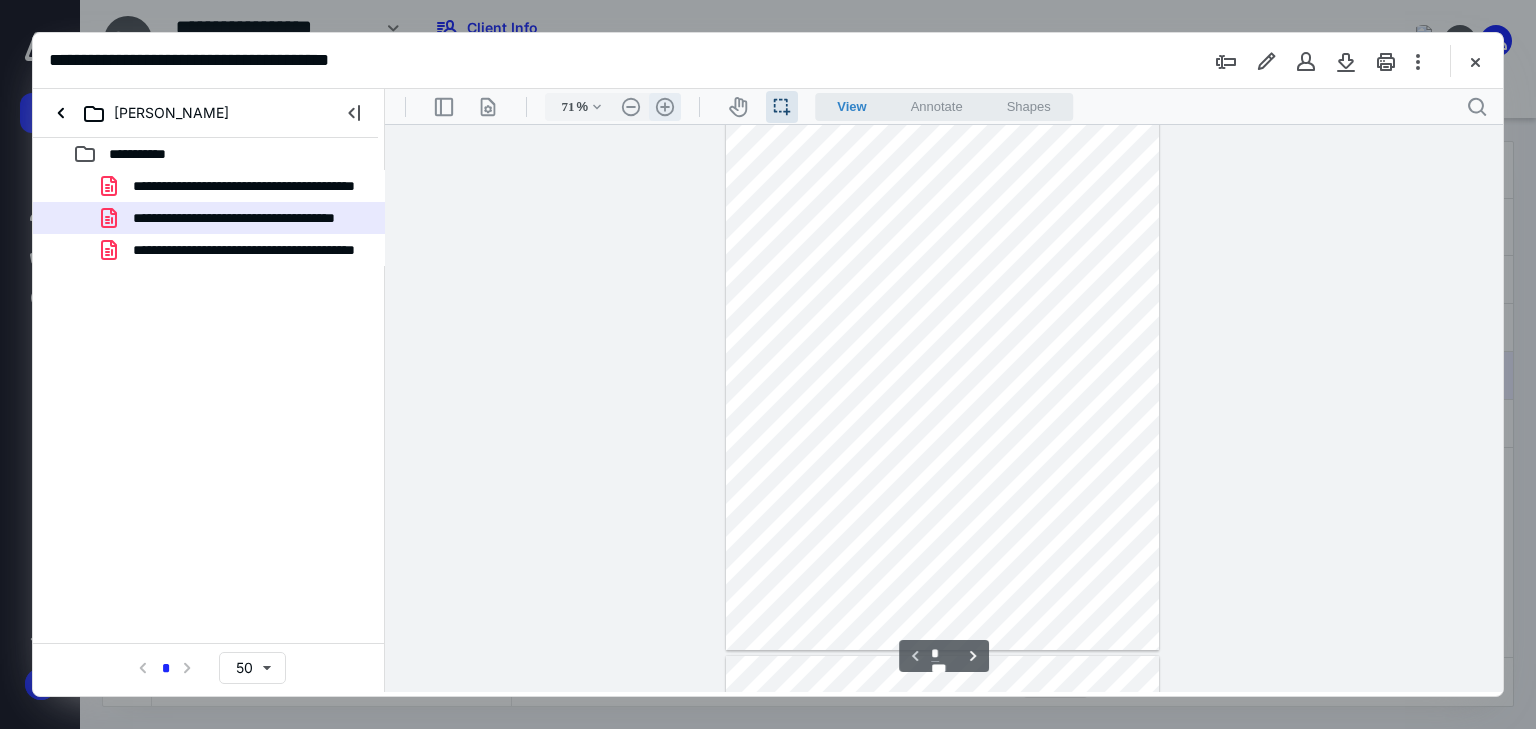 click on ".cls-1{fill:#abb0c4;} icon - header - zoom - in - line" at bounding box center (665, 107) 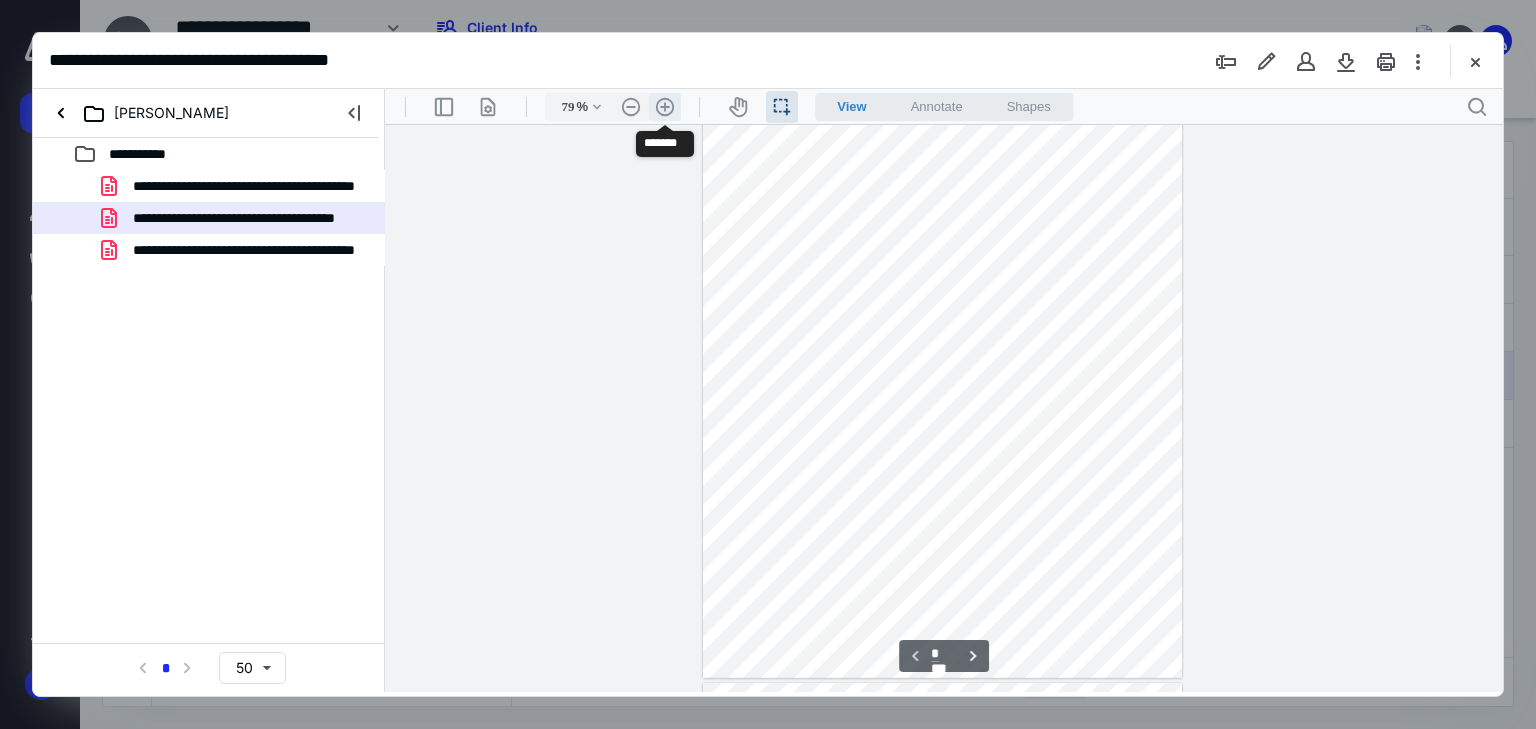click on ".cls-1{fill:#abb0c4;} icon - header - zoom - in - line" at bounding box center (665, 107) 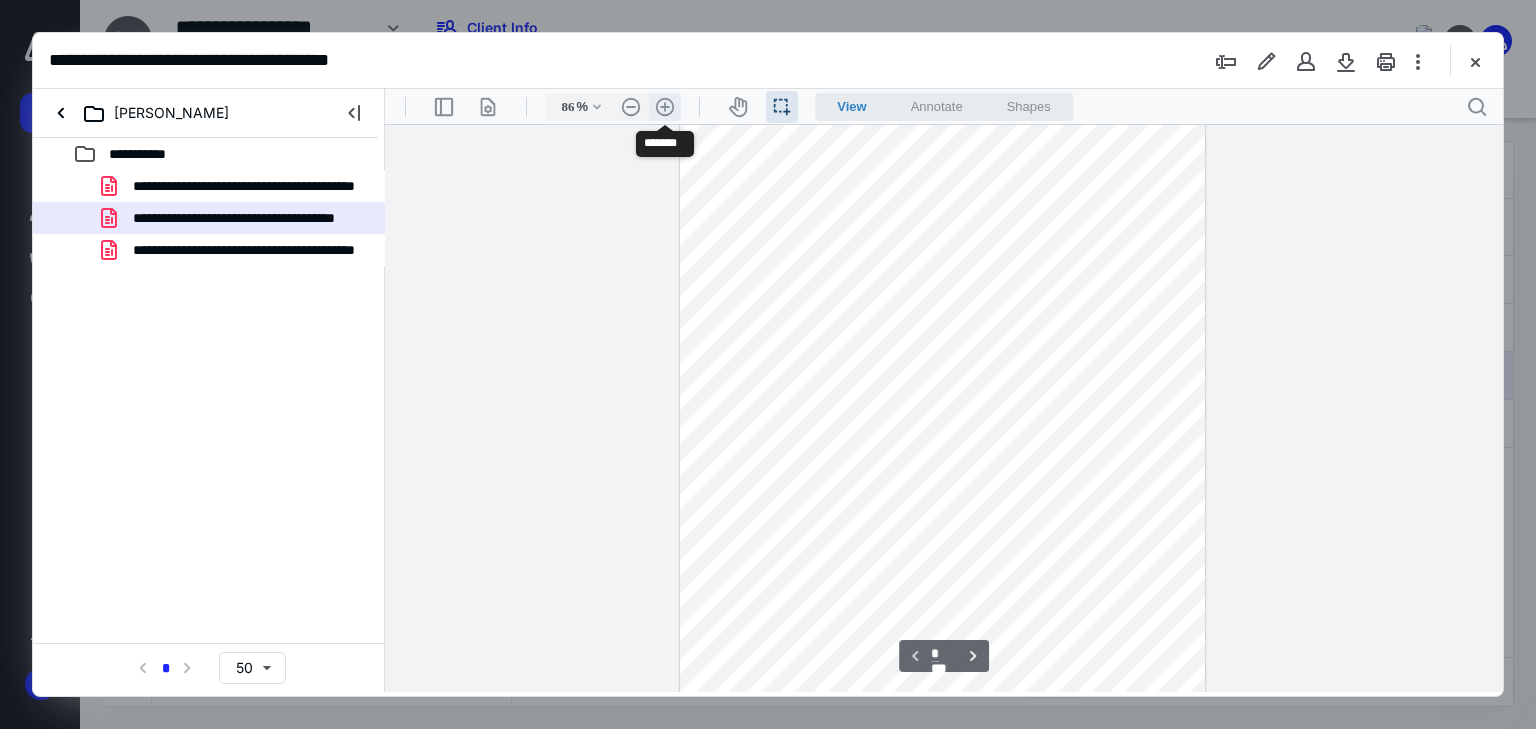 click on ".cls-1{fill:#abb0c4;} icon - header - zoom - in - line" at bounding box center [665, 107] 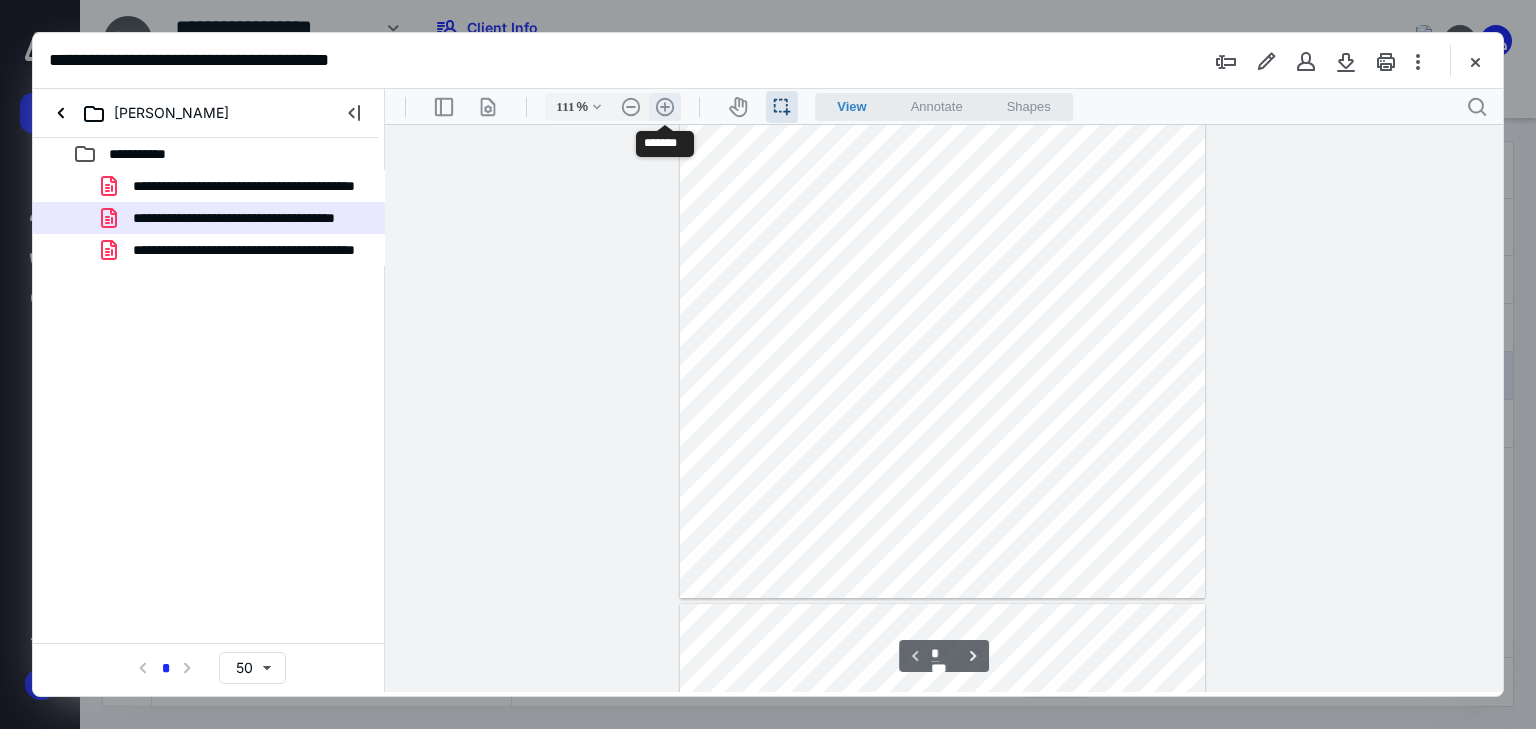 click on ".cls-1{fill:#abb0c4;} icon - header - zoom - in - line" at bounding box center [665, 107] 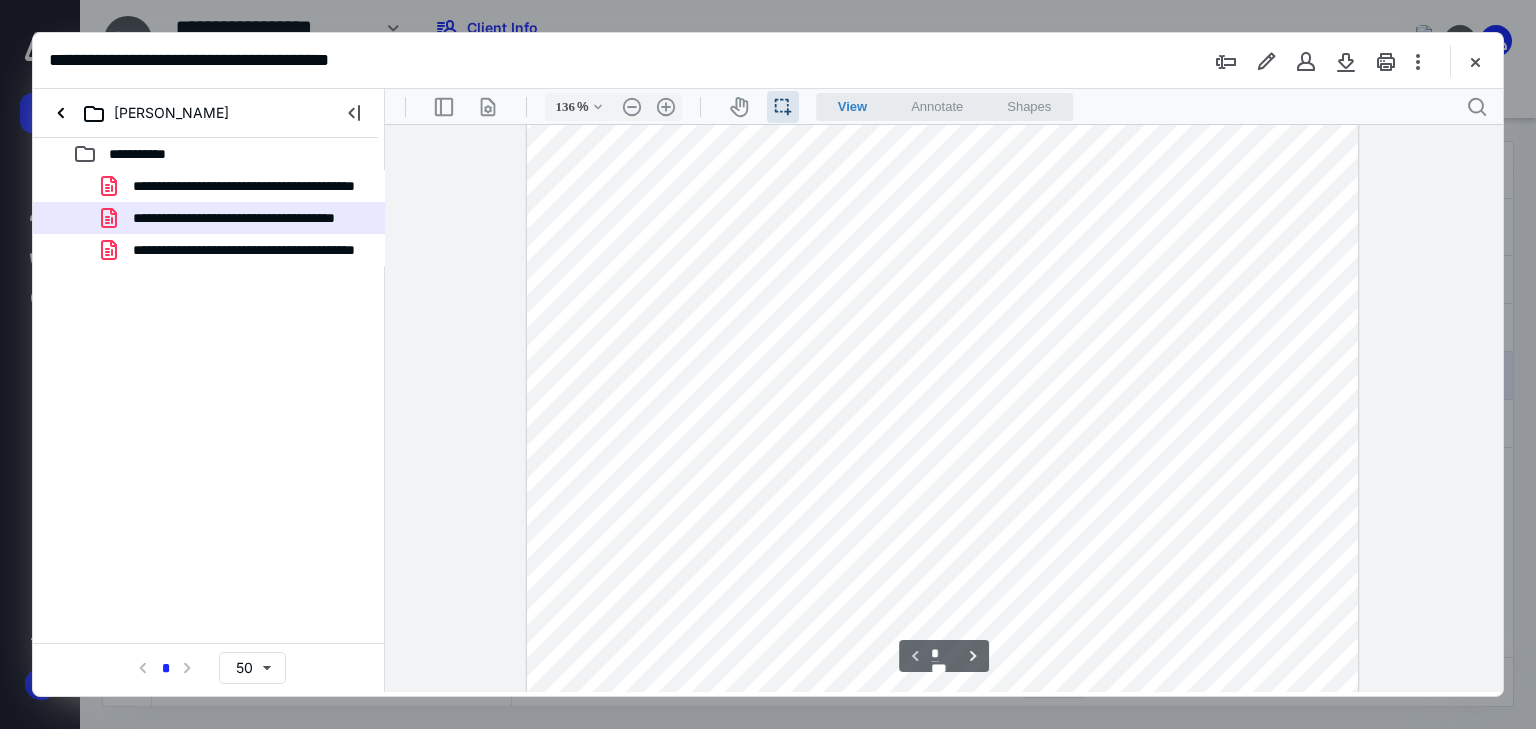 scroll, scrollTop: 0, scrollLeft: 0, axis: both 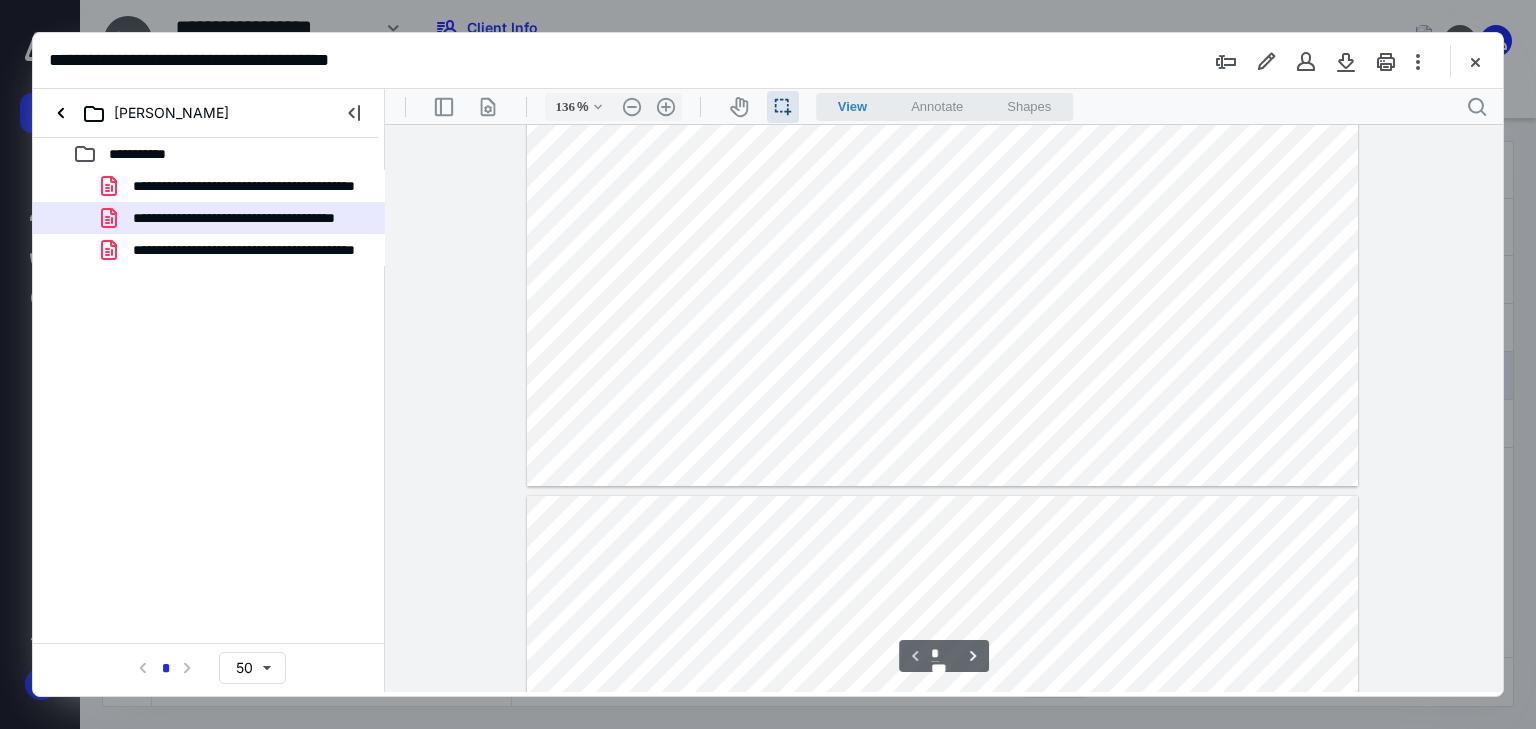 type on "*" 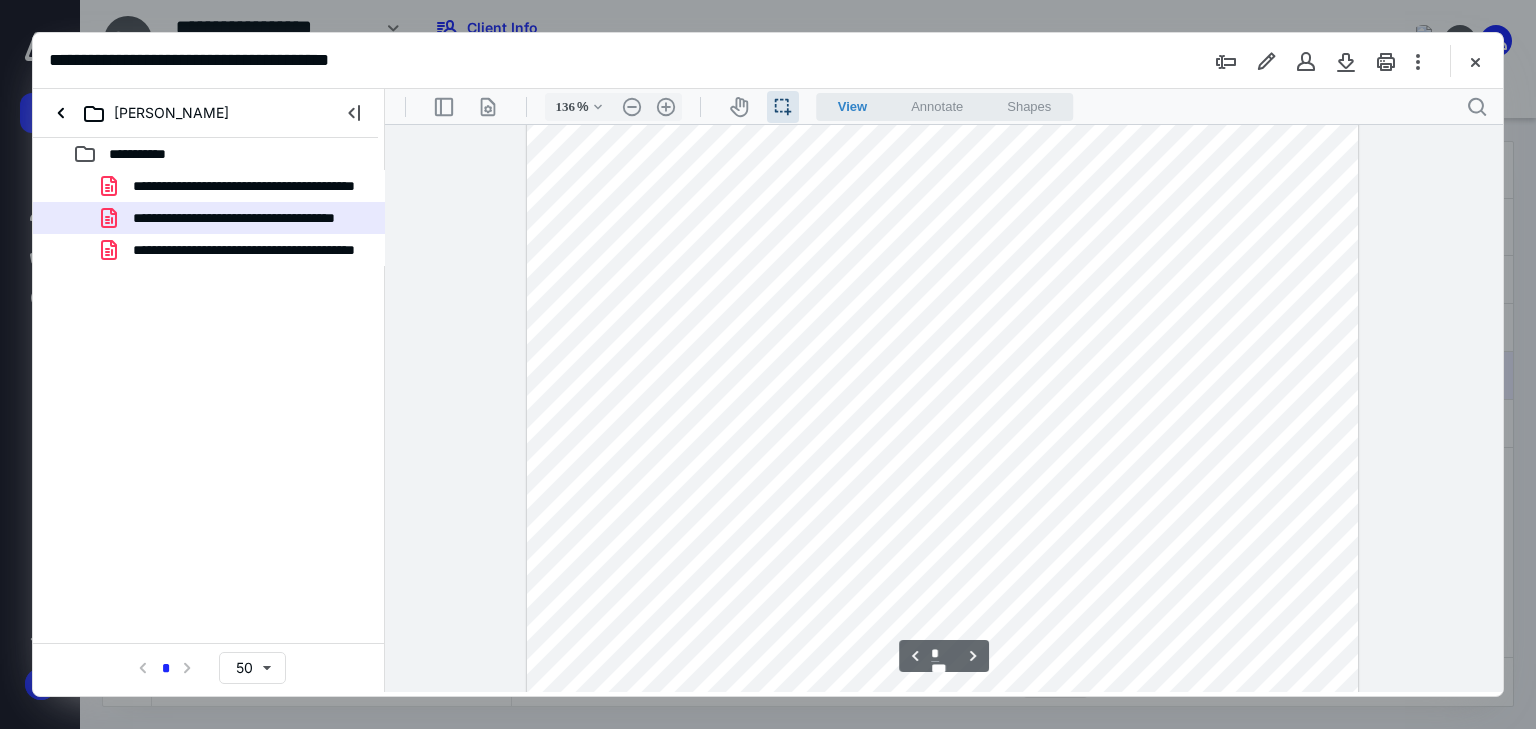 scroll, scrollTop: 1440, scrollLeft: 0, axis: vertical 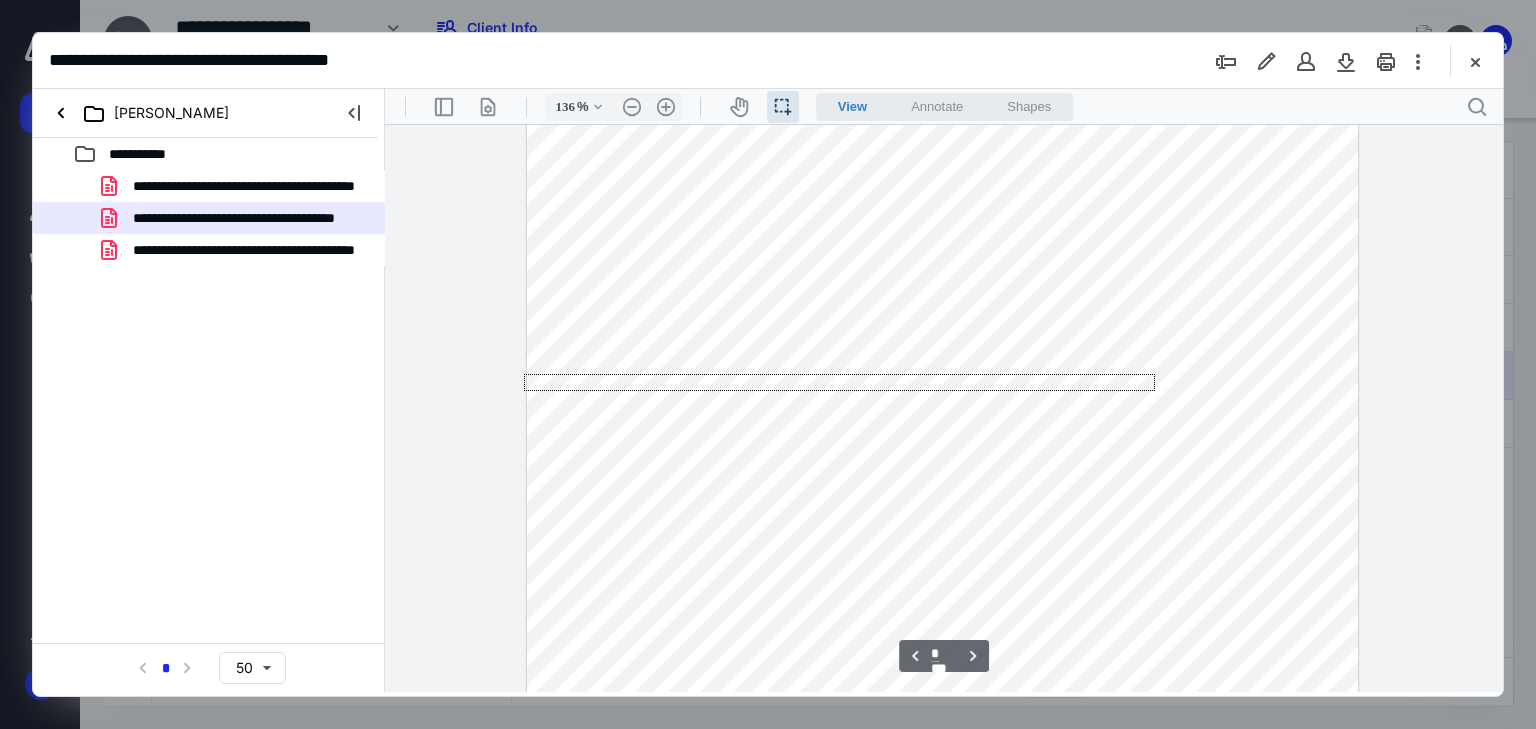 drag, startPoint x: 1155, startPoint y: 374, endPoint x: 397, endPoint y: 499, distance: 768.2376 